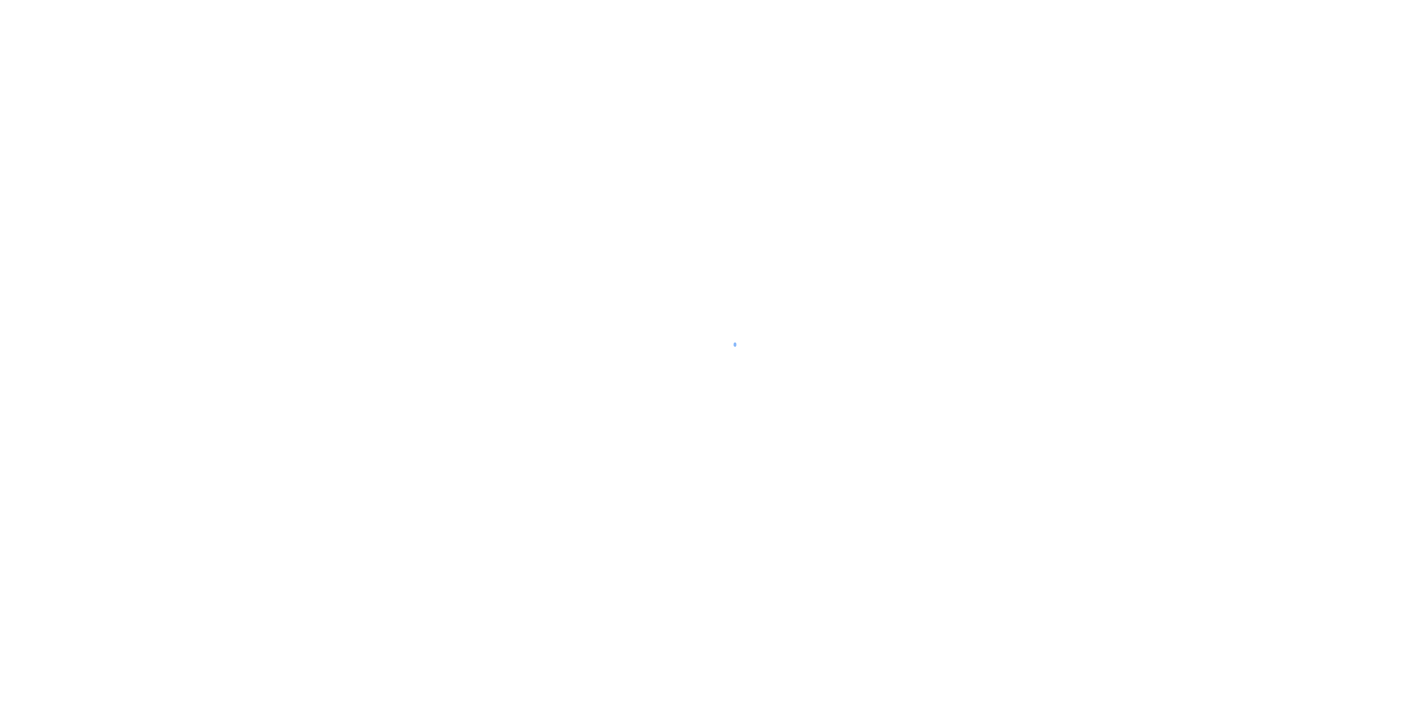 scroll, scrollTop: 0, scrollLeft: 0, axis: both 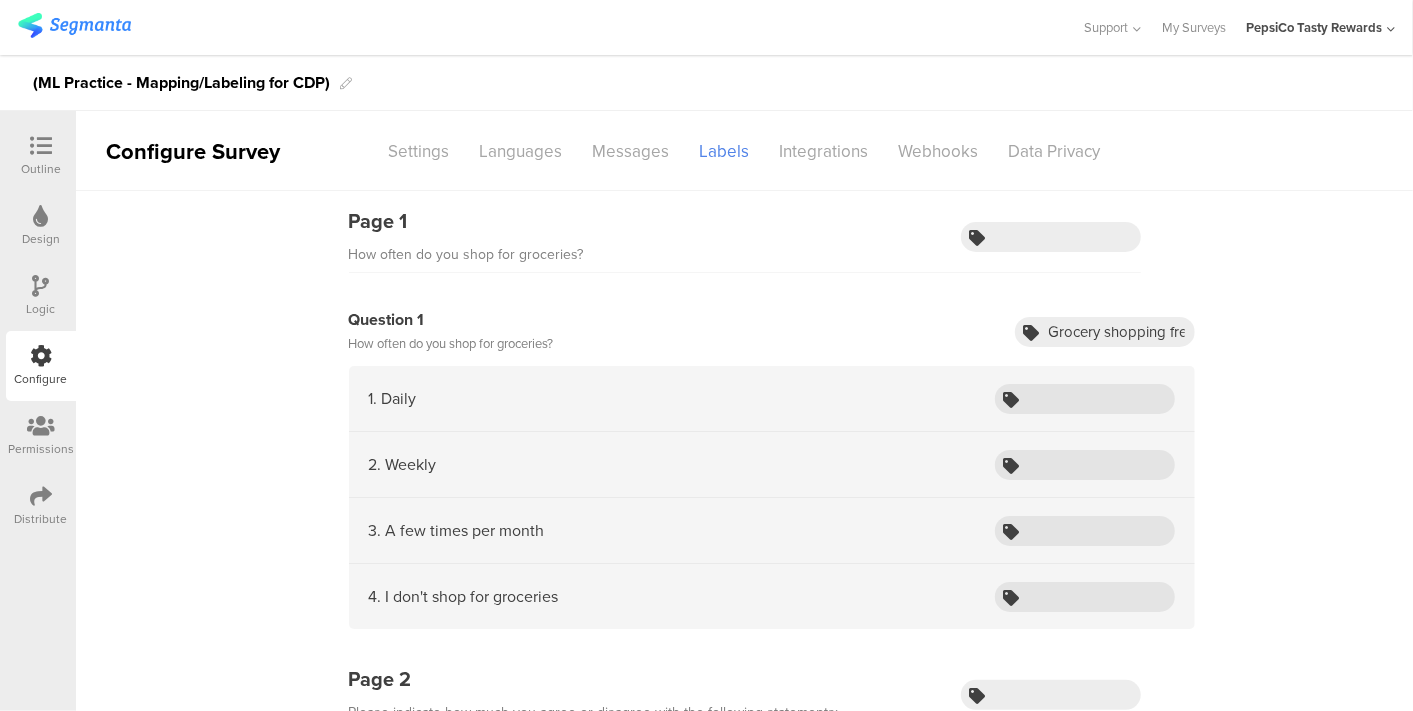 click at bounding box center (74, 25) 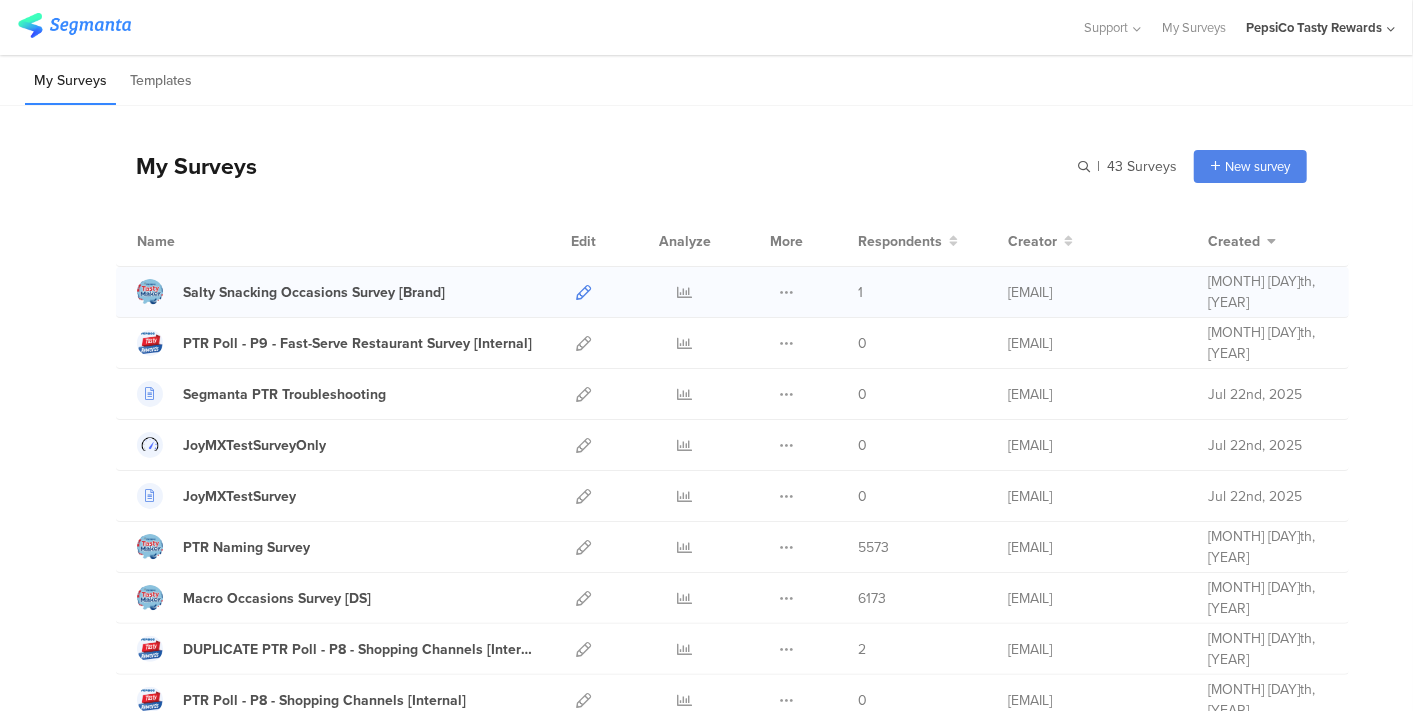 click at bounding box center [583, 292] 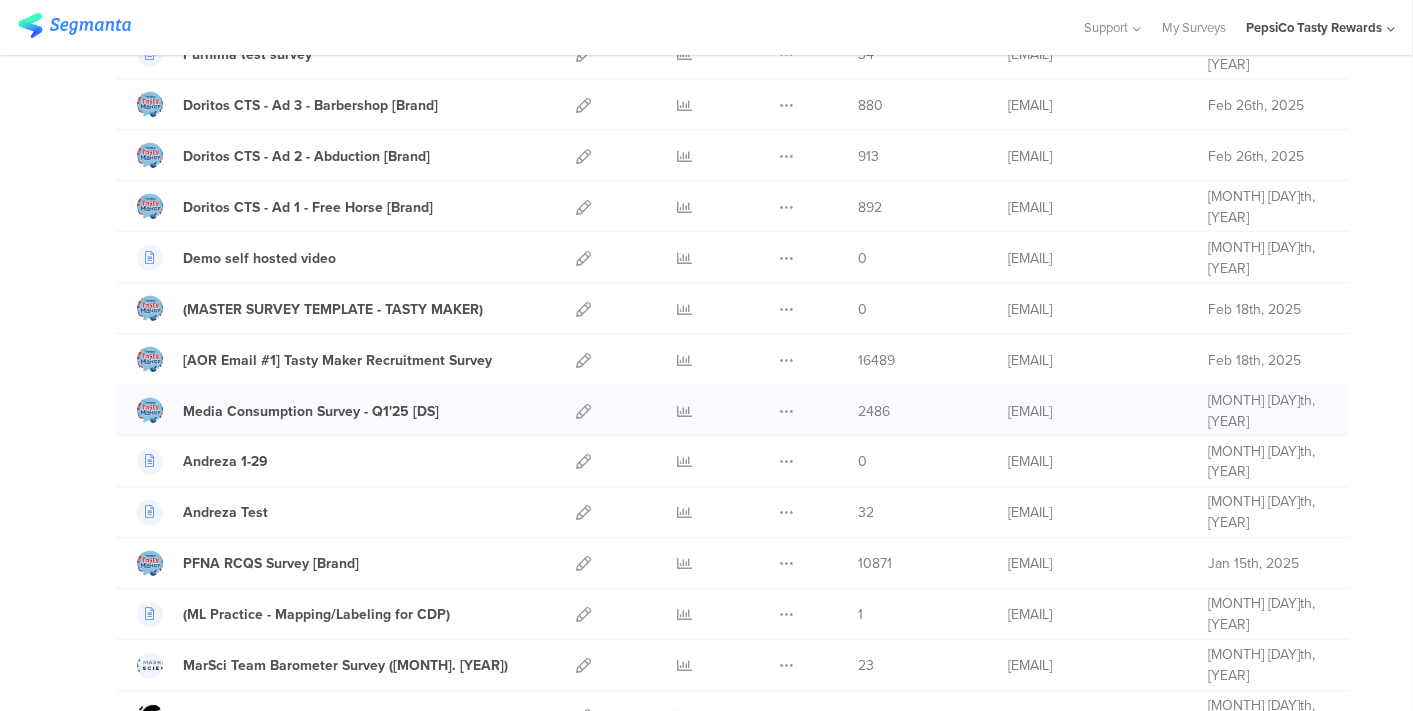 scroll, scrollTop: 1719, scrollLeft: 0, axis: vertical 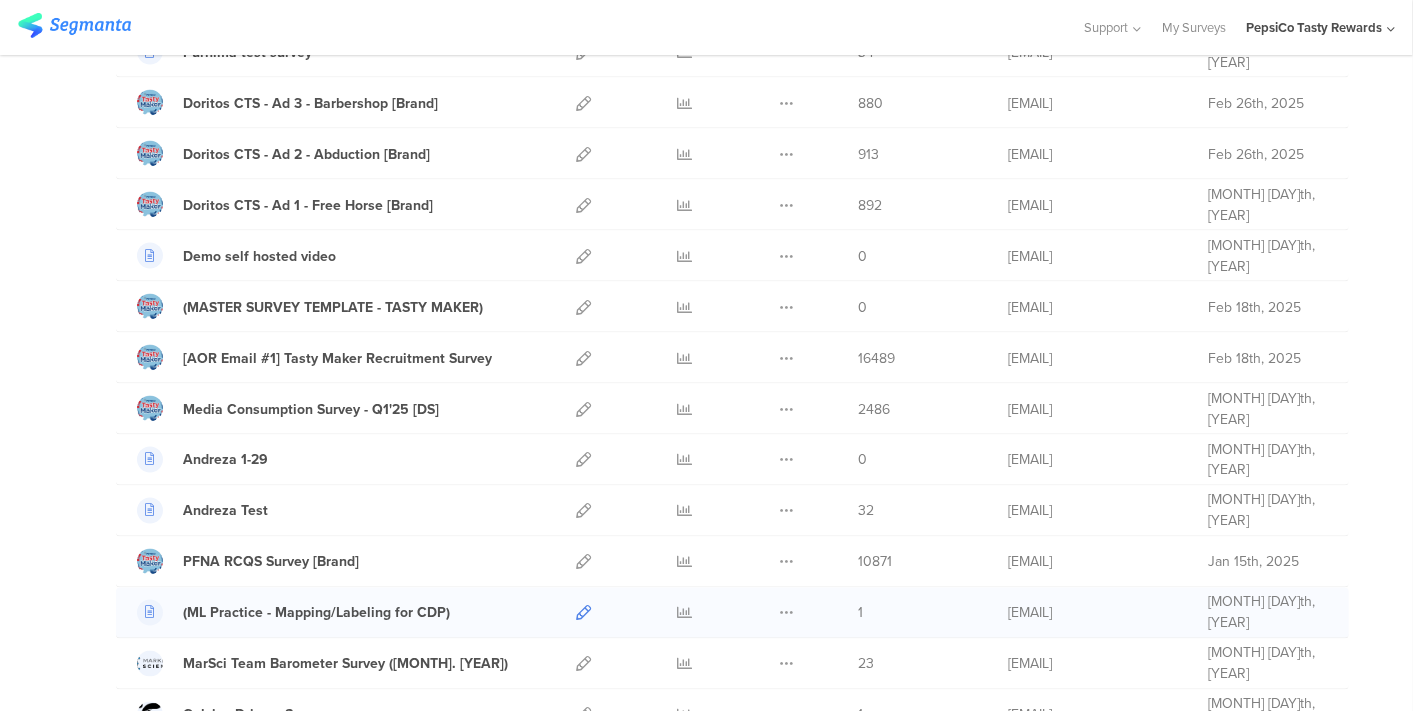 click at bounding box center [583, 613] 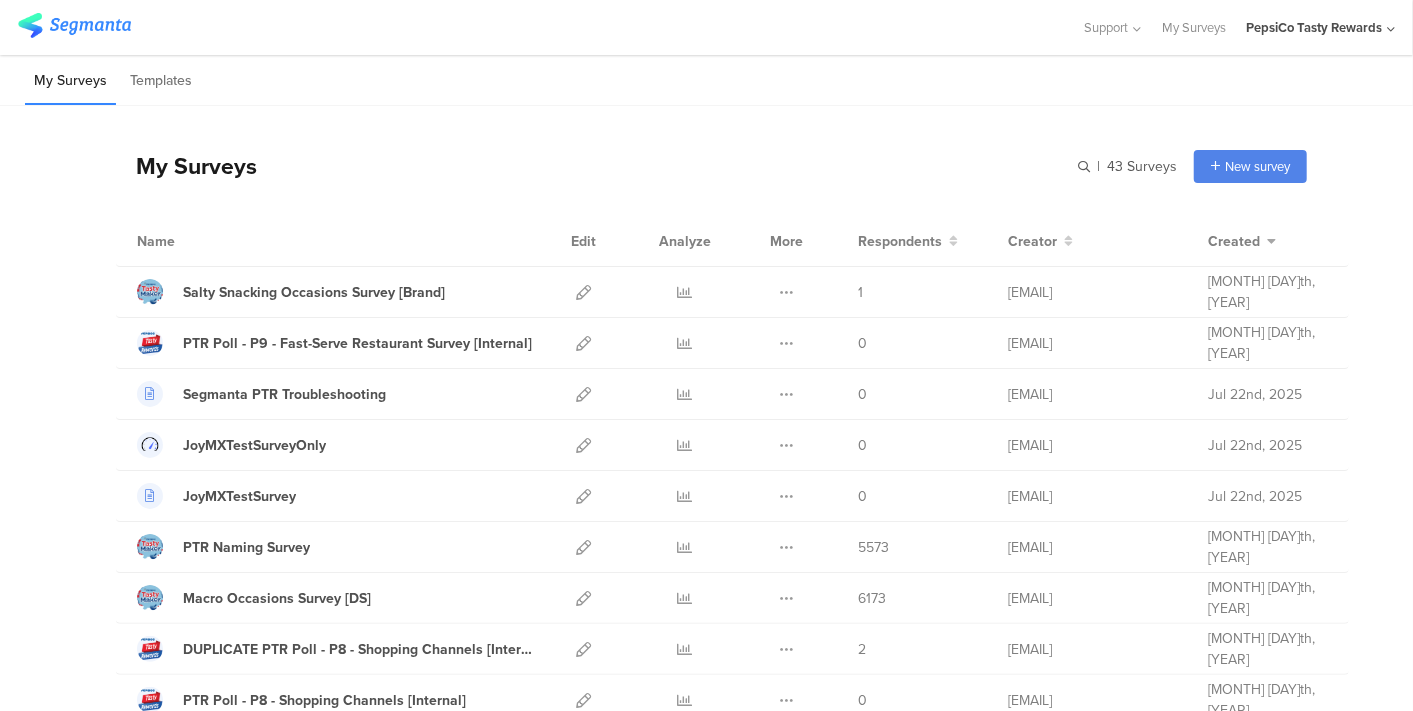 scroll, scrollTop: 2, scrollLeft: 0, axis: vertical 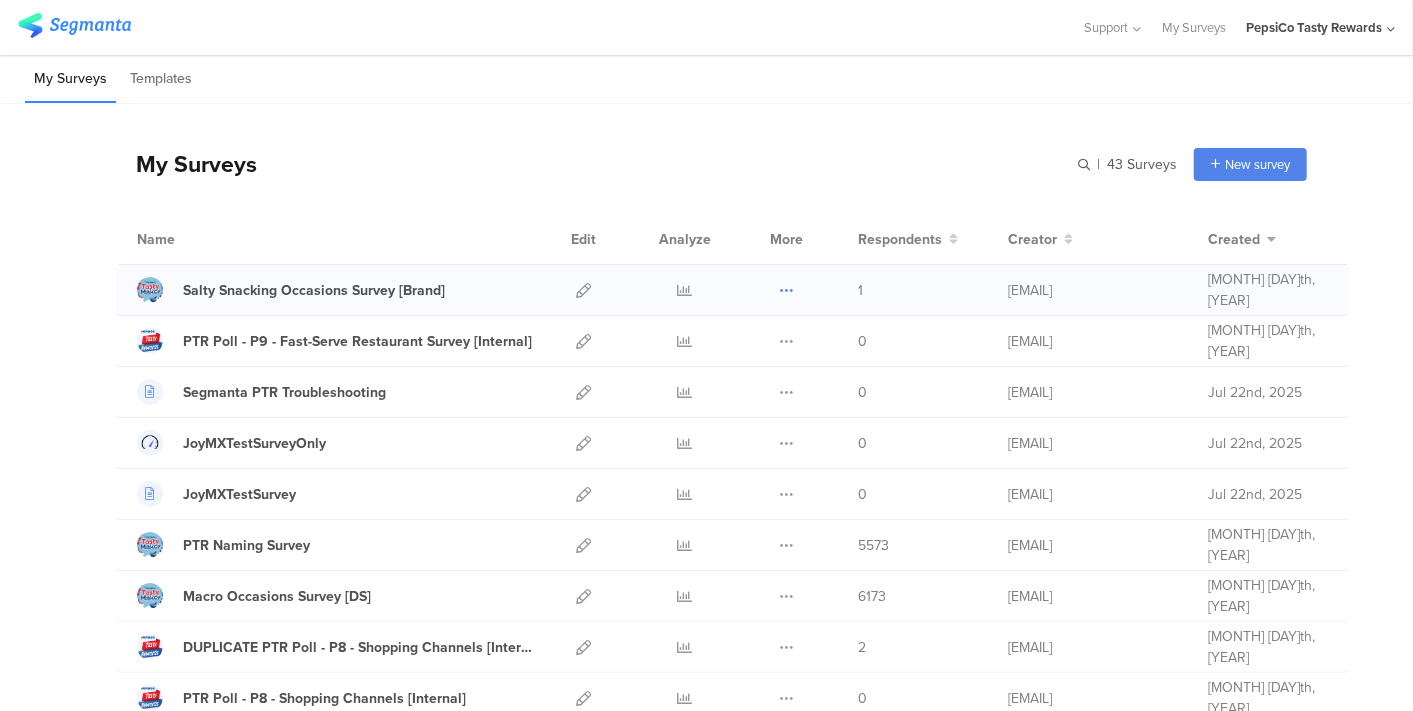 click at bounding box center (786, 290) 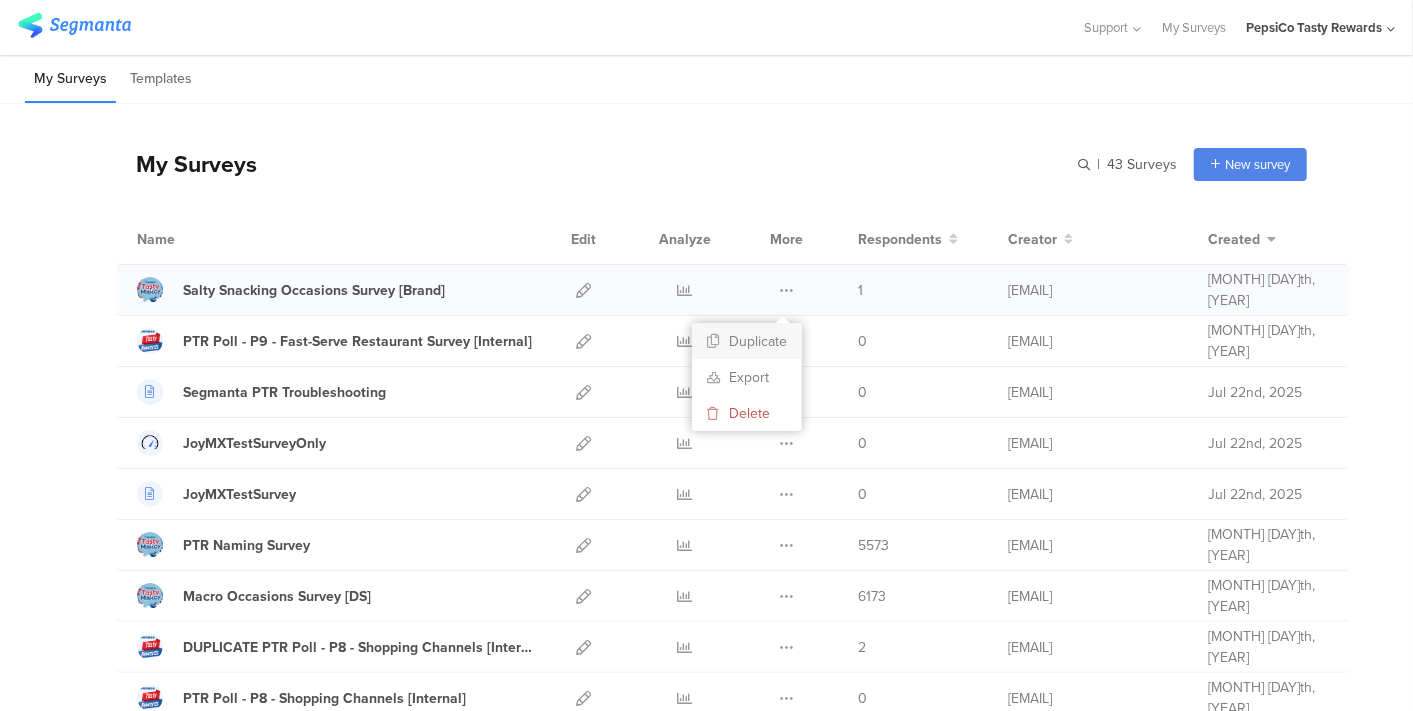 click on "Duplicate" at bounding box center [747, 341] 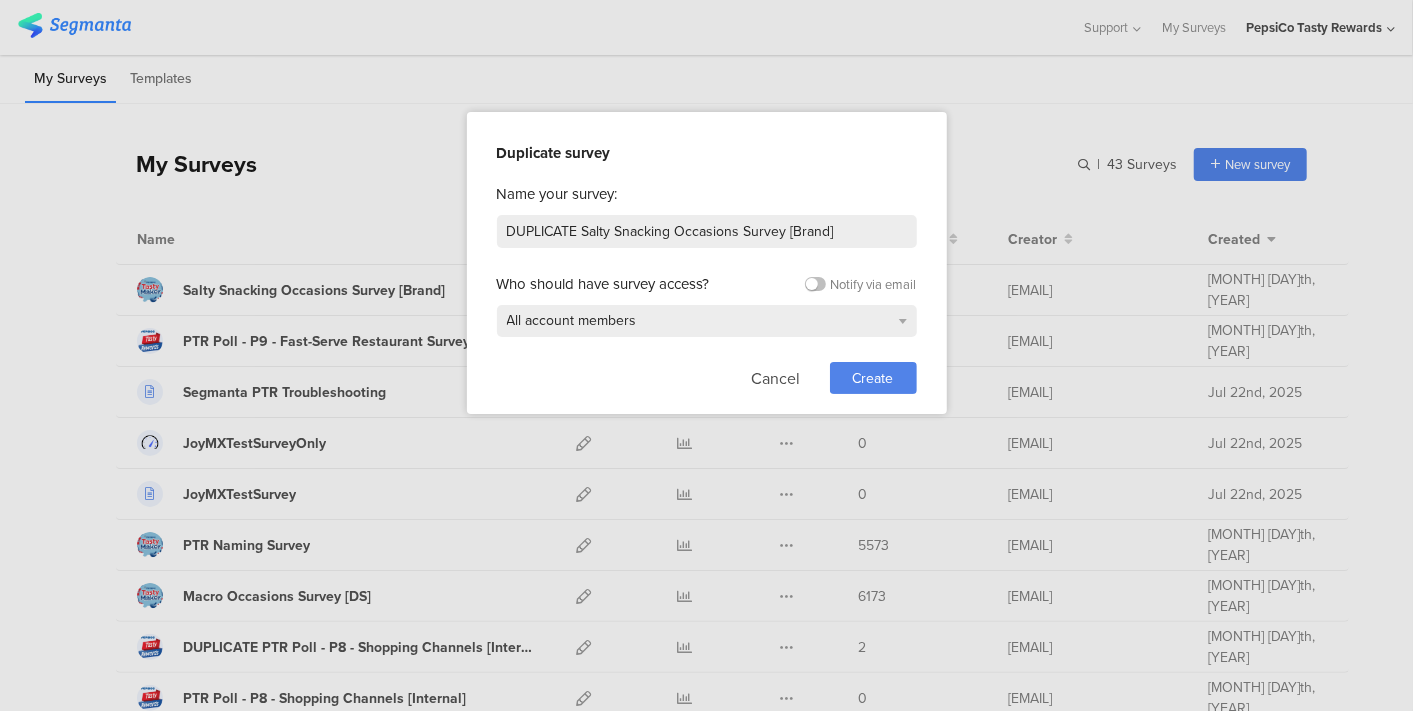 click on "Create" at bounding box center [873, 378] 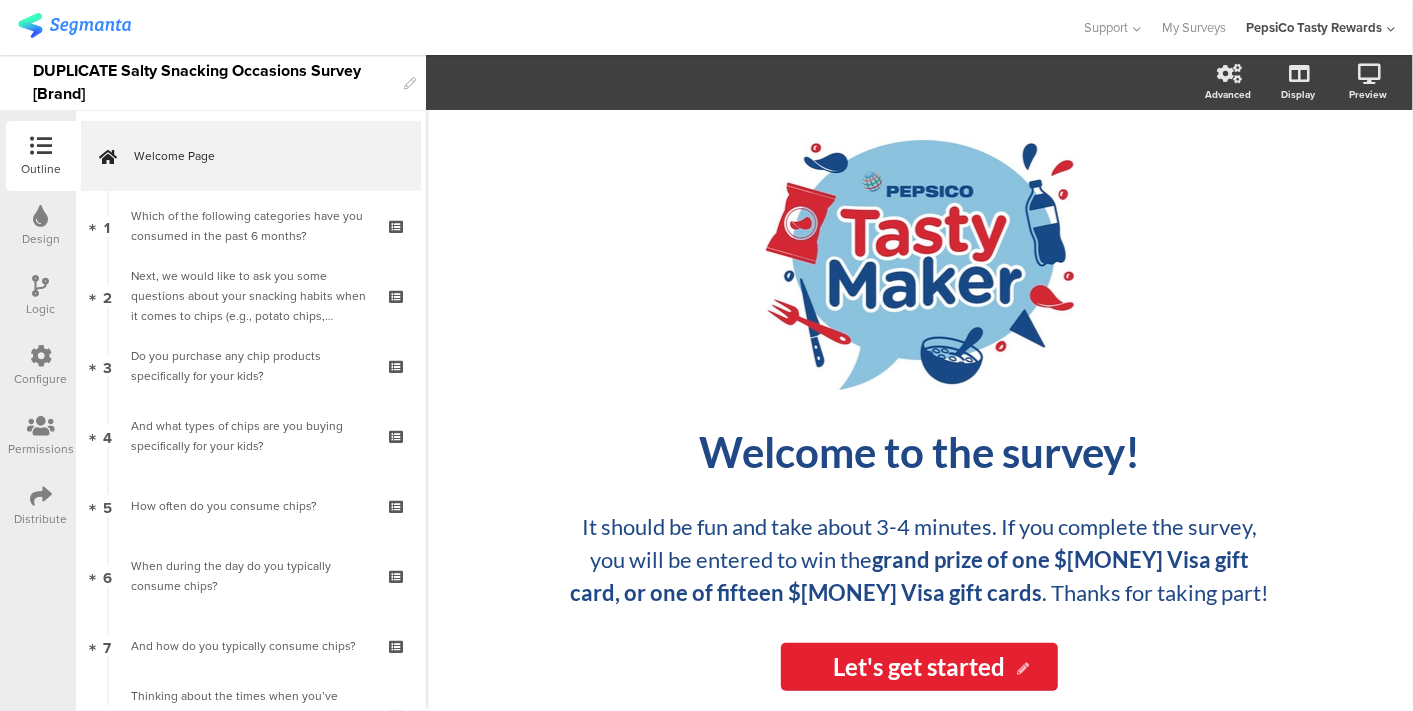 click on "Logic" at bounding box center [41, 296] 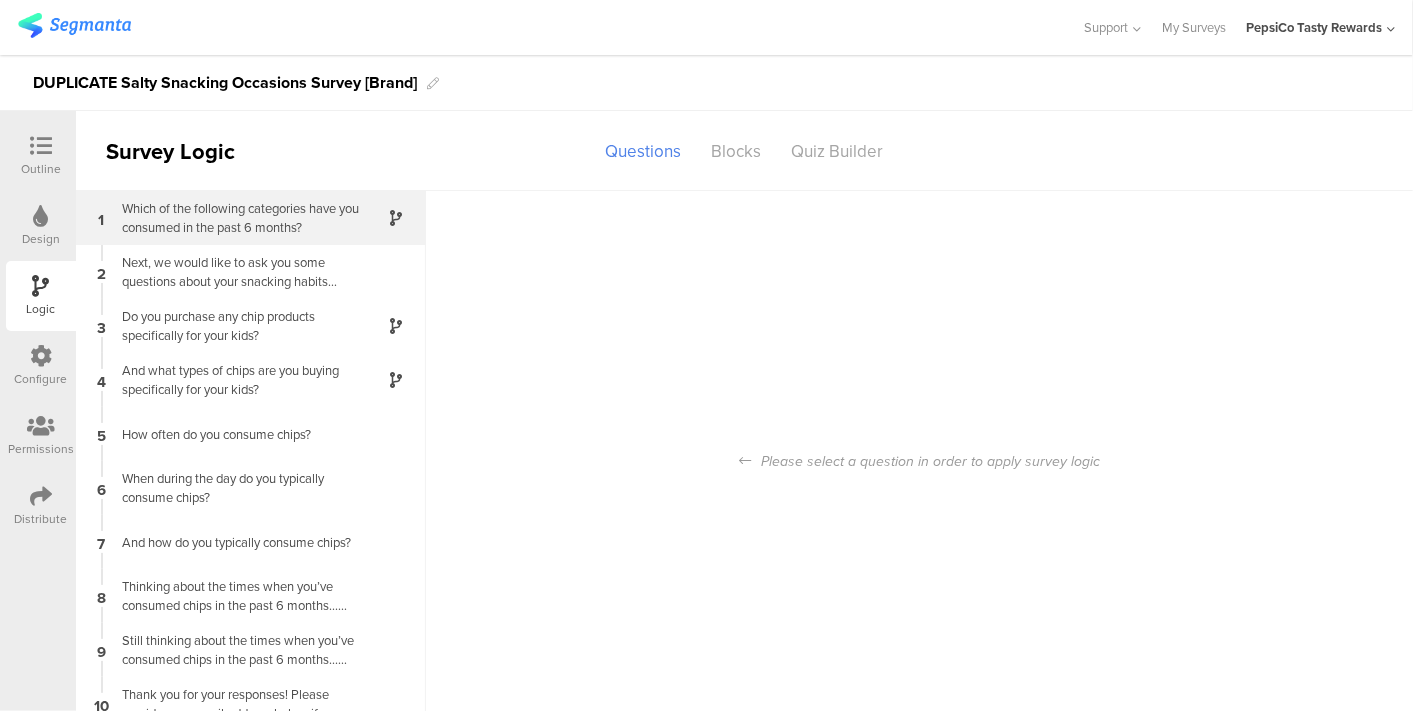 click on "Which of the following categories have you c﻿onsumed in the past 6 months?" at bounding box center (235, 218) 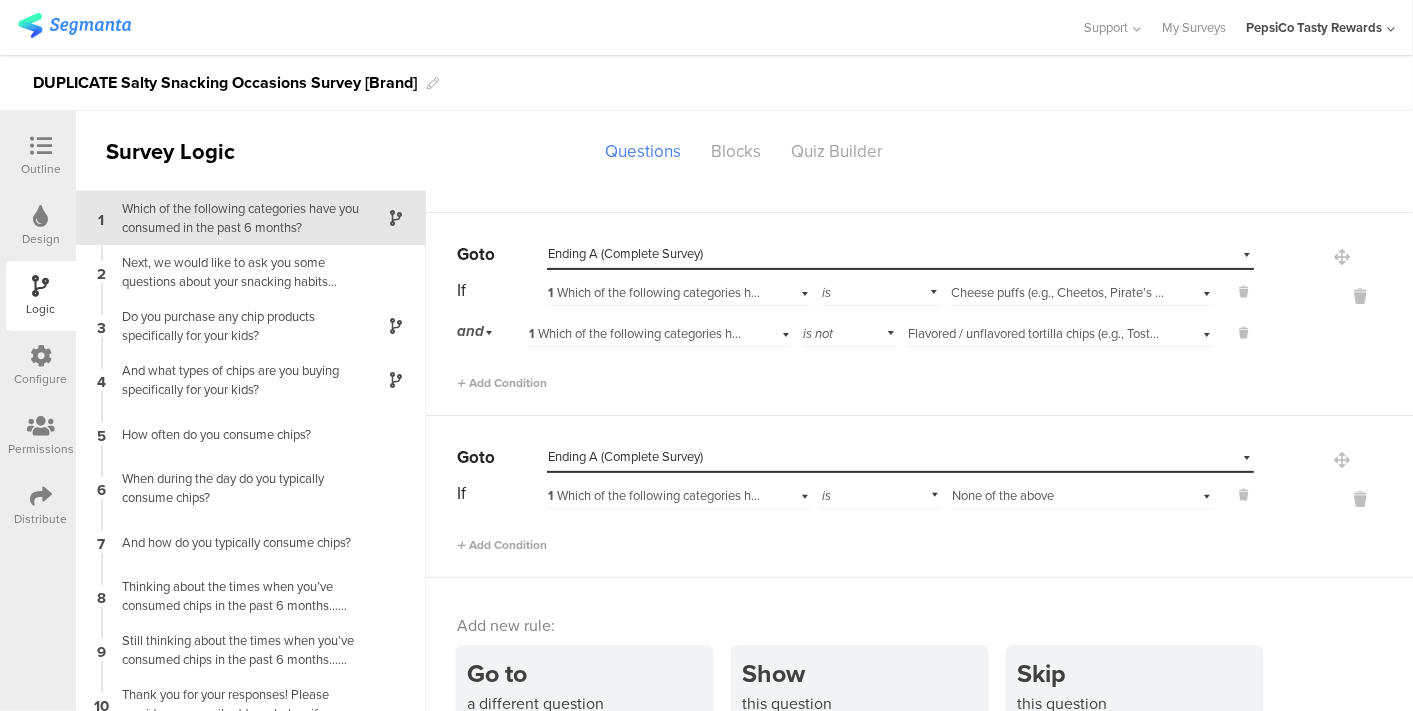 scroll, scrollTop: 262, scrollLeft: 0, axis: vertical 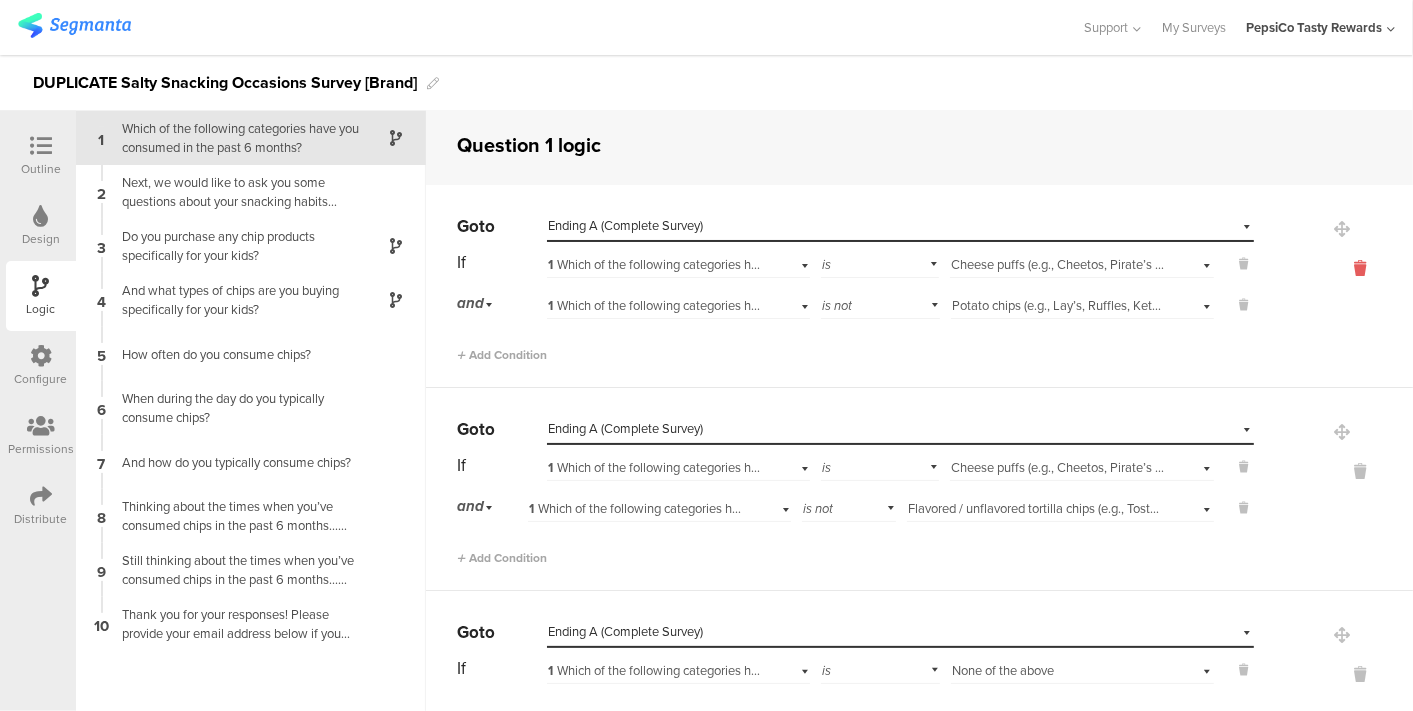 click at bounding box center (1360, 268) 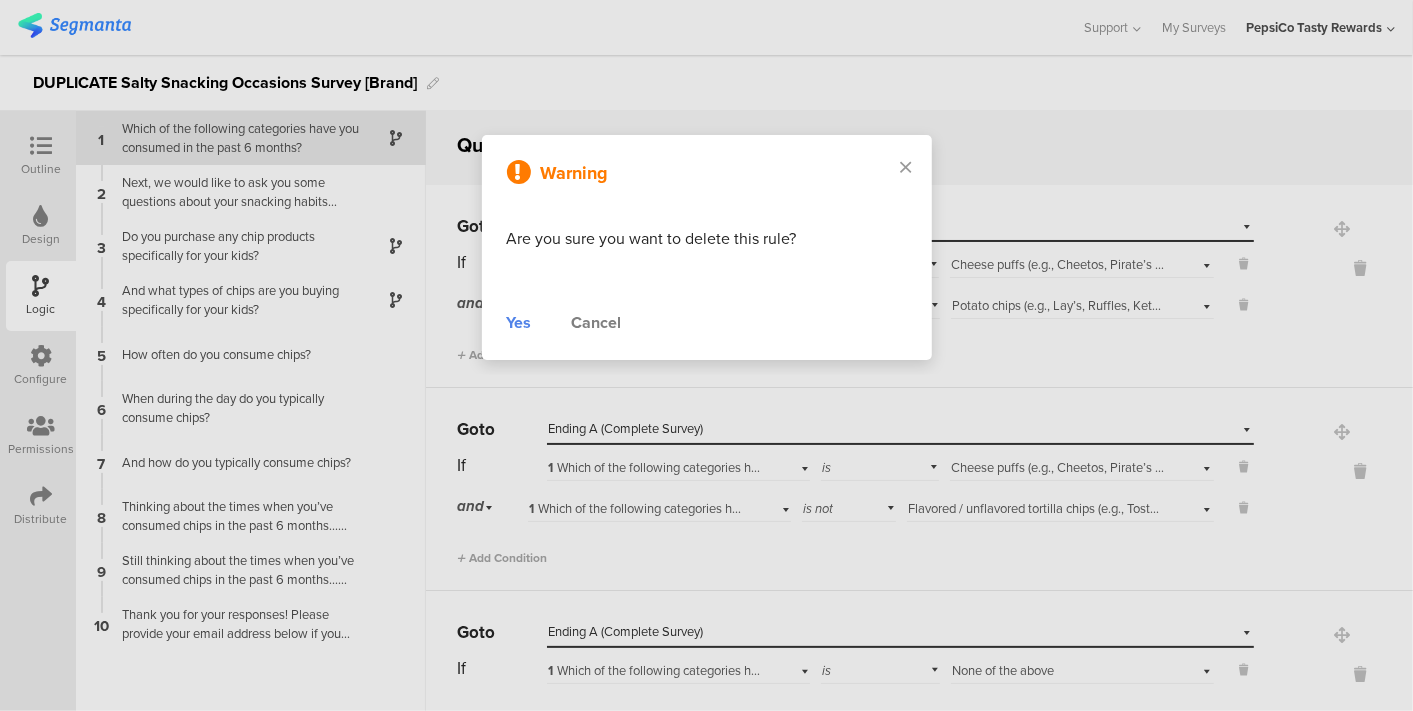 click on "Yes
Cancel" at bounding box center (707, 323) 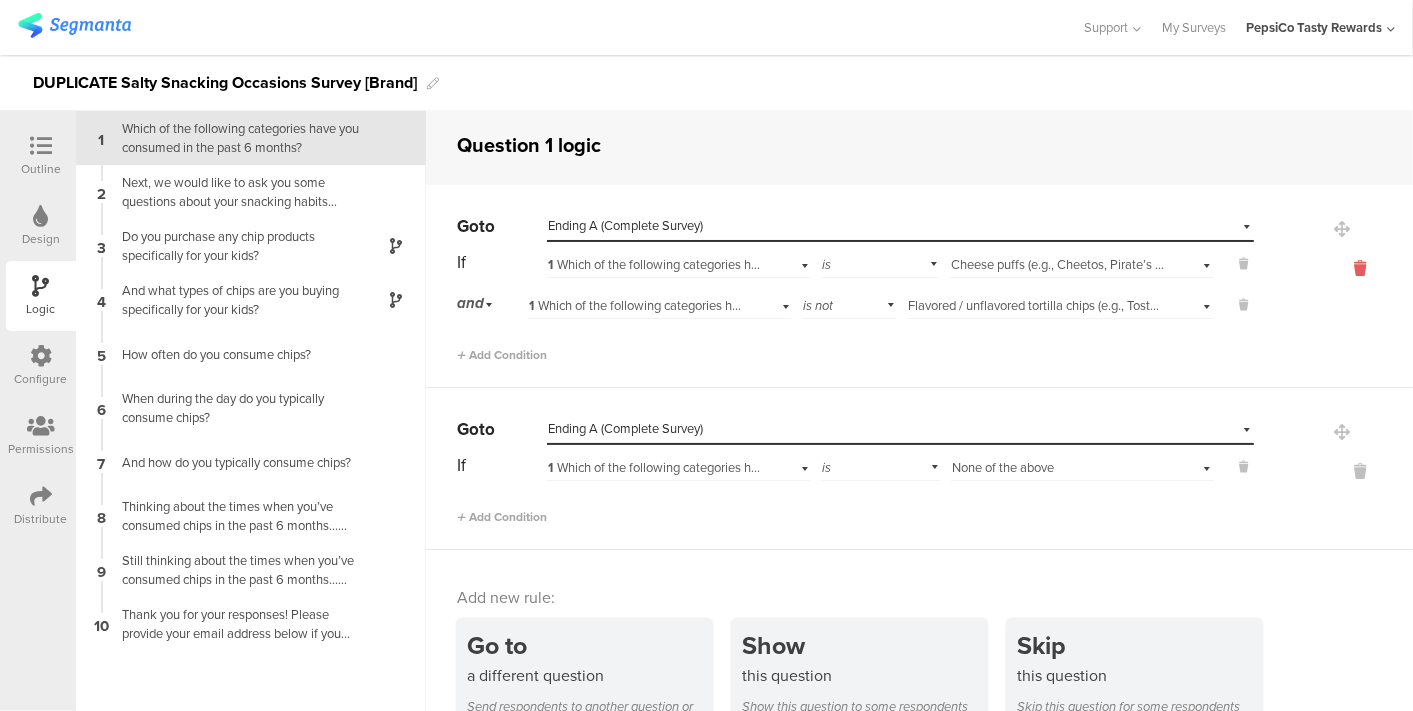 click at bounding box center (1360, 268) 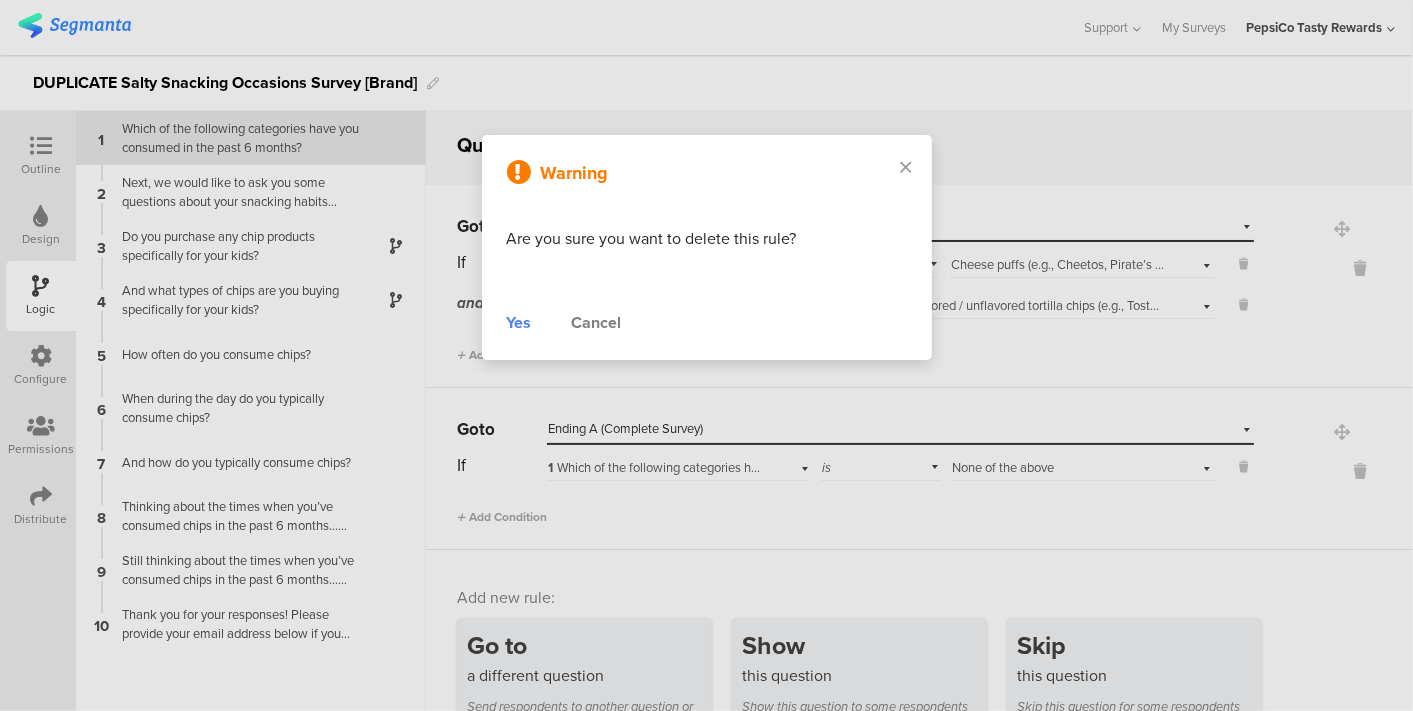 click on "Yes" at bounding box center [519, 323] 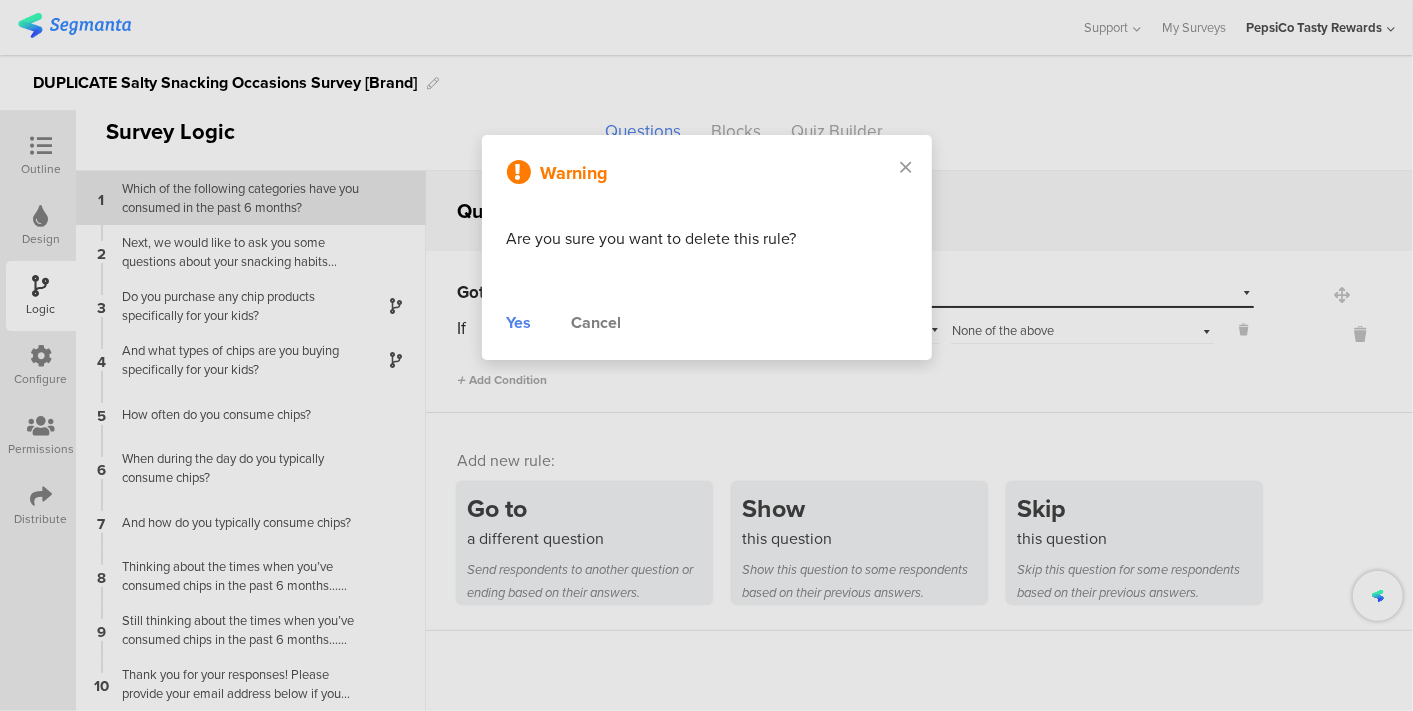 scroll, scrollTop: 0, scrollLeft: 0, axis: both 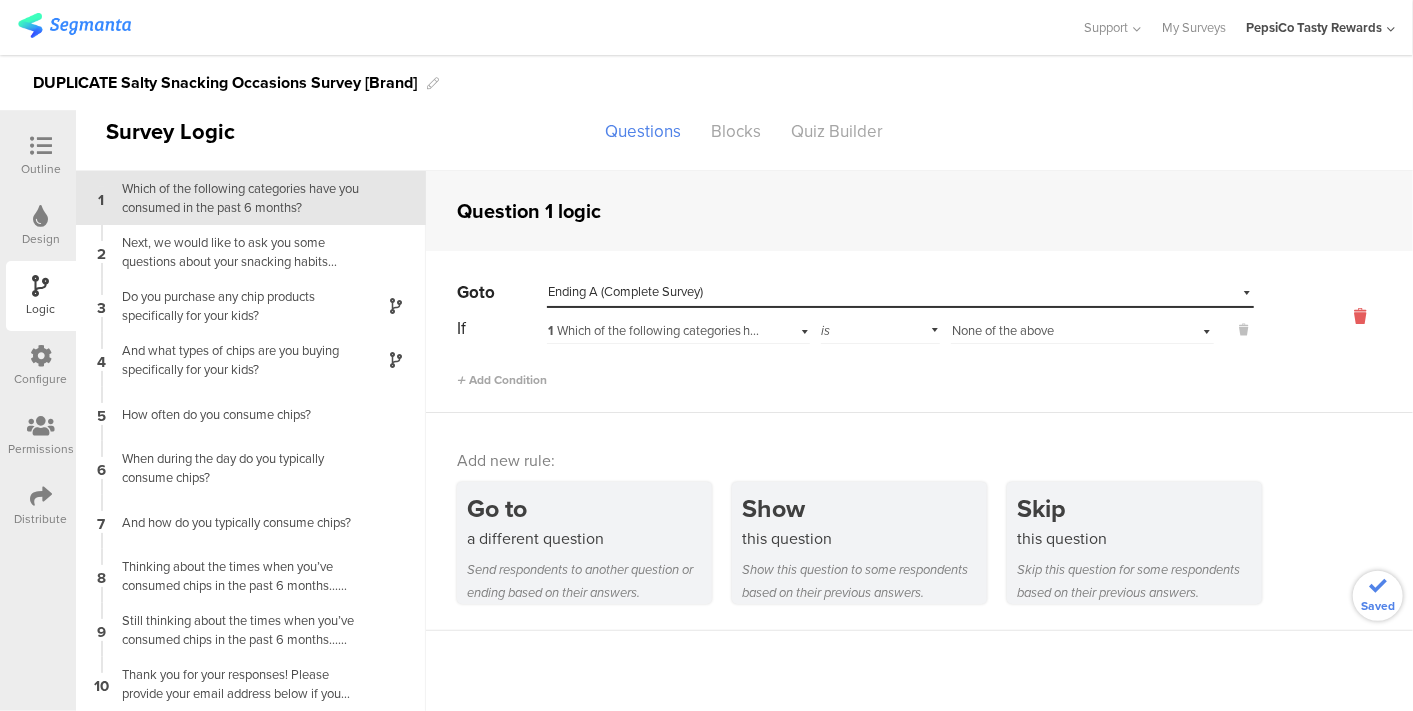 click at bounding box center (1360, 316) 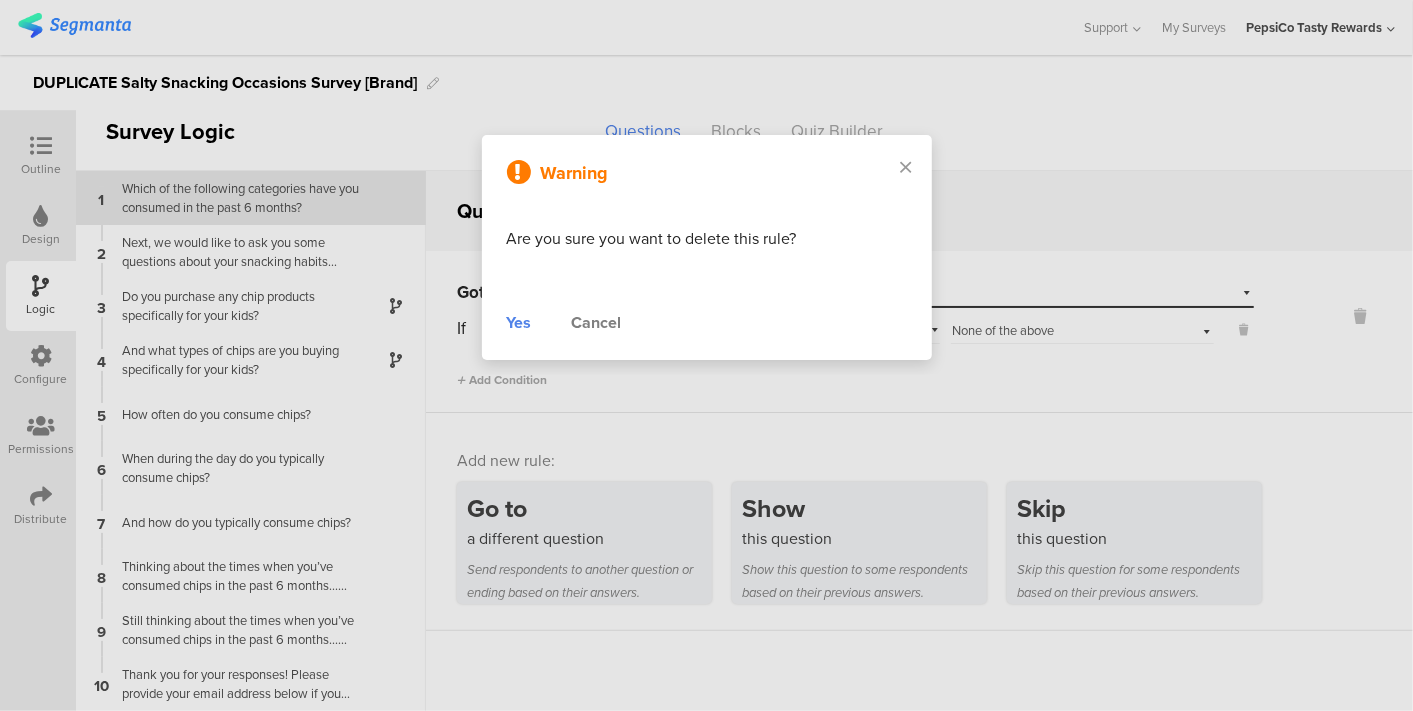 click on "Yes" at bounding box center (519, 323) 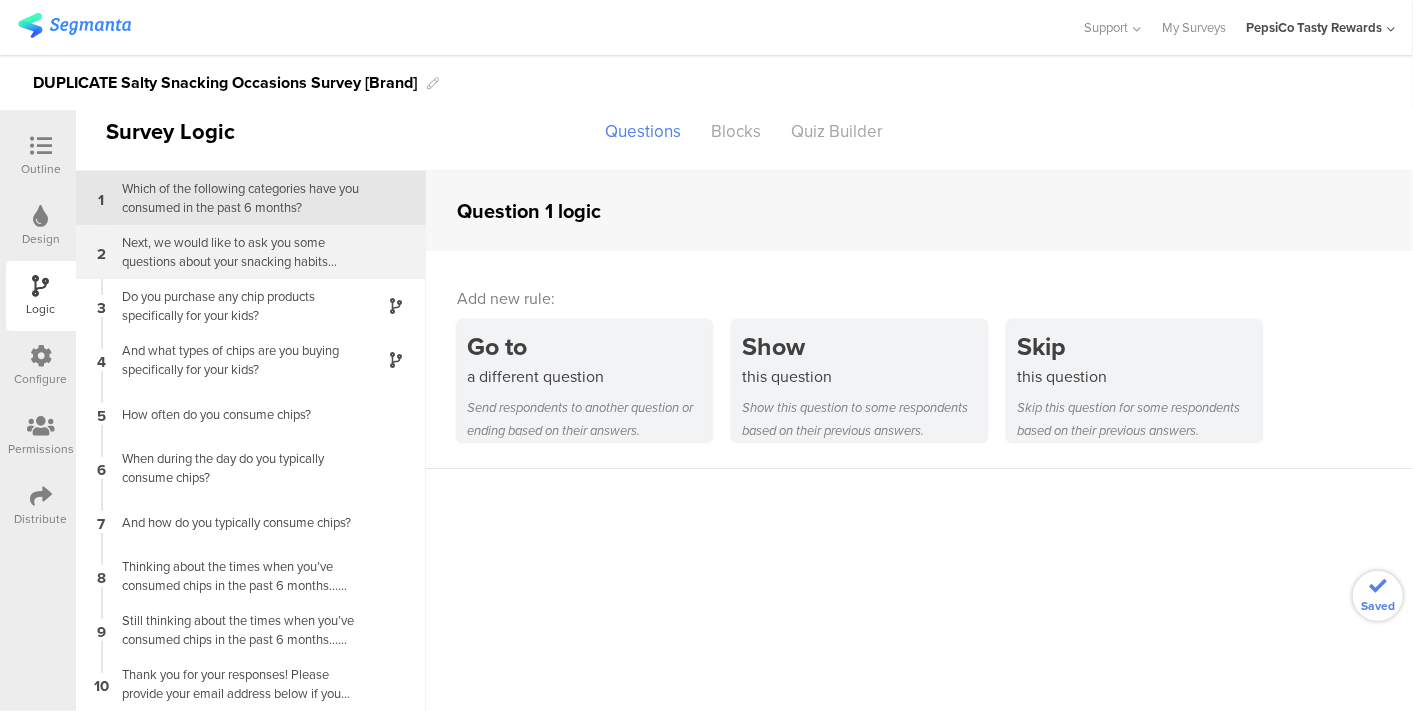 click on "Next, we would like to ask you some questions about your snacking habits when it comes to chips (e.g., potato chips, flavored / unflavored tortilla chips, etc.) First, who in your household is typically eating chips?" at bounding box center [235, 252] 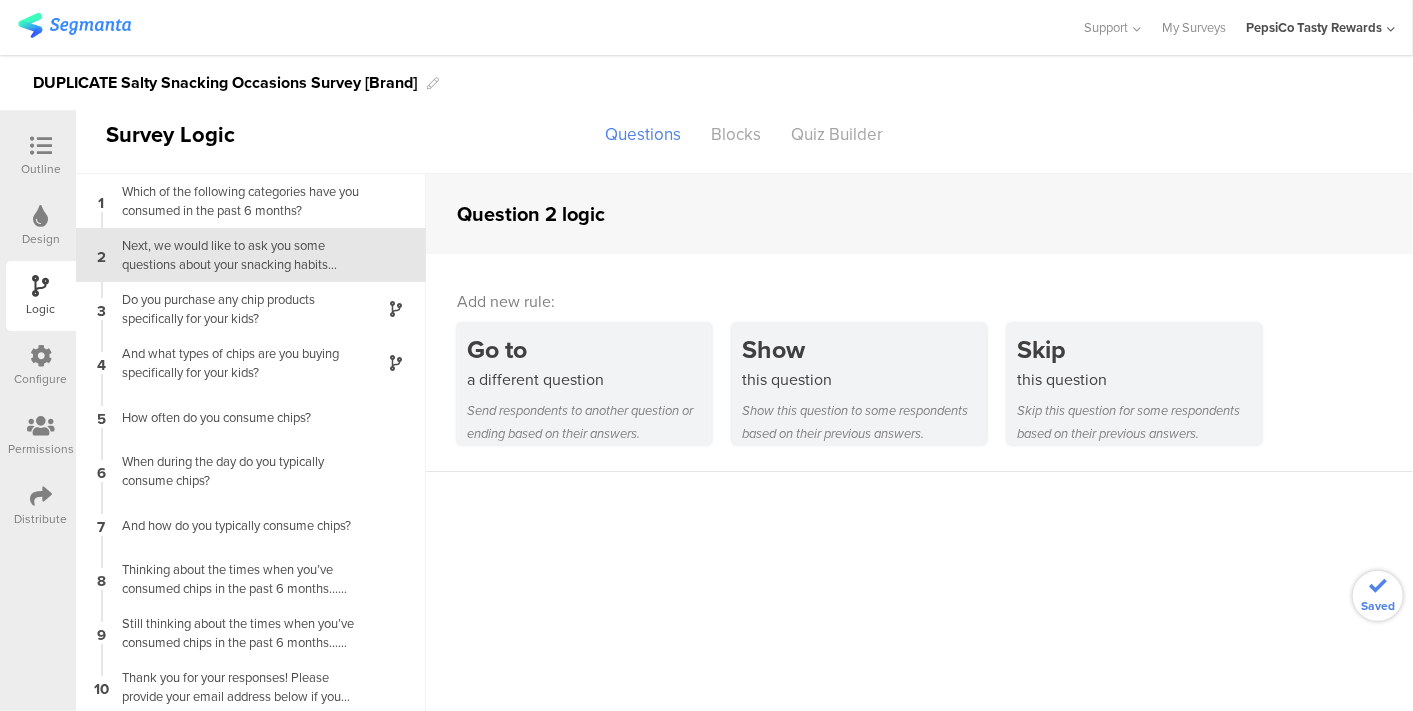 scroll, scrollTop: 0, scrollLeft: 0, axis: both 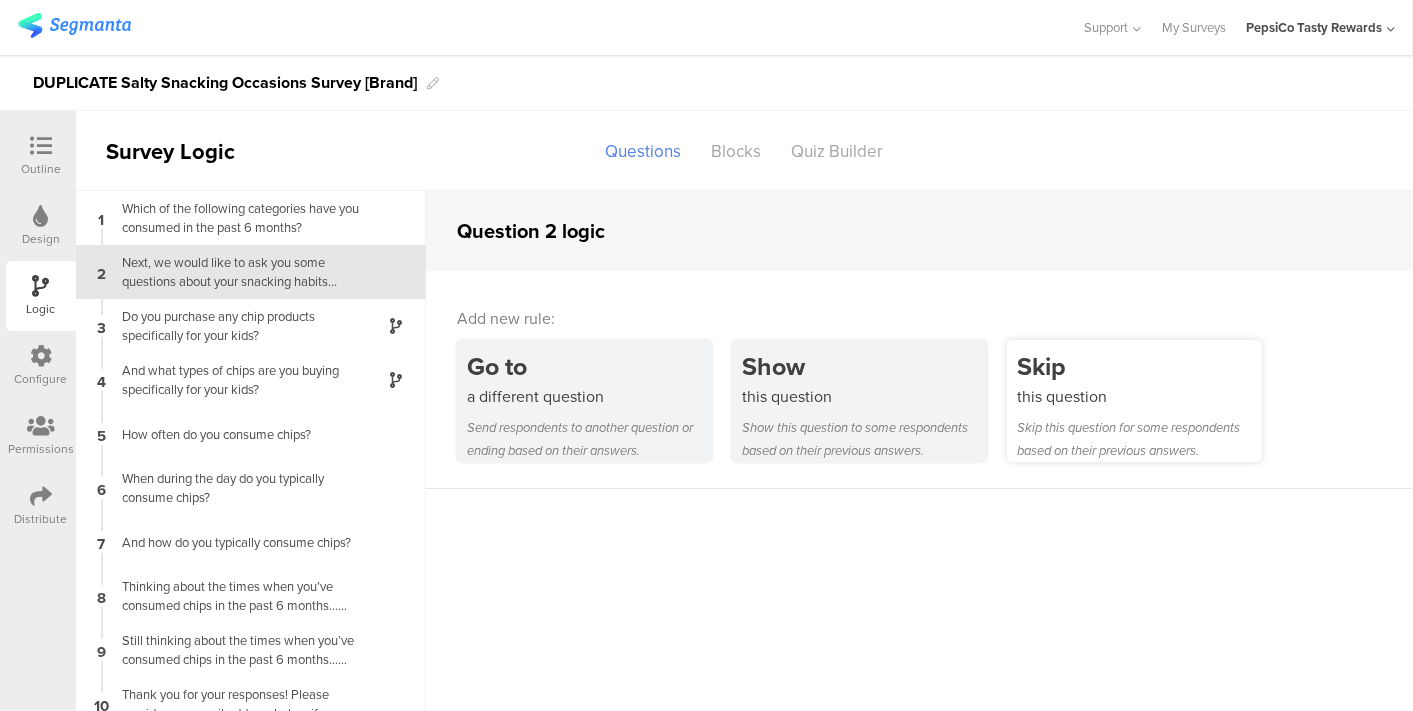 click on "Skip" at bounding box center (1139, 366) 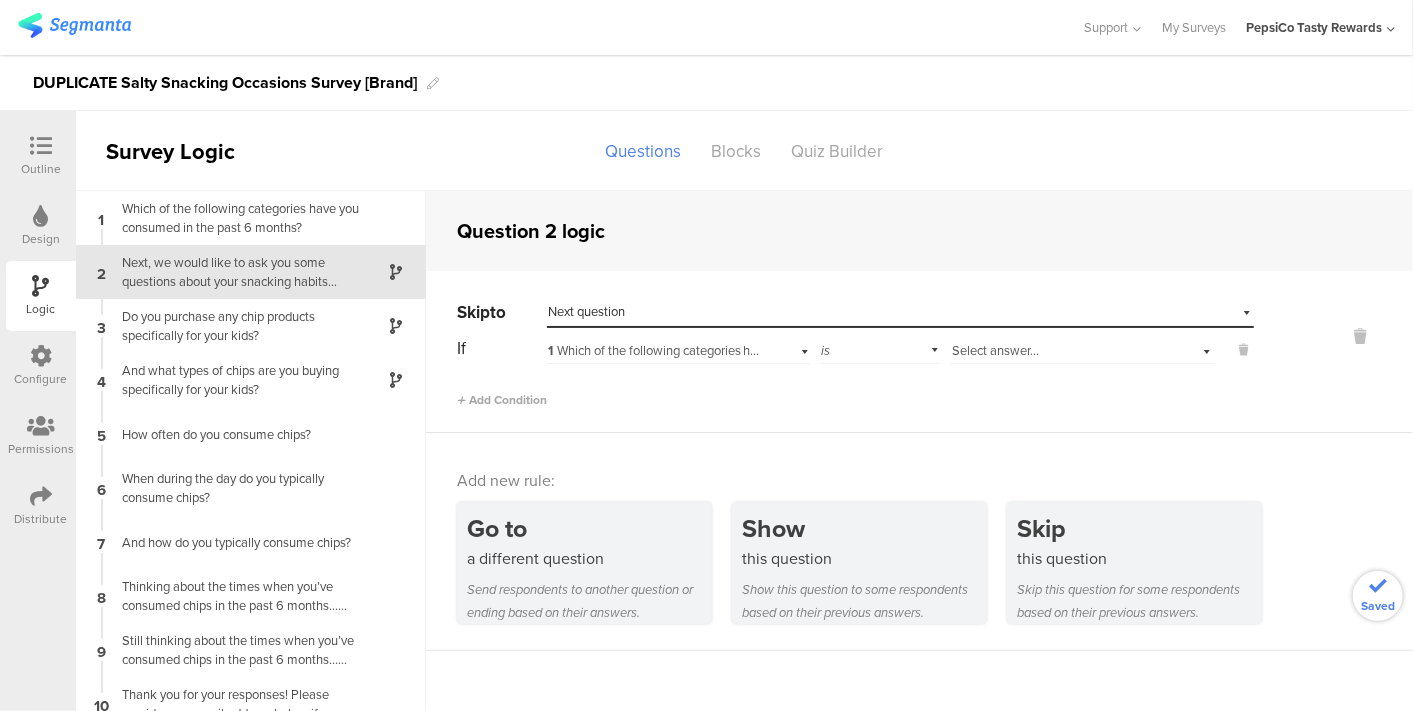 click on "Next question" at bounding box center [586, 311] 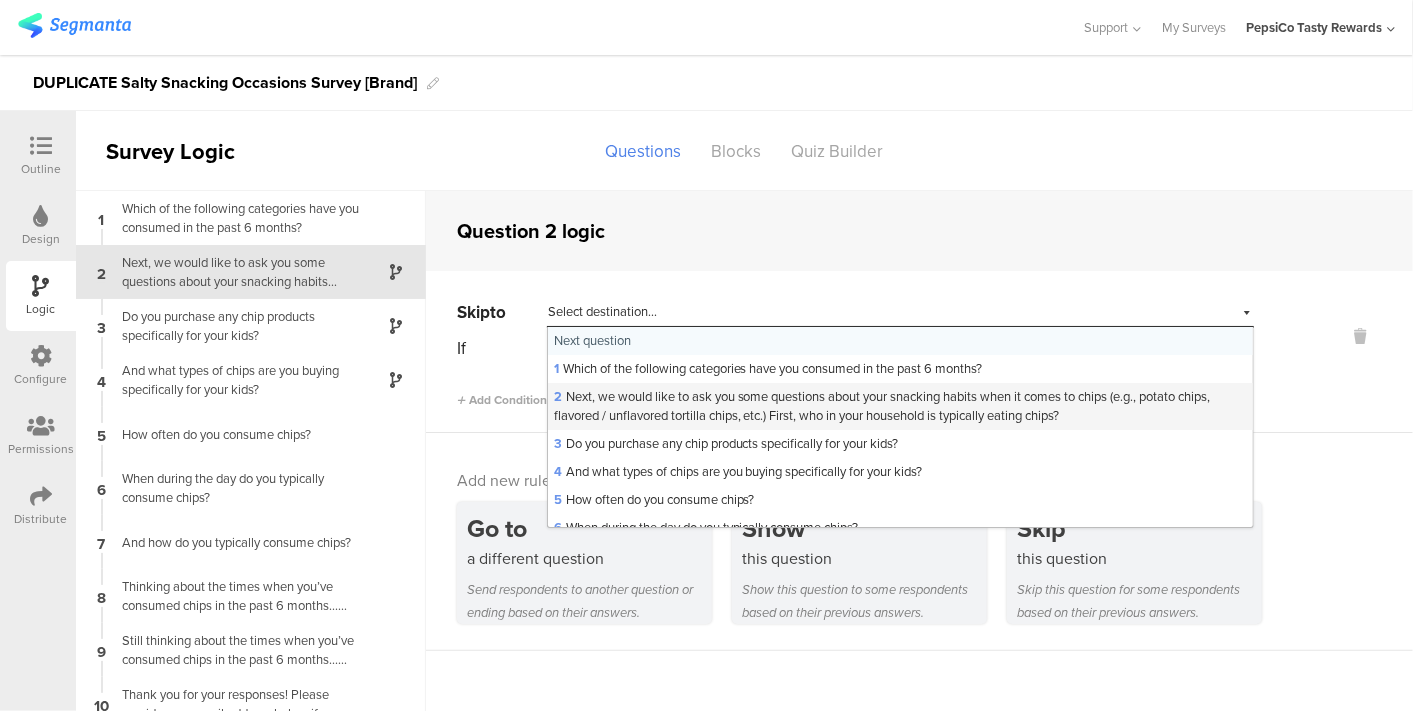 scroll, scrollTop: 211, scrollLeft: 0, axis: vertical 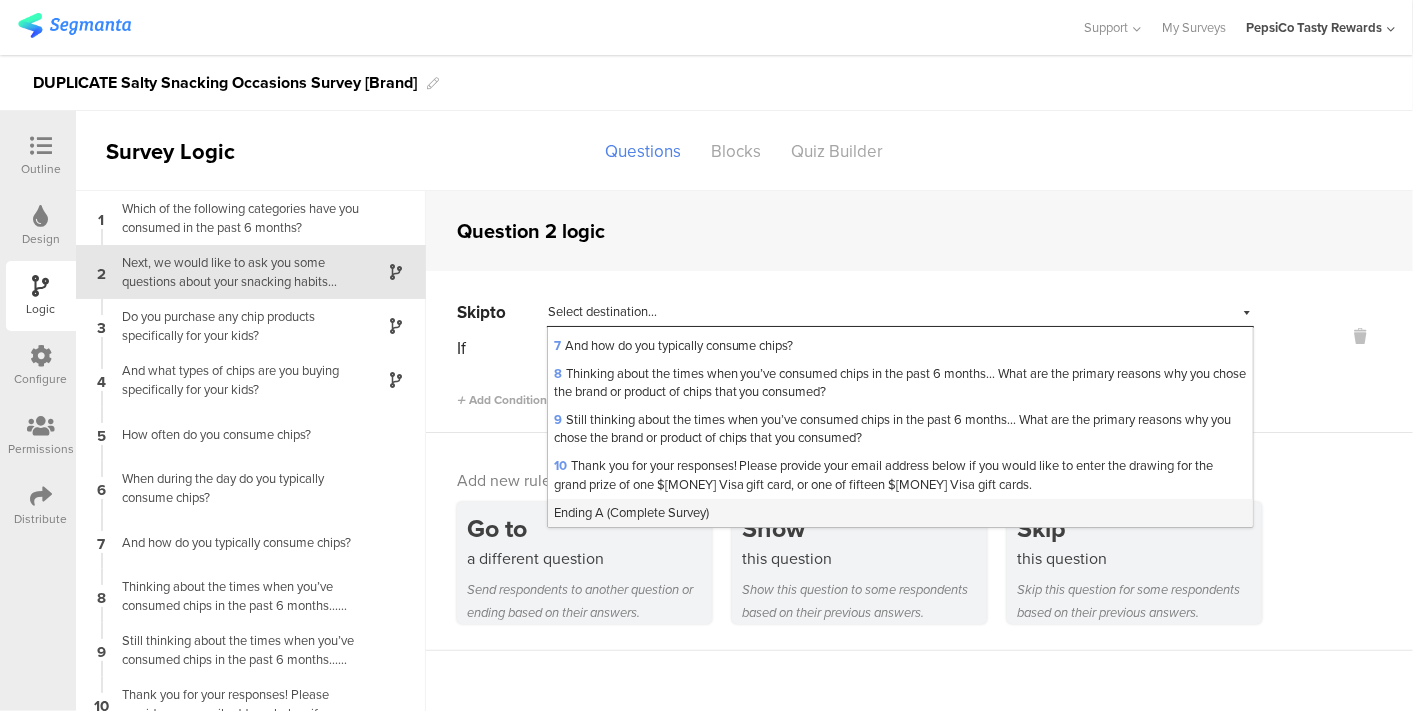 click on "Ending A (Complete Survey)" at bounding box center [631, 512] 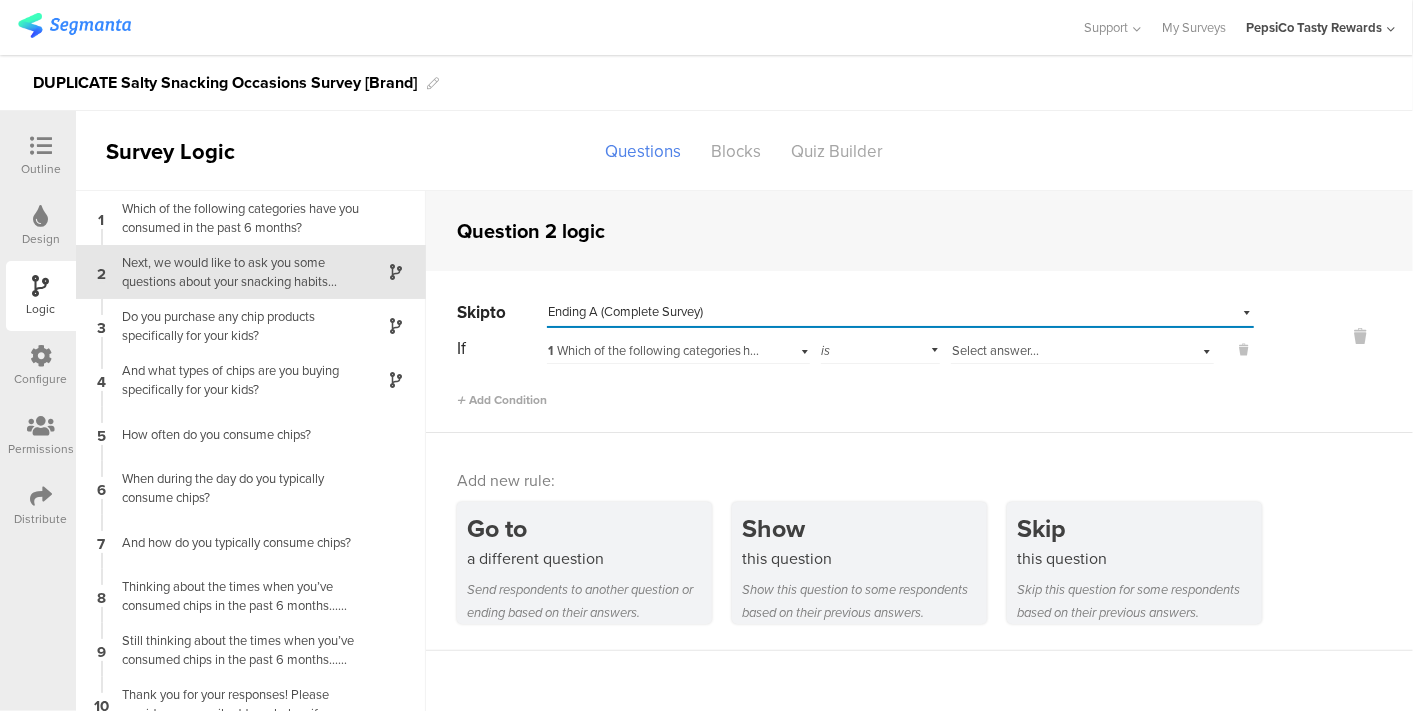 click on "is" at bounding box center (881, 348) 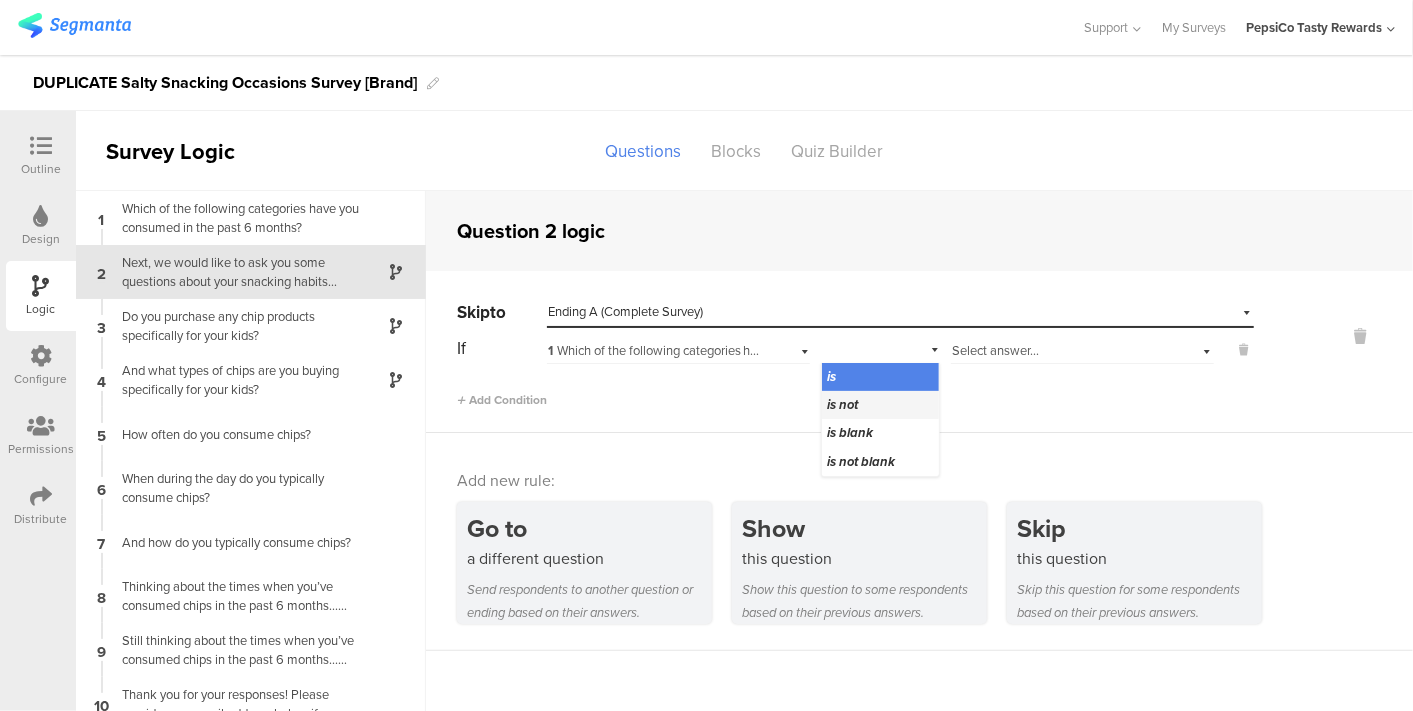 click on "is not" at bounding box center (881, 405) 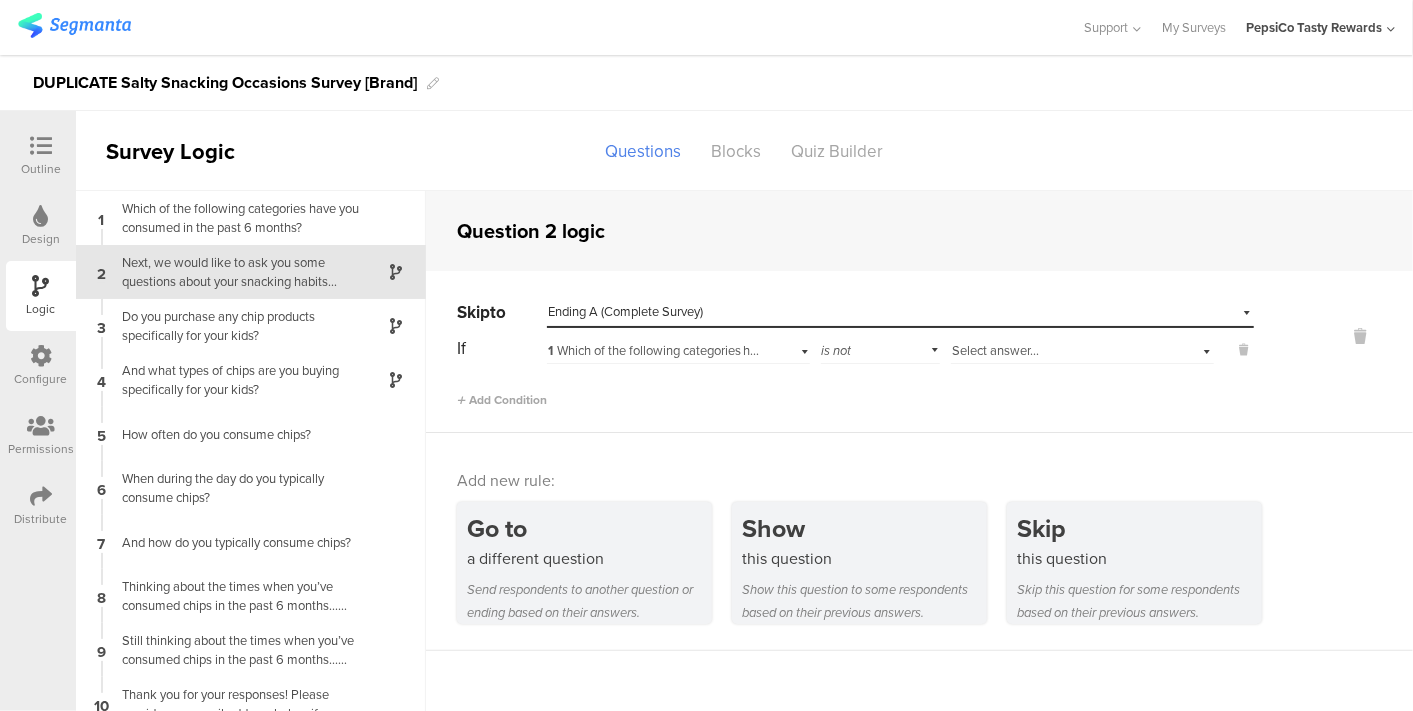 click on "Select answer..." at bounding box center [1082, 348] 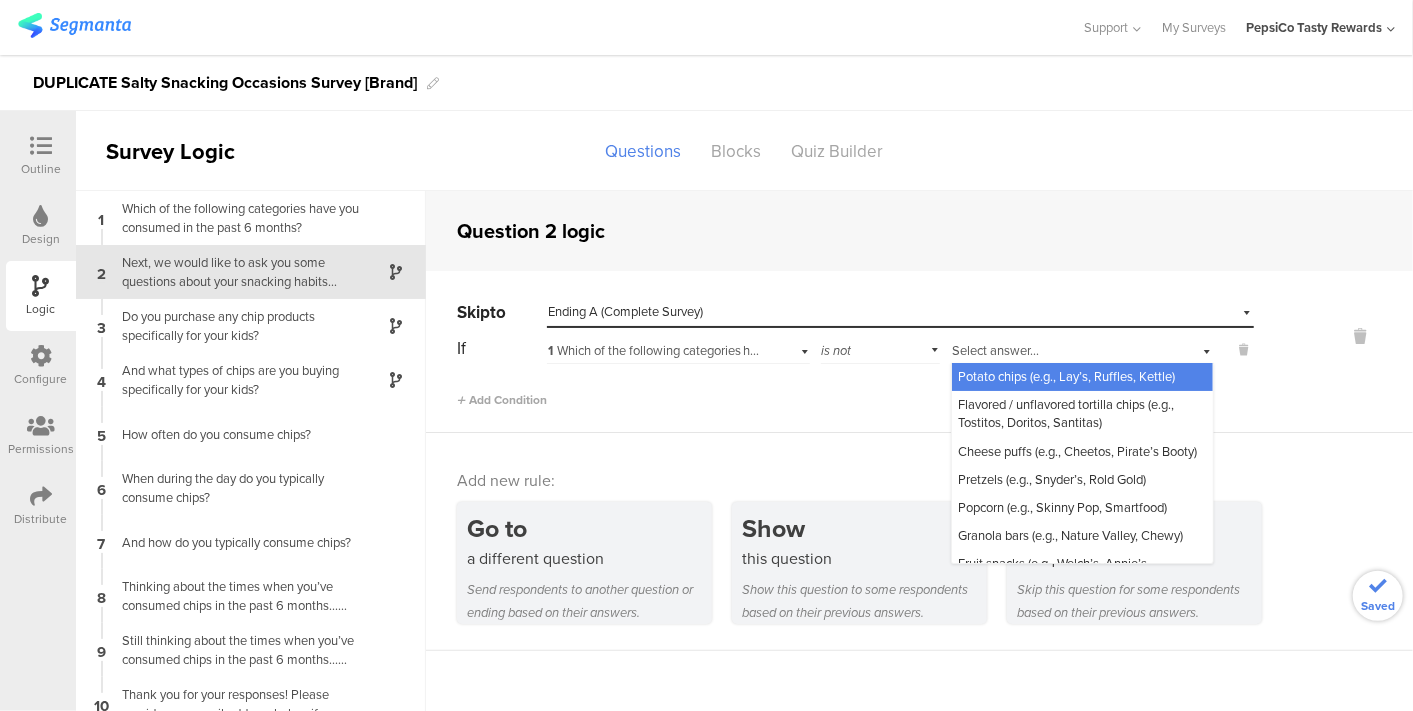 click on "Potato chips (e.g., Lay’s, Ruffles, Kettle)" at bounding box center [1066, 376] 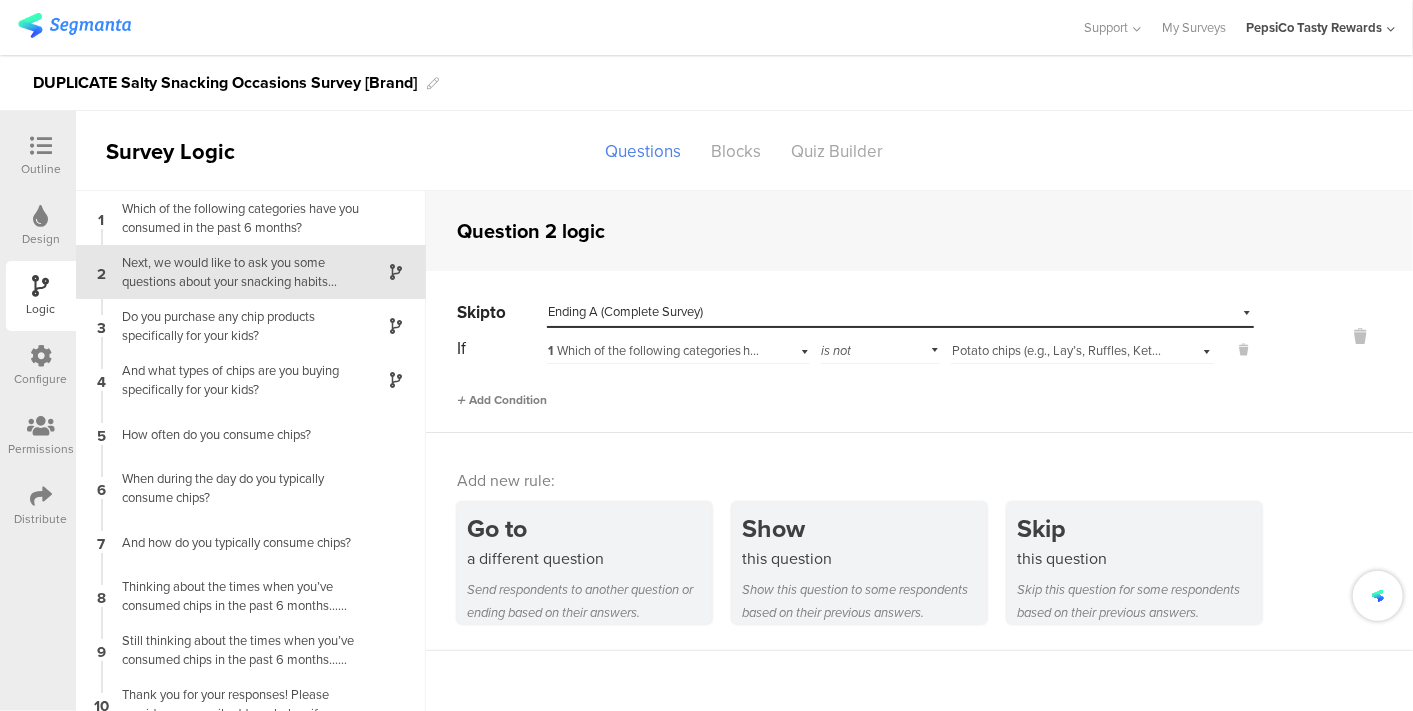 click on "Add Condition" at bounding box center (502, 400) 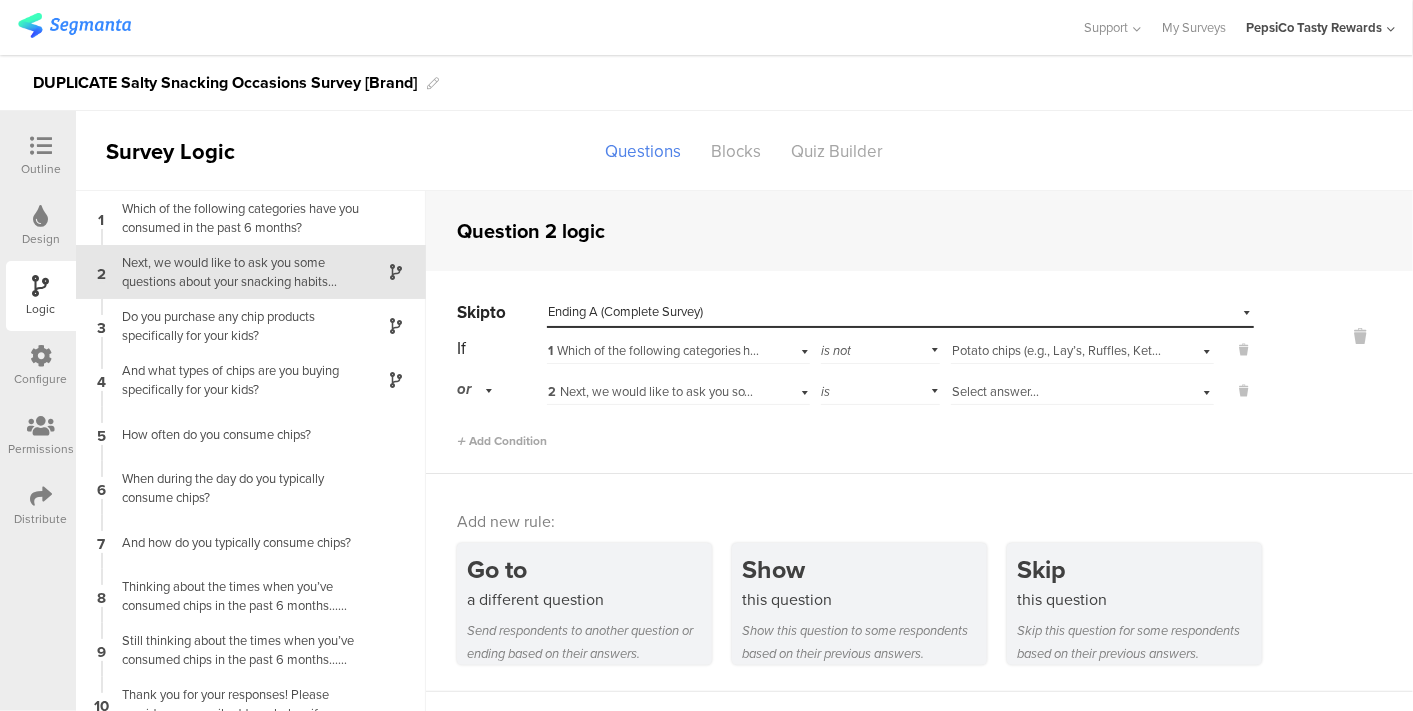 click on "2  Next, we would like to ask you some questions about your snacking habits when it comes to chips (e.g., potato chips, flavored / unflavored tortilla chips, etc.) First, who in your household is typically eating chips?" at bounding box center [1131, 391] 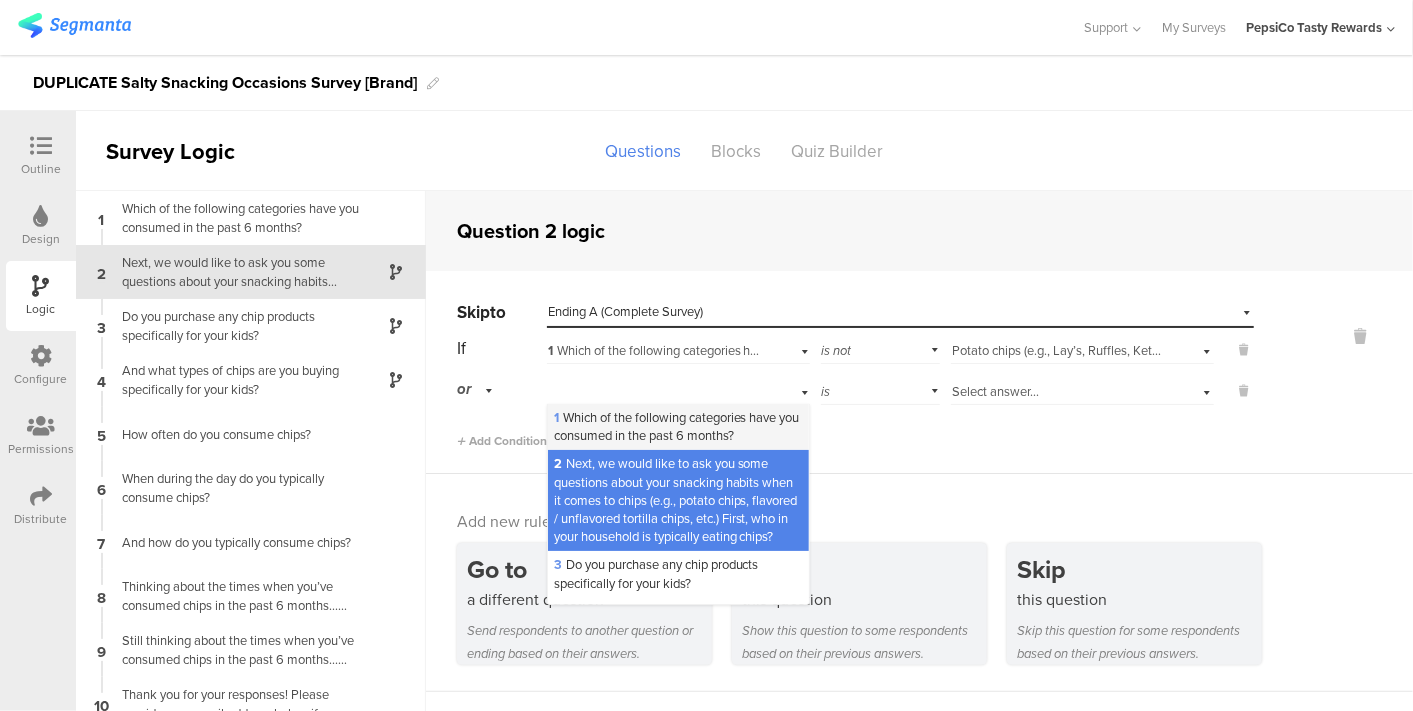 click on "1  Which of the following categories have you c﻿onsumed in the past 6 months?" at bounding box center [677, 426] 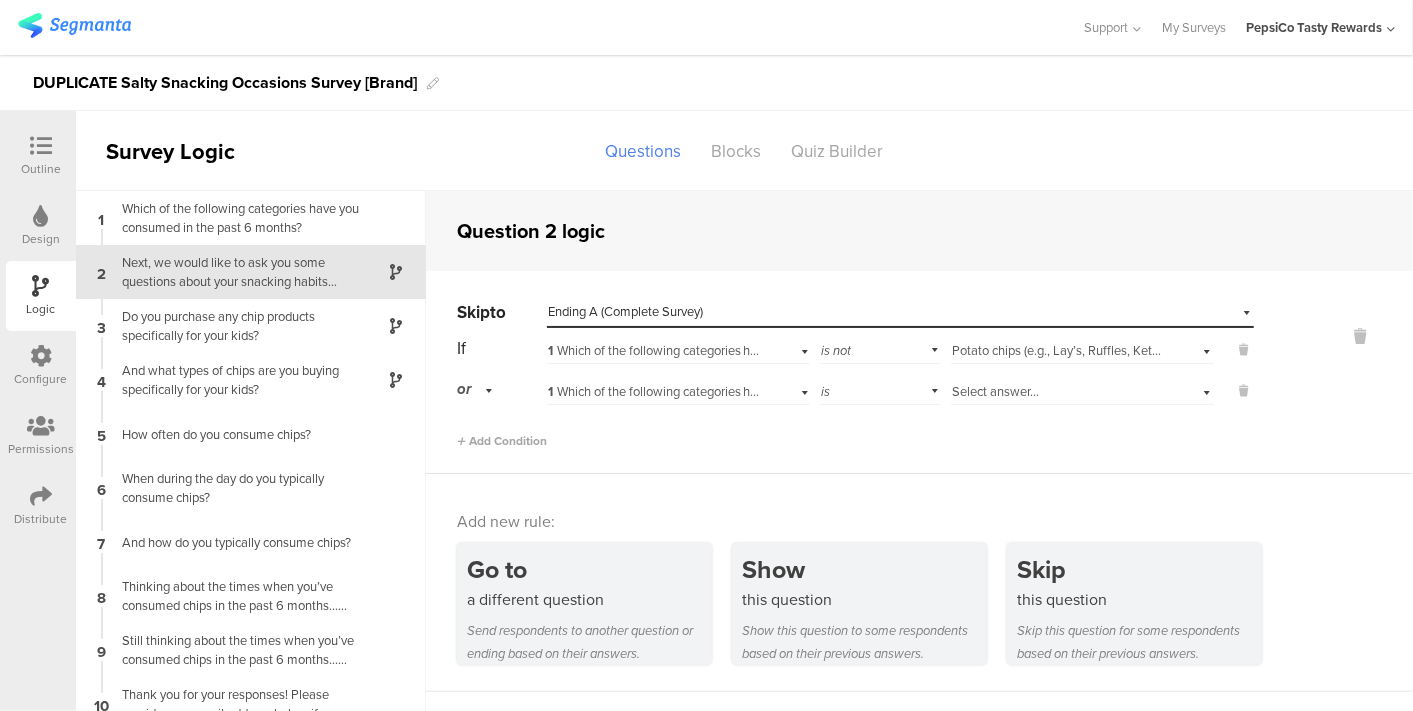 click on "Select answer..." at bounding box center [1058, 392] 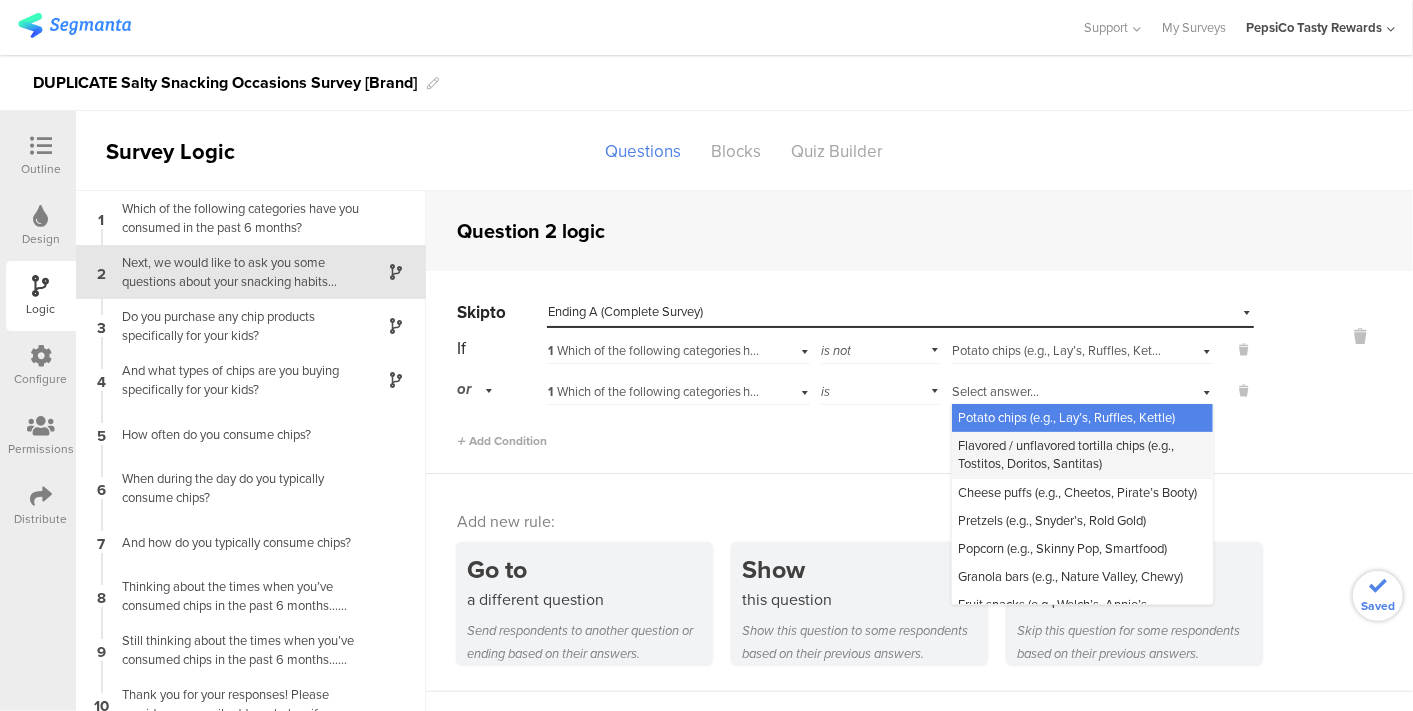 click on "Flavored / unflavored tortilla chips (e.g., Tostitos, Doritos, Santitas)" at bounding box center [1066, 454] 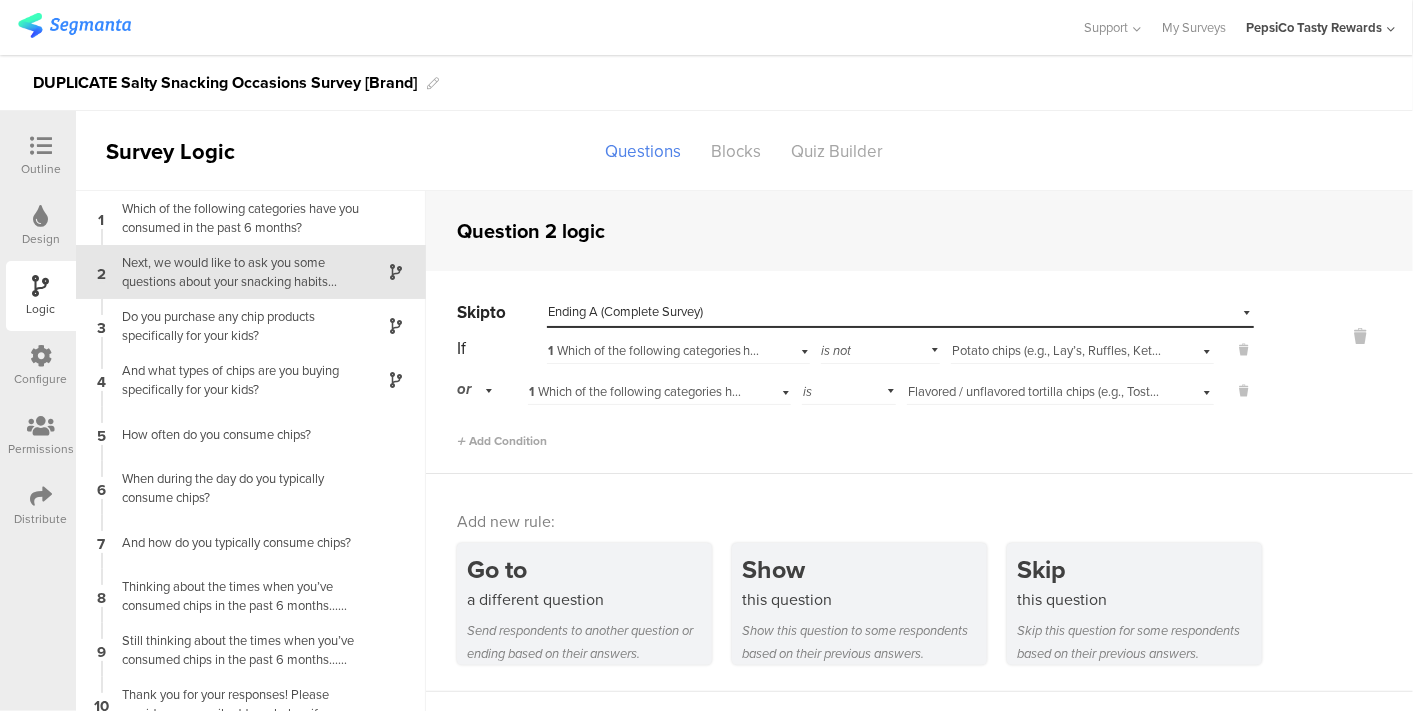 click on "Next, we would like to ask you some questions about your snacking habits when it comes to chips (e.g., potato chips, flavored / unflavored tortilla chips, etc.) First, who in your household is typically eating chips?" at bounding box center [235, 272] 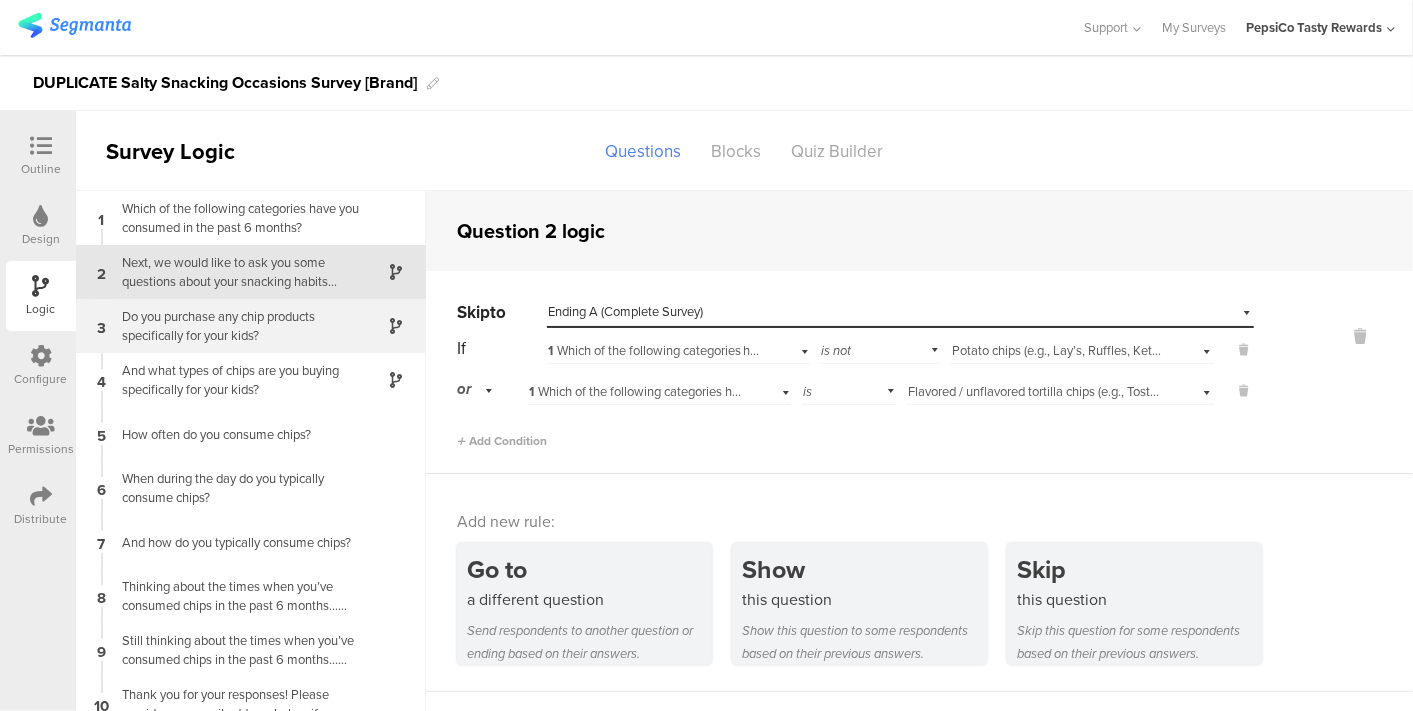 click on "Do you purchase any chip products specifically for your kids?" at bounding box center (235, 326) 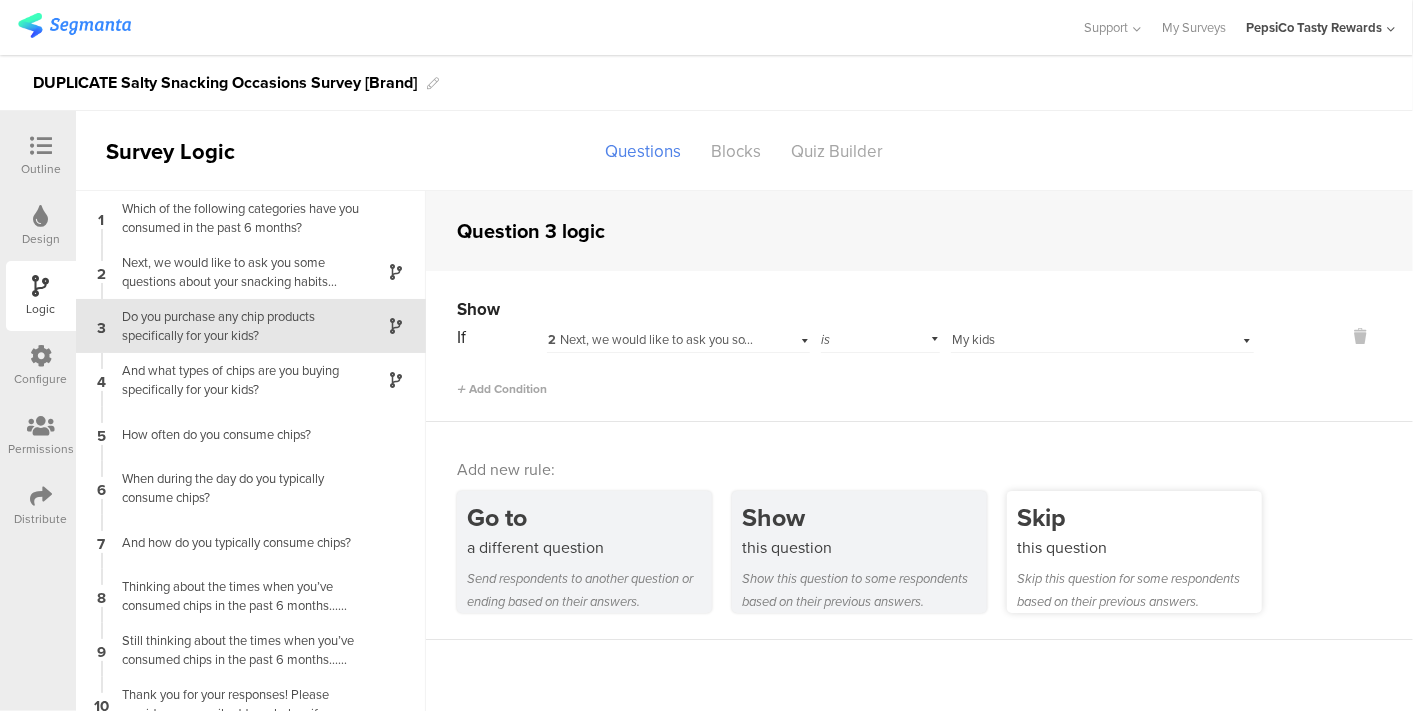 click on "Skip" at bounding box center (1139, 517) 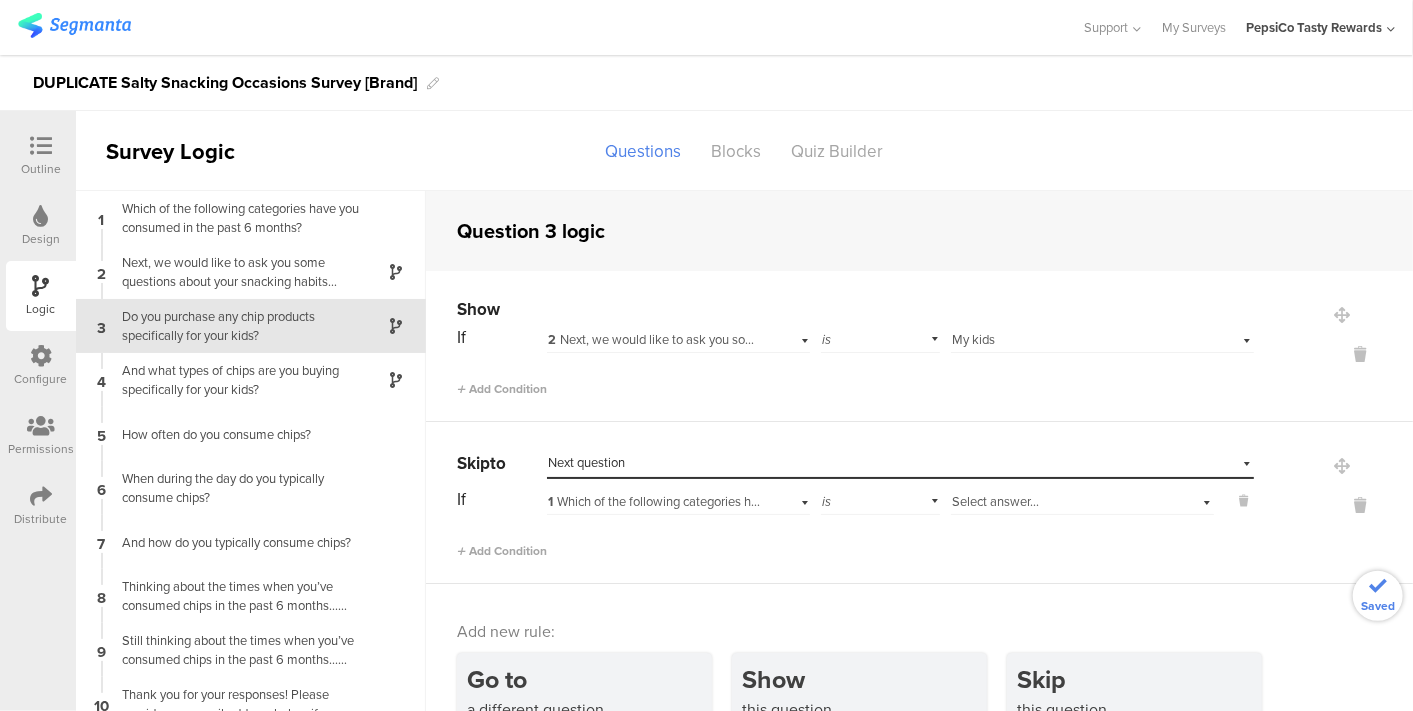 click on "Select destination...   Next question" at bounding box center (888, 463) 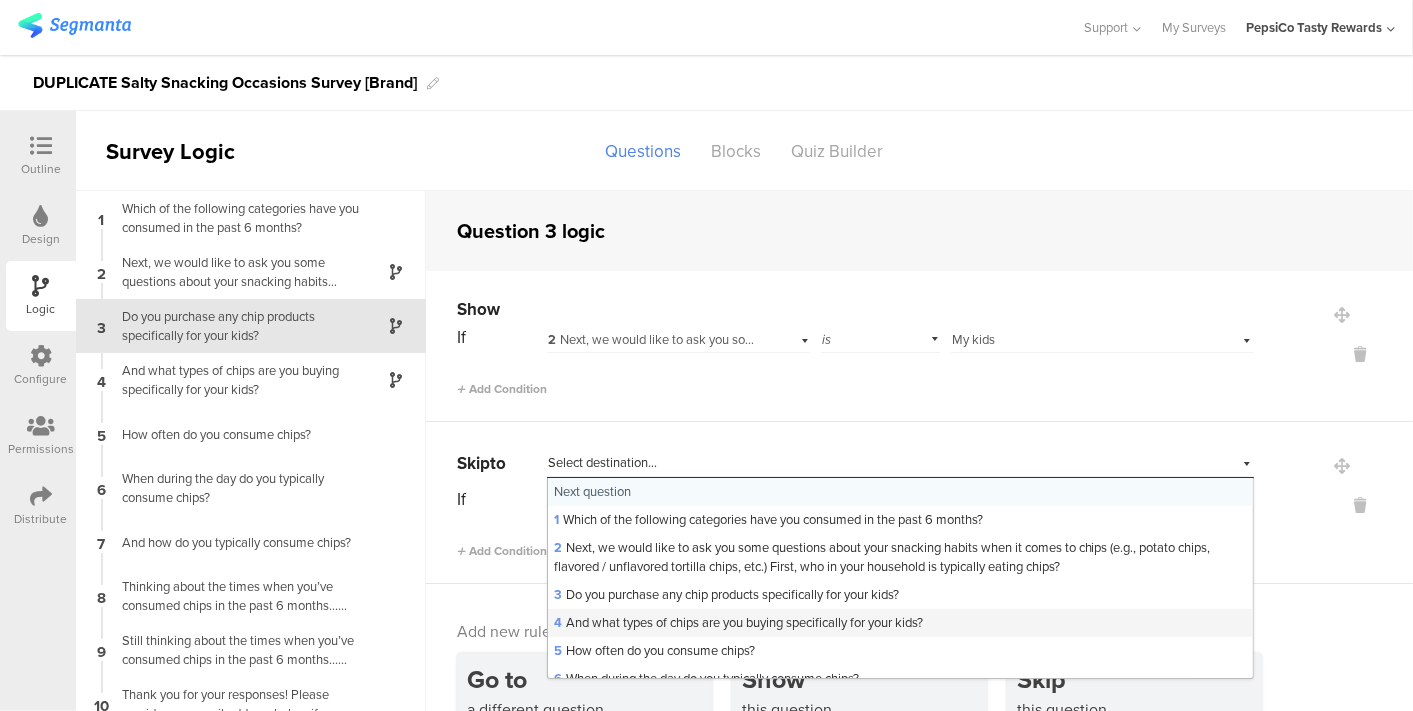 scroll, scrollTop: 210, scrollLeft: 0, axis: vertical 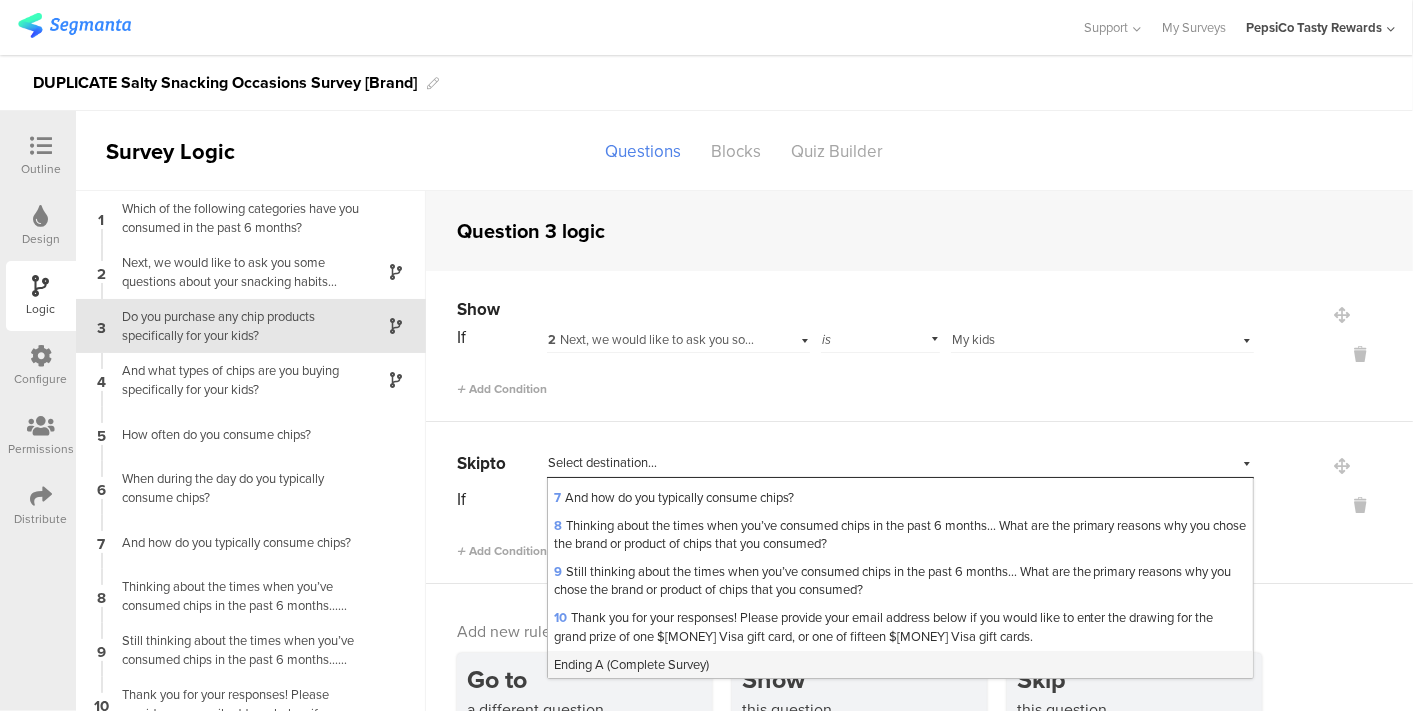 click on "Ending A (Complete Survey)" at bounding box center (900, 665) 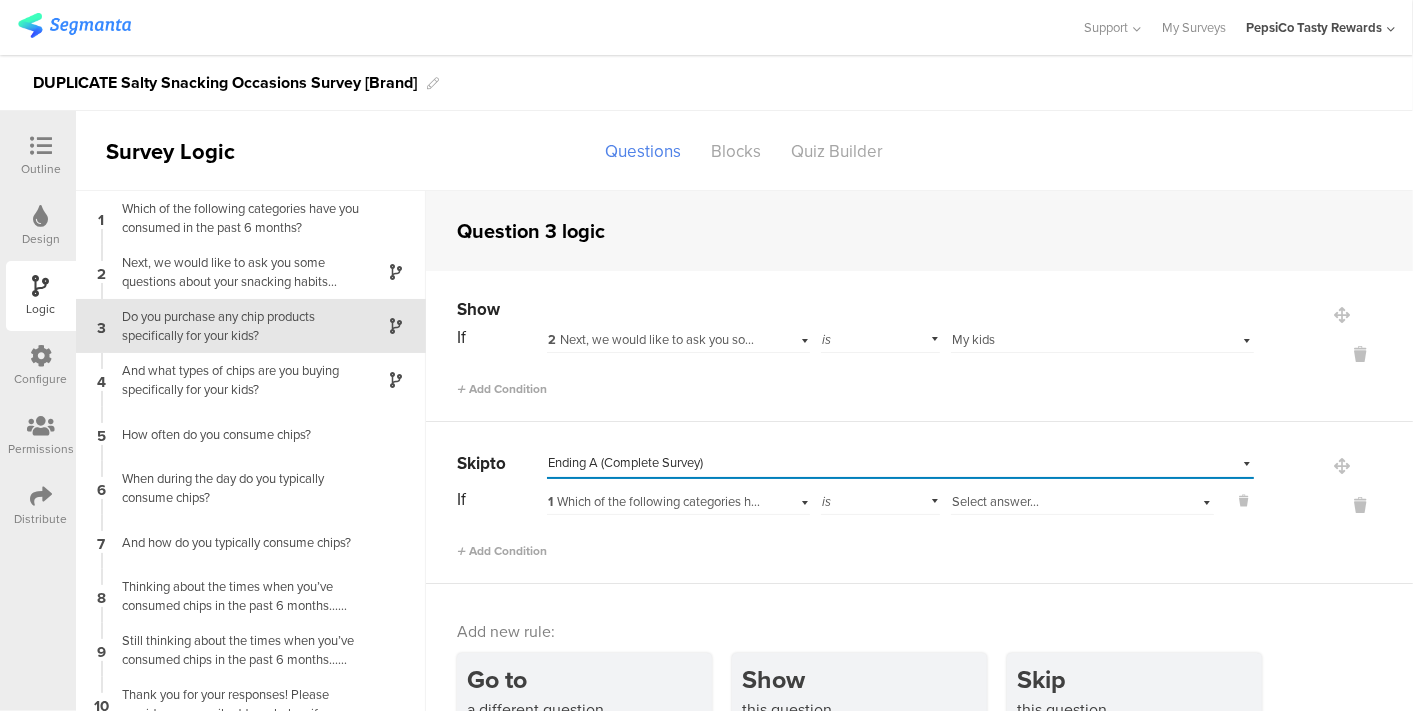 scroll, scrollTop: 0, scrollLeft: 0, axis: both 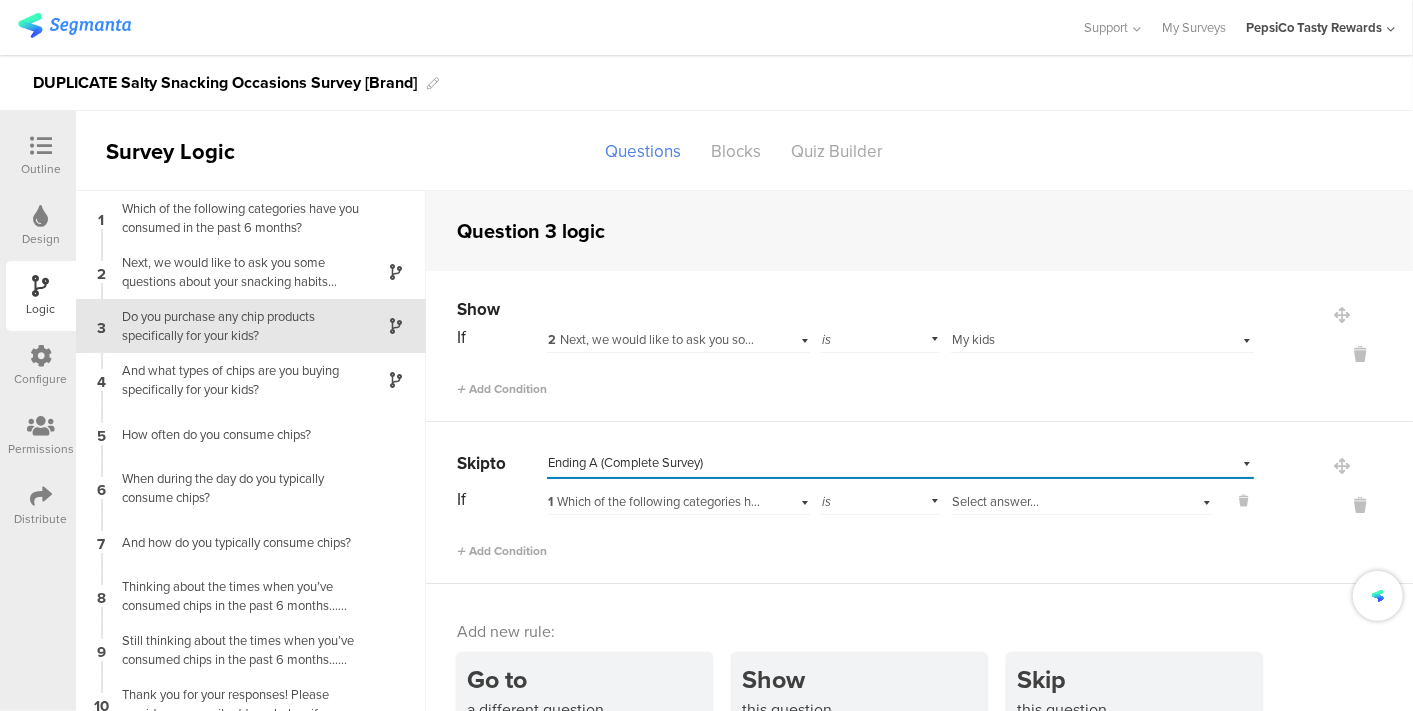 click on "1  Which of the following categories have you c﻿onsumed in the past 6 months?" at bounding box center [762, 501] 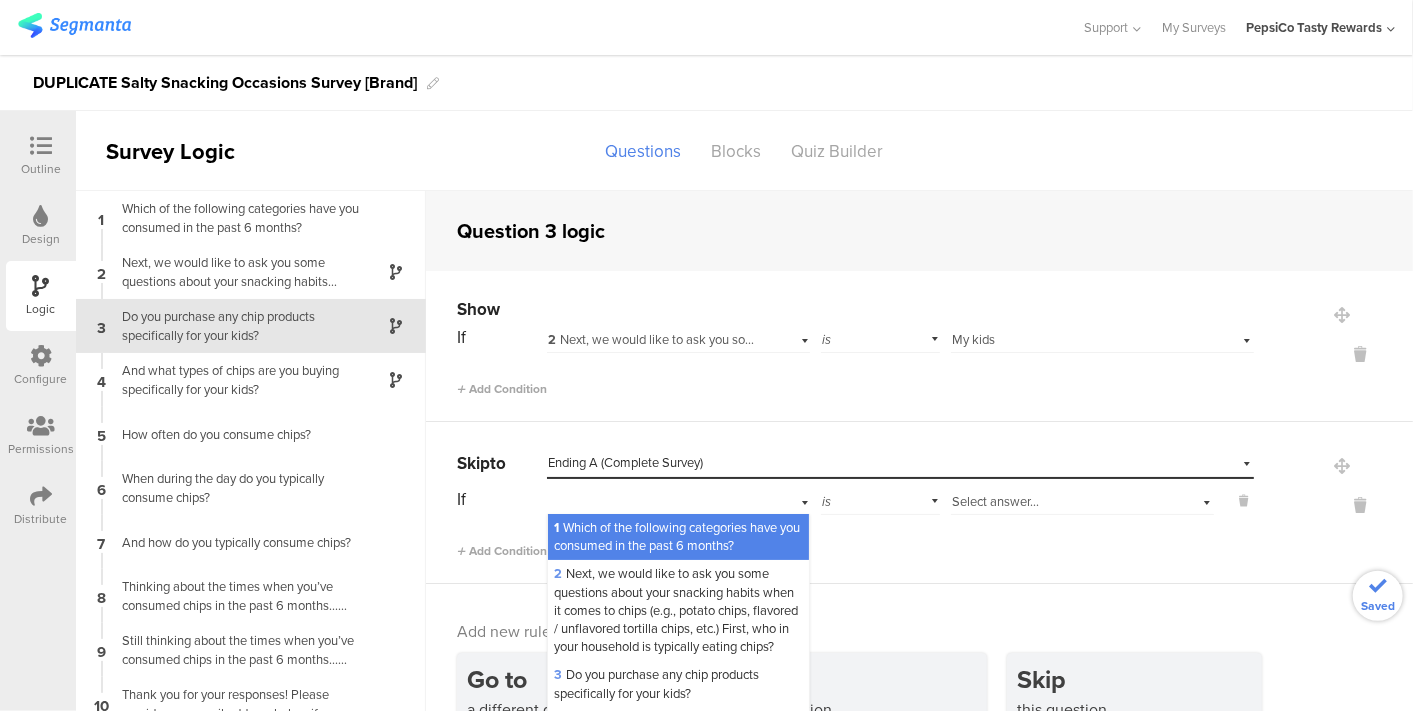click on "Select answer..." at bounding box center (995, 501) 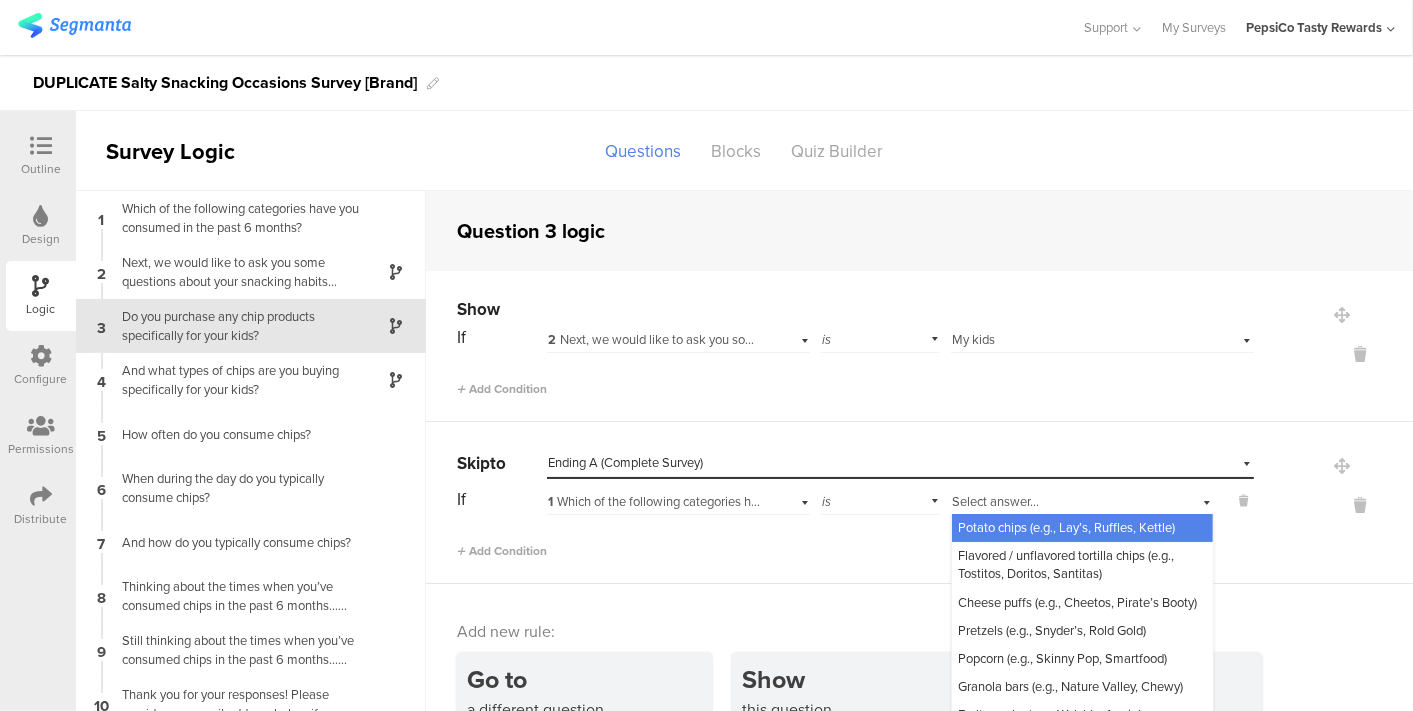 click on "Potato chips (e.g., Lay’s, Ruffles, Kettle)" at bounding box center (1082, 528) 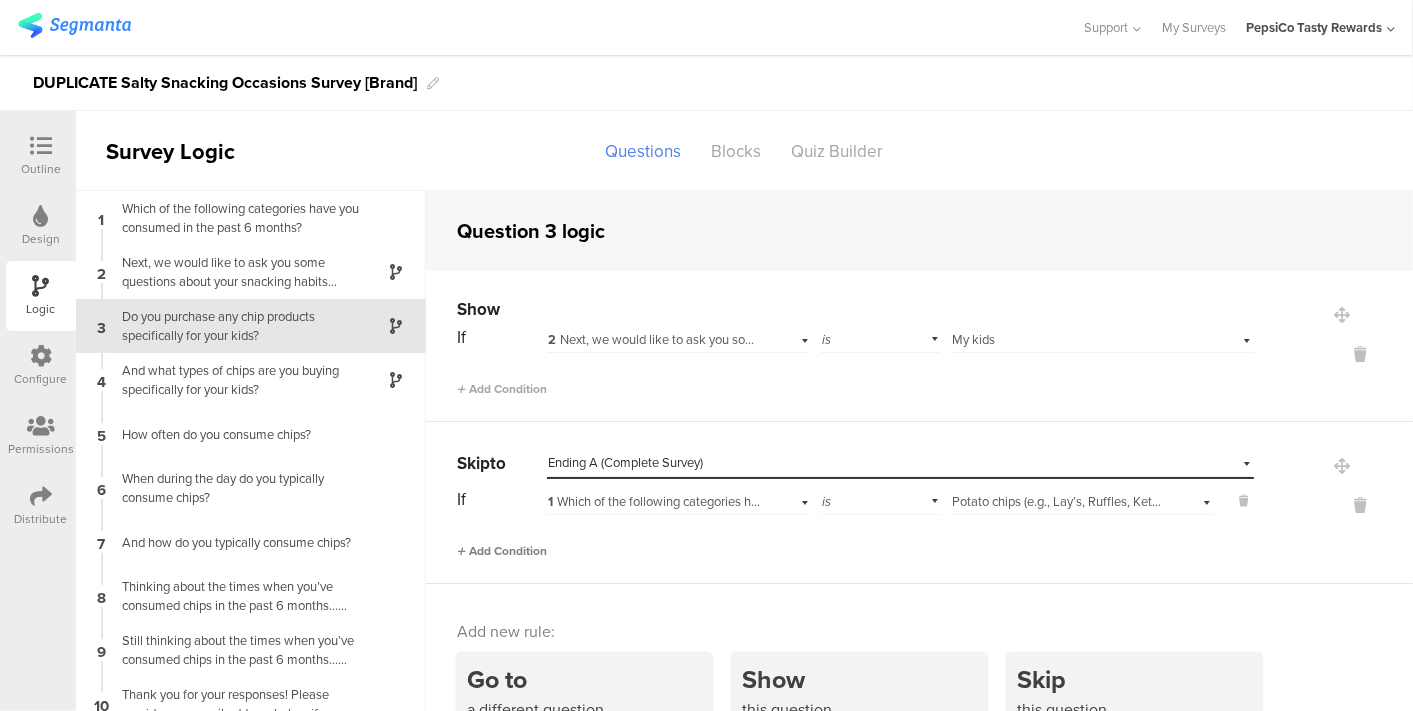 click on "Add Condition" at bounding box center (502, 551) 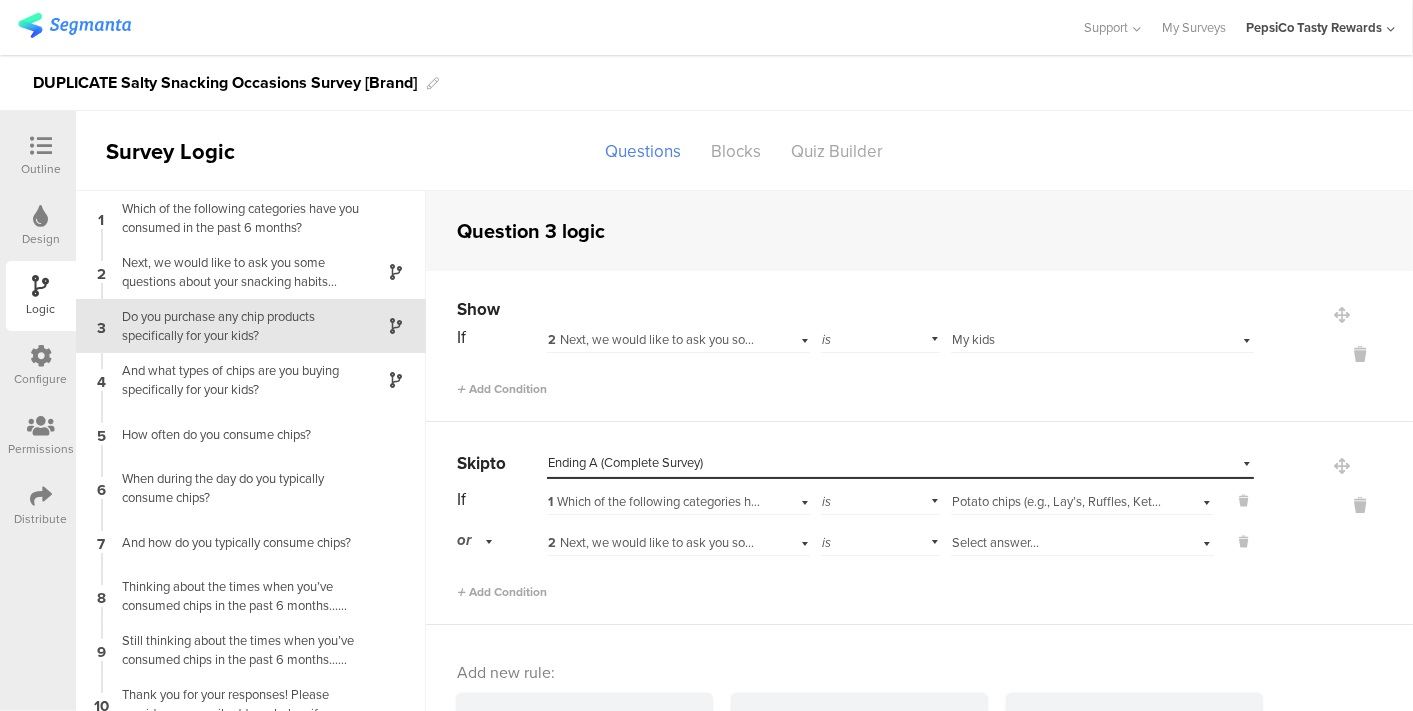 click on "Select answer..." at bounding box center (995, 542) 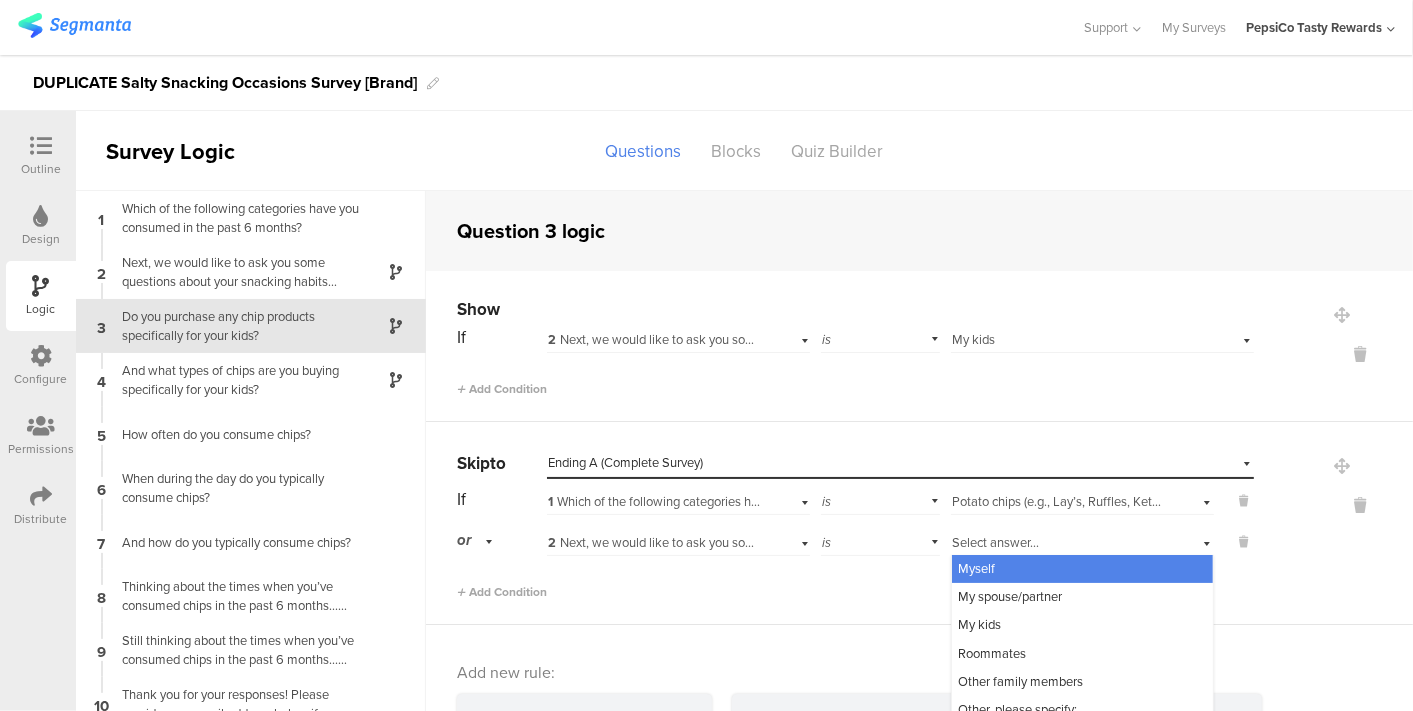 click on "2  Next, we would like to ask you some questions about your snacking habits when it comes to chips (e.g., potato chips, flavored / unflavored tortilla chips, etc.) First, who in your household is typically eating chips?" at bounding box center (1131, 542) 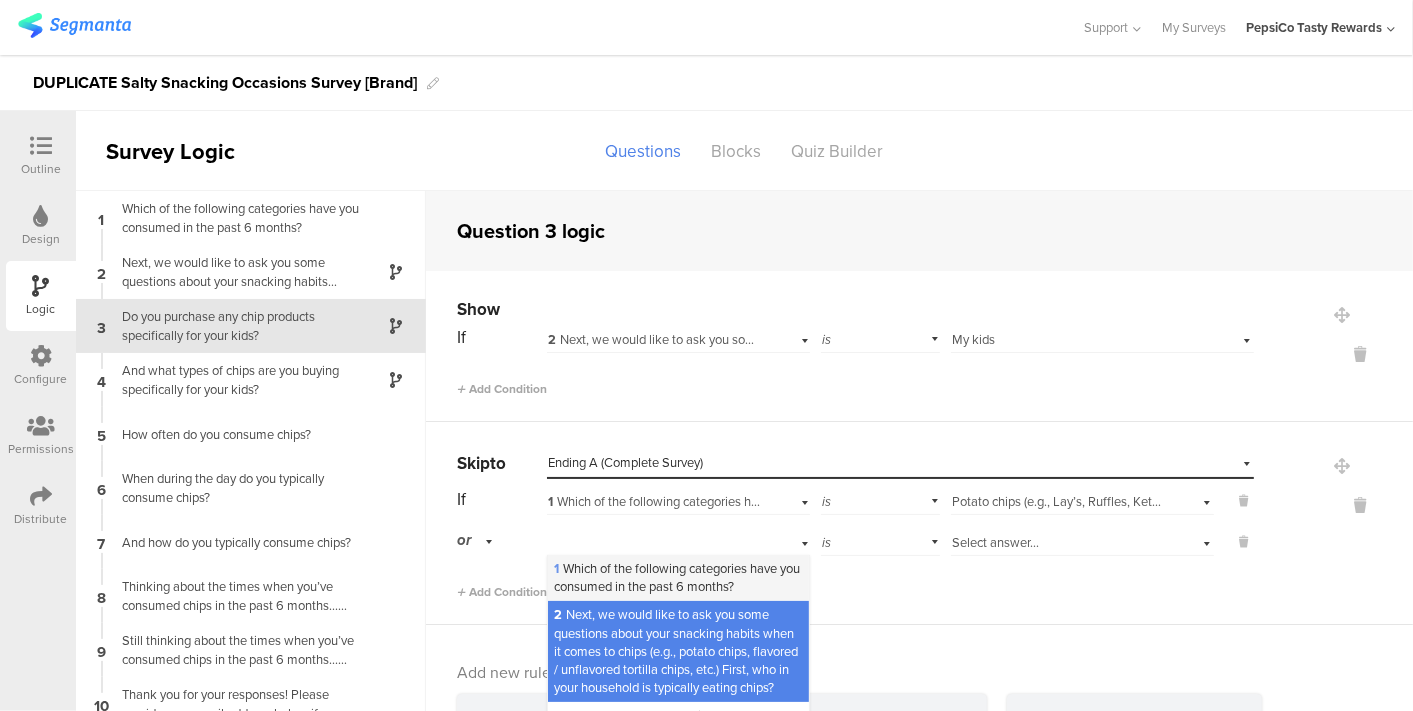 click on "1  Which of the following categories have you c﻿onsumed in the past 6 months?" at bounding box center [677, 577] 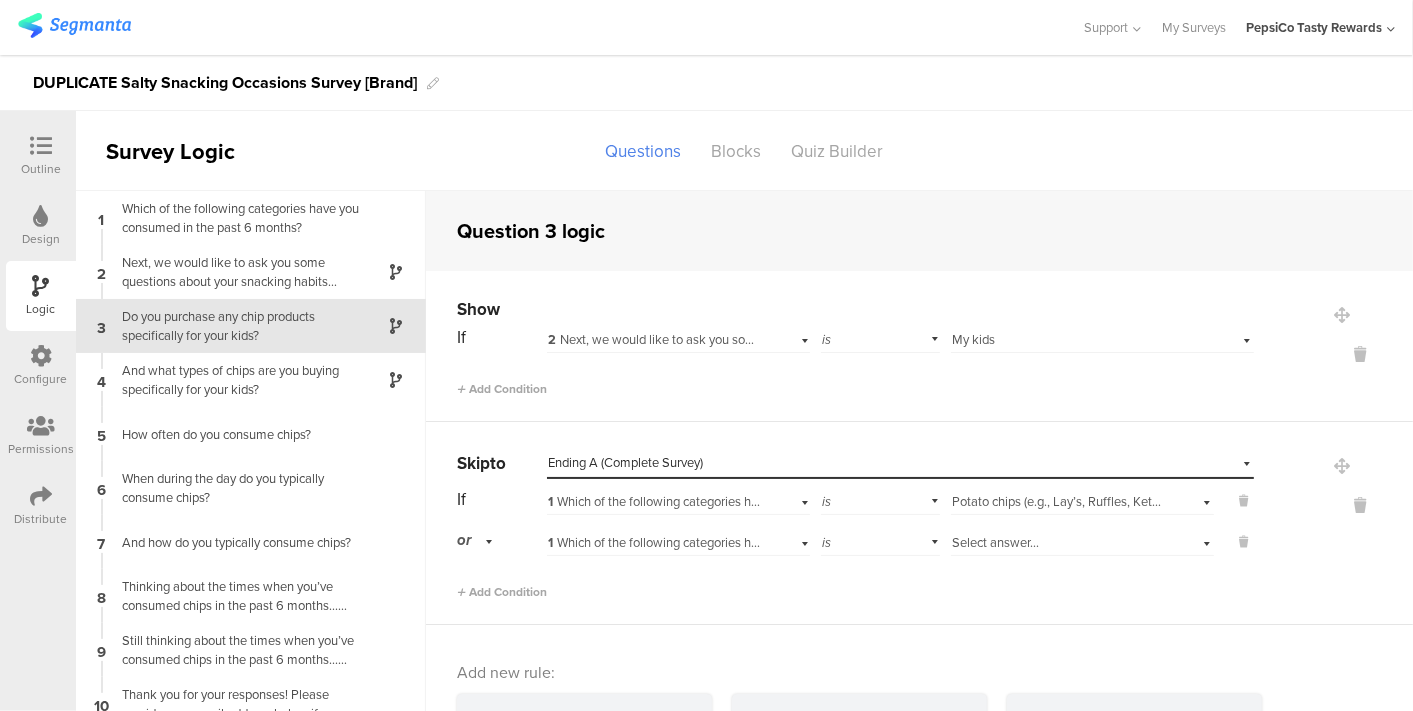 click on "Select answer..." at bounding box center (995, 542) 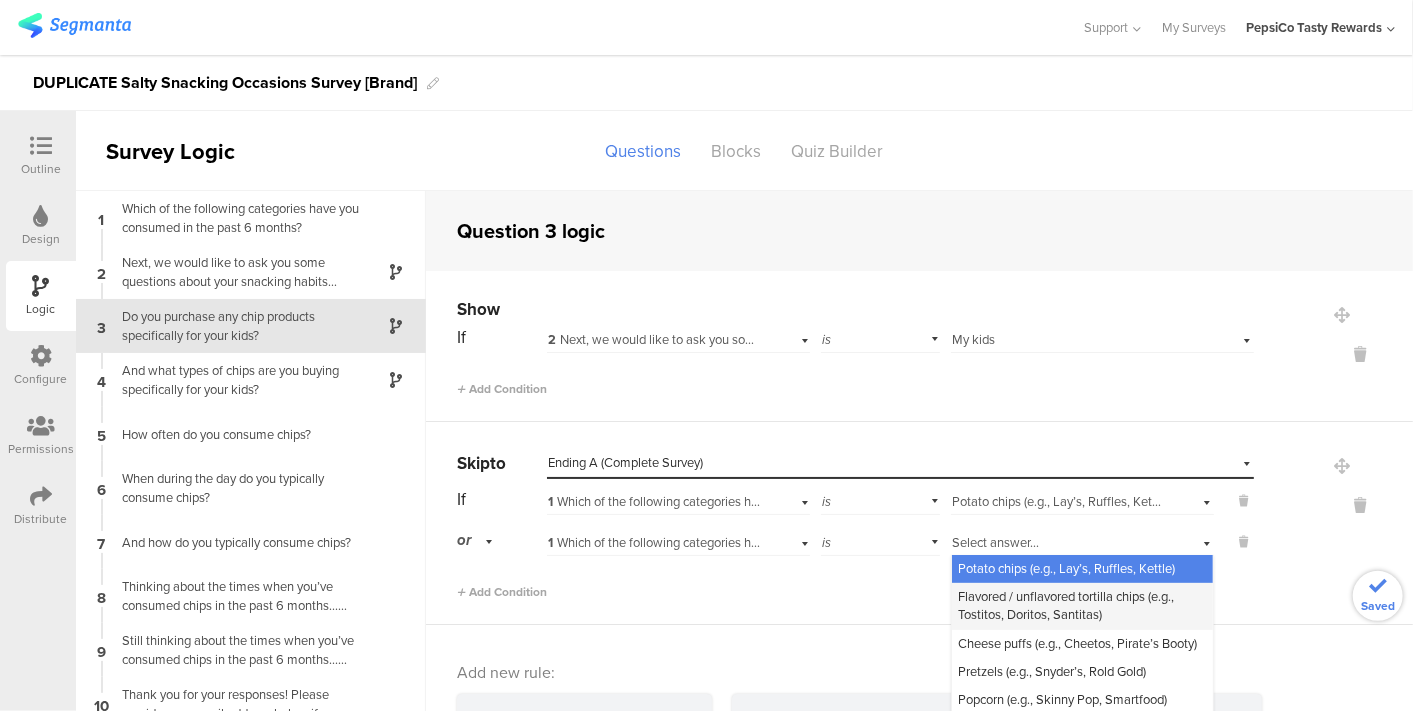 click on "Flavored / unflavored tortilla chips (e.g., Tostitos, Doritos, Santitas)" at bounding box center (1066, 605) 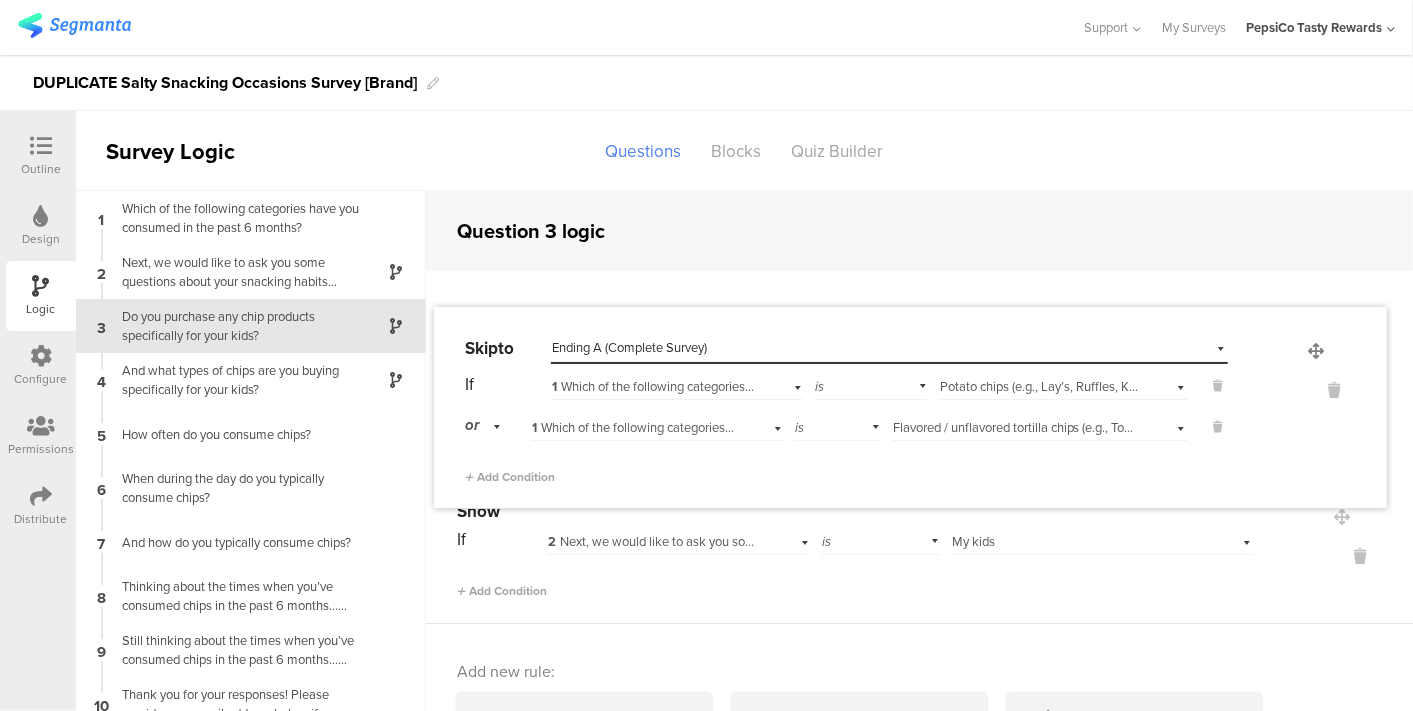 drag, startPoint x: 1304, startPoint y: 465, endPoint x: 1313, endPoint y: 351, distance: 114.35471 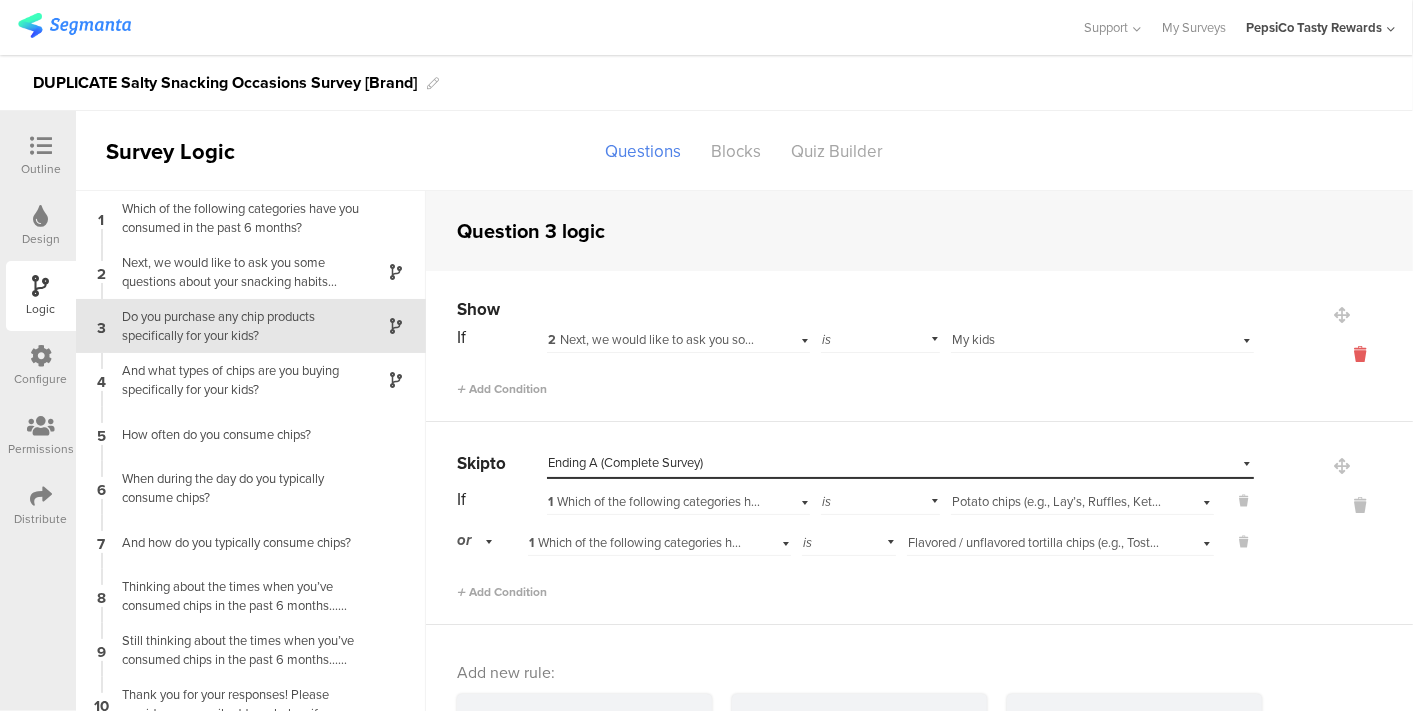 click at bounding box center [1360, 354] 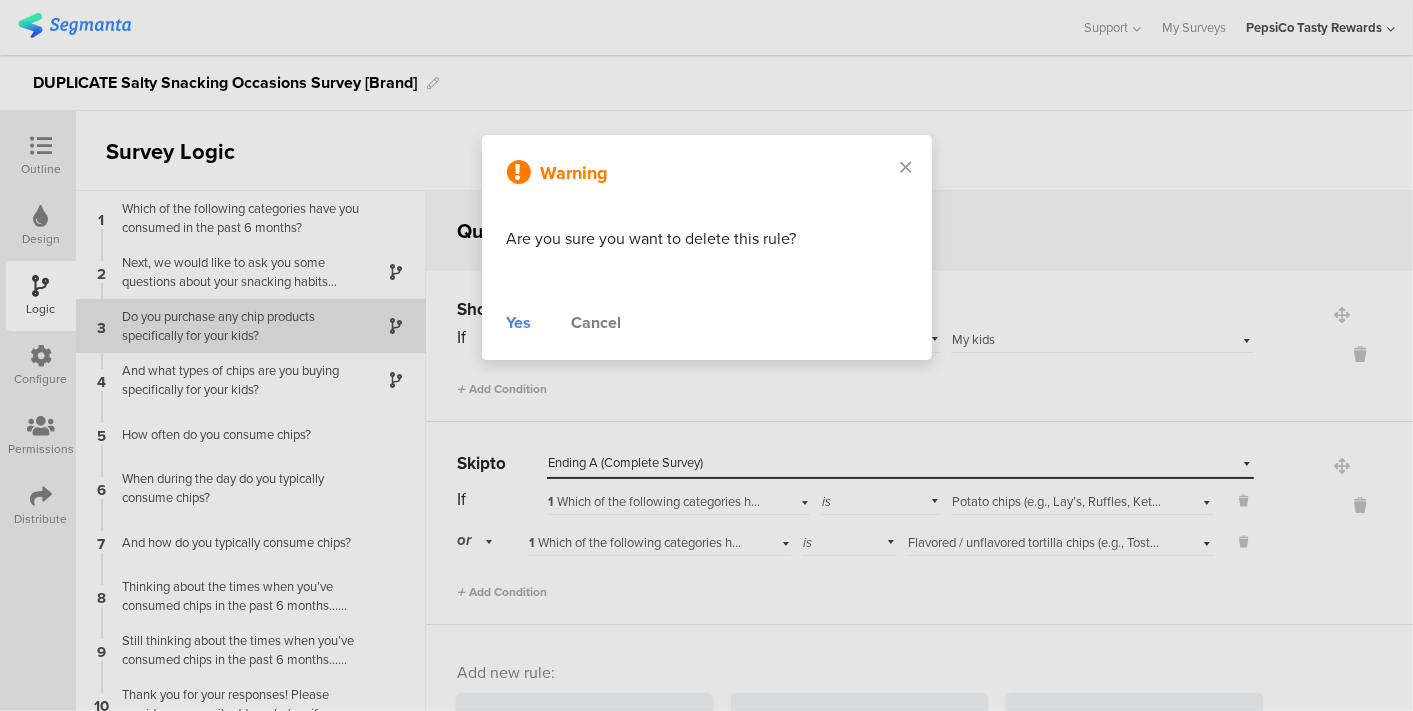 click on "Yes" at bounding box center (519, 323) 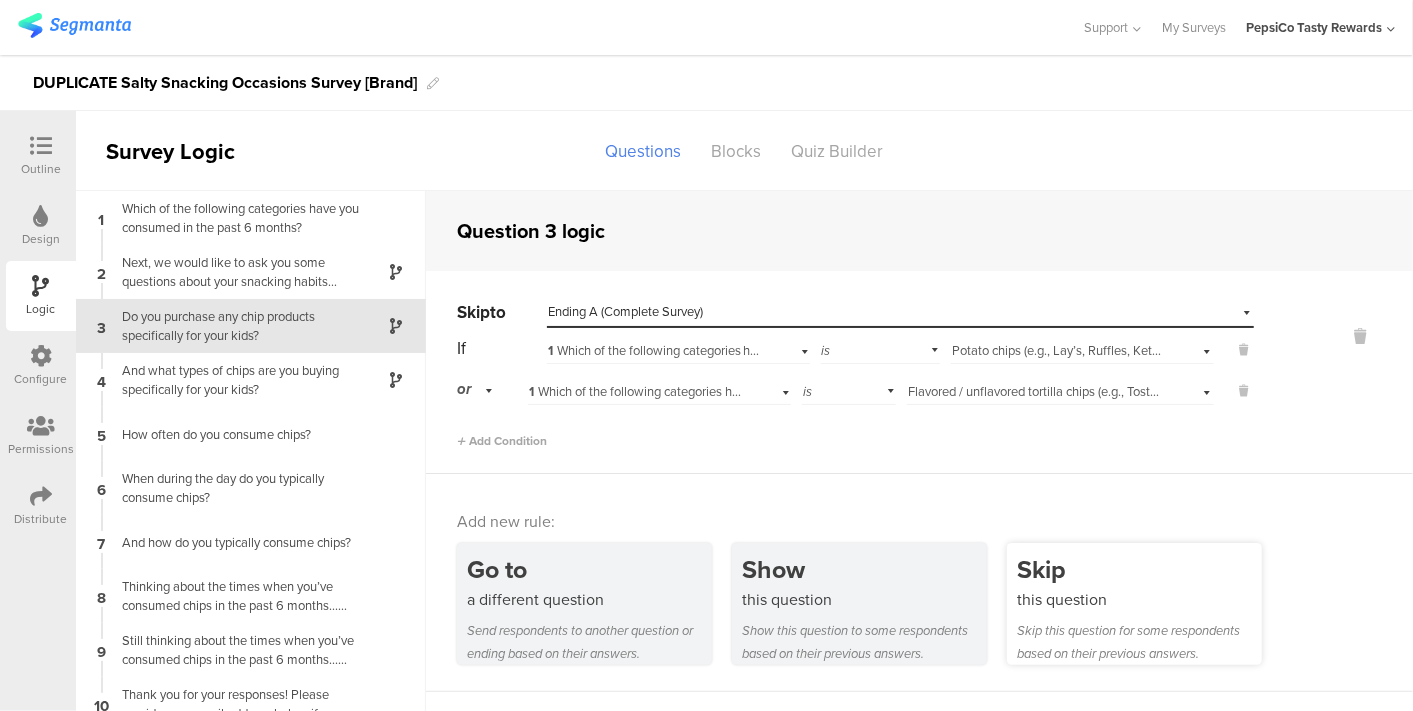 click on "Skip" at bounding box center (1139, 569) 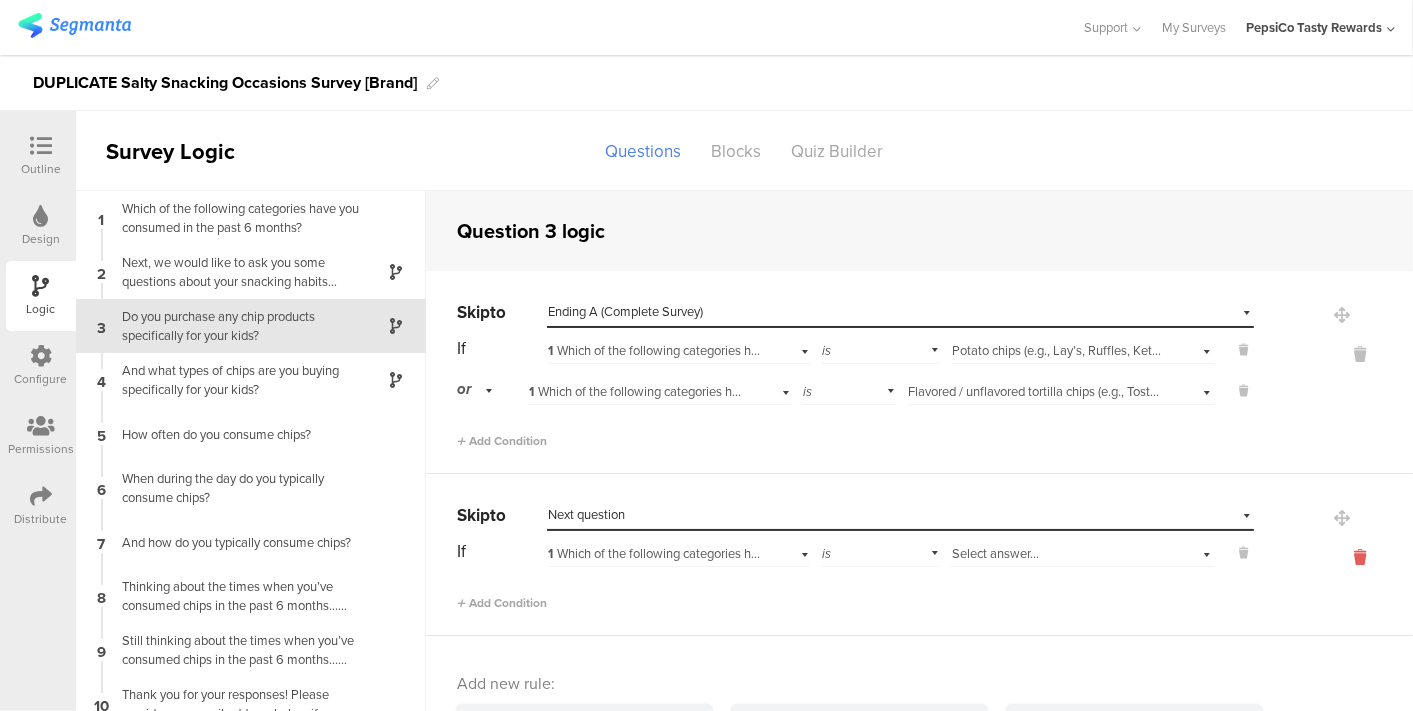 click at bounding box center [1360, 557] 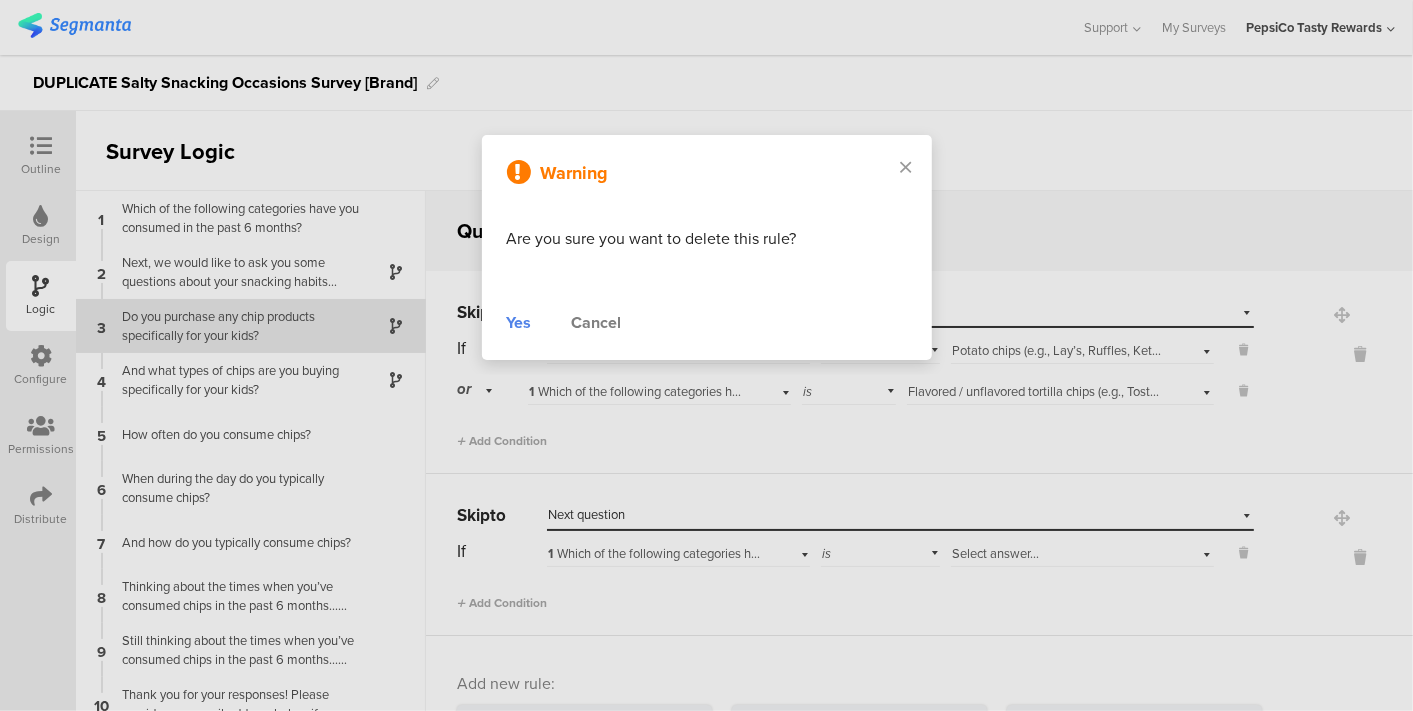 click on "Yes" at bounding box center (519, 323) 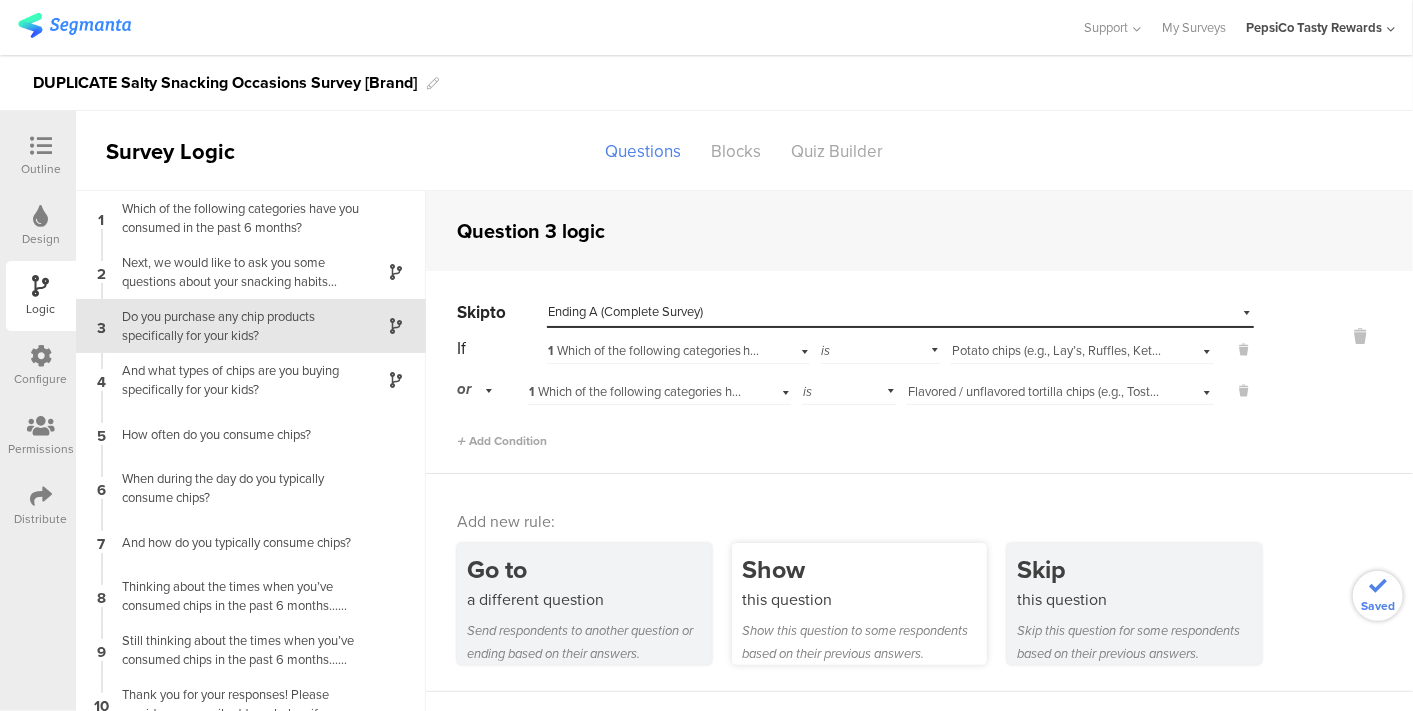 click on "Show this question to some respondents based on their previous answers." at bounding box center (864, 642) 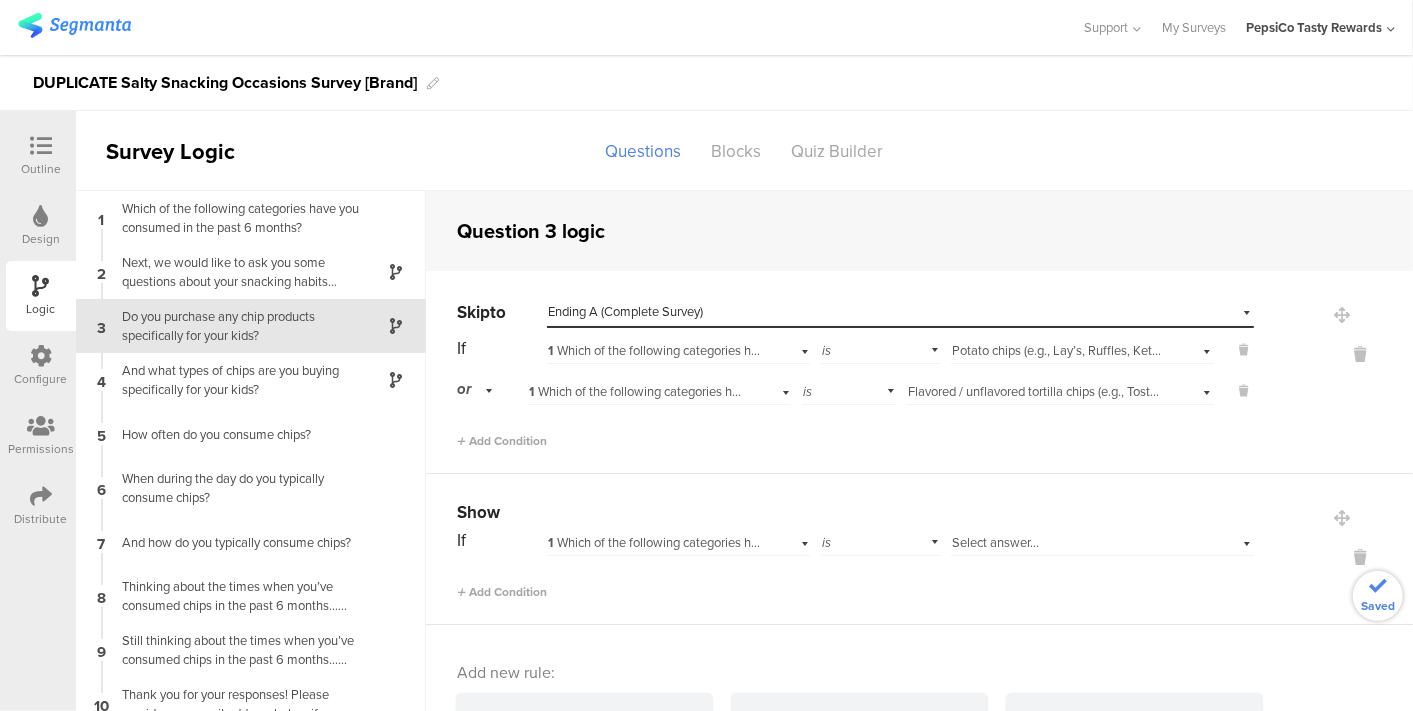 click on "1  Which of the following categories have you c﻿onsumed in the past 6 months?" at bounding box center [762, 542] 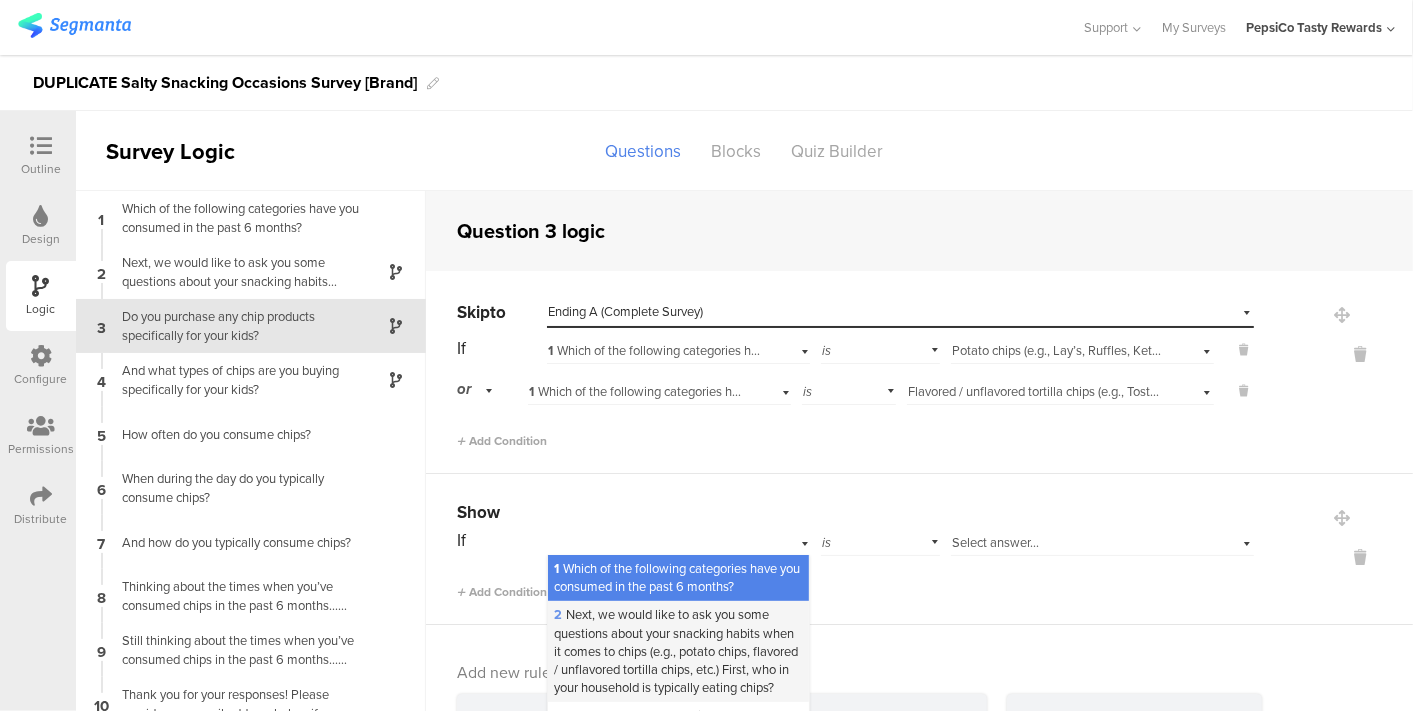 click on "2  Next, we would like to ask you some questions about your snacking habits when it comes to chips (e.g., potato chips, flavored / unflavored tortilla chips, etc.) First, who in your household is typically eating chips?" at bounding box center (676, 651) 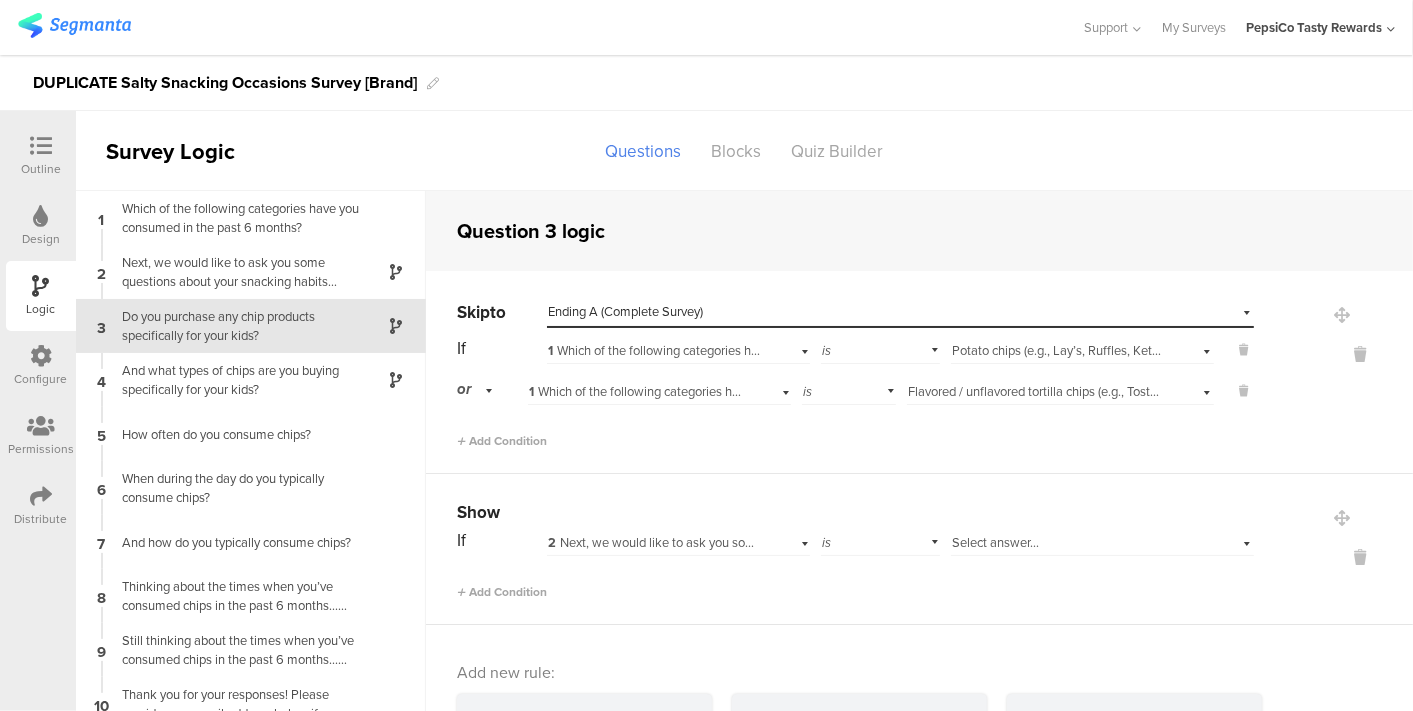 click on "Select answer..." at bounding box center [995, 542] 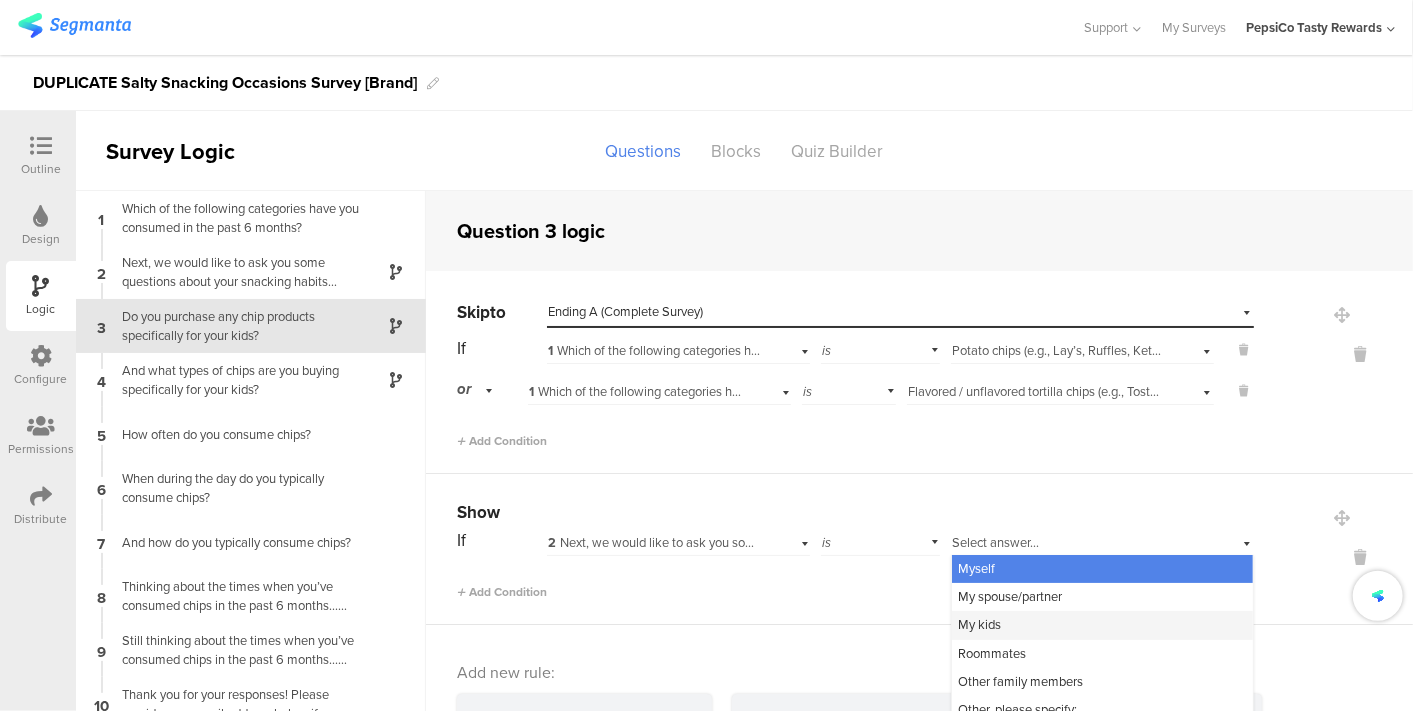 click on "My kids" at bounding box center [1102, 625] 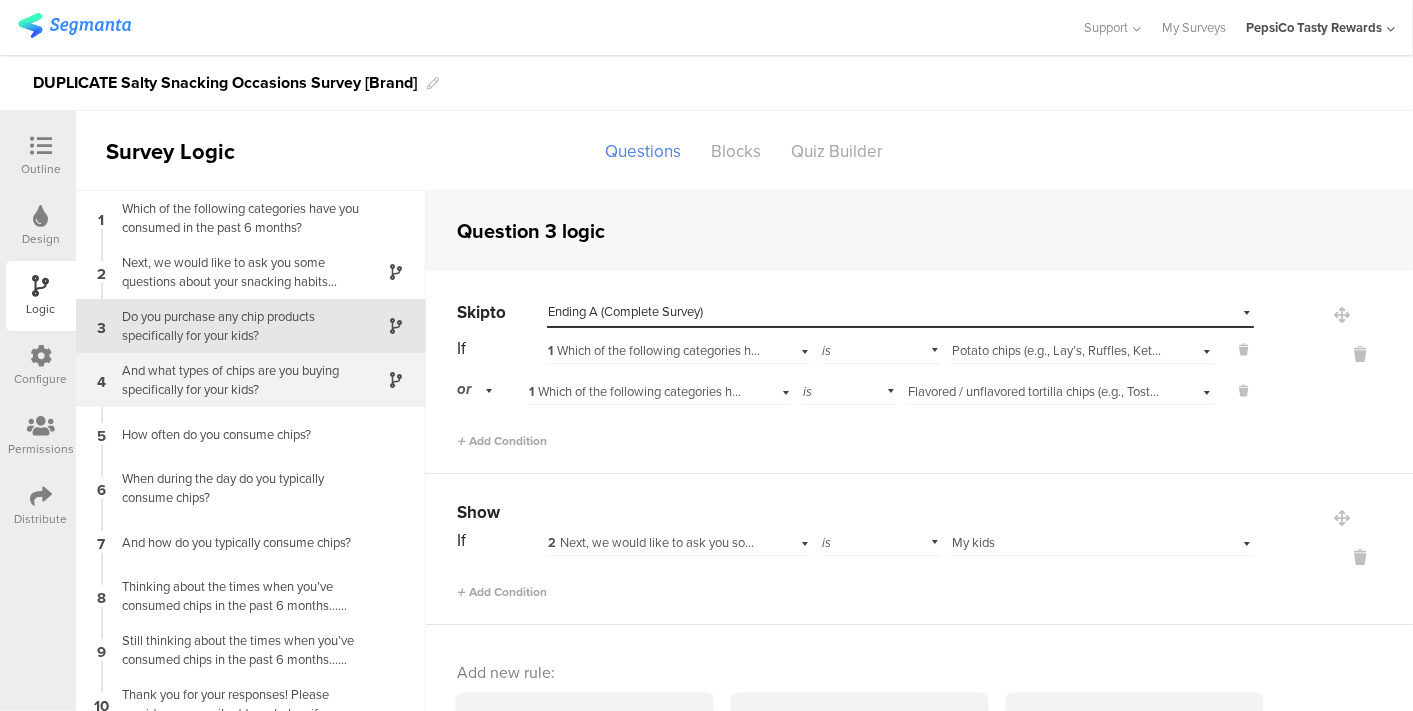 click on "And what types of chips are you buying specifically for your kids?" at bounding box center [235, 380] 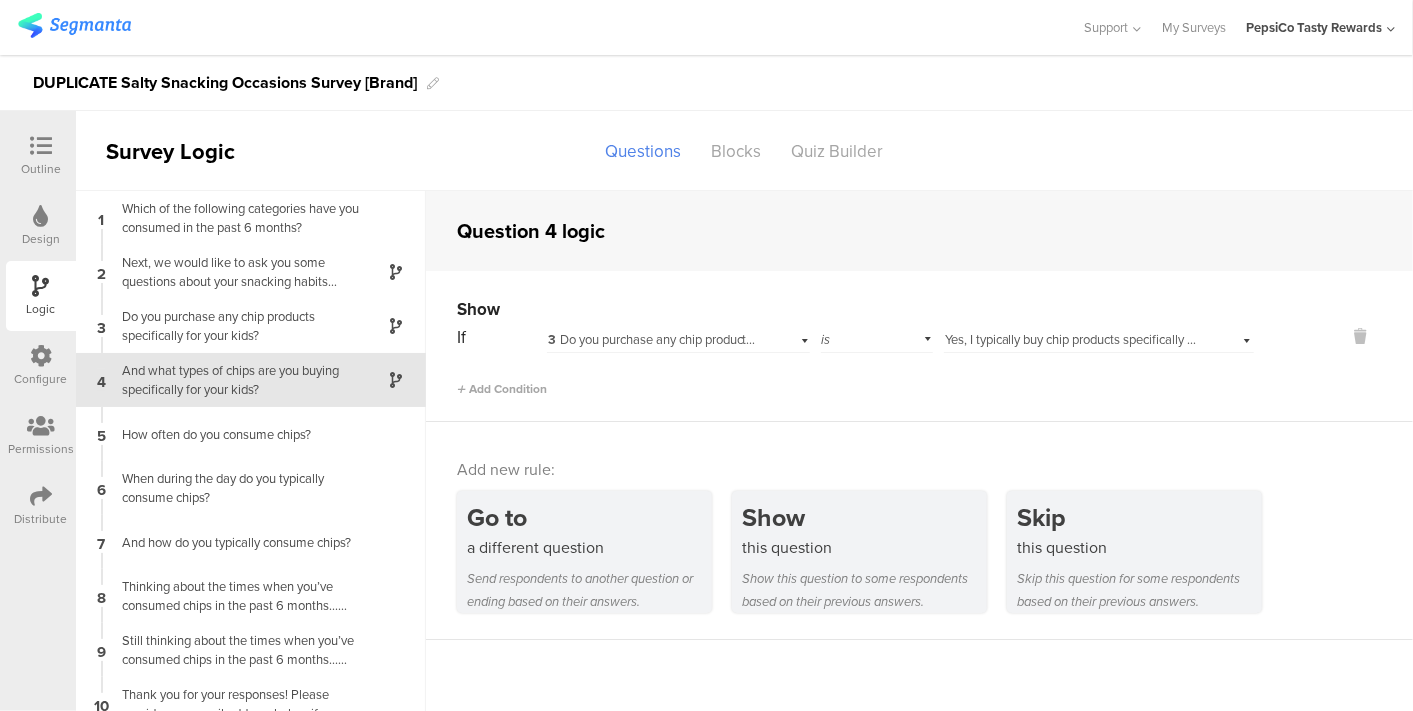scroll, scrollTop: 20, scrollLeft: 0, axis: vertical 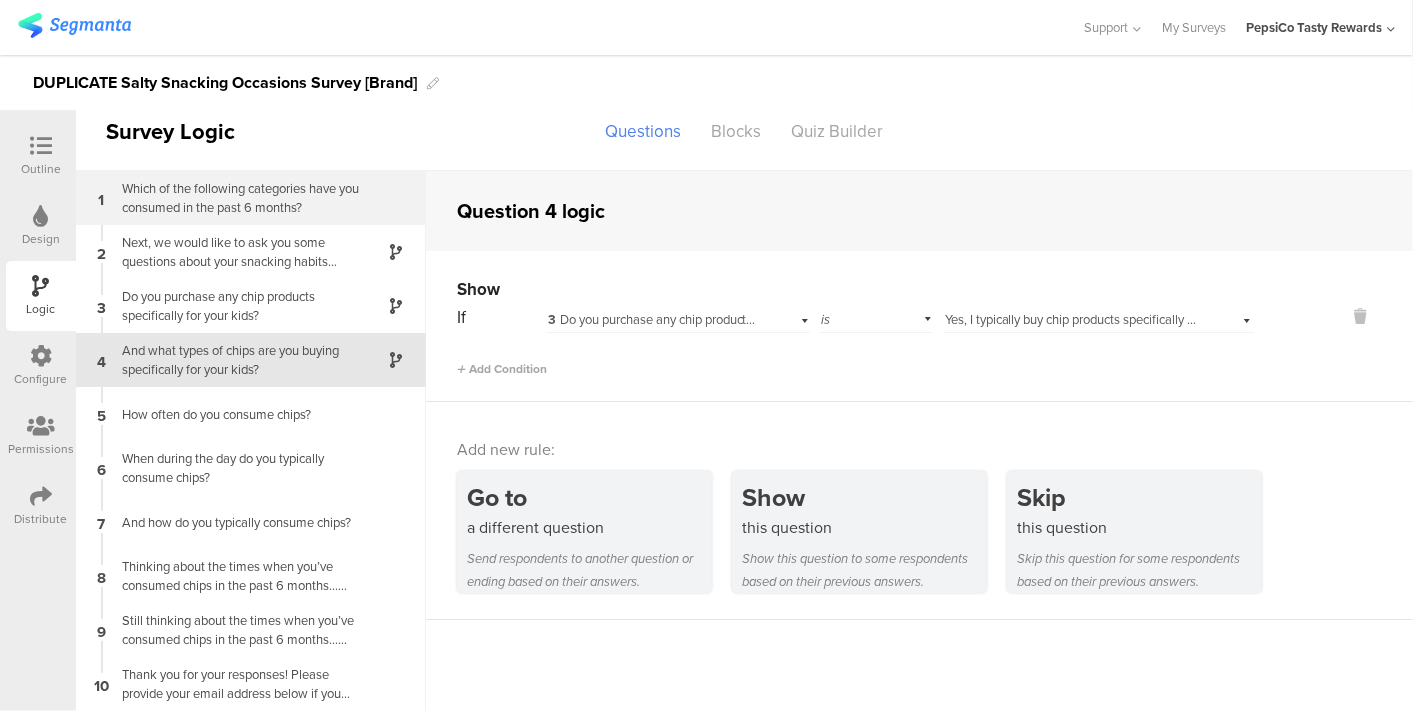 click on "1
Which of the following categories have you c﻿onsumed in the past 6 months?" at bounding box center [251, 198] 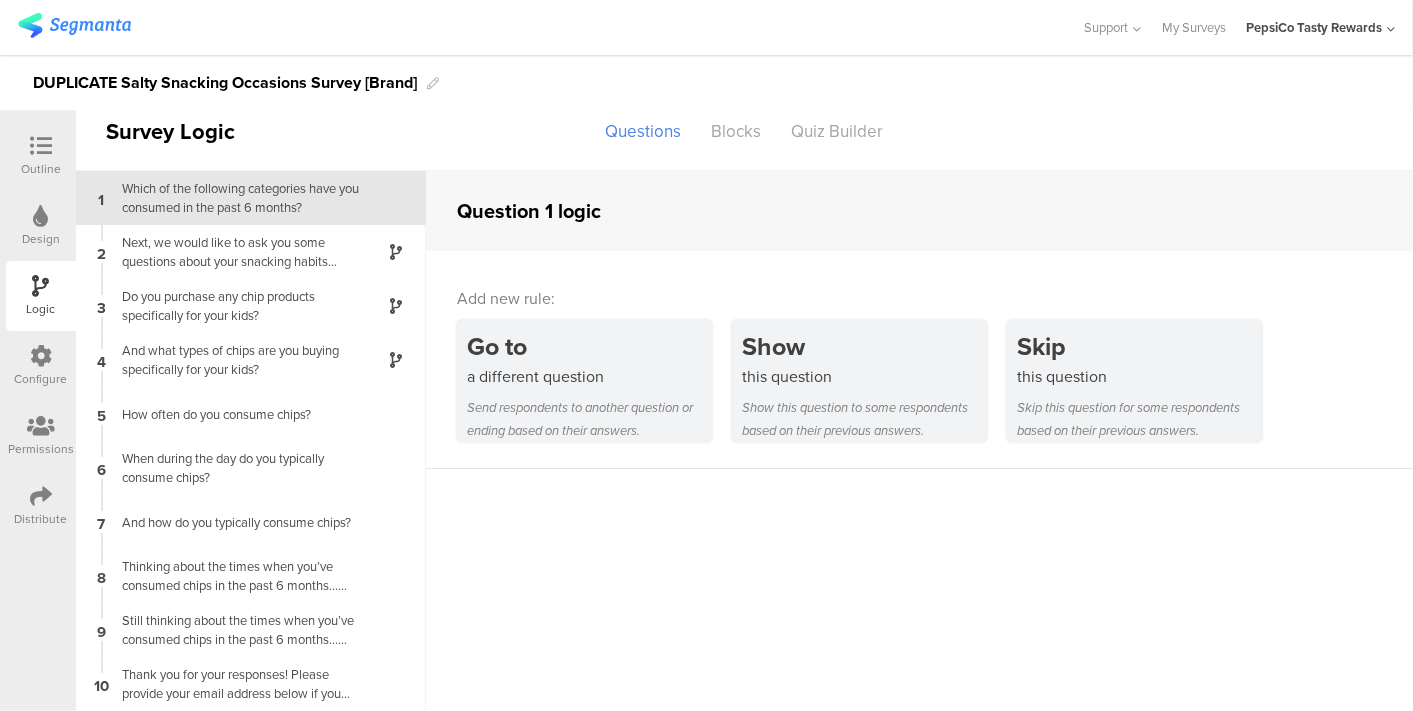 scroll, scrollTop: 0, scrollLeft: 0, axis: both 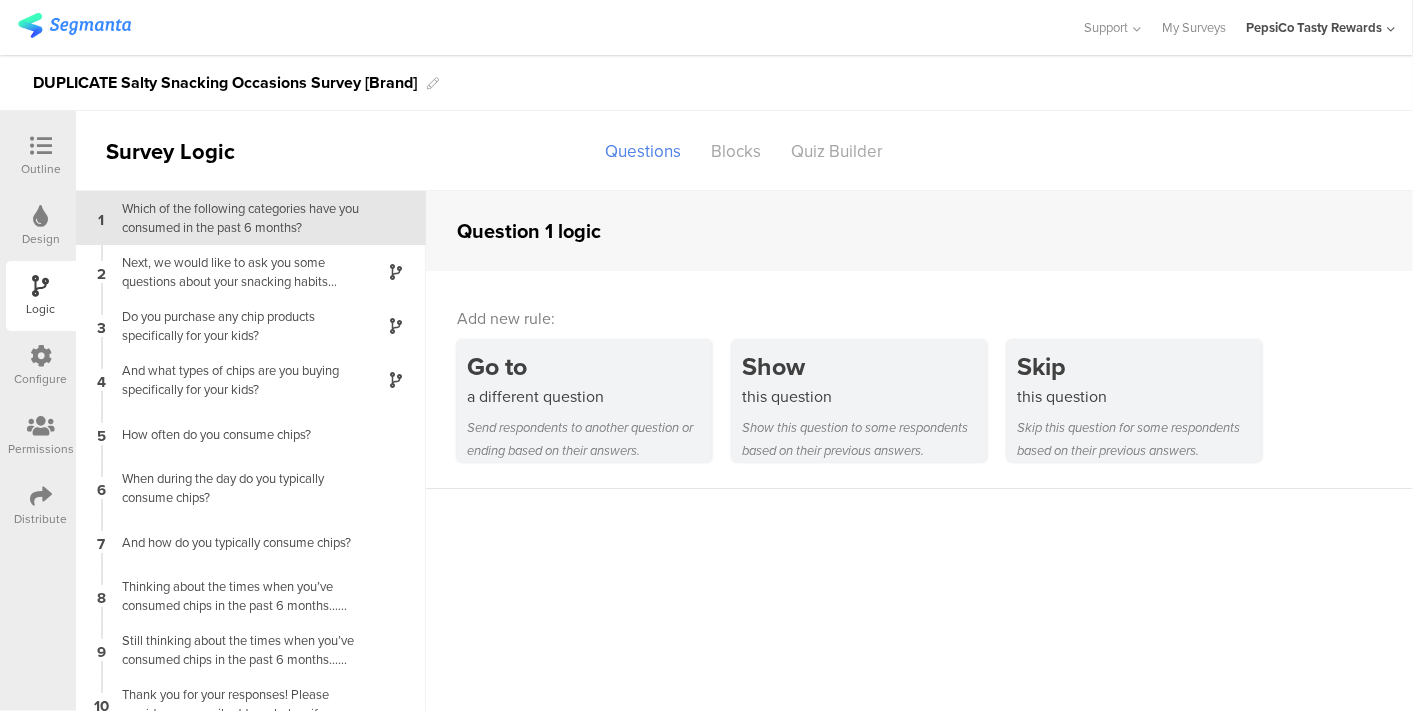 click at bounding box center (41, 147) 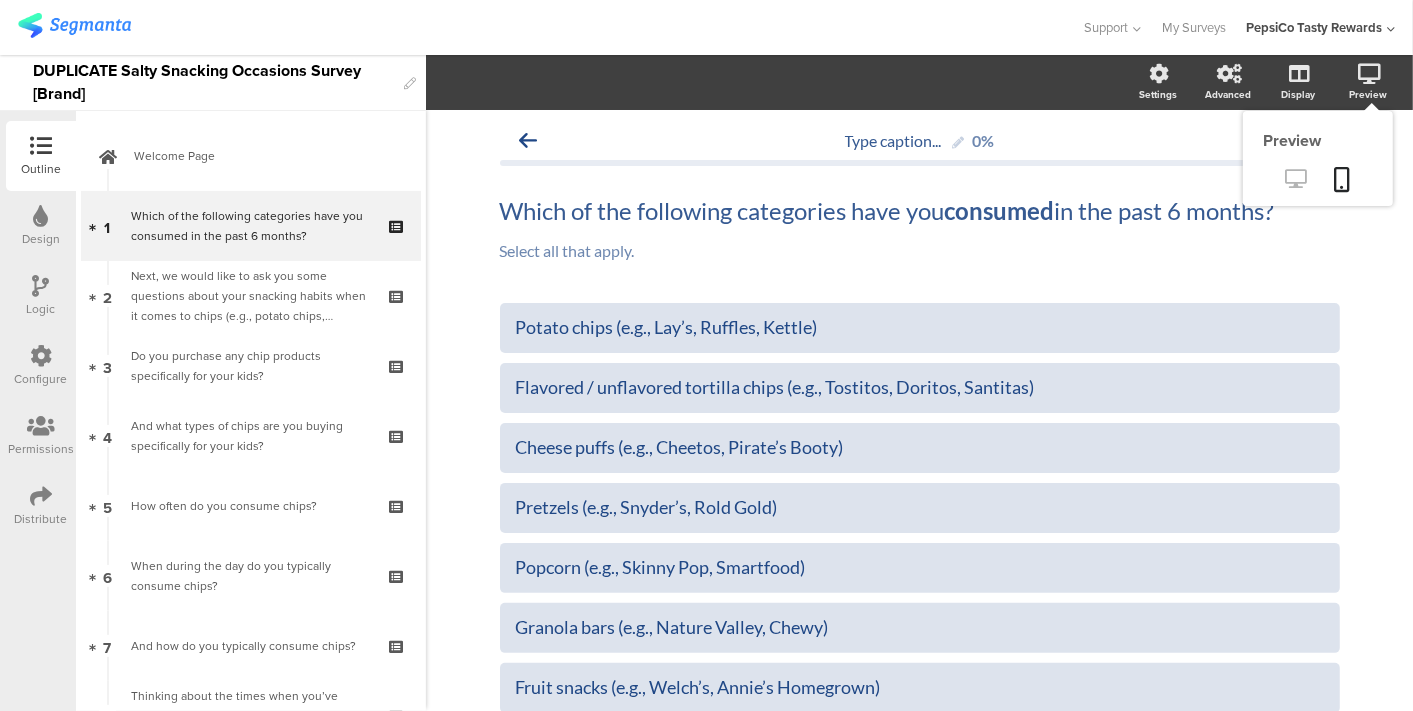 click 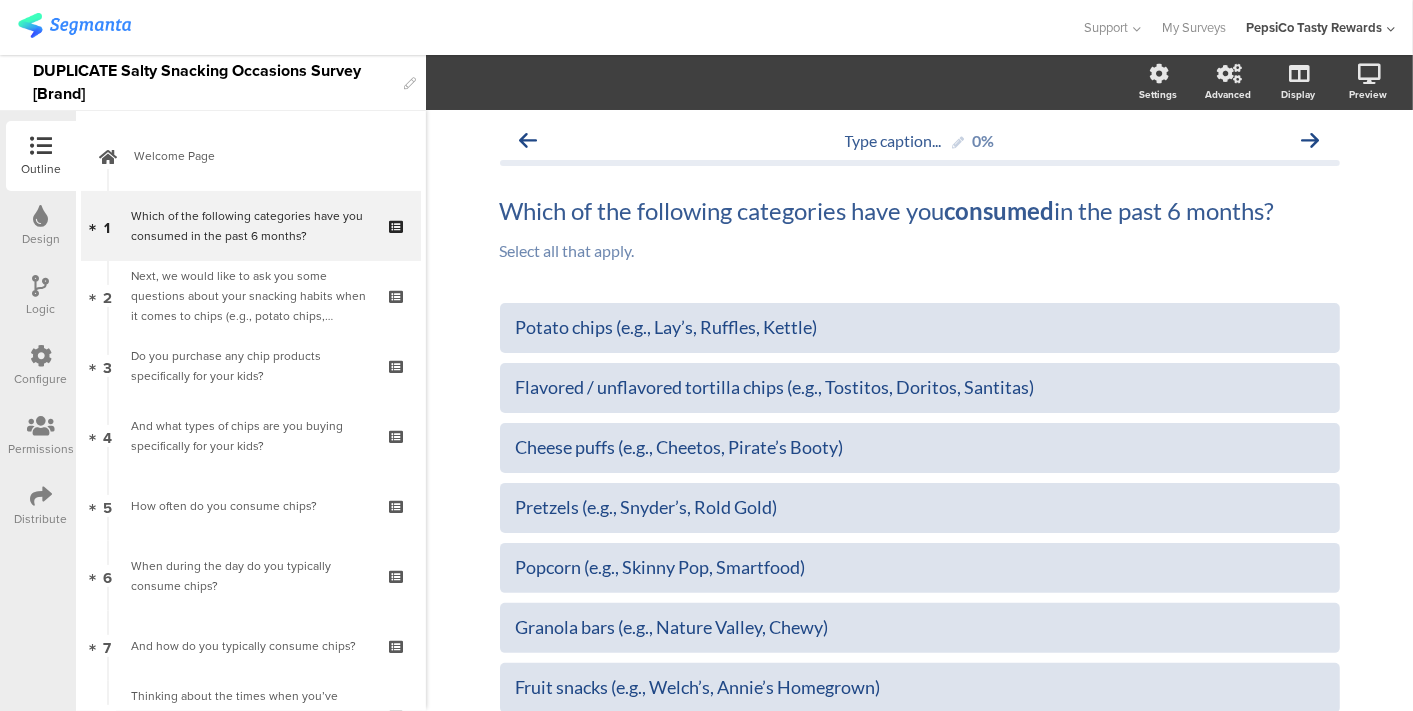 click on "Logic" at bounding box center [41, 296] 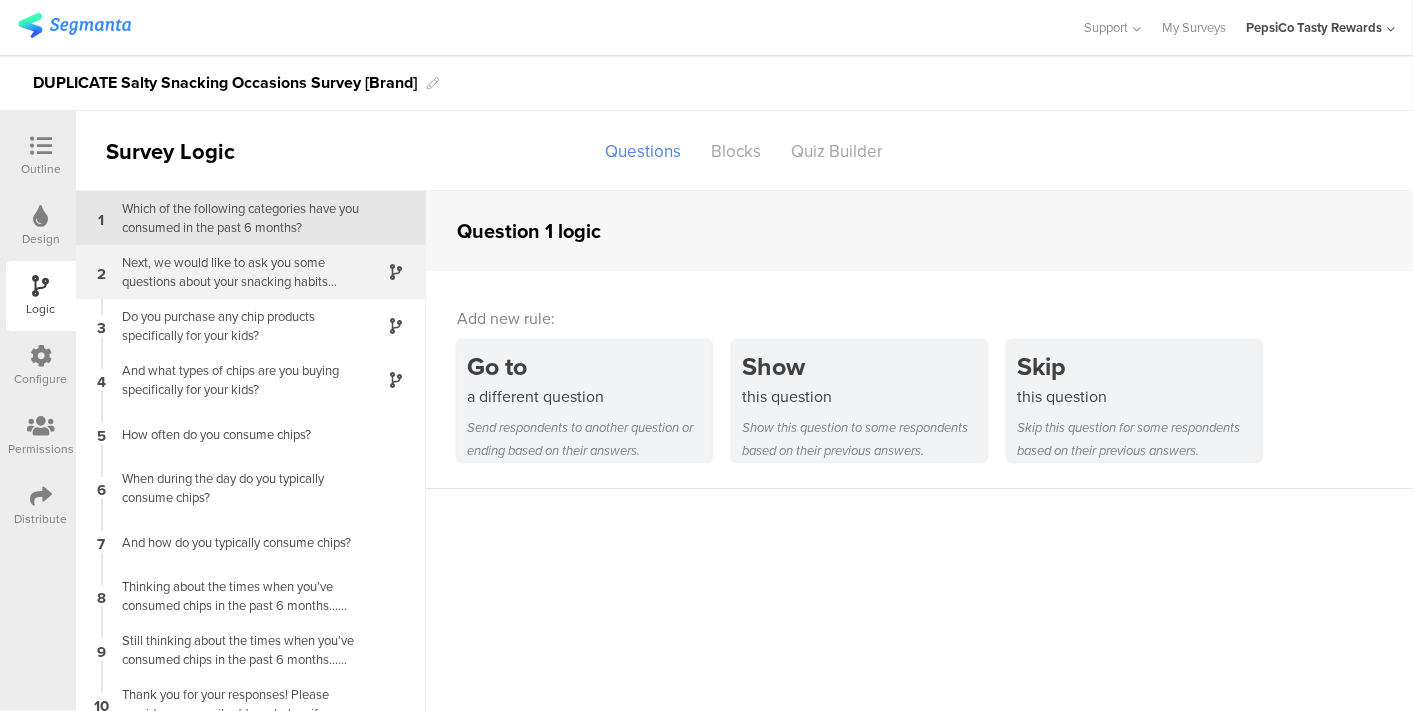 click on "Next, we would like to ask you some questions about your snacking habits when it comes to chips (e.g., potato chips, flavored / unflavored tortilla chips, etc.) First, who in your household is typically eating chips?" at bounding box center [235, 272] 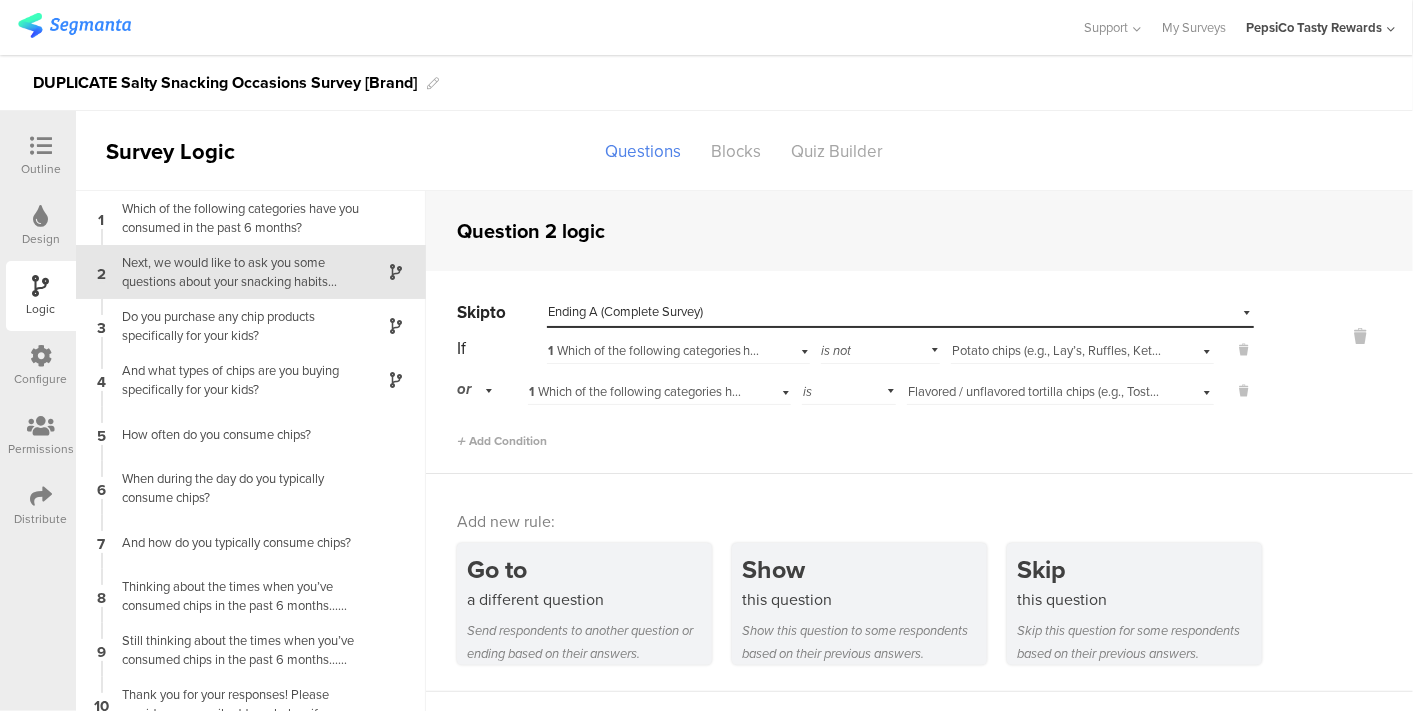 click on "is" at bounding box center [849, 389] 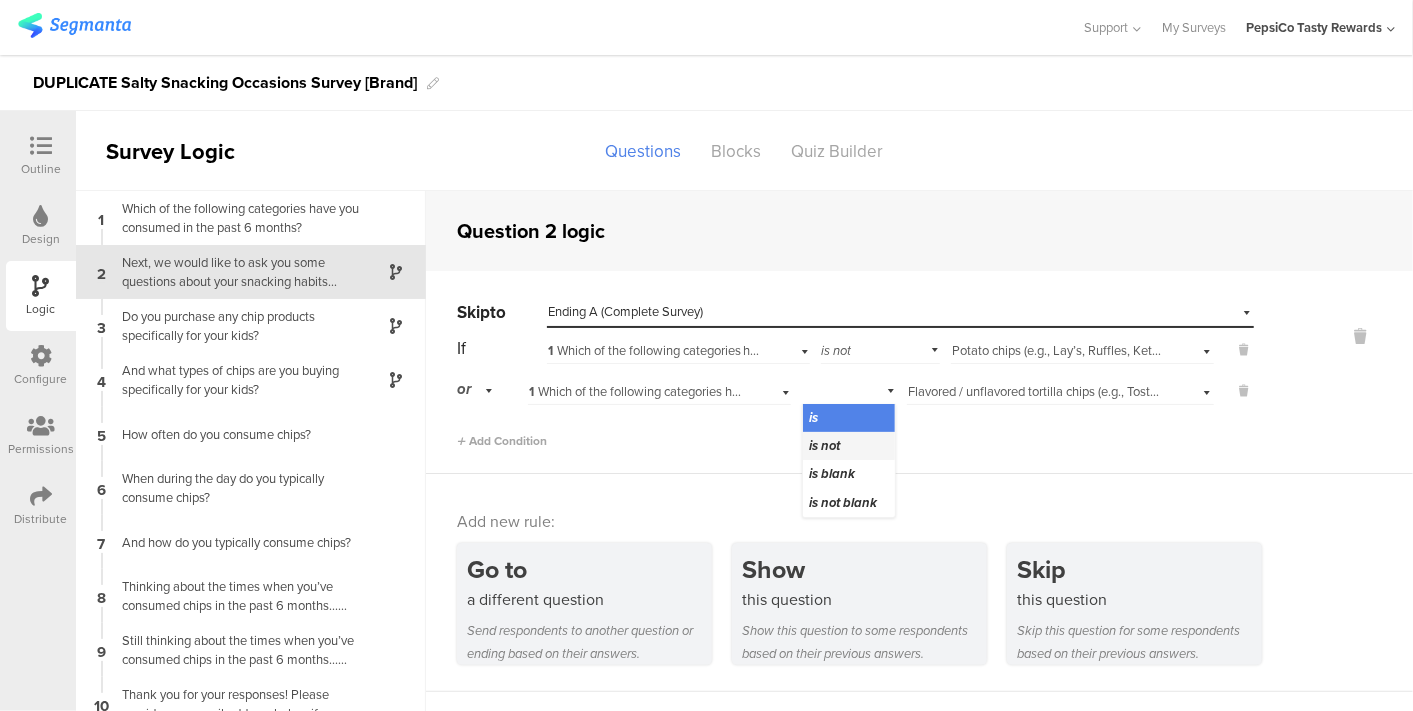 click on "is not" at bounding box center [824, 445] 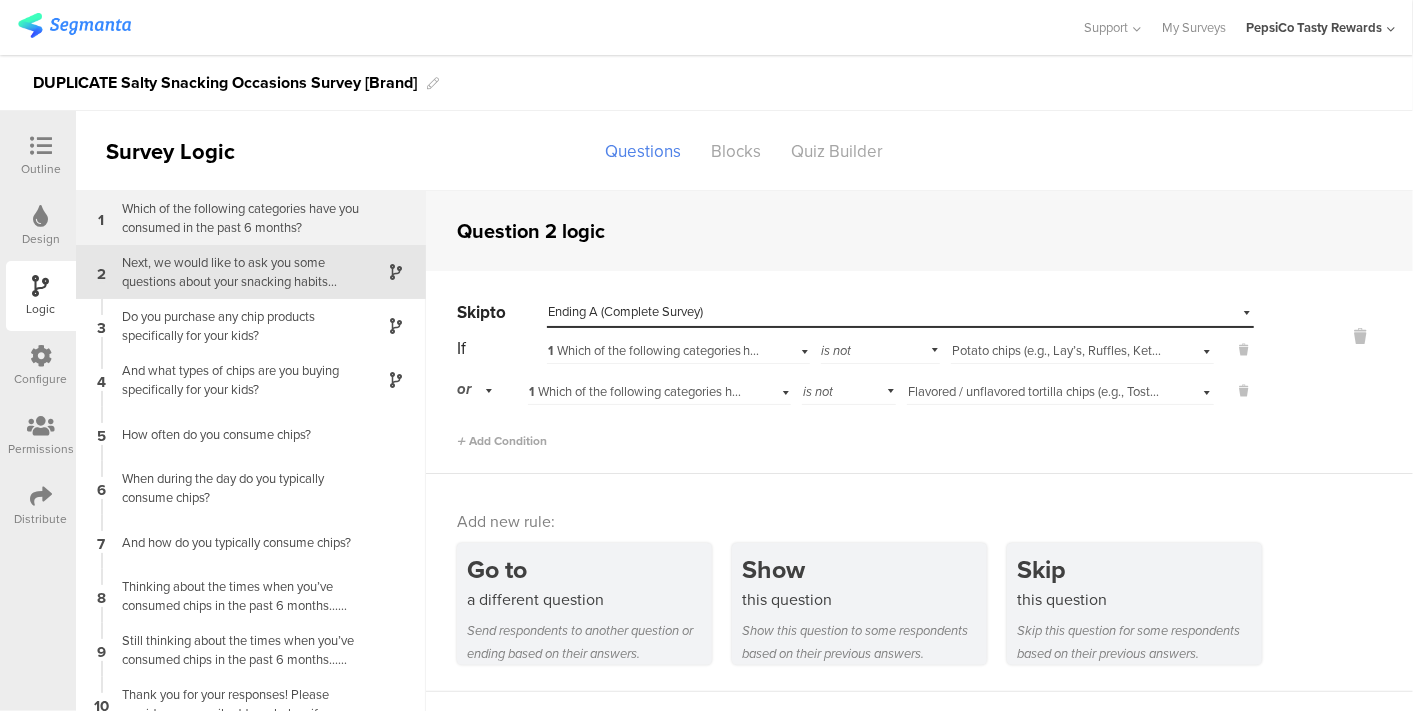 click on "Which of the following categories have you c﻿onsumed in the past 6 months?" at bounding box center (235, 218) 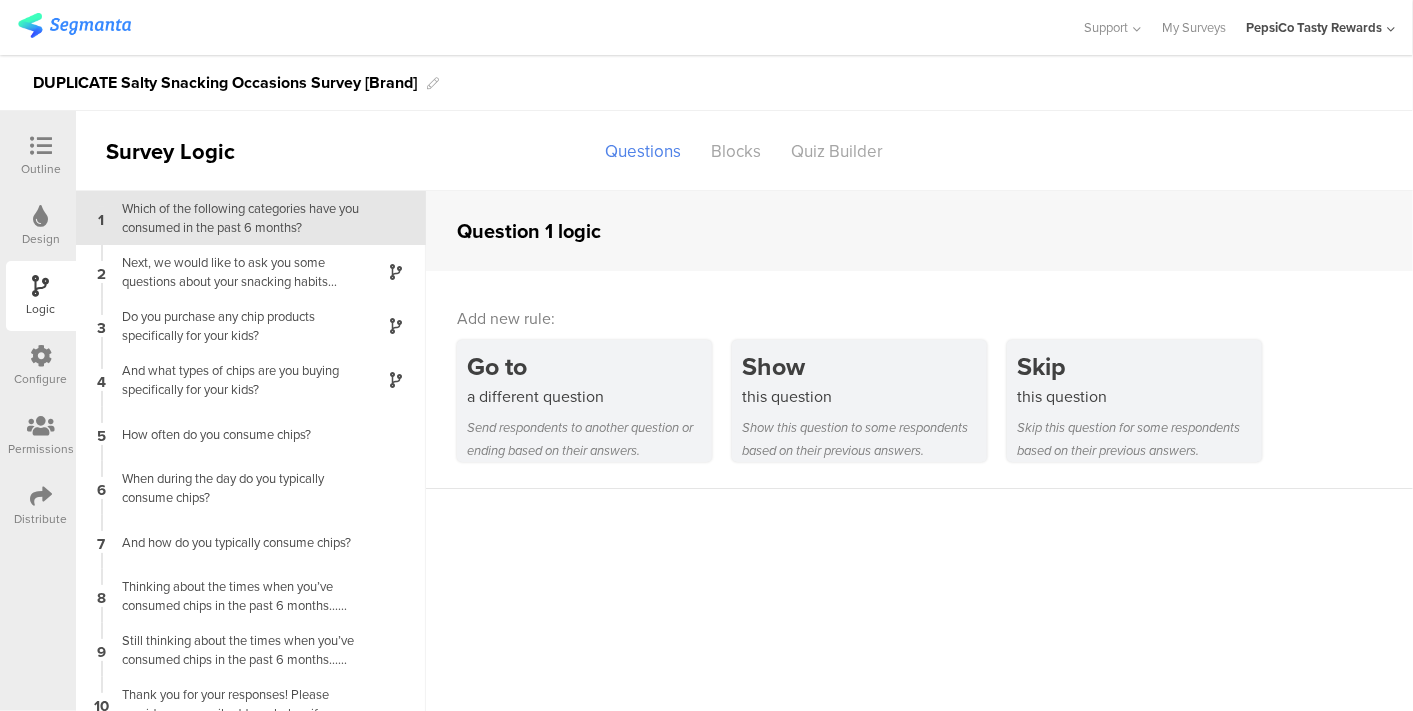 click at bounding box center [41, 146] 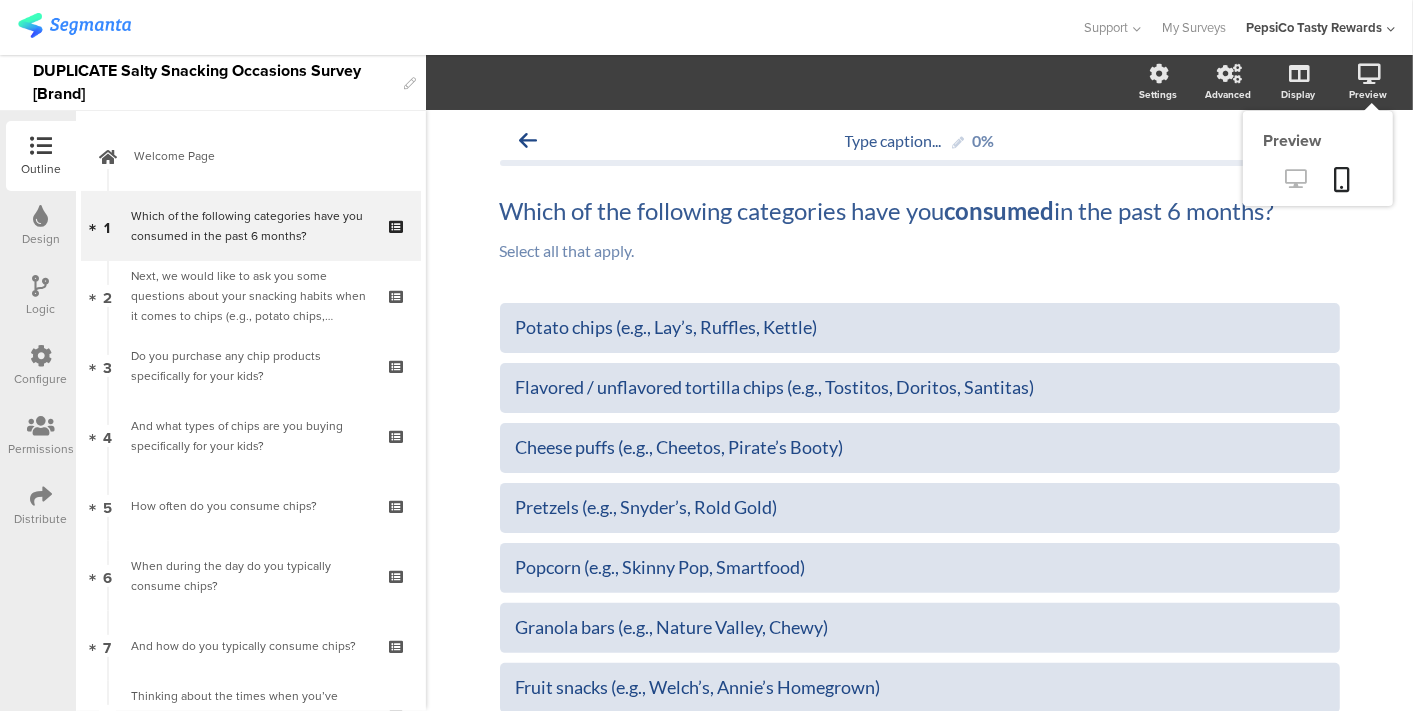 click 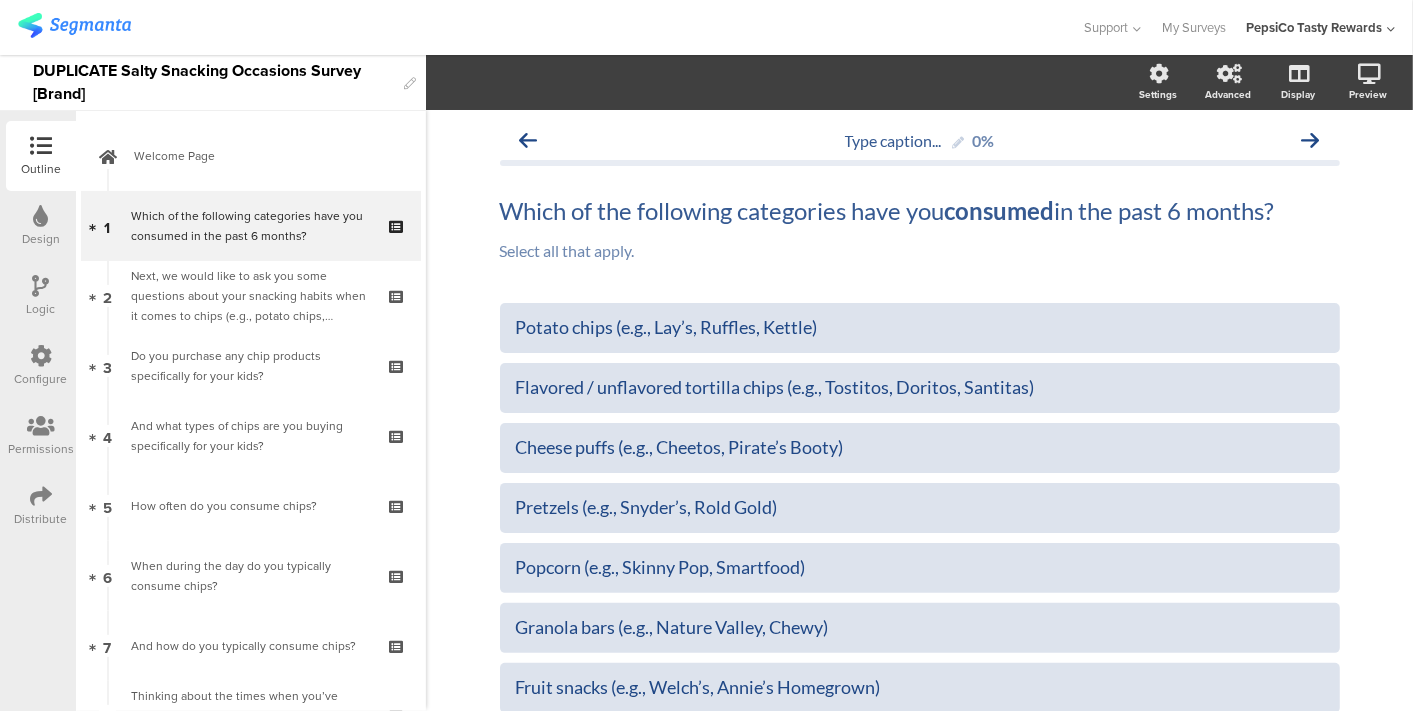 click on "Logic" at bounding box center [41, 296] 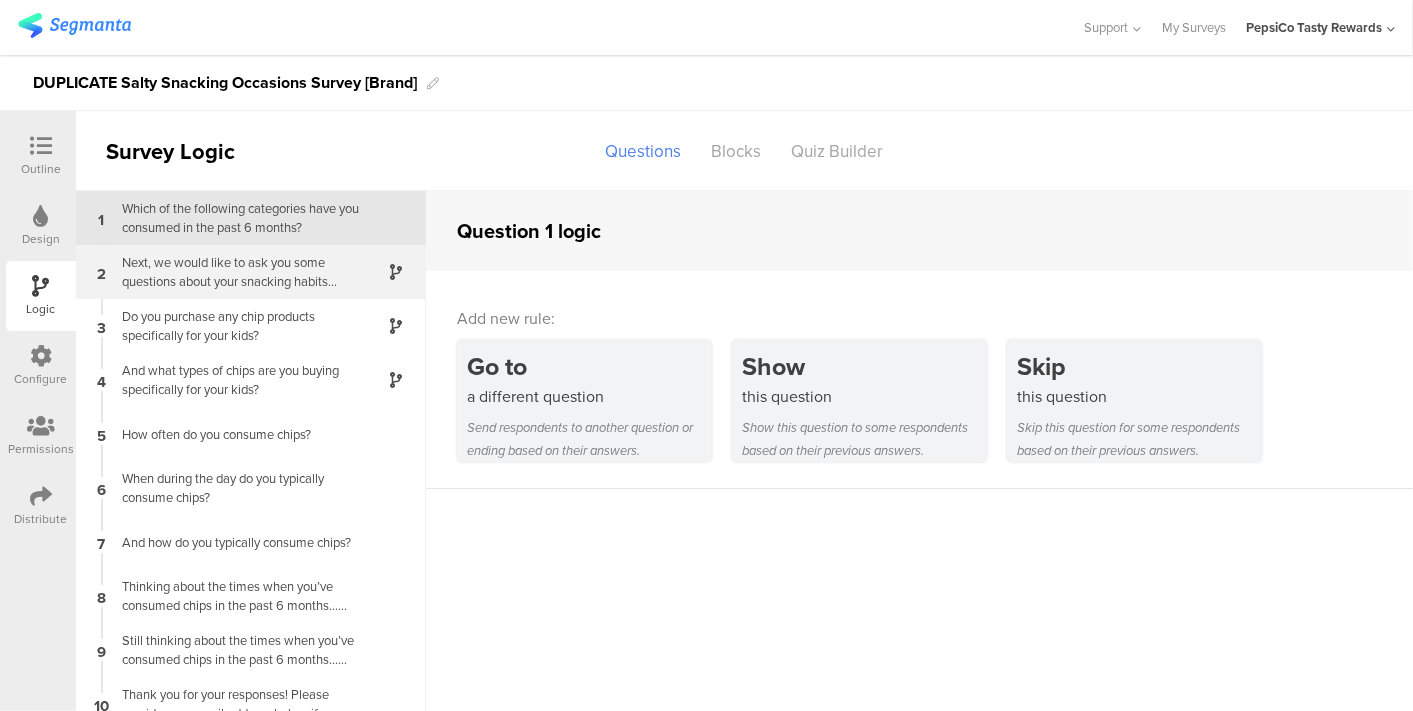 click on "Next, we would like to ask you some questions about your snacking habits when it comes to chips (e.g., potato chips, flavored / unflavored tortilla chips, etc.) First, who in your household is typically eating chips?" at bounding box center (235, 272) 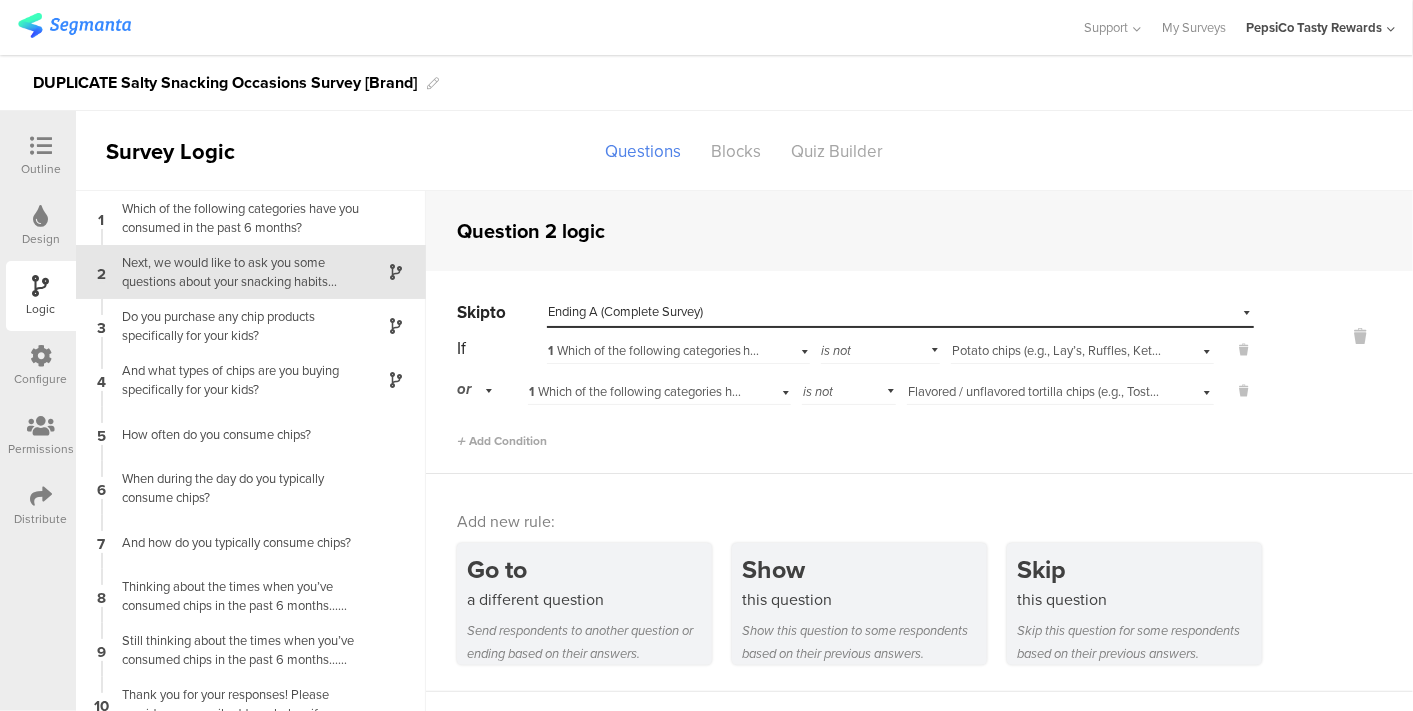 click on "Outline" at bounding box center (41, 156) 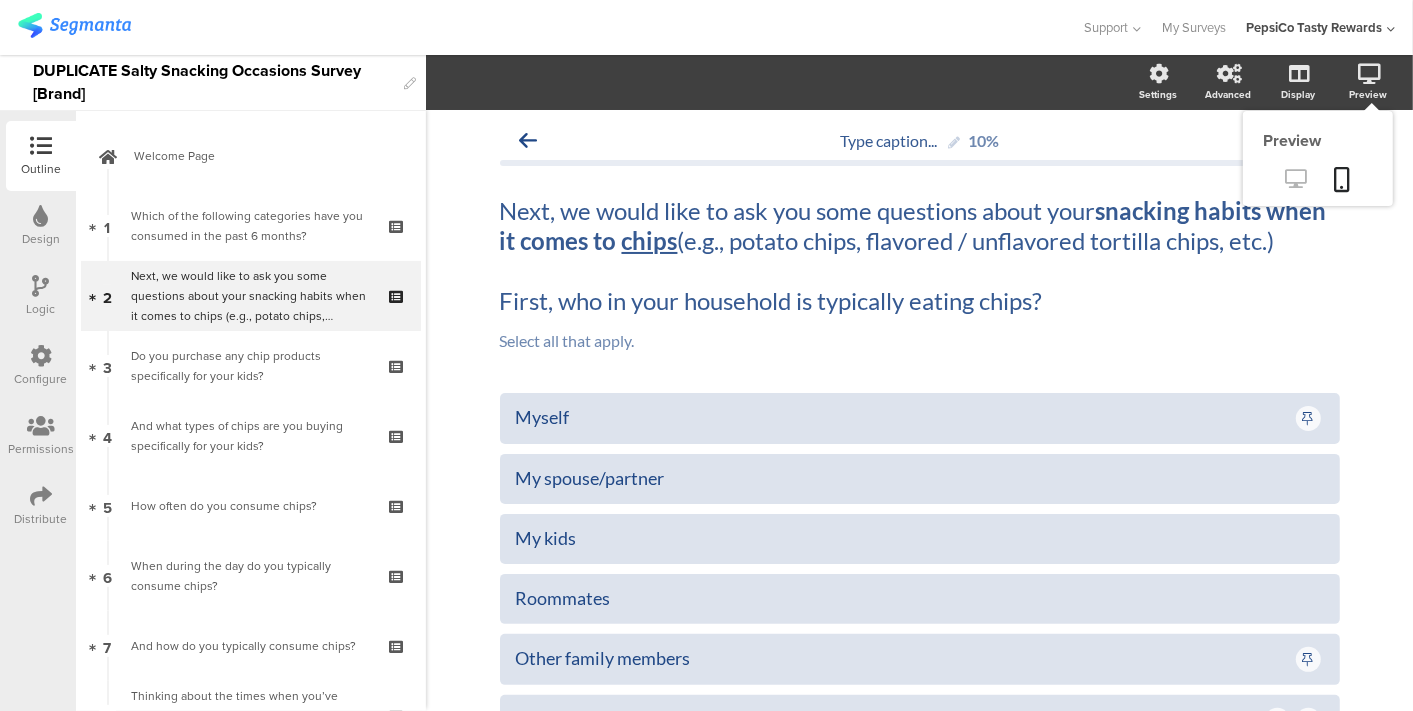 click 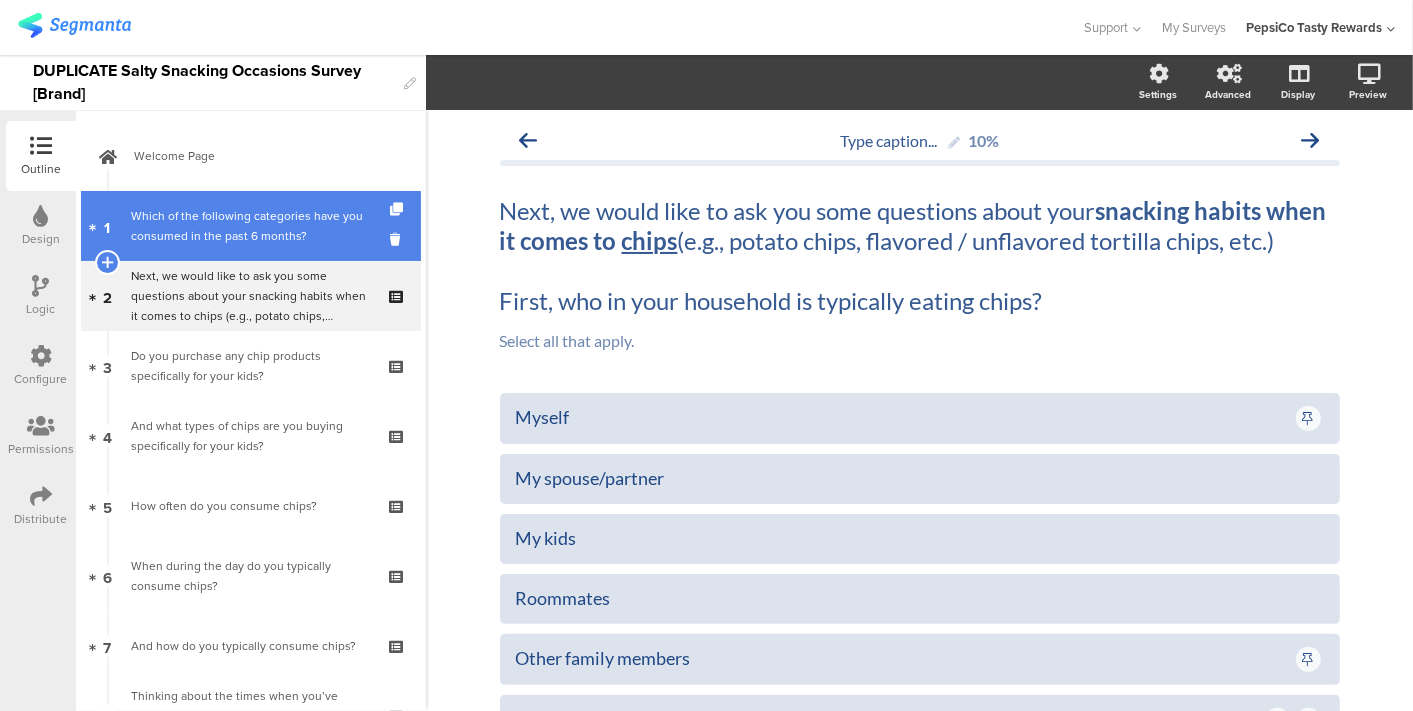 click on "1
Which of the following categories have you c﻿onsumed in the past 6 months?" at bounding box center (251, 226) 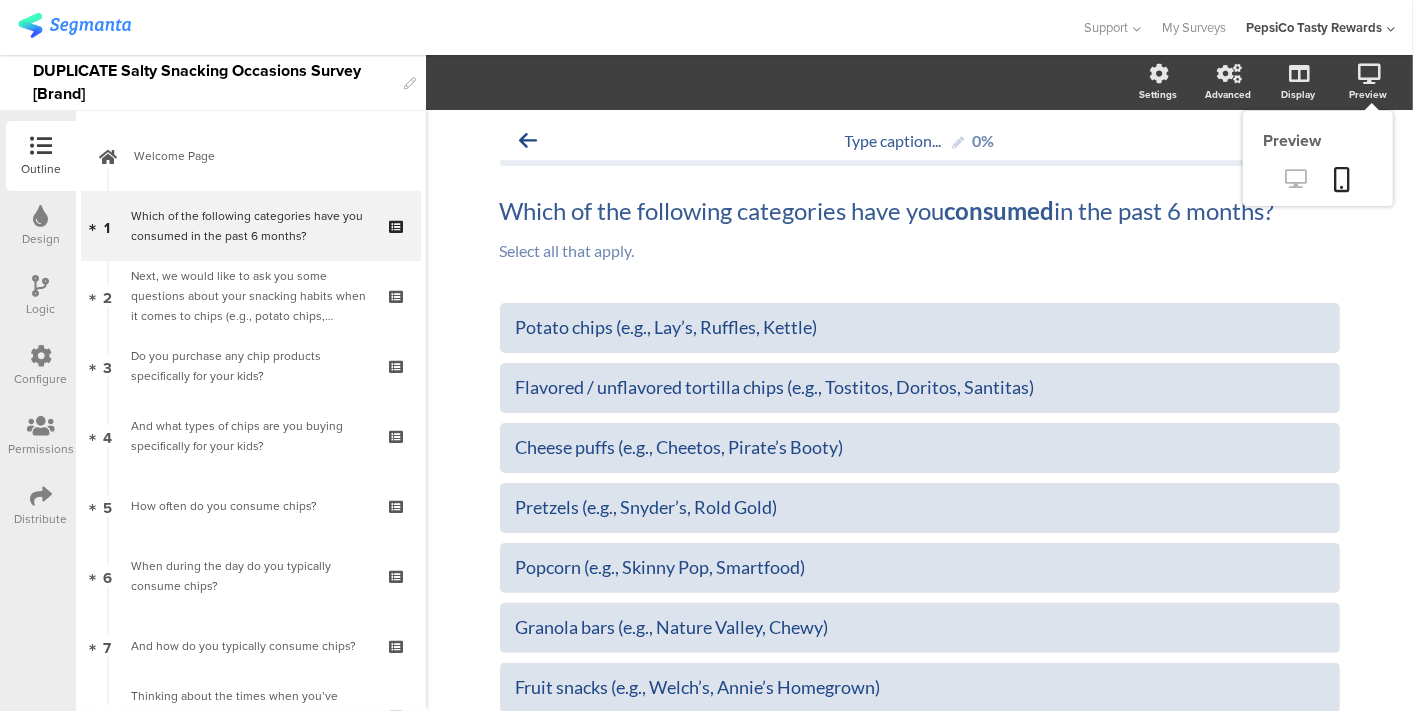 click 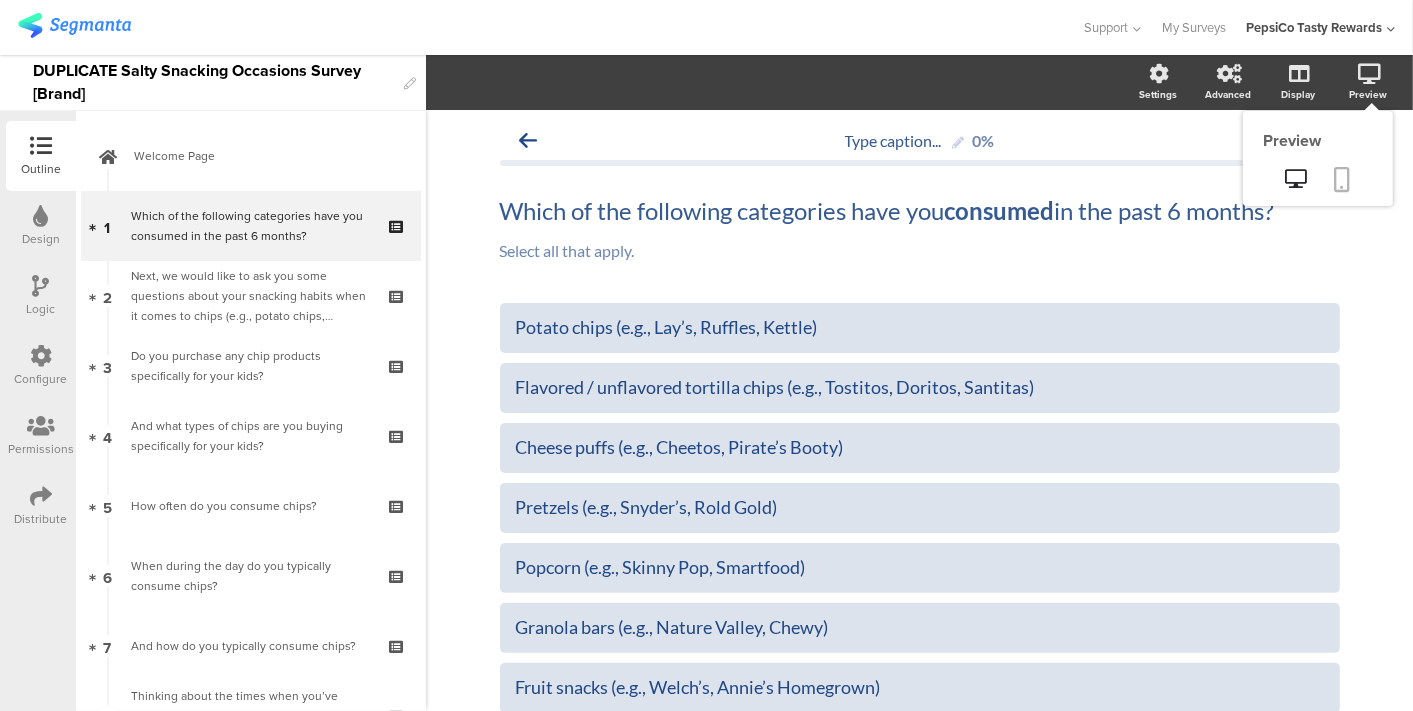 click 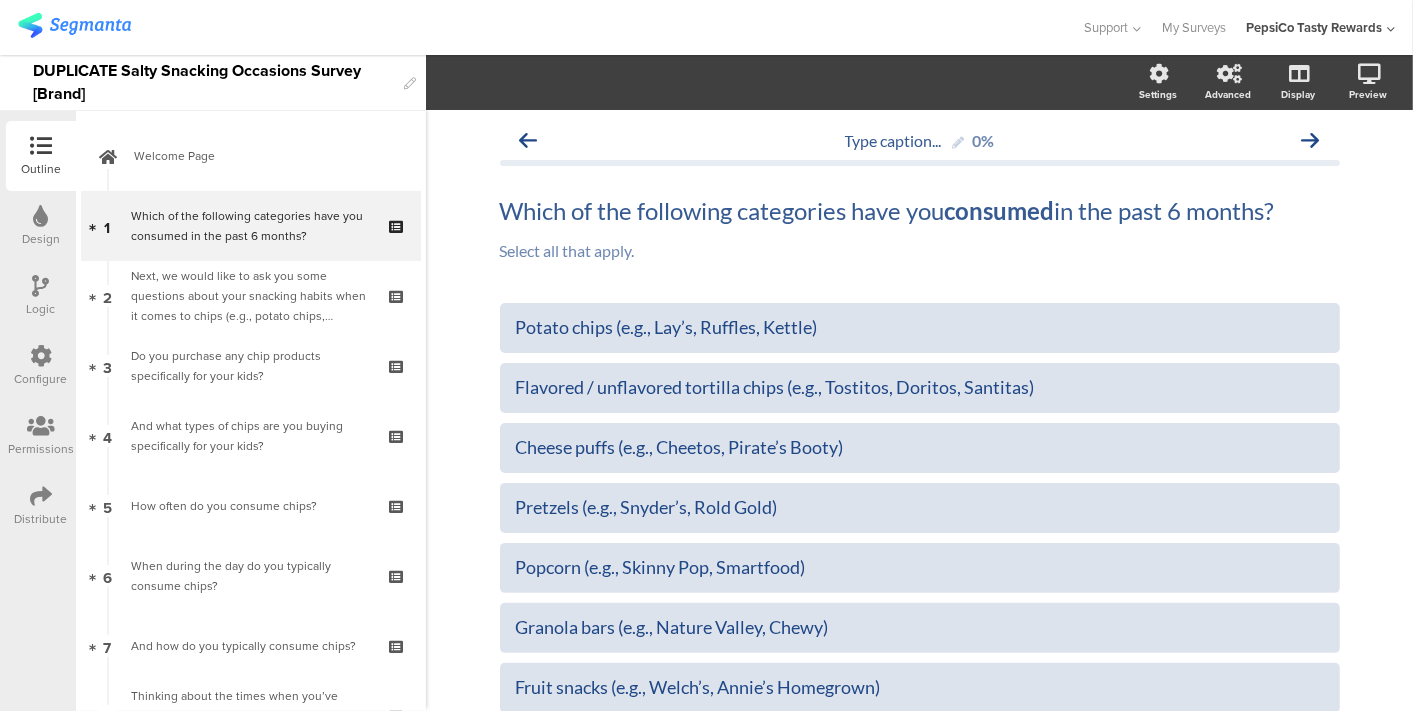 click on "Logic" at bounding box center [41, 296] 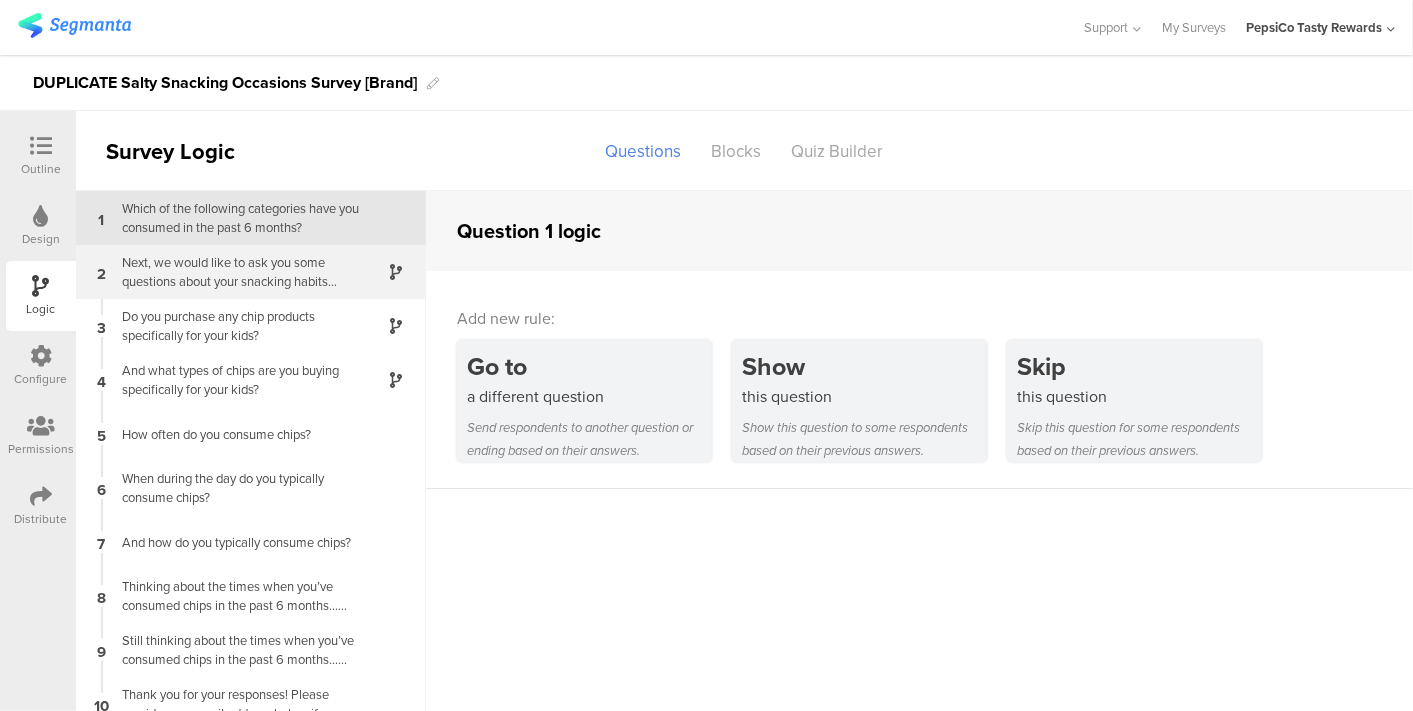 click on "Next, we would like to ask you some questions about your snacking habits when it comes to chips (e.g., potato chips, flavored / unflavored tortilla chips, etc.) First, who in your household is typically eating chips?" at bounding box center (235, 272) 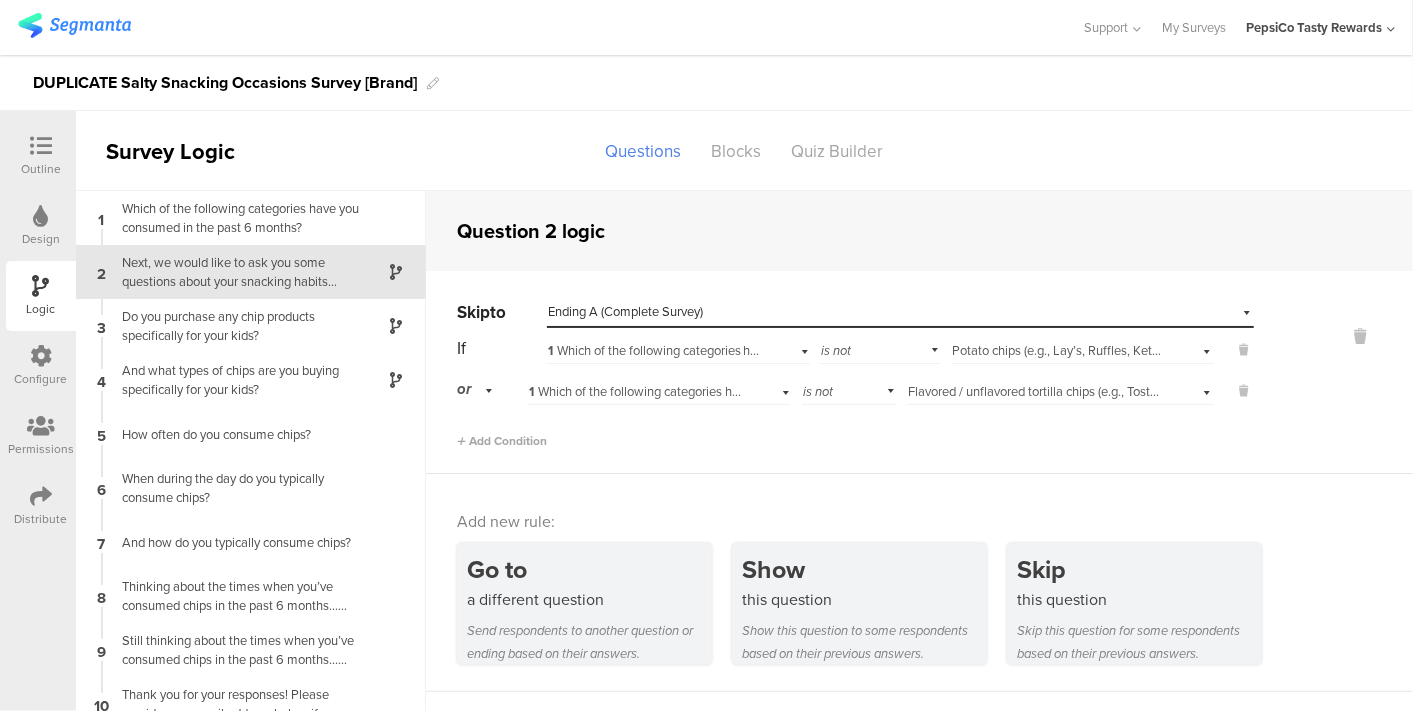click on "or" at bounding box center [478, 389] 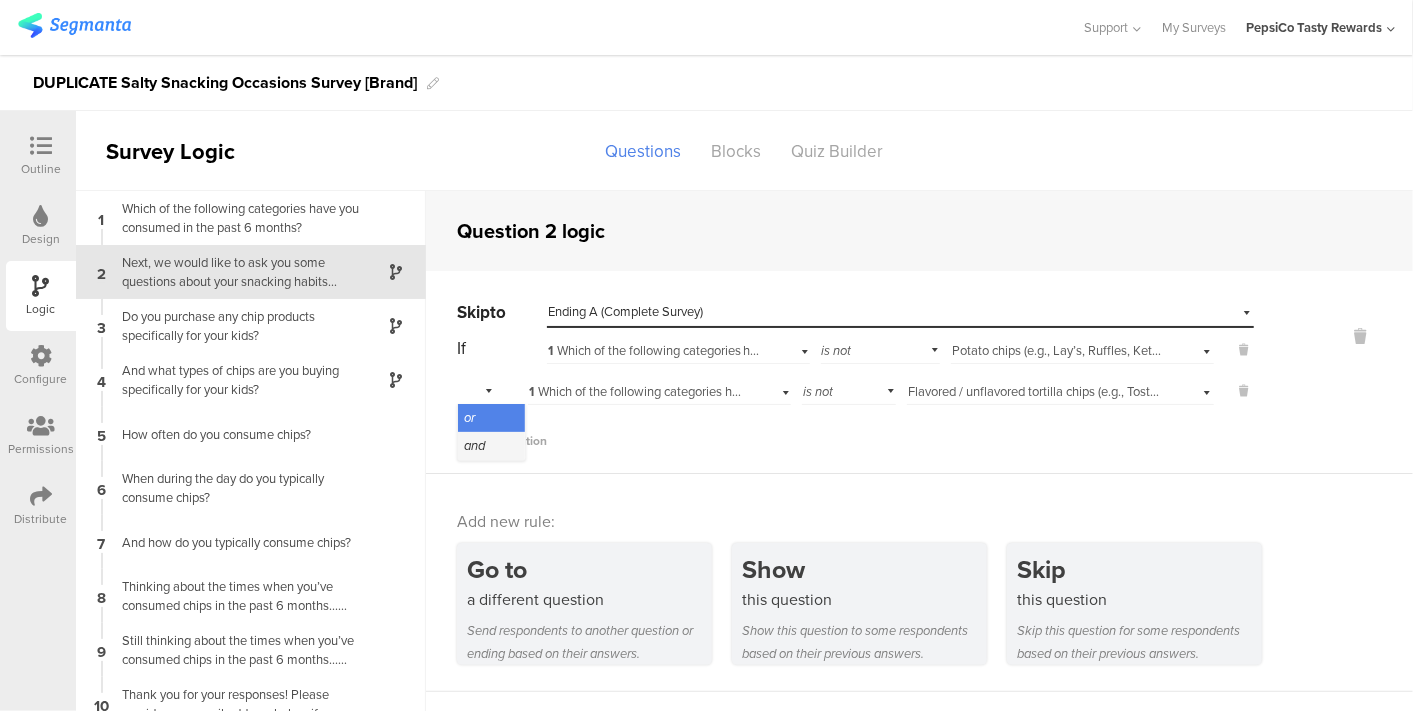 click on "and" at bounding box center [474, 445] 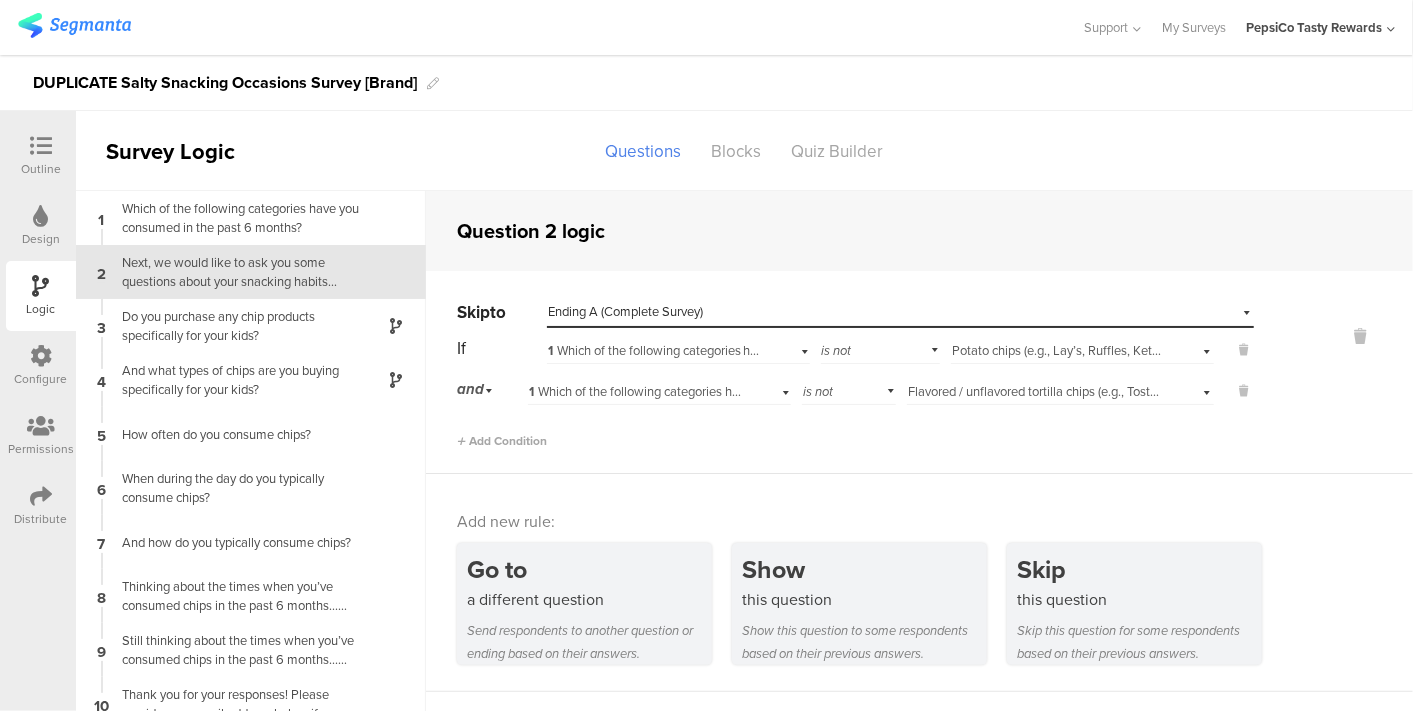 click on "and" at bounding box center (478, 389) 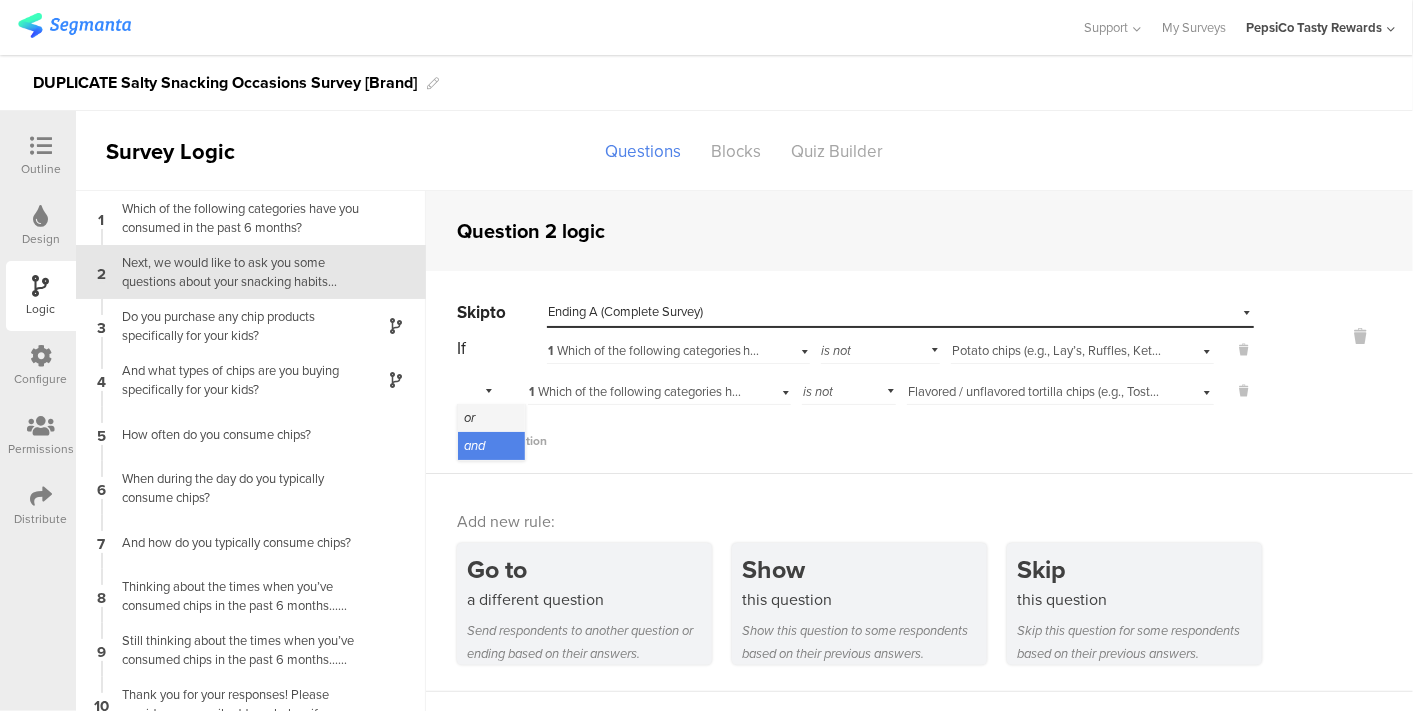 click on "or" at bounding box center [469, 417] 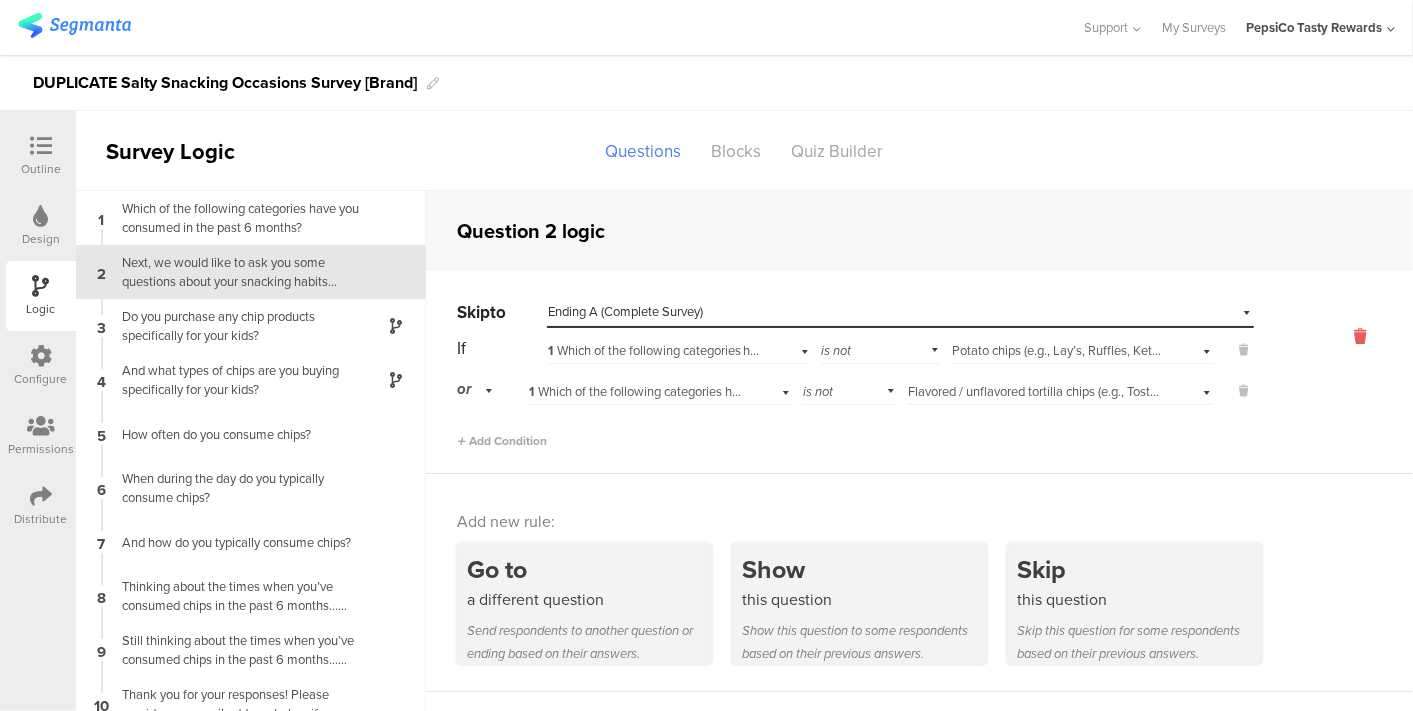 click at bounding box center (1360, 336) 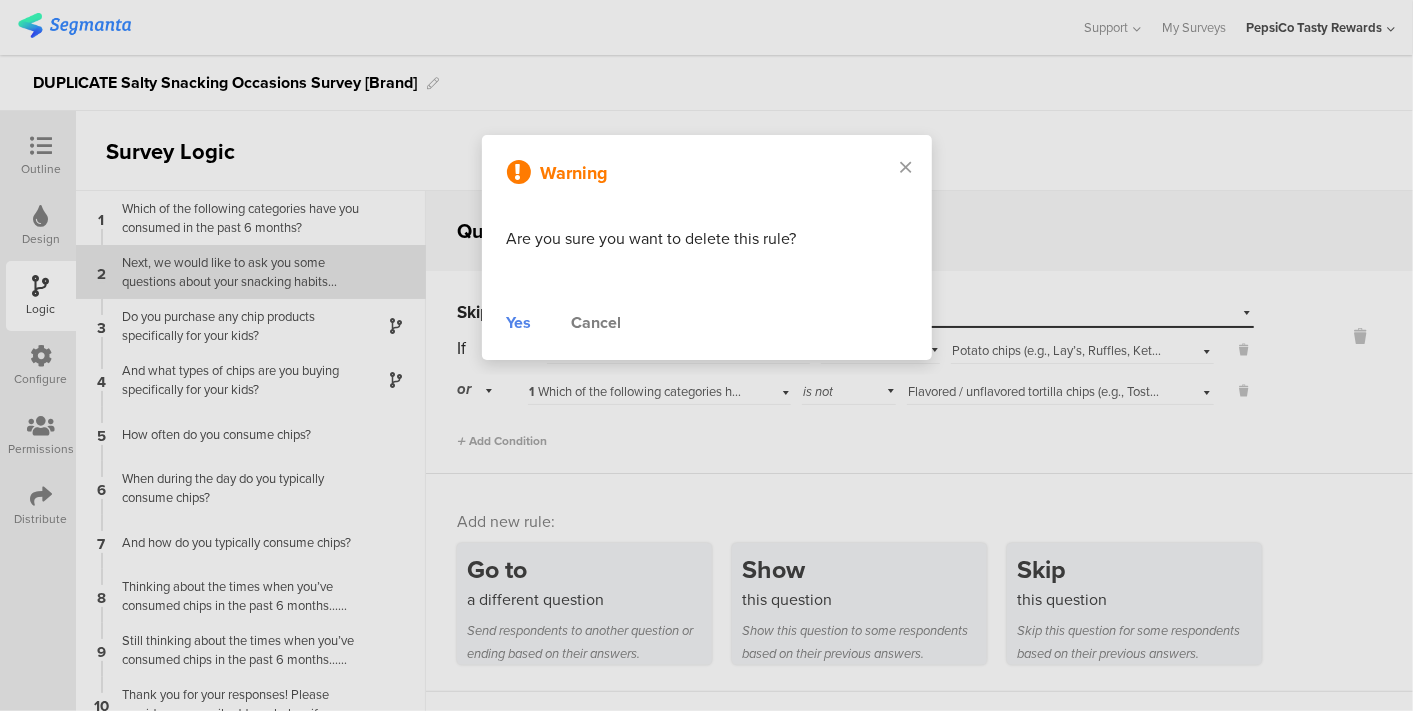 click on "Yes" at bounding box center (519, 323) 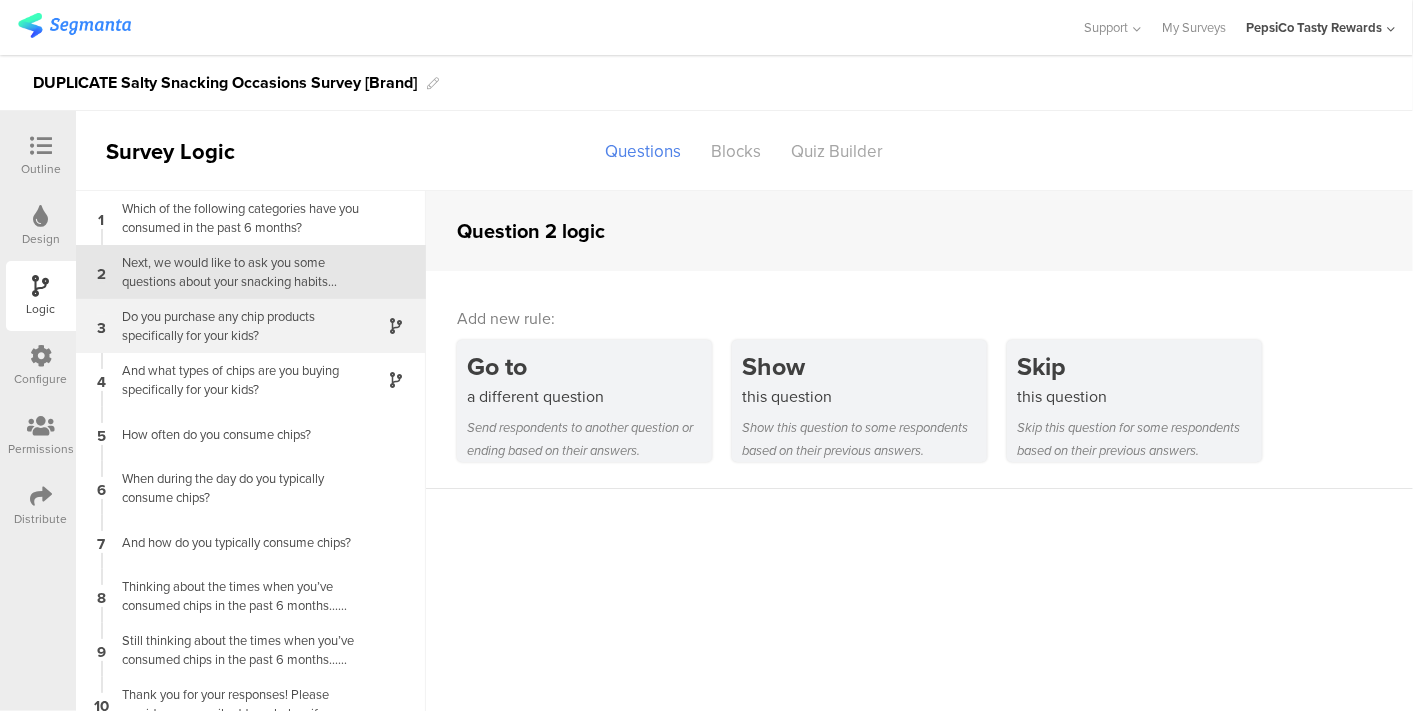 click on "Do you purchase any chip products specifically for your kids?" at bounding box center [235, 326] 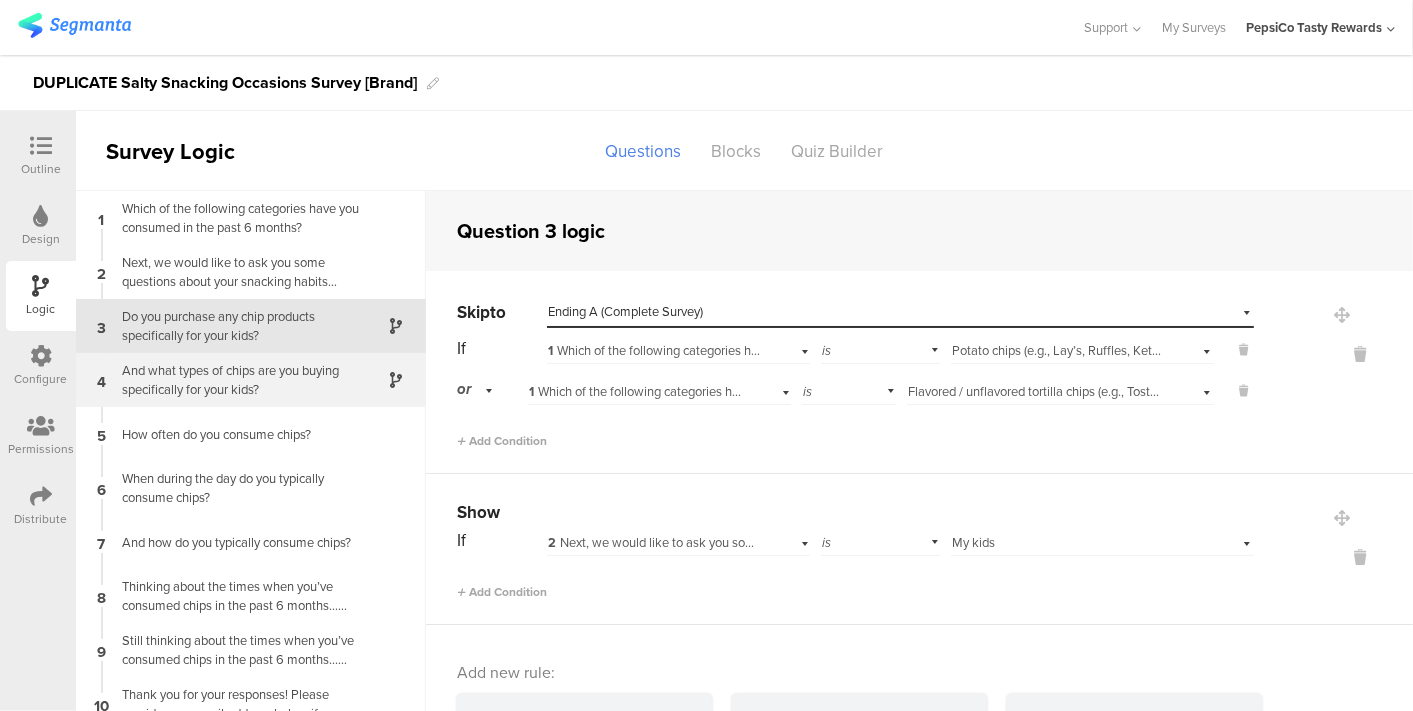 click on "And what types of chips are you buying specifically for your kids?" at bounding box center (235, 380) 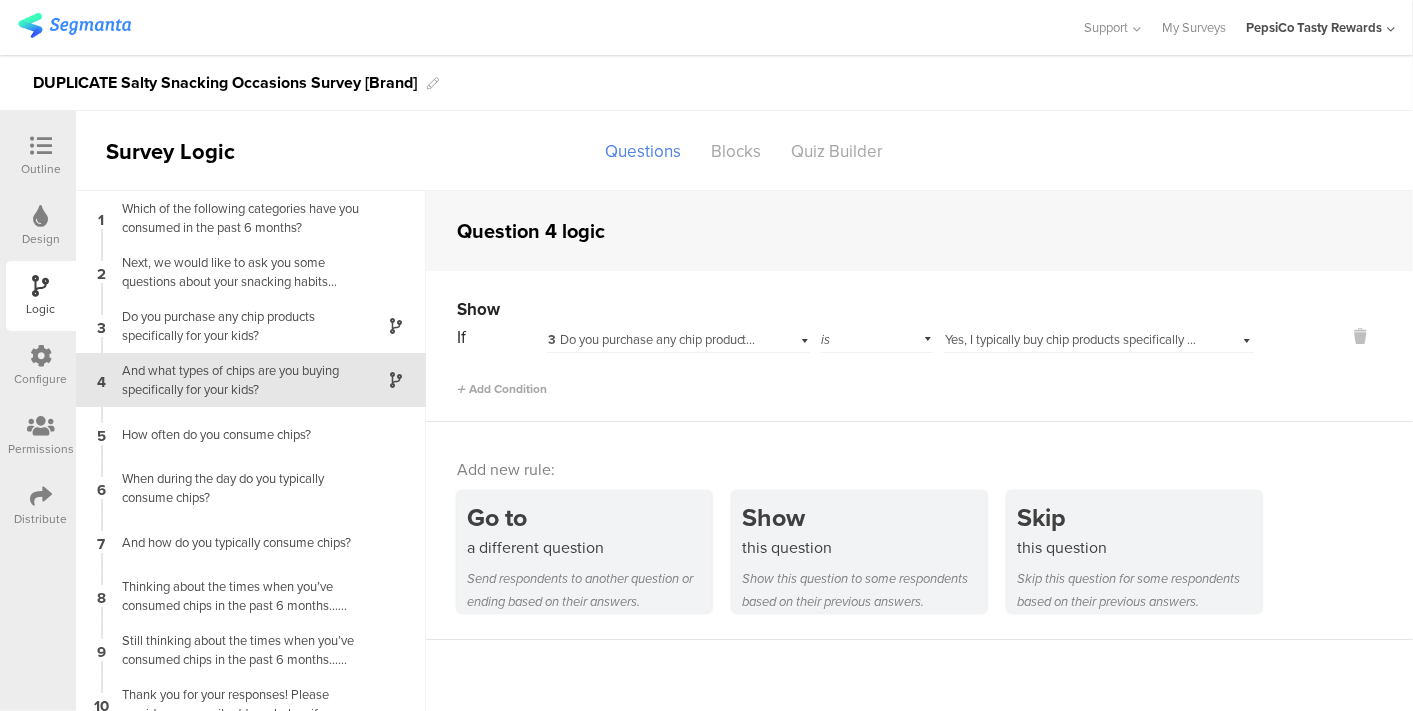scroll, scrollTop: 20, scrollLeft: 0, axis: vertical 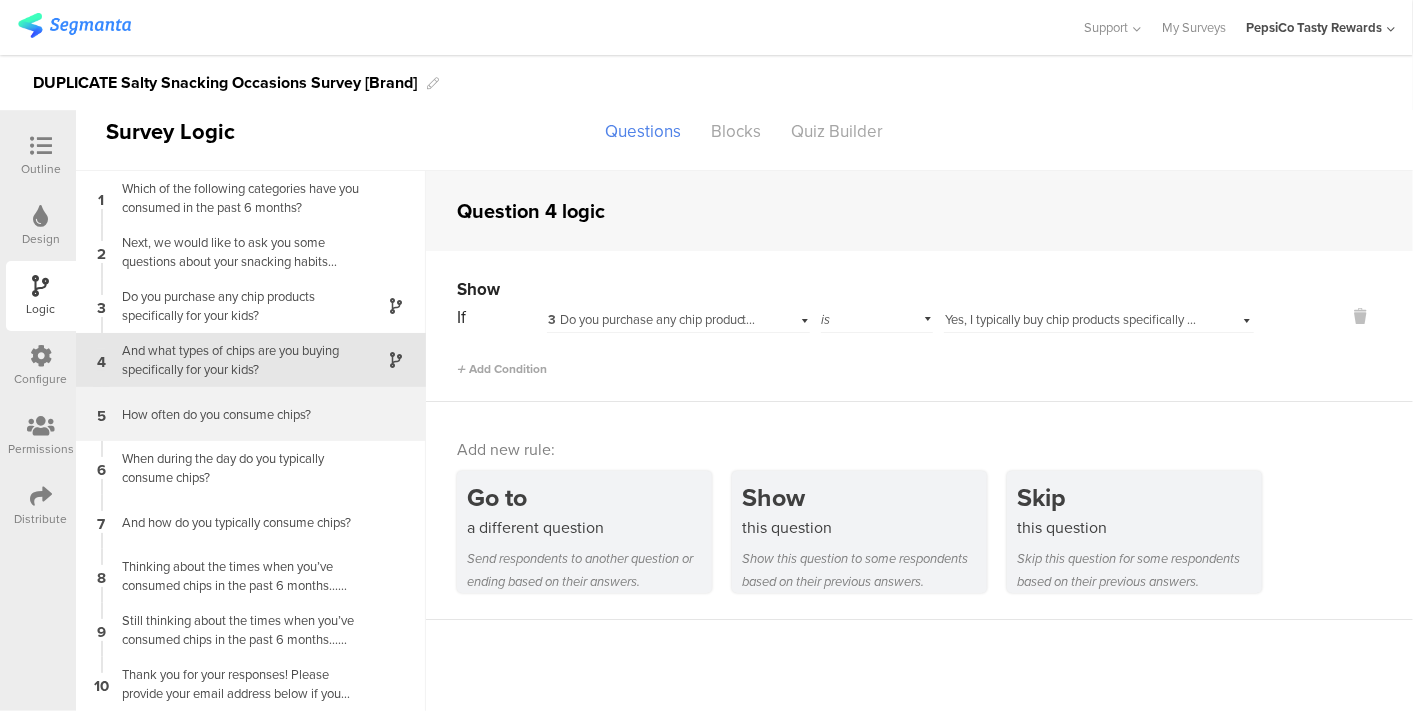 click on "How often do you consume chips?" at bounding box center (235, 414) 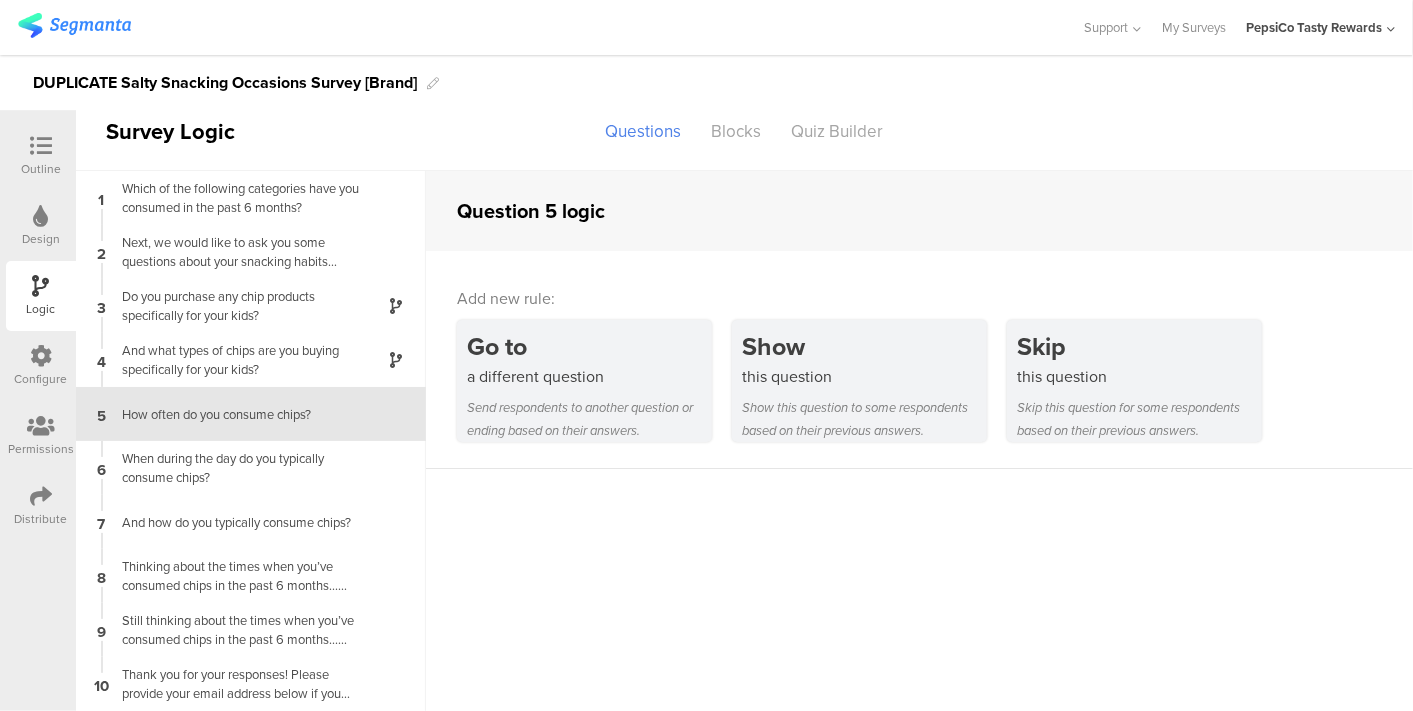 scroll, scrollTop: 20, scrollLeft: 0, axis: vertical 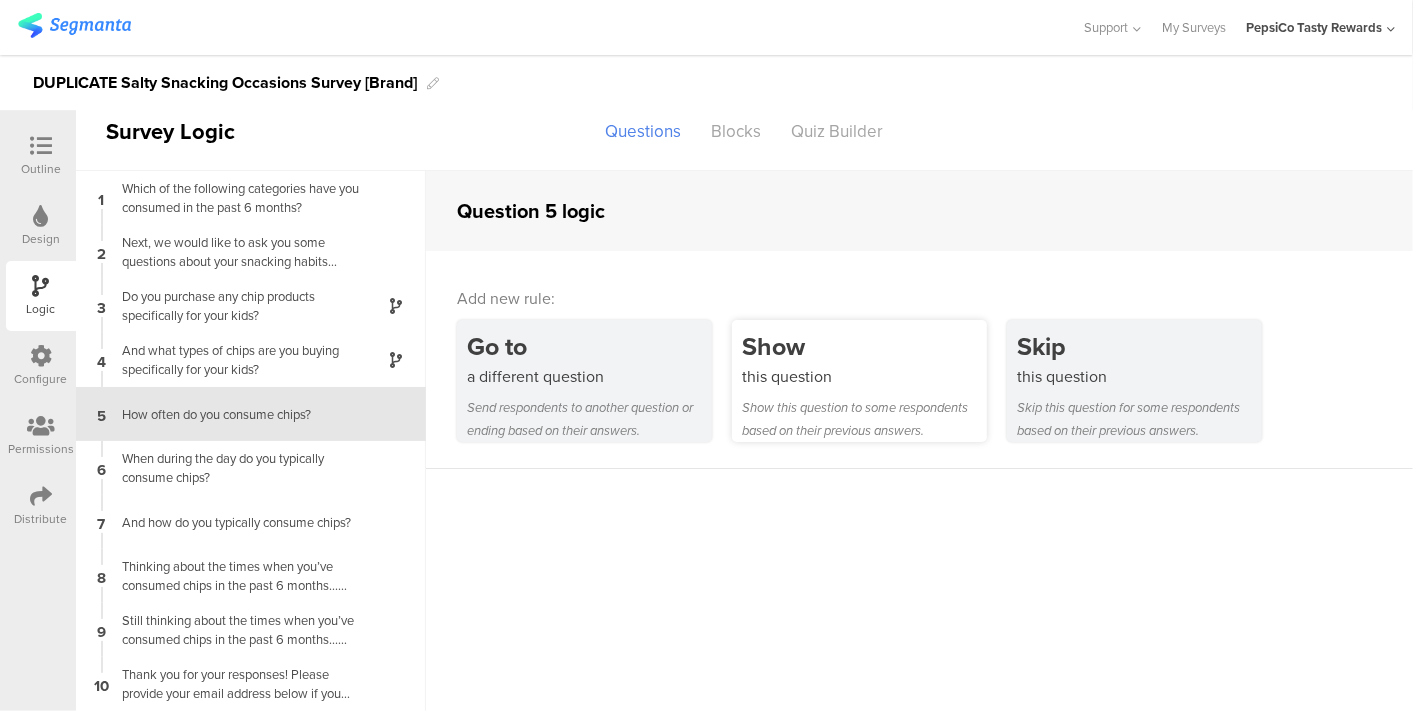click on "this question" at bounding box center (864, 376) 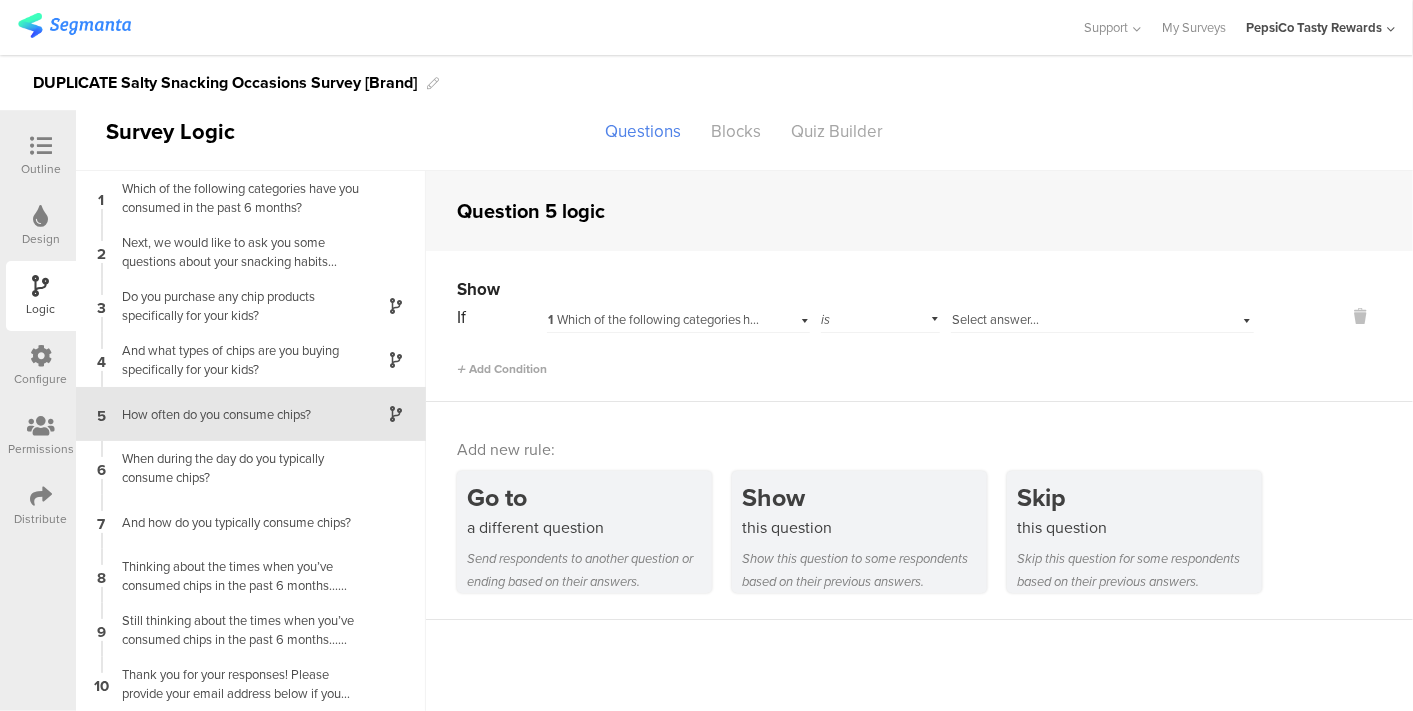 click on "Select answer..." at bounding box center [1102, 317] 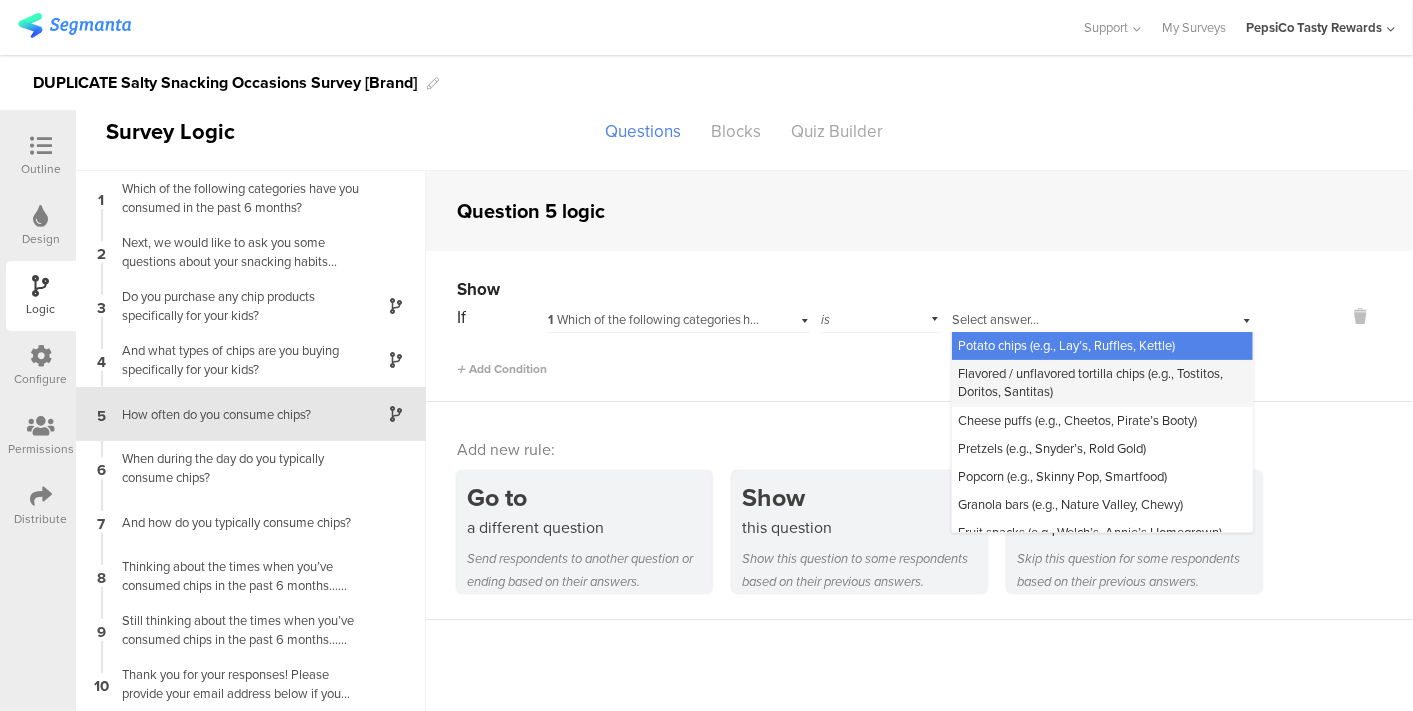 click on "Flavored / unflavored tortilla chips (e.g., Tostitos, Doritos, Santitas)" at bounding box center (1090, 382) 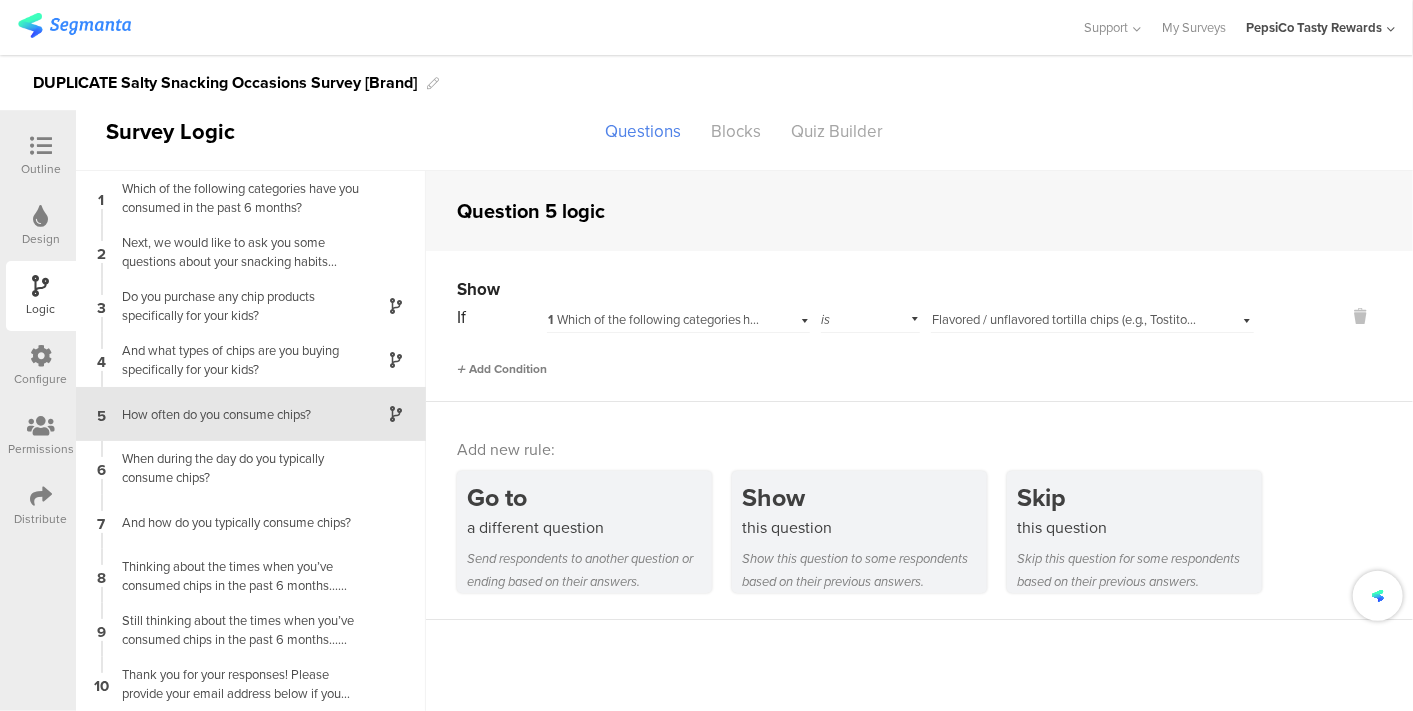 click on "Add Condition" at bounding box center [502, 369] 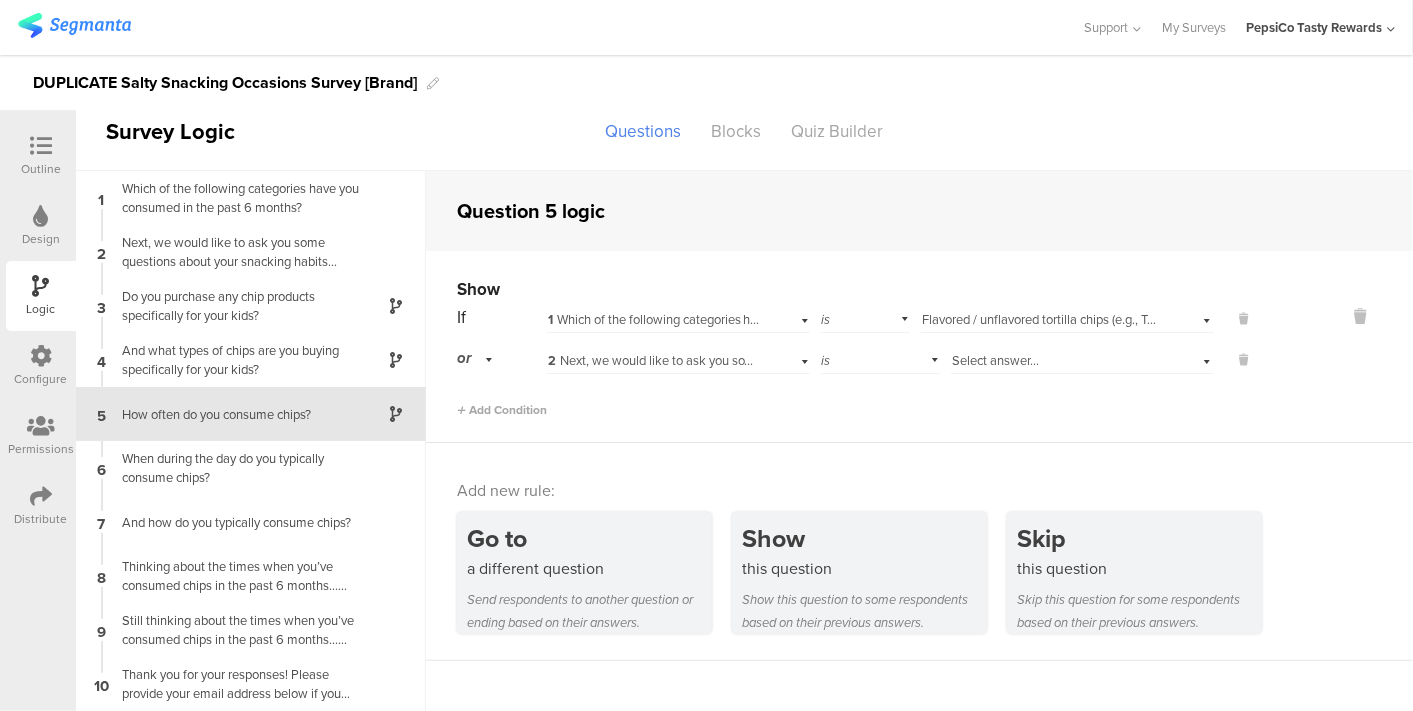 click on "Select answer..." at bounding box center [995, 360] 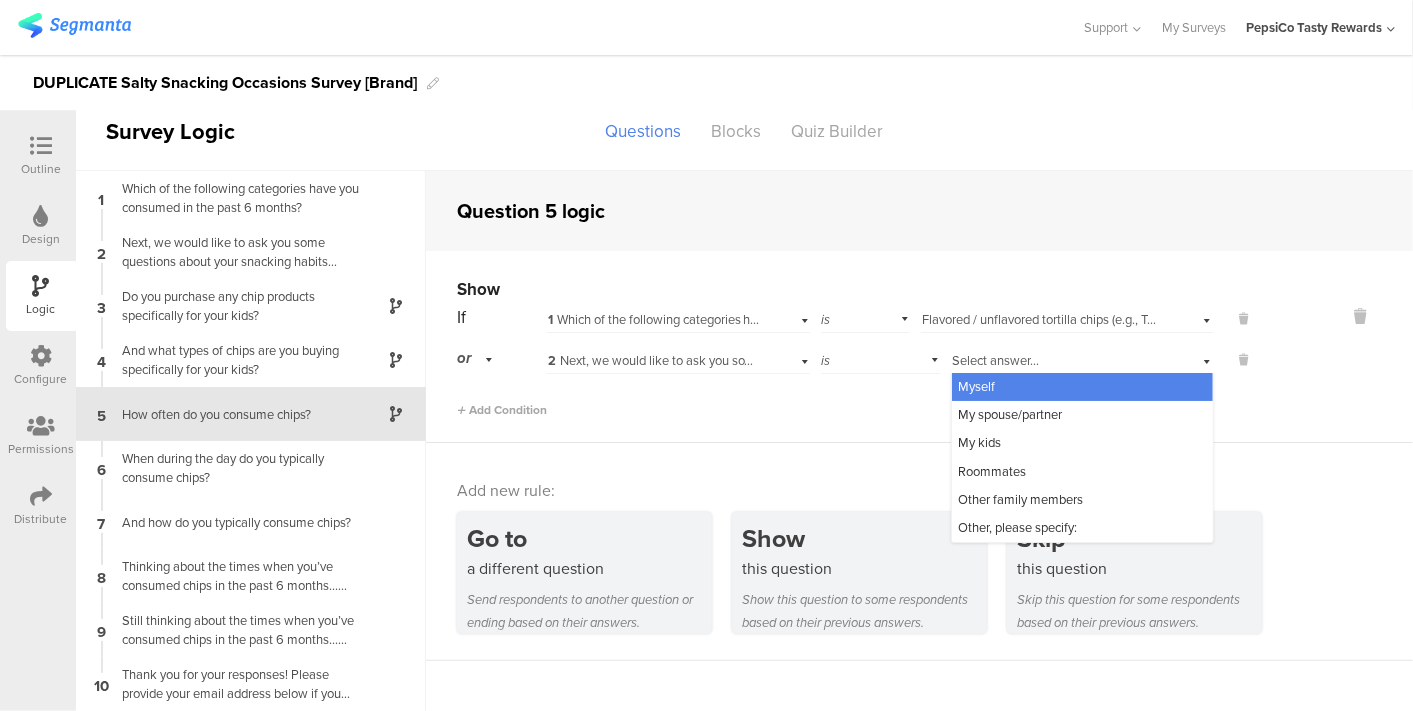 click on "2  Next, we would like to ask you some questions about your snacking habits when it comes to chips (e.g., potato chips, flavored / unflavored tortilla chips, etc.) First, who in your household is typically eating chips?" at bounding box center [1131, 360] 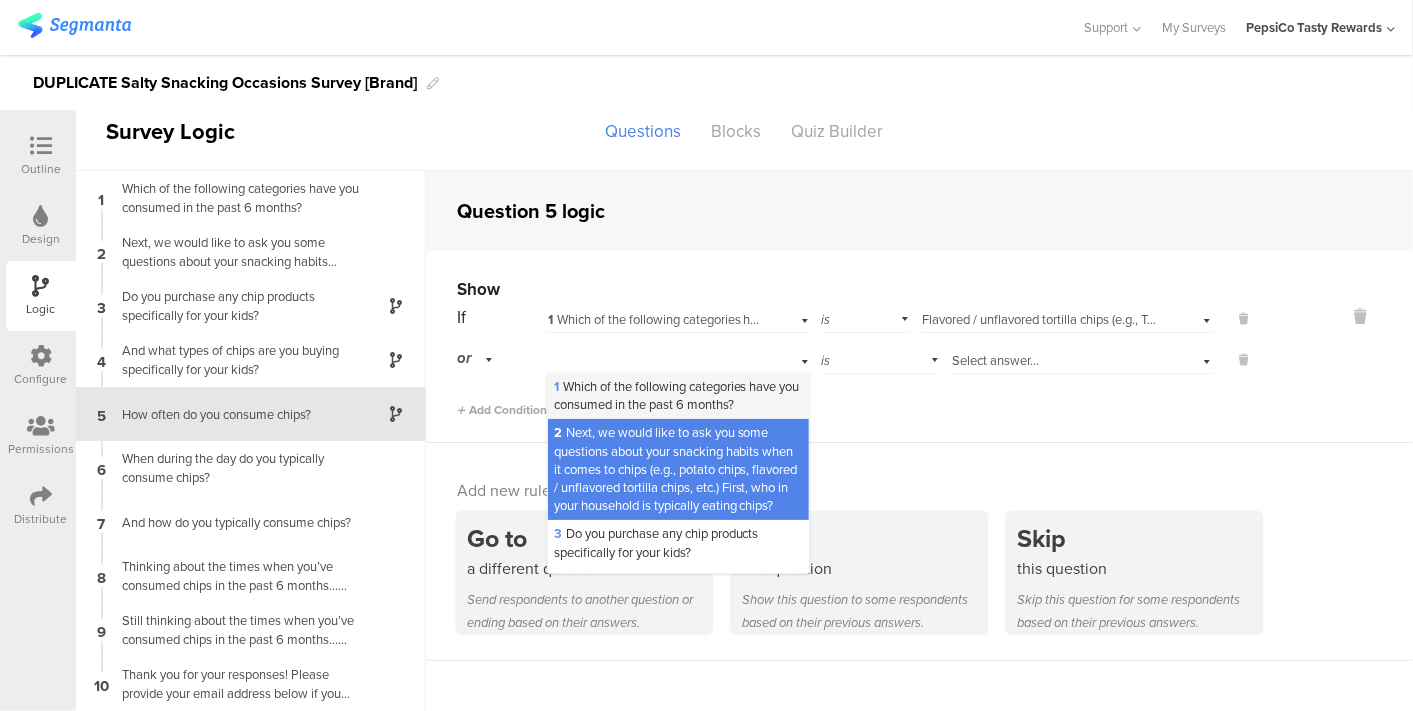 click on "1  Which of the following categories have you c﻿onsumed in the past 6 months?" at bounding box center (677, 395) 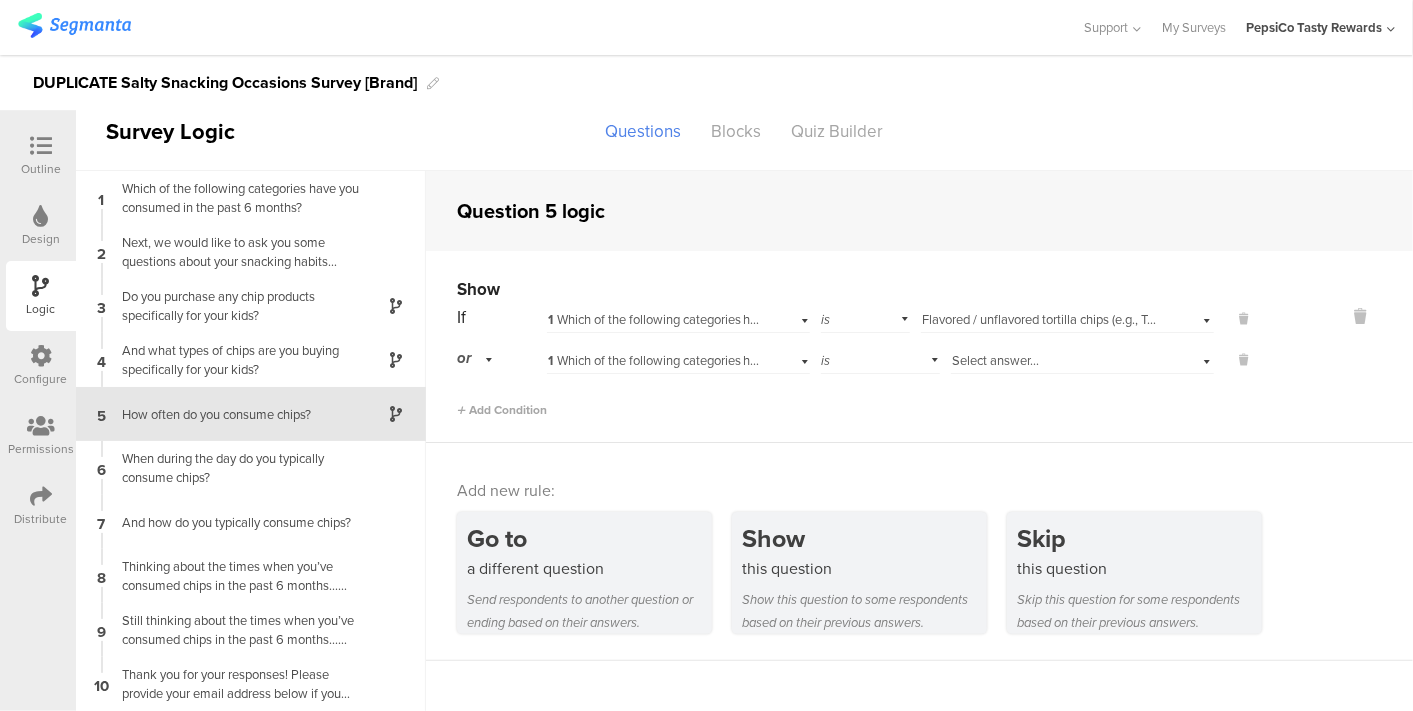 click on "Select answer..." at bounding box center (995, 360) 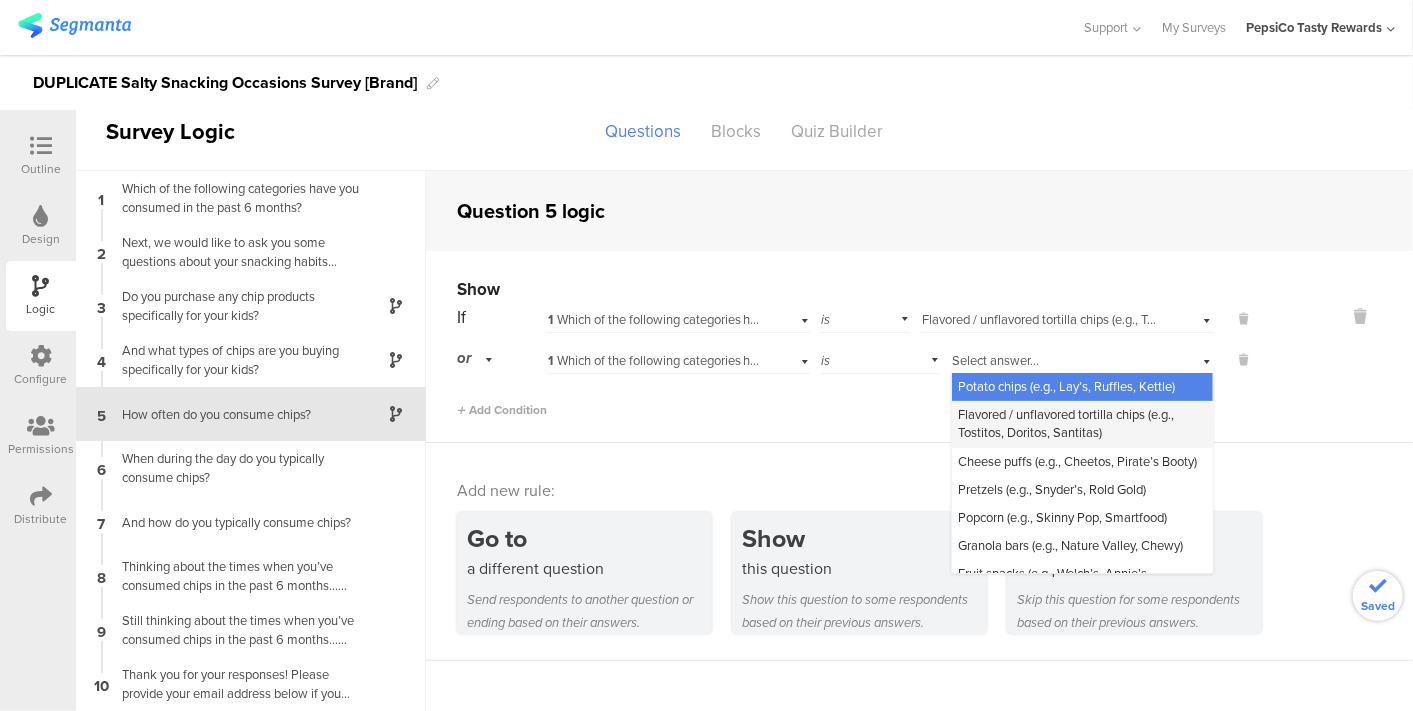 click on "Flavored / unflavored tortilla chips (e.g., Tostitos, Doritos, Santitas)" at bounding box center [1066, 423] 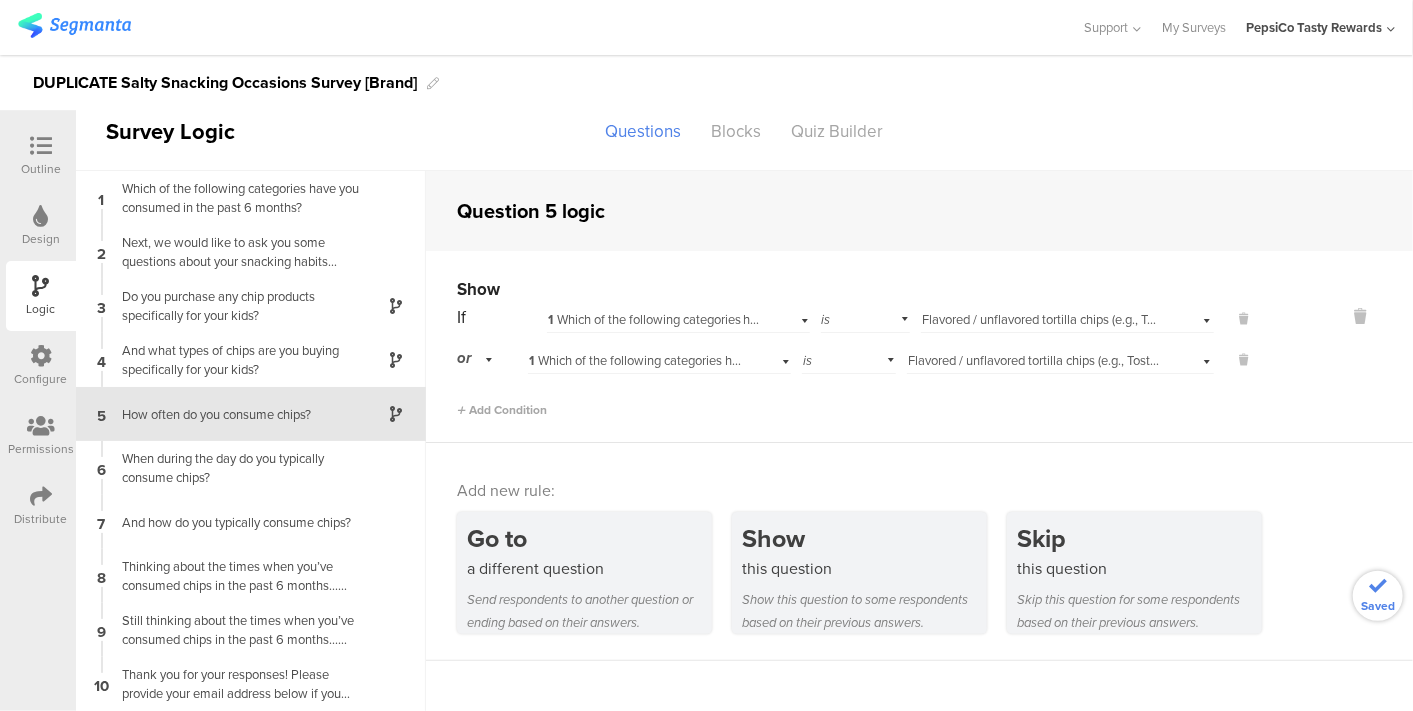 click on "Flavored / unflavored tortilla chips (e.g., Tostitos, Doritos, Santitas)" at bounding box center (1103, 319) 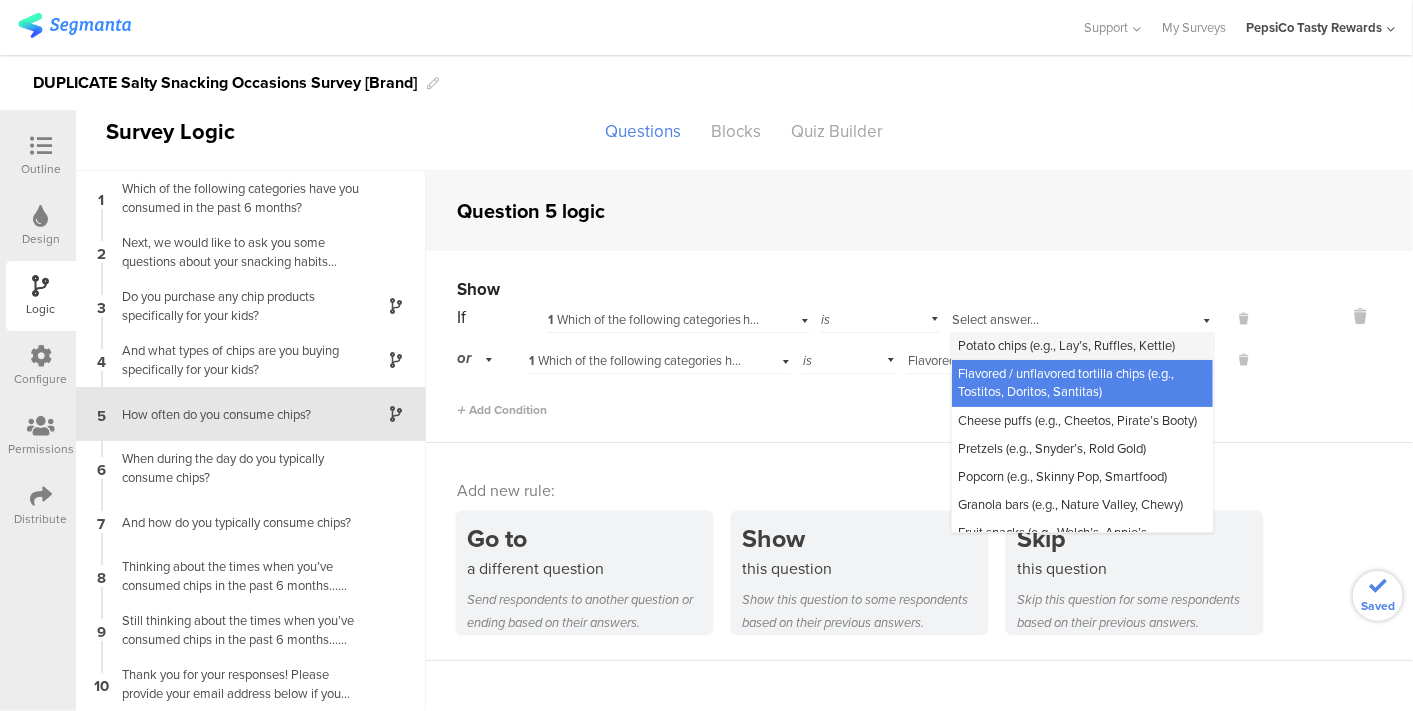 click on "Potato chips (e.g., Lay’s, Ruffles, Kettle)" at bounding box center [1066, 345] 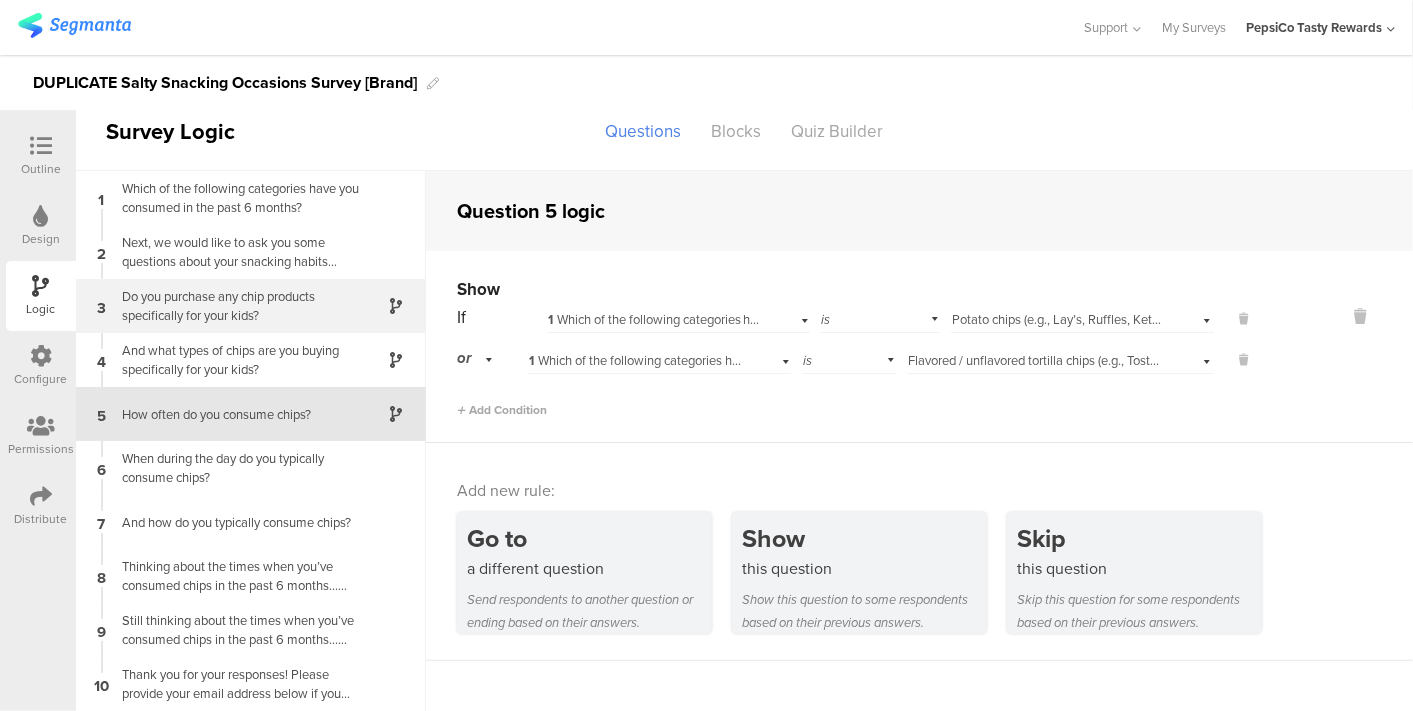 click on "Do you purchase any chip products specifically for your kids?" at bounding box center [235, 306] 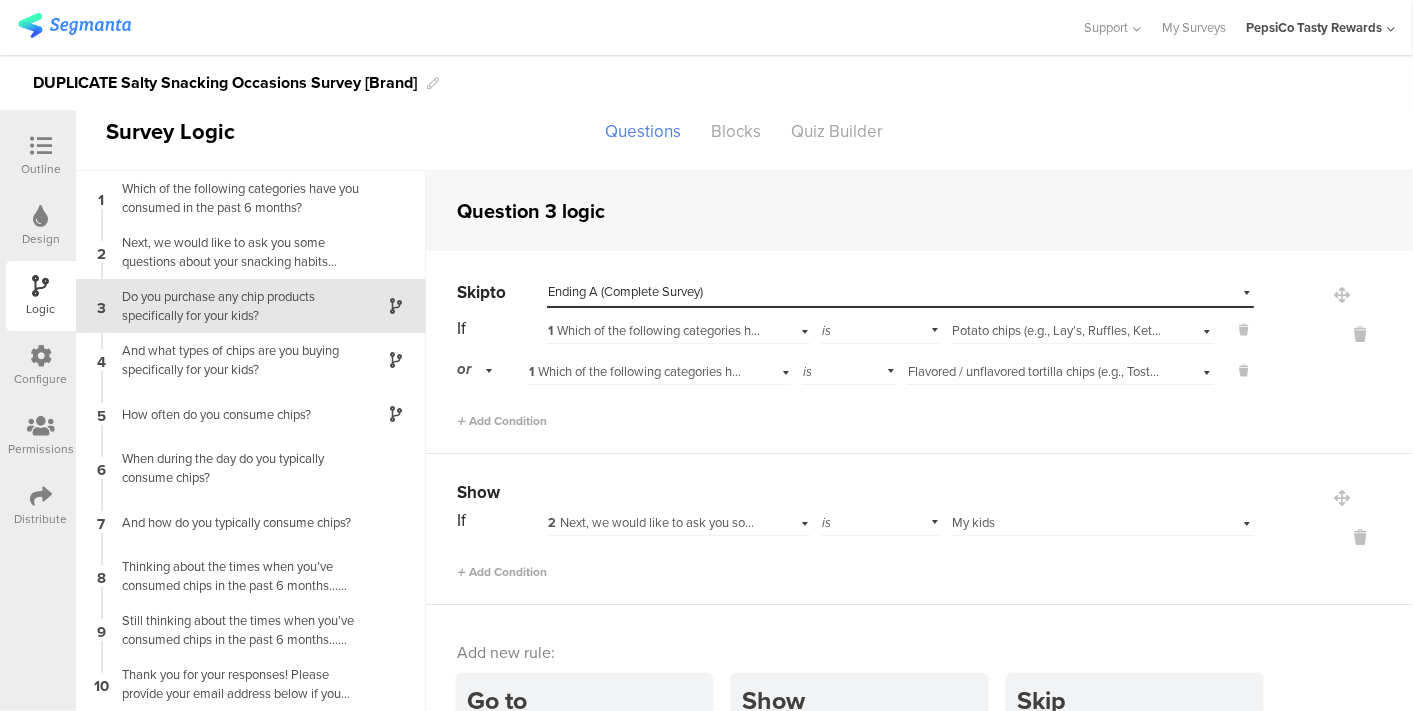 scroll, scrollTop: 0, scrollLeft: 0, axis: both 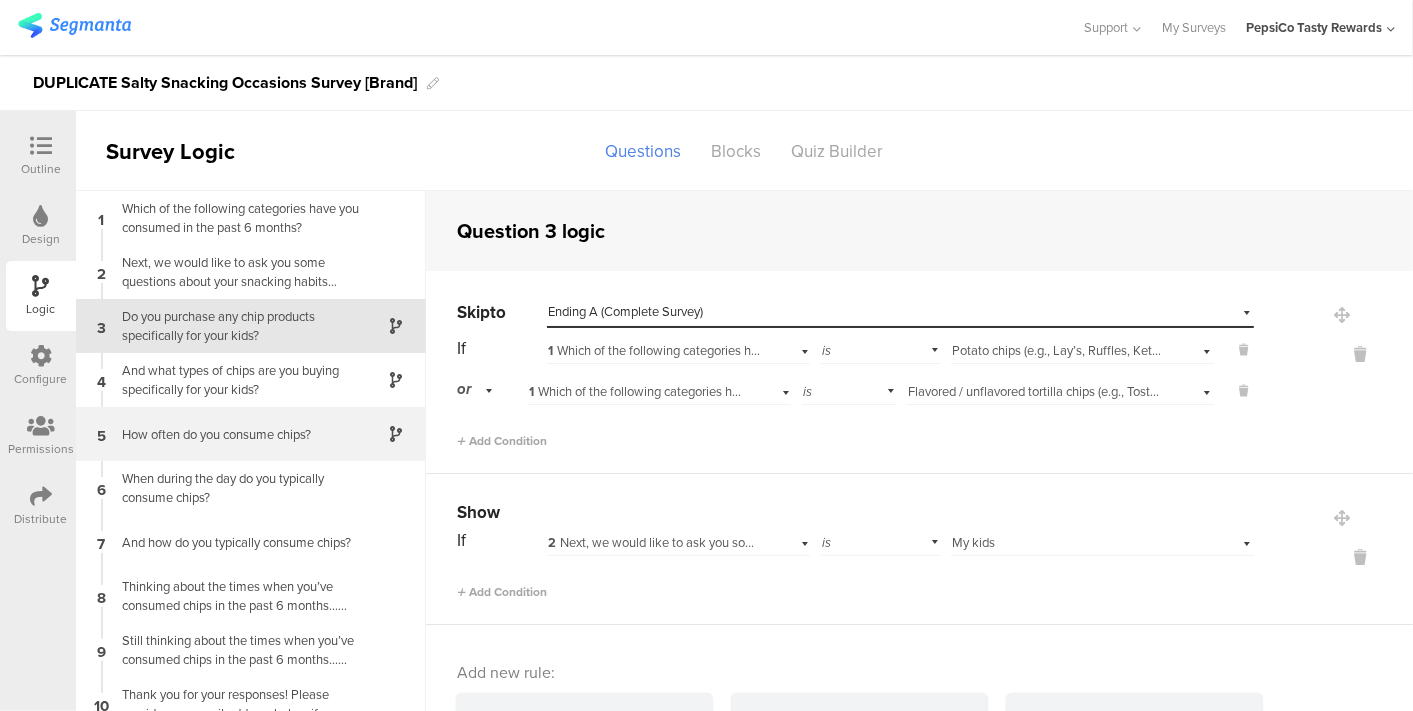 click on "5
How often do you consume chips?" at bounding box center (251, 434) 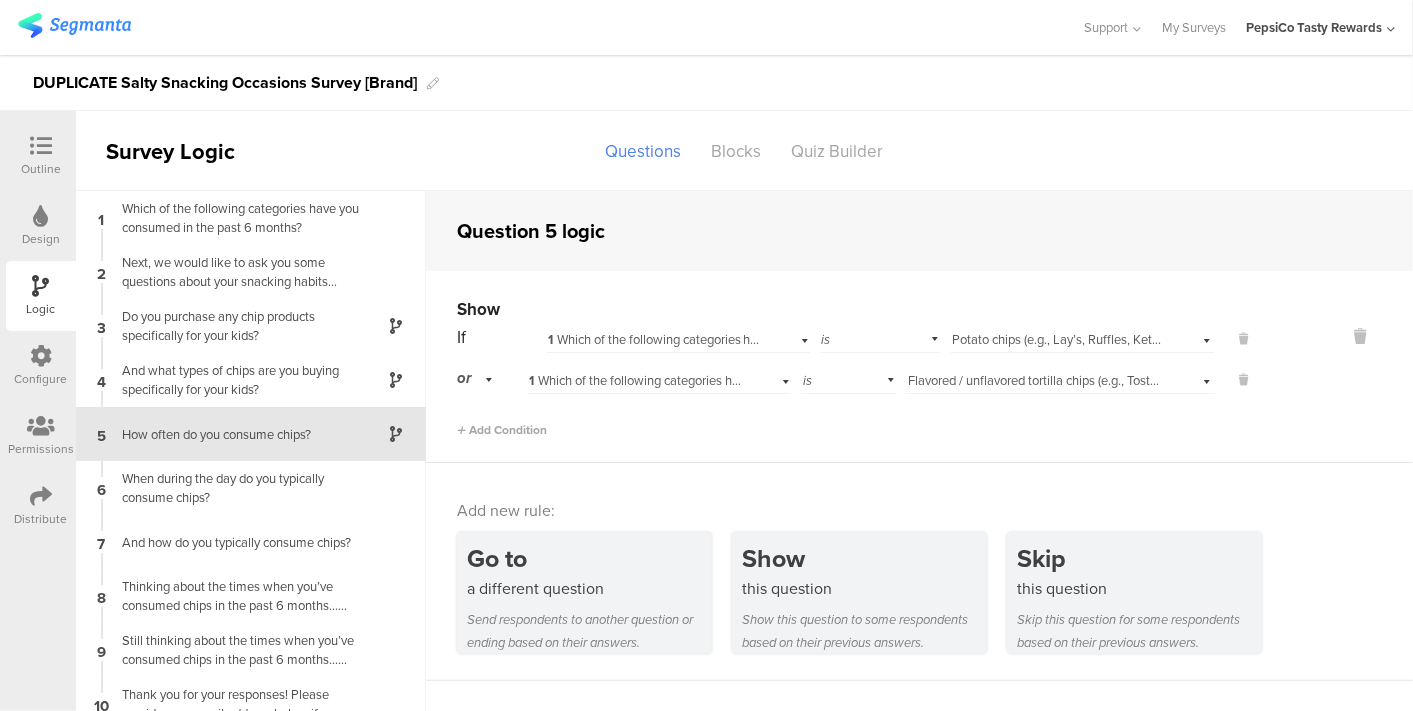 scroll, scrollTop: 20, scrollLeft: 0, axis: vertical 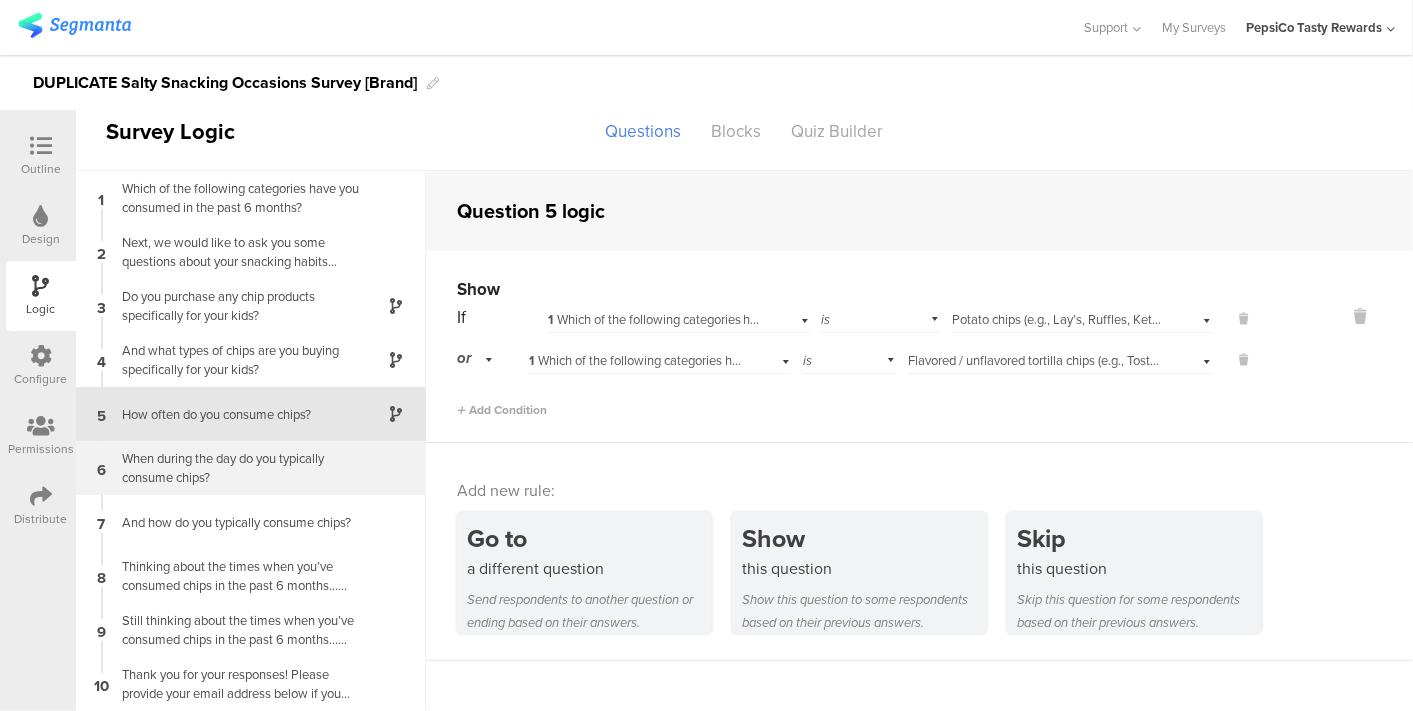 click on "When during the day do you typically consume chips?" at bounding box center [235, 468] 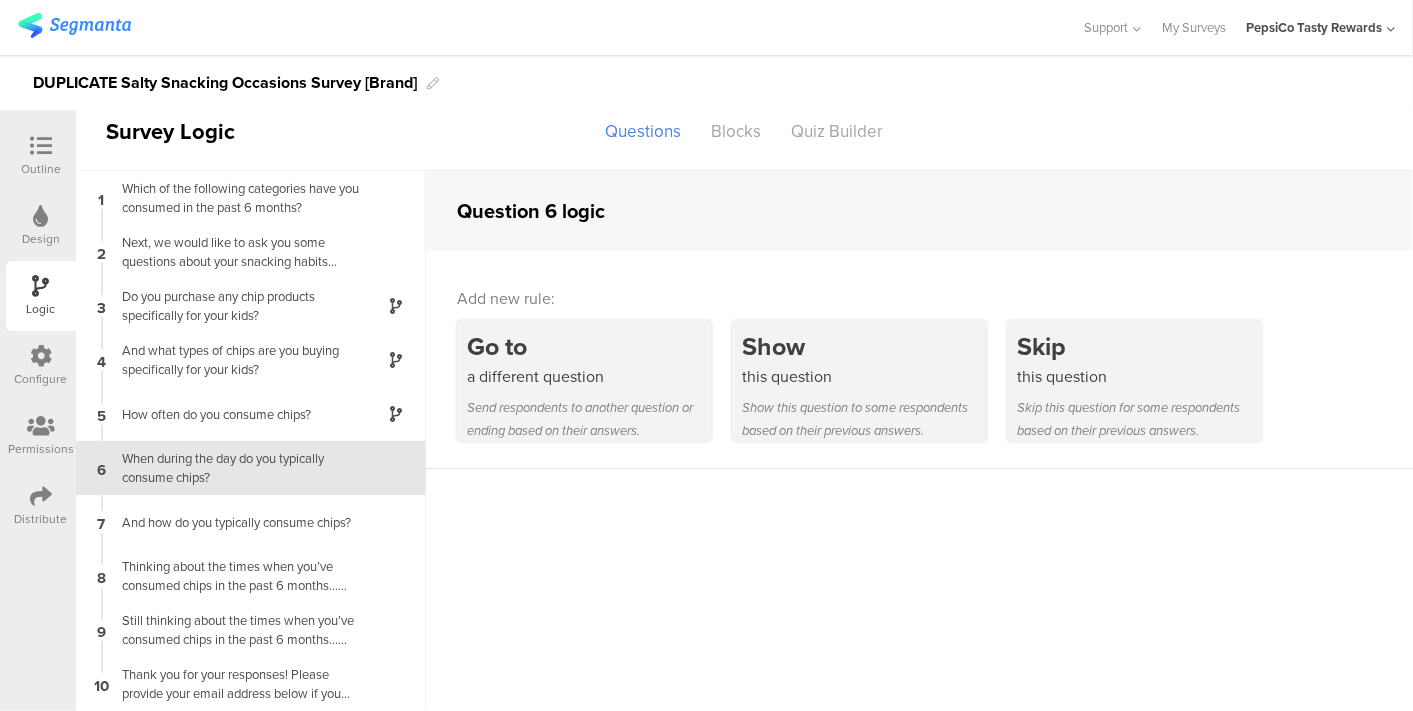 scroll, scrollTop: 20, scrollLeft: 0, axis: vertical 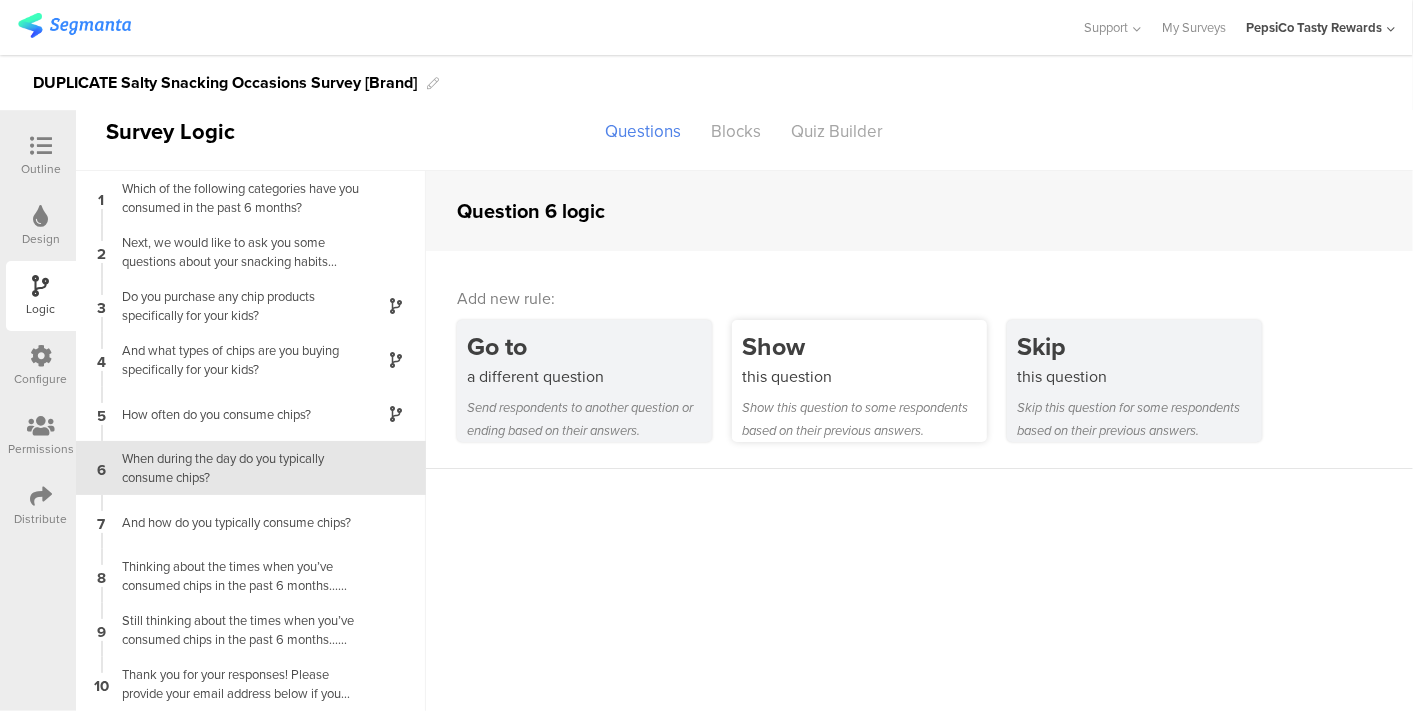 click on "Show
this question
Show this question to some respondents based on their previous answers." at bounding box center (859, 381) 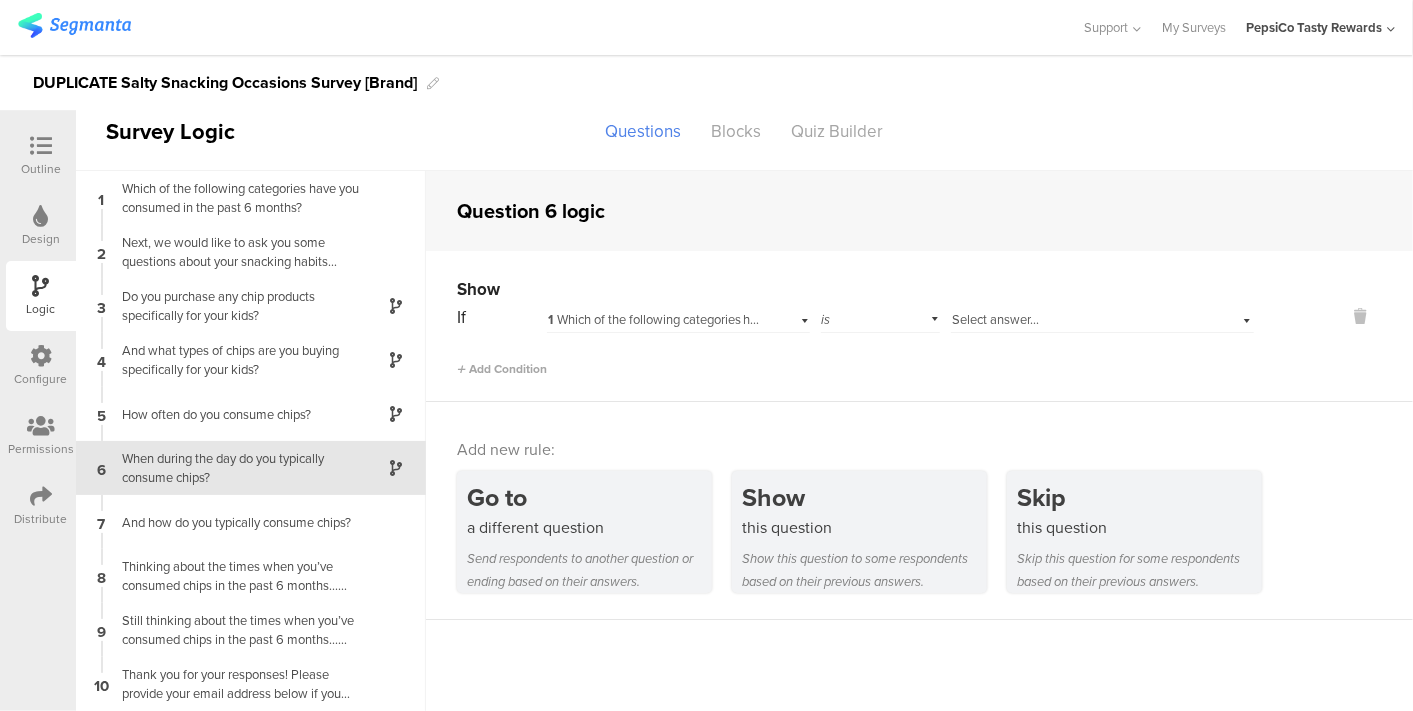 click on "If   1  Which of the following categories have you c﻿onsumed in the past 6 months?
is Select answer...
Add Condition" at bounding box center (855, 340) 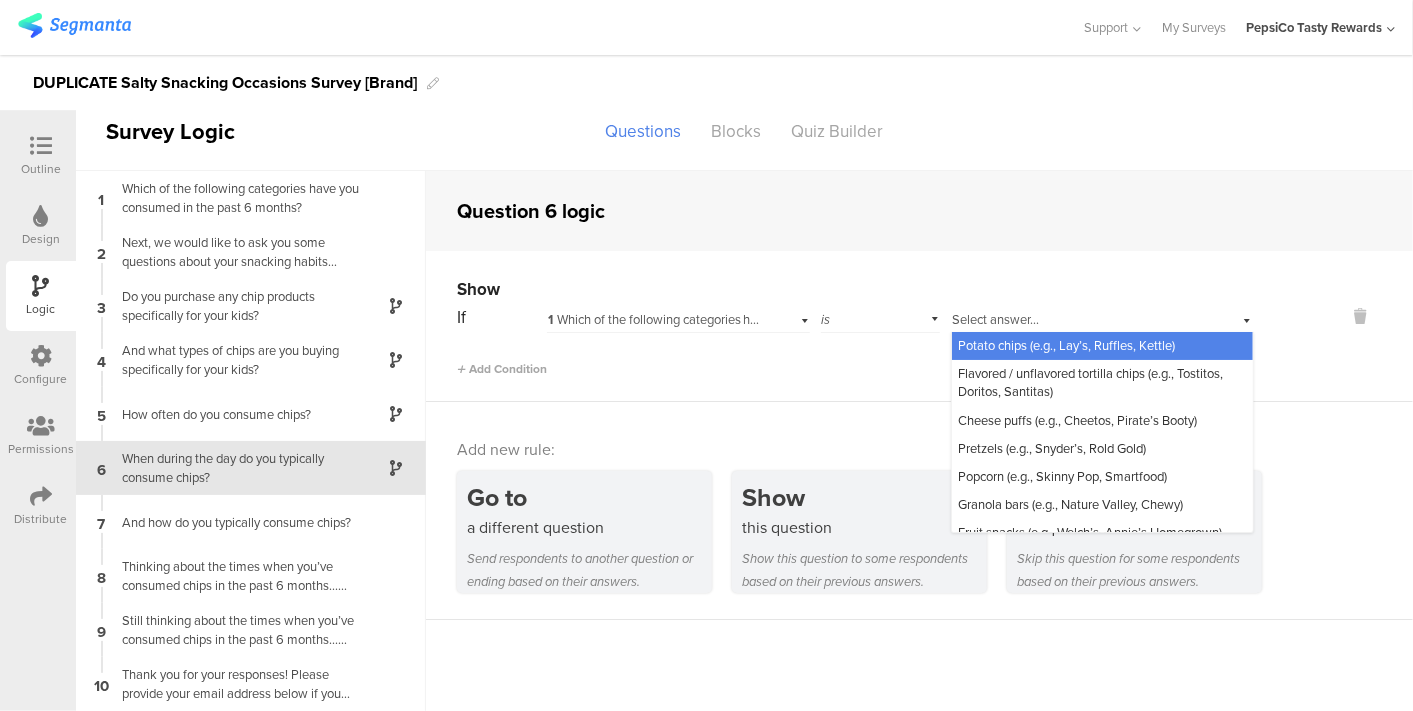click on "Potato chips (e.g., Lay’s, Ruffles, Kettle)" at bounding box center [1066, 345] 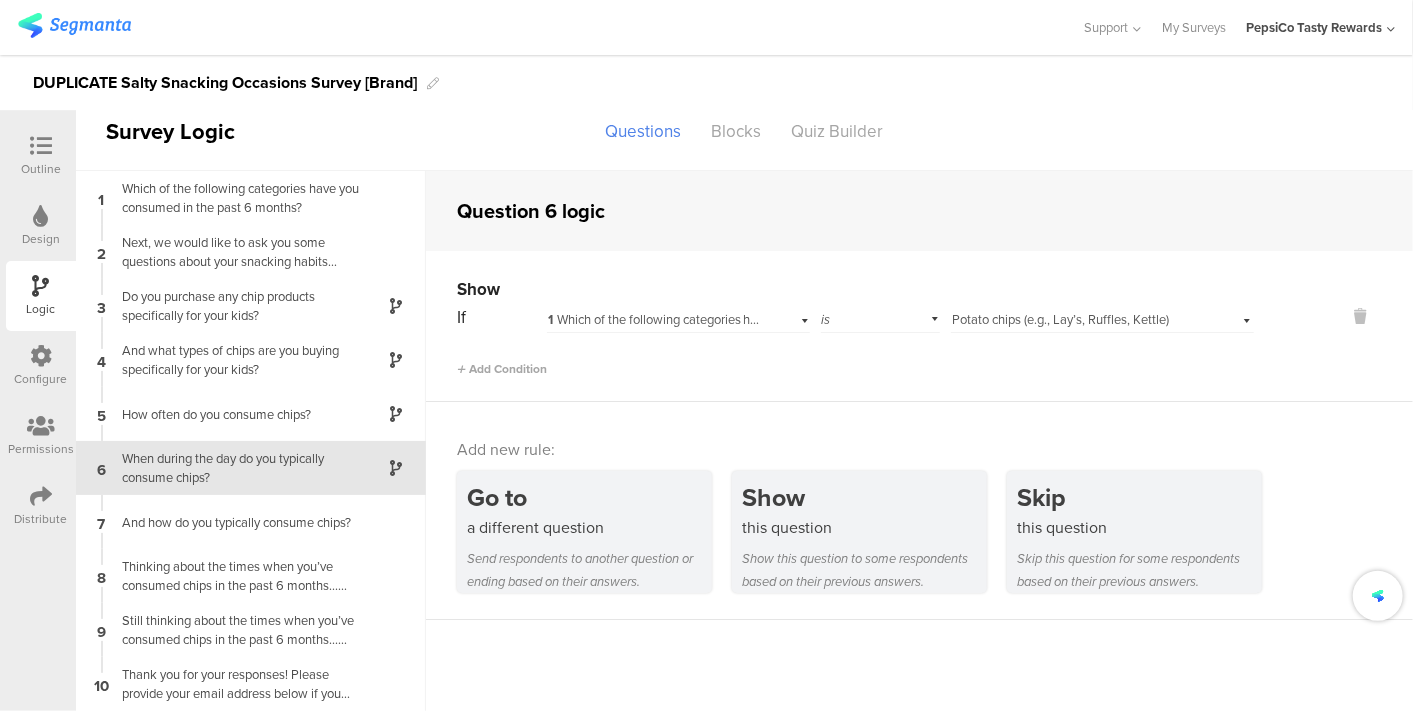 click on "Show
If   1  Which of the following categories have you c﻿onsumed in the past 6 months?
is Select answer...   Potato chips (e.g., Lay’s, Ruffles, Kettle)
Add Condition" at bounding box center (919, 326) 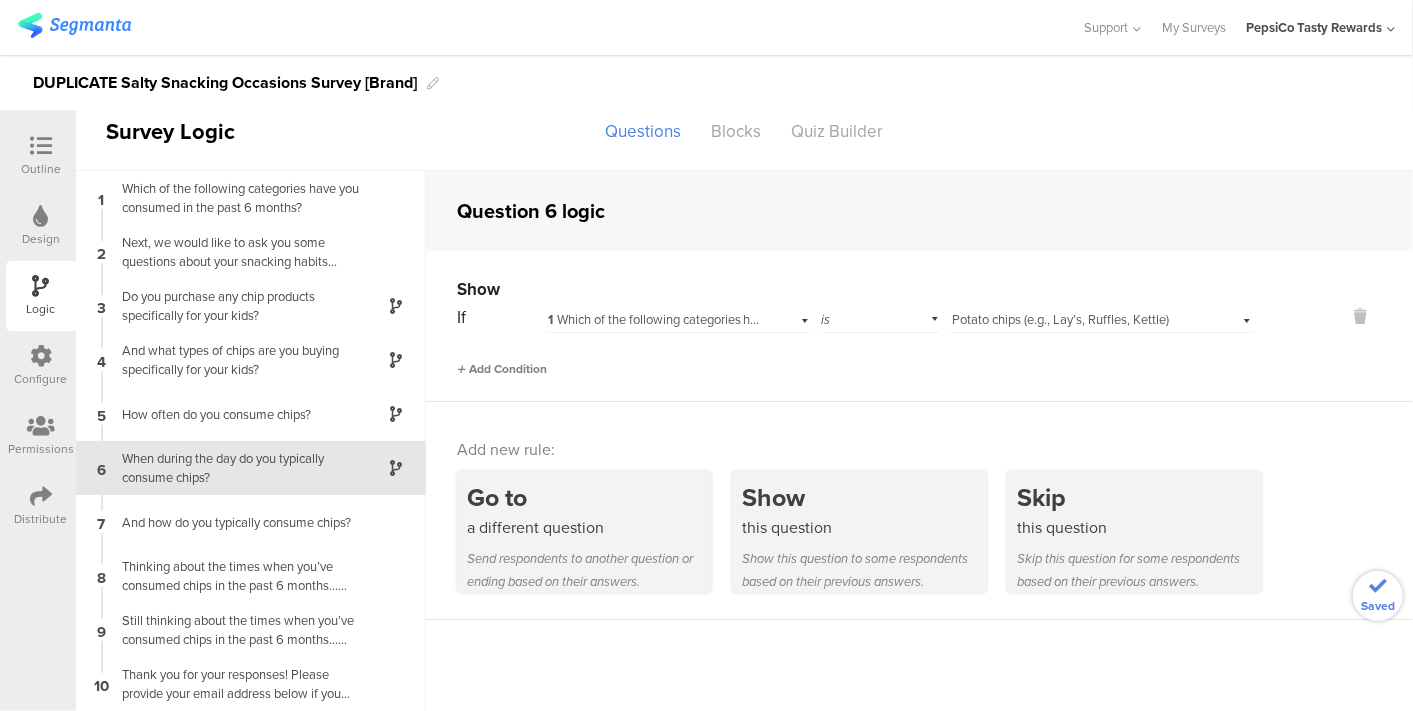 click on "Add Condition" at bounding box center (502, 369) 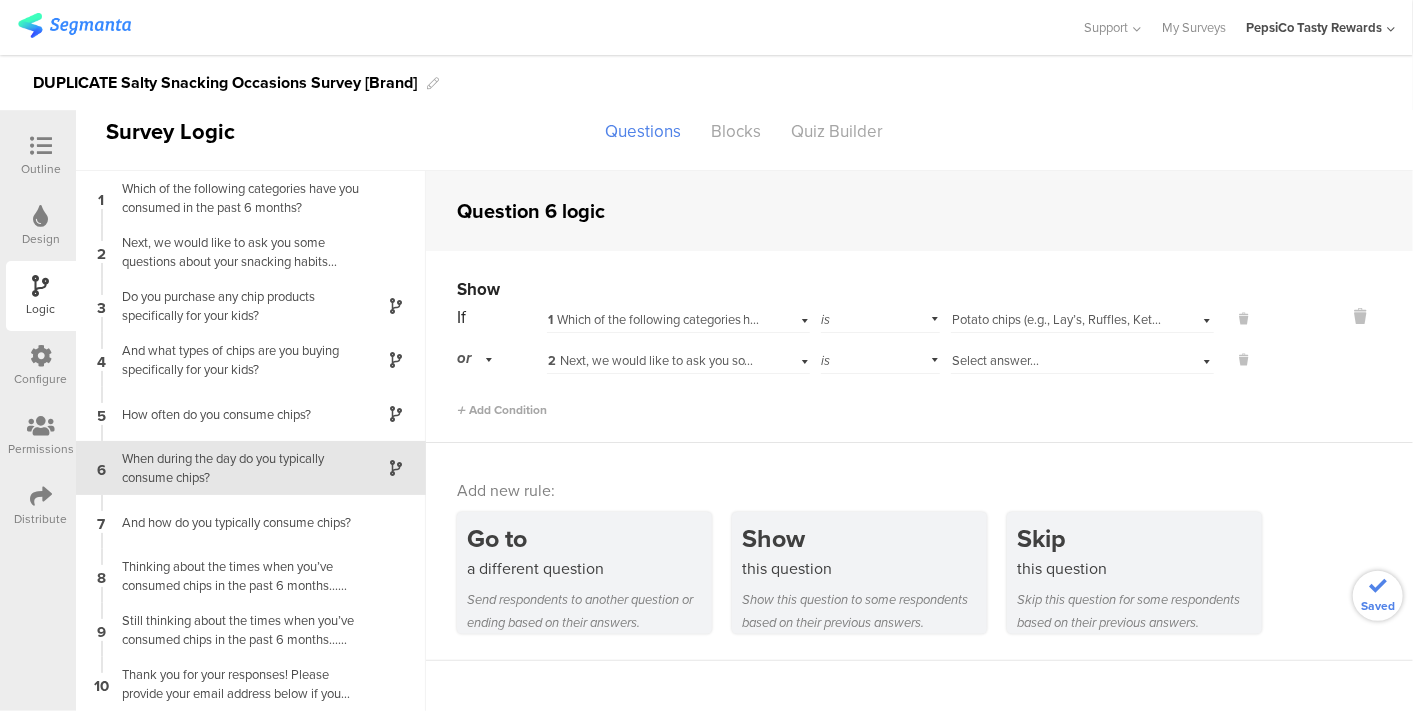 click on "2  Next, we would like to ask you some questions about your snacking habits when it comes to chips (e.g., potato chips, flavored / unflavored tortilla chips, etc.) First, who in your household is typically eating chips?" at bounding box center (1131, 360) 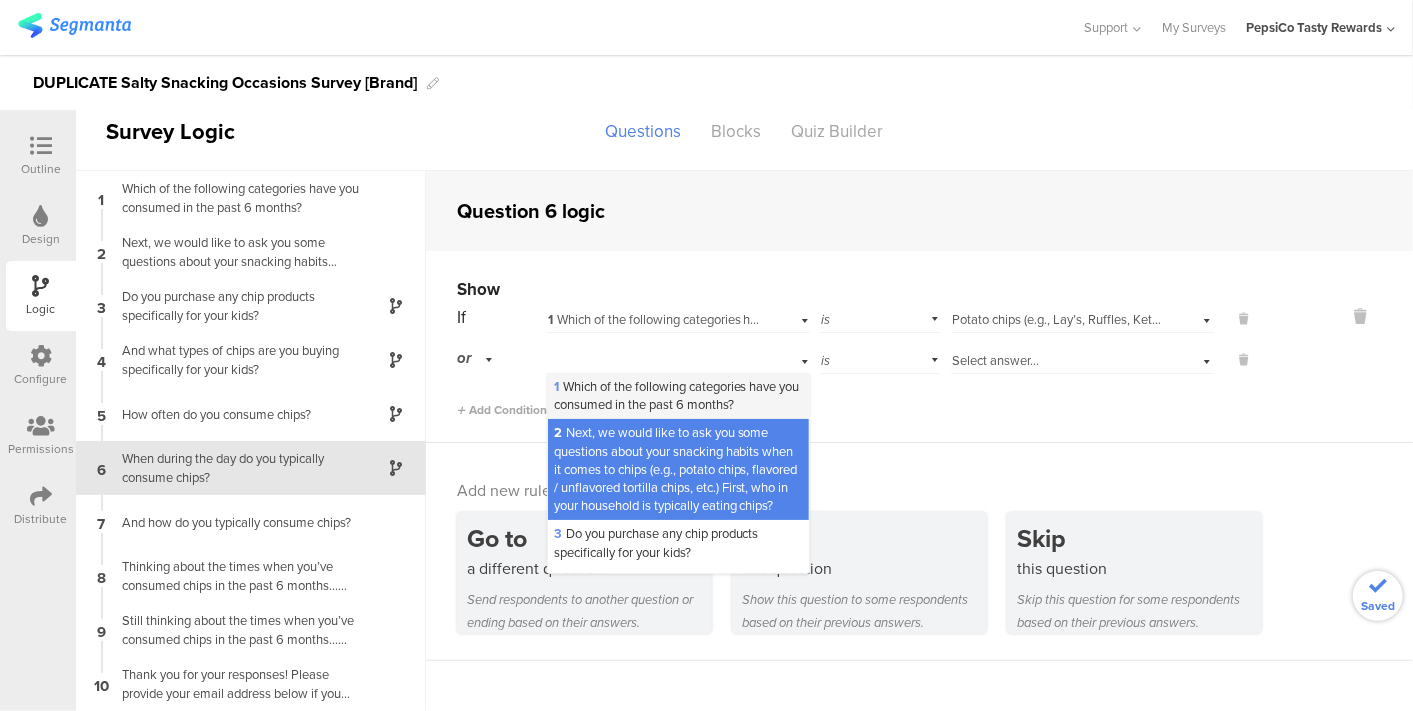 click on "1  Which of the following categories have you c﻿onsumed in the past 6 months?" at bounding box center [677, 395] 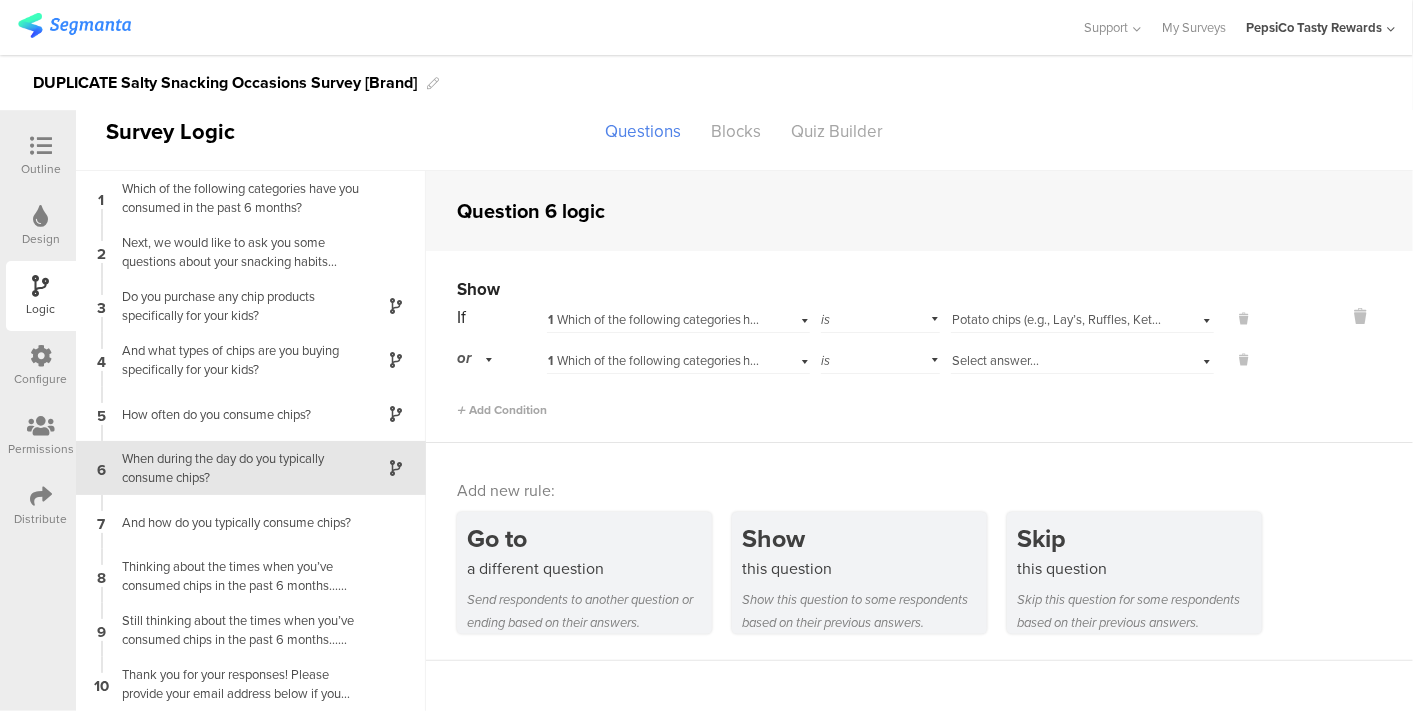 click on "Select answer..." at bounding box center (995, 360) 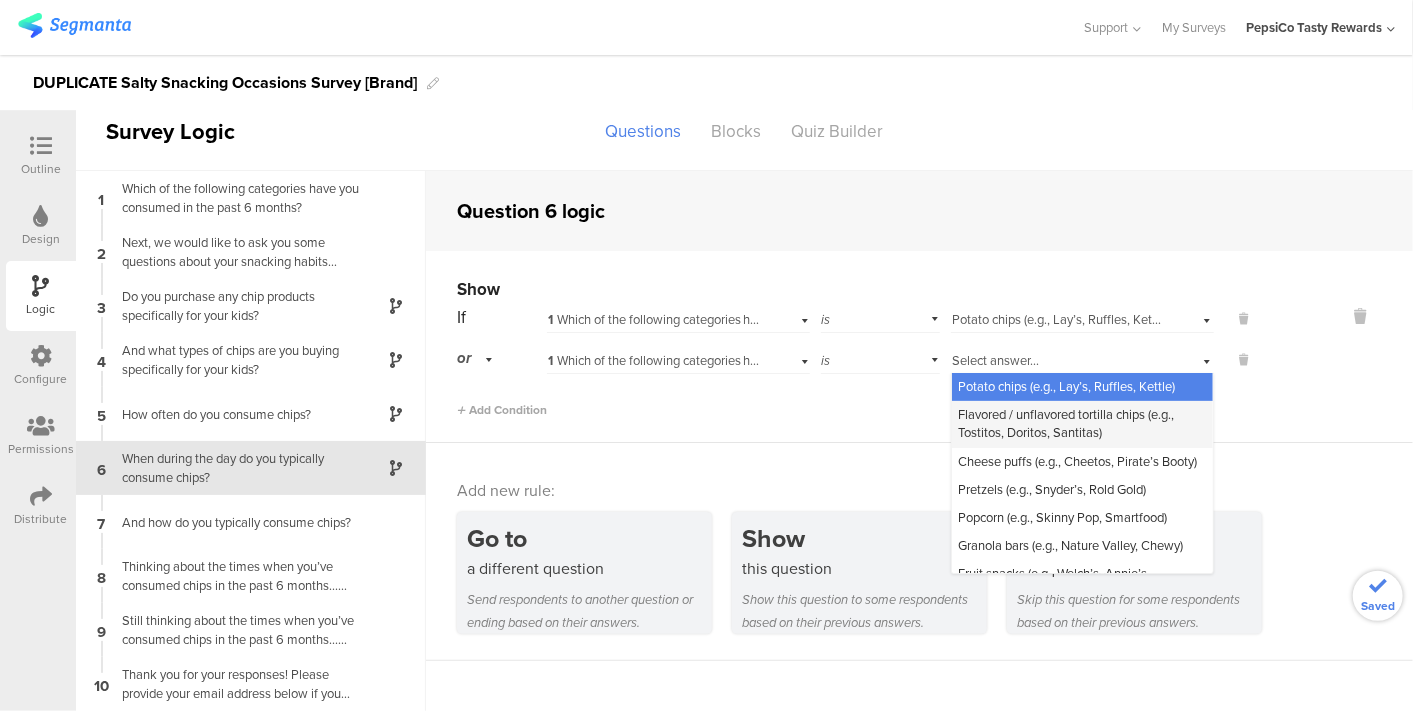 click on "Flavored / unflavored tortilla chips (e.g., Tostitos, Doritos, Santitas)" at bounding box center [1066, 423] 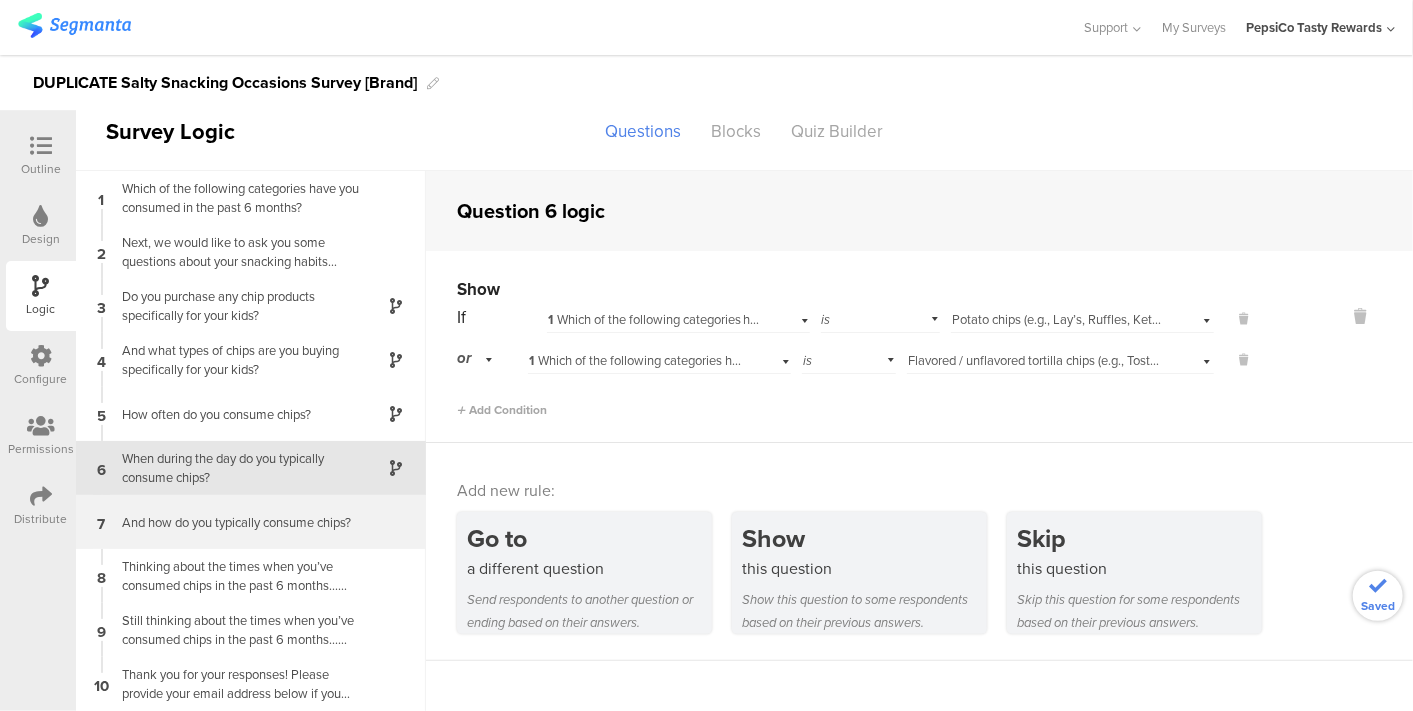 click on "And how do you typically consume chips?" at bounding box center [235, 522] 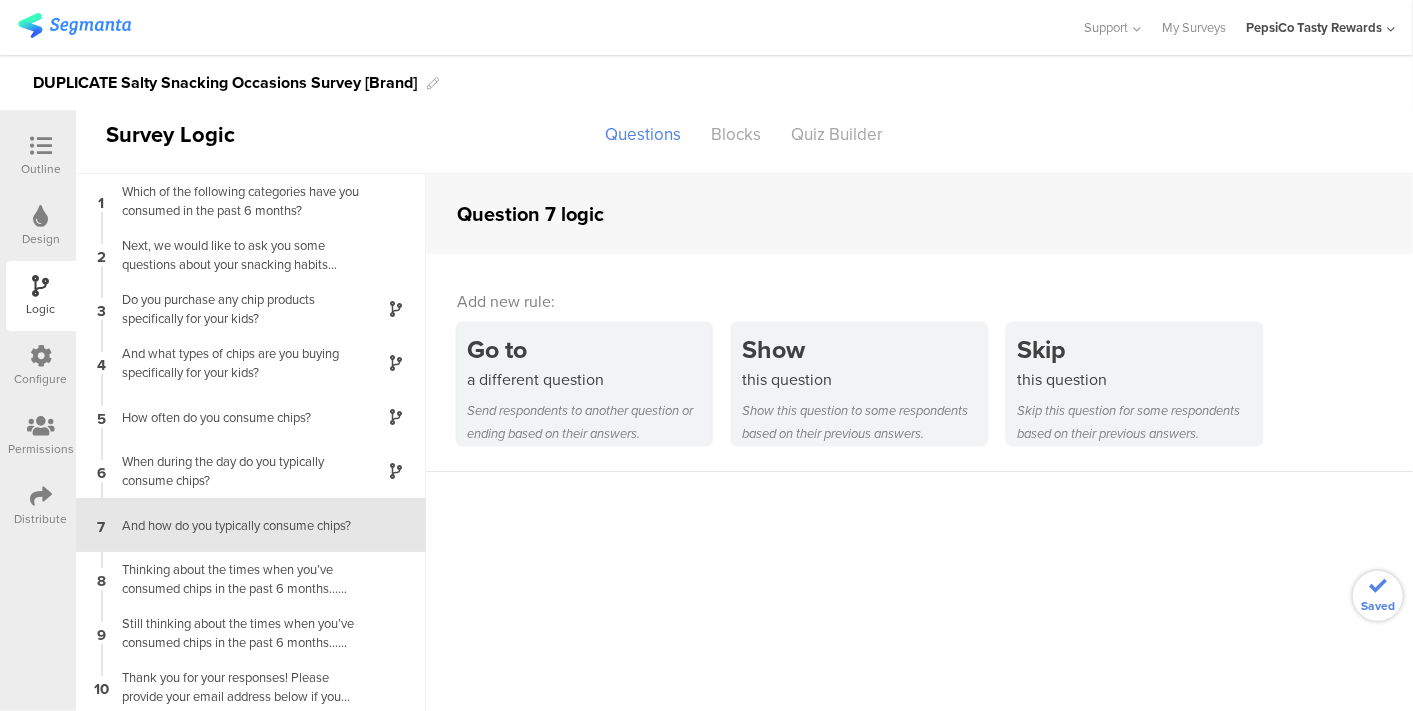 scroll, scrollTop: 20, scrollLeft: 0, axis: vertical 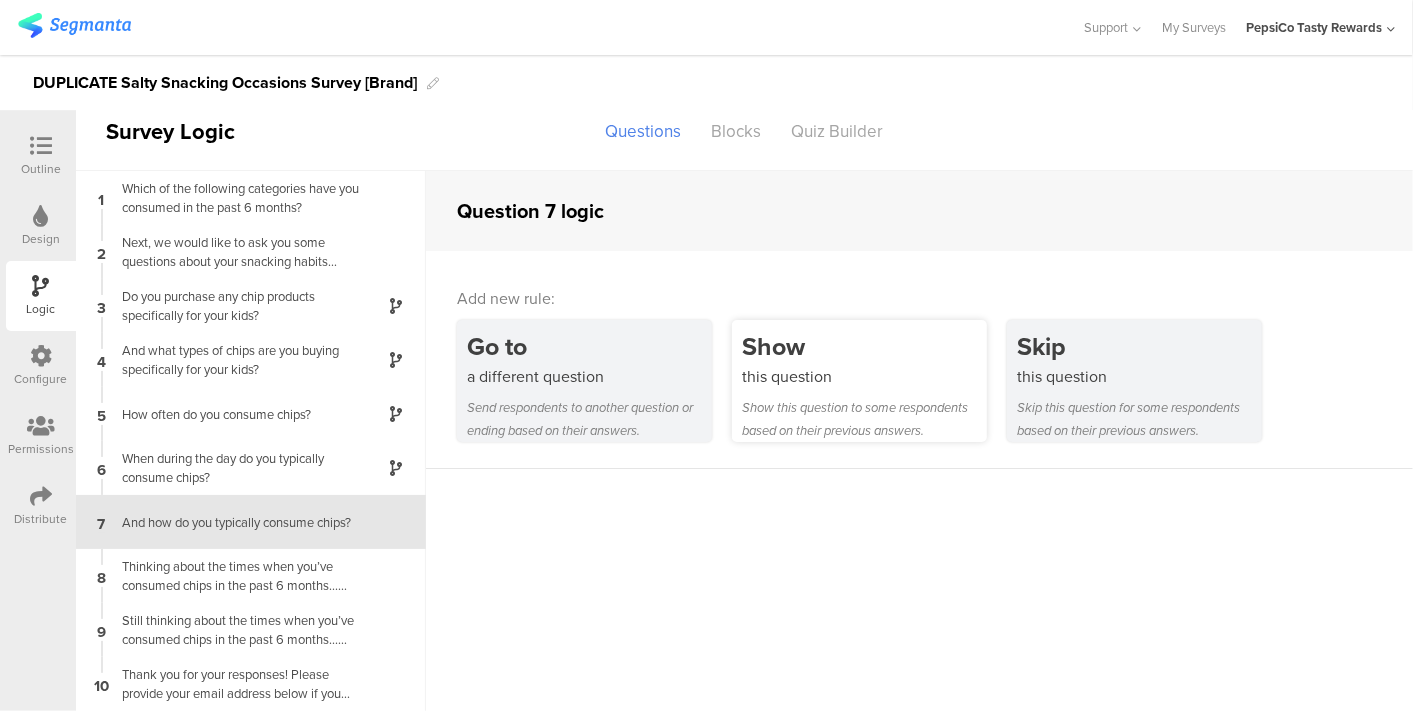 click on "Show this question to some respondents based on their previous answers." at bounding box center (864, 419) 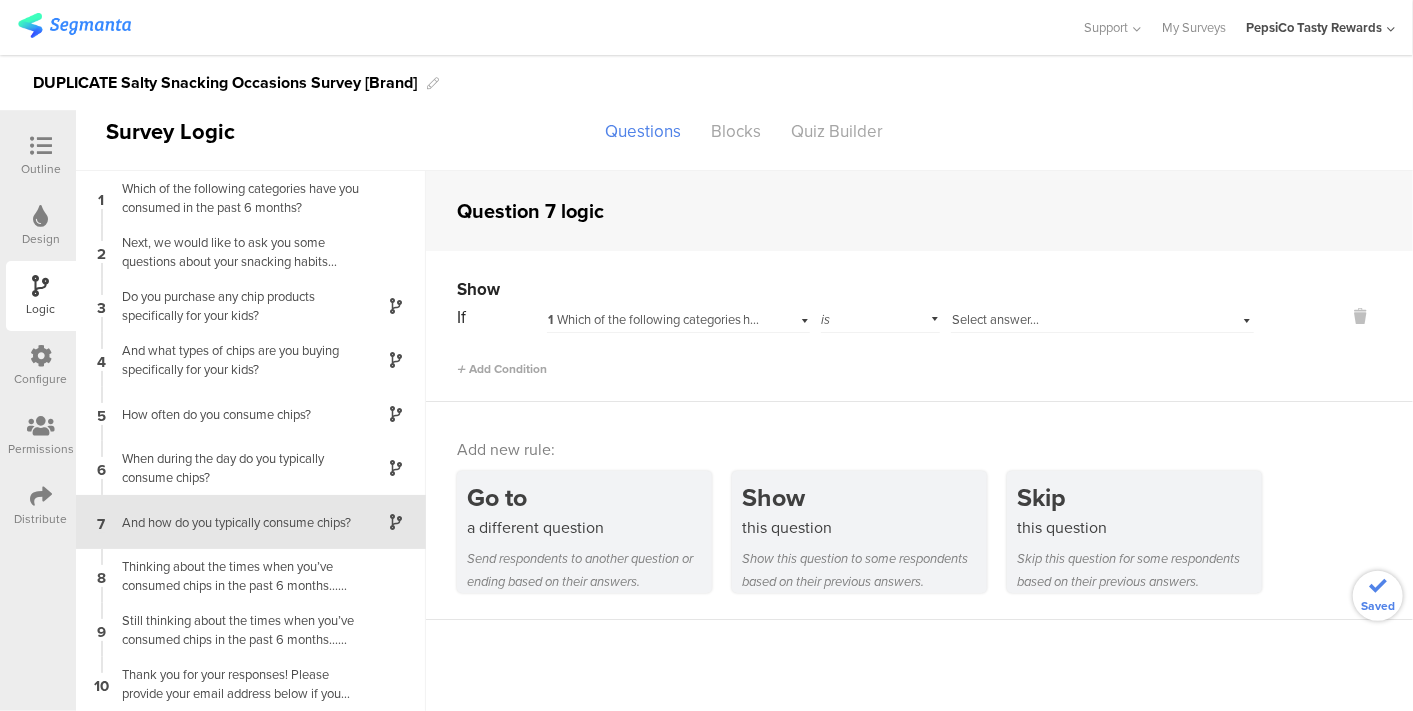 click on "is" at bounding box center (881, 317) 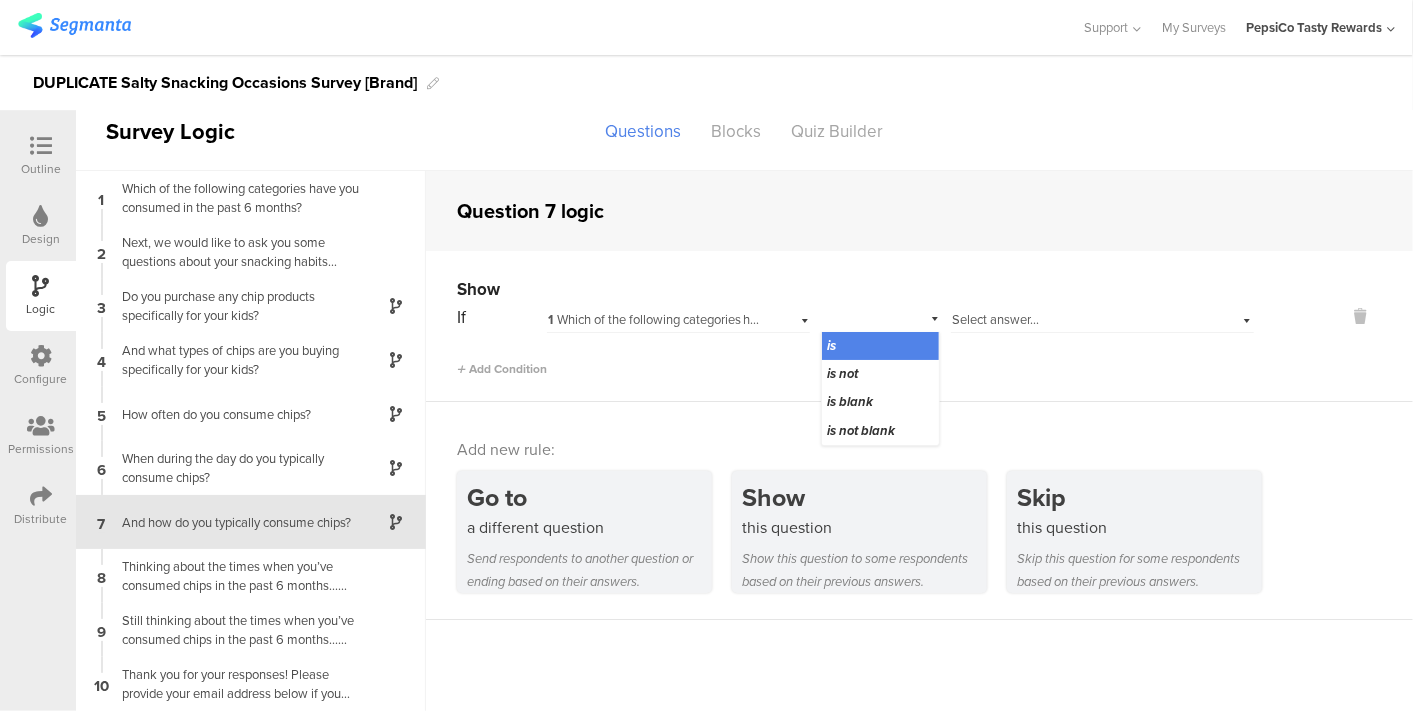 click on "Select answer..." at bounding box center (995, 319) 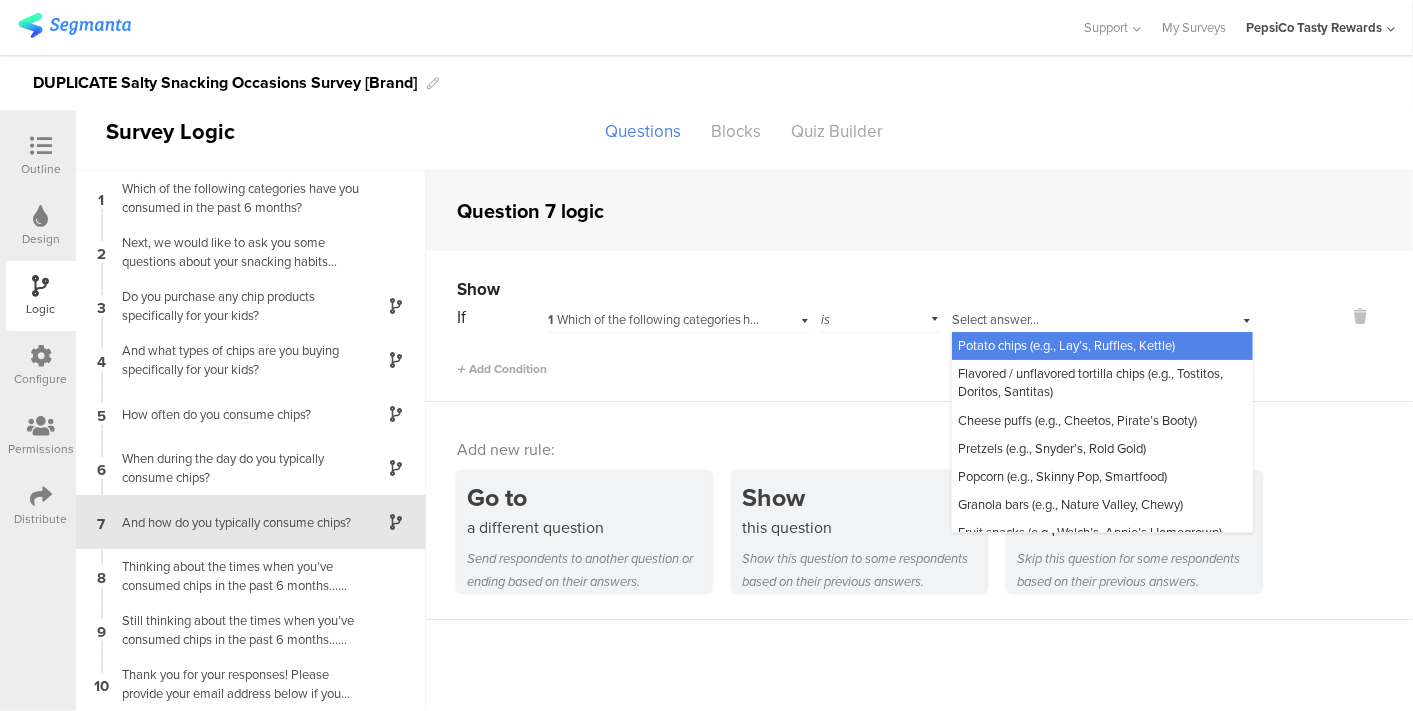 click on "Potato chips (e.g., Lay’s, Ruffles, Kettle)" at bounding box center (1066, 345) 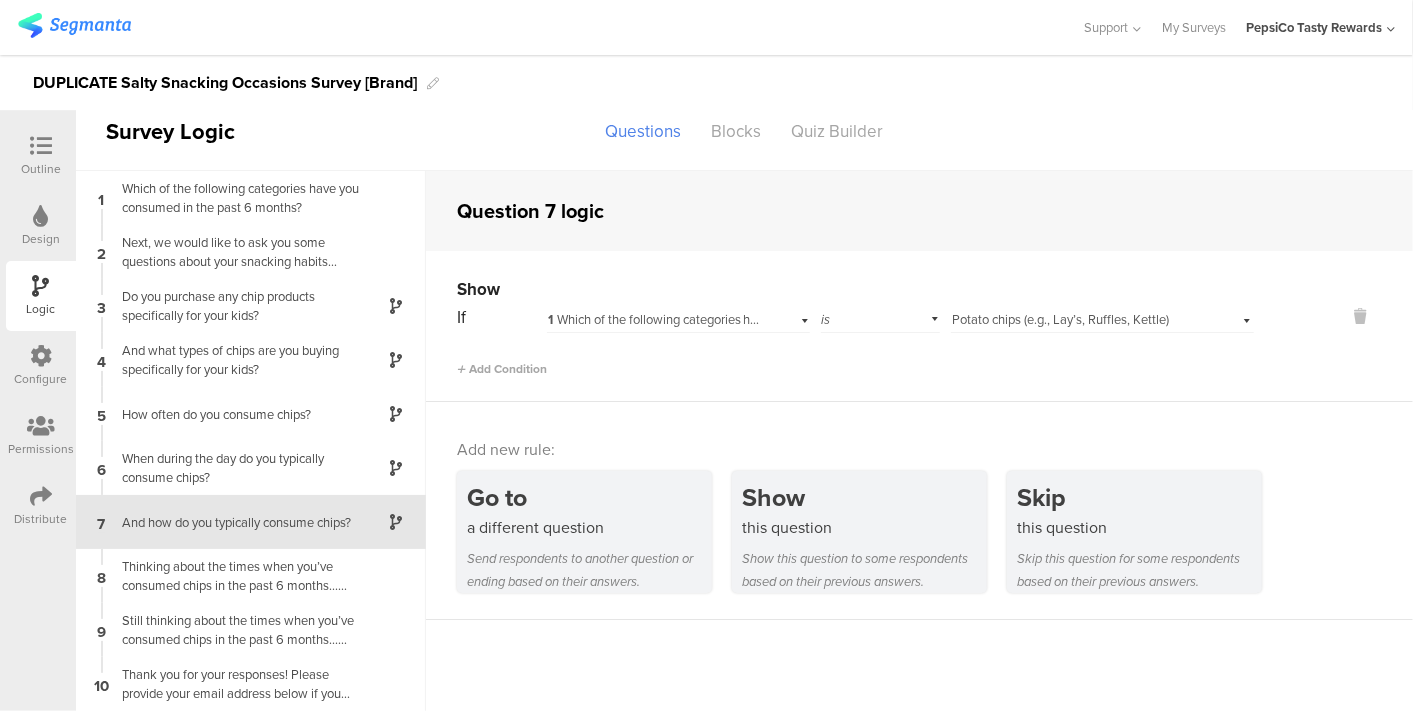 click on "Add Condition" at bounding box center [855, 360] 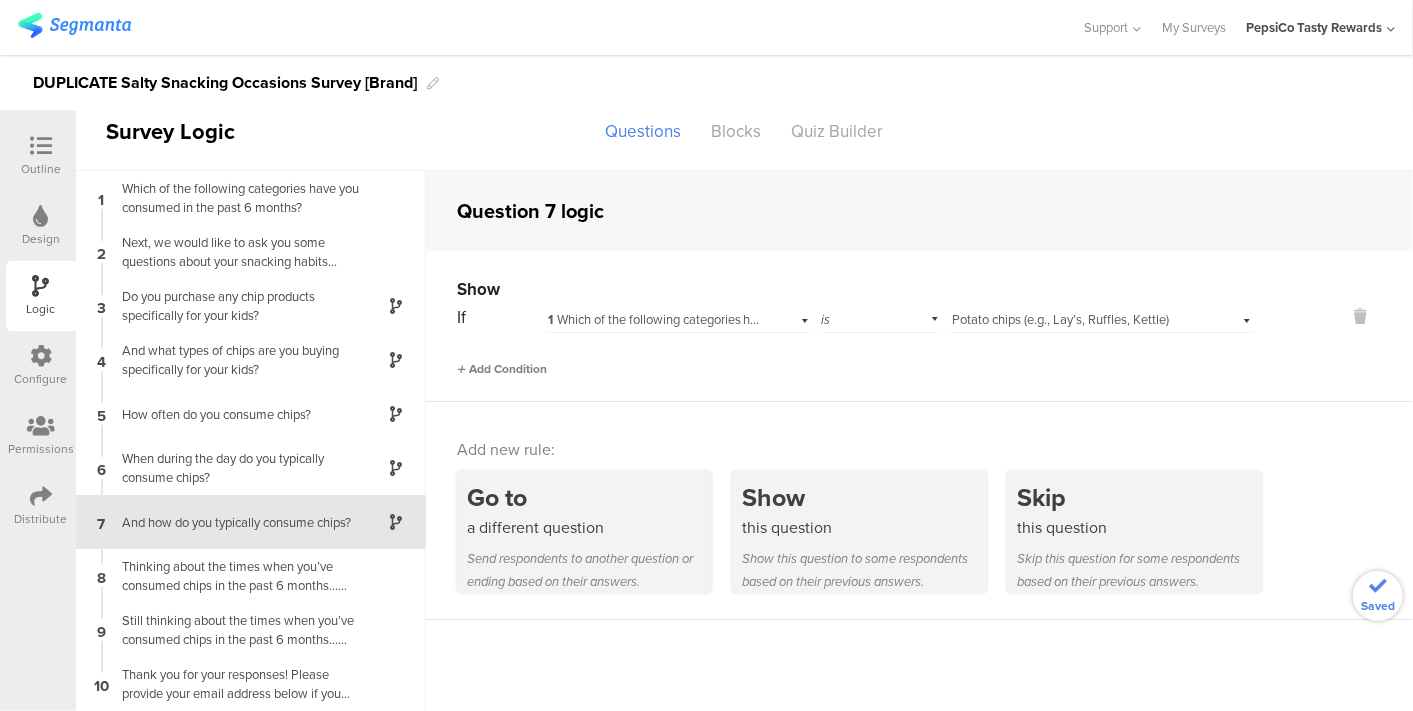 click on "Add Condition" at bounding box center (502, 369) 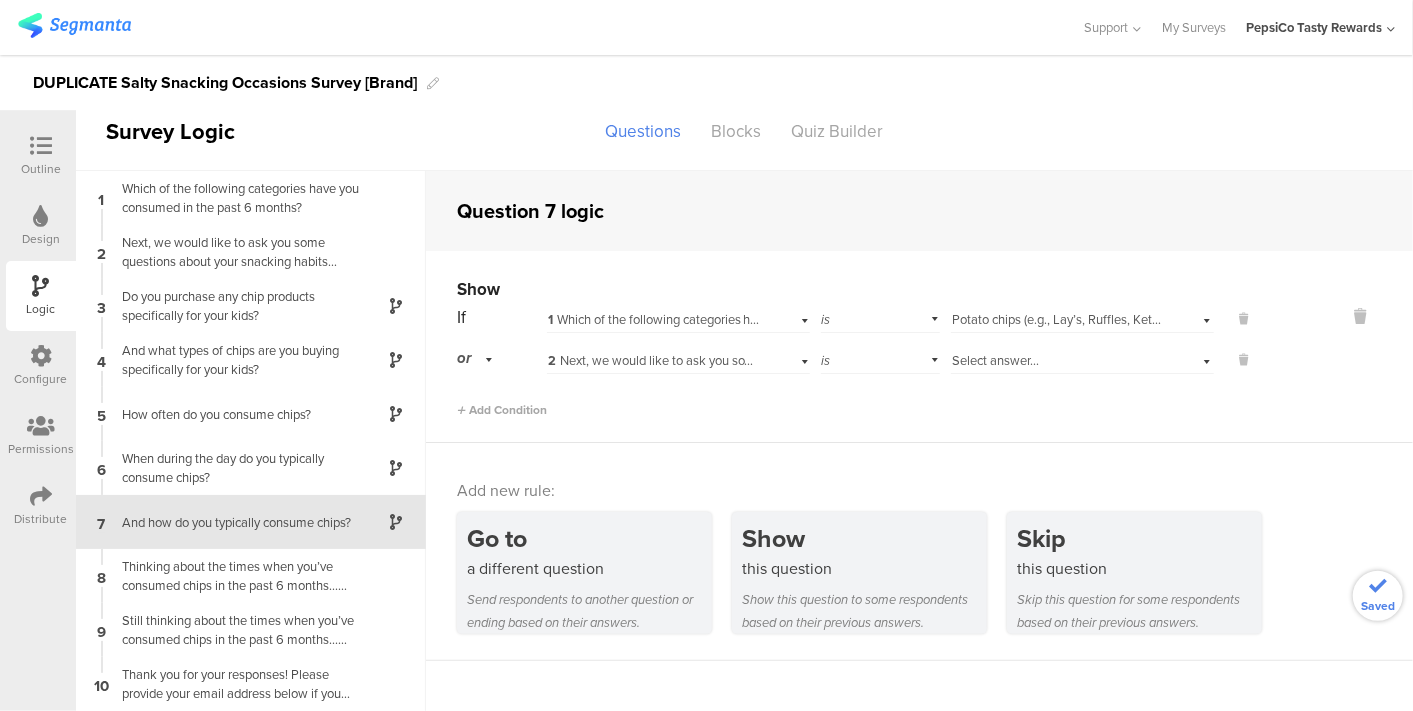 click on "2  Next, we would like to ask you some questions about your snacking habits when it comes to chips (e.g., potato chips, flavored / unflavored tortilla chips, etc.) First, who in your household is typically eating chips?" at bounding box center (1131, 360) 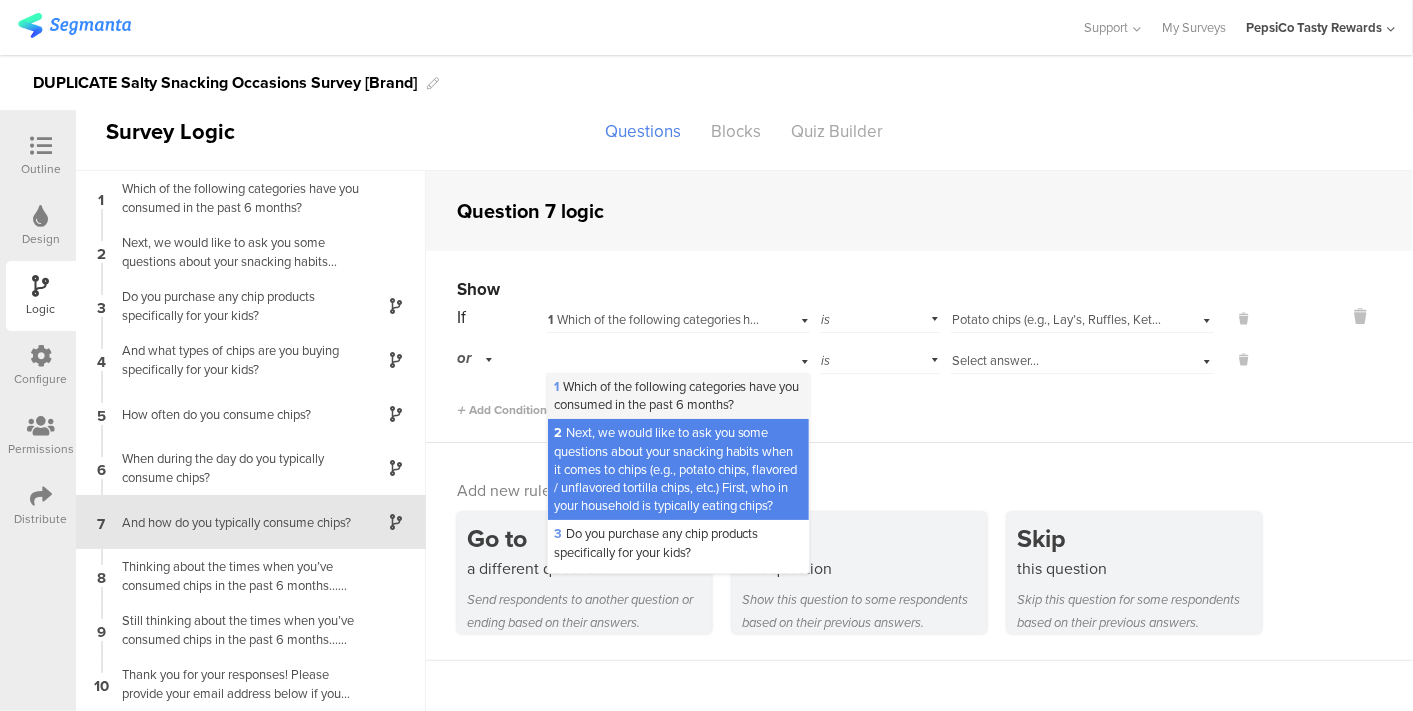click on "1  Which of the following categories have you c﻿onsumed in the past 6 months?" at bounding box center (677, 395) 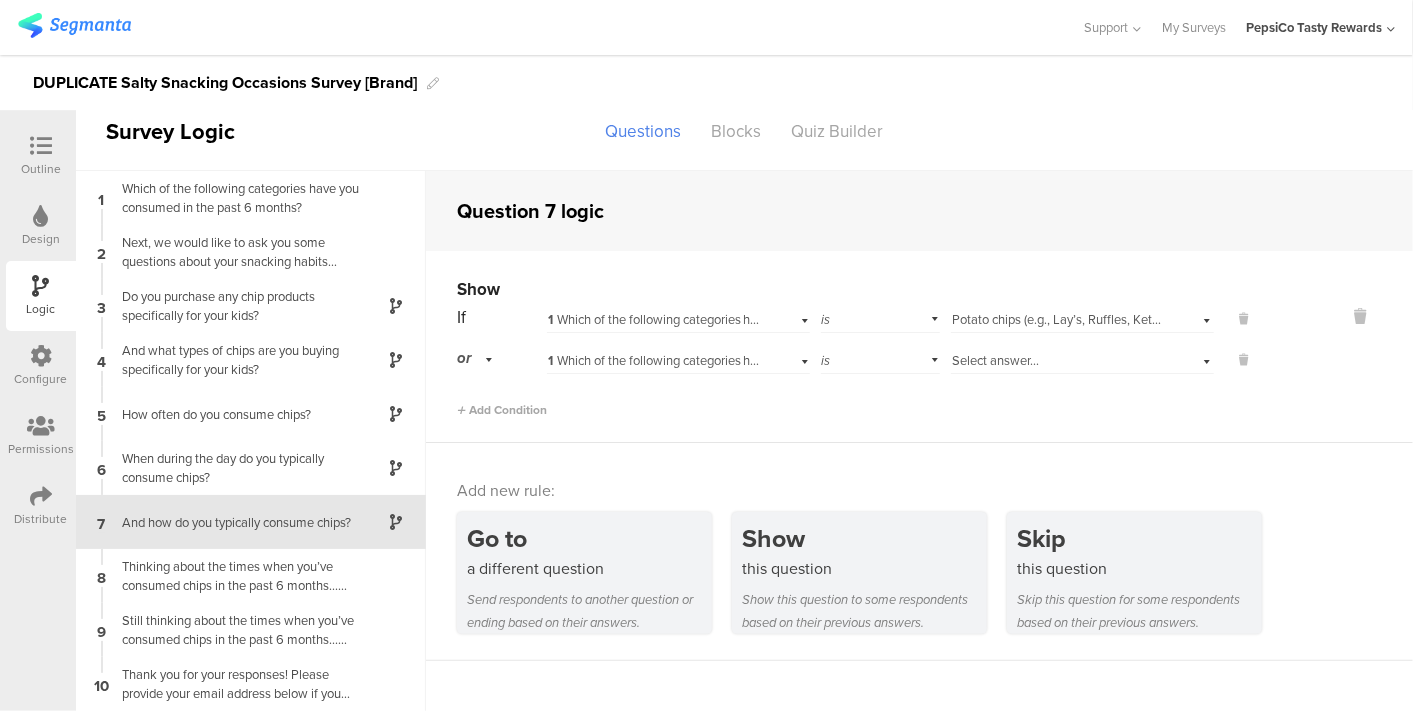 click on "Select answer..." at bounding box center [995, 360] 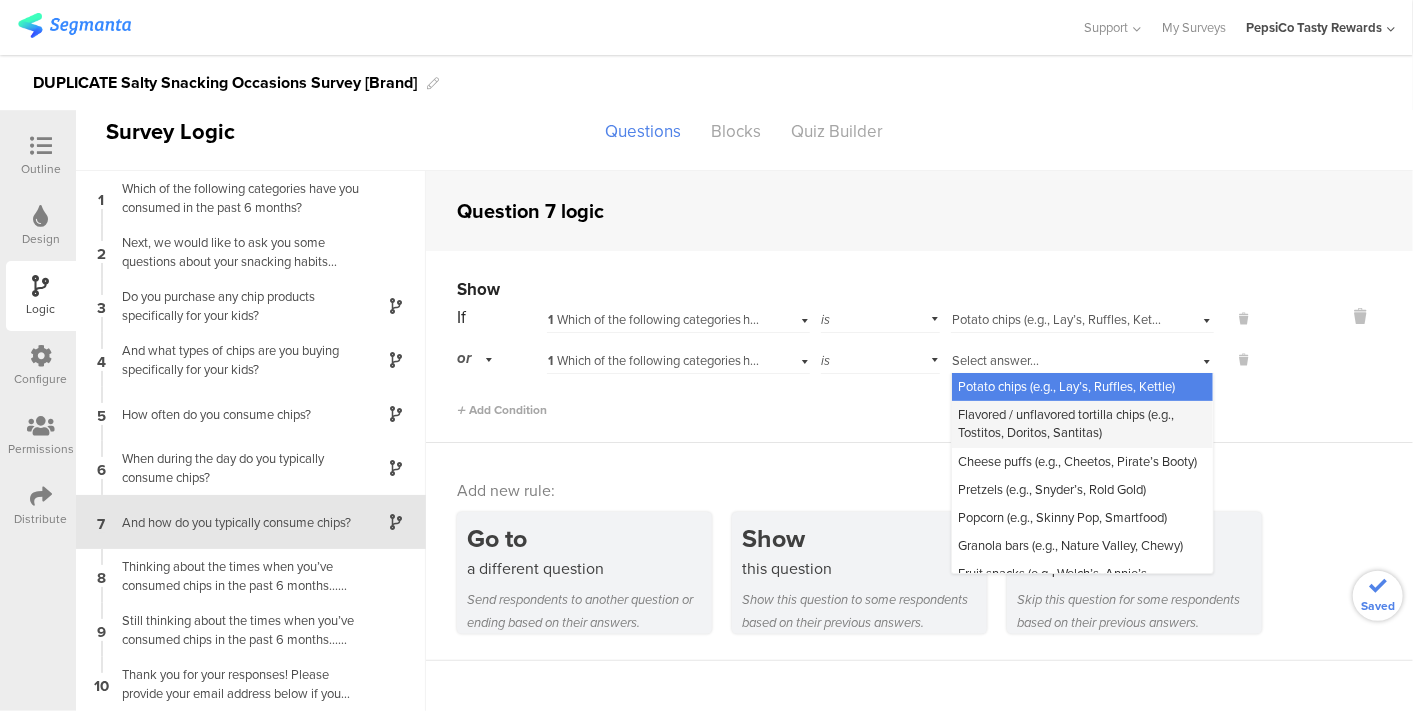 click on "Flavored / unflavored tortilla chips (e.g., Tostitos, Doritos, Santitas)" at bounding box center [1066, 423] 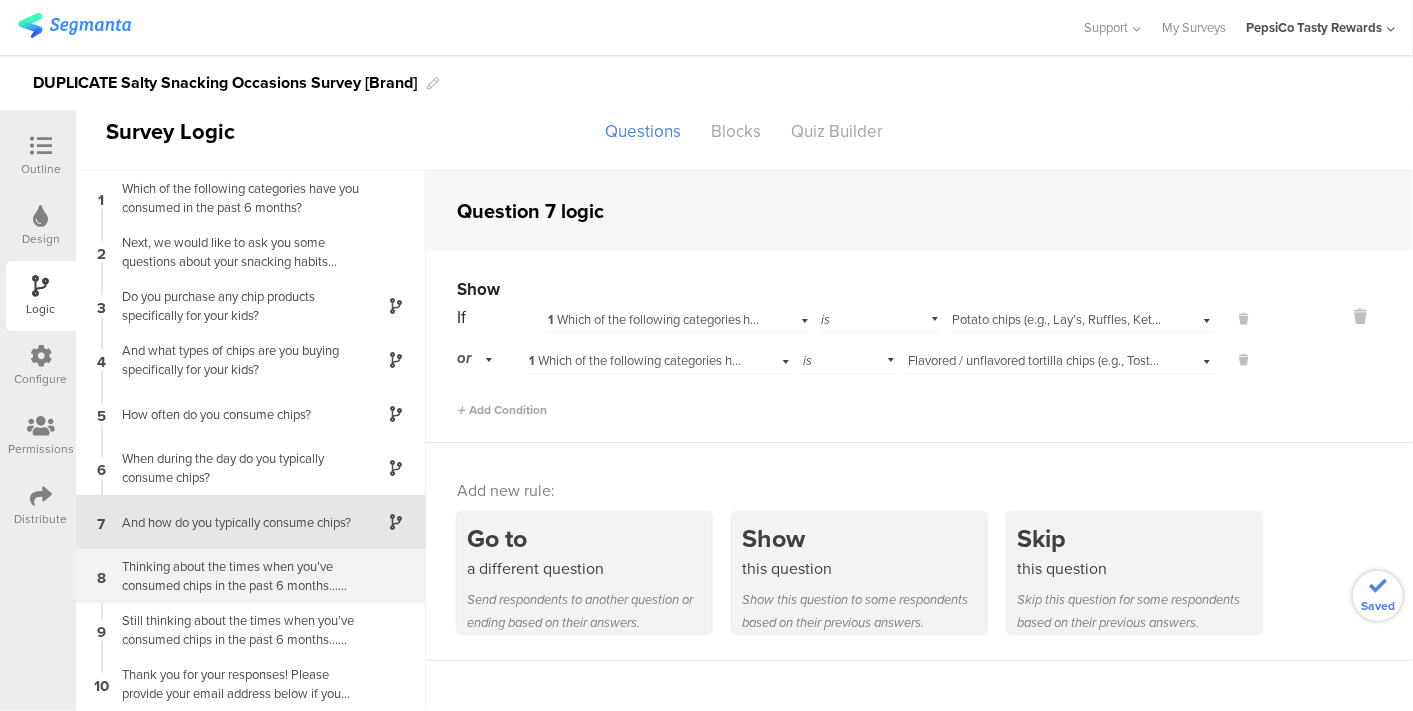 click on "Thinking about the times when you’ve consumed chips in the past 6 months...  What are the primary reasons why you chose the brand or product of chips that you consumed?" at bounding box center [235, 576] 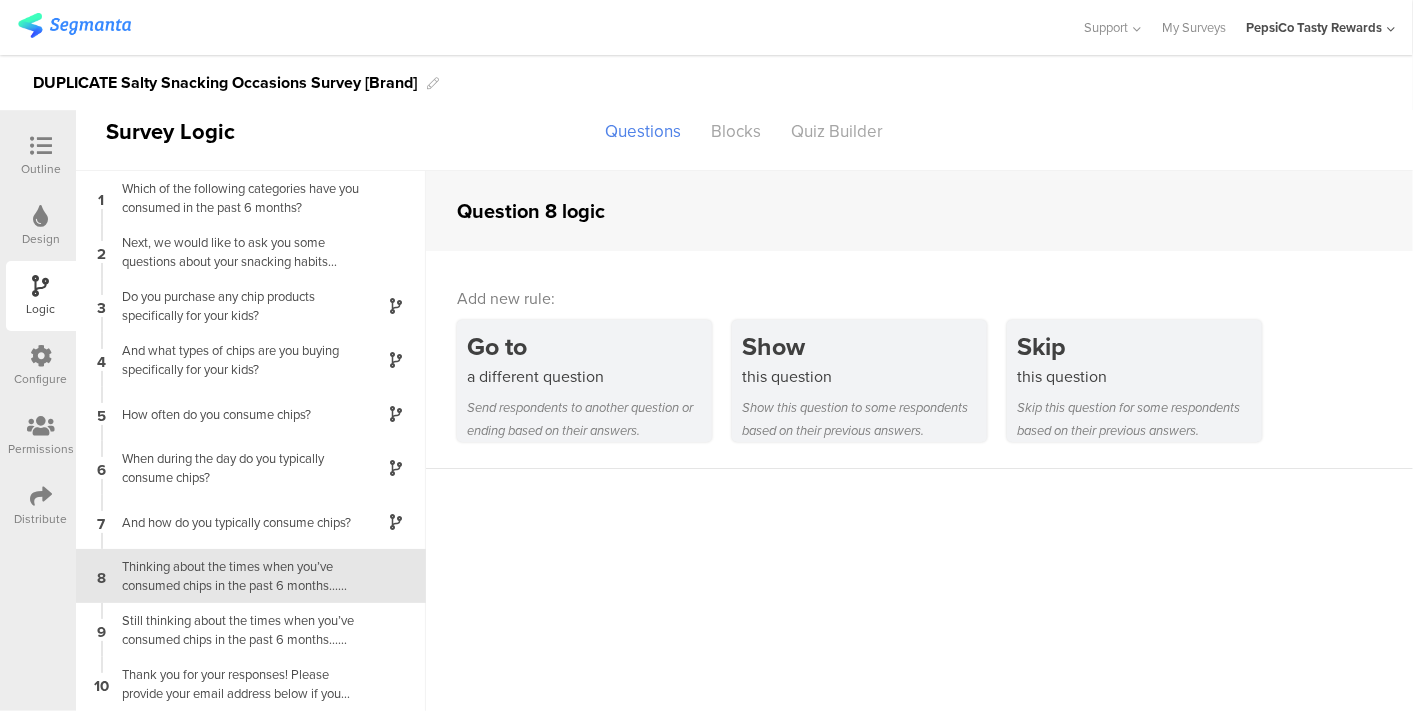 scroll, scrollTop: 20, scrollLeft: 0, axis: vertical 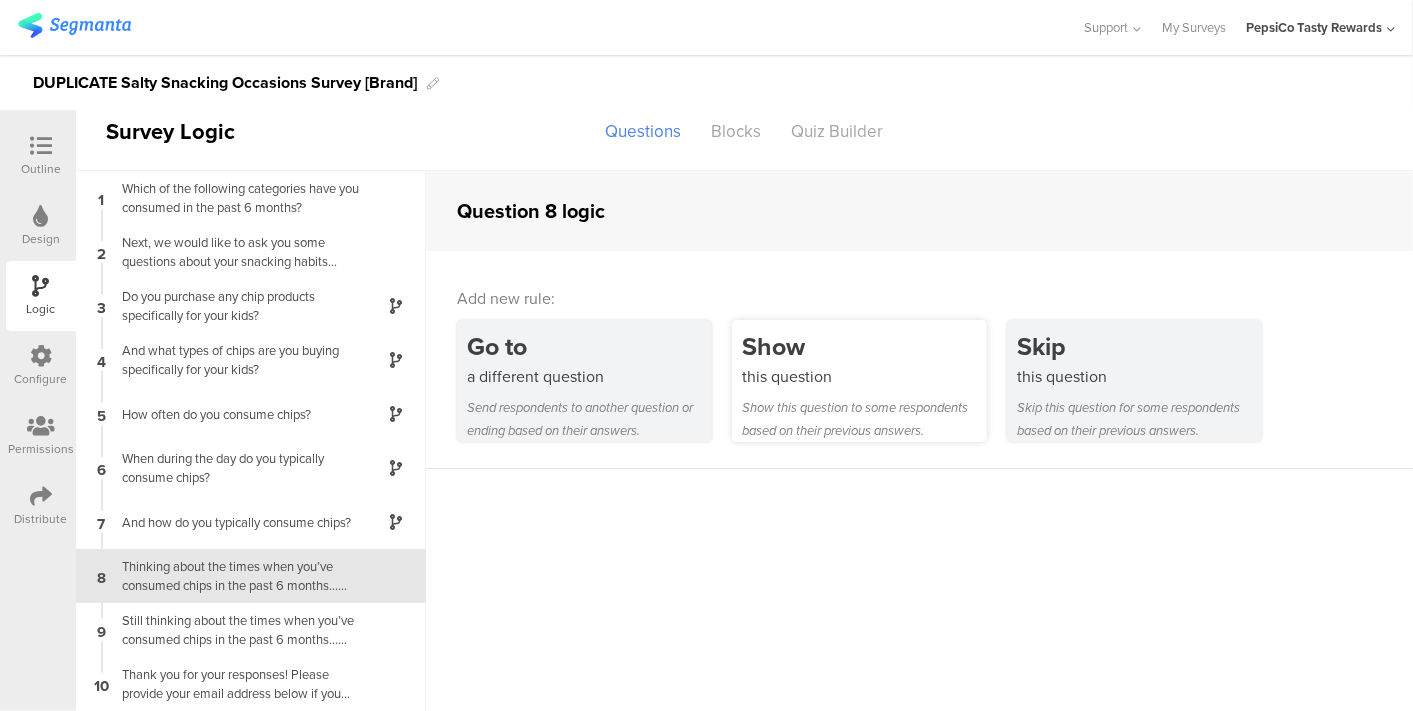 click on "Show" at bounding box center [864, 346] 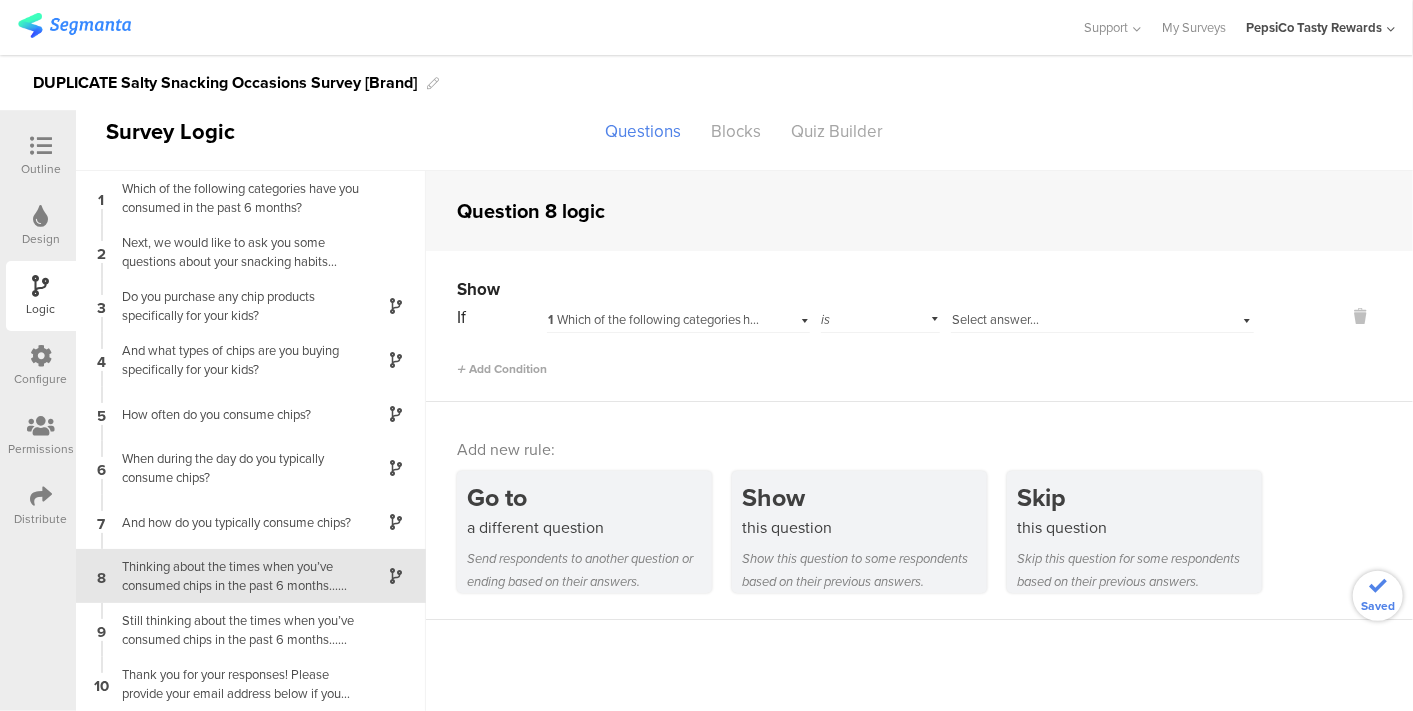 click on "1  Which of the following categories have you c﻿onsumed in the past 6 months?" at bounding box center (678, 317) 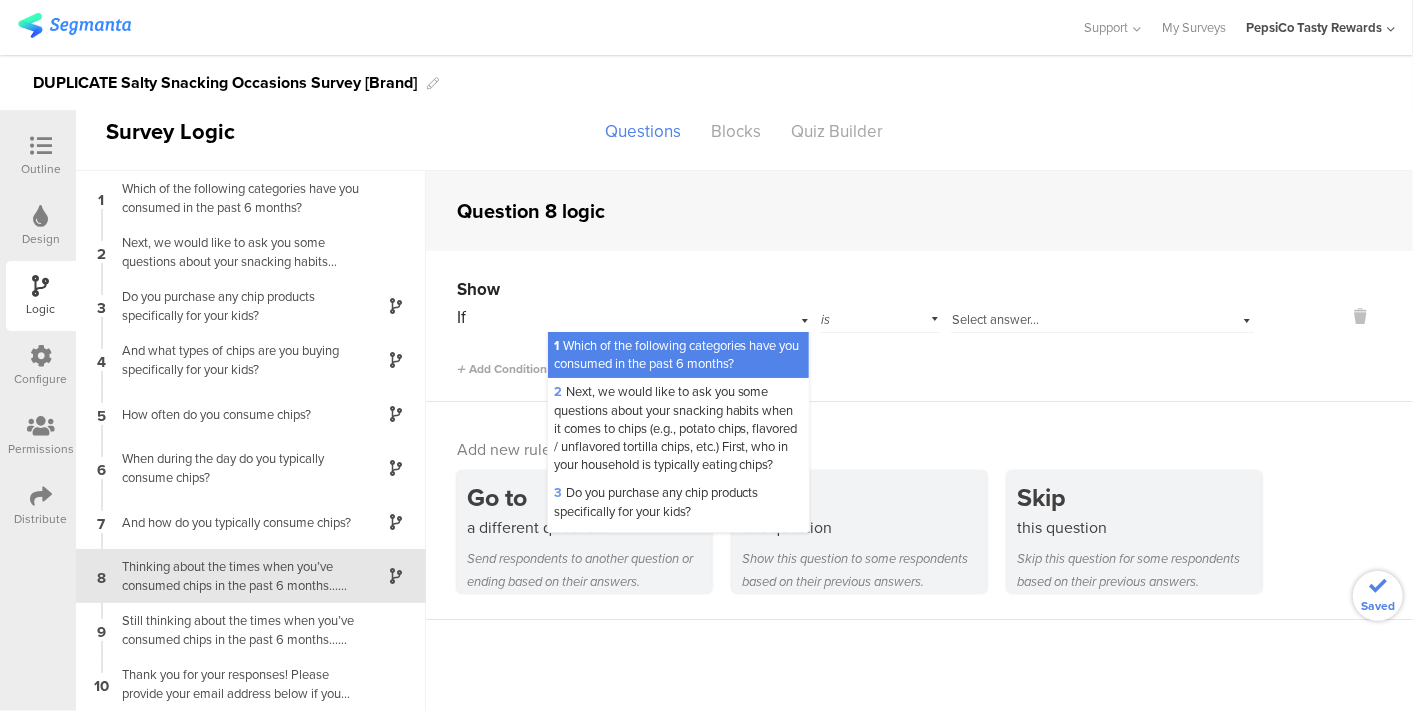 click on "1  Which of the following categories have you c﻿onsumed in the past 6 months?" at bounding box center [677, 354] 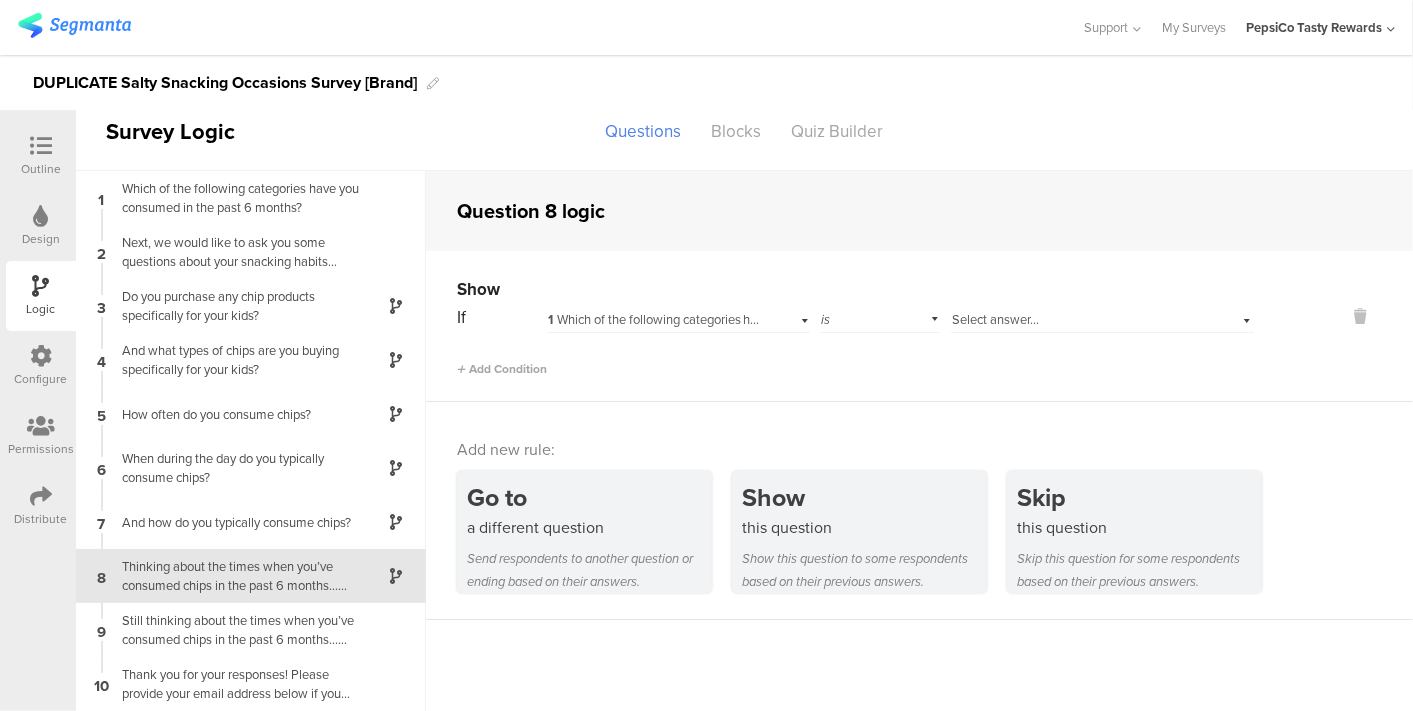 click on "Select answer..." at bounding box center (995, 319) 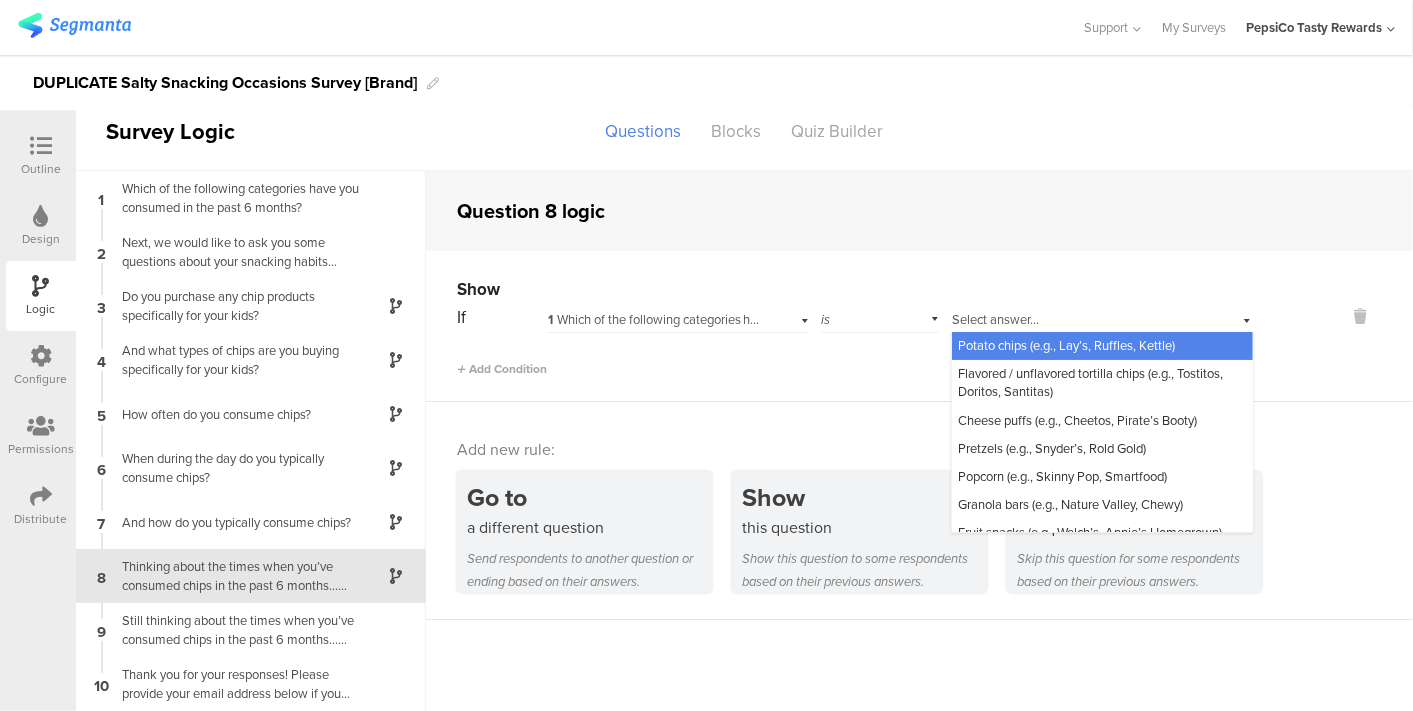click on "Potato chips (e.g., Lay’s, Ruffles, Kettle)" at bounding box center [1066, 345] 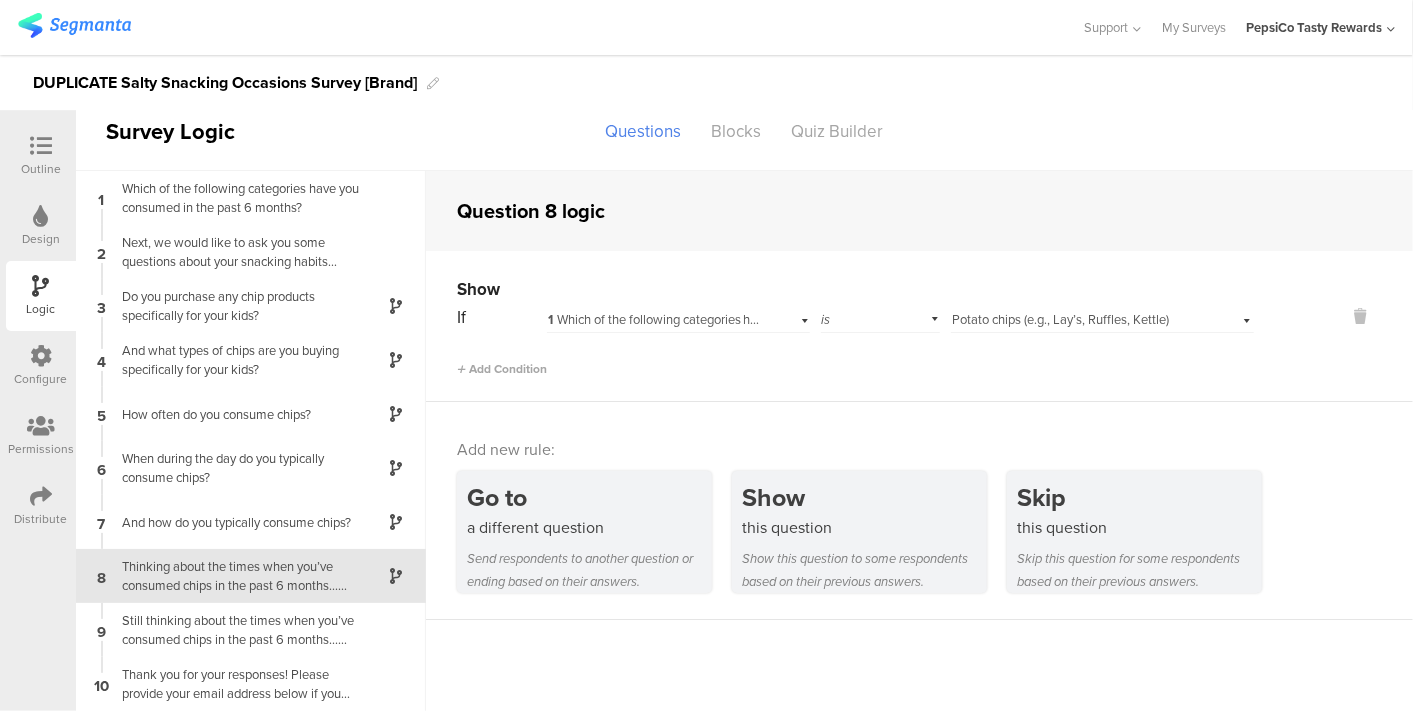 click on "Add Condition" at bounding box center [855, 360] 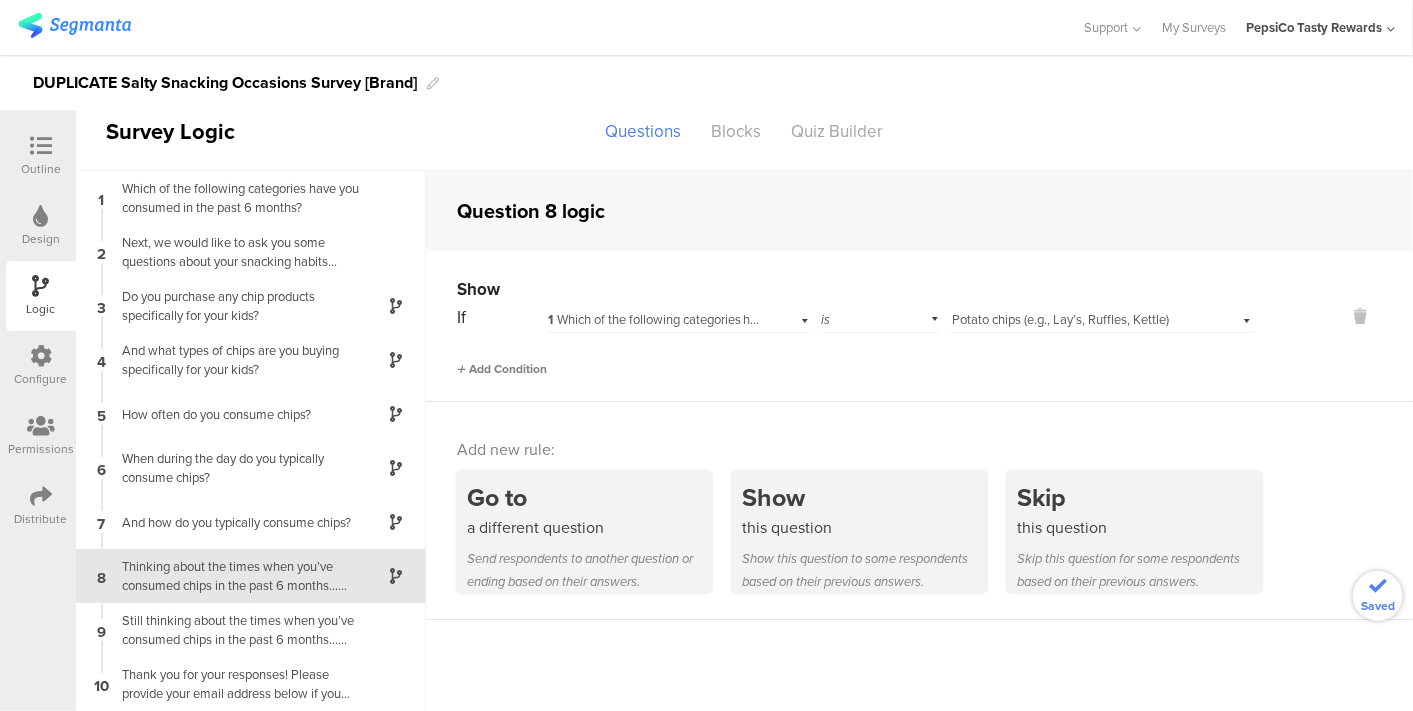 click on "Add Condition" at bounding box center [502, 369] 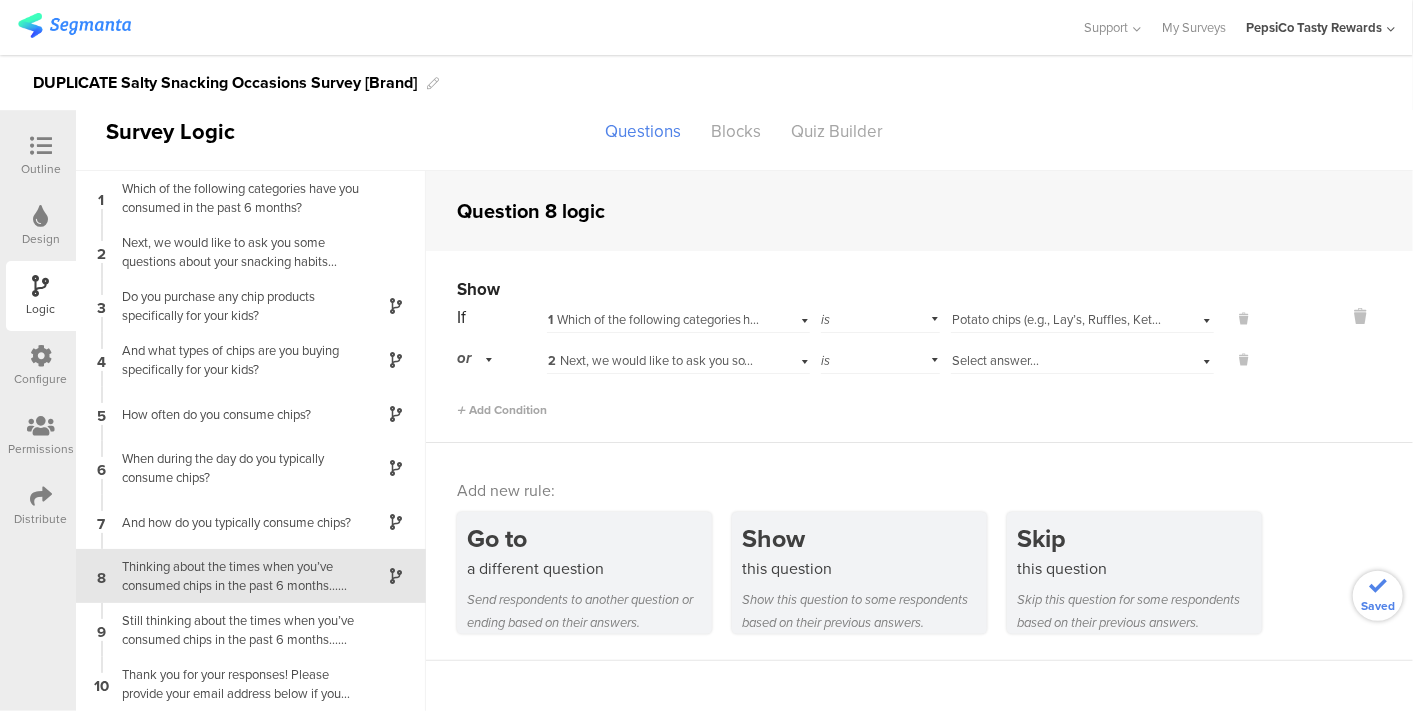 click on "2  Next, we would like to ask you some questions about your snacking habits when it comes to chips (e.g., potato chips, flavored / unflavored tortilla chips, etc.) First, who in your household is typically eating chips?" at bounding box center (1131, 360) 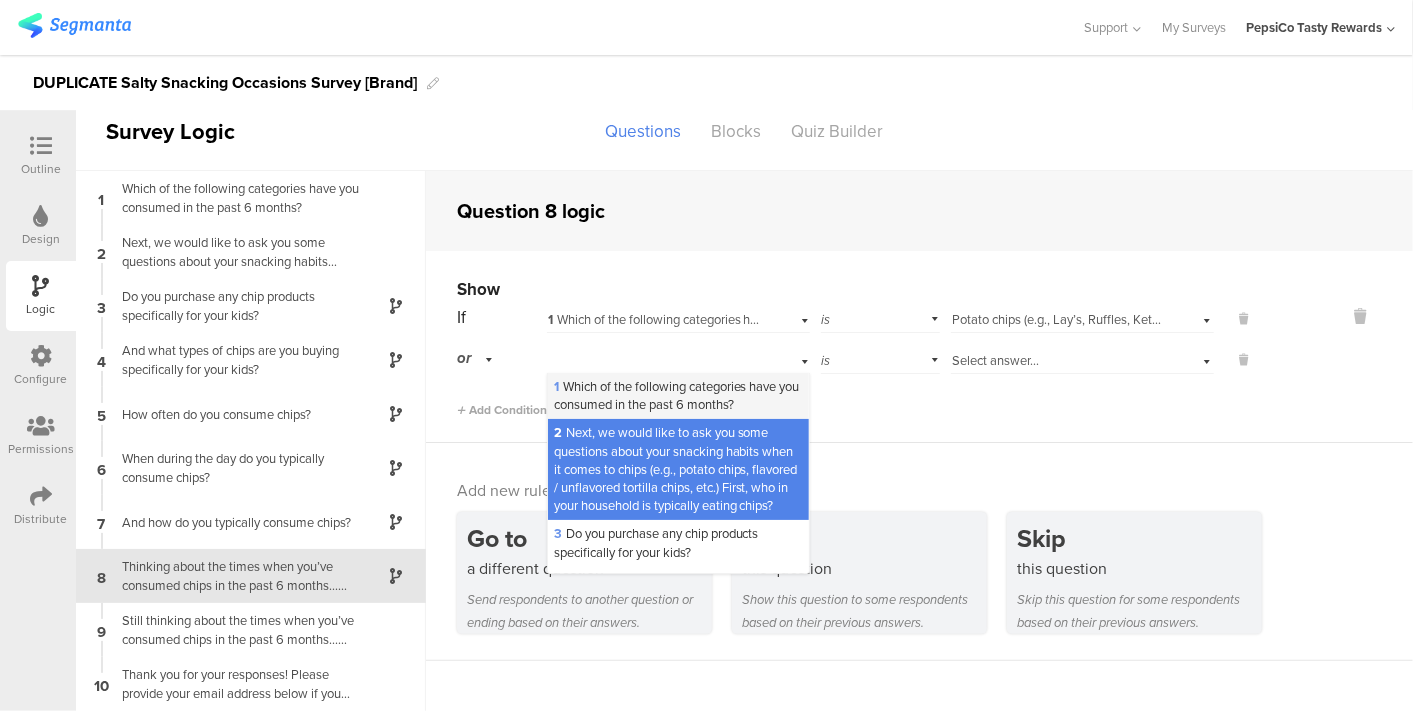 click on "1  Which of the following categories have you c﻿onsumed in the past 6 months?" at bounding box center (678, 396) 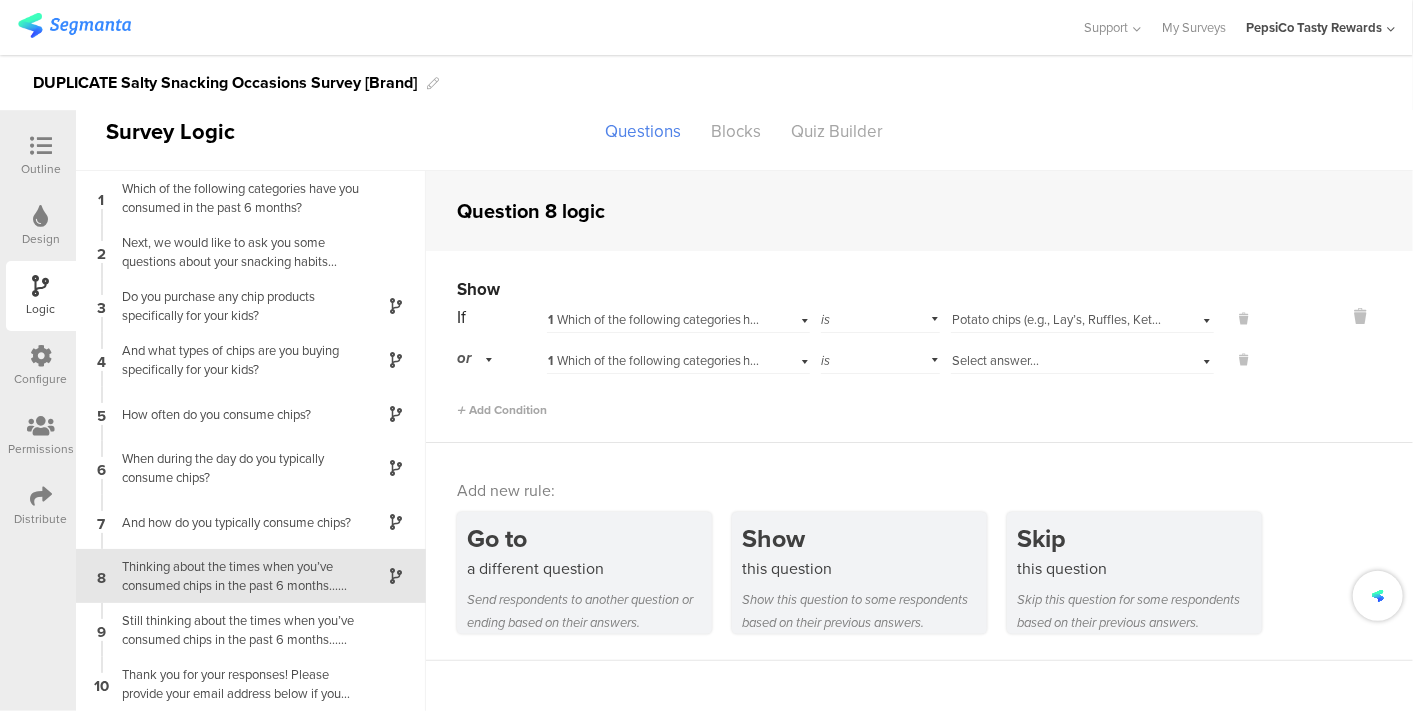 click on "Select answer..." at bounding box center [995, 360] 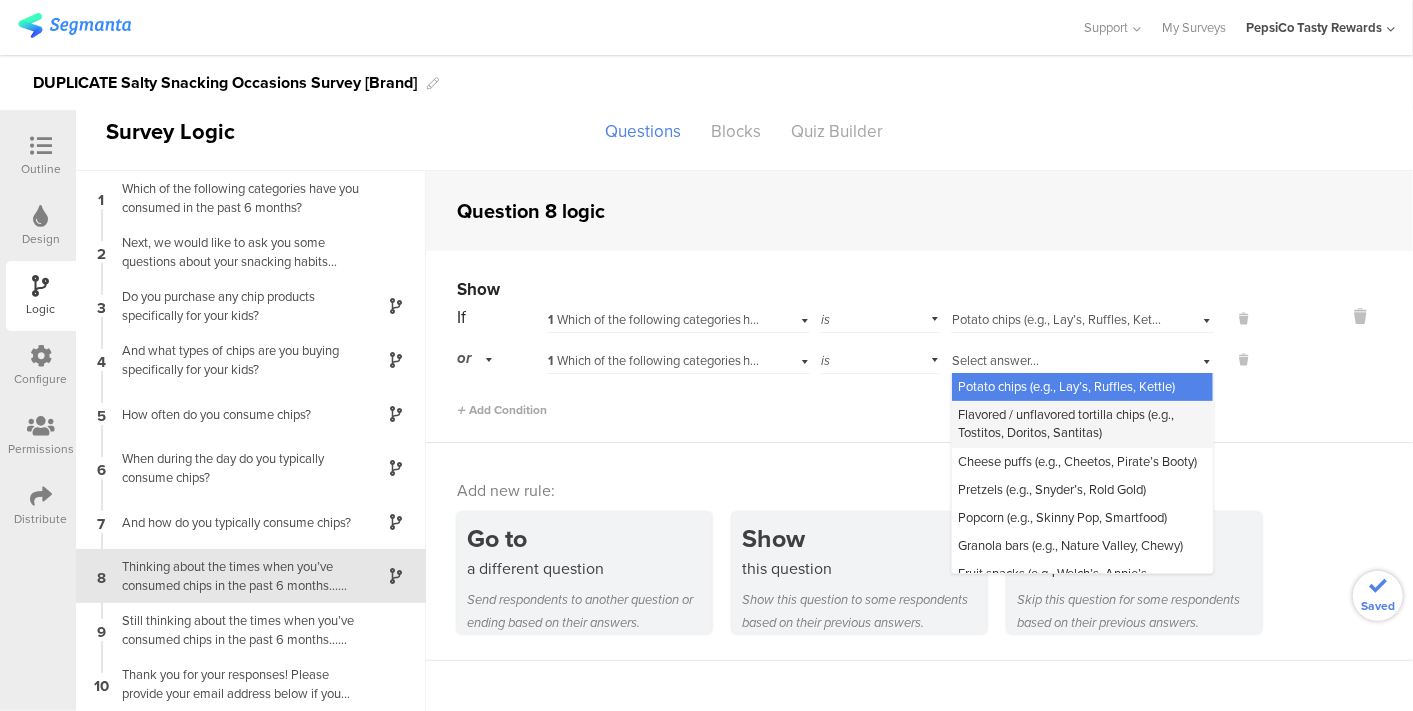 click on "Flavored / unflavored tortilla chips (e.g., Tostitos, Doritos, Santitas)" at bounding box center [1066, 423] 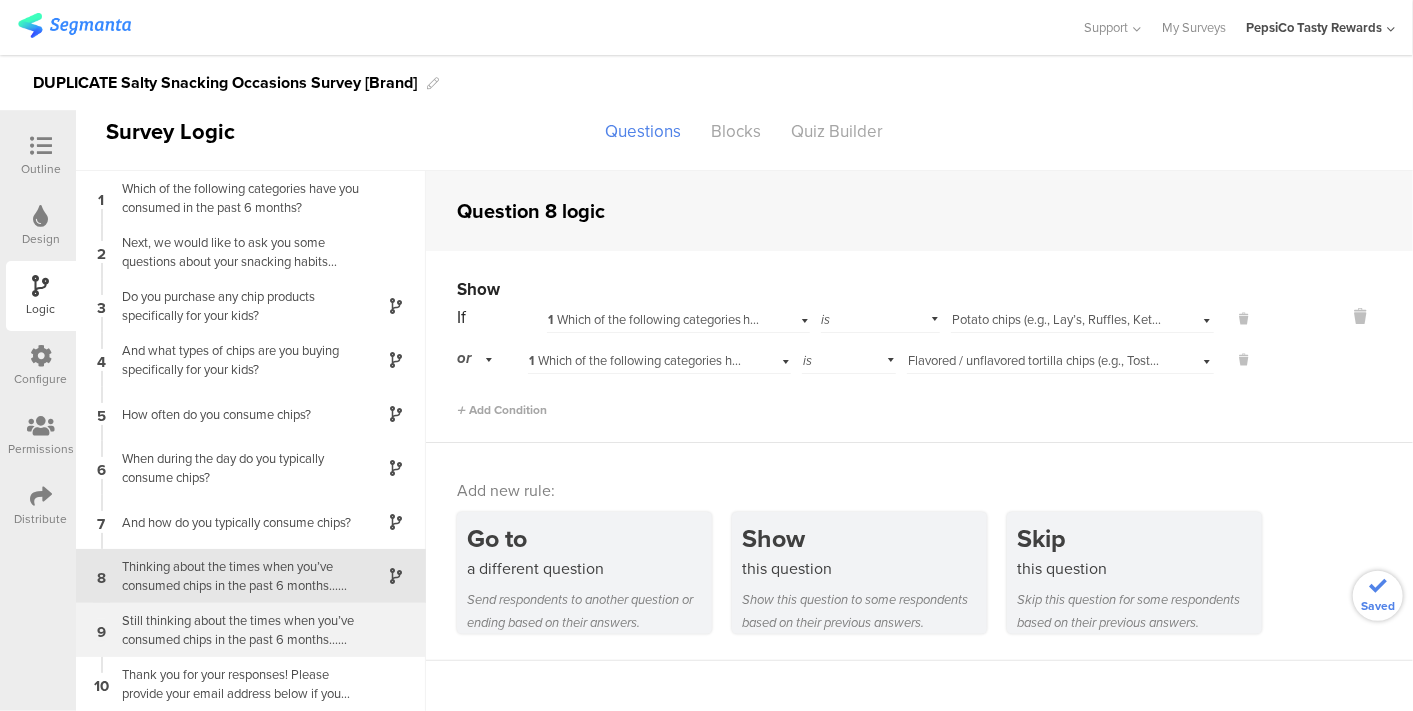 click on "Still thinking about the times when you’ve consumed chips in the past 6 months... What are the primary reasons why you chose the brand or product of chips that you consumed?" at bounding box center [235, 630] 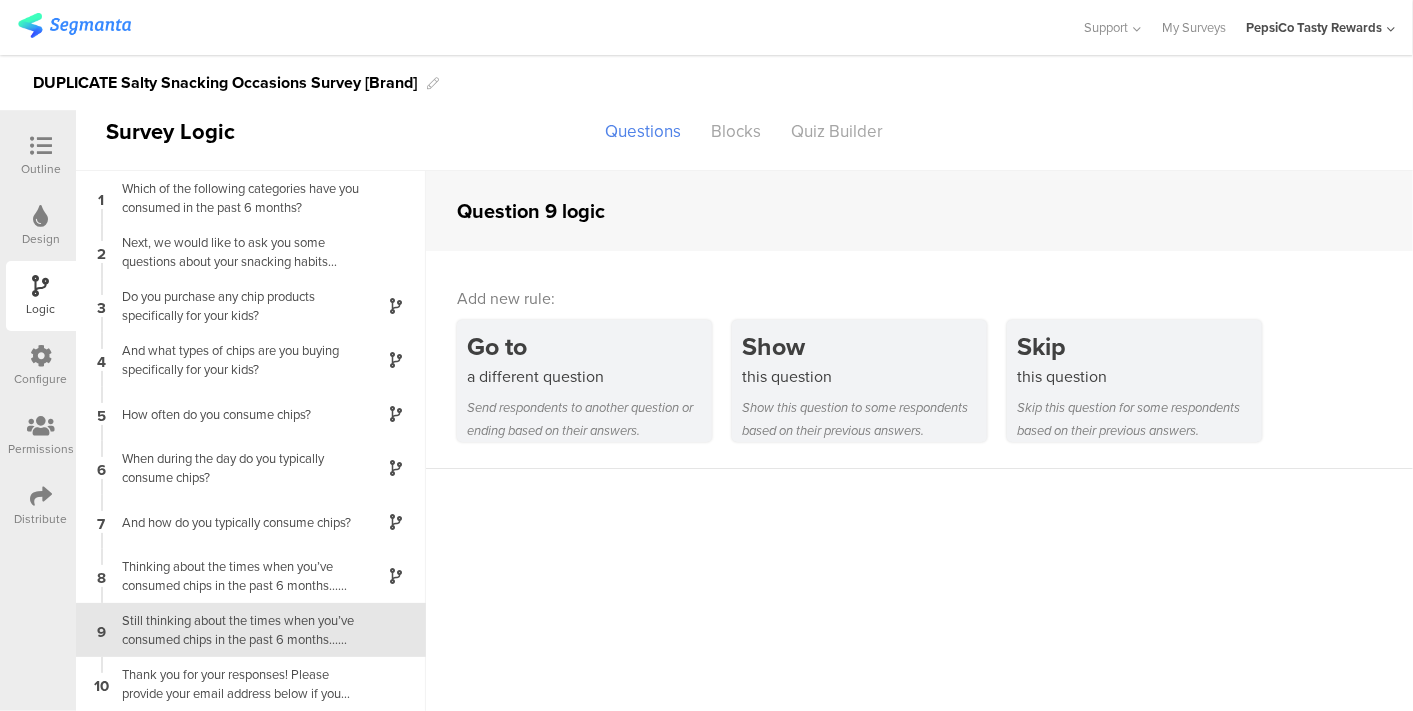 scroll, scrollTop: 20, scrollLeft: 0, axis: vertical 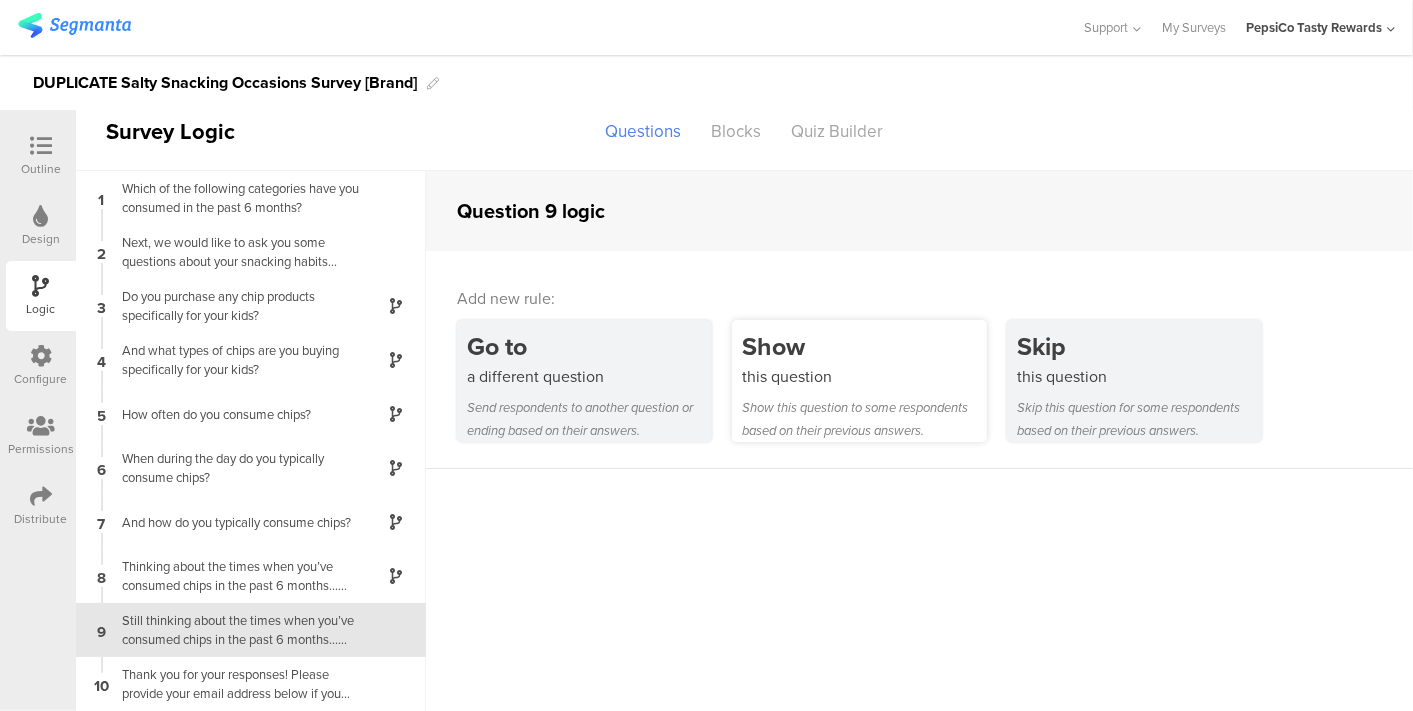 click on "this question" at bounding box center [864, 376] 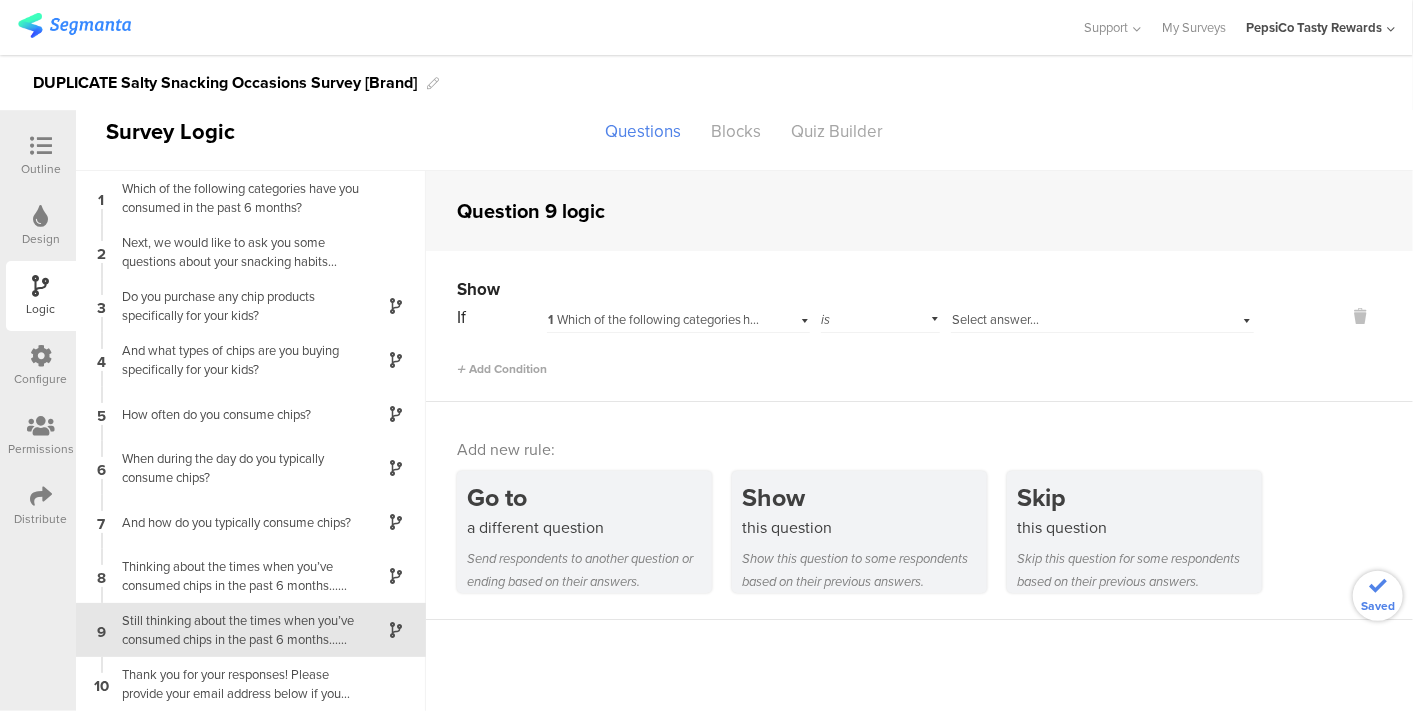 click on "1  Which of the following categories have you c﻿onsumed in the past 6 months?" at bounding box center [678, 317] 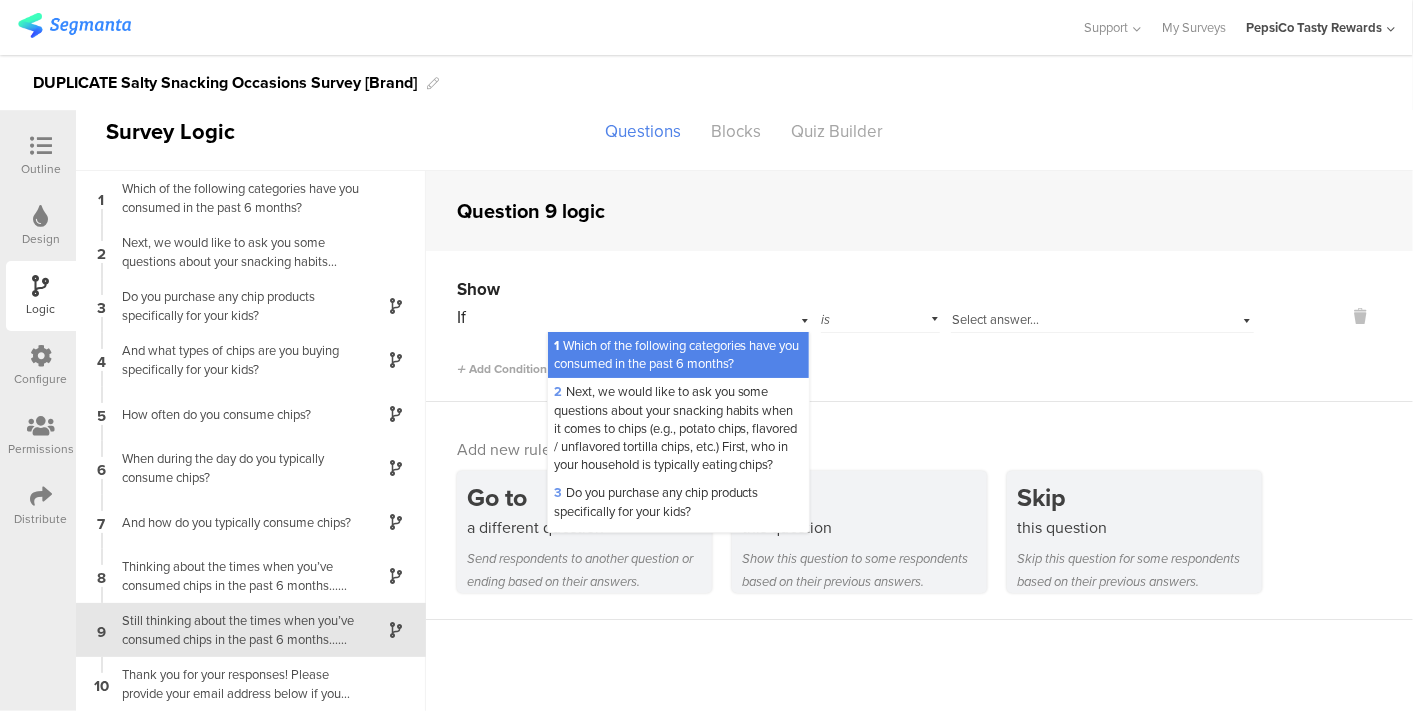 click on "1  Which of the following categories have you c﻿onsumed in the past 6 months?" at bounding box center [677, 354] 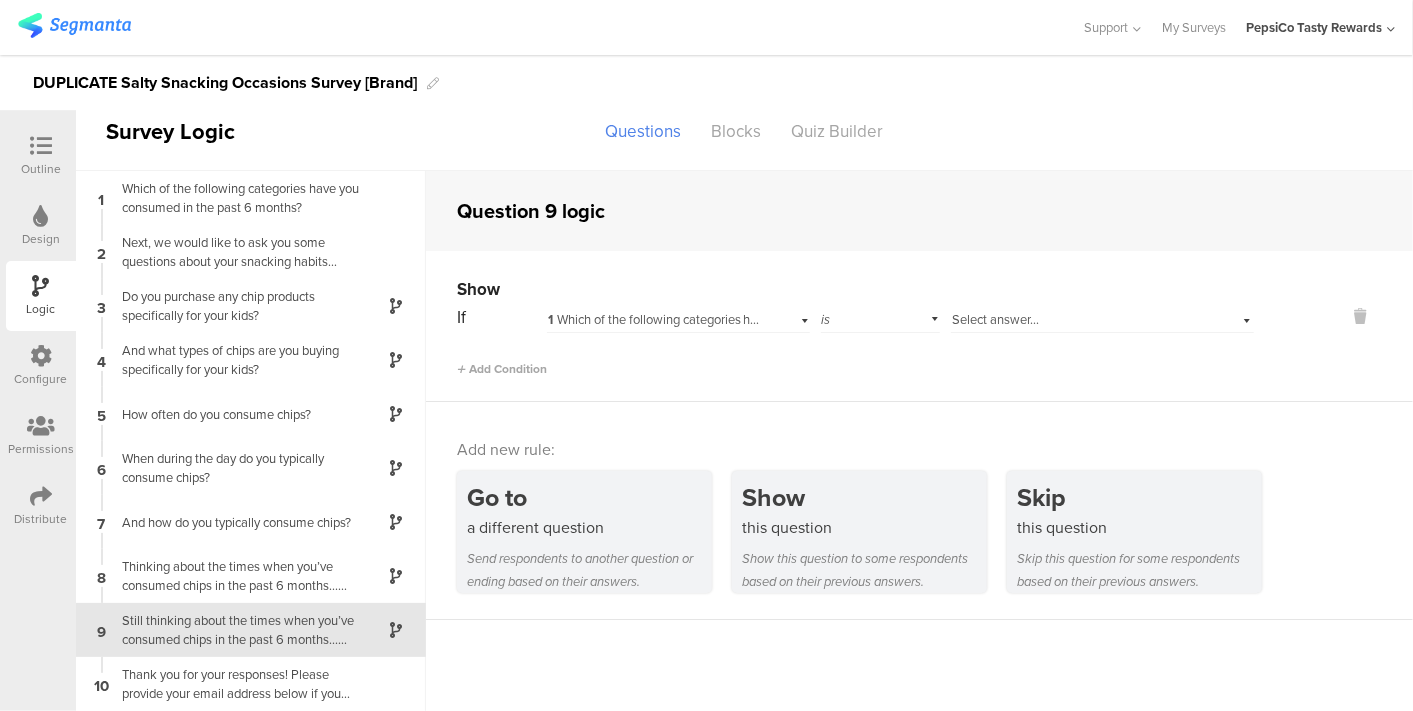click on "Select answer..." at bounding box center (995, 319) 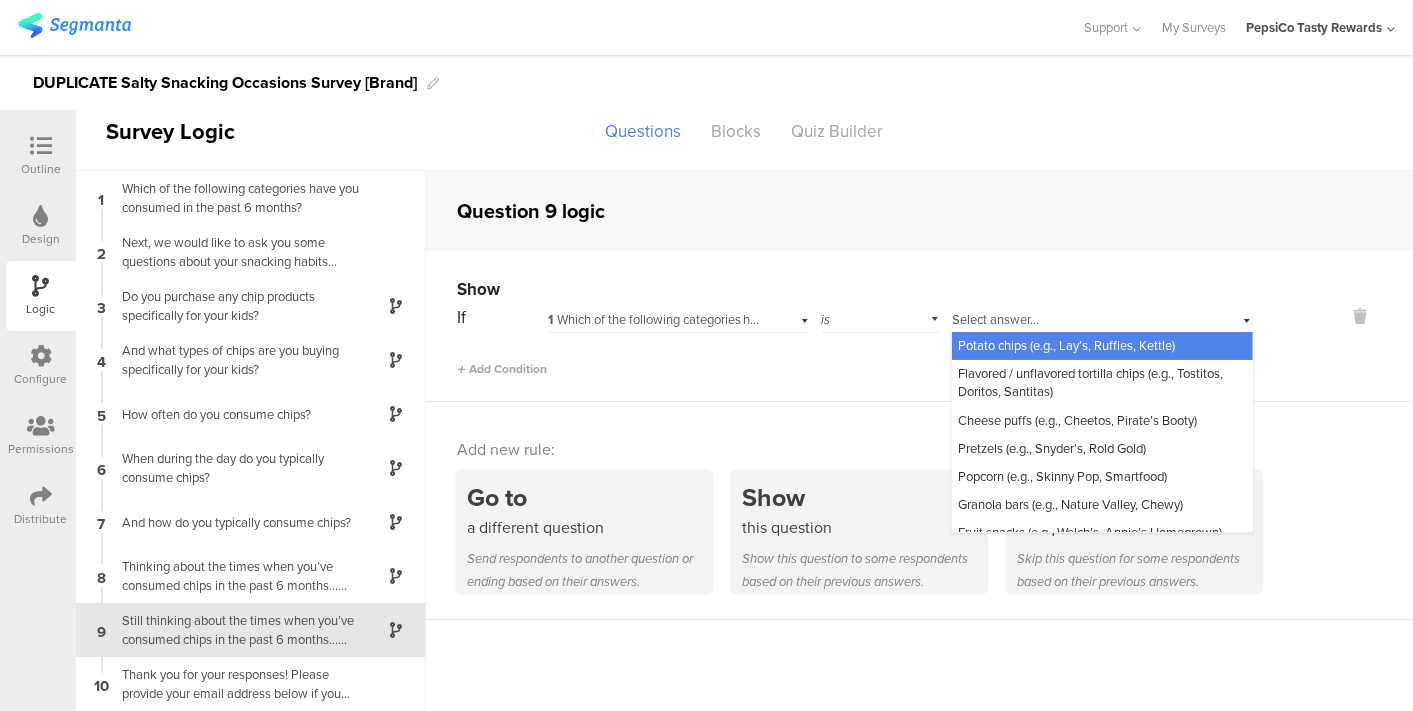 click on "Potato chips (e.g., Lay’s, Ruffles, Kettle)" at bounding box center (1066, 345) 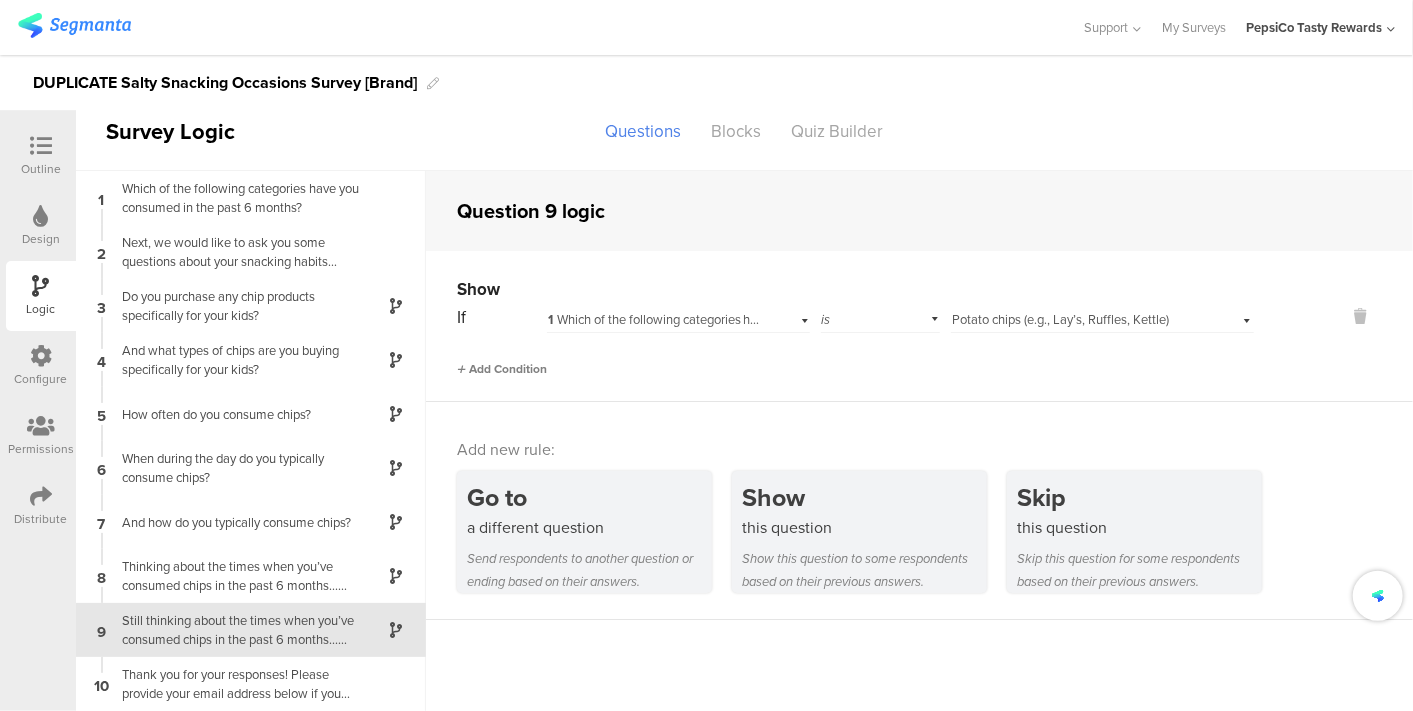 click on "Add Condition" at bounding box center [502, 369] 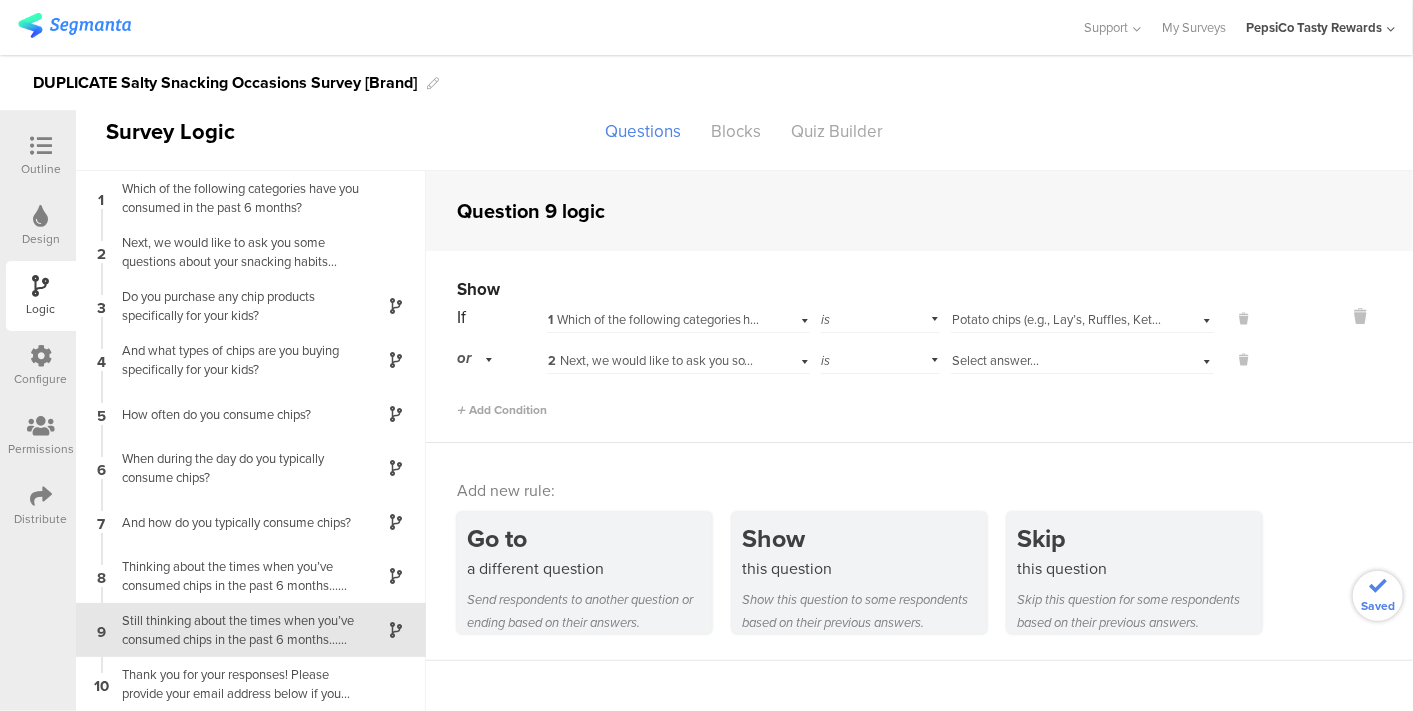 click on "2  Next, we would like to ask you some questions about your snacking habits when it comes to chips (e.g., potato chips, flavored / unflavored tortilla chips, etc.) First, who in your household is typically eating chips?" at bounding box center (1131, 360) 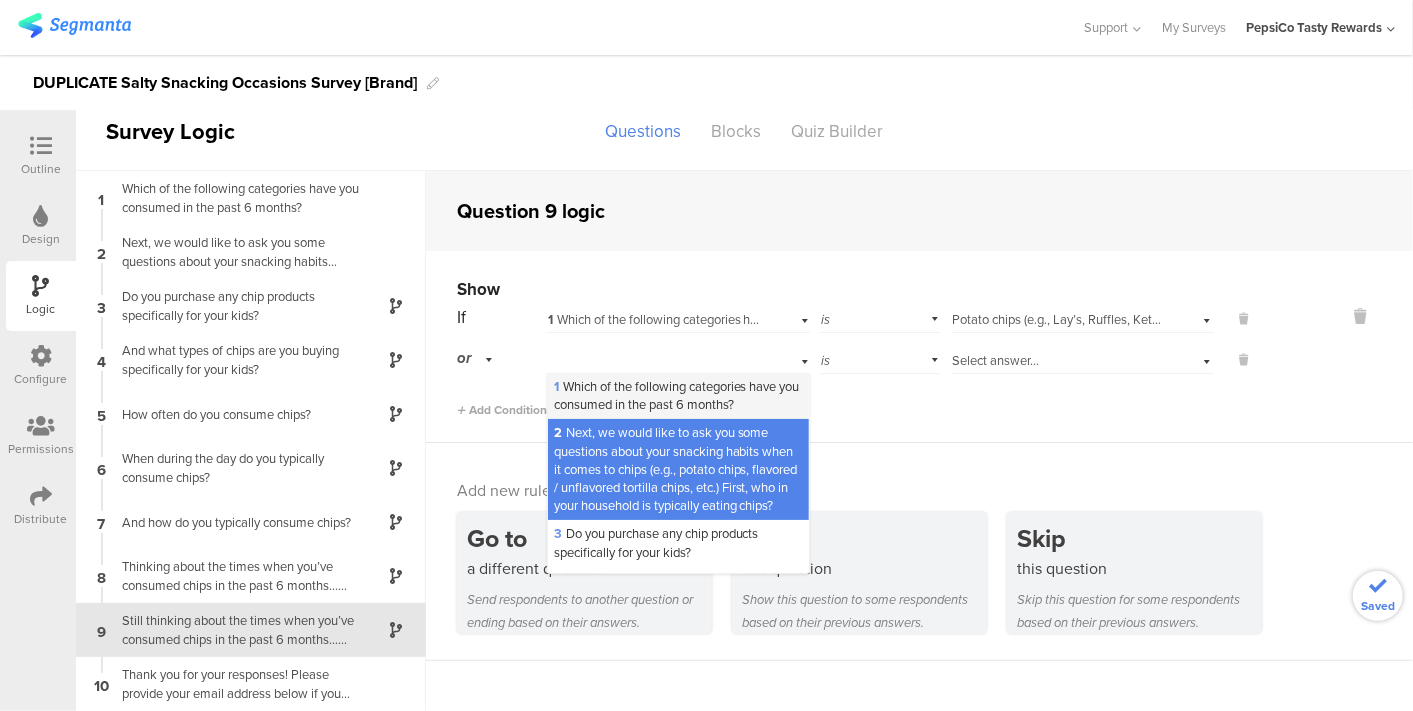 click on "1  Which of the following categories have you c﻿onsumed in the past 6 months?" at bounding box center (677, 395) 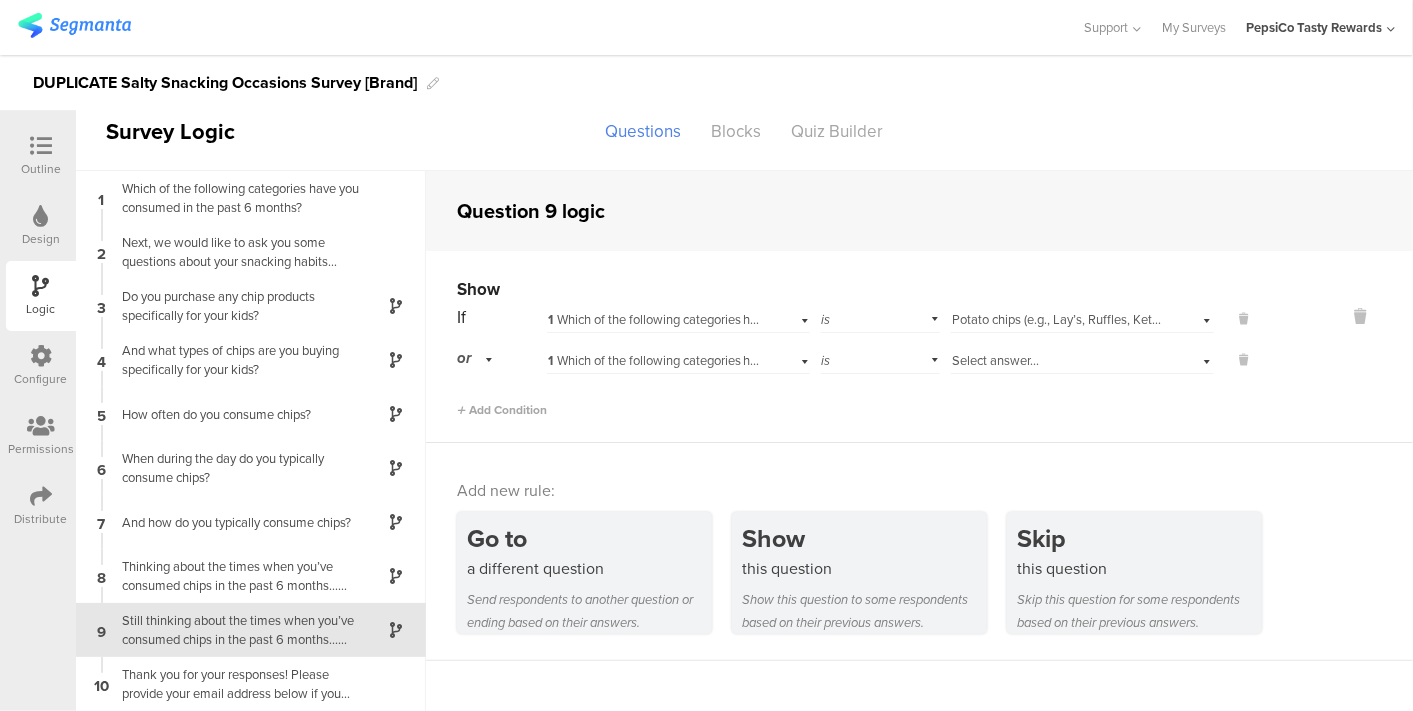 click on "Select answer..." at bounding box center [995, 360] 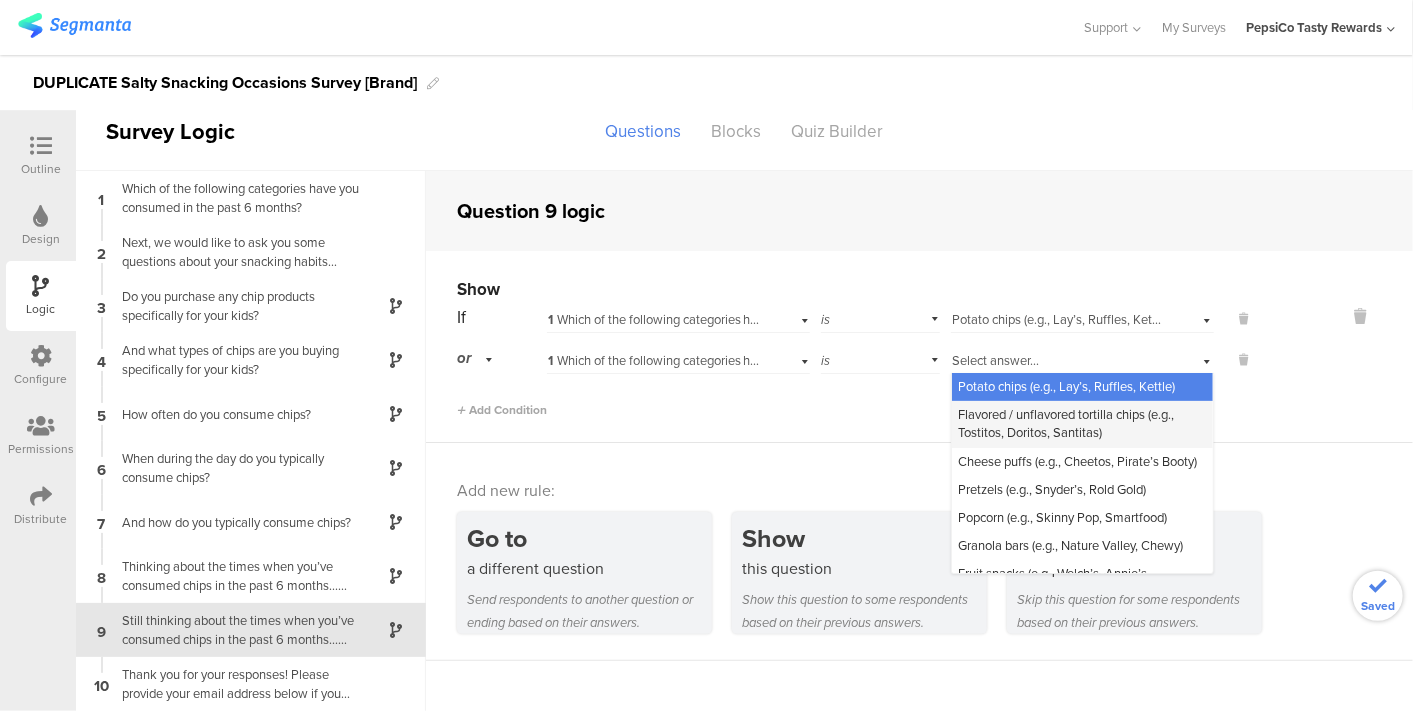click on "Flavored / unflavored tortilla chips (e.g., Tostitos, Doritos, Santitas)" at bounding box center [1082, 424] 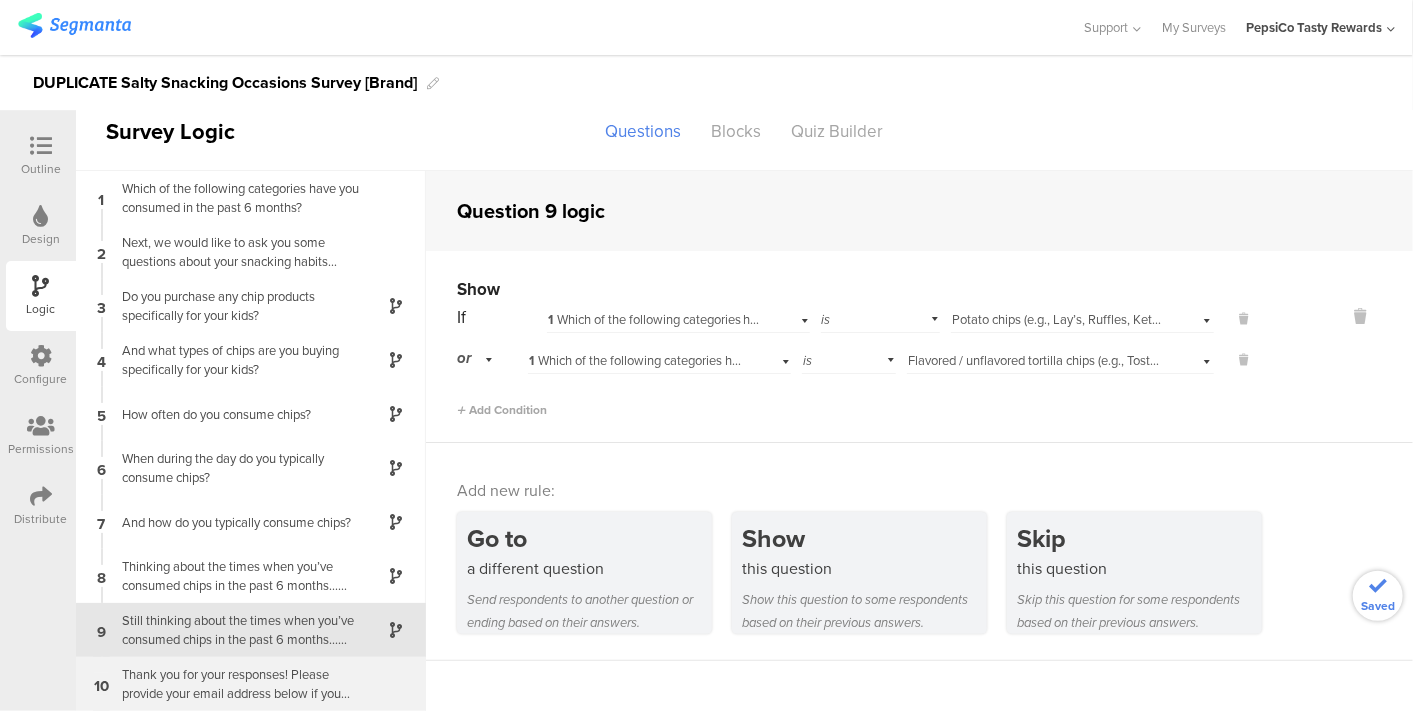 click on "10
Thank you for your responses! Please provide your email address below if you would like to enter the drawing for the grand prize of one $150 Visa gift card, or one of fifteen $50 Visa gift cards." at bounding box center (251, 684) 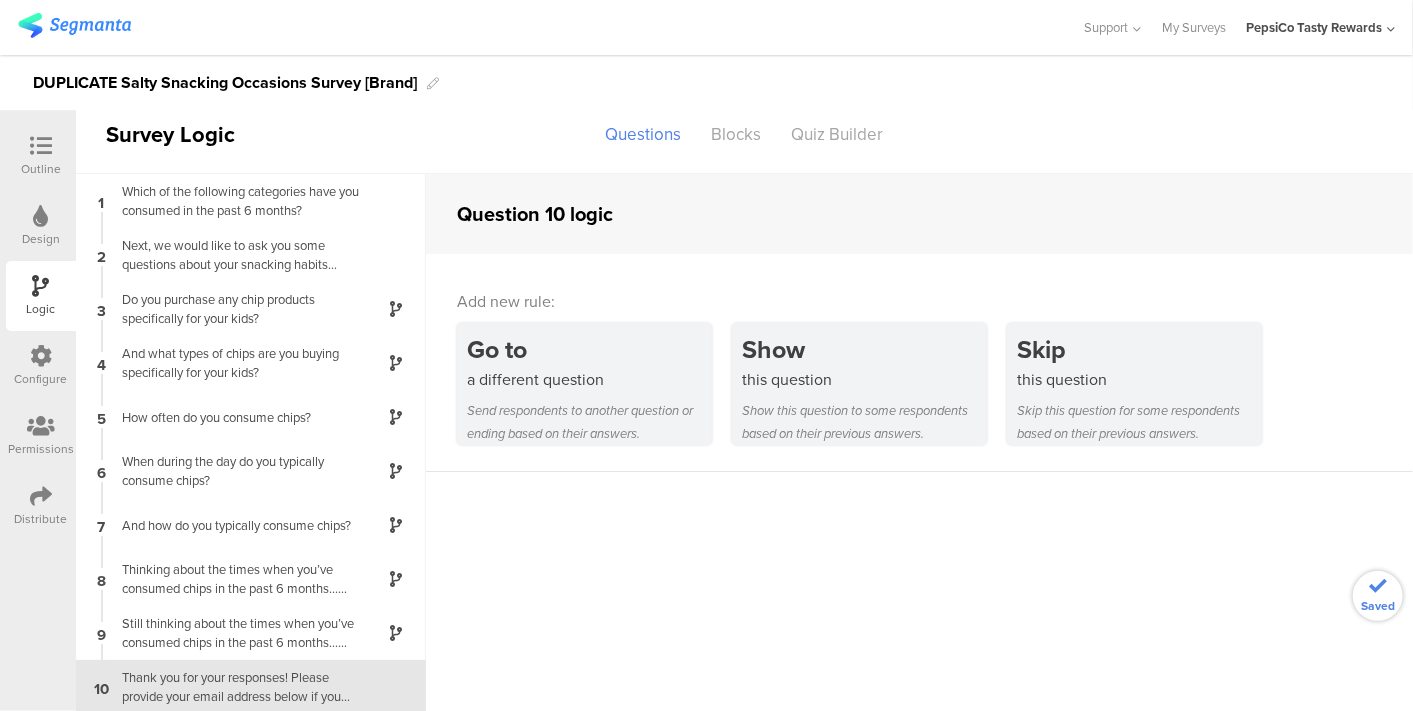 scroll, scrollTop: 20, scrollLeft: 0, axis: vertical 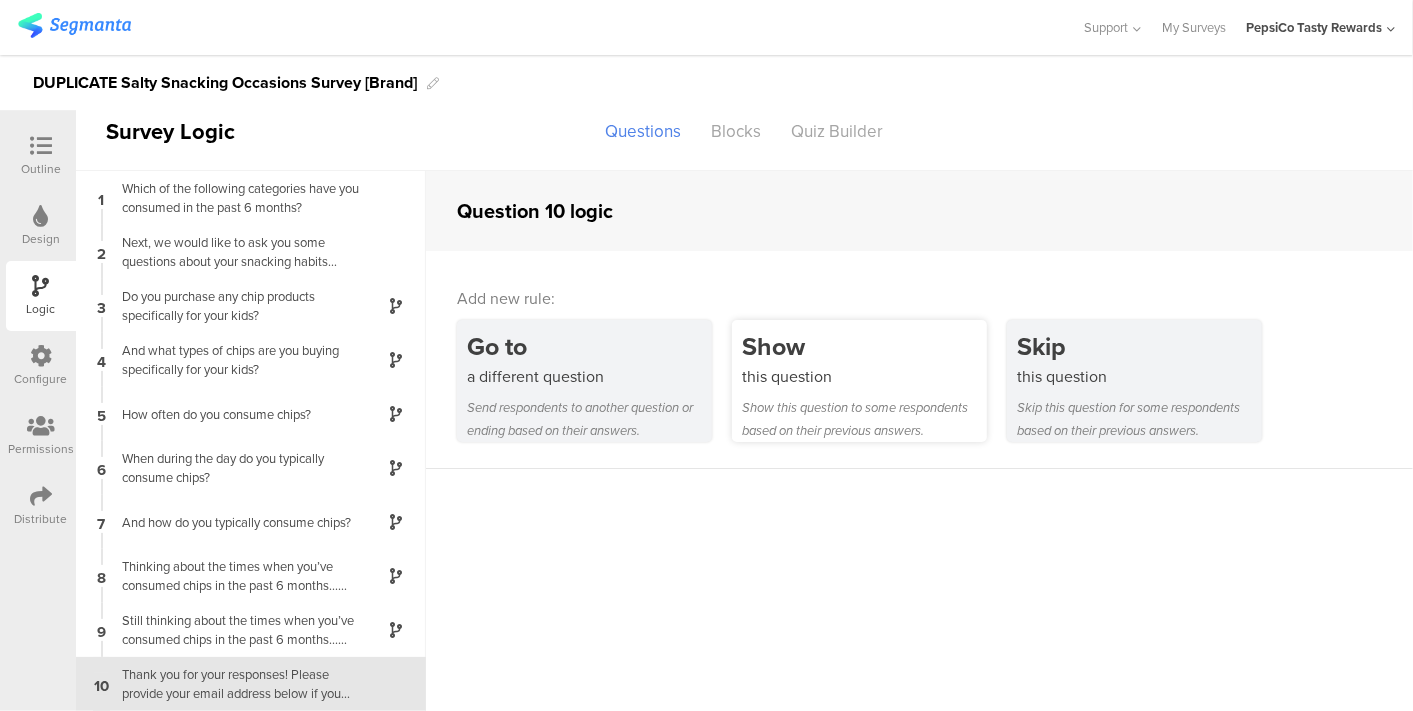 click on "Show this question to some respondents based on their previous answers." at bounding box center [864, 419] 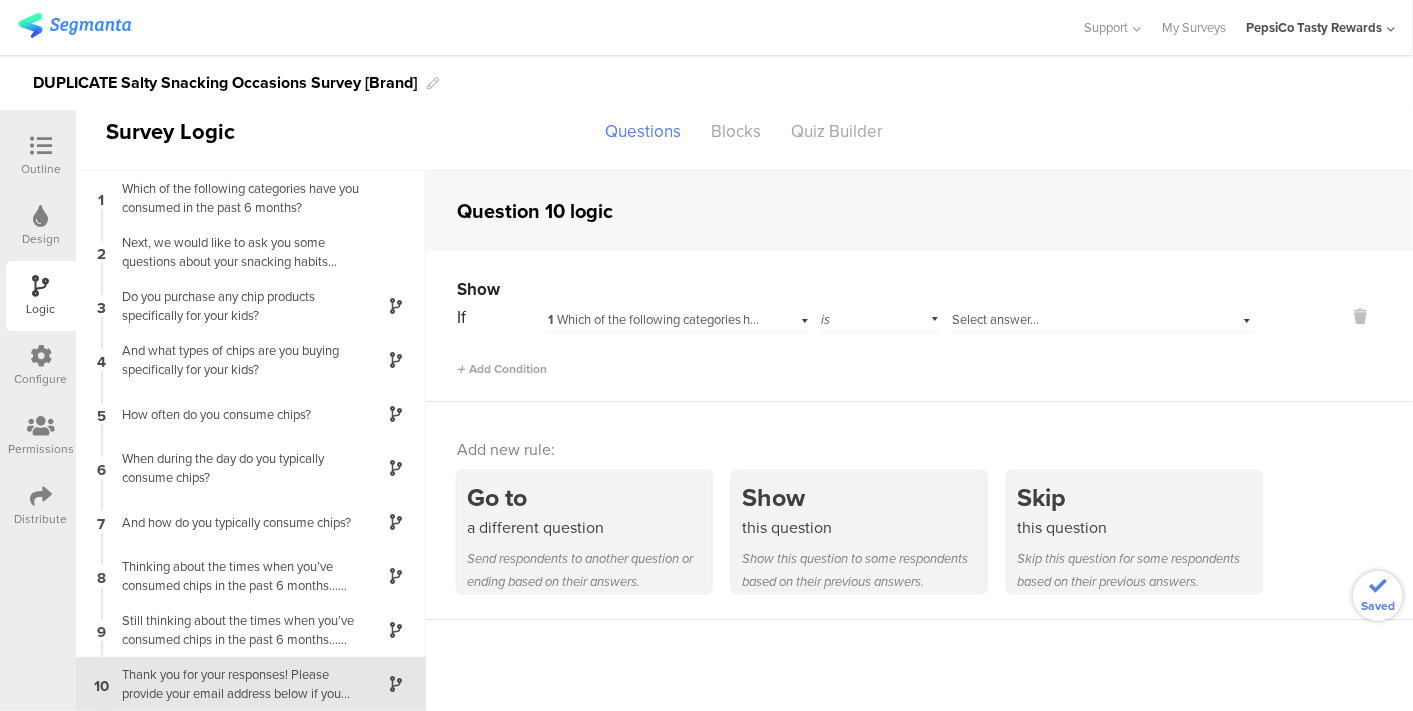 click on "1  Which of the following categories have you c﻿onsumed in the past 6 months?" at bounding box center [762, 319] 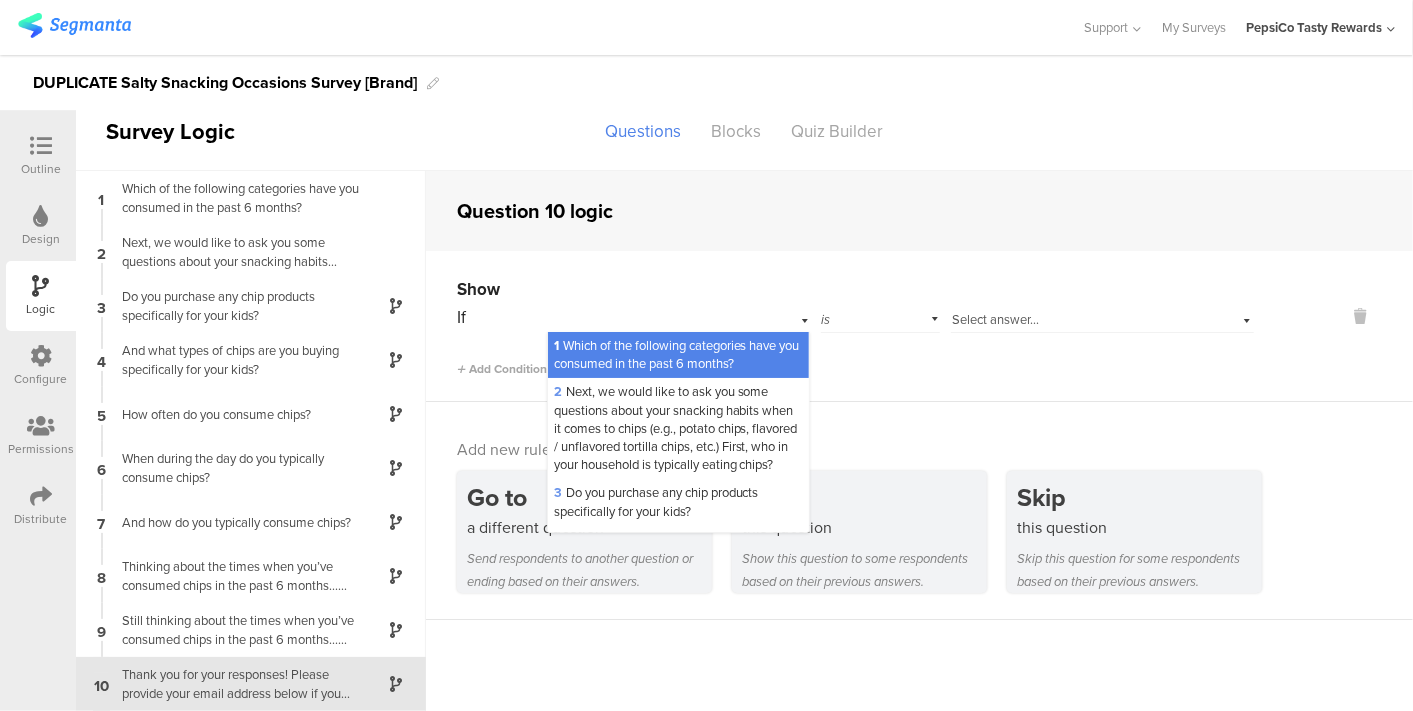 click on "1  Which of the following categories have you c﻿onsumed in the past 6 months?" at bounding box center (677, 354) 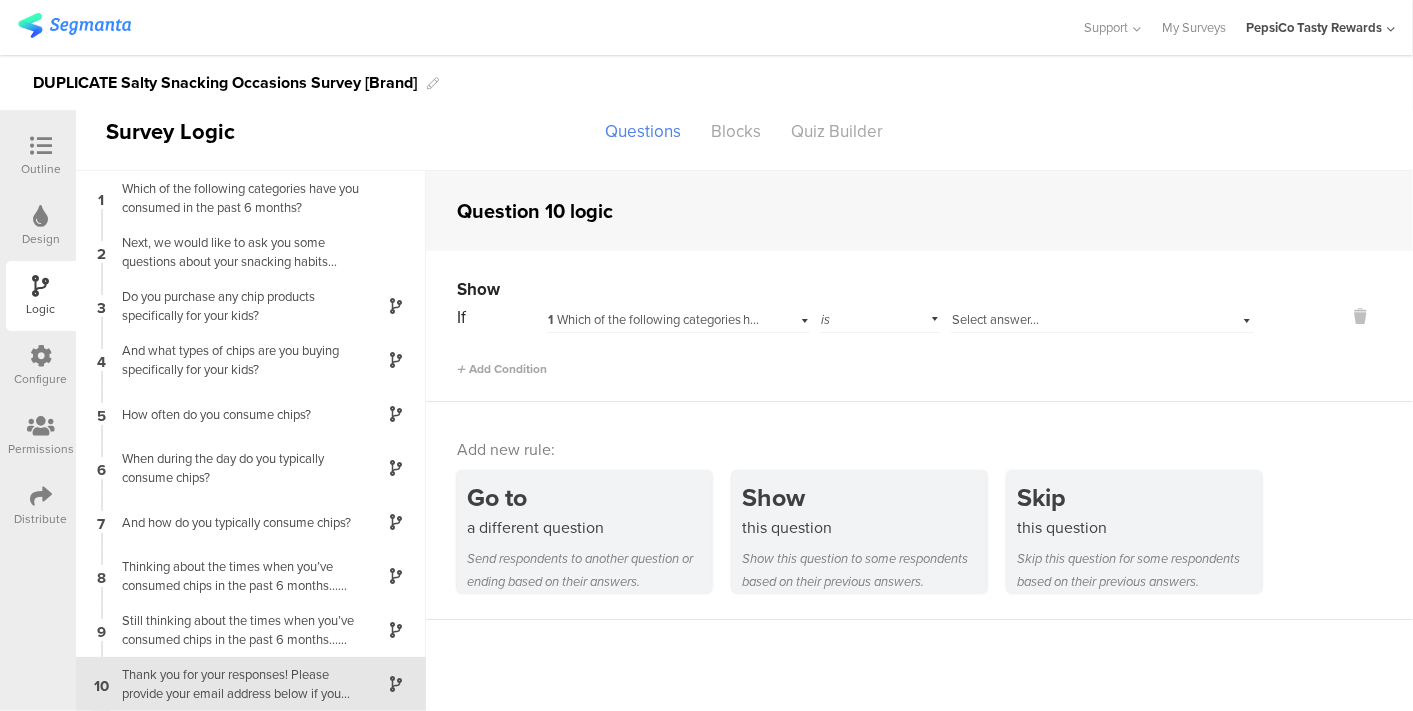 click on "Select answer..." at bounding box center [995, 319] 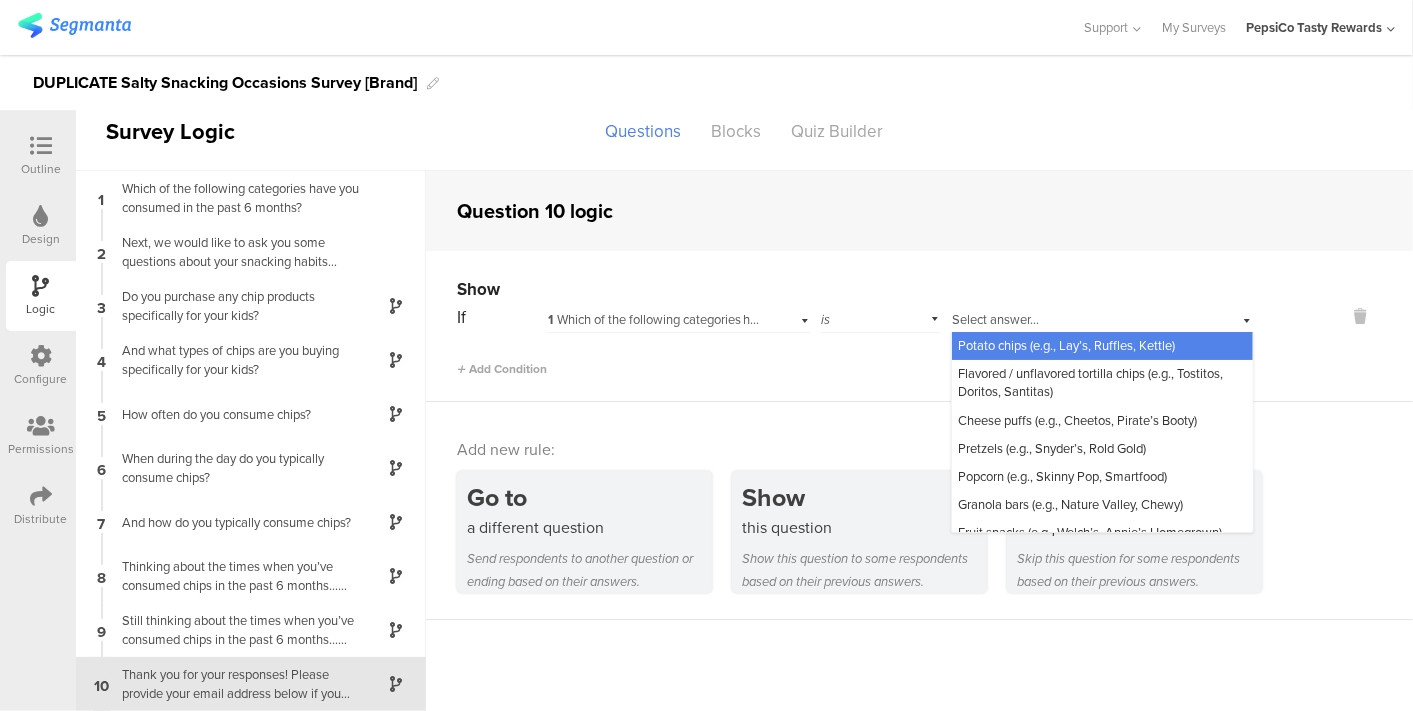 click on "Potato chips (e.g., Lay’s, Ruffles, Kettle)" at bounding box center (1102, 346) 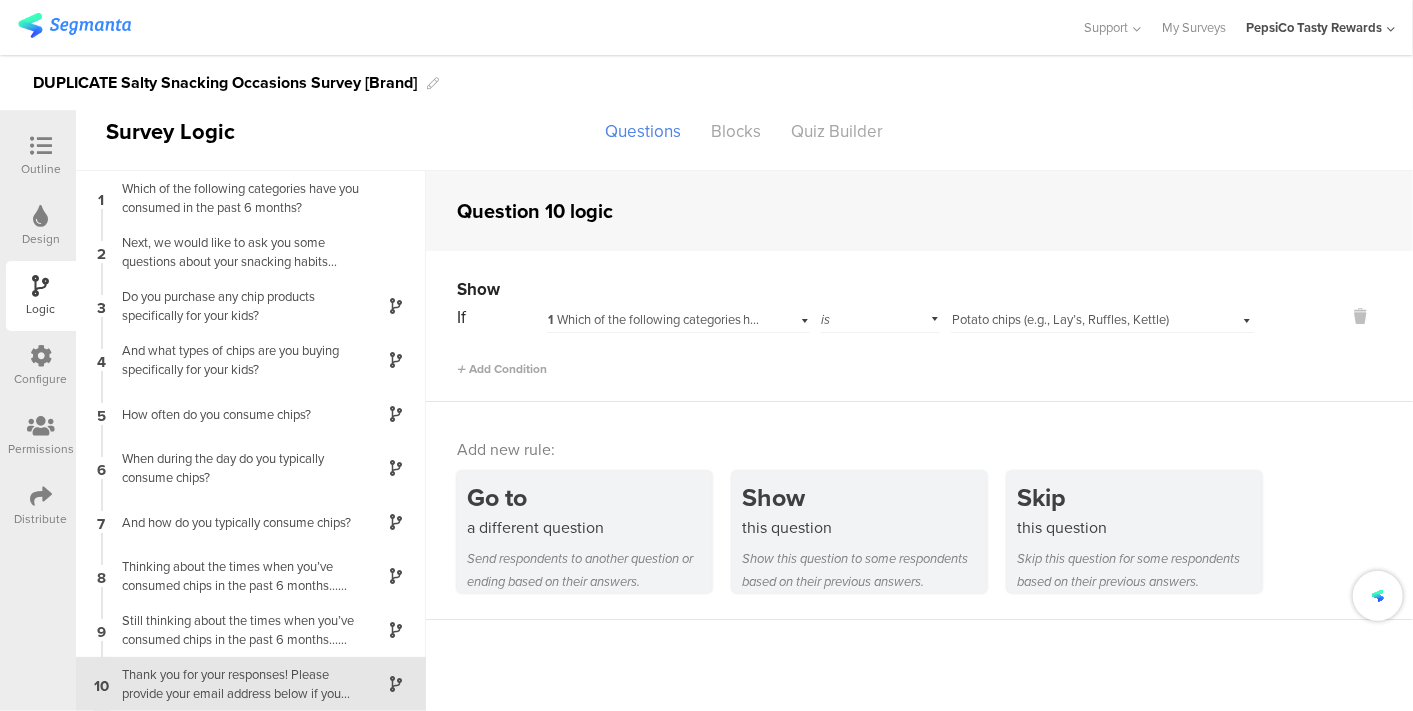 click on "Add Condition" at bounding box center [855, 360] 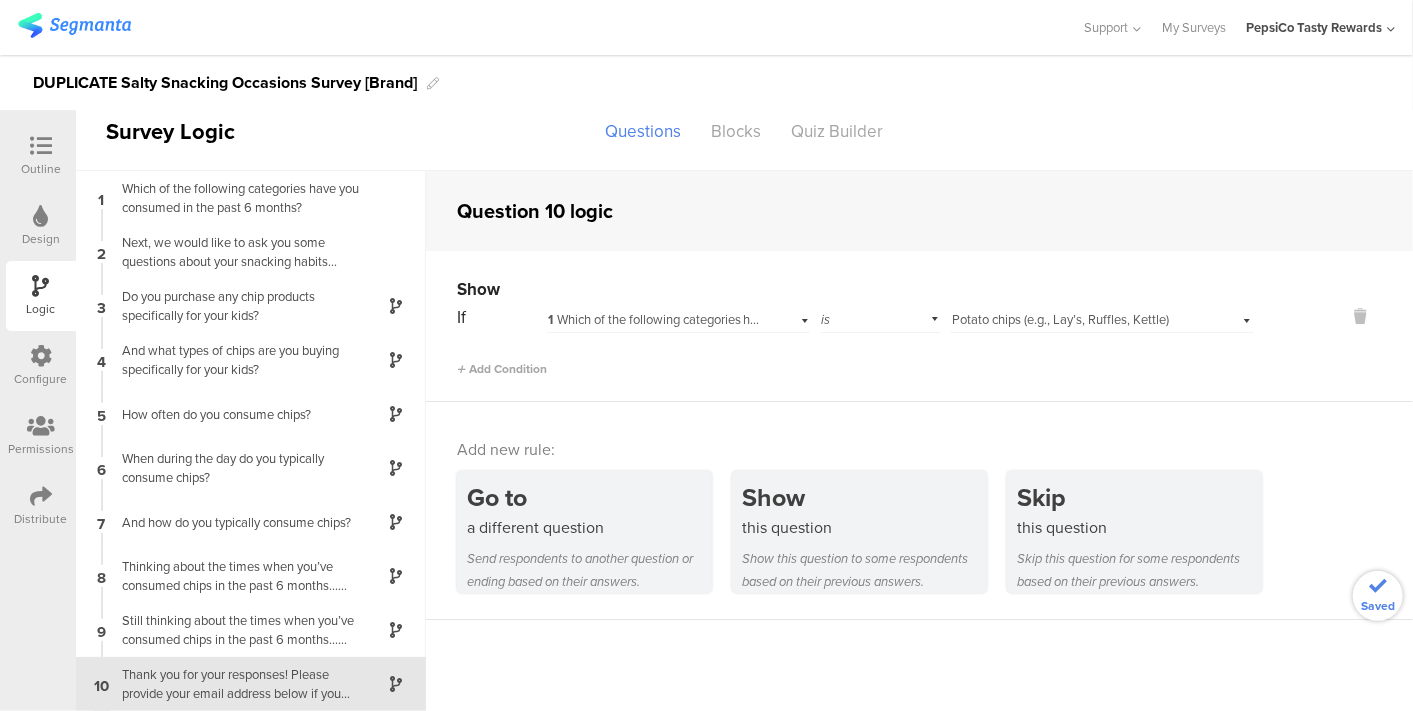 click on "Show
If   1  Which of the following categories have you c﻿onsumed in the past 6 months?
is Select answer...   Potato chips (e.g., Lay’s, Ruffles, Kettle)
Add Condition" at bounding box center [919, 326] 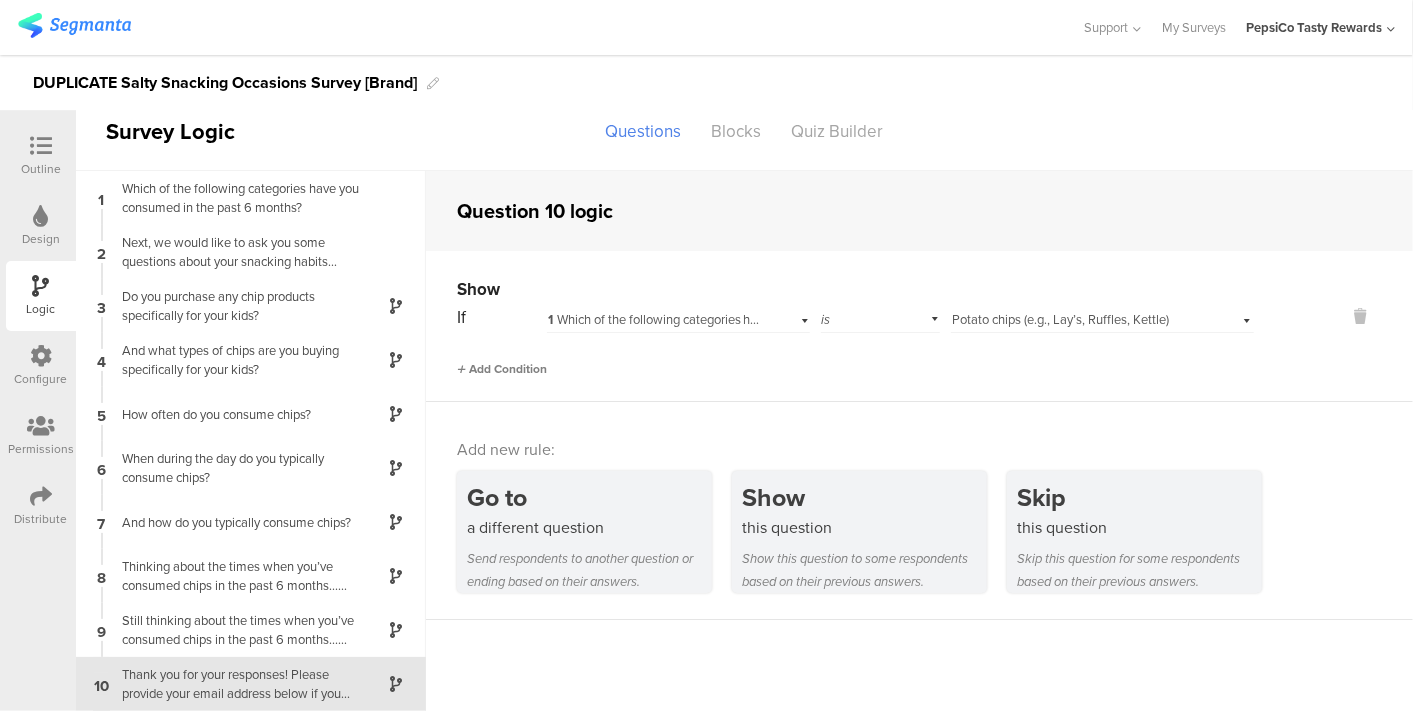 click on "Add Condition" at bounding box center [502, 369] 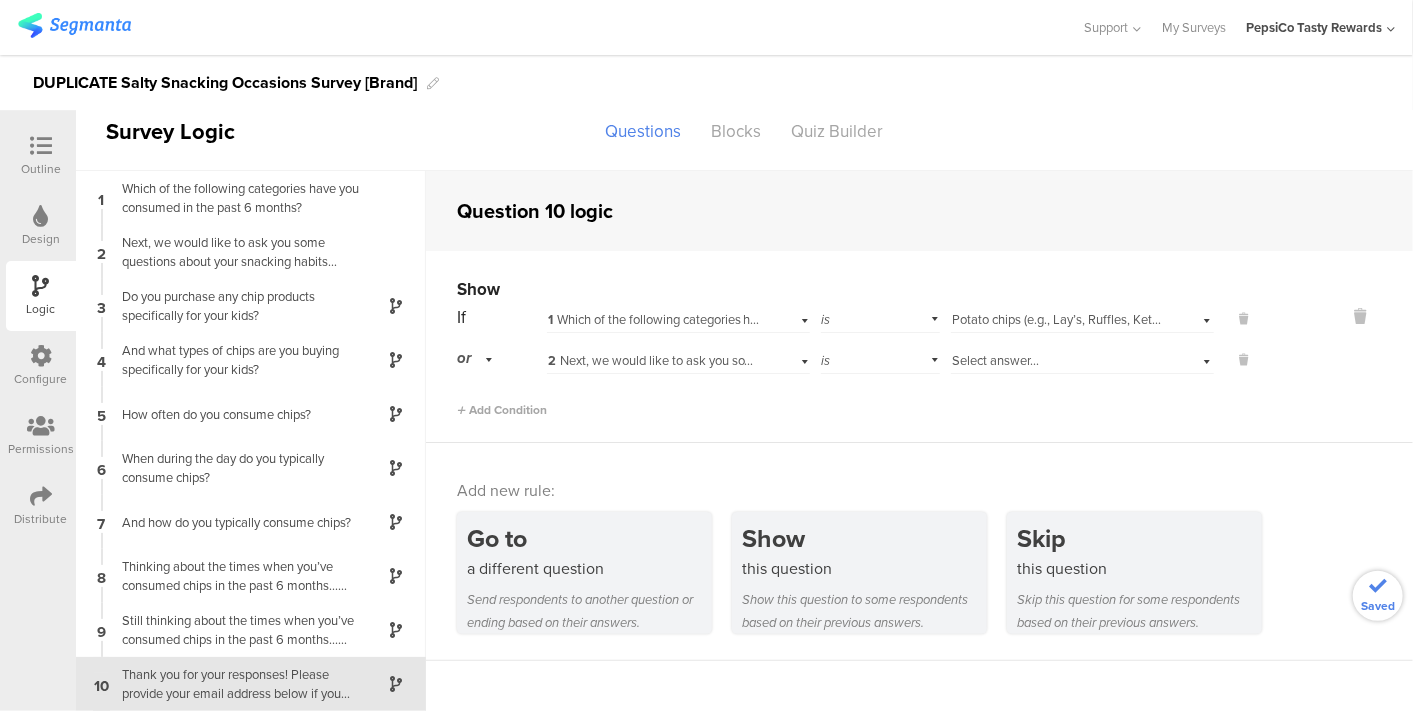 click on "2  Next, we would like to ask you some questions about your snacking habits when it comes to chips (e.g., potato chips, flavored / unflavored tortilla chips, etc.) First, who in your household is typically eating chips?" at bounding box center (1131, 360) 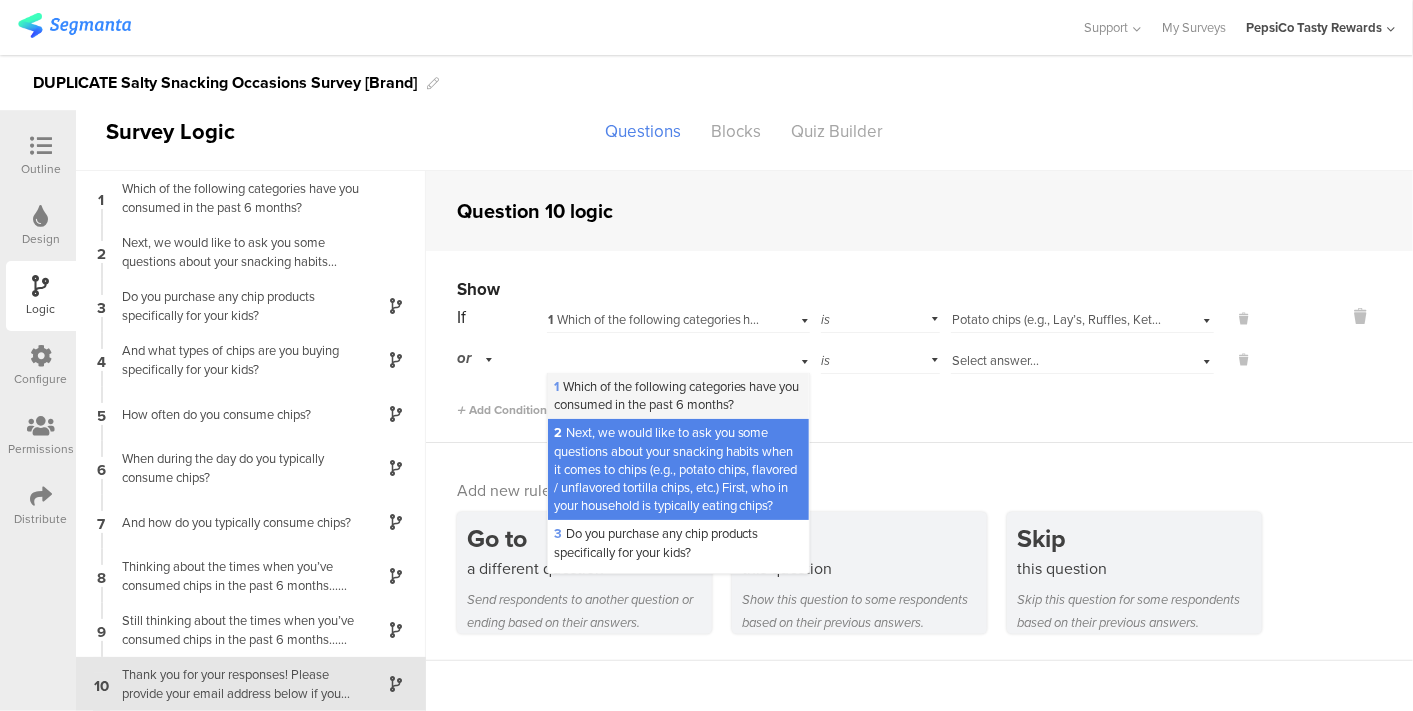 click on "1  Which of the following categories have you c﻿onsumed in the past 6 months?" at bounding box center (677, 395) 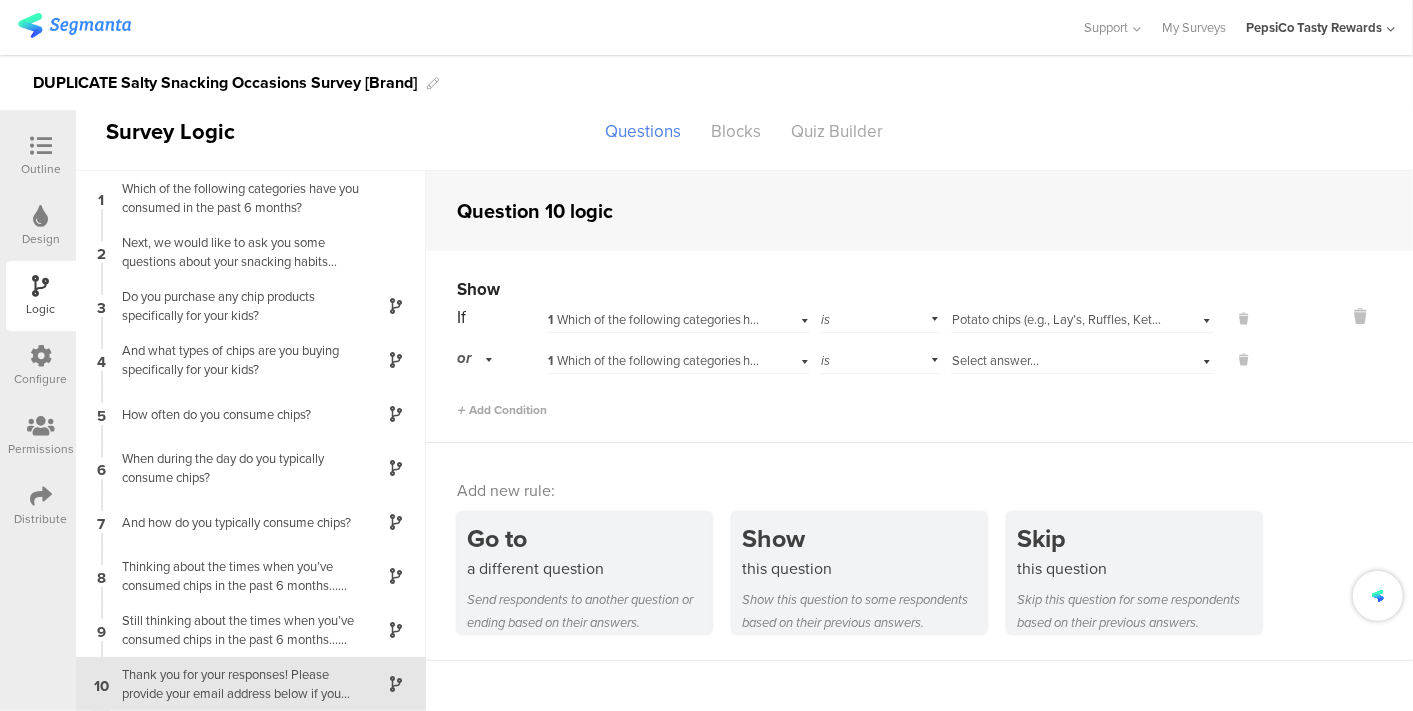 click on "Select answer..." at bounding box center (1058, 361) 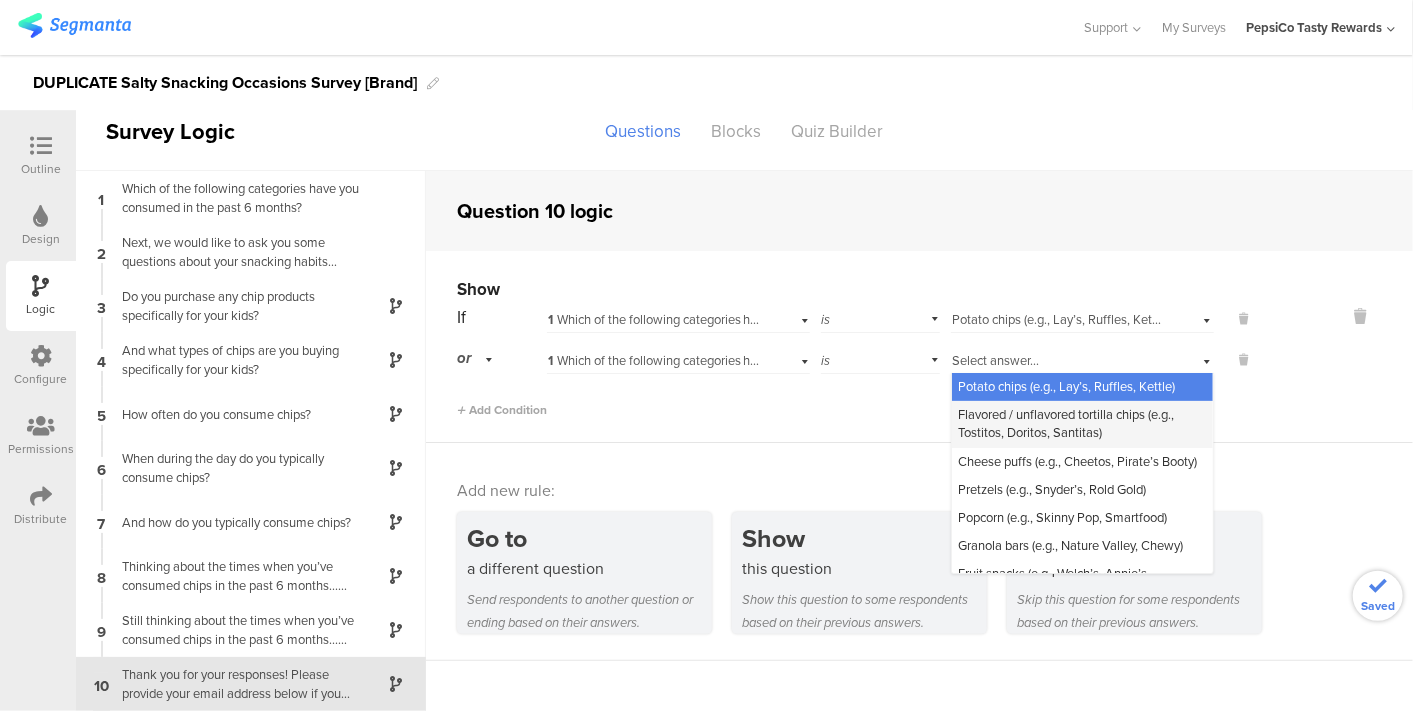 click on "Flavored / unflavored tortilla chips (e.g., Tostitos, Doritos, Santitas)" at bounding box center (1066, 423) 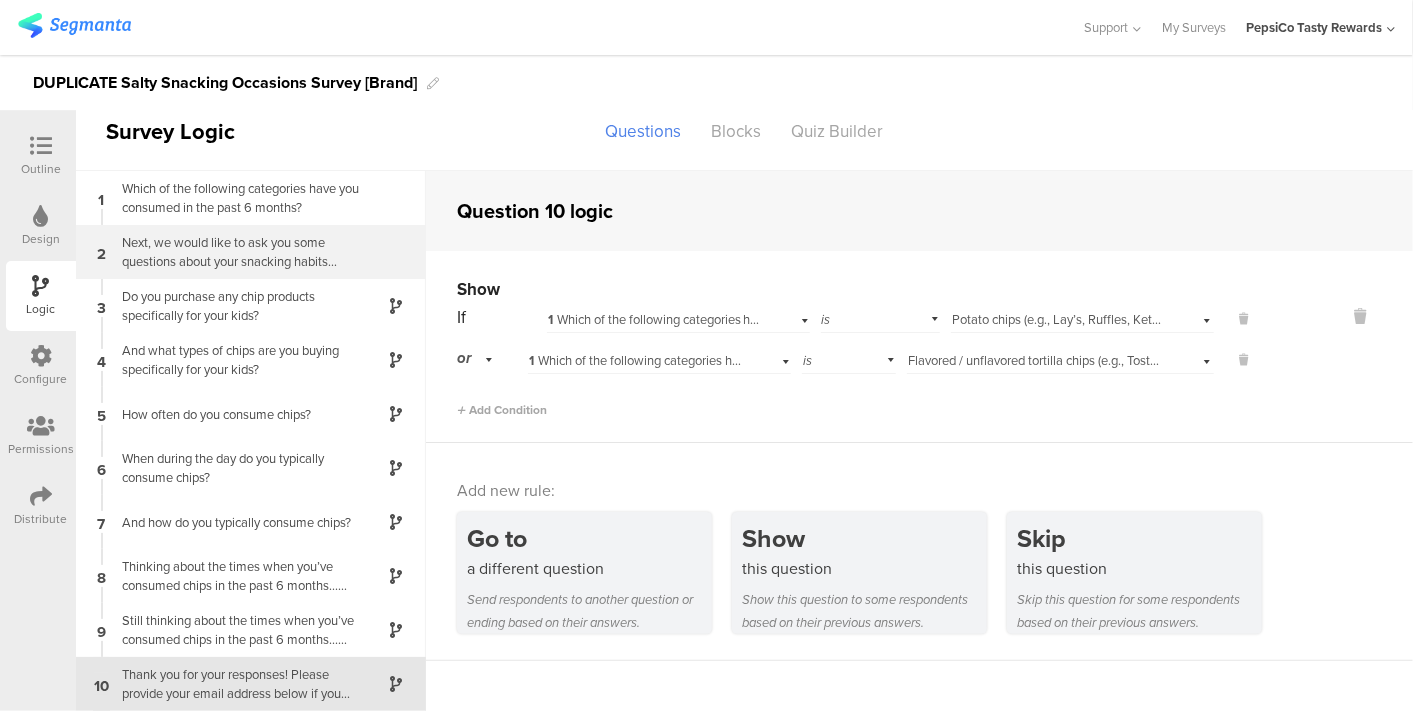 click on "2
Next, we would like to ask you some questions about your snacking habits when it comes to chips (e.g., potato chips, flavored / unflavored tortilla chips, etc.) First, who in your household is typically eating chips?" at bounding box center (251, 252) 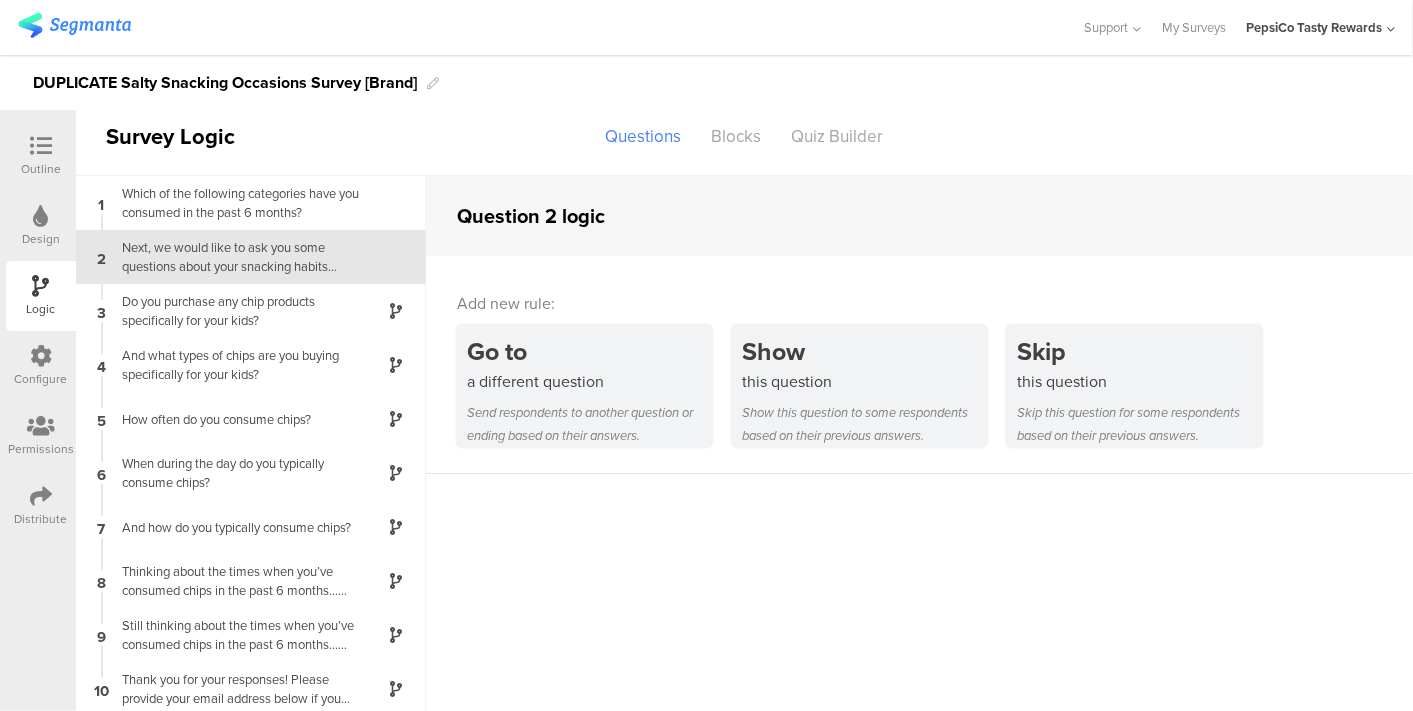 scroll, scrollTop: 0, scrollLeft: 0, axis: both 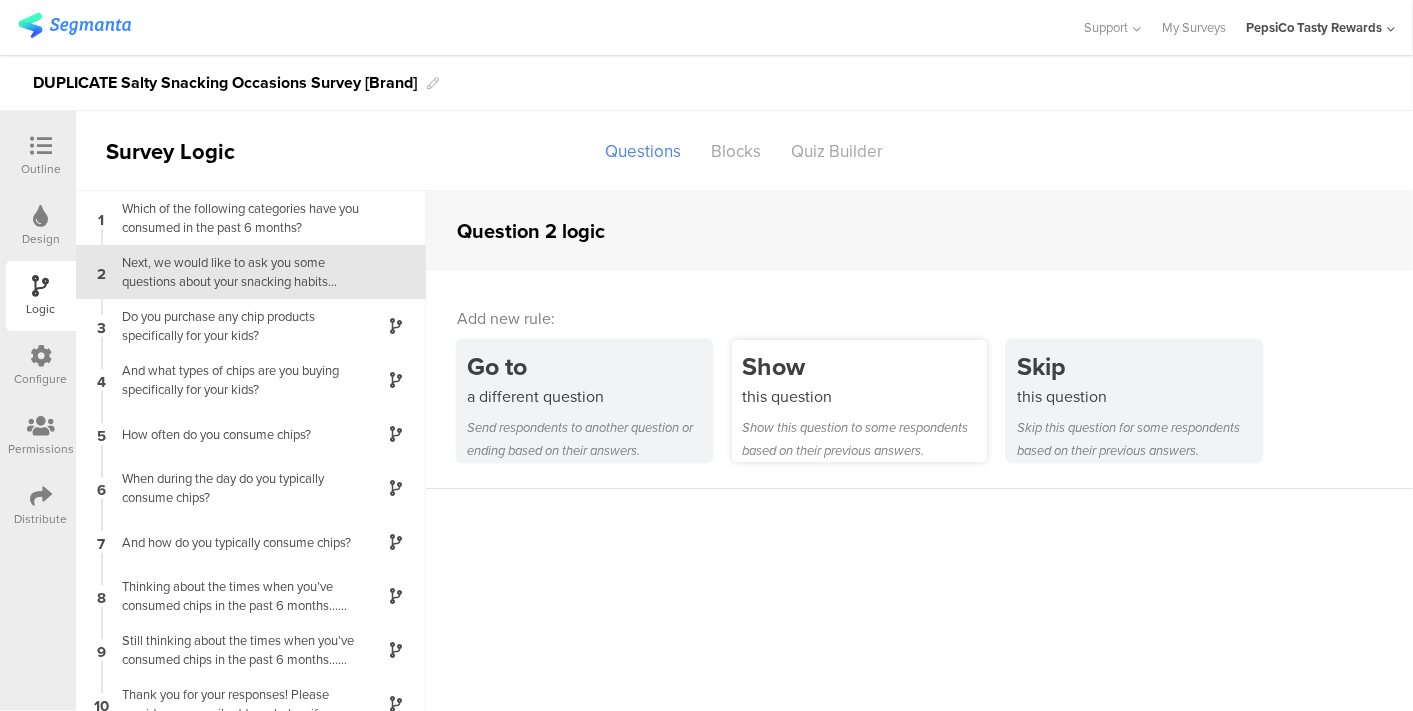 click on "this question" at bounding box center [864, 396] 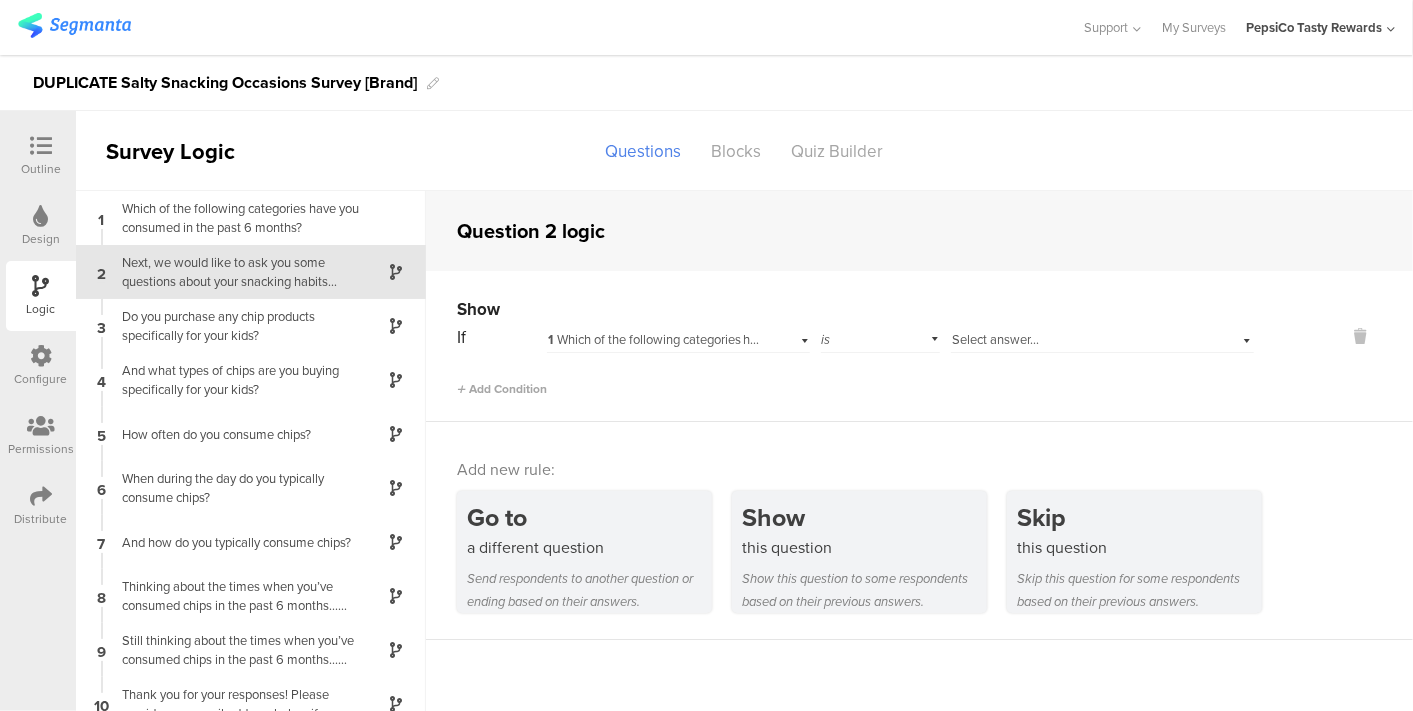 click on "1  Which of the following categories have you c﻿onsumed in the past 6 months?" at bounding box center (762, 339) 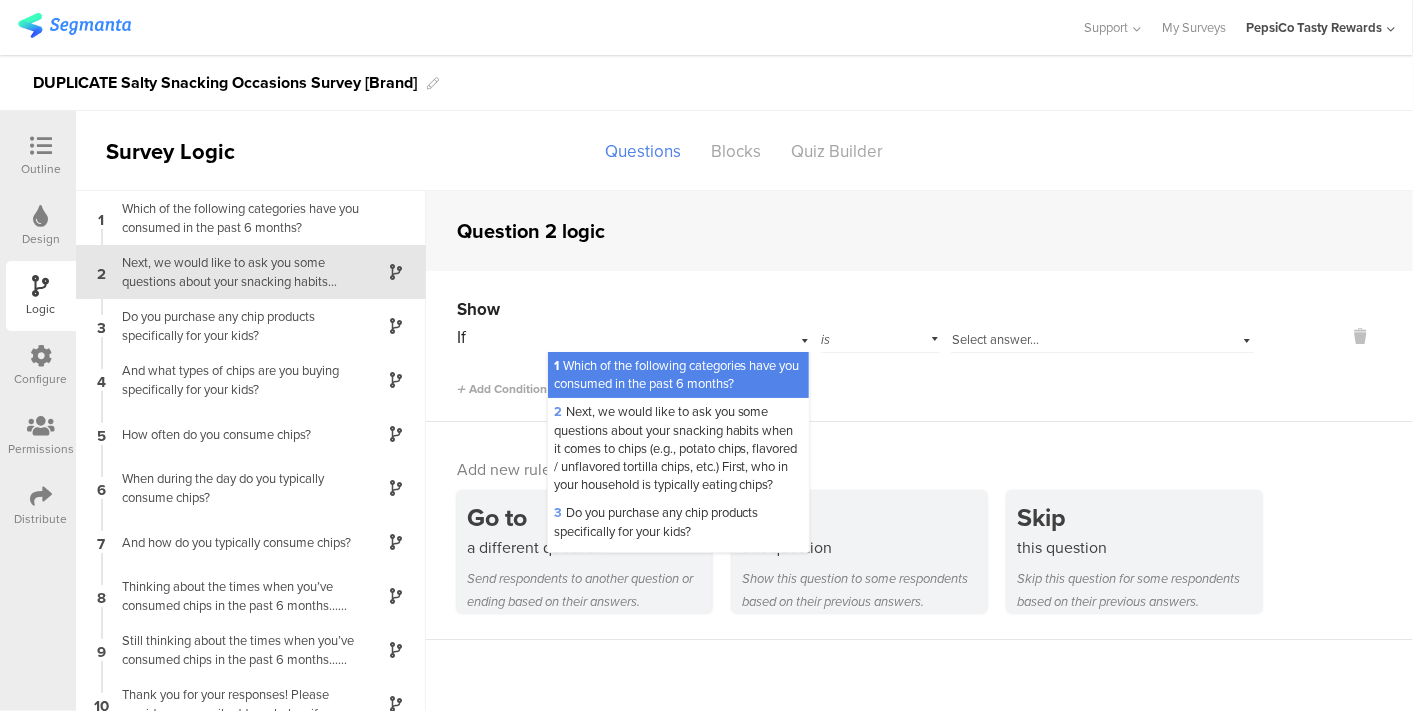 click on "Select answer..." at bounding box center (995, 339) 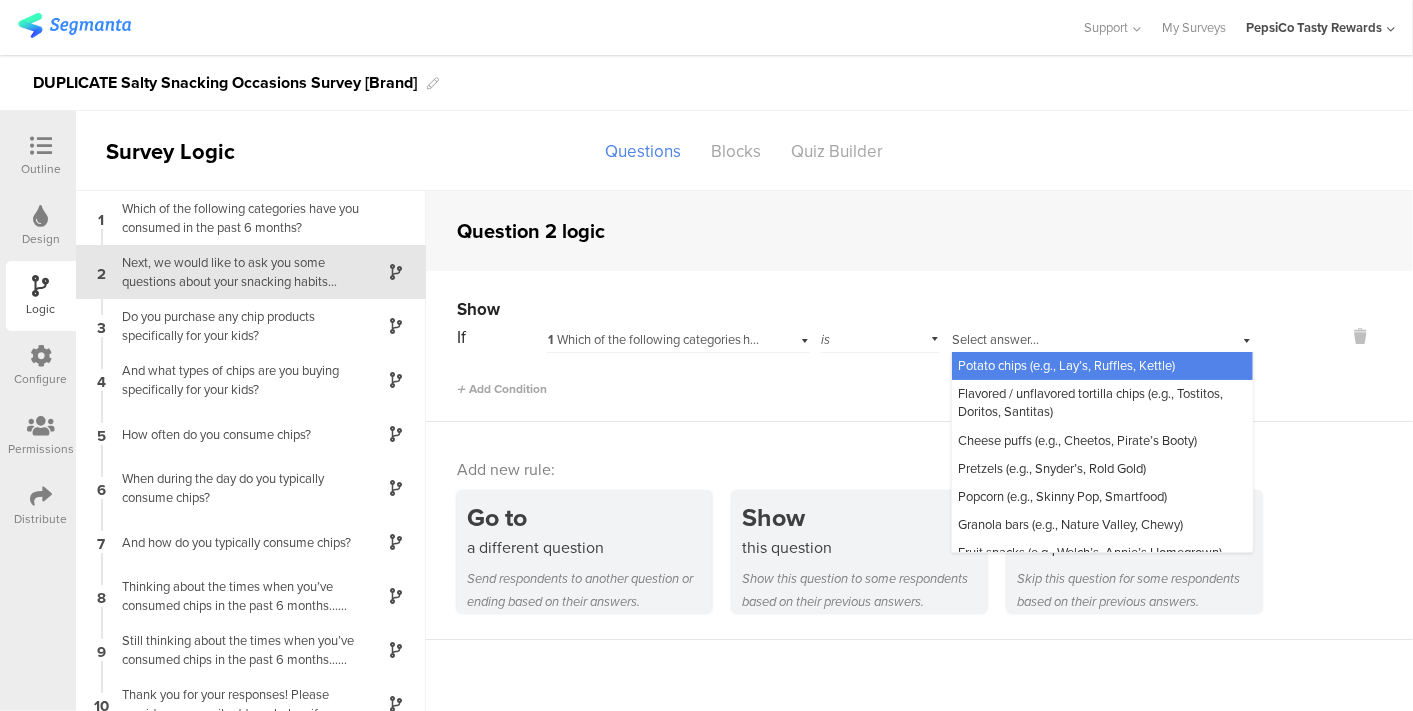 click on "Potato chips (e.g., Lay’s, Ruffles, Kettle)" at bounding box center (1066, 365) 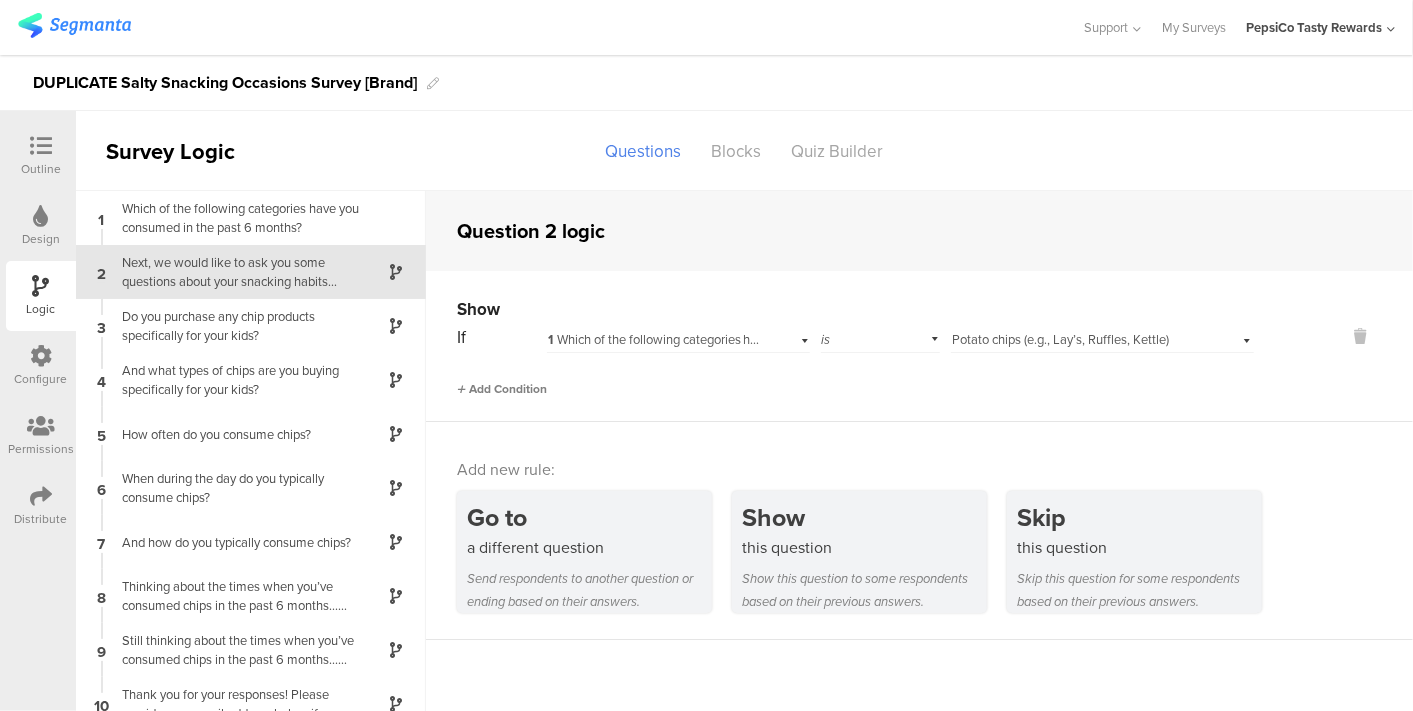 click on "Add Condition" at bounding box center [502, 389] 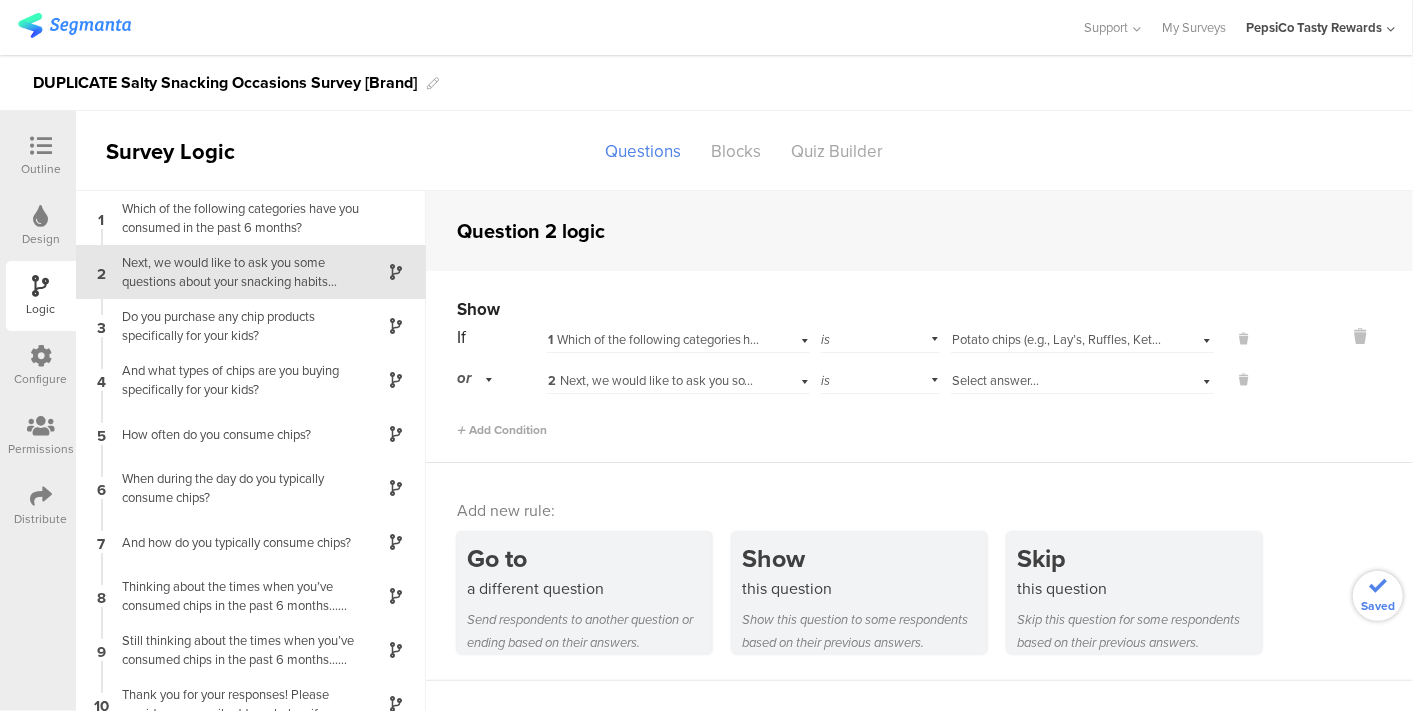 click on "2  Next, we would like to ask you some questions about your snacking habits when it comes to chips (e.g., potato chips, flavored / unflavored tortilla chips, etc.) First, who in your household is typically eating chips?" at bounding box center [1131, 380] 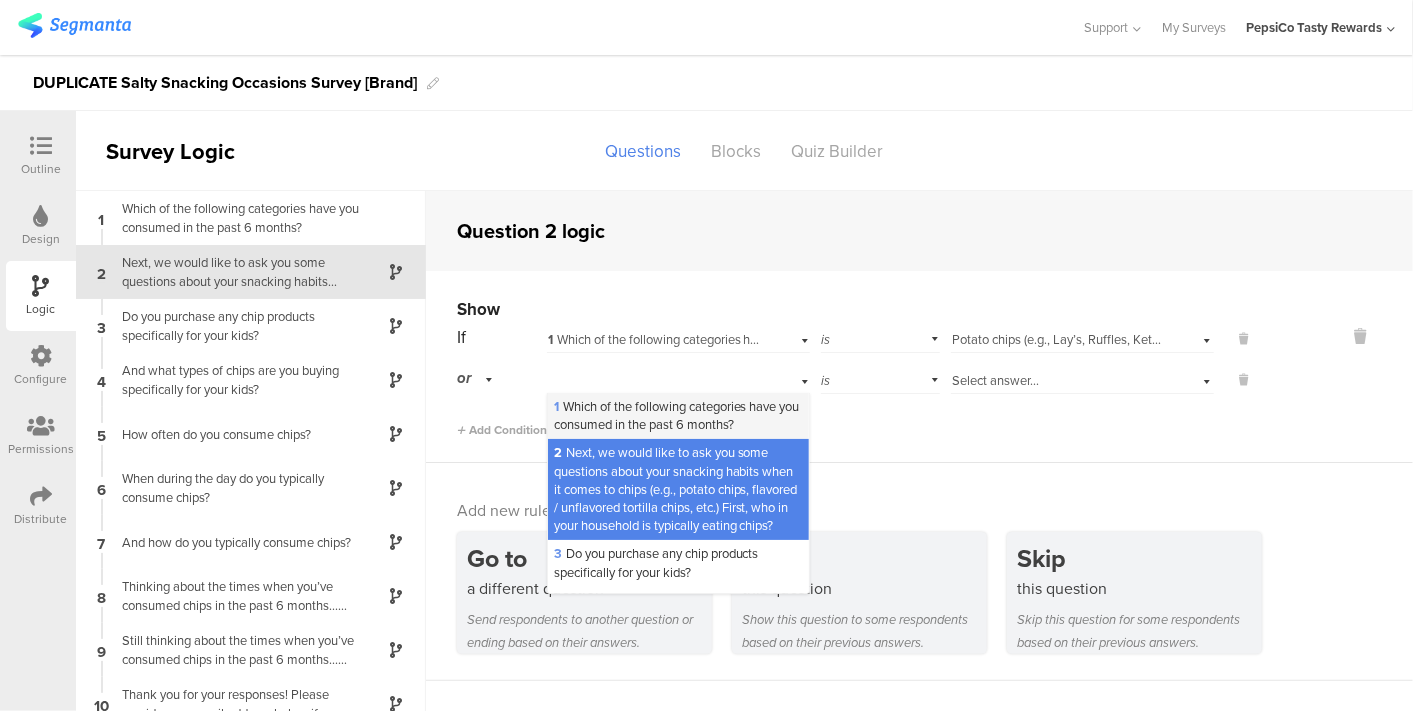 click on "1  Which of the following categories have you c﻿onsumed in the past 6 months?" at bounding box center (677, 415) 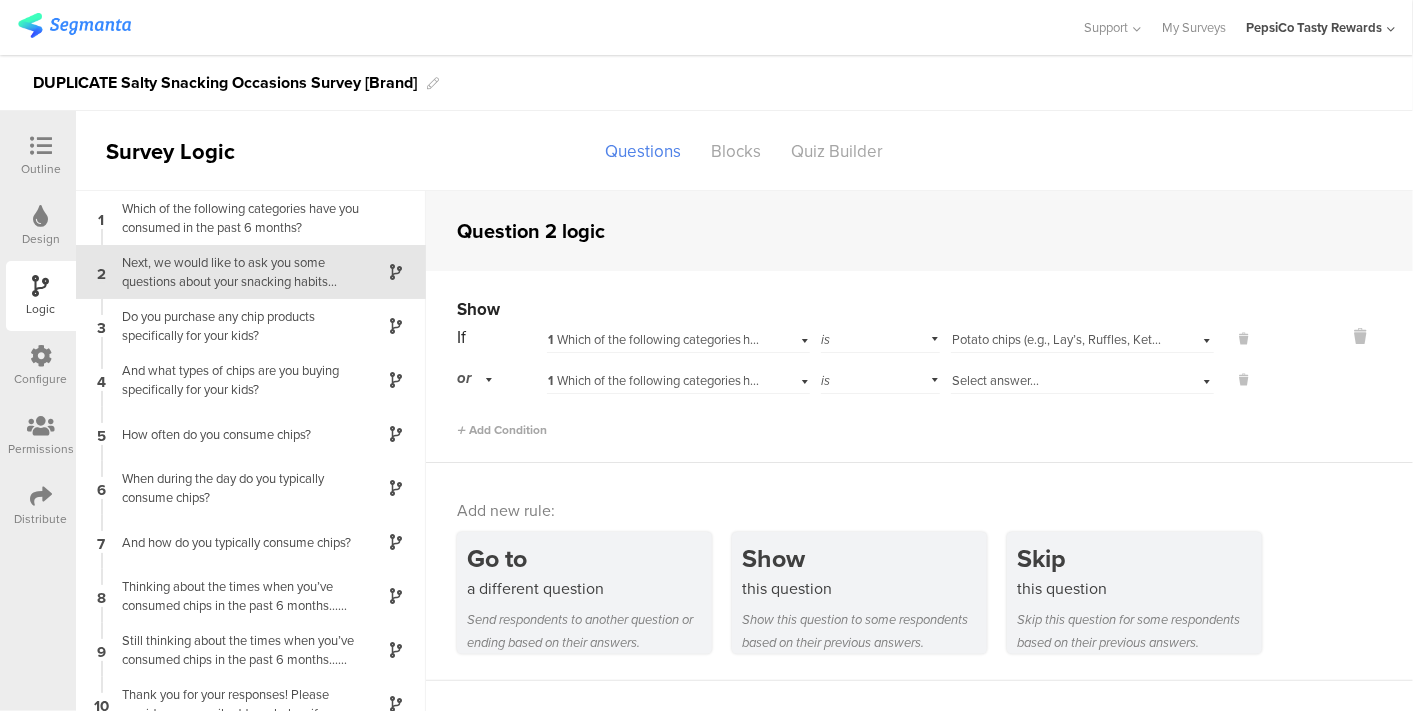 click on "Select answer..." at bounding box center [995, 380] 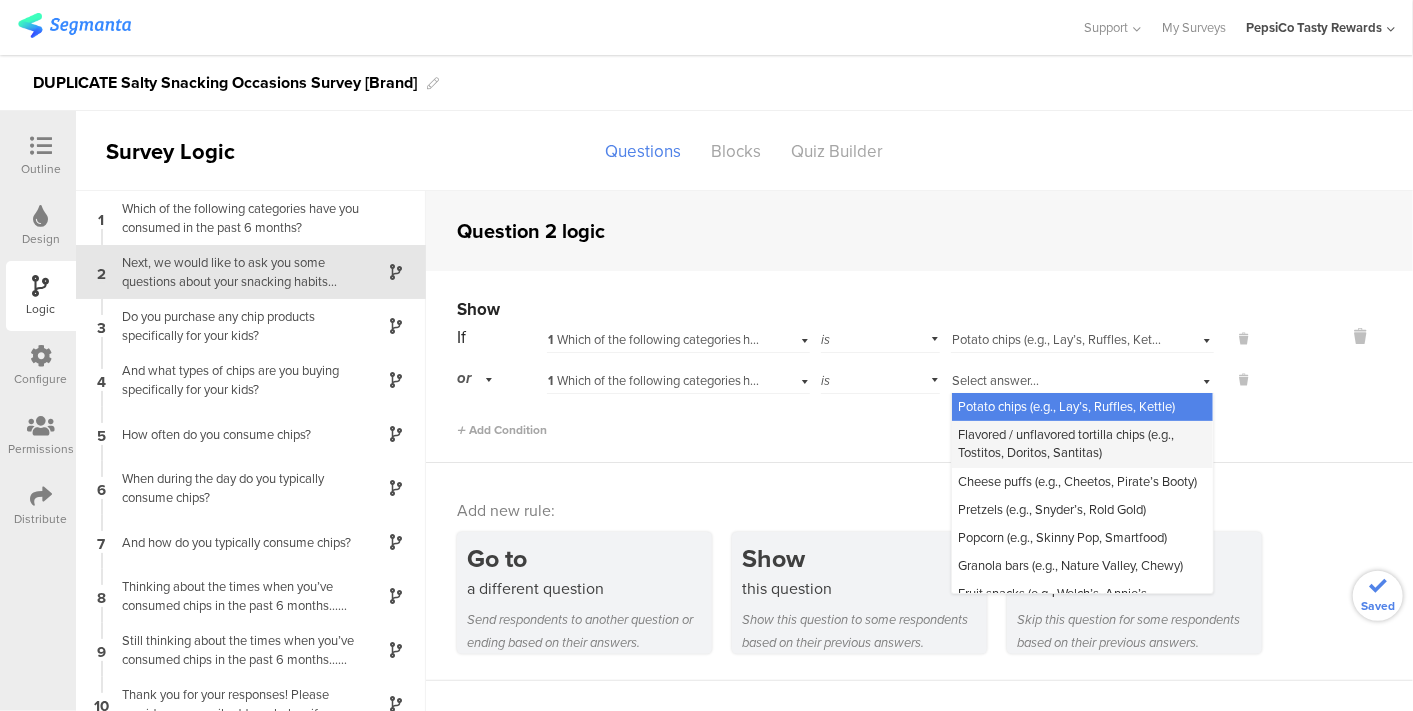 click on "Flavored / unflavored tortilla chips (e.g., Tostitos, Doritos, Santitas)" at bounding box center [1066, 443] 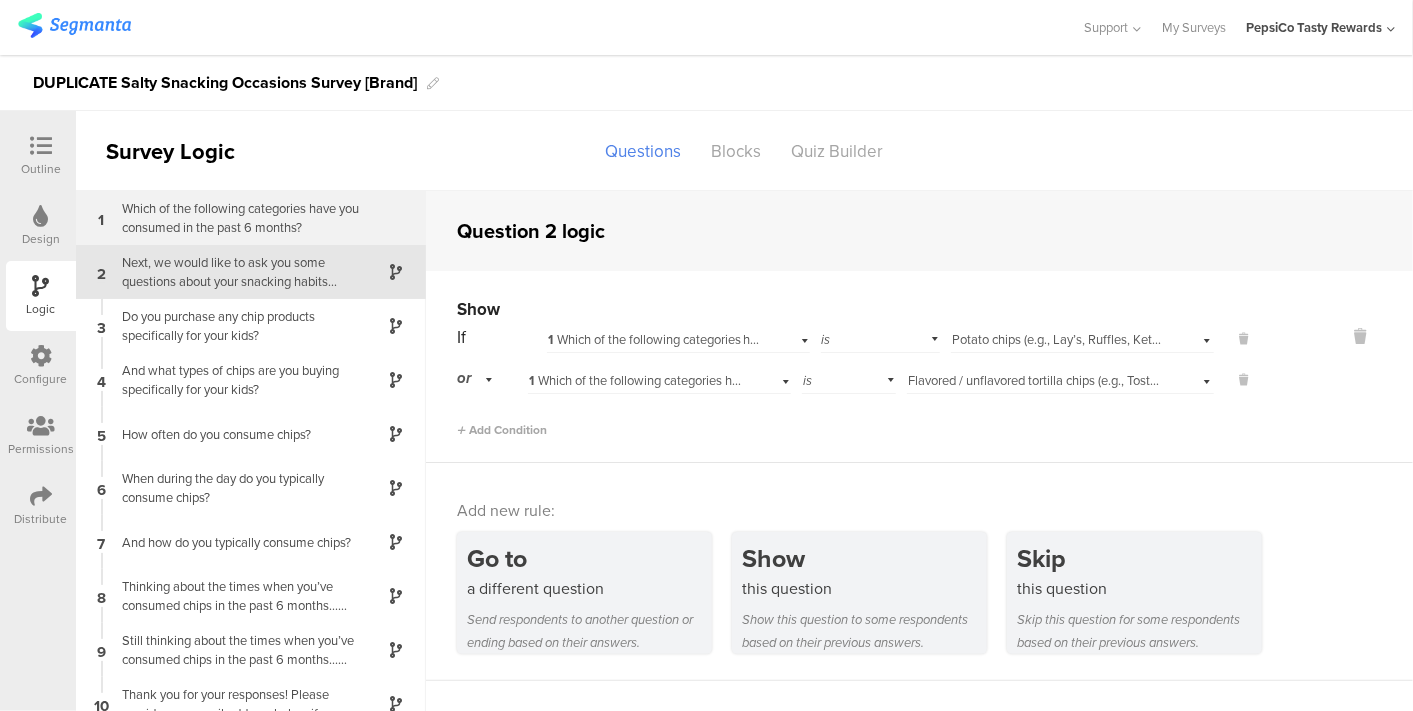 click on "Which of the following categories have you c﻿onsumed in the past 6 months?" at bounding box center (235, 218) 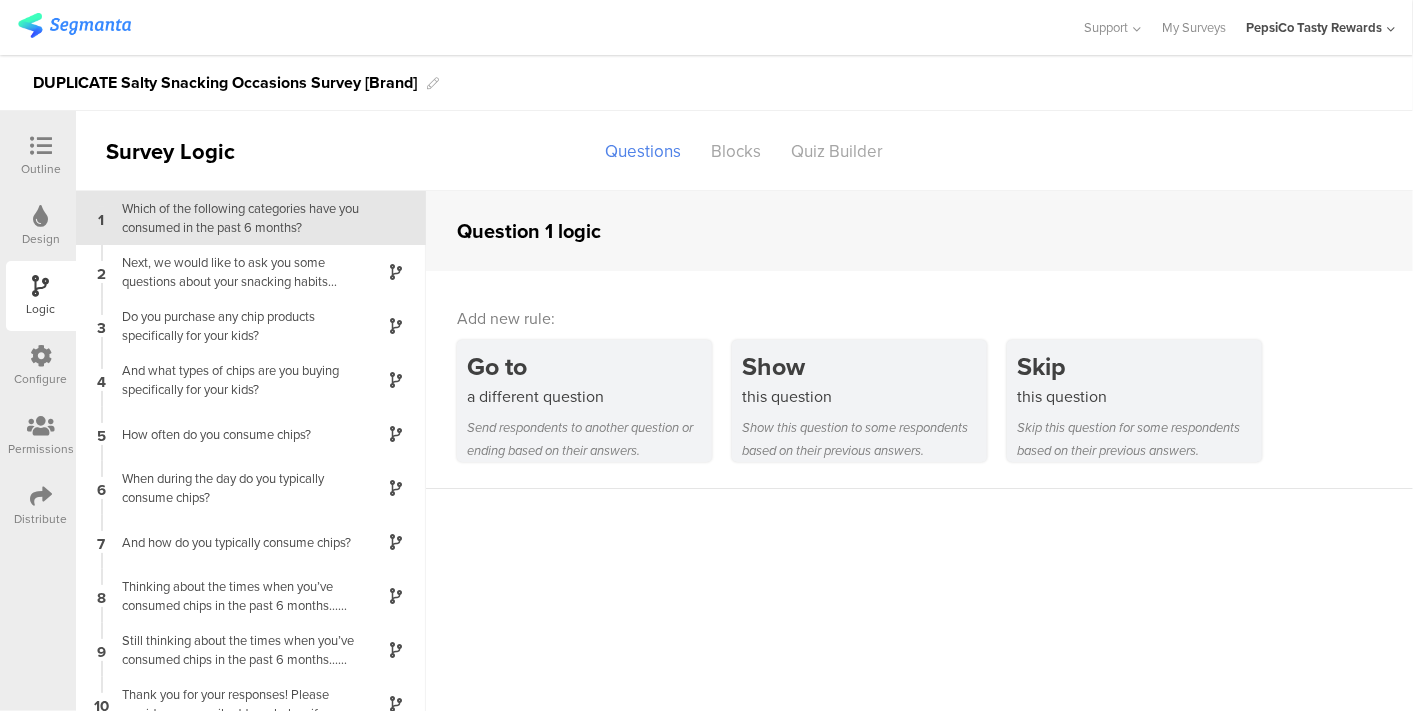 click at bounding box center (41, 146) 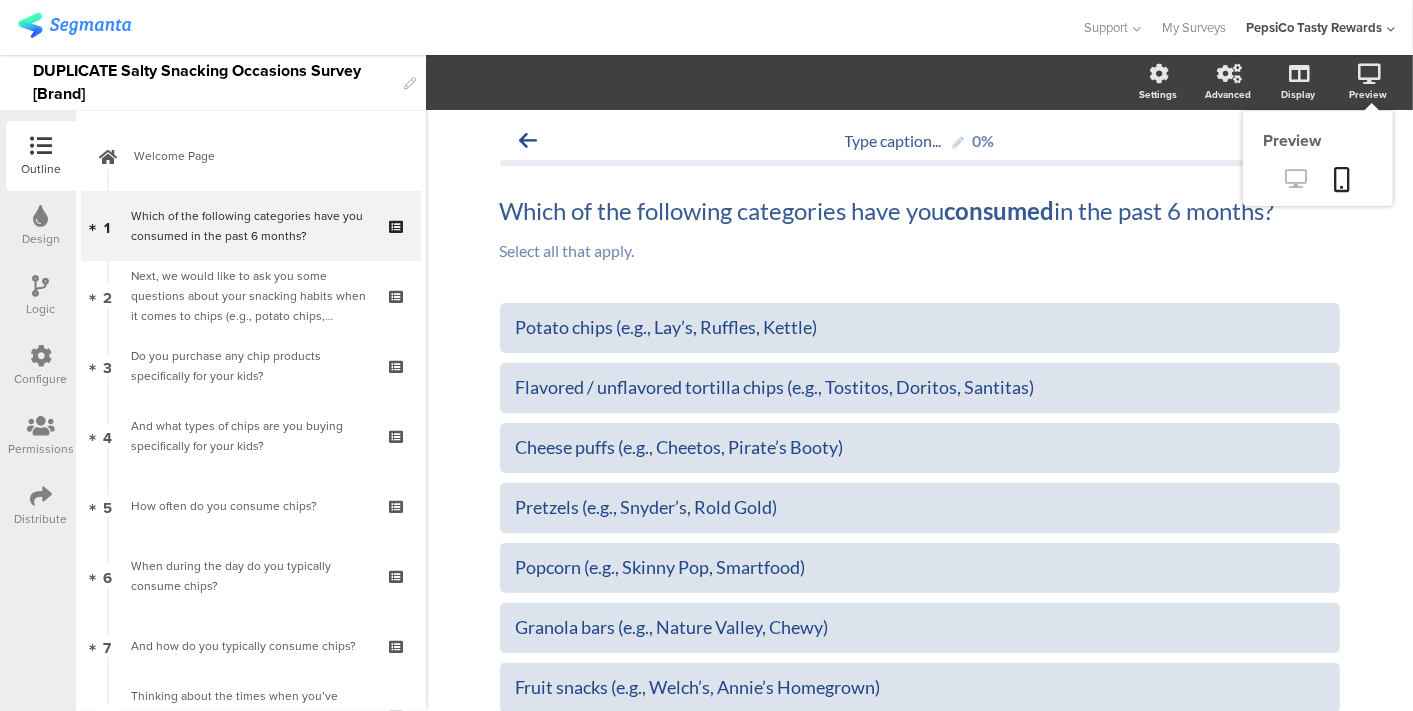click 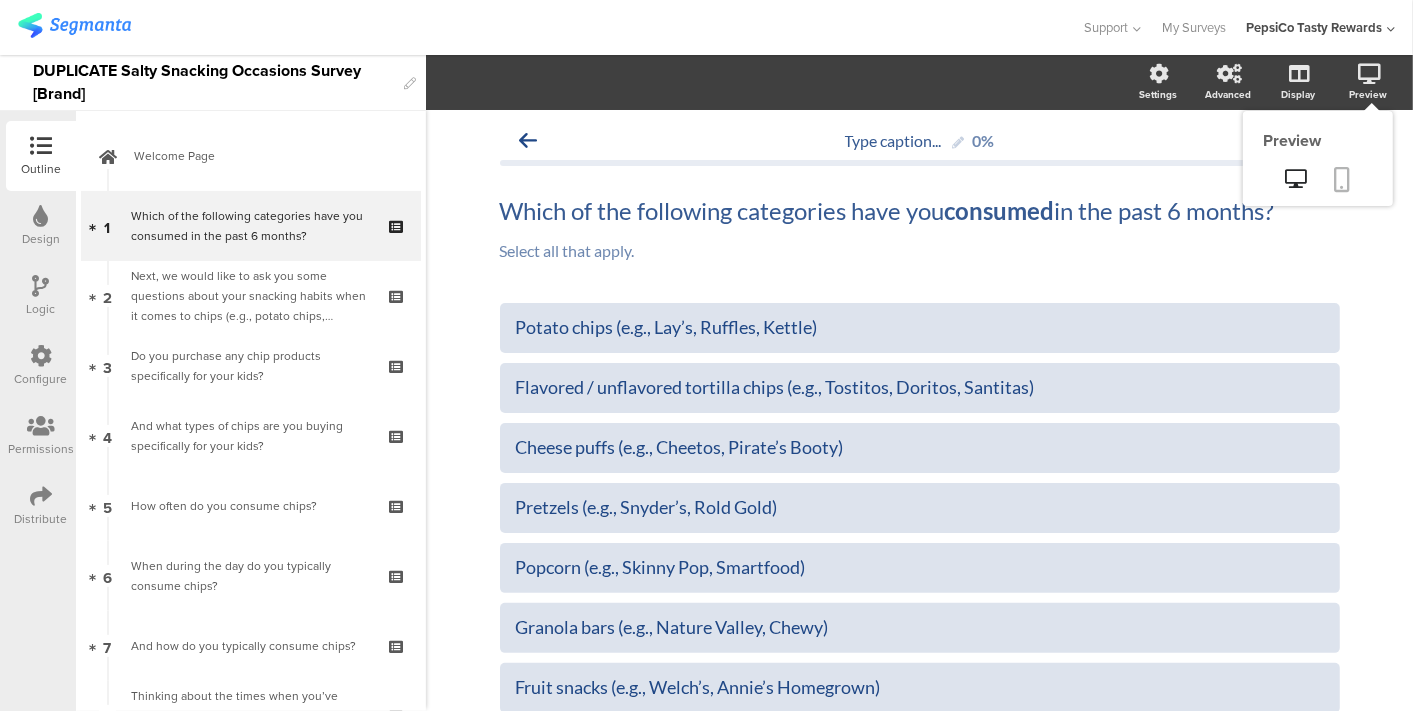 click 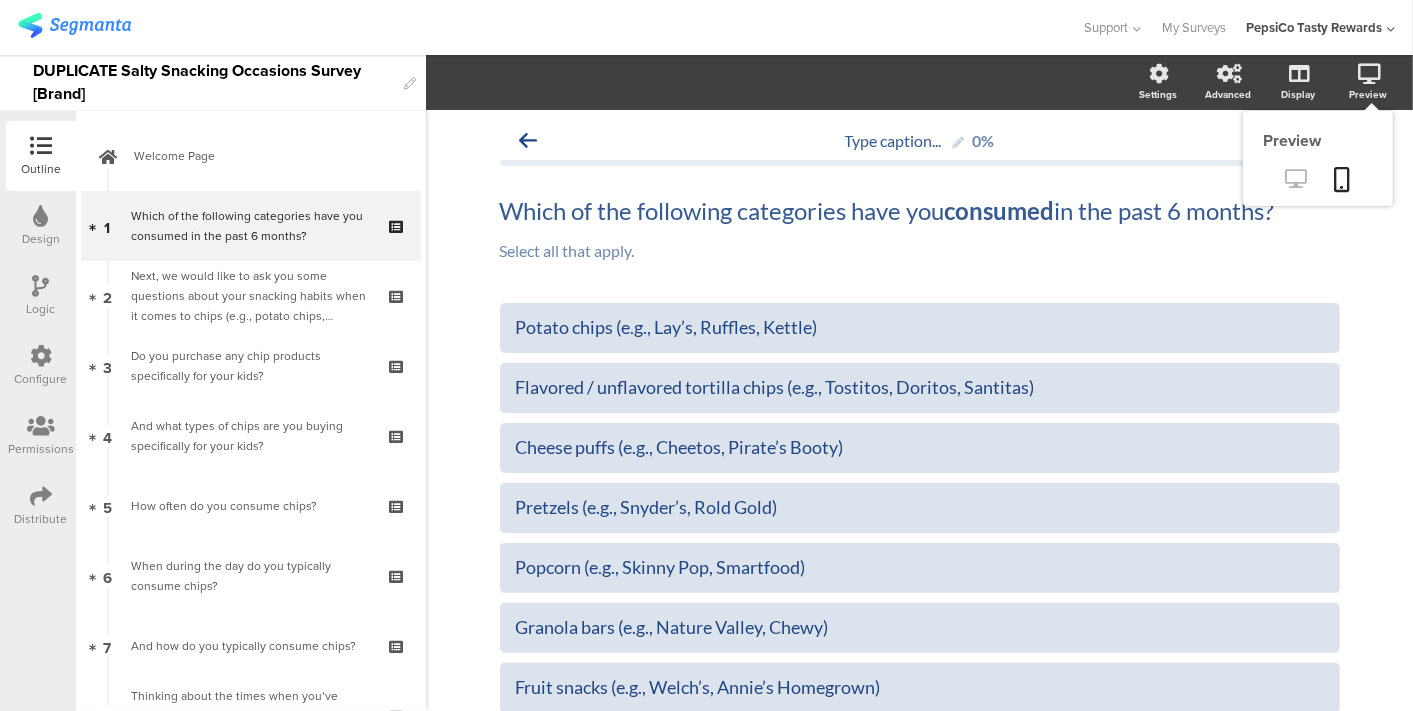 click 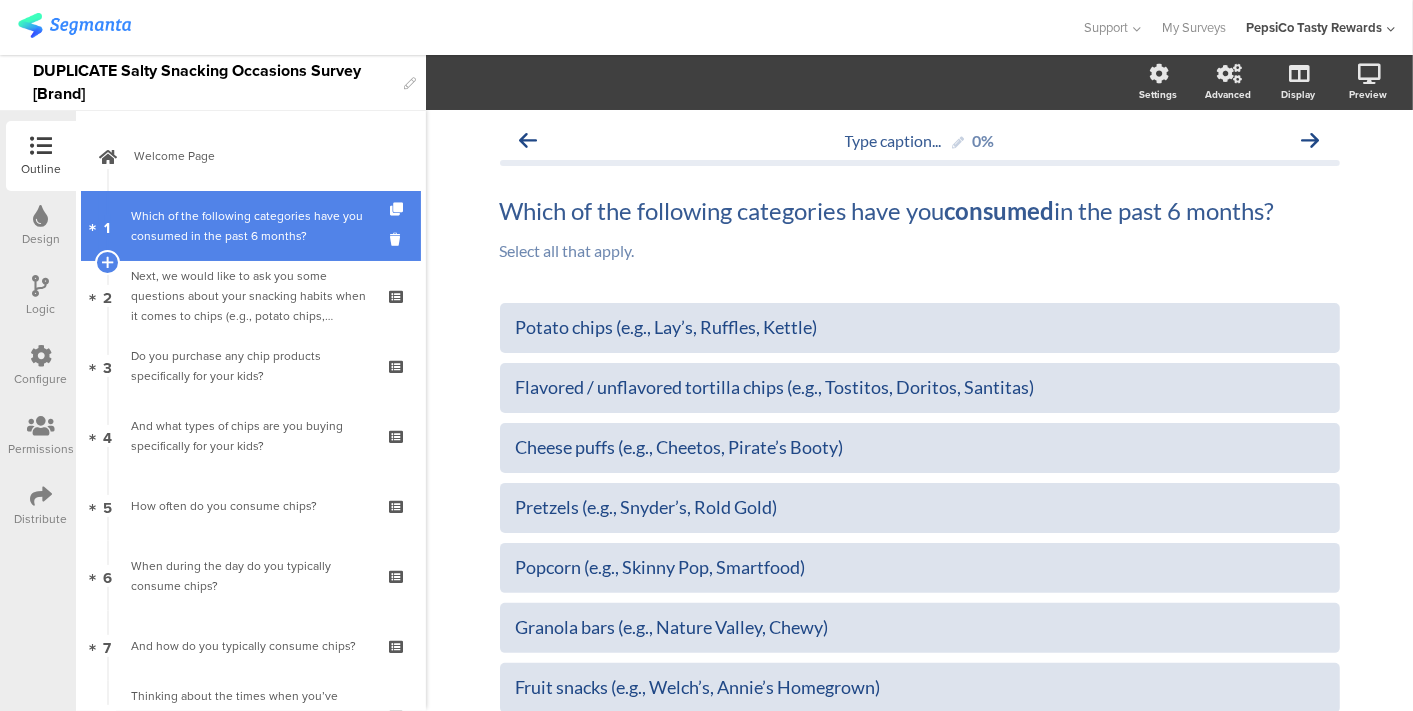 click on "Which of the following categories have you c﻿onsumed in the past 6 months?" at bounding box center (250, 226) 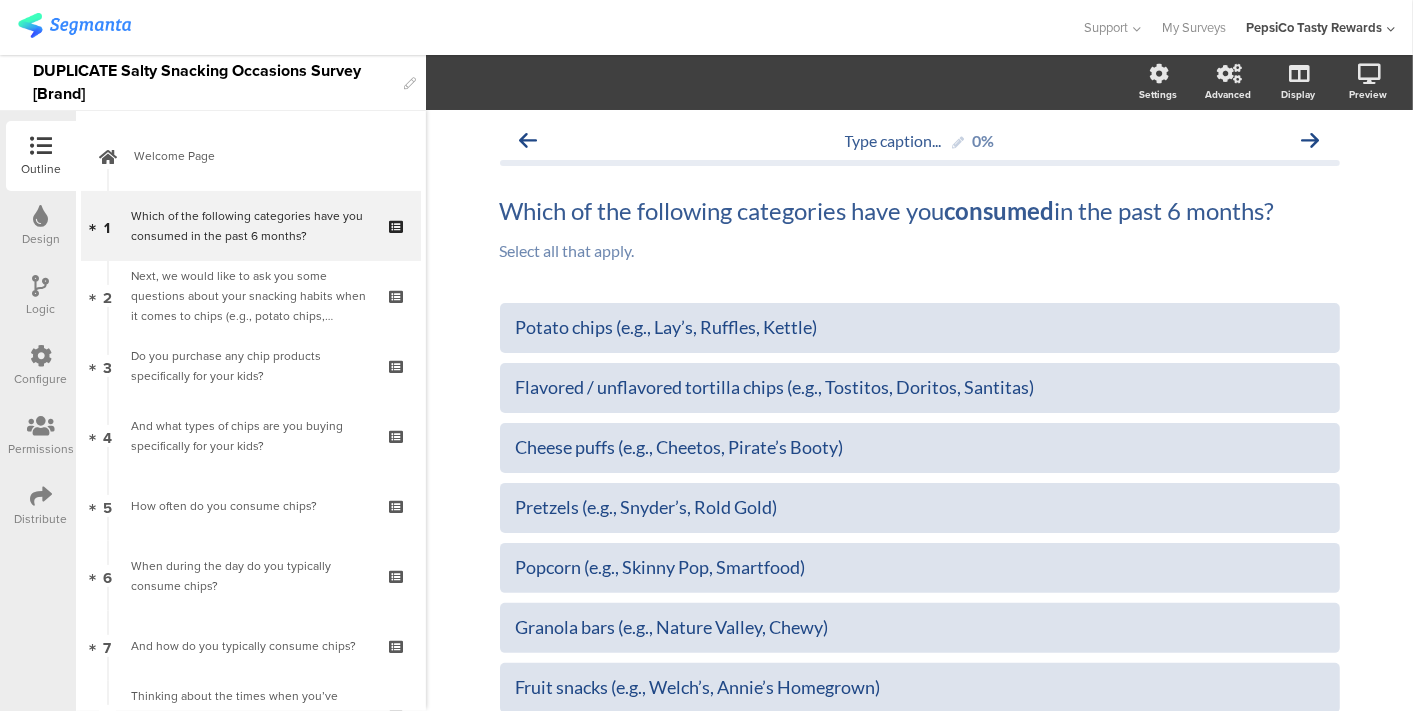 click on "Logic" at bounding box center [41, 296] 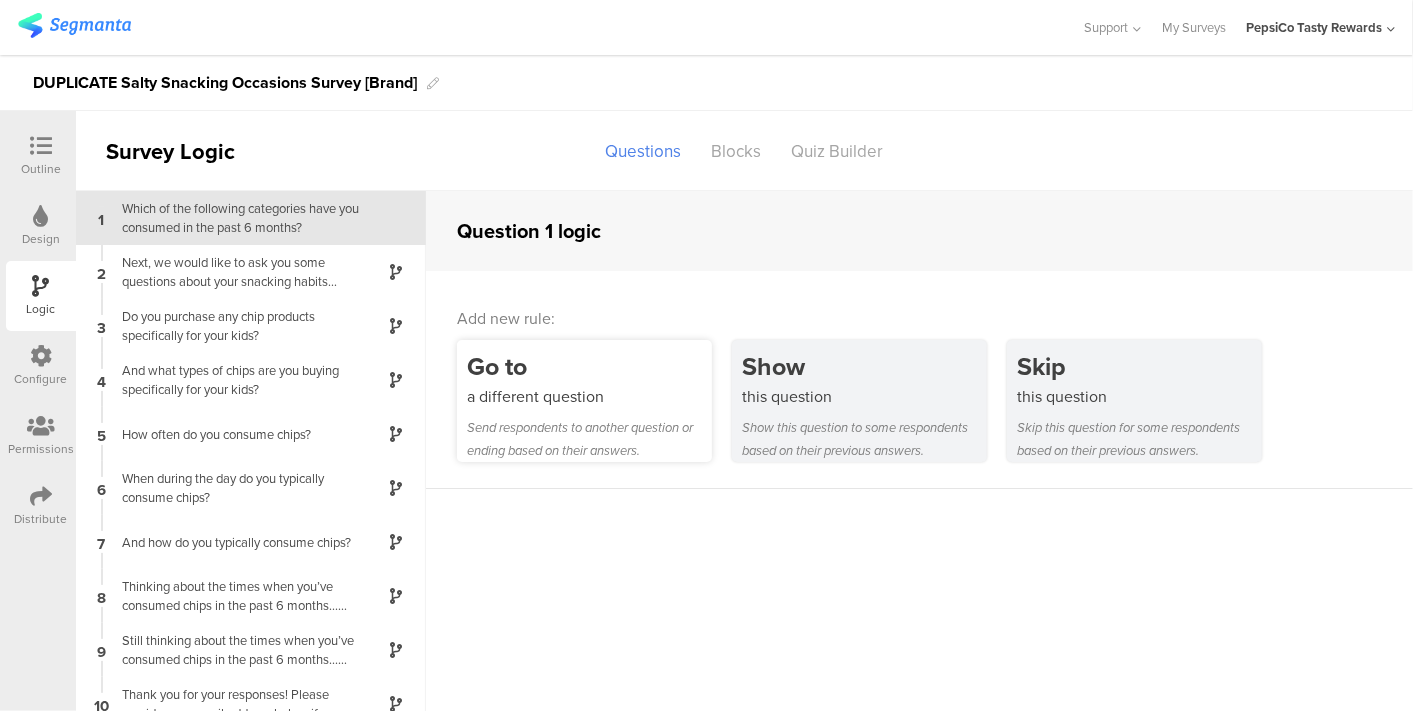 click on "Go to" at bounding box center (589, 366) 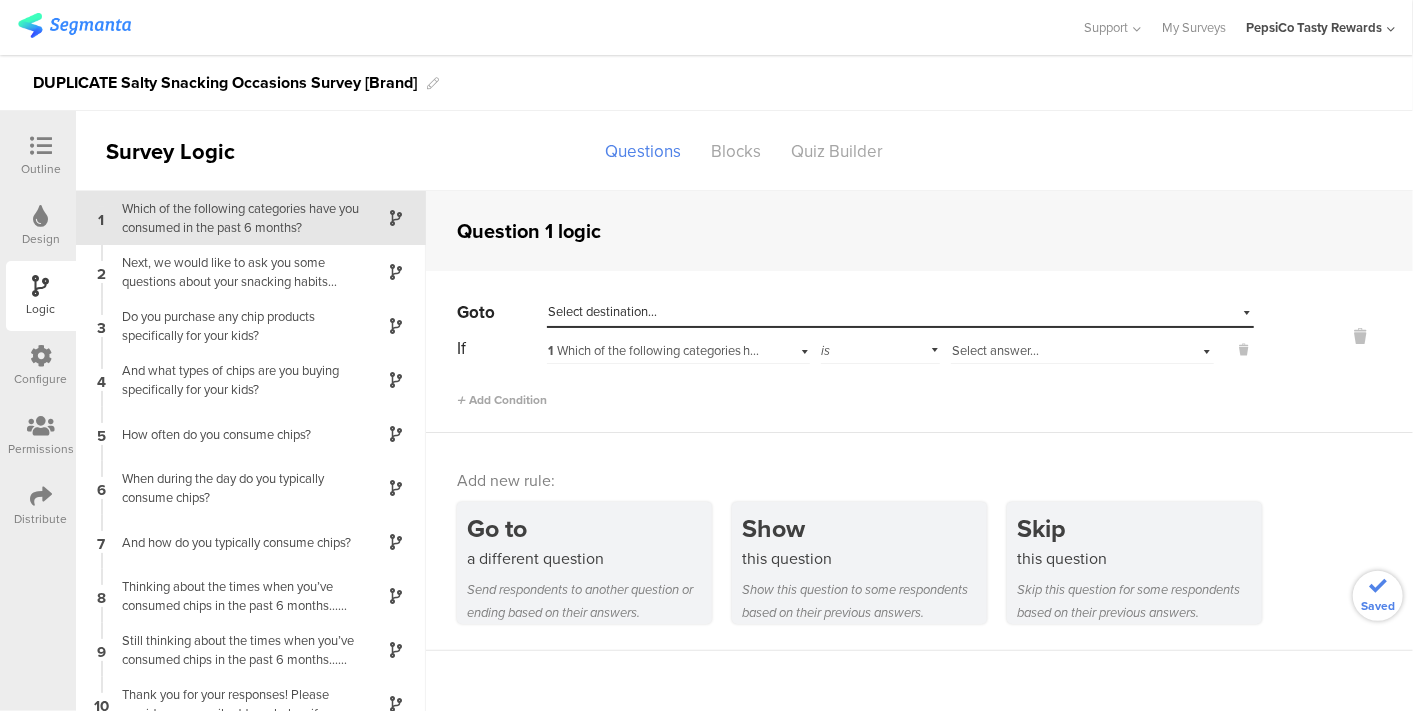 click on "Select destination..." at bounding box center [602, 311] 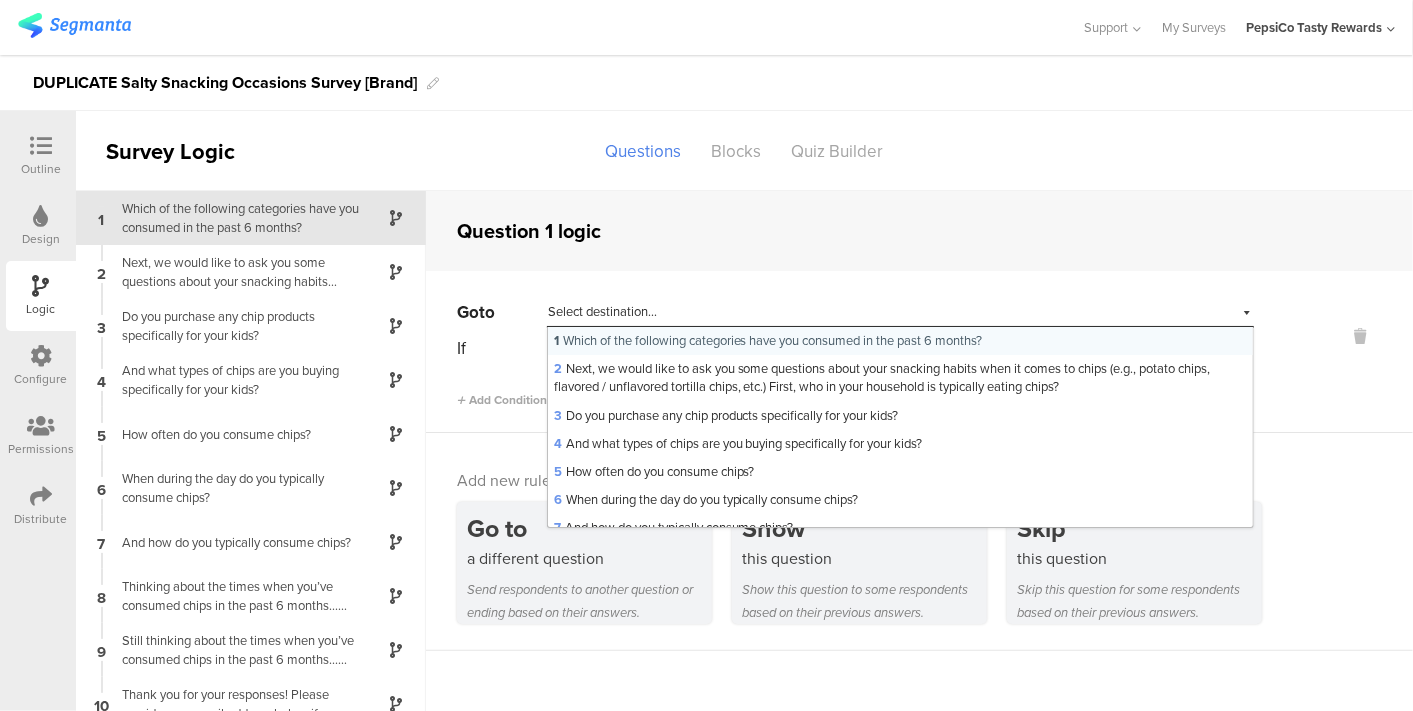 click on "1  Which of the following categories have you c﻿onsumed in the past 6 months?" at bounding box center [900, 341] 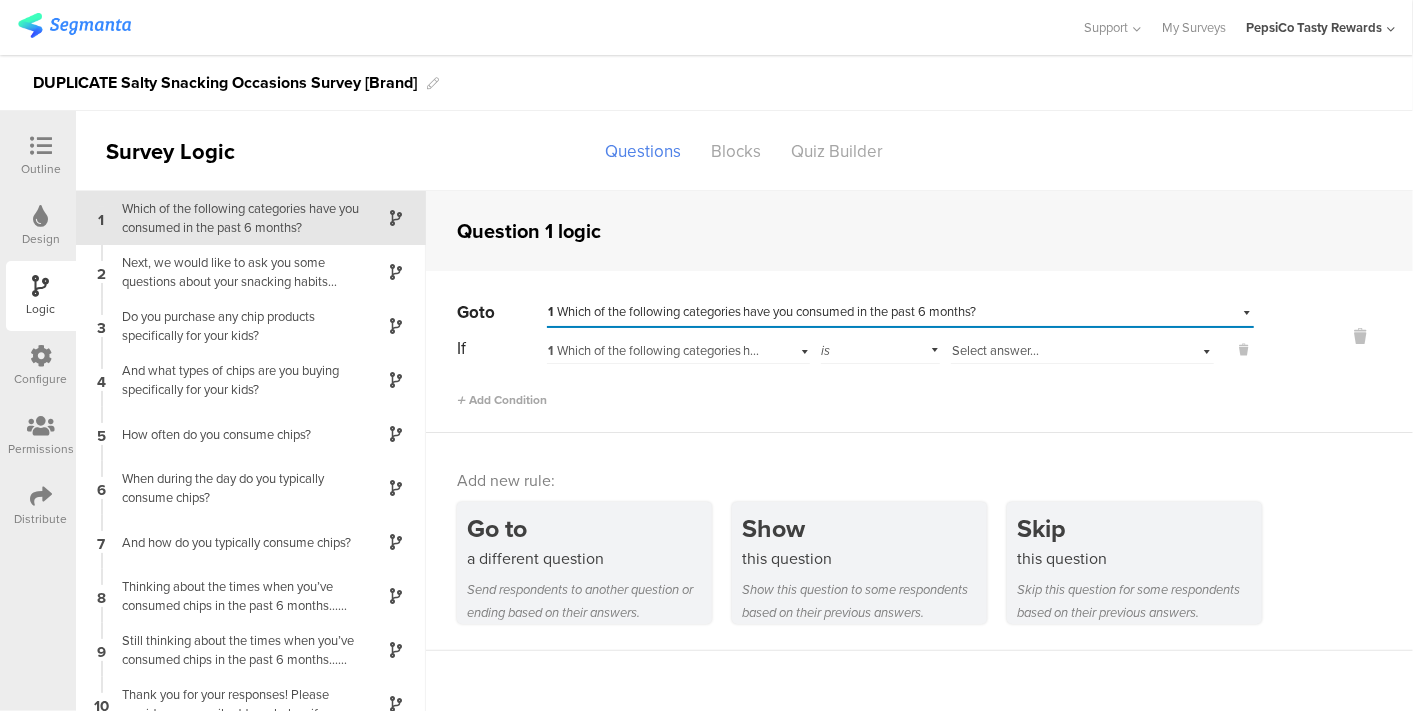 click on "1  Which of the following categories have you c﻿onsumed in the past 6 months?" at bounding box center (762, 350) 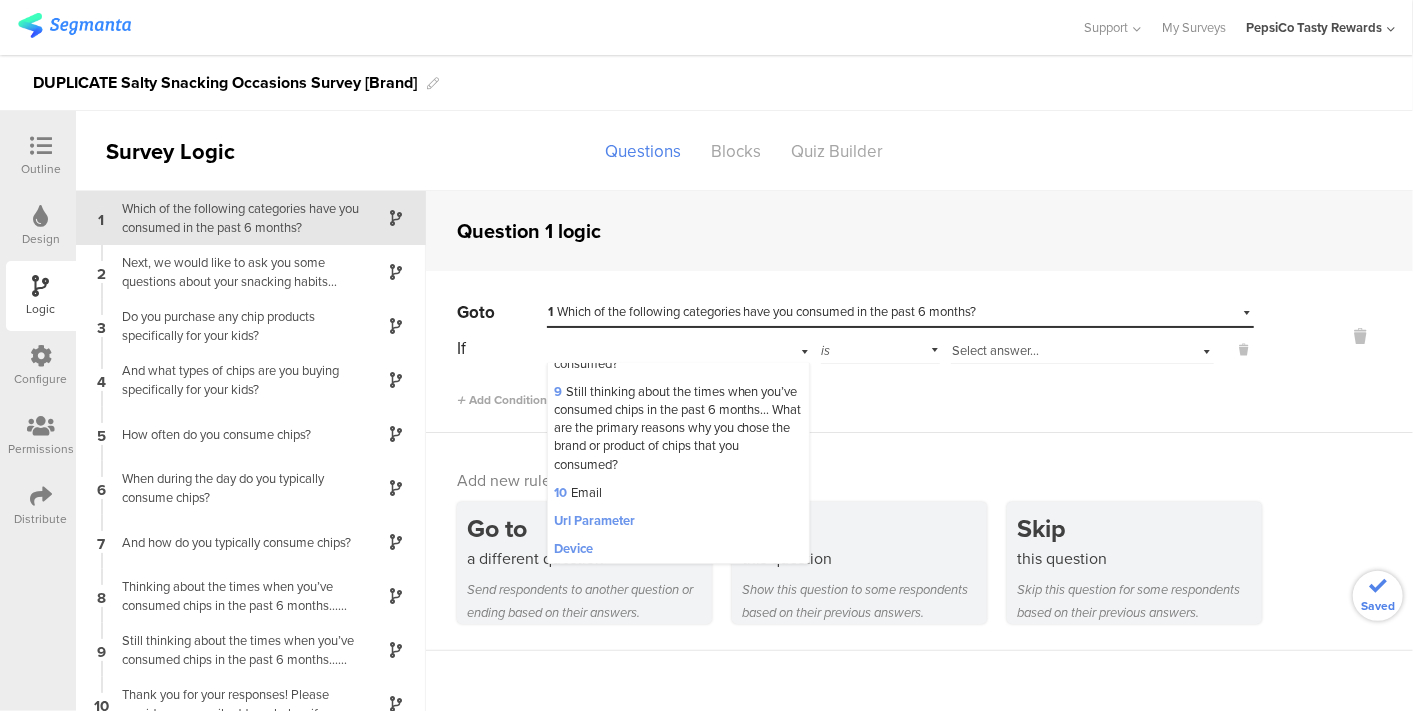 scroll, scrollTop: 483, scrollLeft: 0, axis: vertical 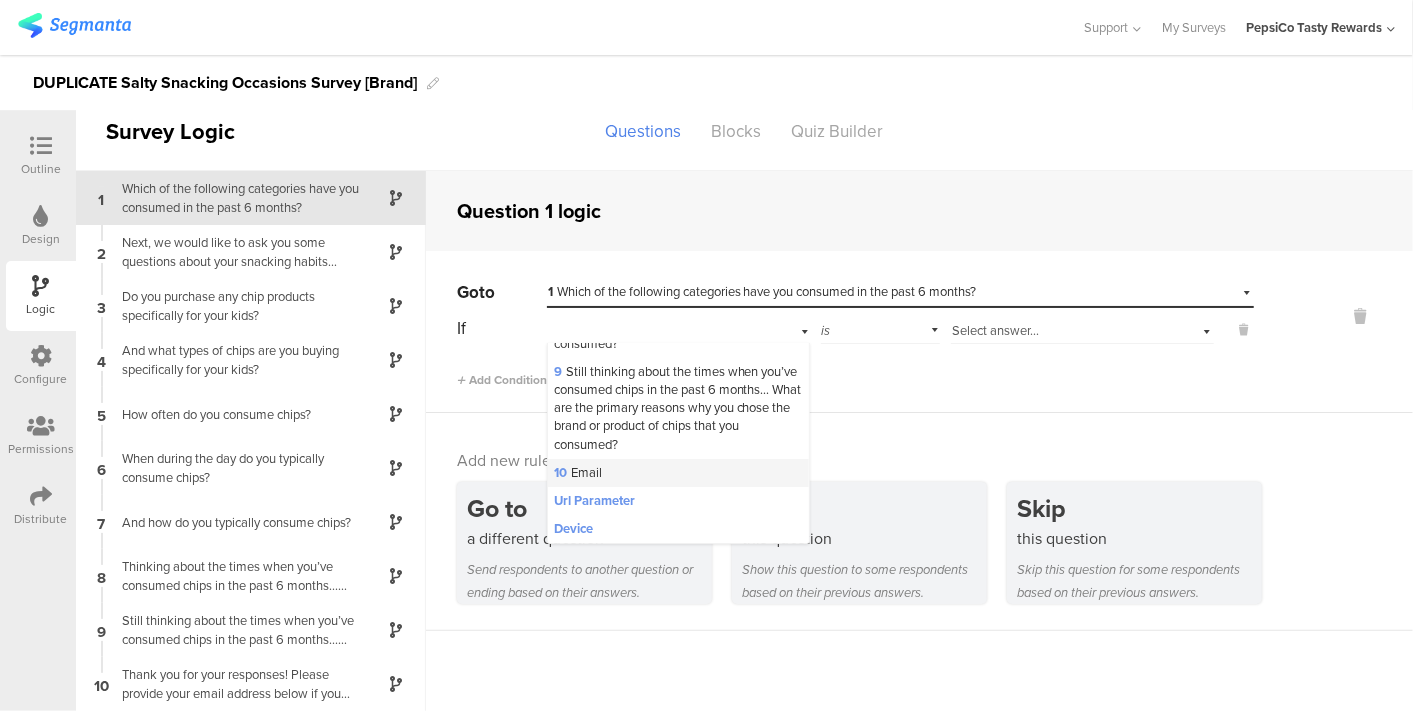 click on "10  Email" at bounding box center [678, 473] 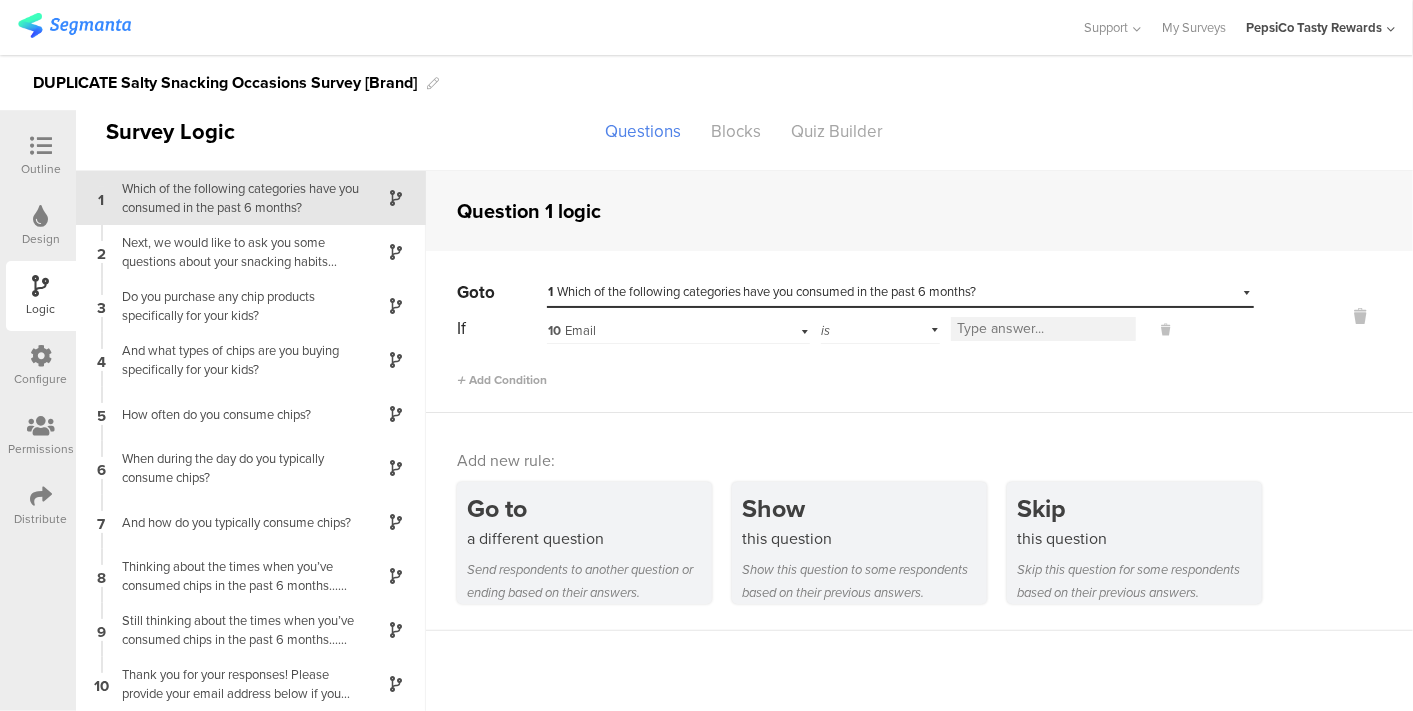 click on "10  Email" at bounding box center [654, 331] 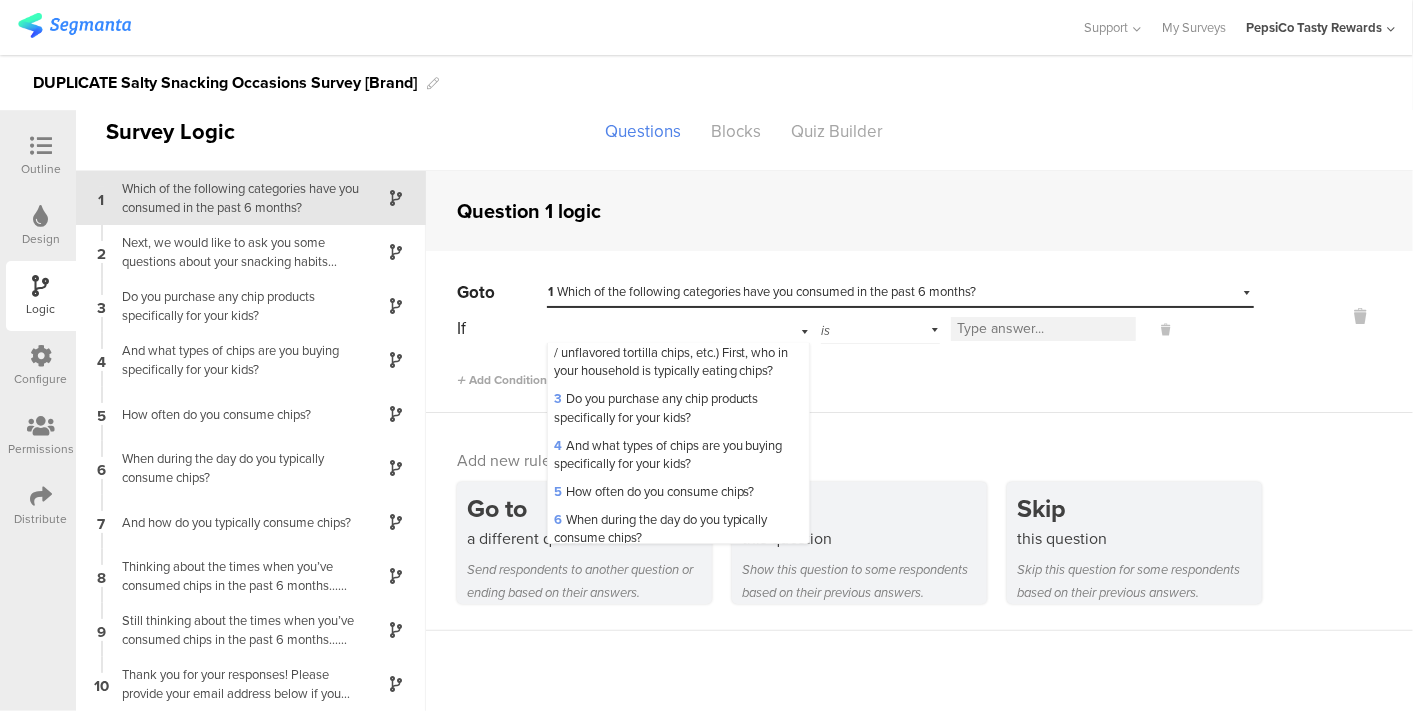 scroll, scrollTop: 0, scrollLeft: 0, axis: both 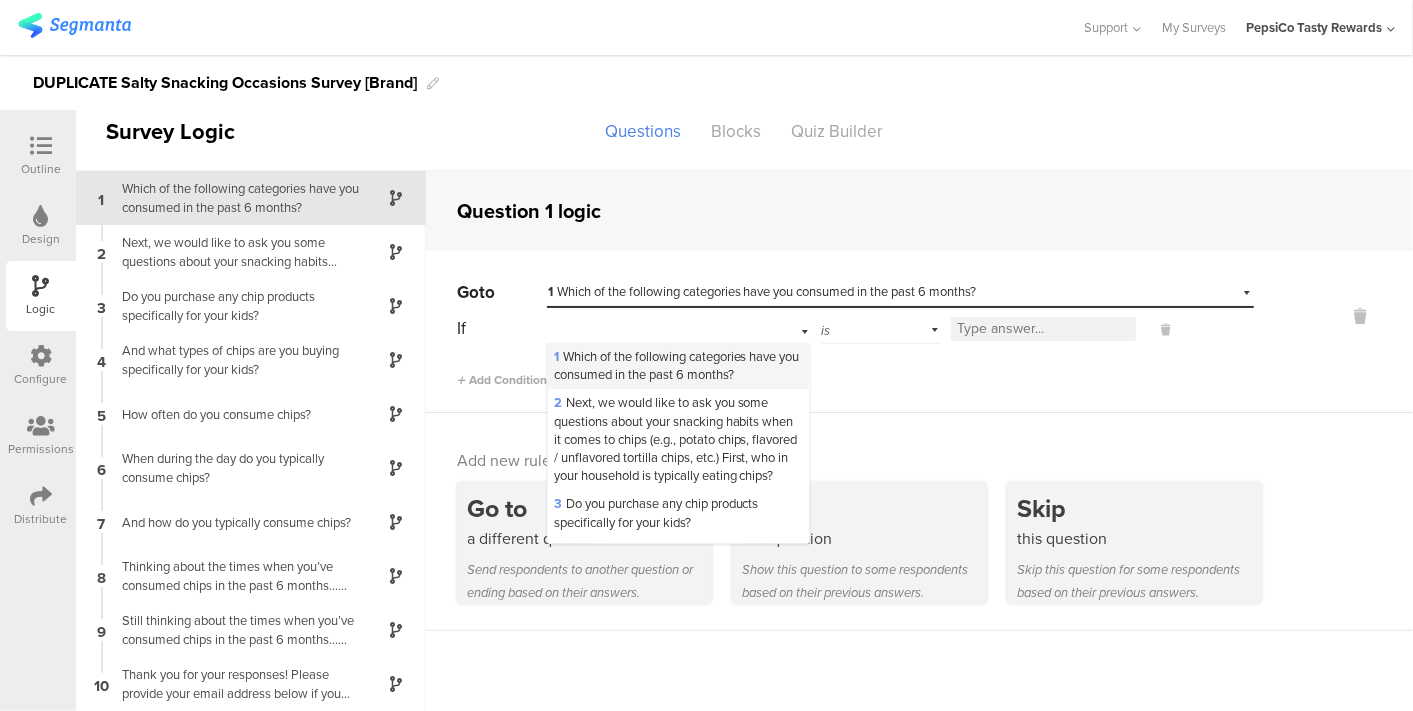click on "1  Which of the following categories have you c﻿onsumed in the past 6 months?" at bounding box center (677, 365) 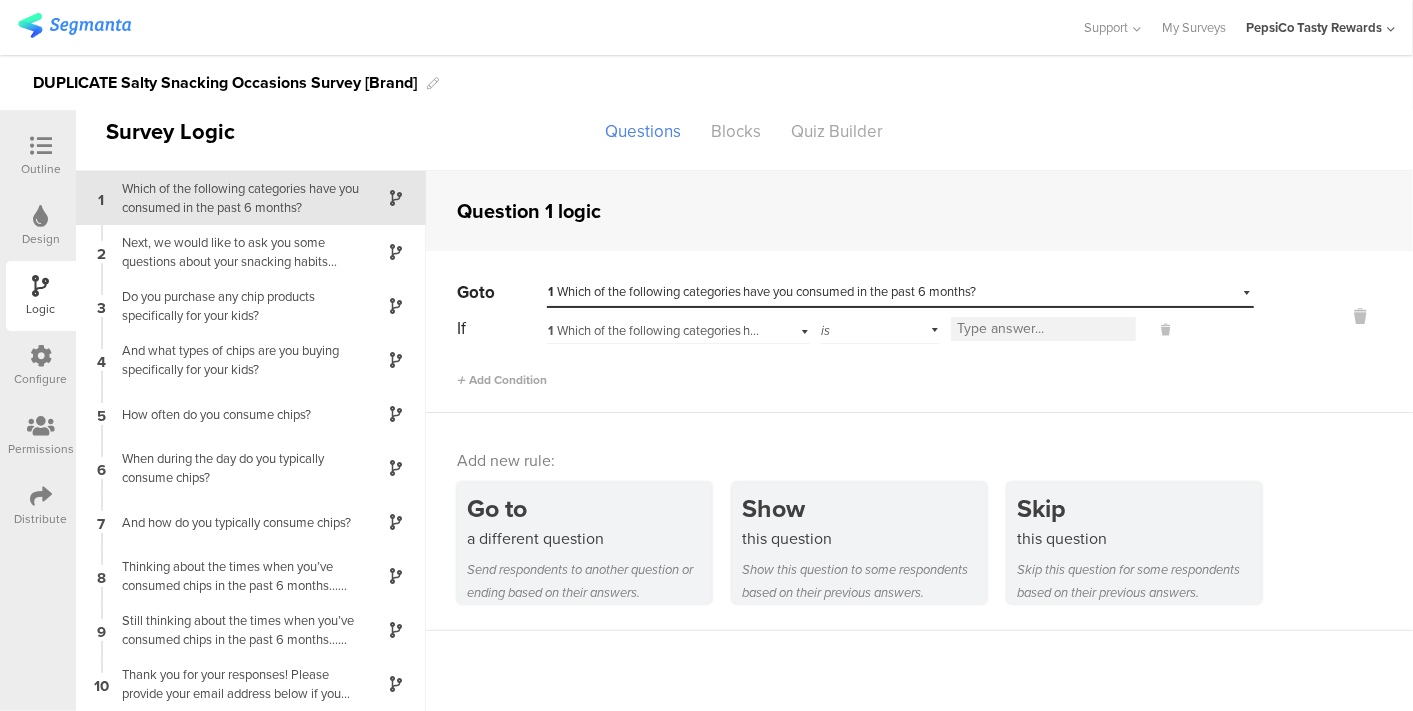 click on "1  Which of the following categories have you c﻿onsumed in the past 6 months?" at bounding box center (762, 291) 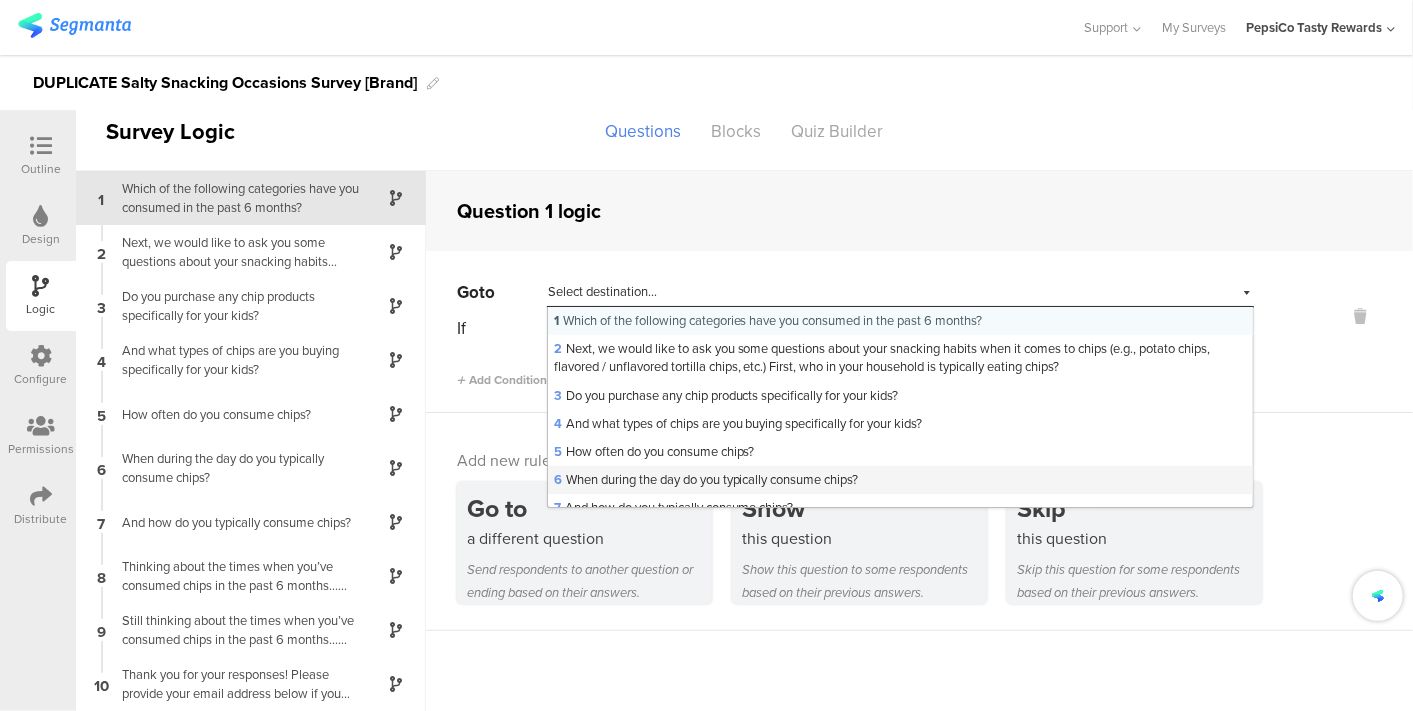 scroll, scrollTop: 182, scrollLeft: 0, axis: vertical 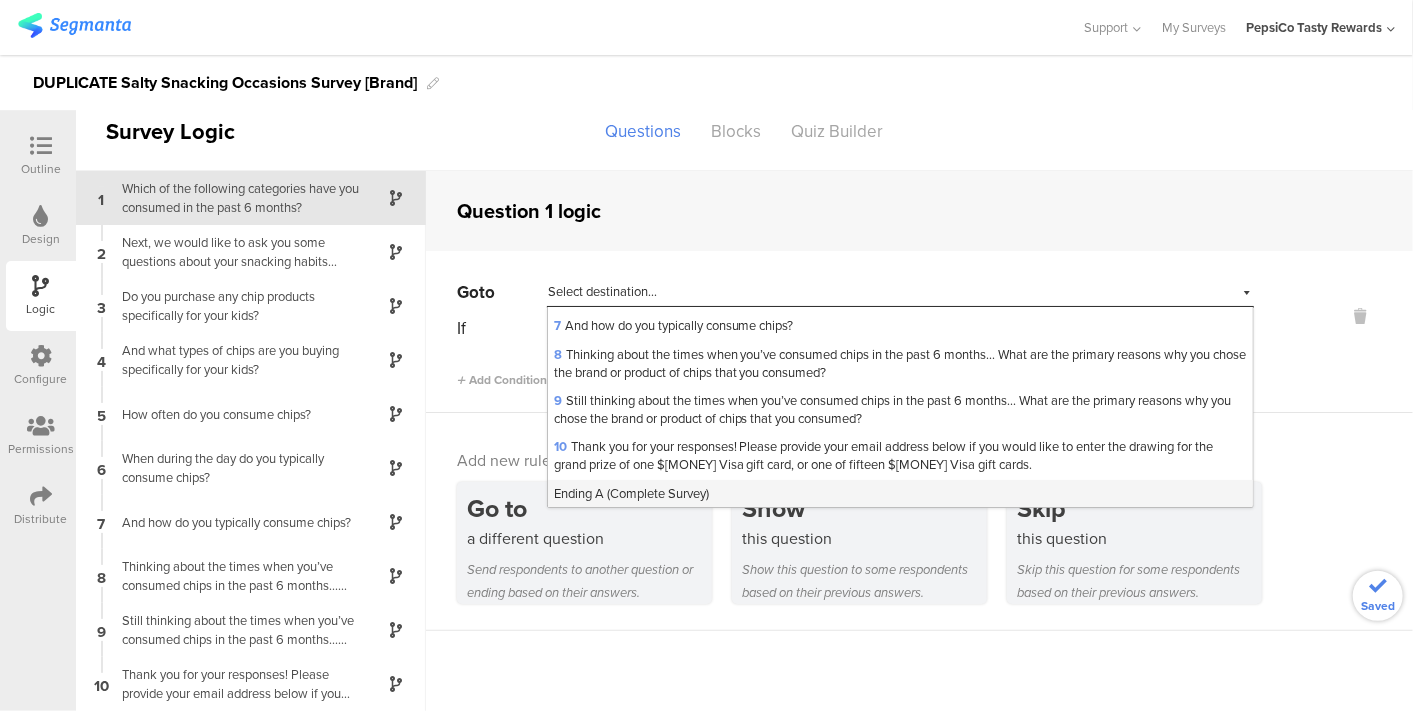 click on "Ending A (Complete Survey)" at bounding box center [631, 493] 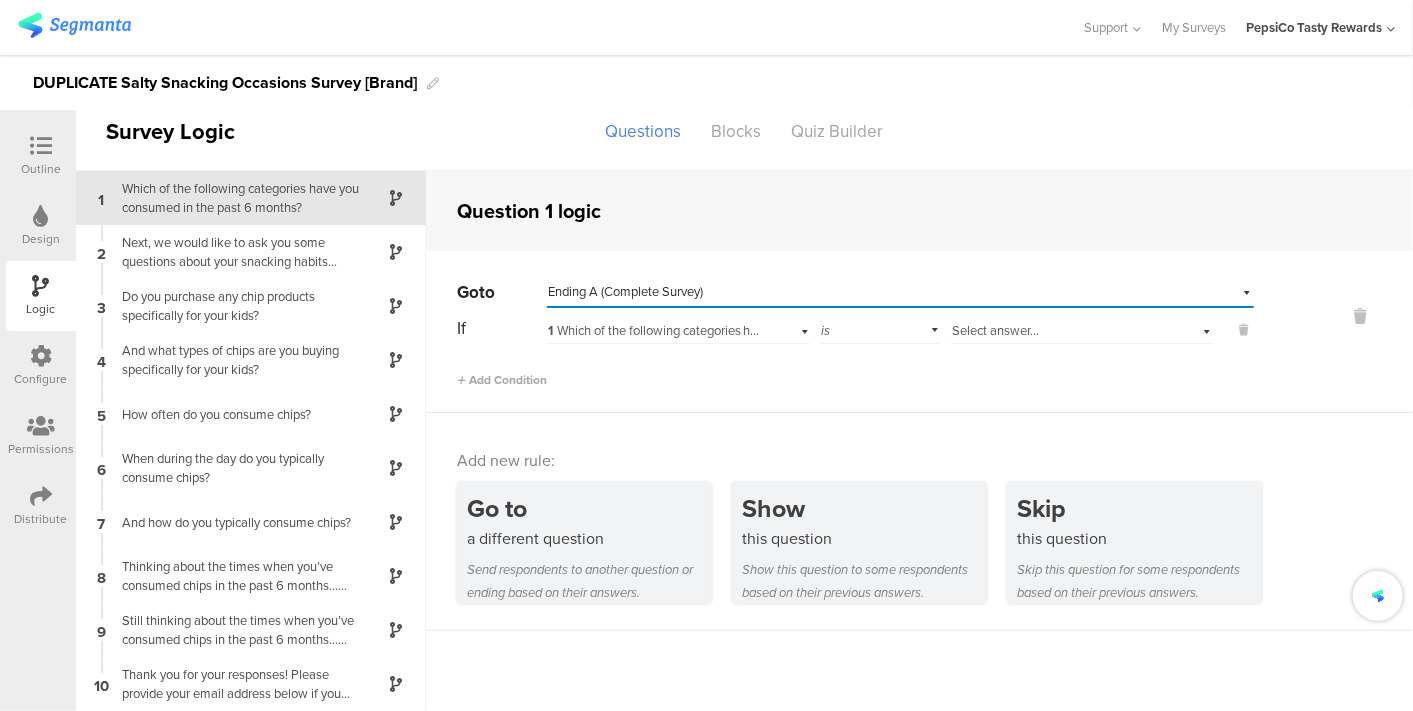 click on "Select answer..." at bounding box center (995, 330) 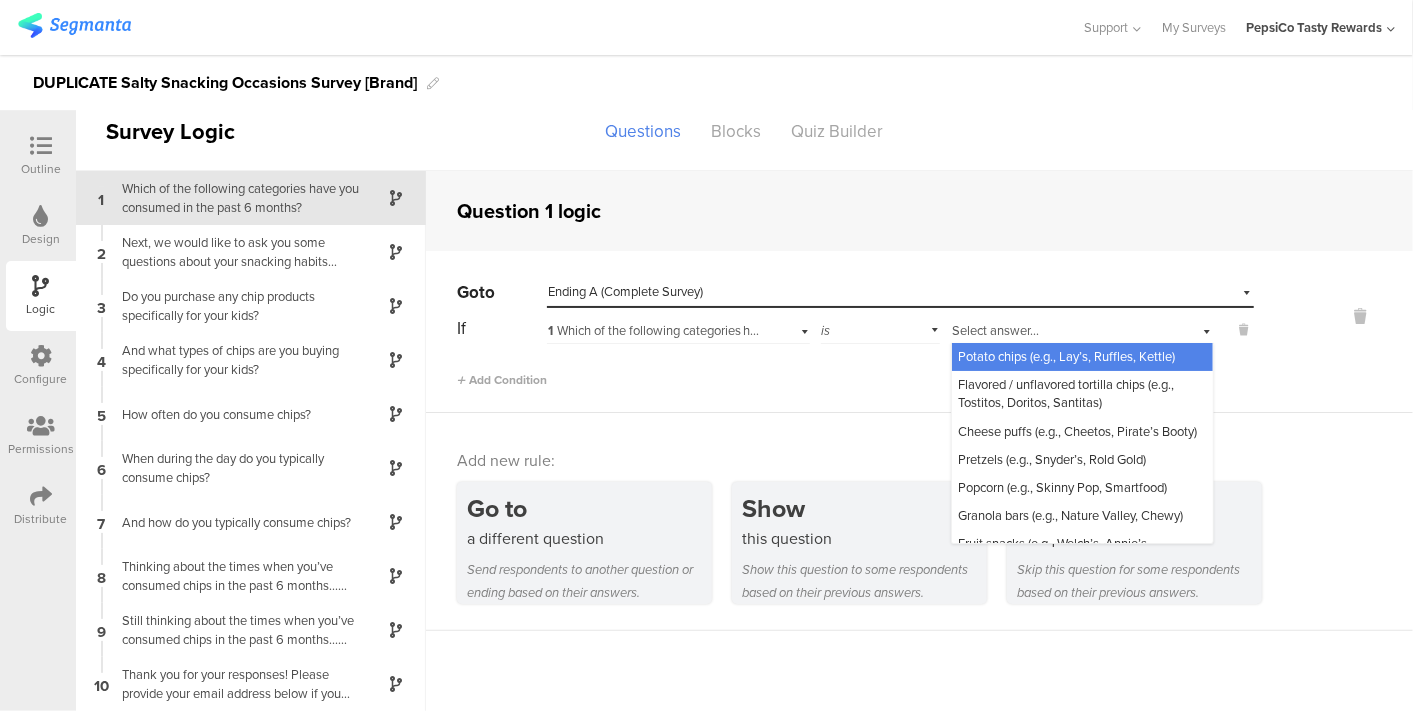 click on "1  Which of the following categories have you c﻿onsumed in the past 6 months?" at bounding box center (762, 330) 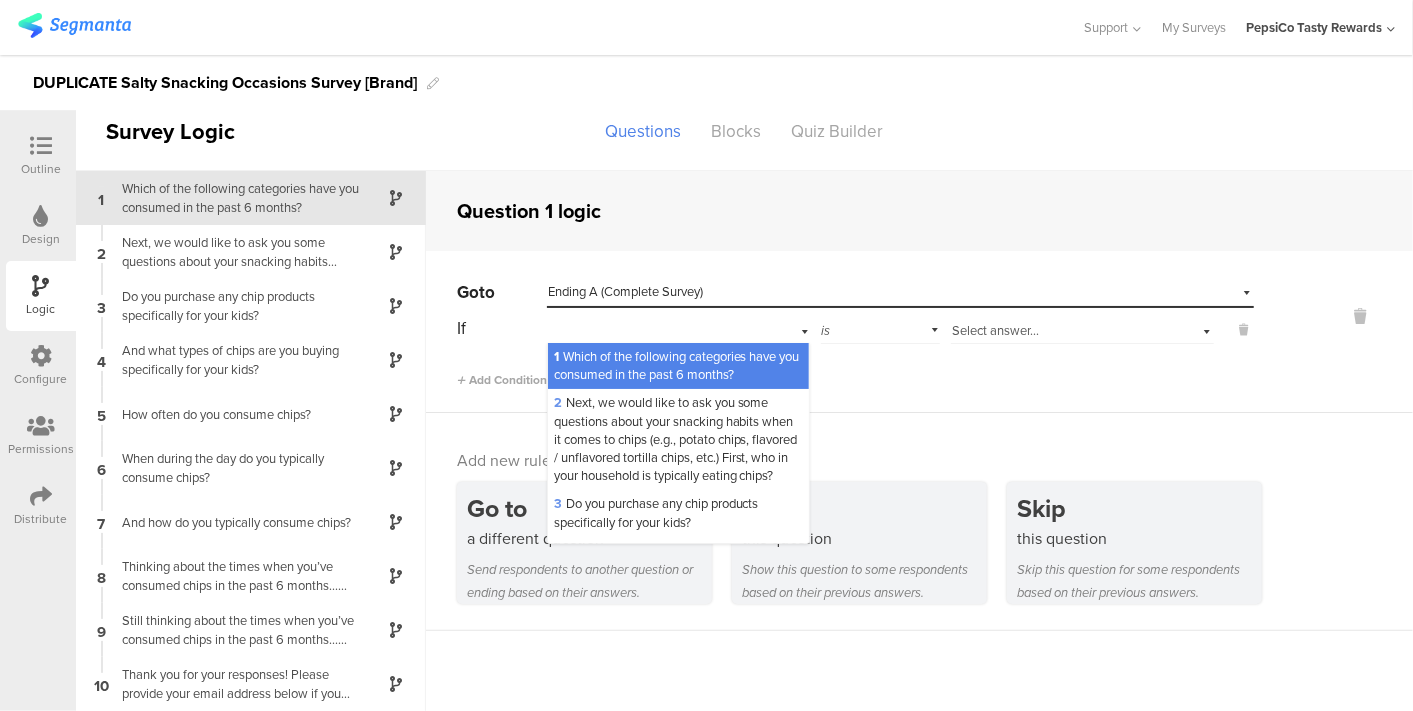 click on "Select destination...   Ending A (Complete Survey)" at bounding box center [900, 292] 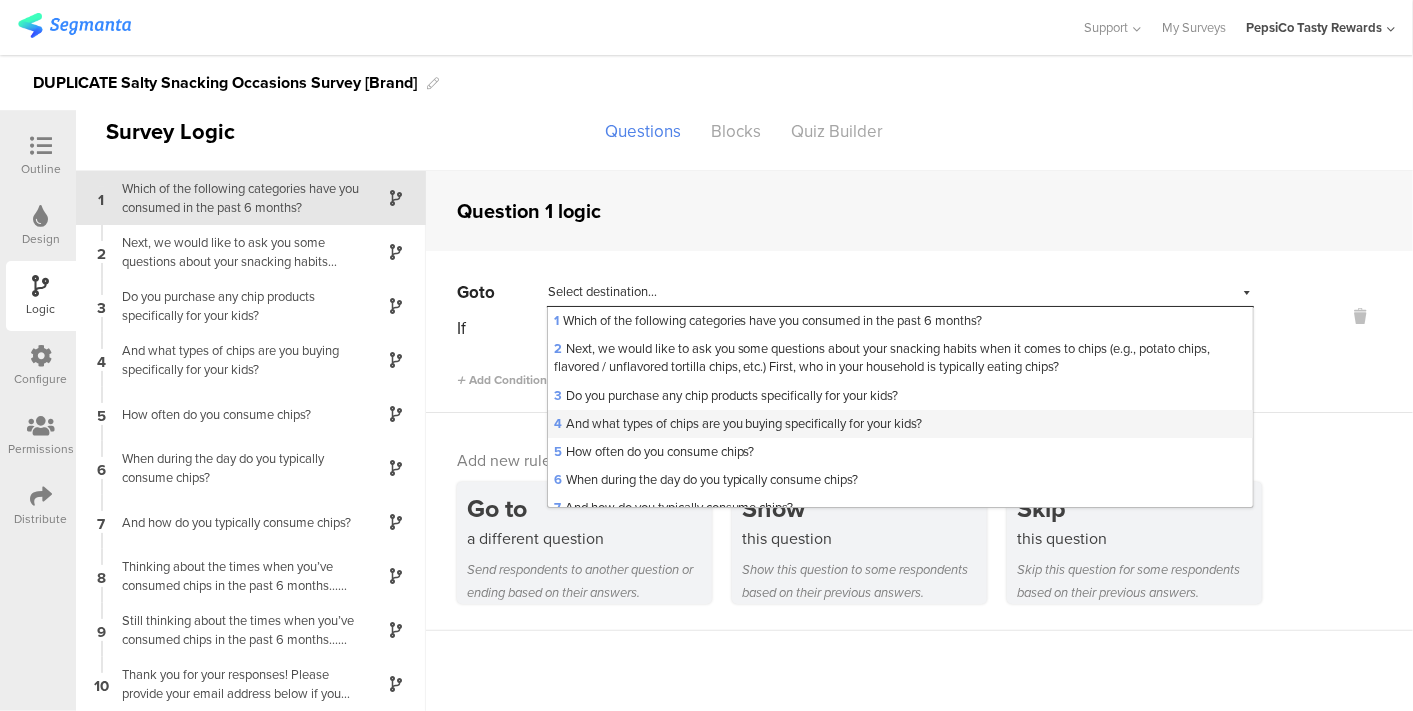 scroll, scrollTop: 182, scrollLeft: 0, axis: vertical 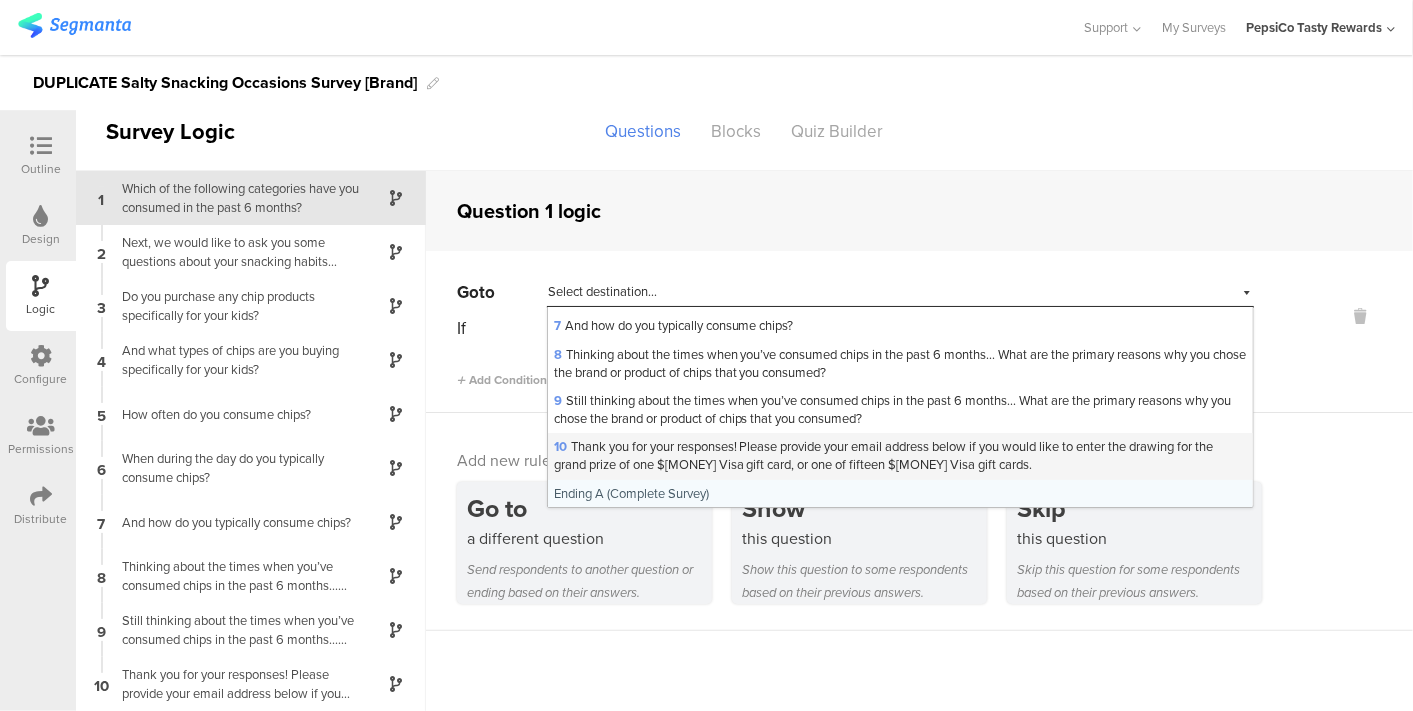 click on "10  Thank you for your responses! Please provide your email address below if you would like to enter the drawing for the grand prize of one $150 Visa gift card, or one of fifteen $50 Visa gift cards." at bounding box center [884, 455] 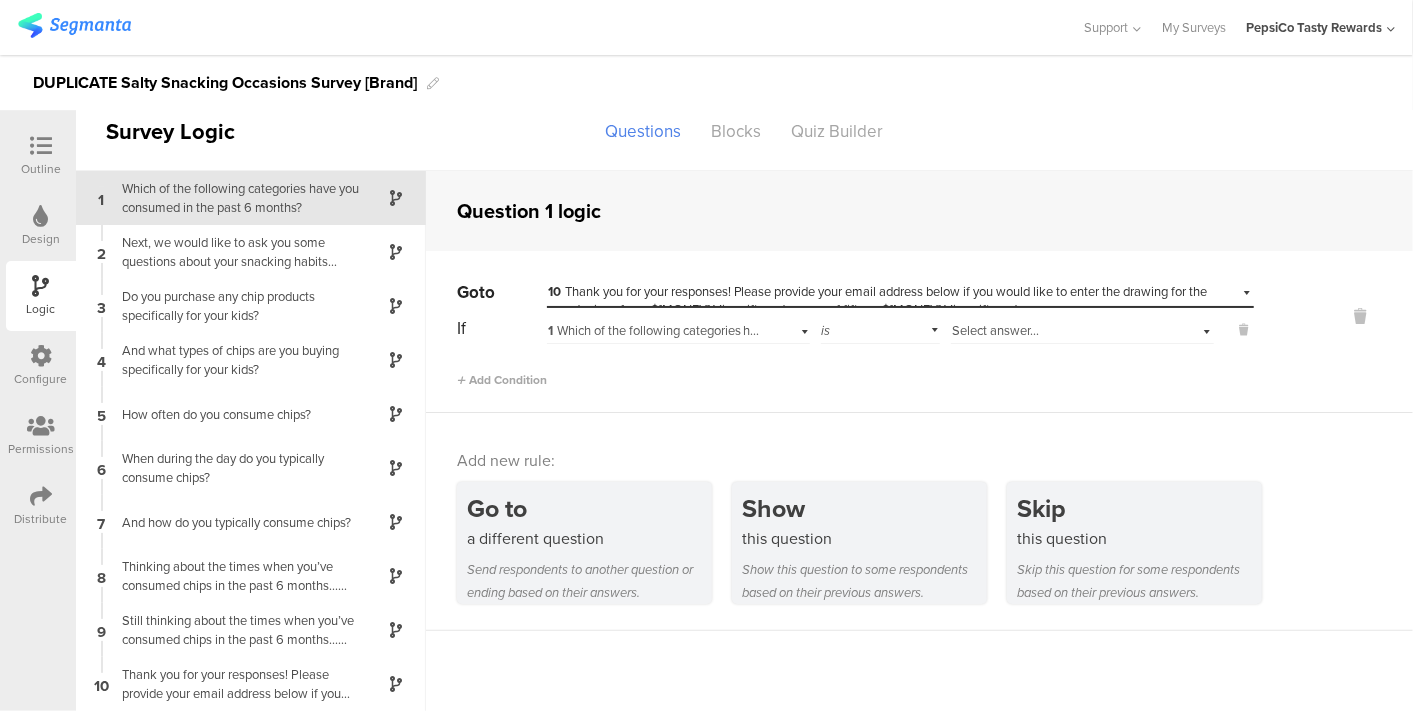 click on "1  Which of the following categories have you c﻿onsumed in the past 6 months?" at bounding box center [762, 330] 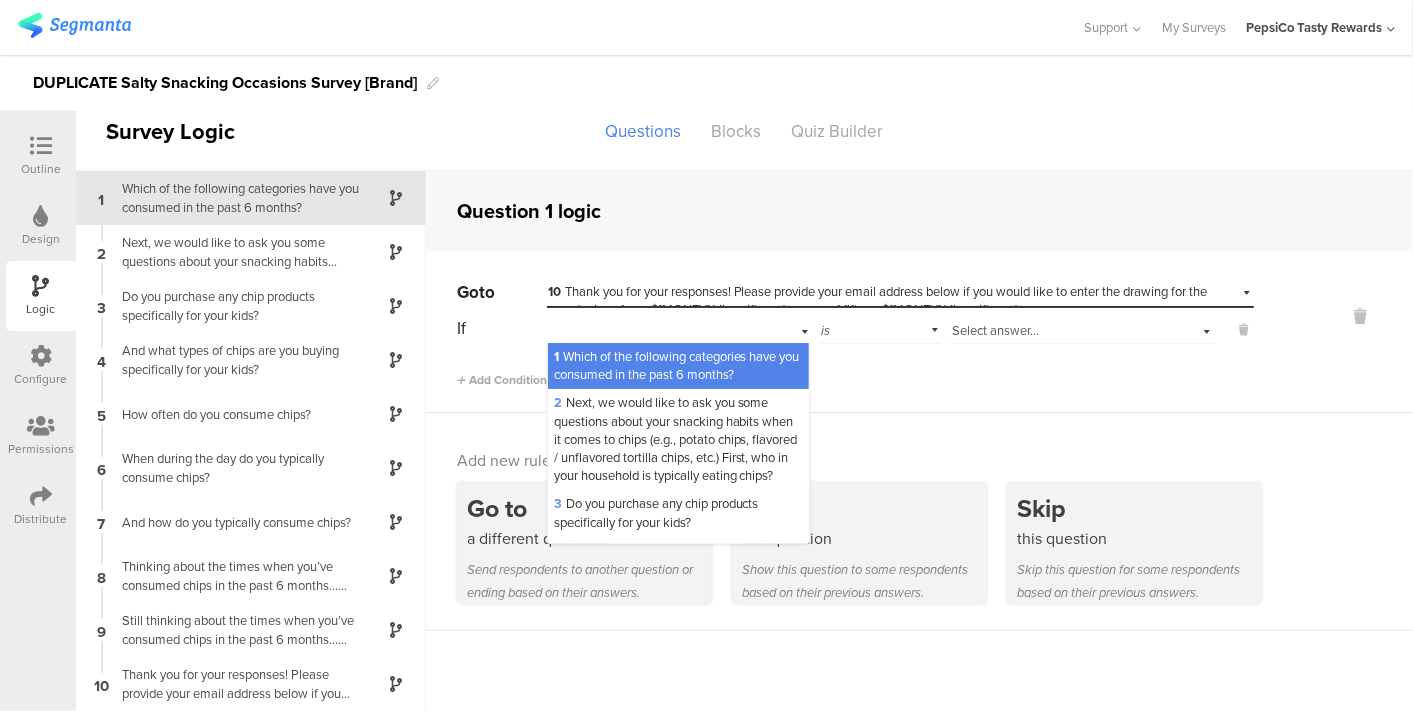 click on "1  Which of the following categories have you c﻿onsumed in the past 6 months?" at bounding box center [677, 365] 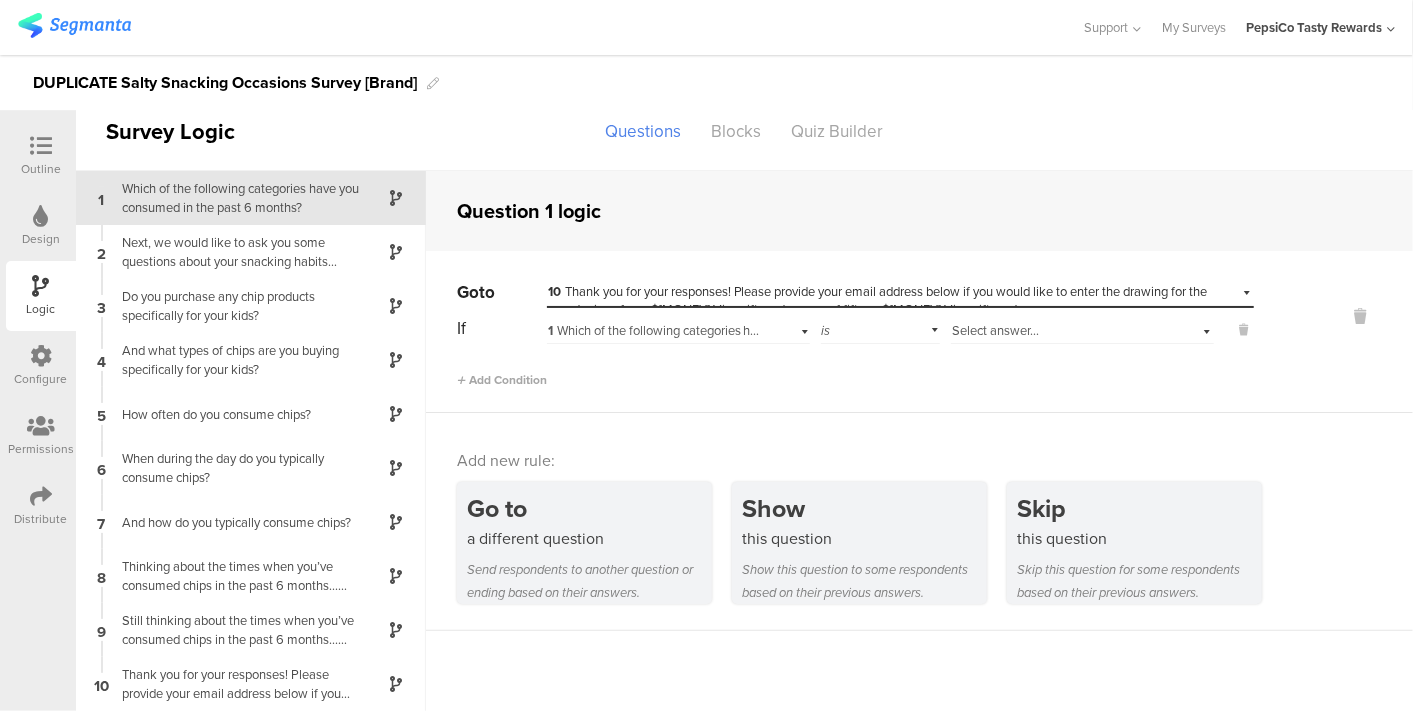 click on "Select answer..." at bounding box center (995, 330) 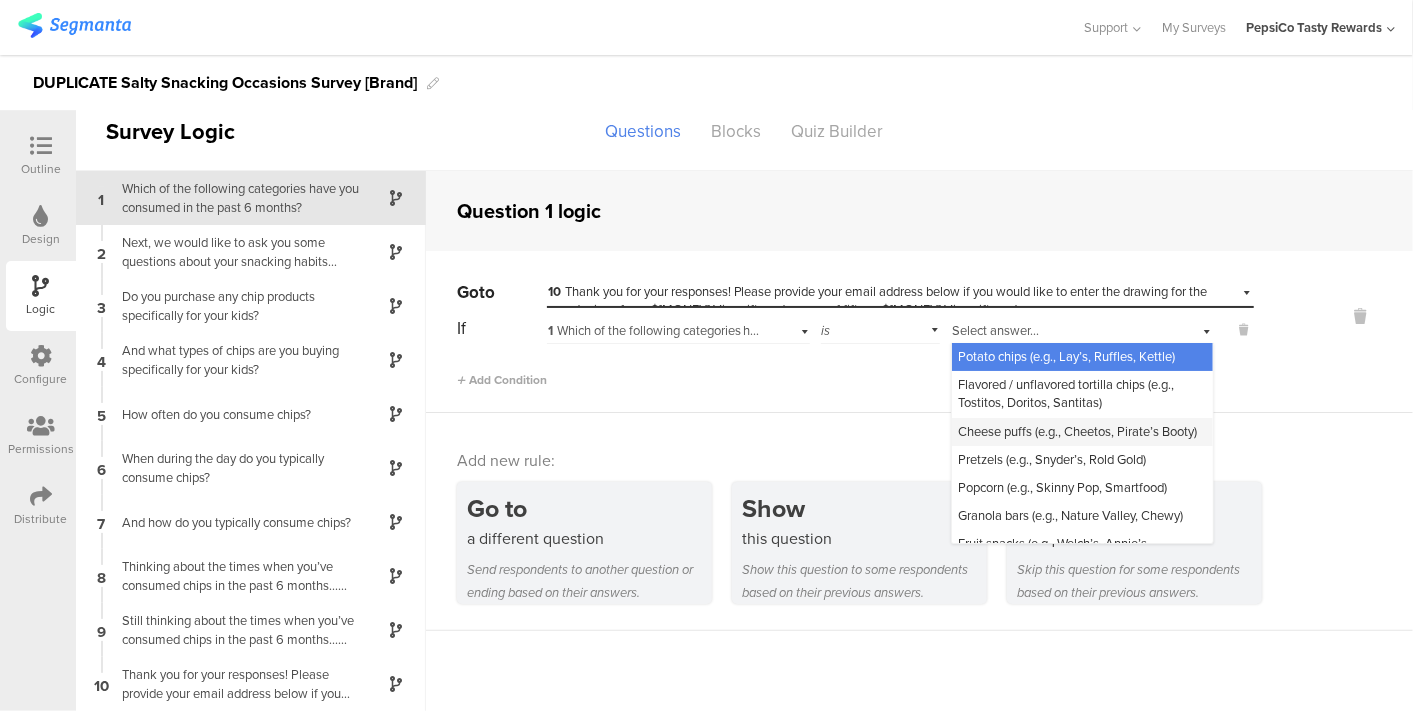scroll, scrollTop: 97, scrollLeft: 0, axis: vertical 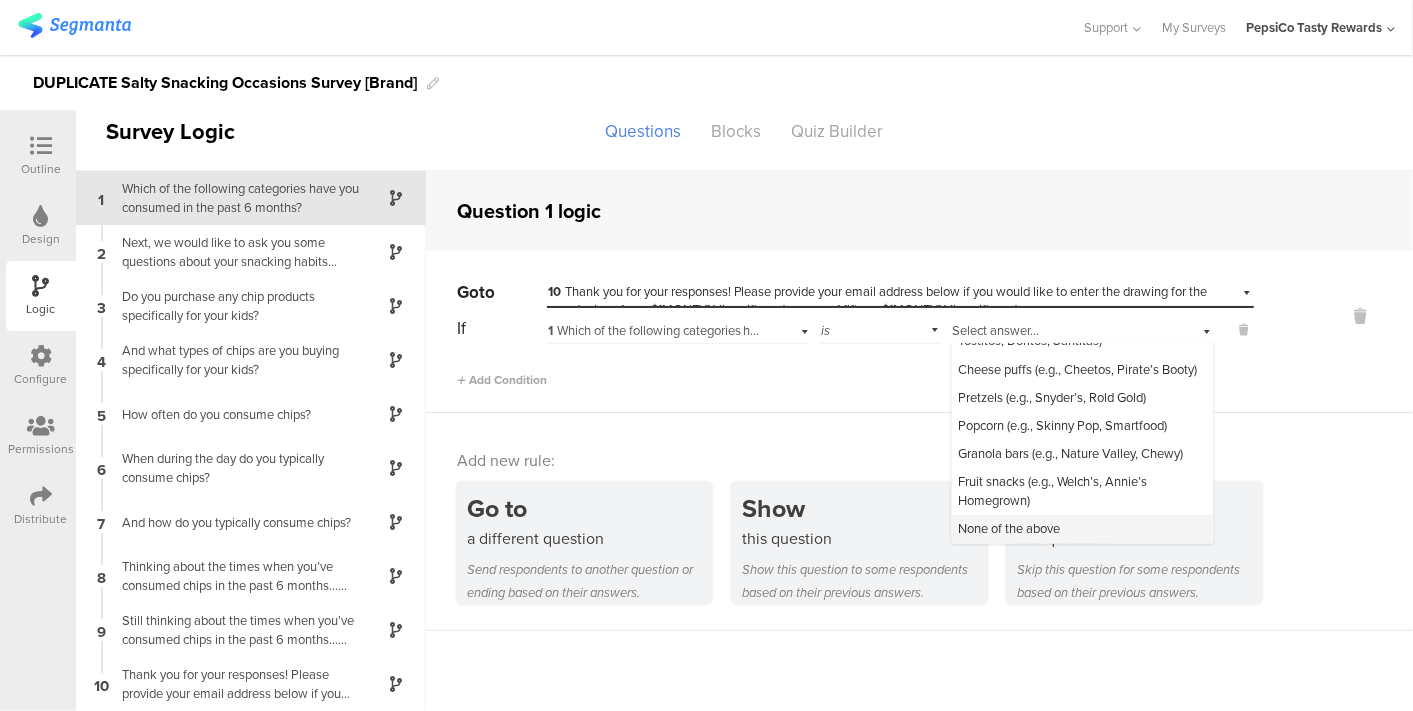 click on "None of the above" at bounding box center [1009, 528] 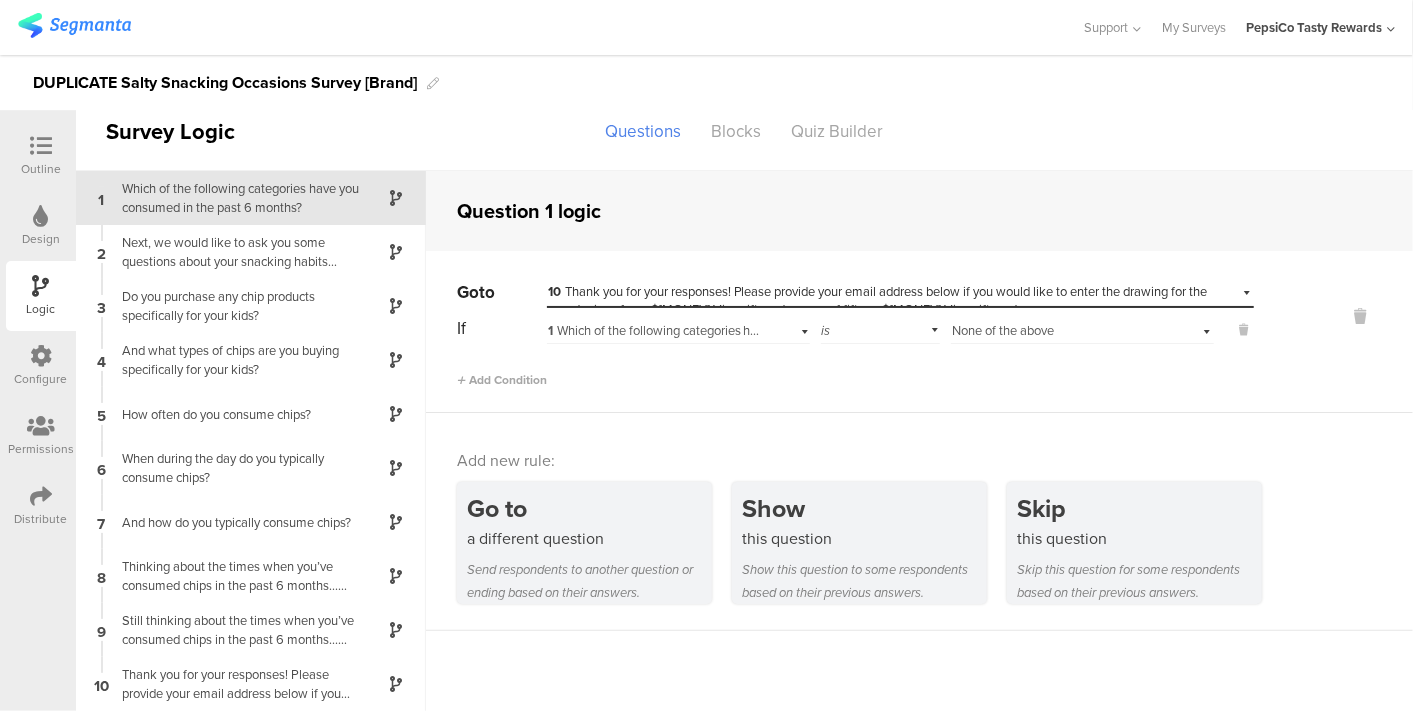 click at bounding box center [41, 146] 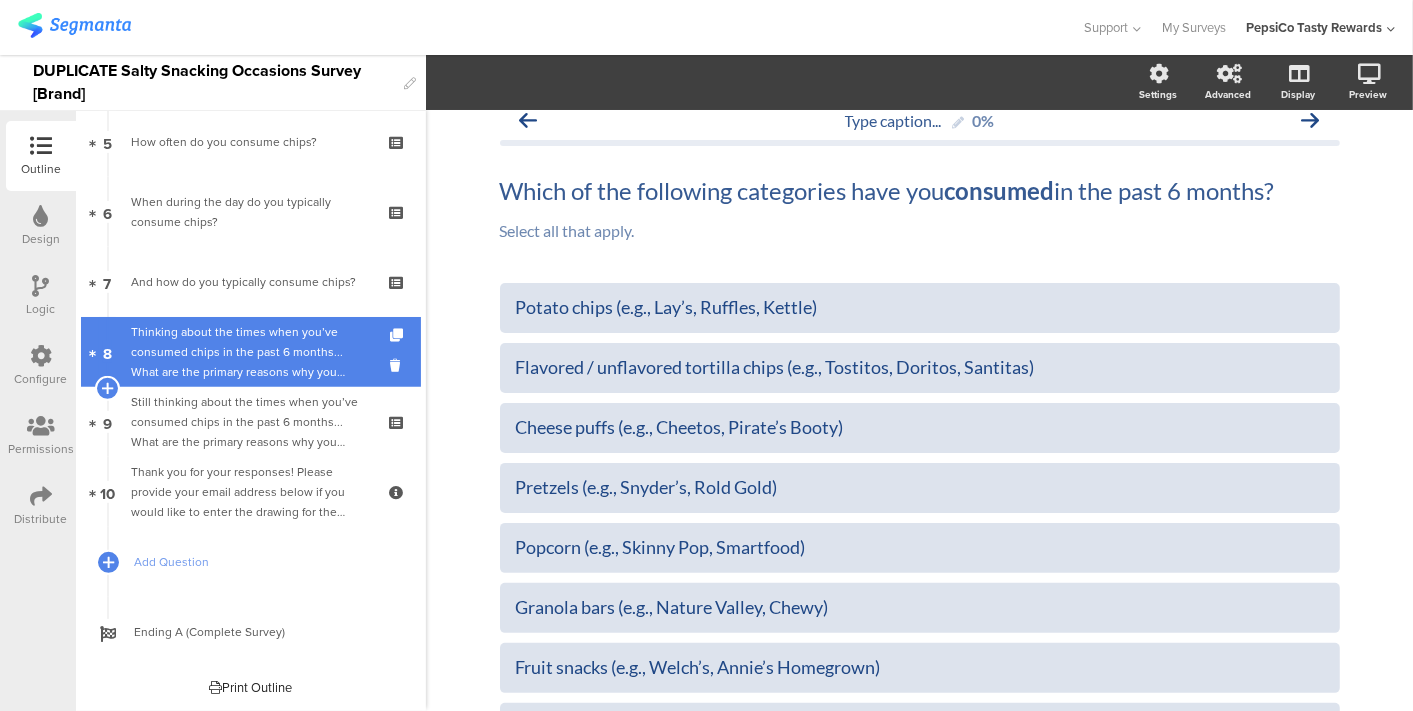 scroll, scrollTop: 0, scrollLeft: 0, axis: both 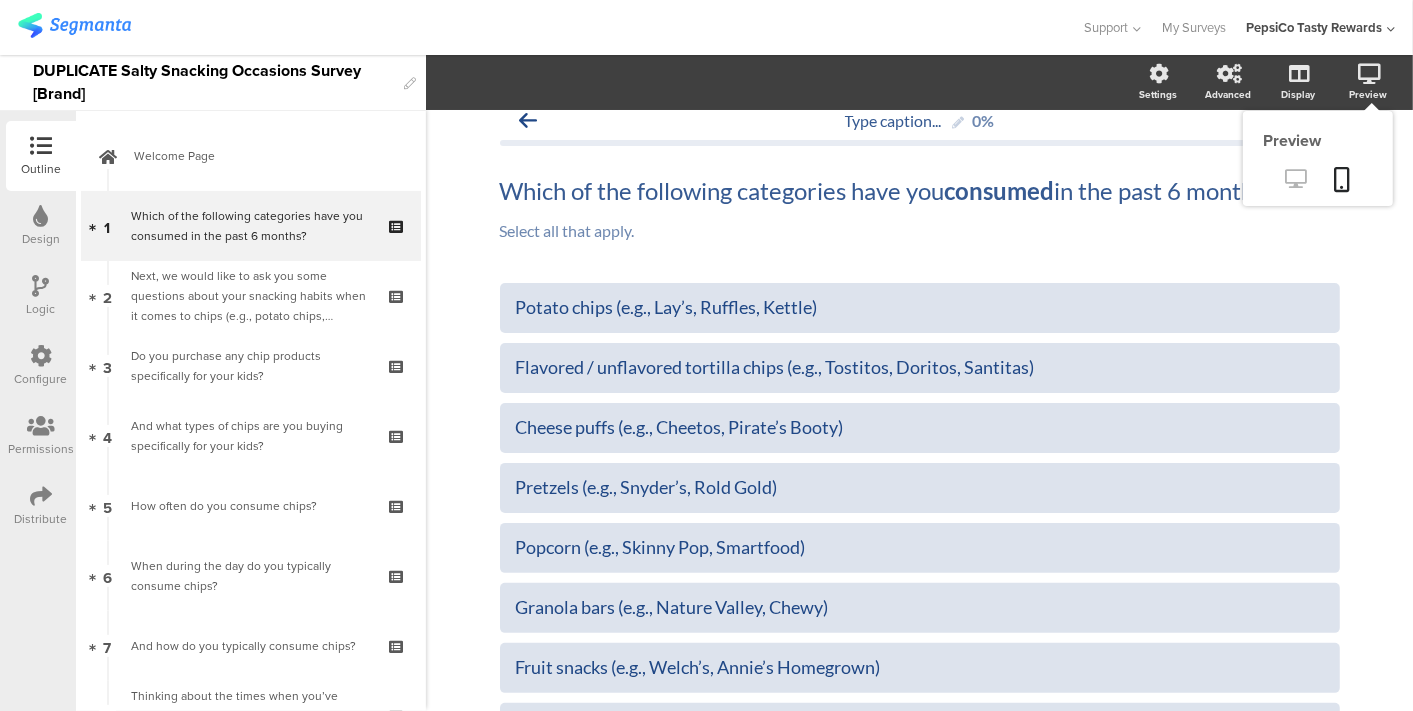 click 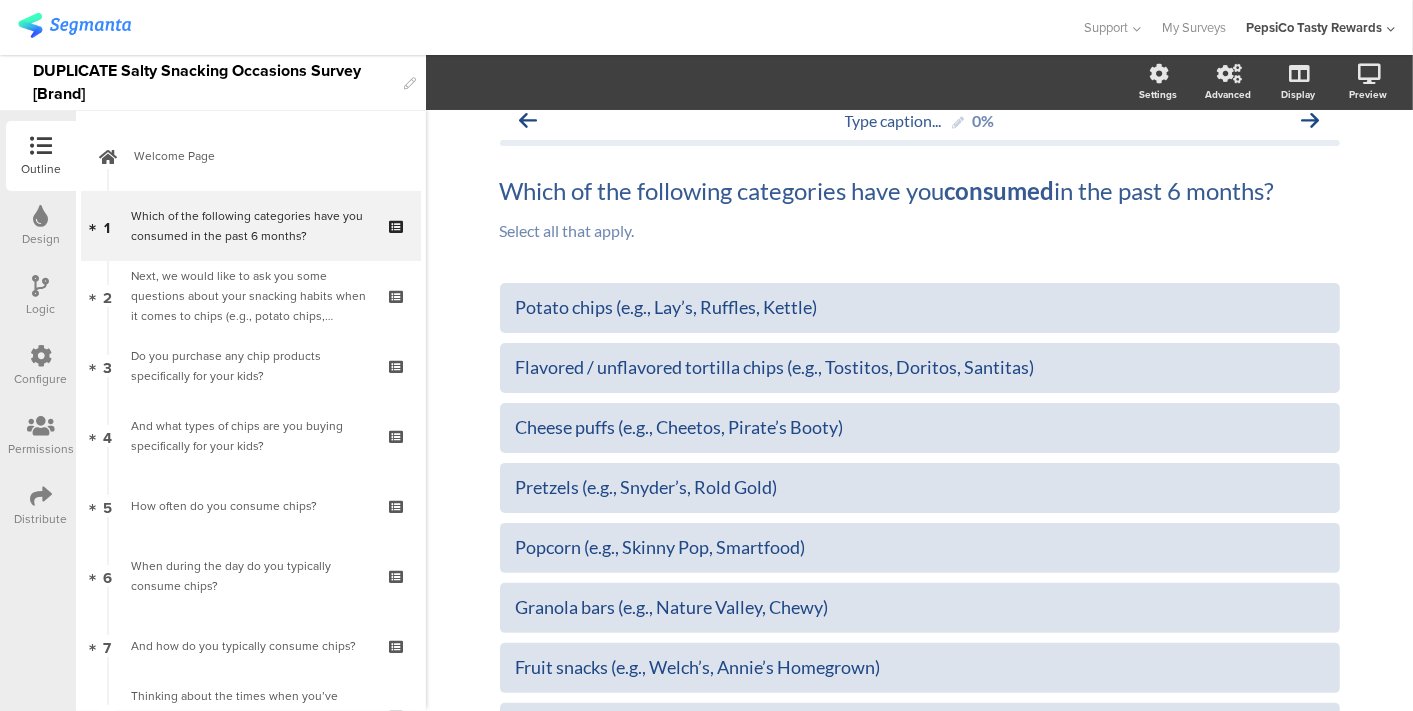click on "Logic" at bounding box center (41, 309) 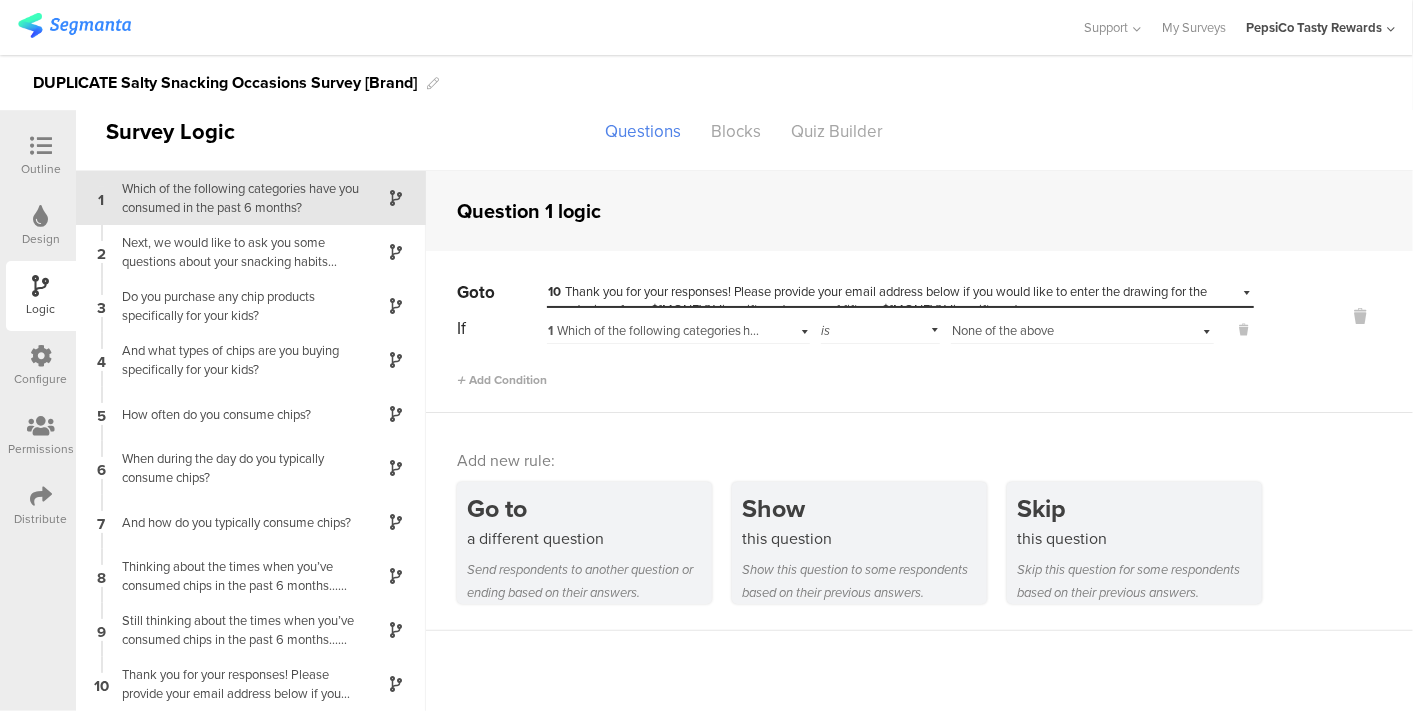 scroll, scrollTop: 0, scrollLeft: 0, axis: both 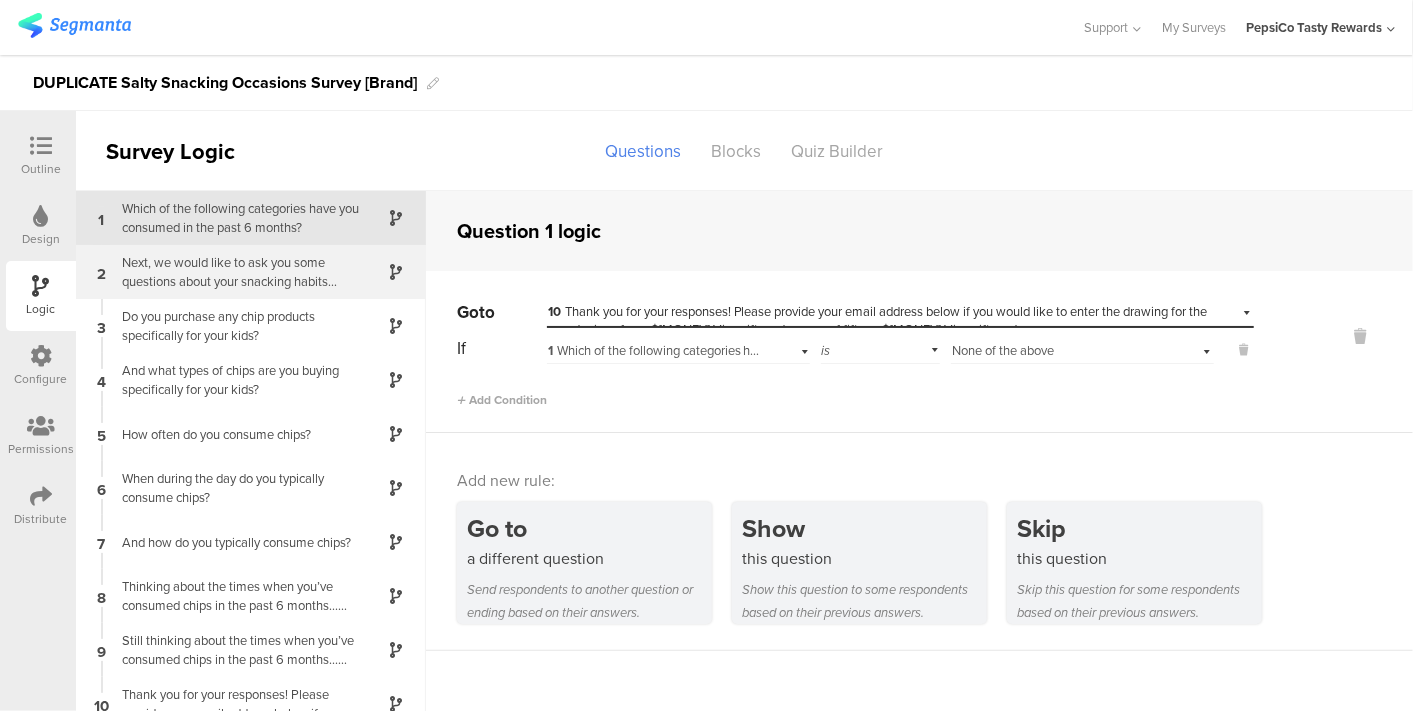 click on "Next, we would like to ask you some questions about your snacking habits when it comes to chips (e.g., potato chips, flavored / unflavored tortilla chips, etc.) First, who in your household is typically eating chips?" at bounding box center (235, 272) 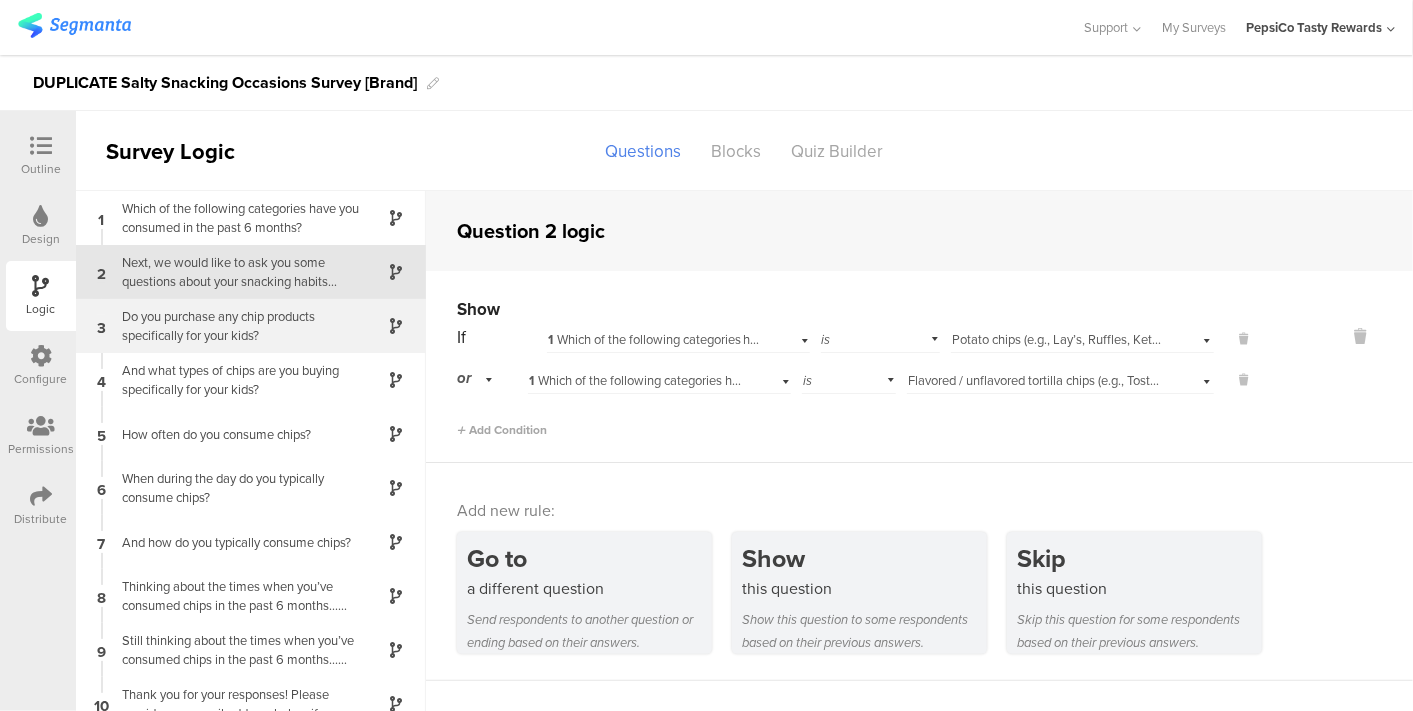 click on "Do you purchase any chip products specifically for your kids?" at bounding box center (235, 326) 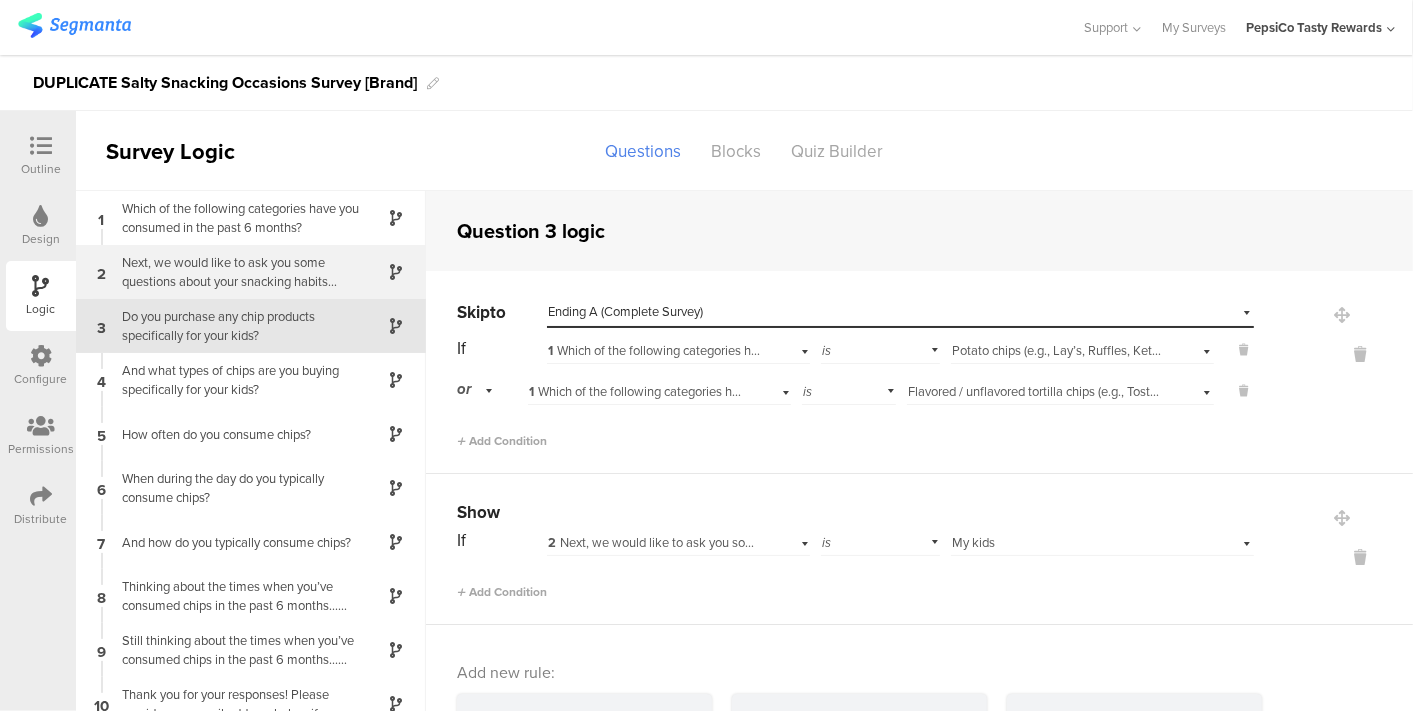 click on "2
Next, we would like to ask you some questions about your snacking habits when it comes to chips (e.g., potato chips, flavored / unflavored tortilla chips, etc.) First, who in your household is typically eating chips?" at bounding box center [251, 272] 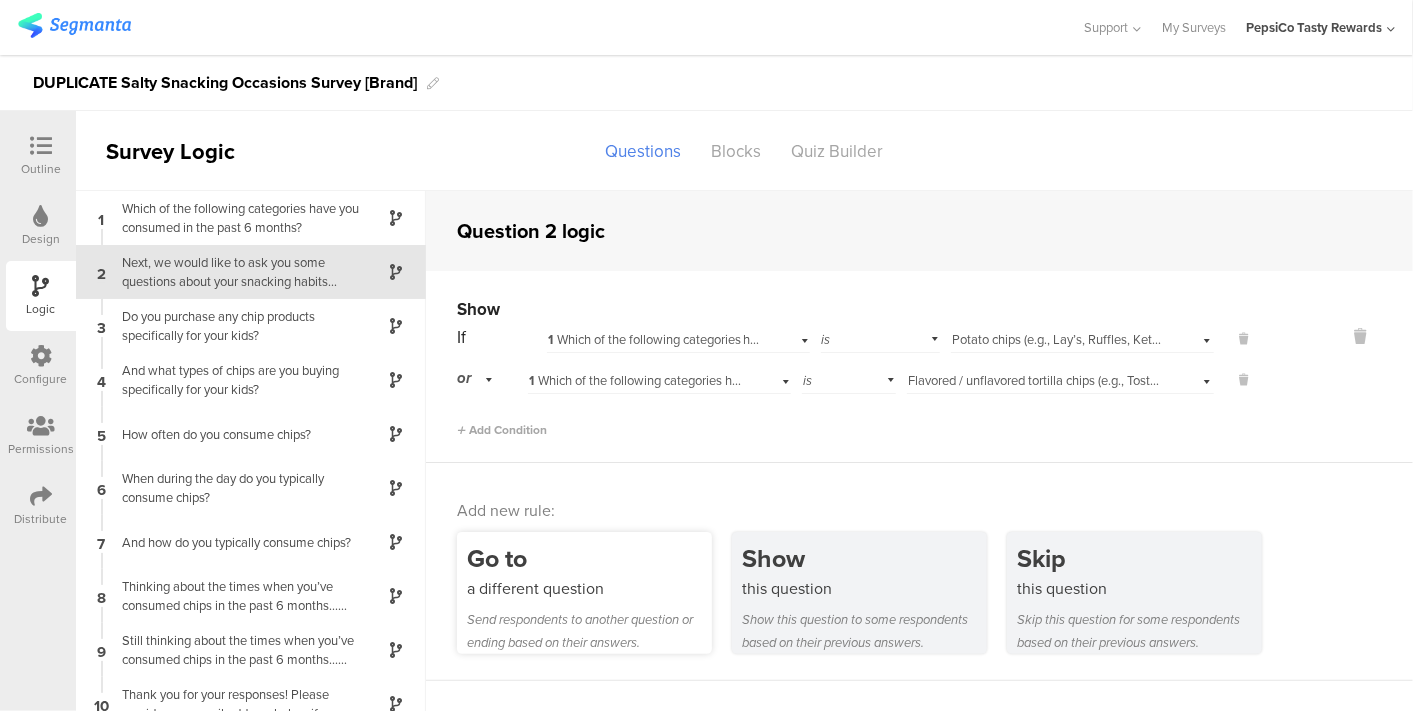 click on "Go to
a different question
Send respondents to another question or ending based on their answers." at bounding box center (584, 593) 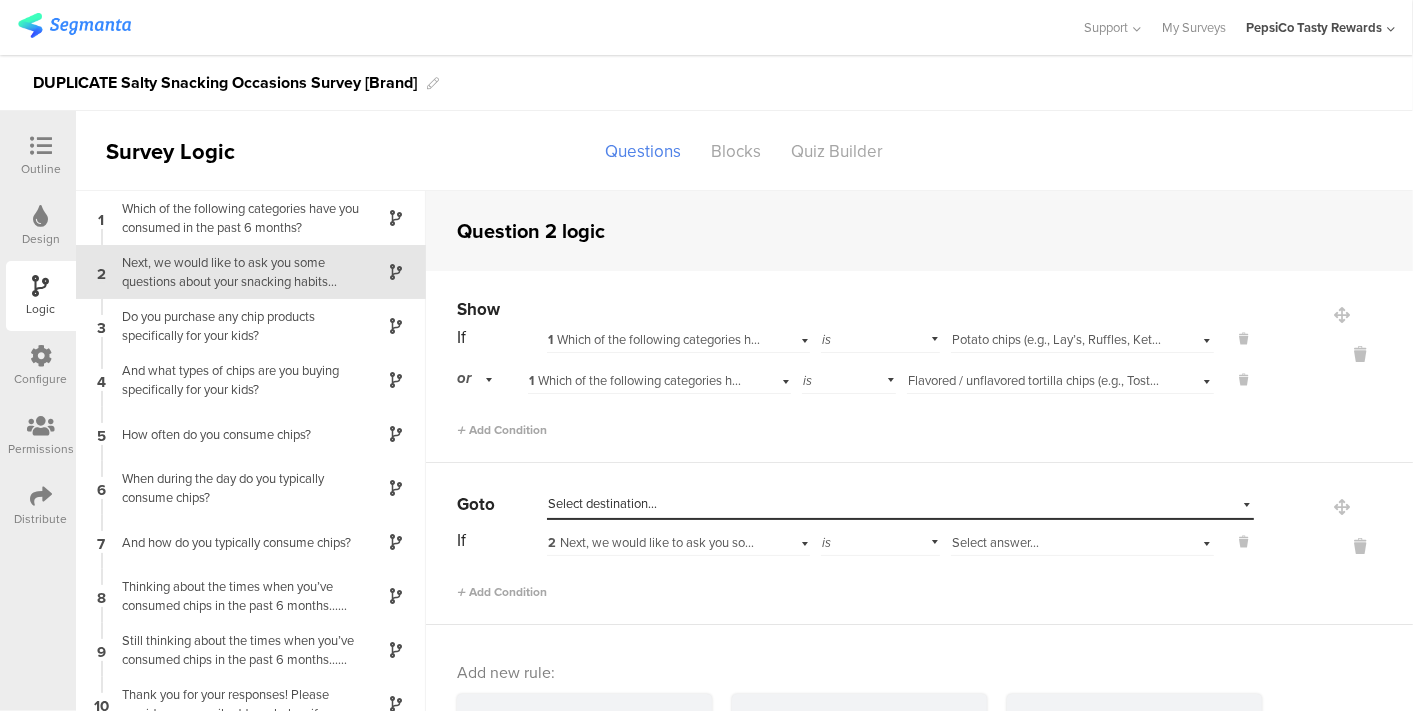 click on "Select destination..." at bounding box center (602, 503) 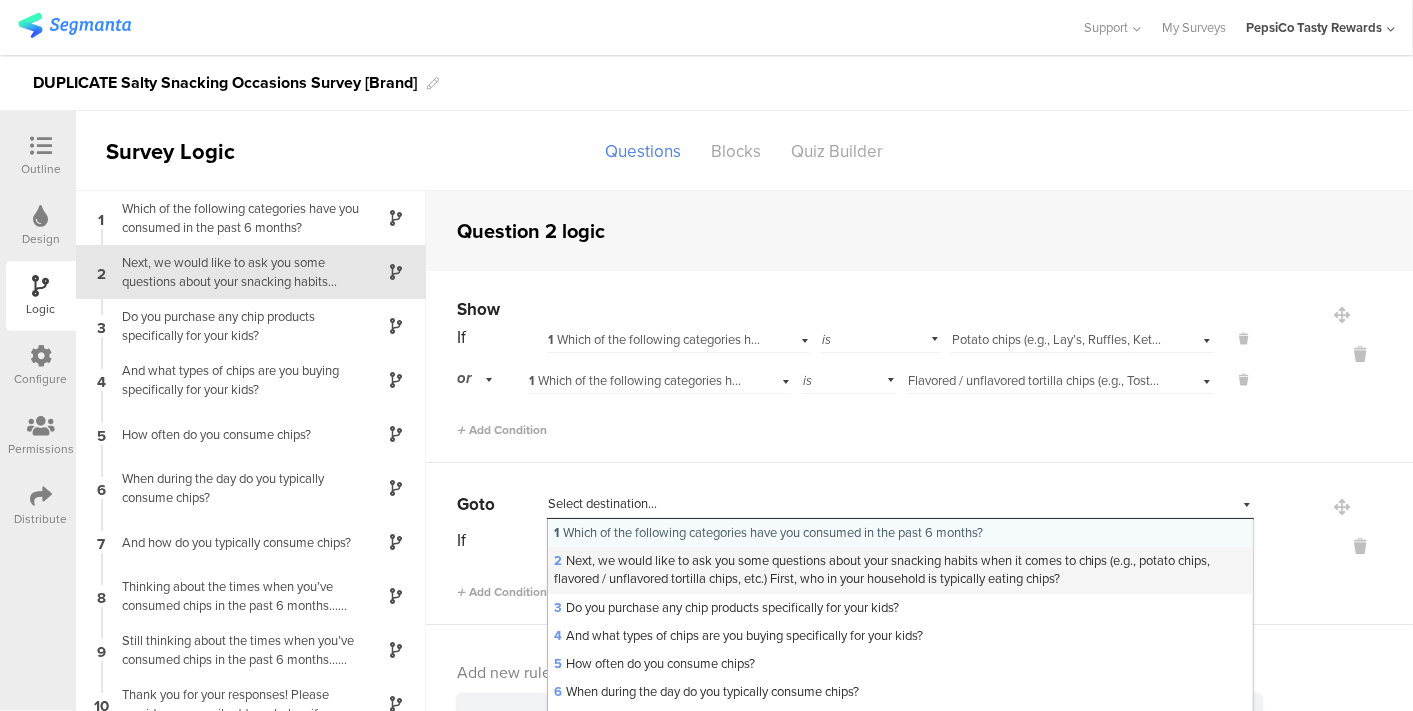 click on "2  Next, we would like to ask you some questions about your snacking habits when it comes to chips (e.g., potato chips, flavored / unflavored tortilla chips, etc.) First, who in your household is typically eating chips?" at bounding box center [882, 569] 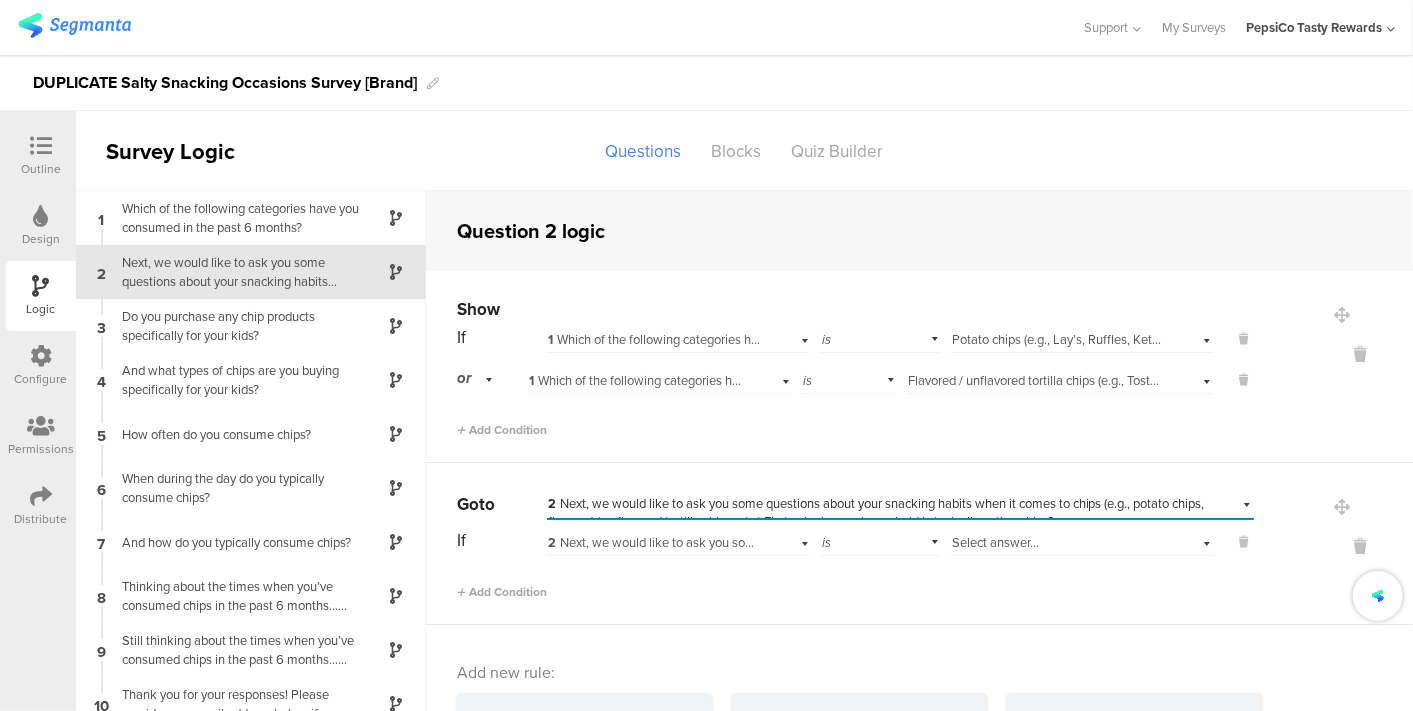 scroll, scrollTop: 49, scrollLeft: 0, axis: vertical 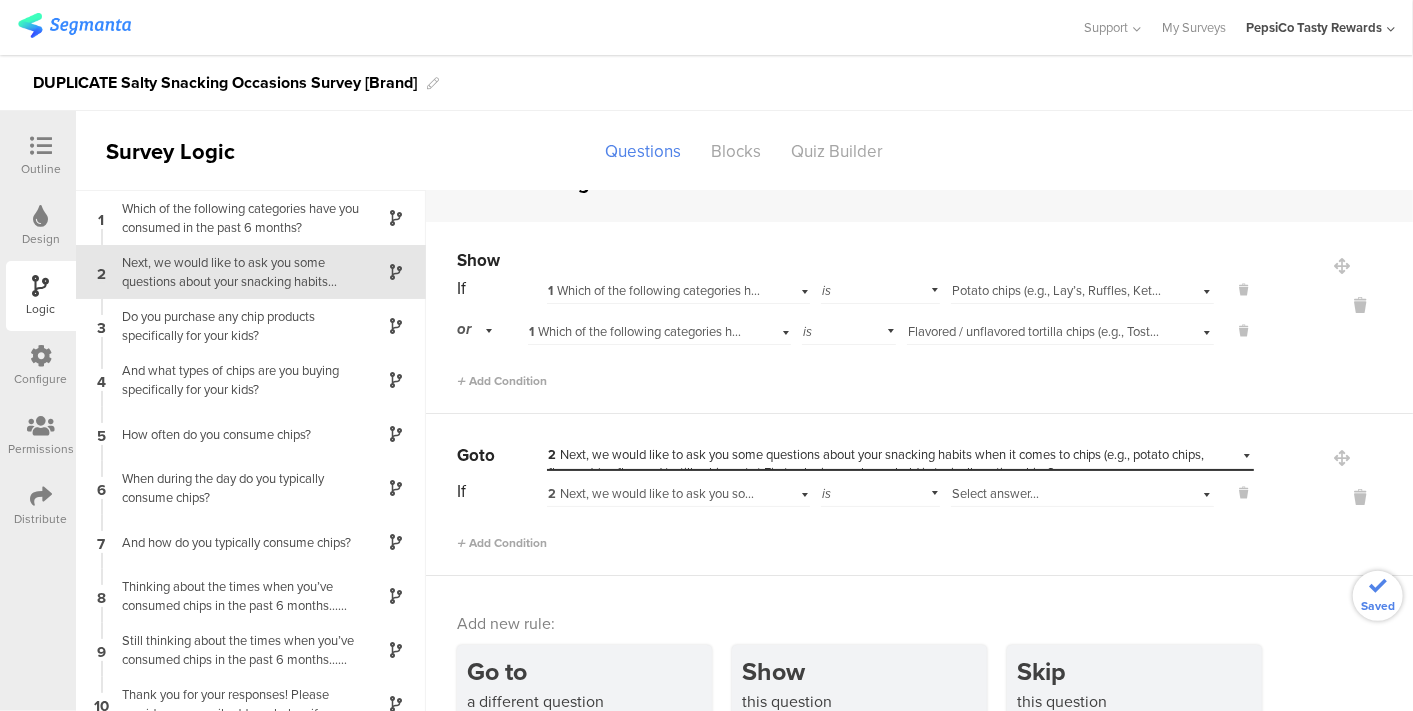click on "2  Next, we would like to ask you some questions about your snacking habits when it comes to chips (e.g., potato chips, flavored / unflavored tortilla chips, etc.) First, who in your household is typically eating chips?" at bounding box center [1131, 493] 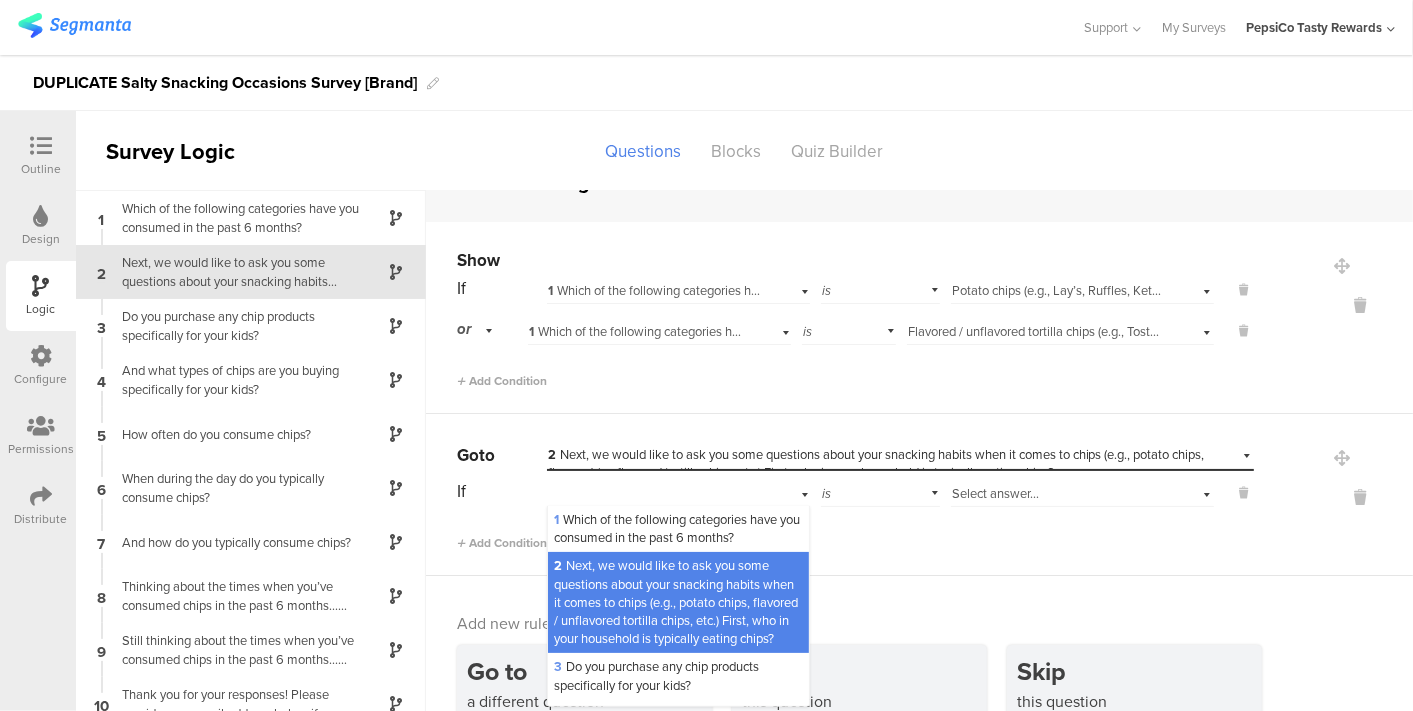 click on "2  Next, we would like to ask you some questions about your snacking habits when it comes to chips (e.g., potato chips, flavored / unflavored tortilla chips, etc.) First, who in your household is typically eating chips?" at bounding box center [676, 602] 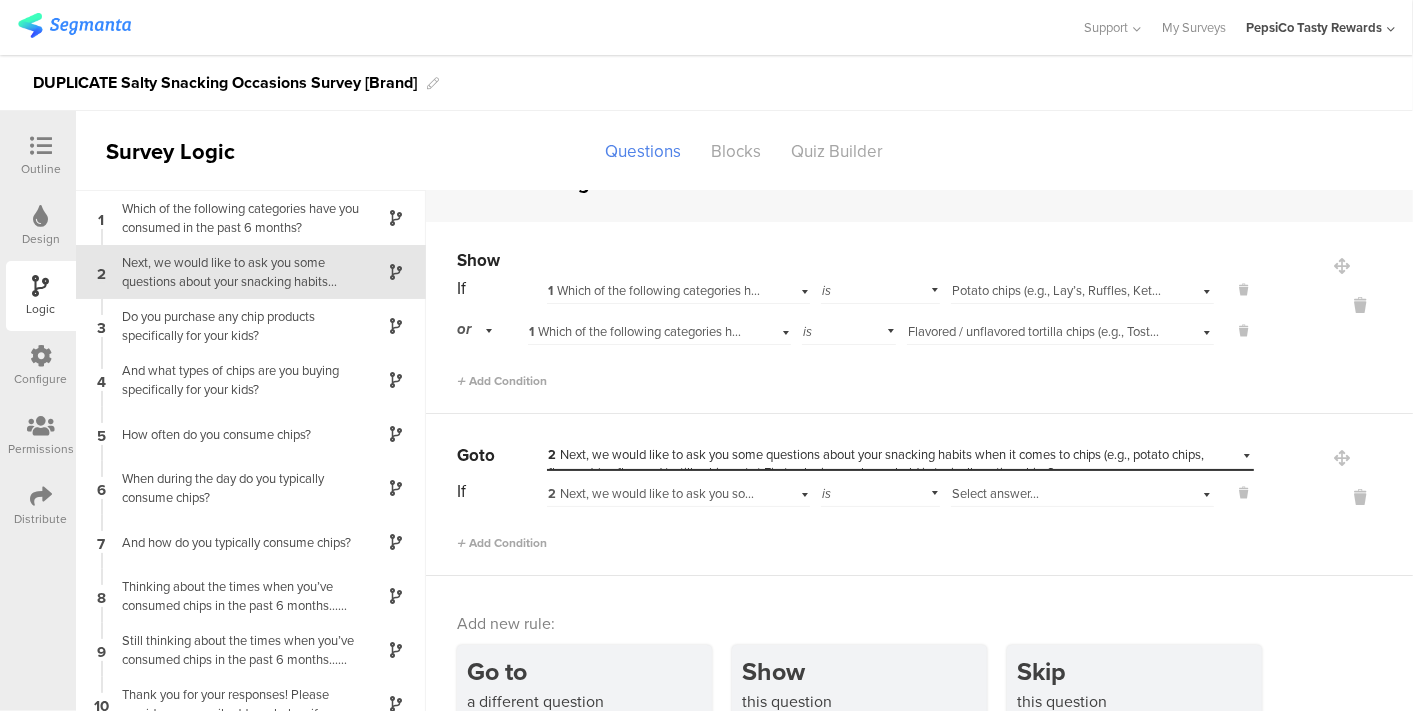 click on "is" at bounding box center (881, 491) 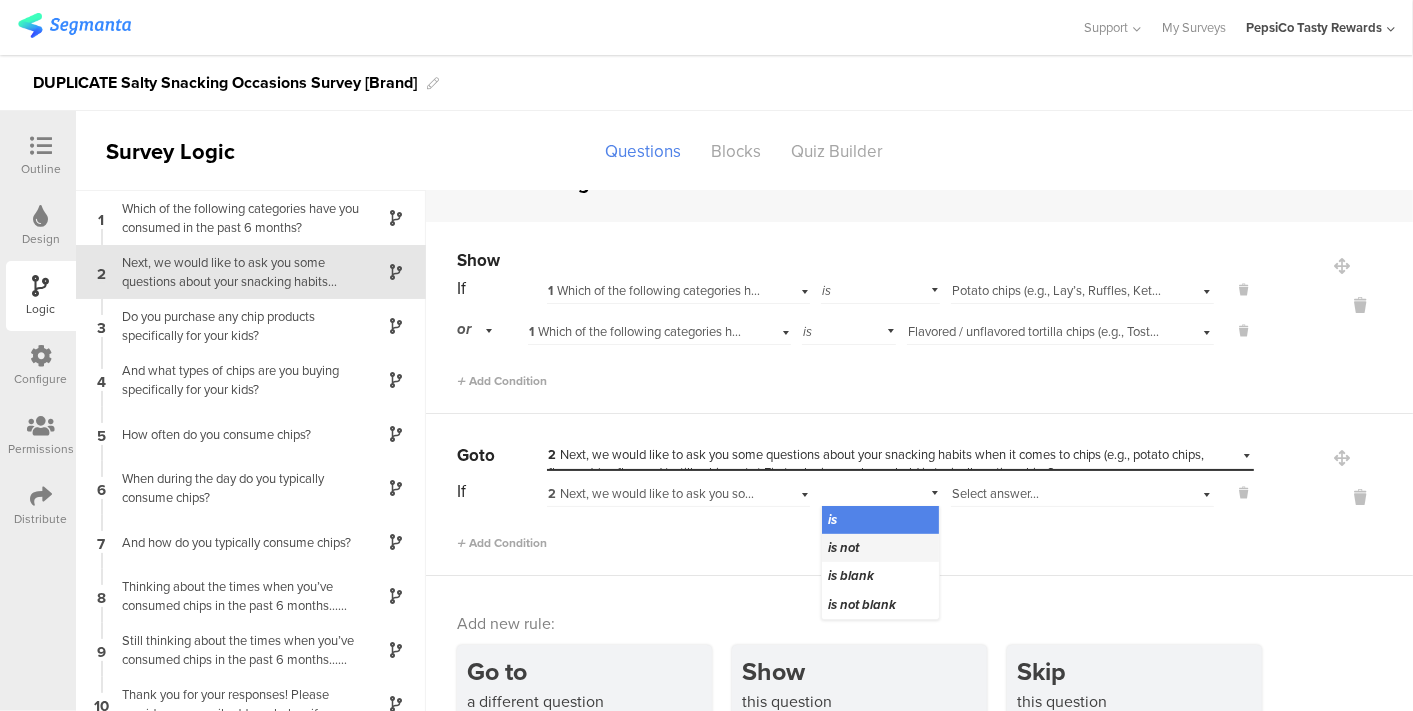click on "is not" at bounding box center (881, 548) 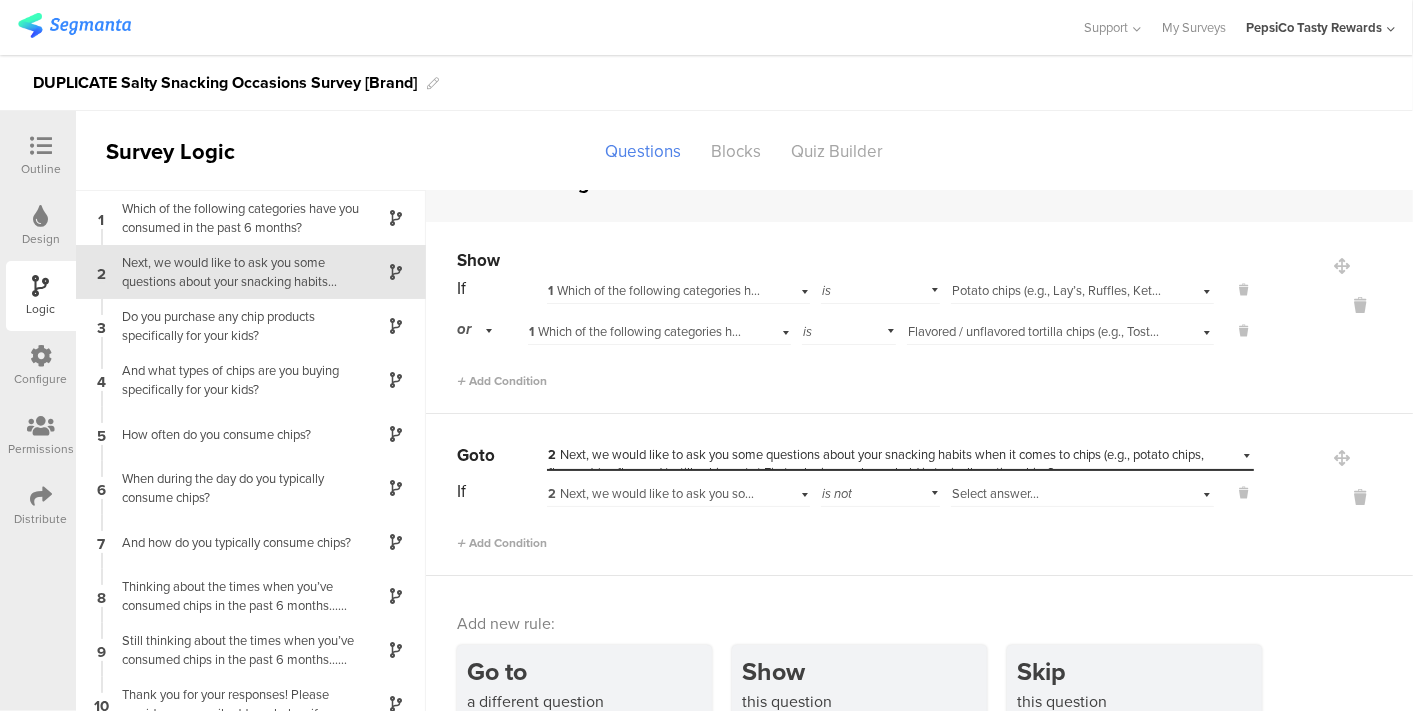 click on "Select answer..." at bounding box center (995, 493) 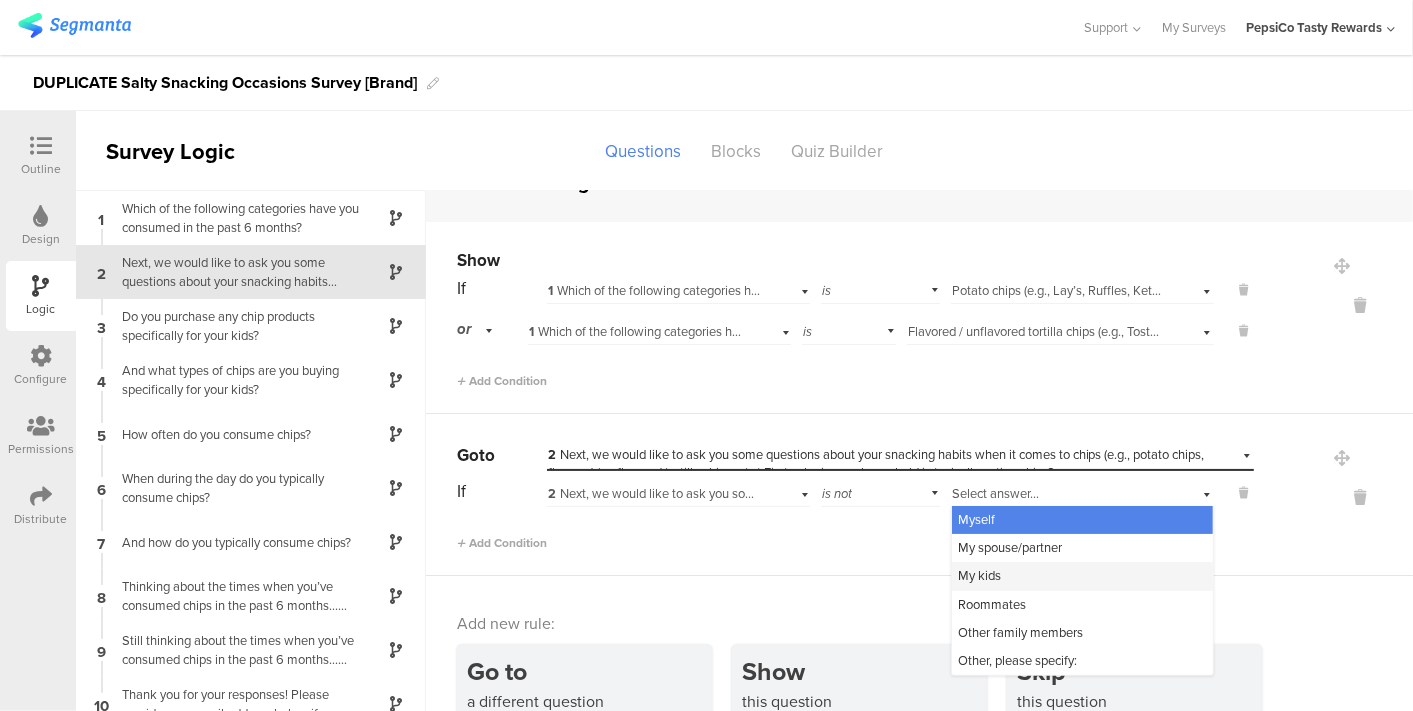 click on "My kids" at bounding box center (979, 575) 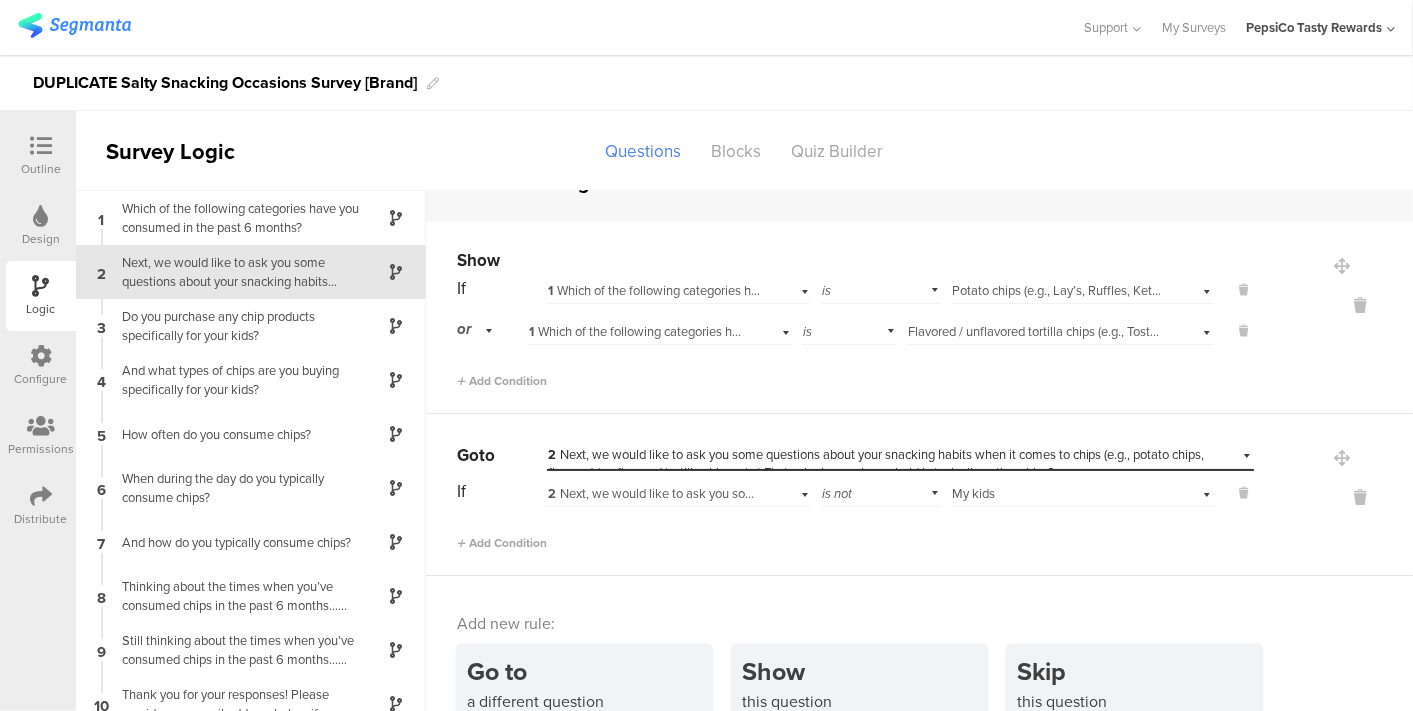 click on "2  Next, we would like to ask you some questions about your snacking habits when it comes to chips (e.g., potato chips, flavored / unflavored tortilla chips, etc.) First, who in your household is typically eating chips?" at bounding box center [876, 463] 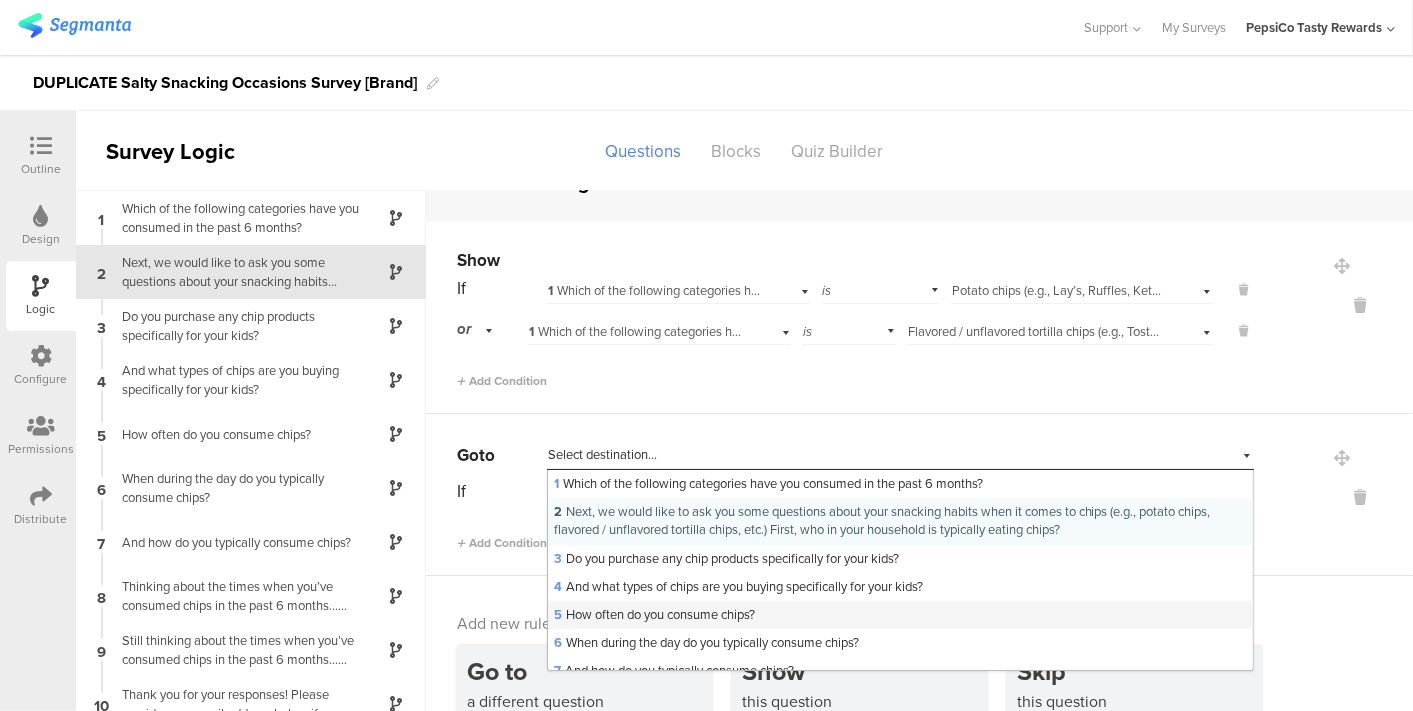 click on "5  How often do you consume chips?" at bounding box center [900, 615] 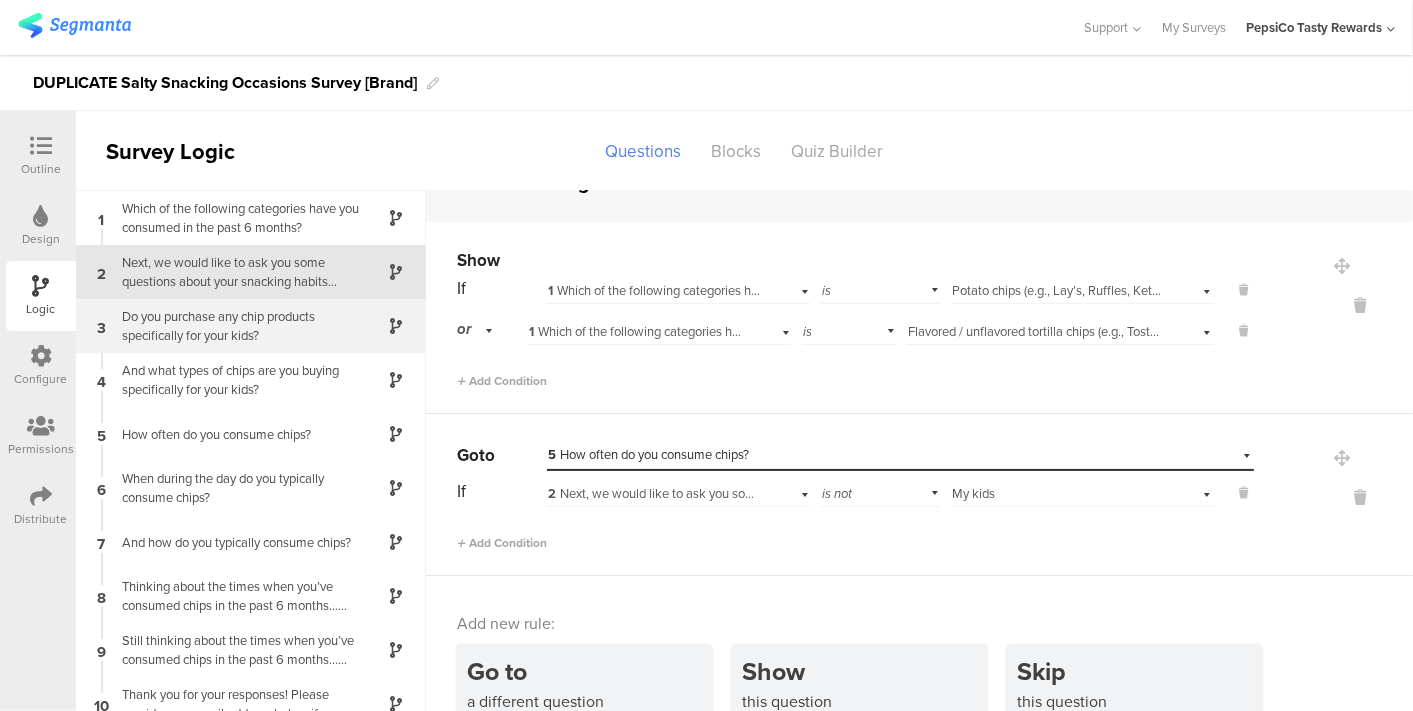 click on "Do you purchase any chip products specifically for your kids?" at bounding box center (235, 326) 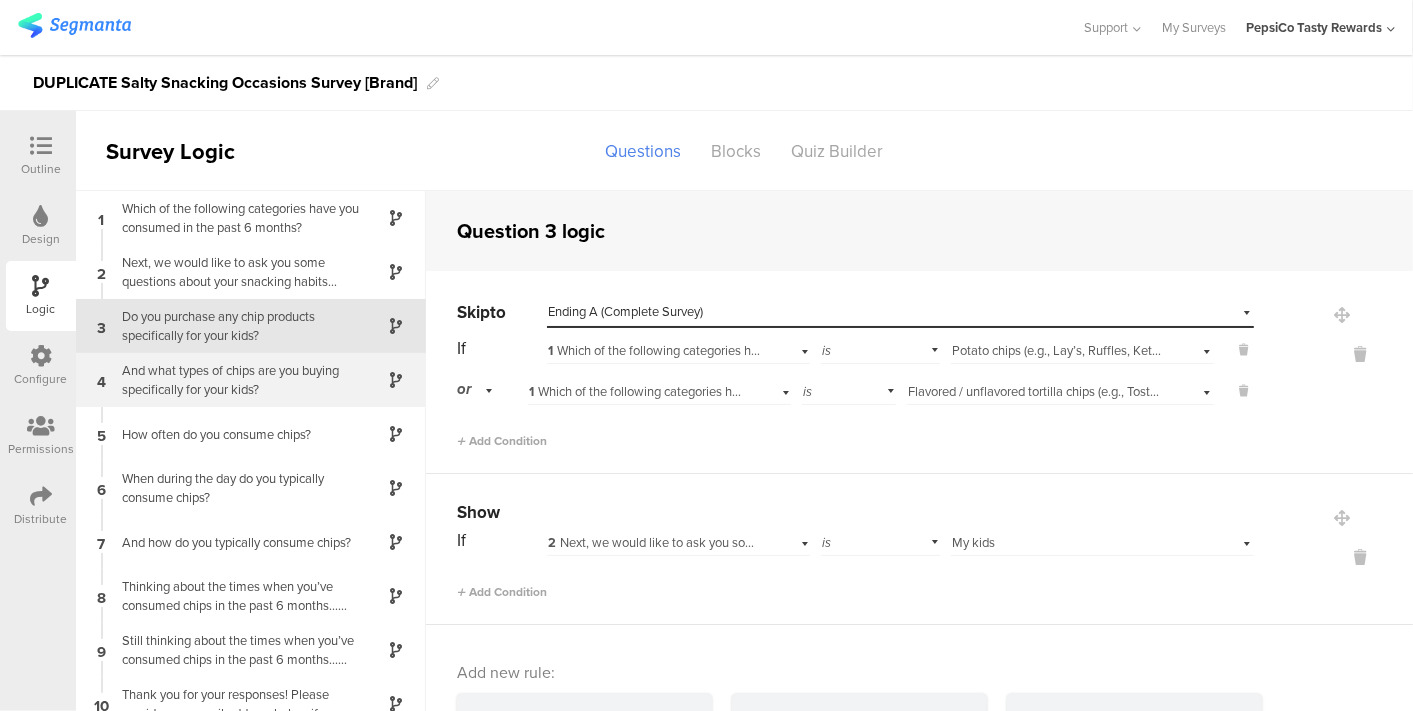 click on "And what types of chips are you buying specifically for your kids?" at bounding box center [235, 380] 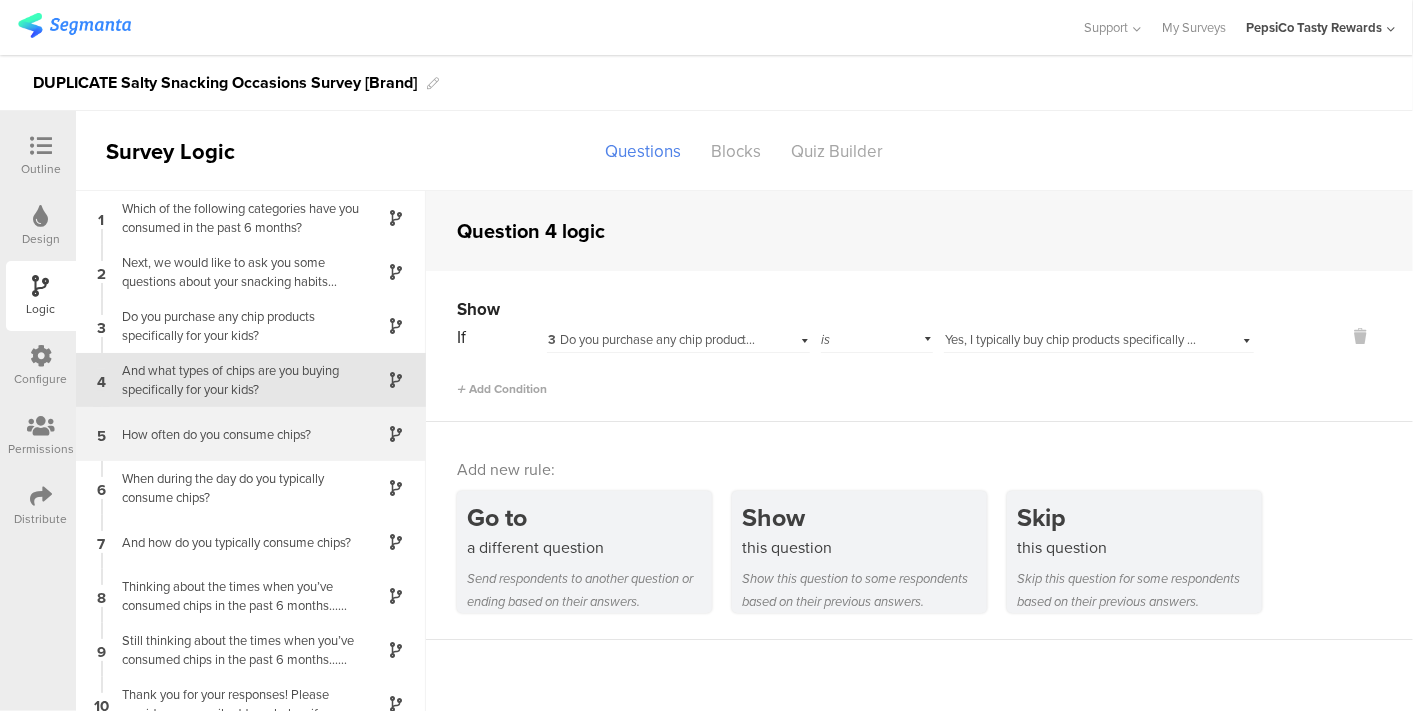 click on "5
How often do you consume chips?" at bounding box center [251, 434] 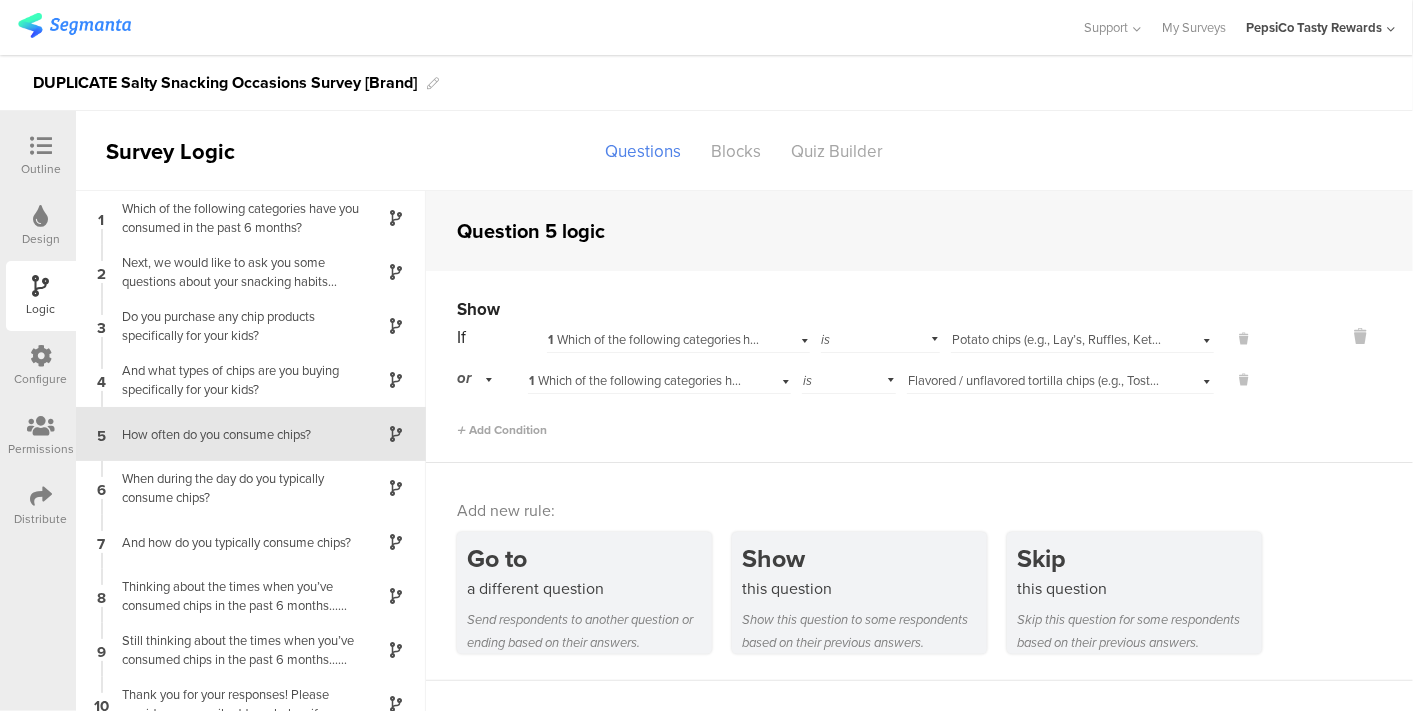 scroll, scrollTop: 20, scrollLeft: 0, axis: vertical 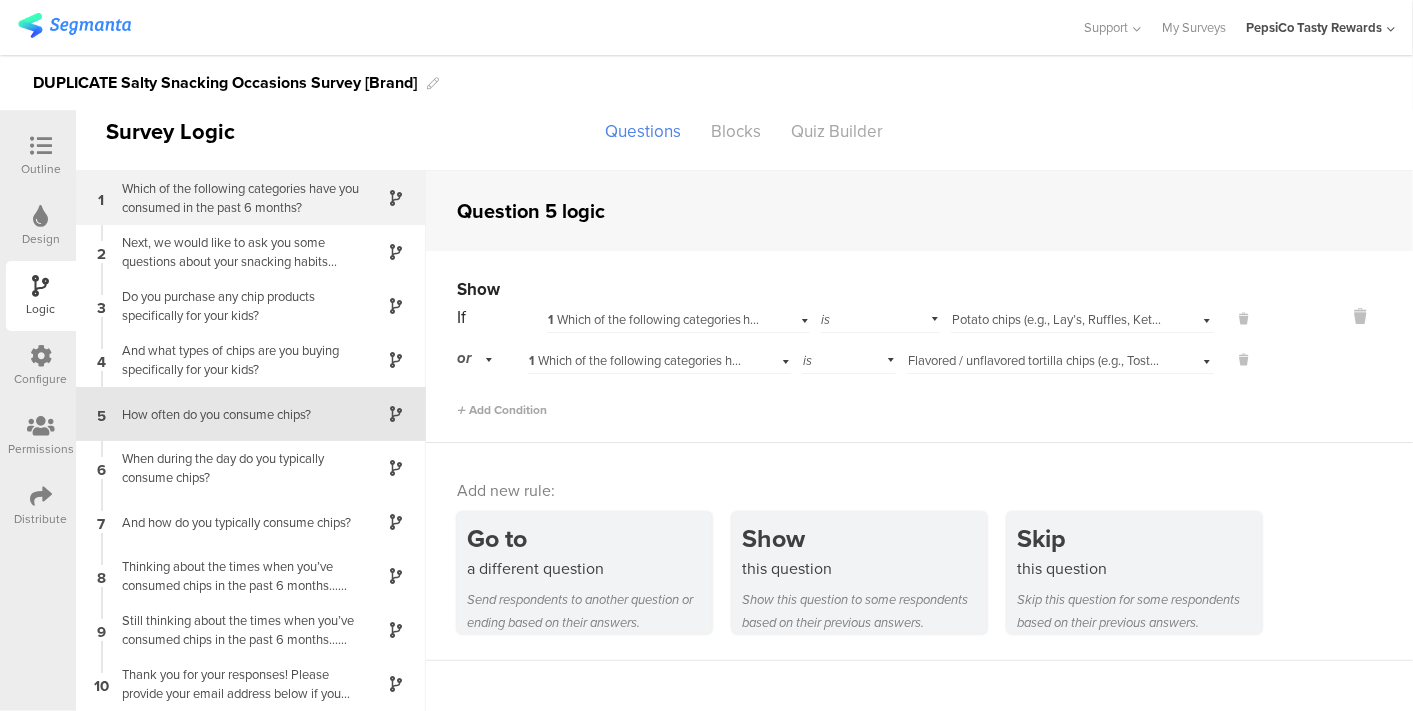 click on "Which of the following categories have you c﻿onsumed in the past 6 months?" at bounding box center (235, 198) 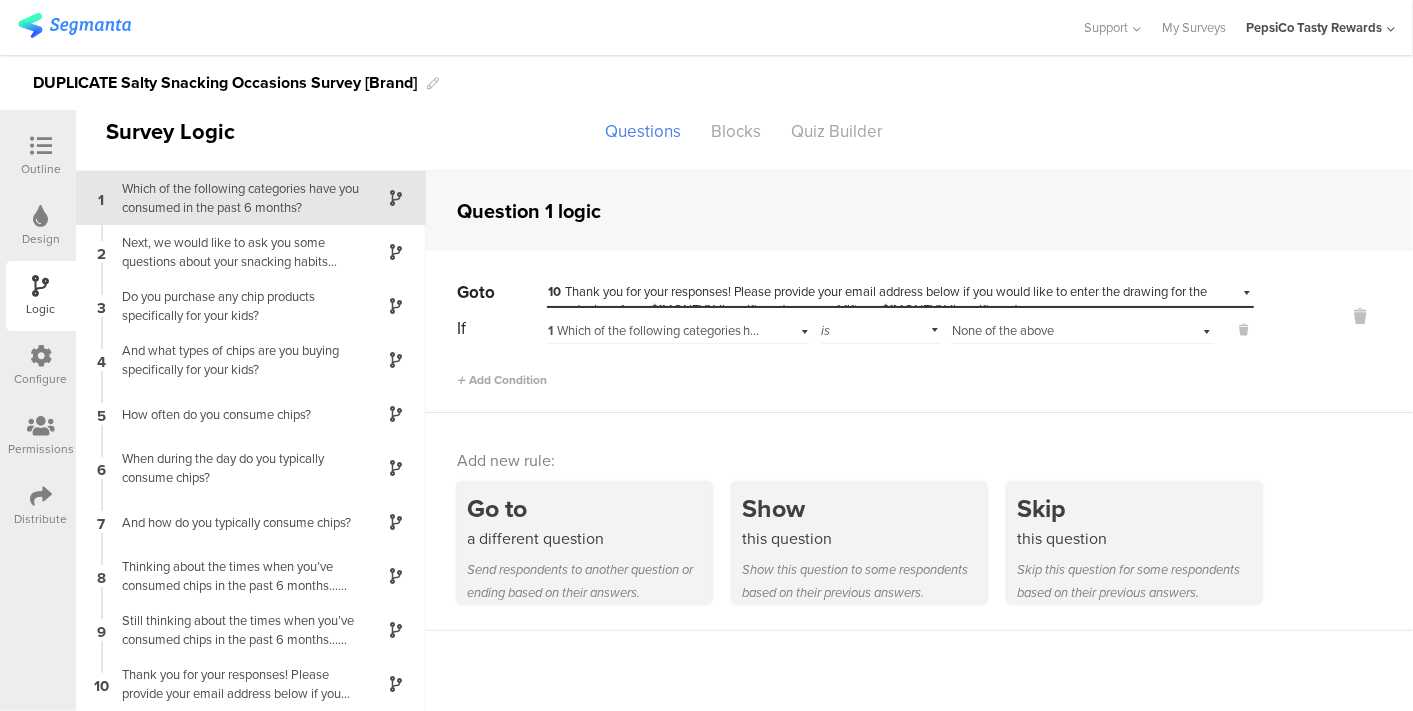 scroll, scrollTop: 0, scrollLeft: 0, axis: both 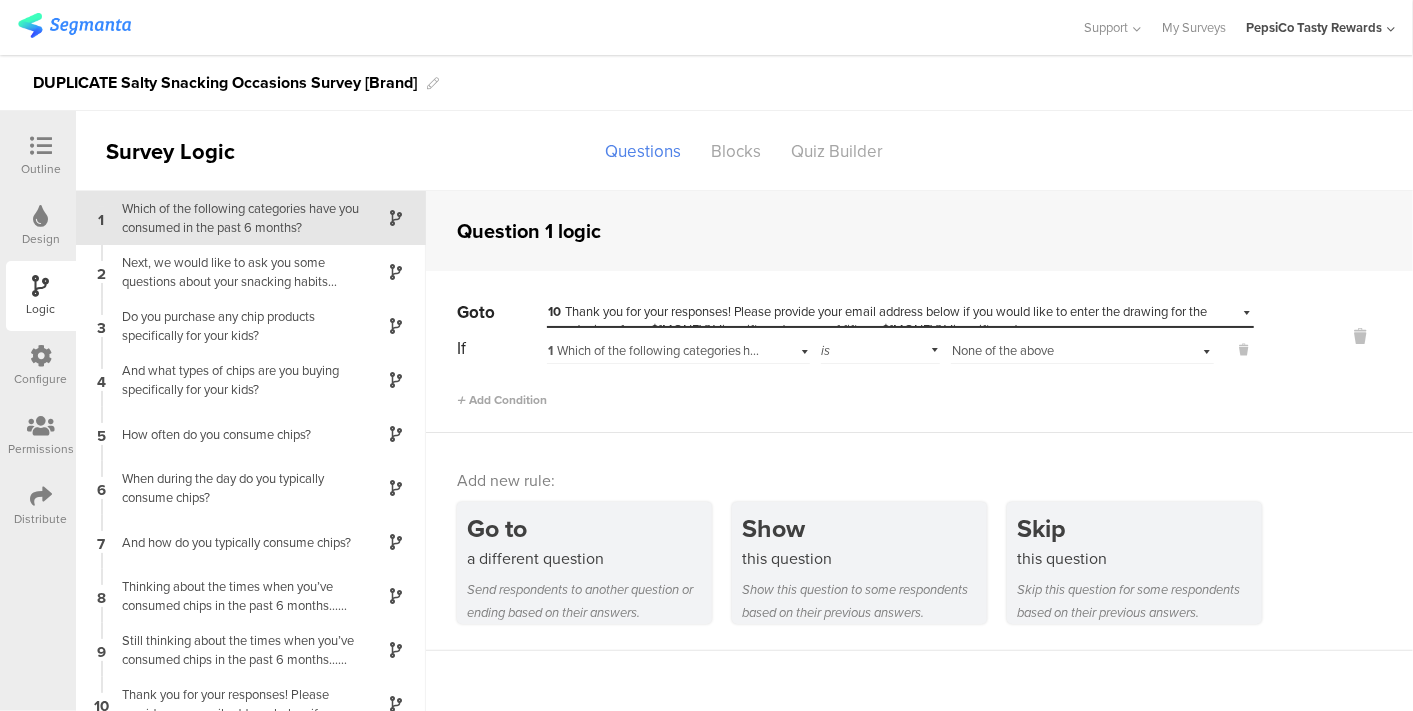 click on "Outline" at bounding box center (41, 156) 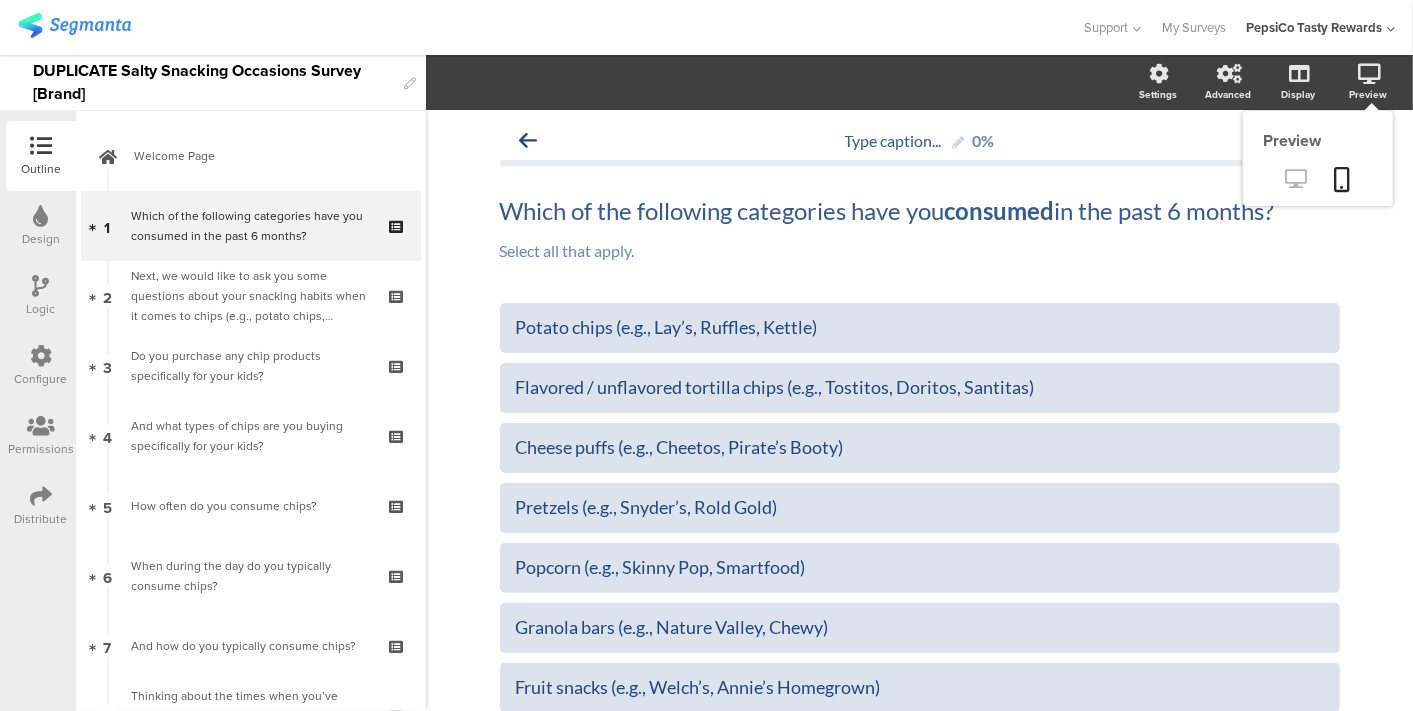 click 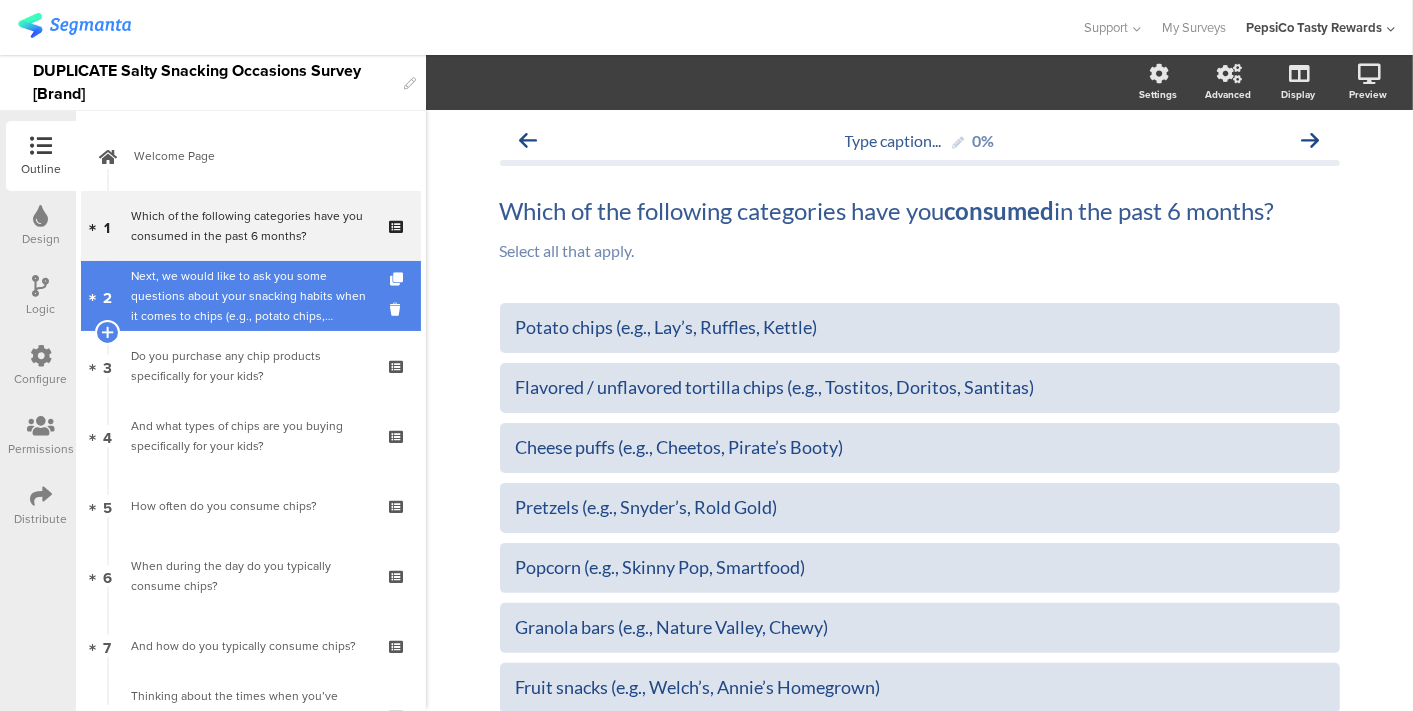 click on "Next, we would like to ask you some questions about your snacking habits when it comes to chips (e.g., potato chips, flavored / unflavored tortilla chips, etc.) First, who in your household is typically eating chips?" at bounding box center [250, 296] 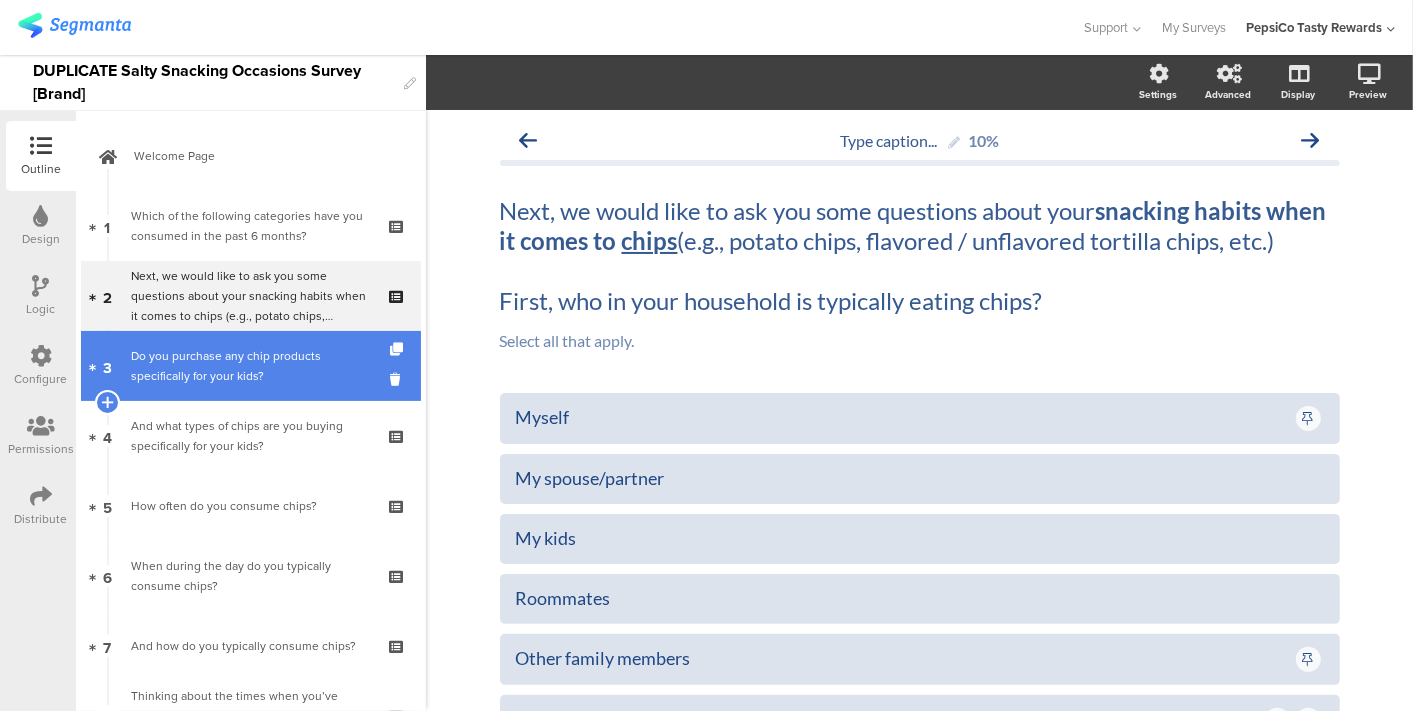 click on "Do you purchase any chip products specifically for your kids?" at bounding box center [250, 366] 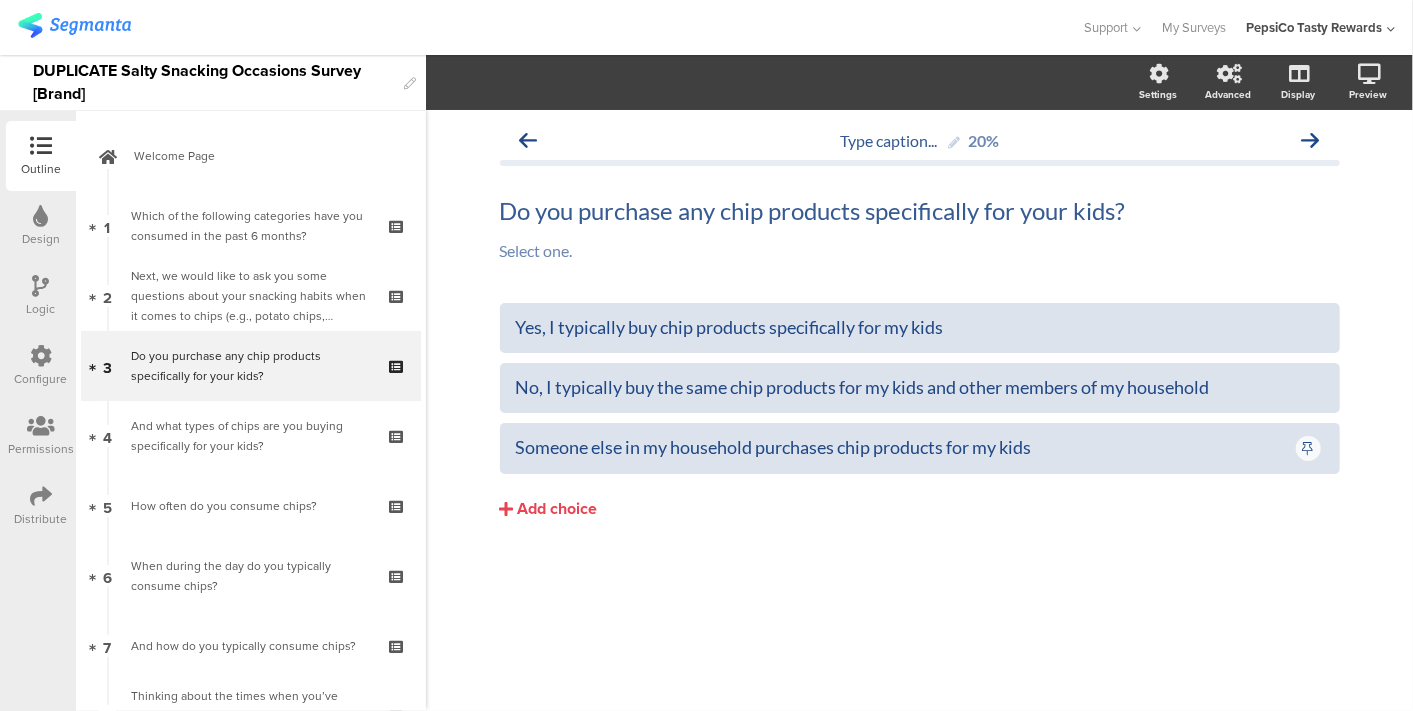 click at bounding box center (41, 286) 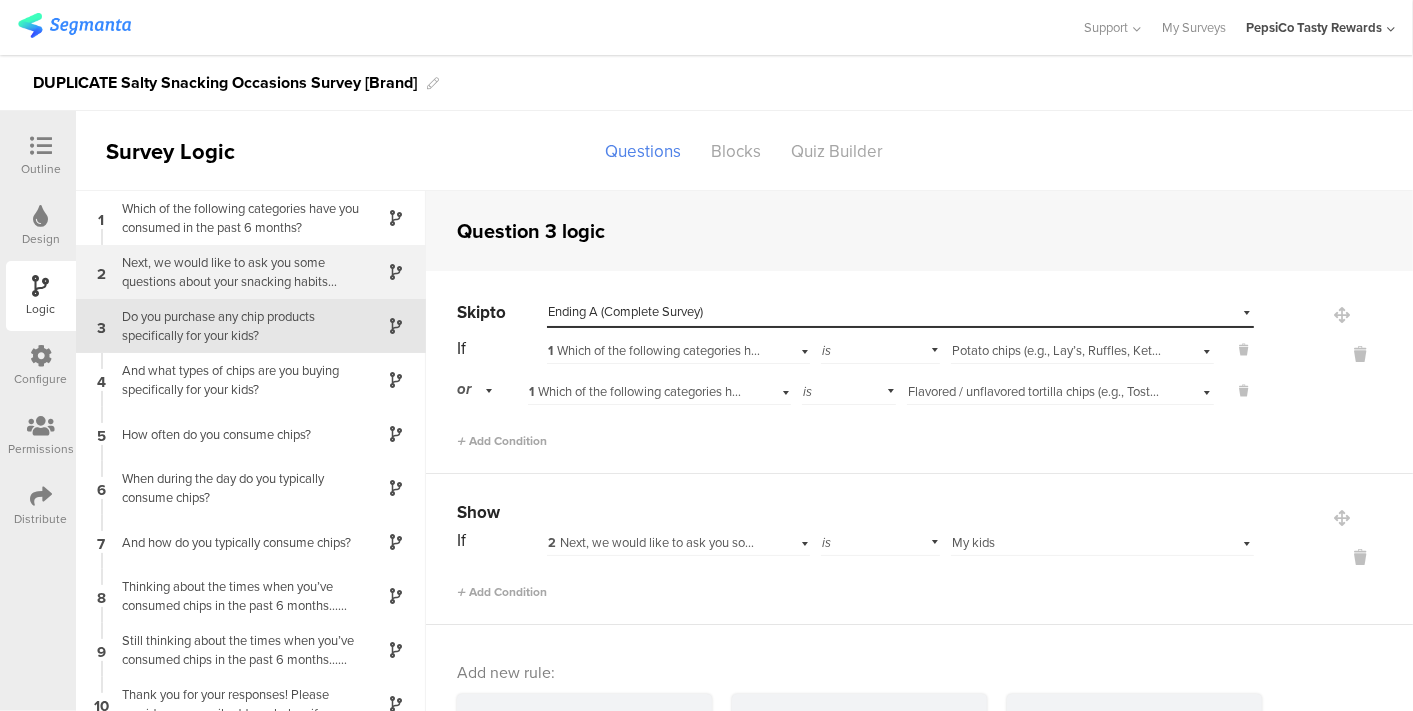 click on "Next, we would like to ask you some questions about your snacking habits when it comes to chips (e.g., potato chips, flavored / unflavored tortilla chips, etc.) First, who in your household is typically eating chips?" at bounding box center [235, 272] 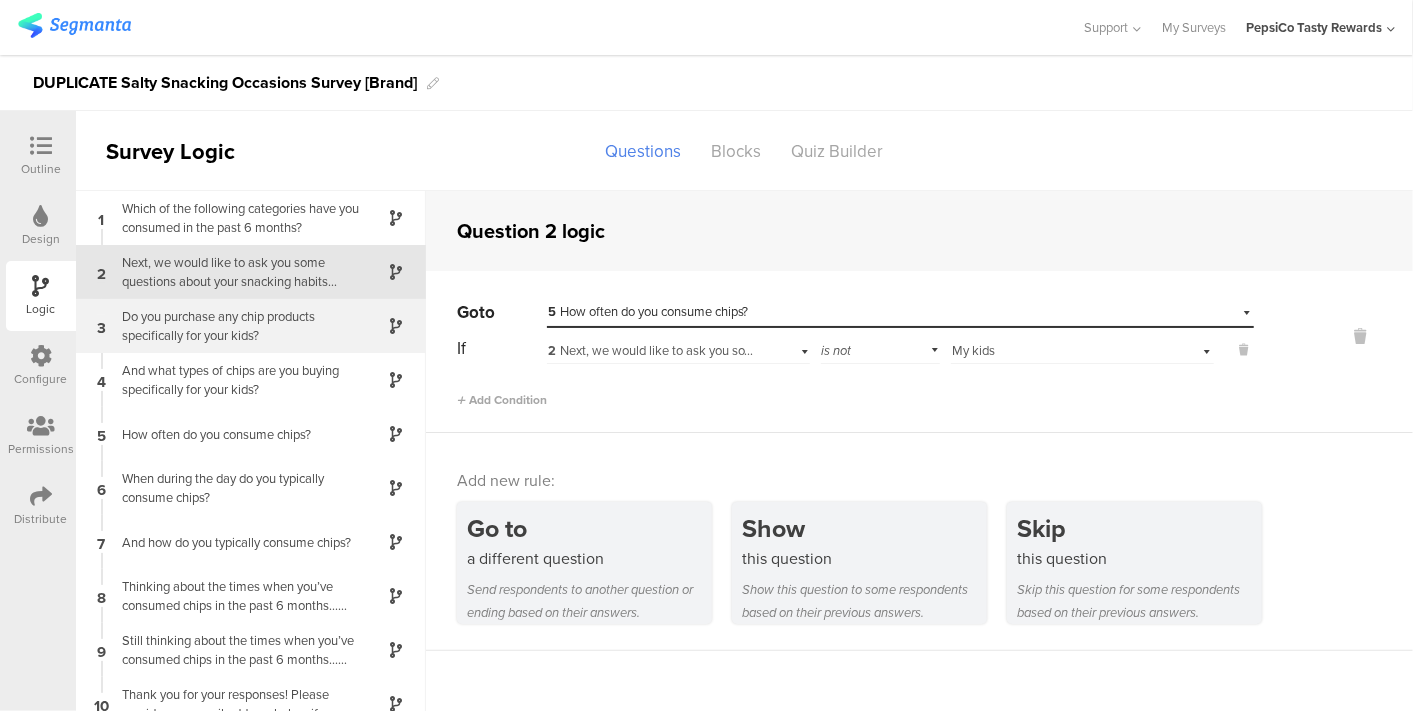 click on "Do you purchase any chip products specifically for your kids?" at bounding box center [235, 326] 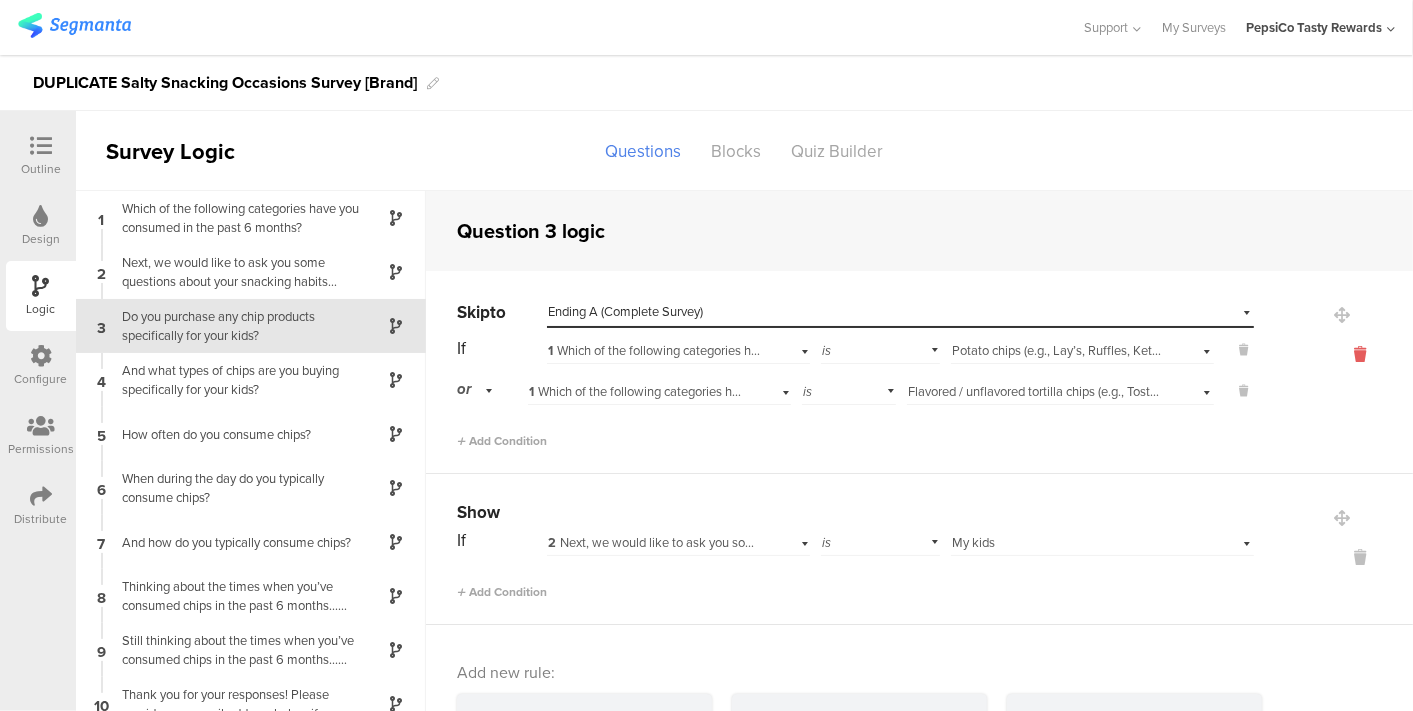 click at bounding box center [1360, 354] 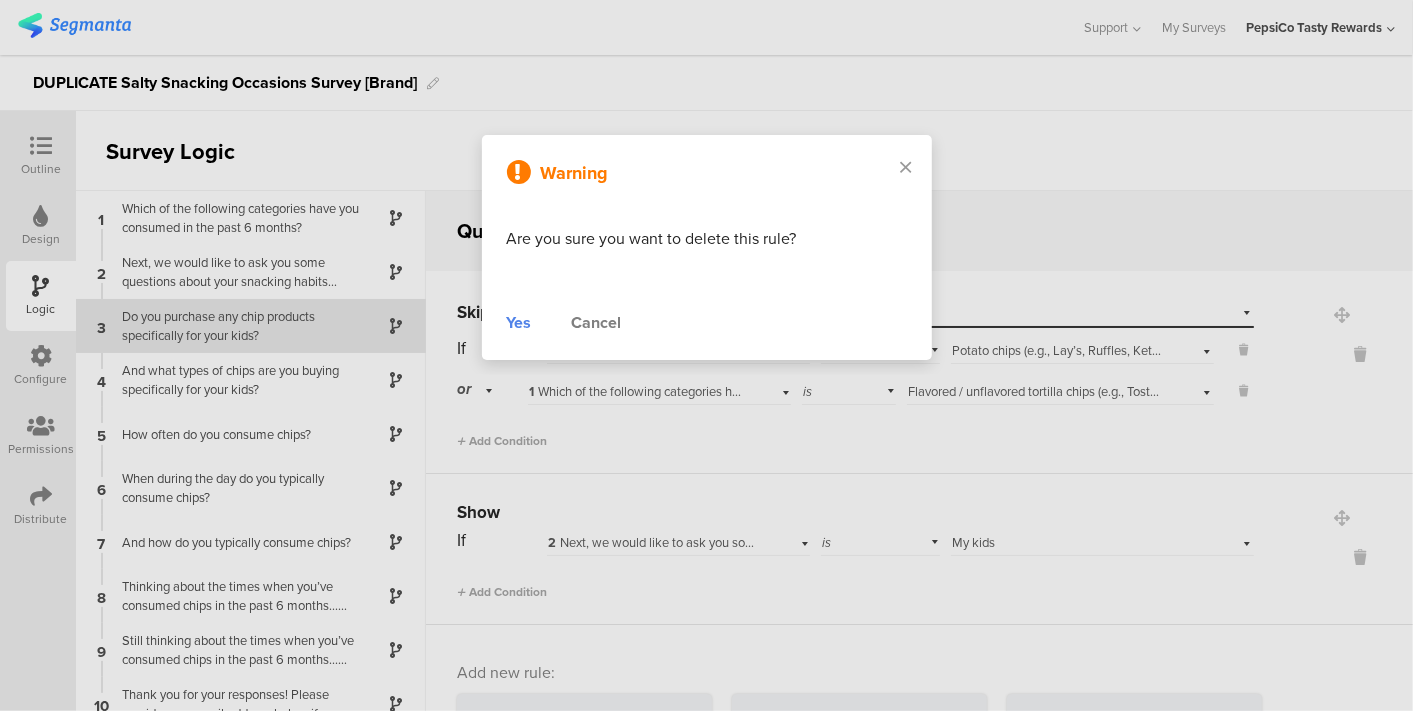 click on "Yes" at bounding box center (519, 323) 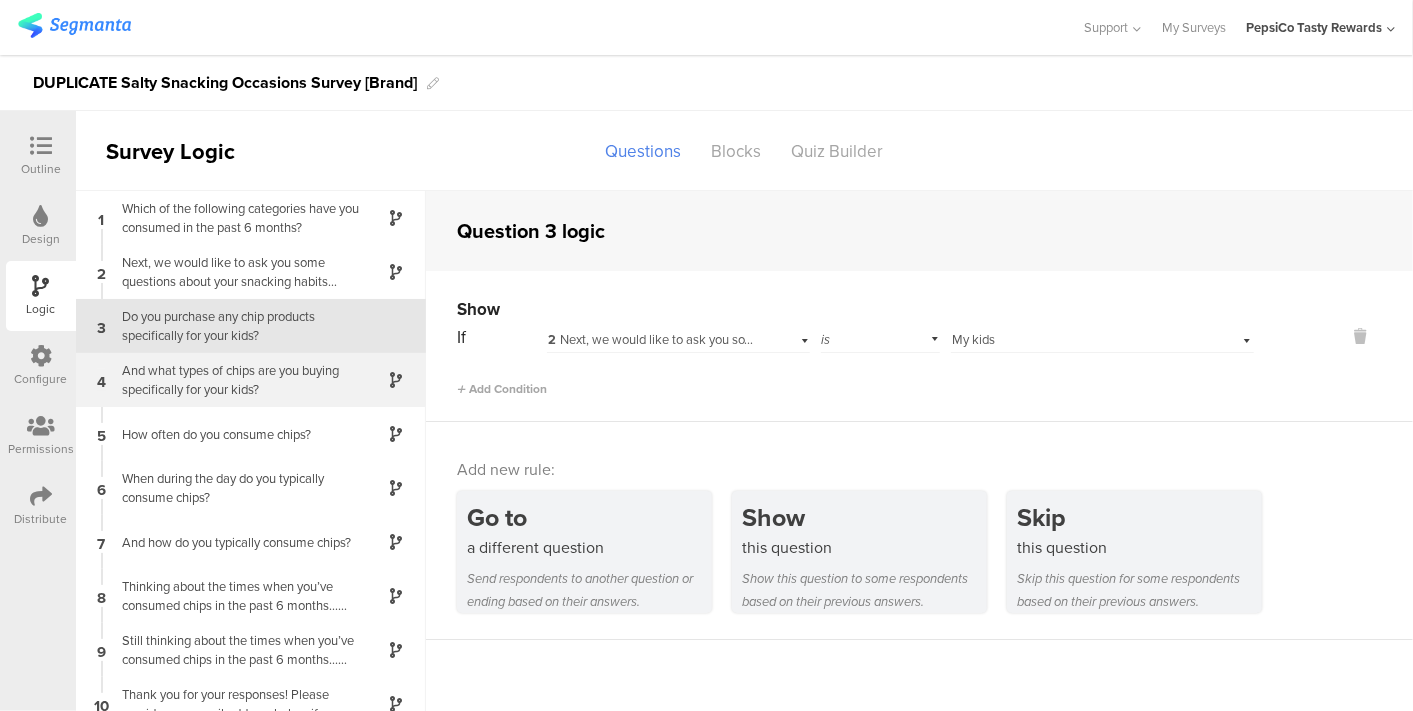 click on "And what types of chips are you buying specifically for your kids?" at bounding box center [235, 380] 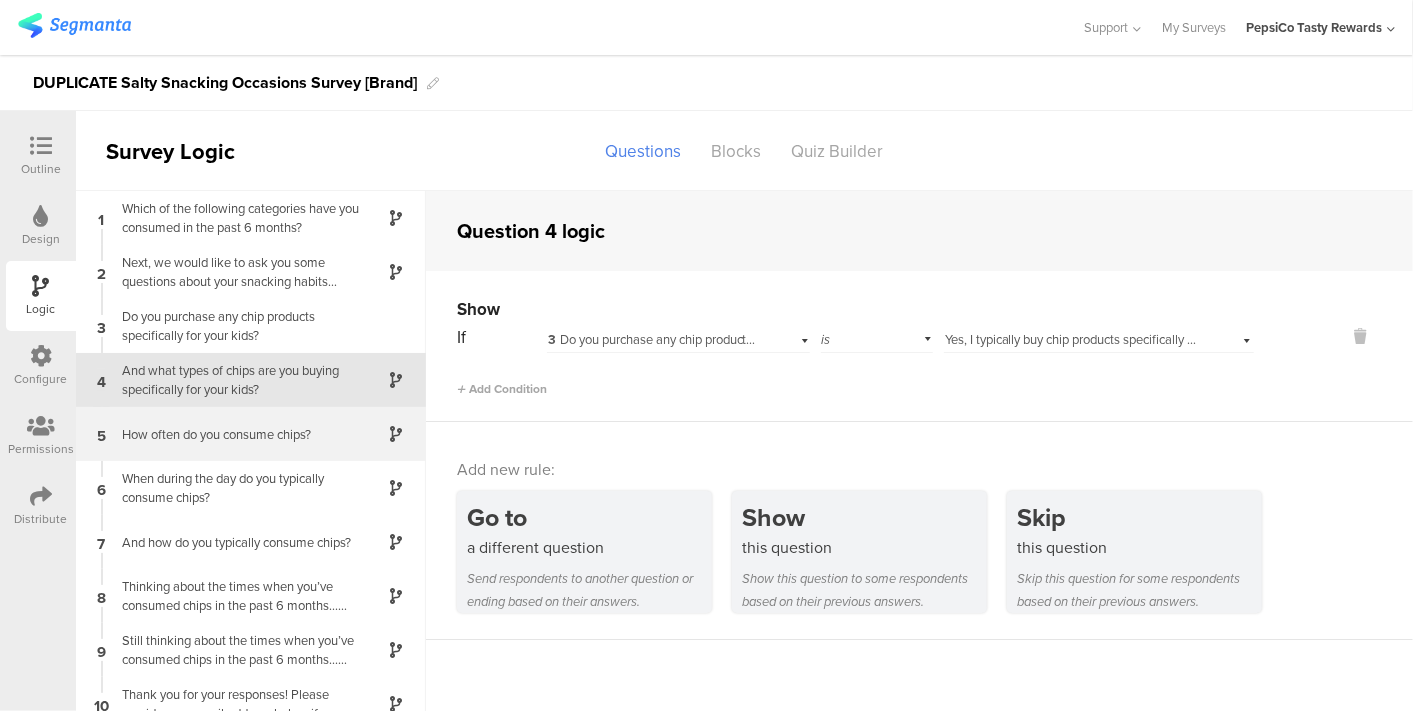 click on "How often do you consume chips?" at bounding box center [235, 434] 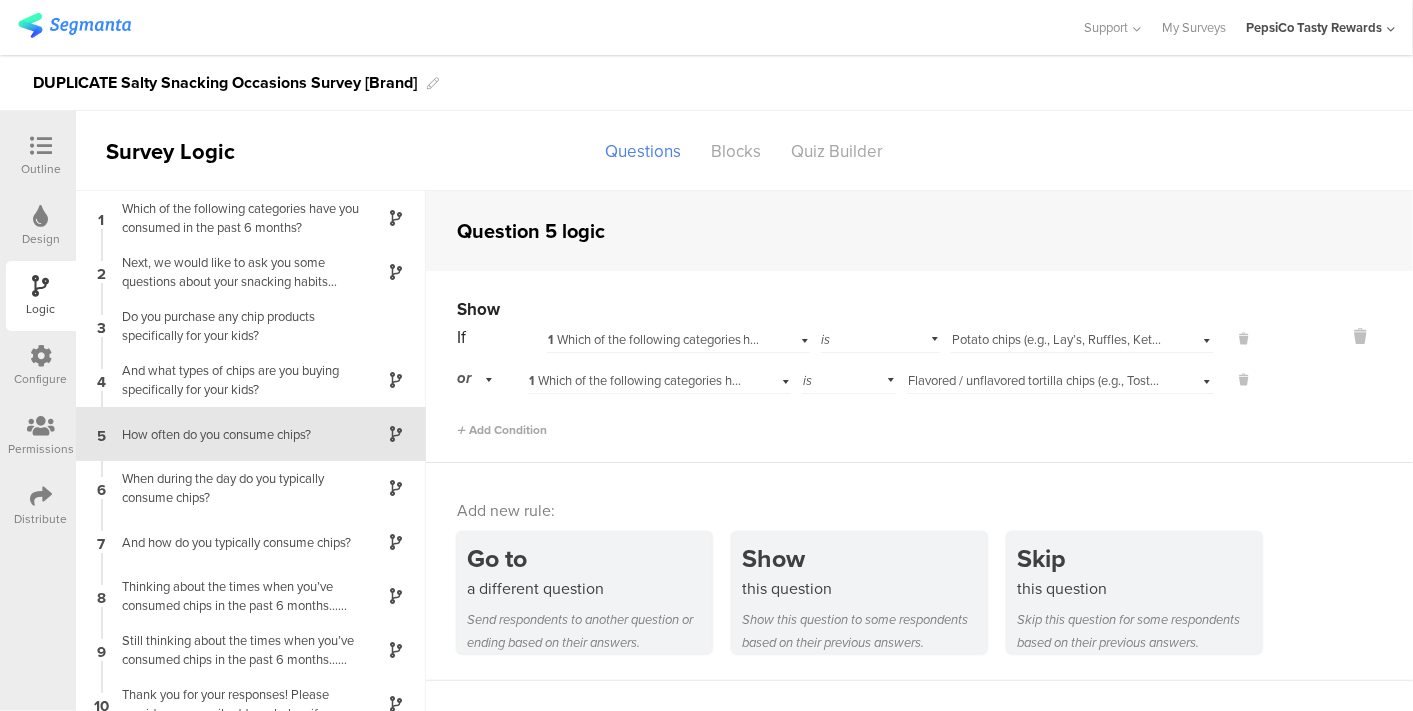 scroll, scrollTop: 20, scrollLeft: 0, axis: vertical 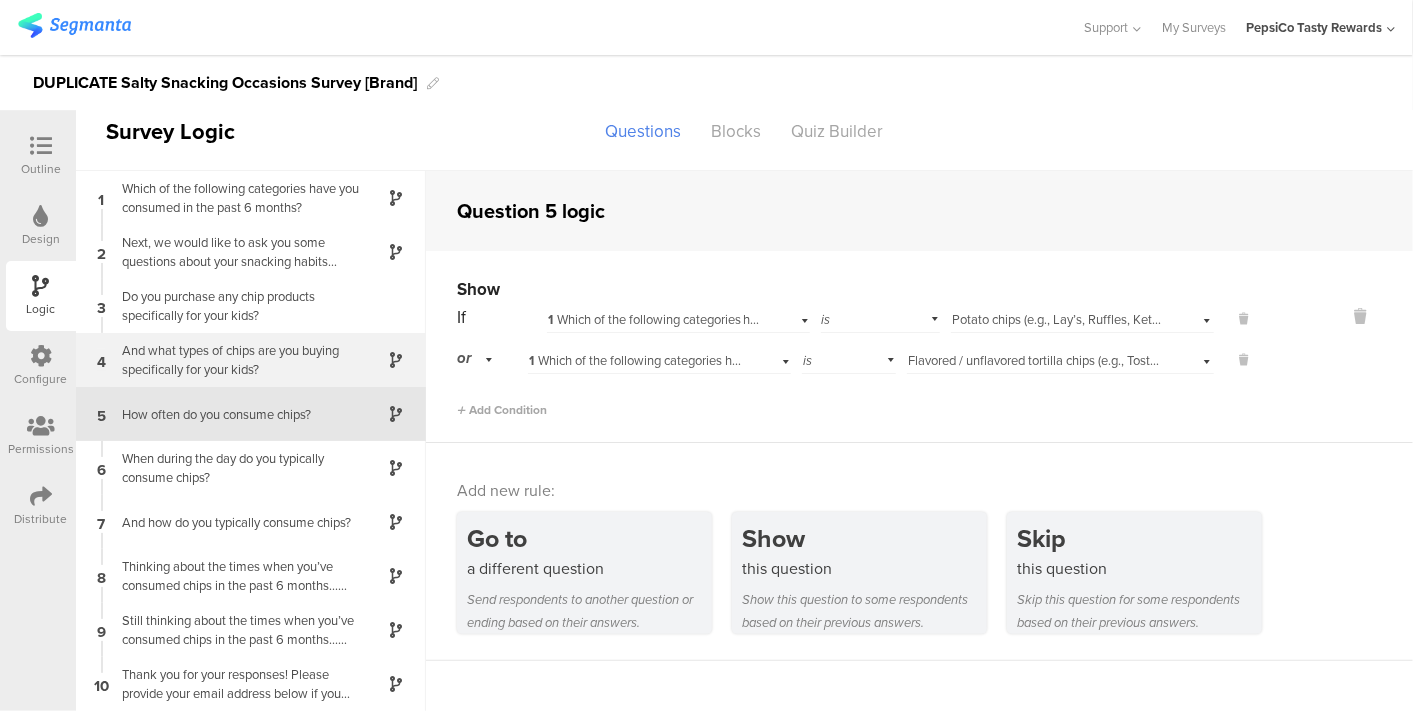 click on "And what types of chips are you buying specifically for your kids?" at bounding box center [235, 360] 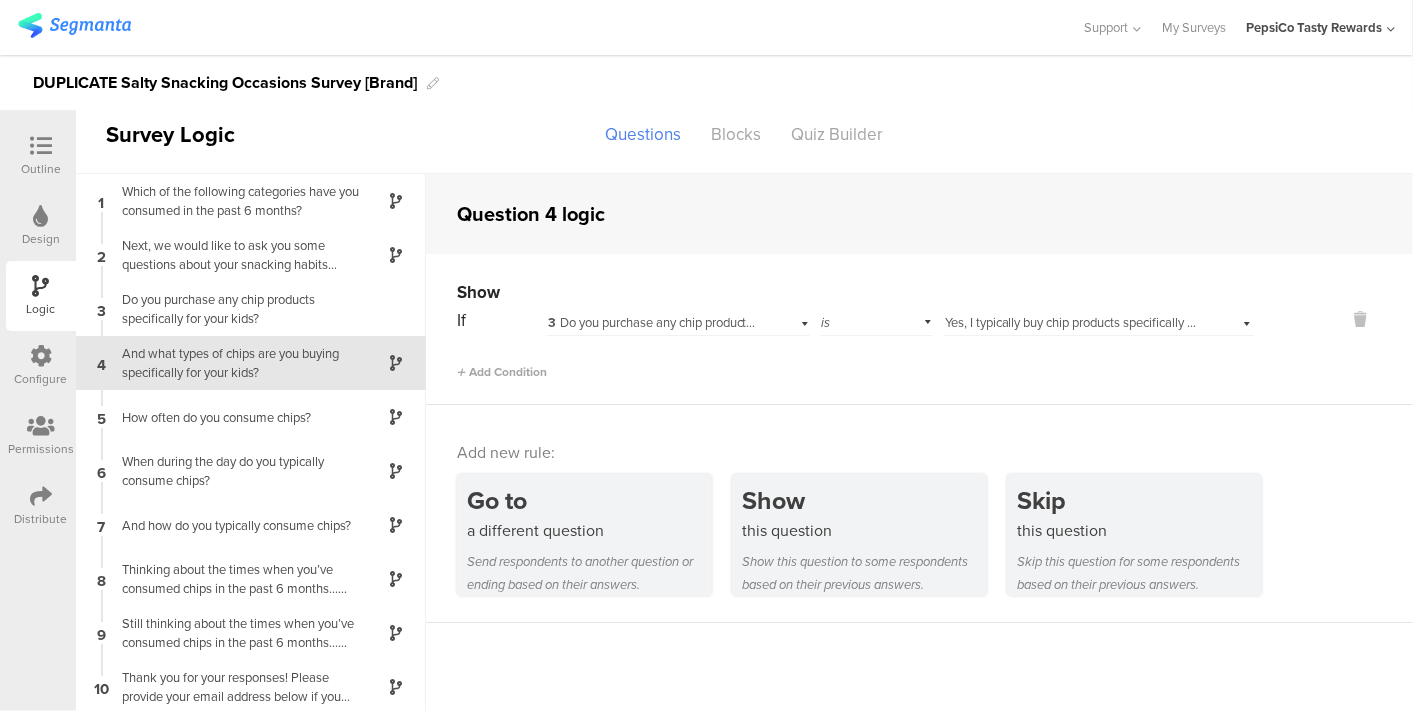 scroll, scrollTop: 0, scrollLeft: 0, axis: both 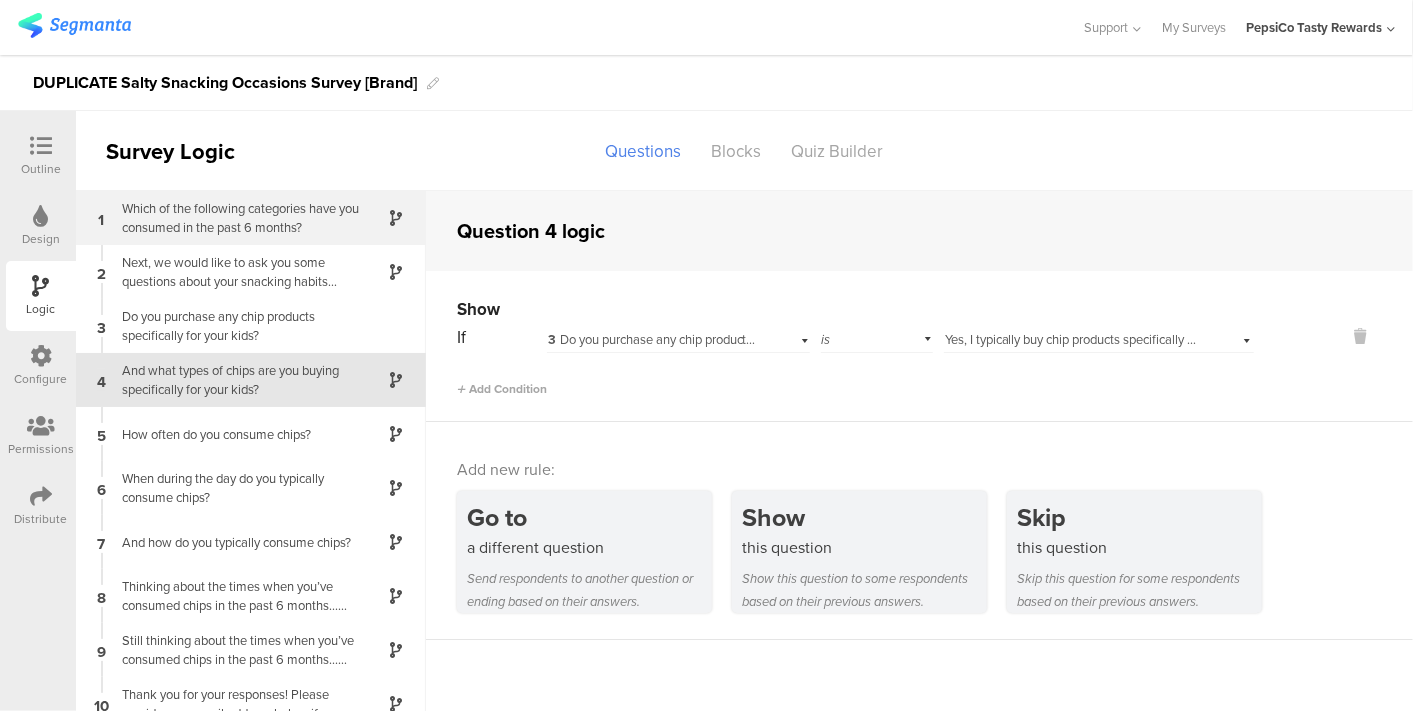 click on "Which of the following categories have you c﻿onsumed in the past 6 months?" at bounding box center (235, 218) 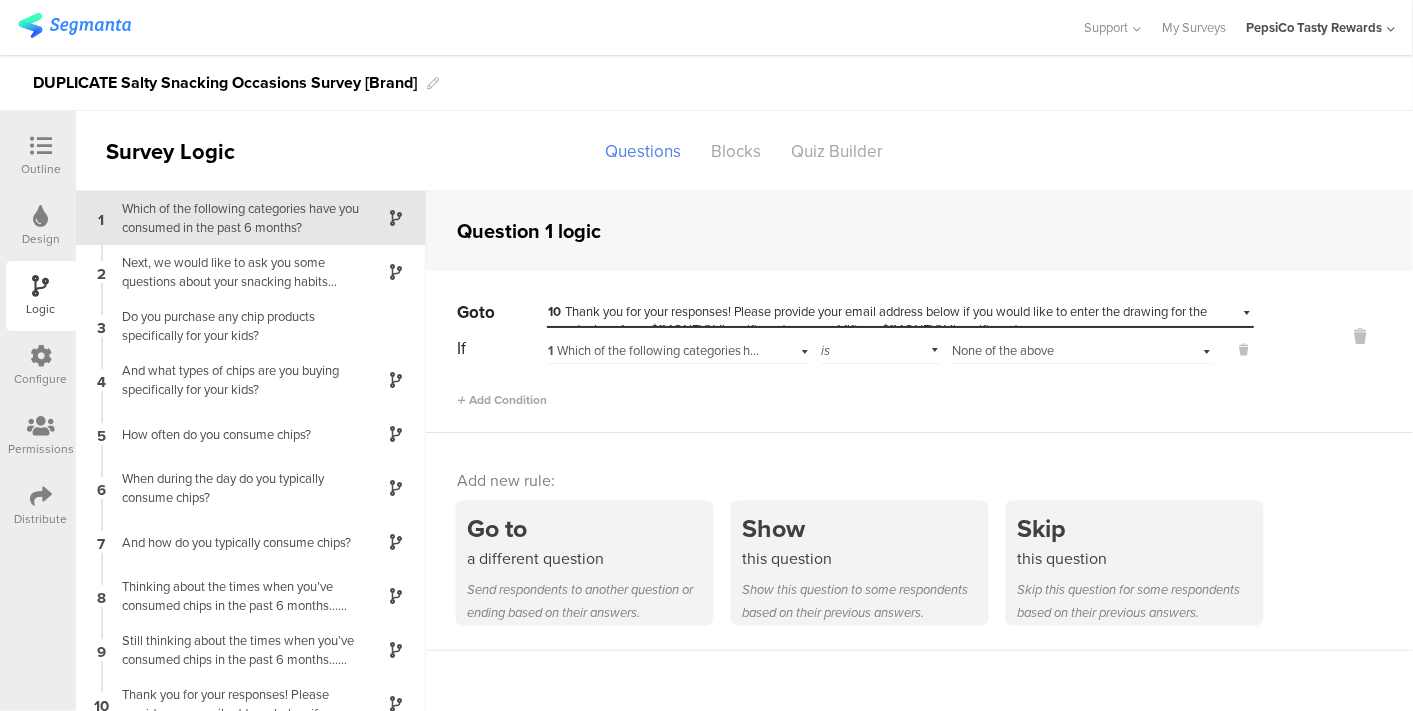 click on "Outline" at bounding box center (41, 169) 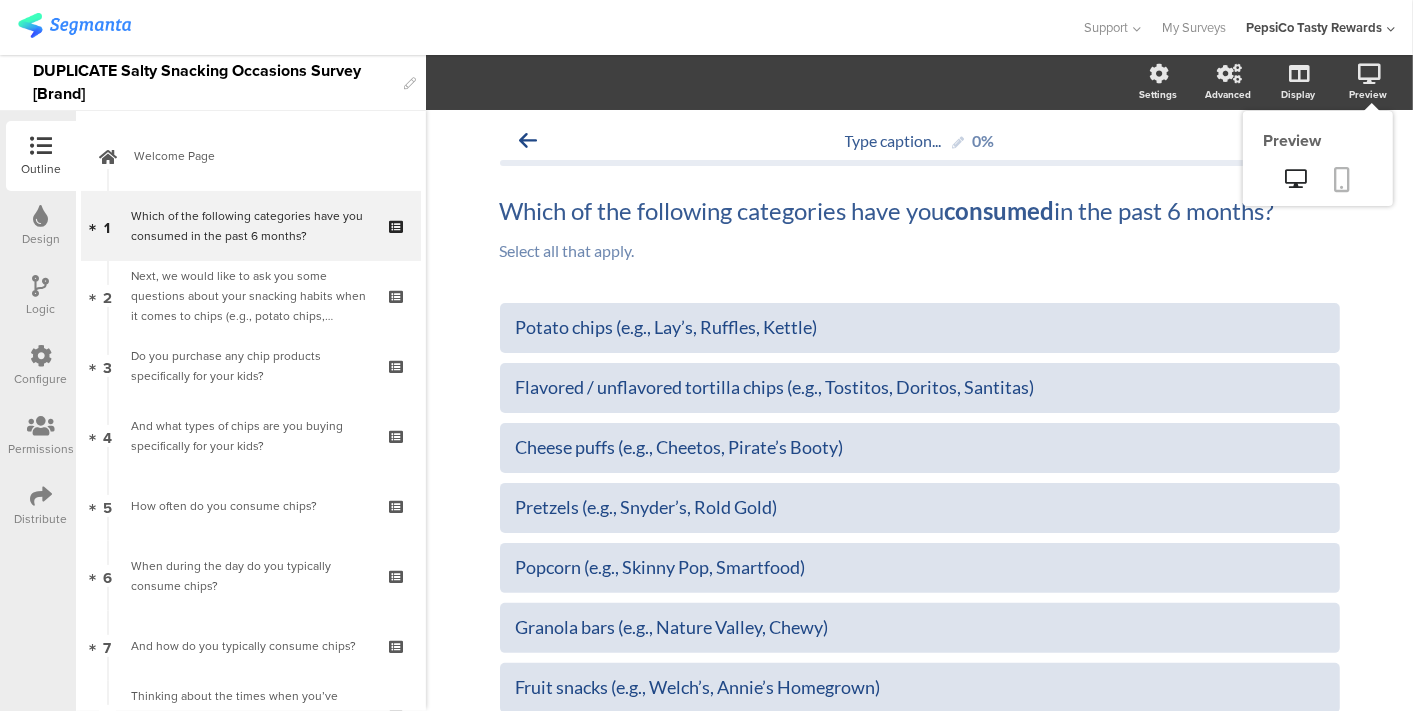 click 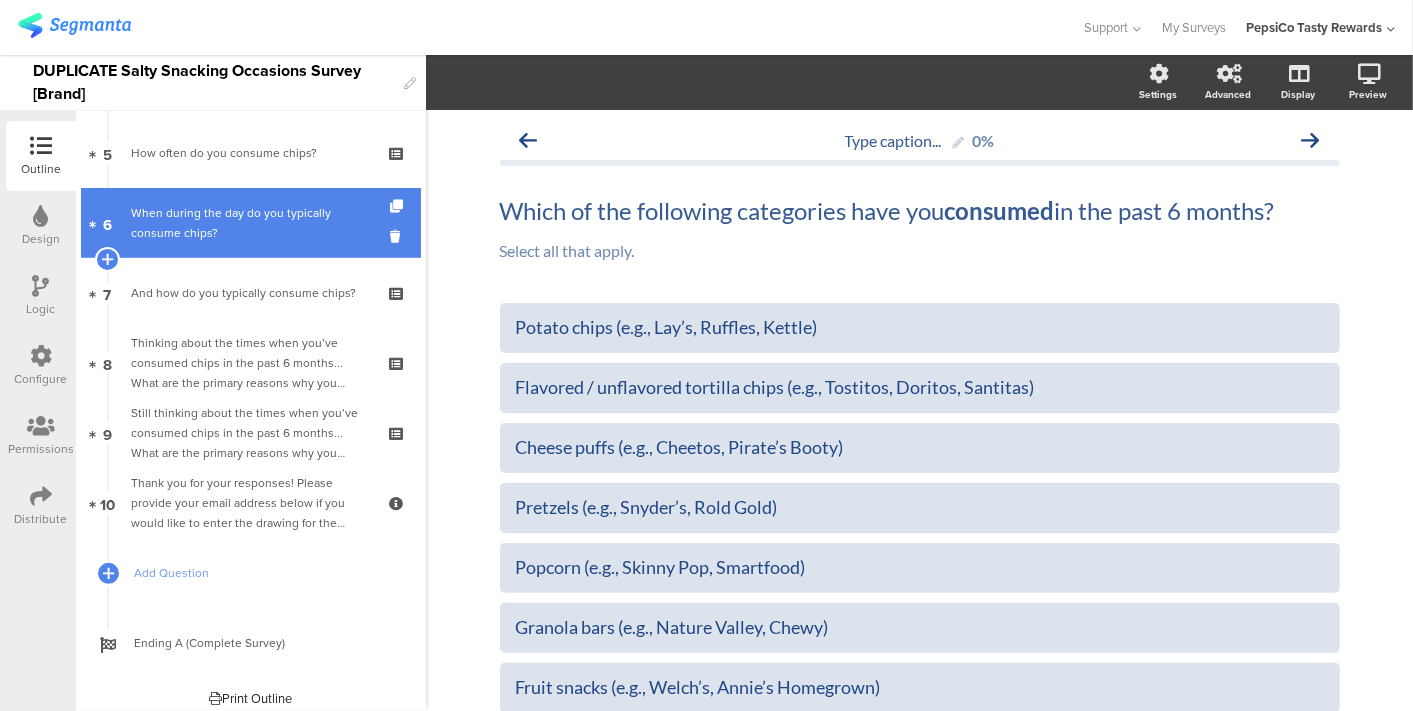 scroll, scrollTop: 364, scrollLeft: 0, axis: vertical 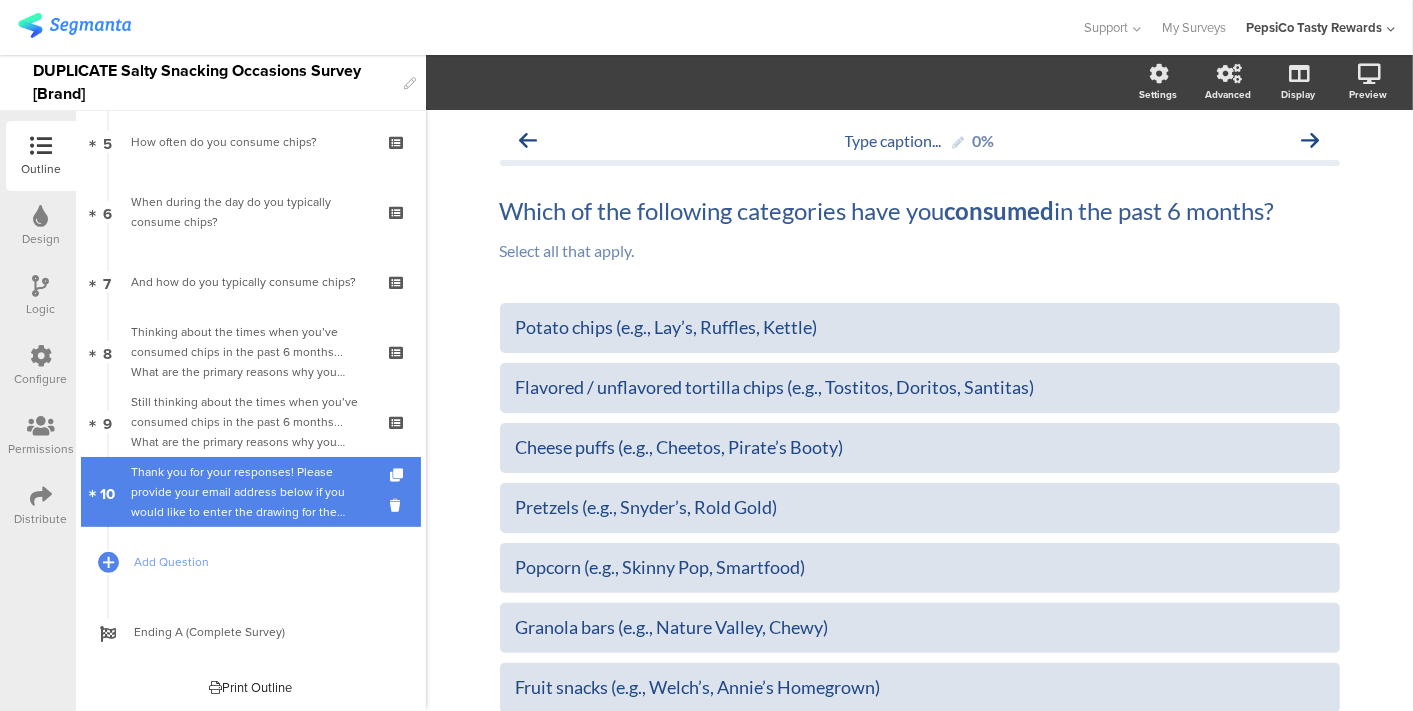 click on "Thank you for your responses! Please provide your email address below if you would like to enter the drawing for the grand prize of one $150 Visa gift card, or one of fifteen $50 Visa gift cards." at bounding box center (250, 492) 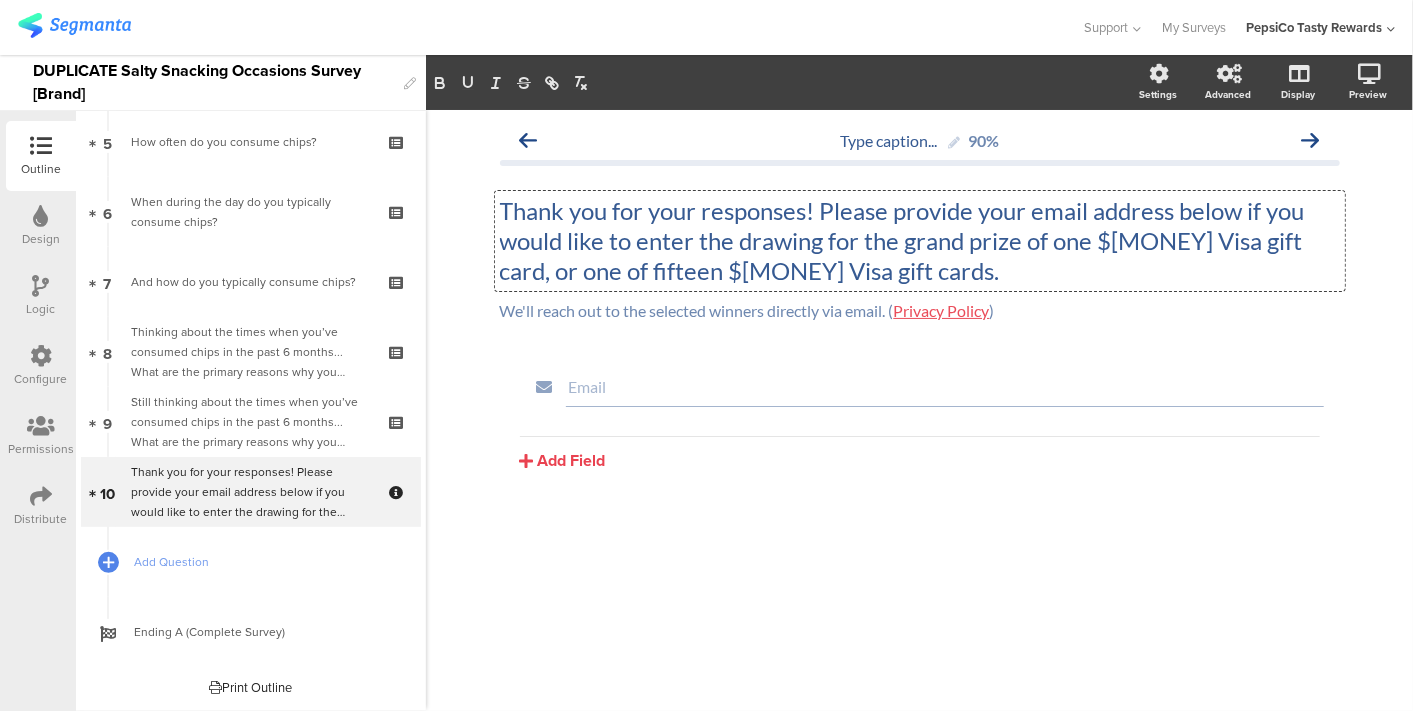 drag, startPoint x: 834, startPoint y: 278, endPoint x: 898, endPoint y: 245, distance: 72.00694 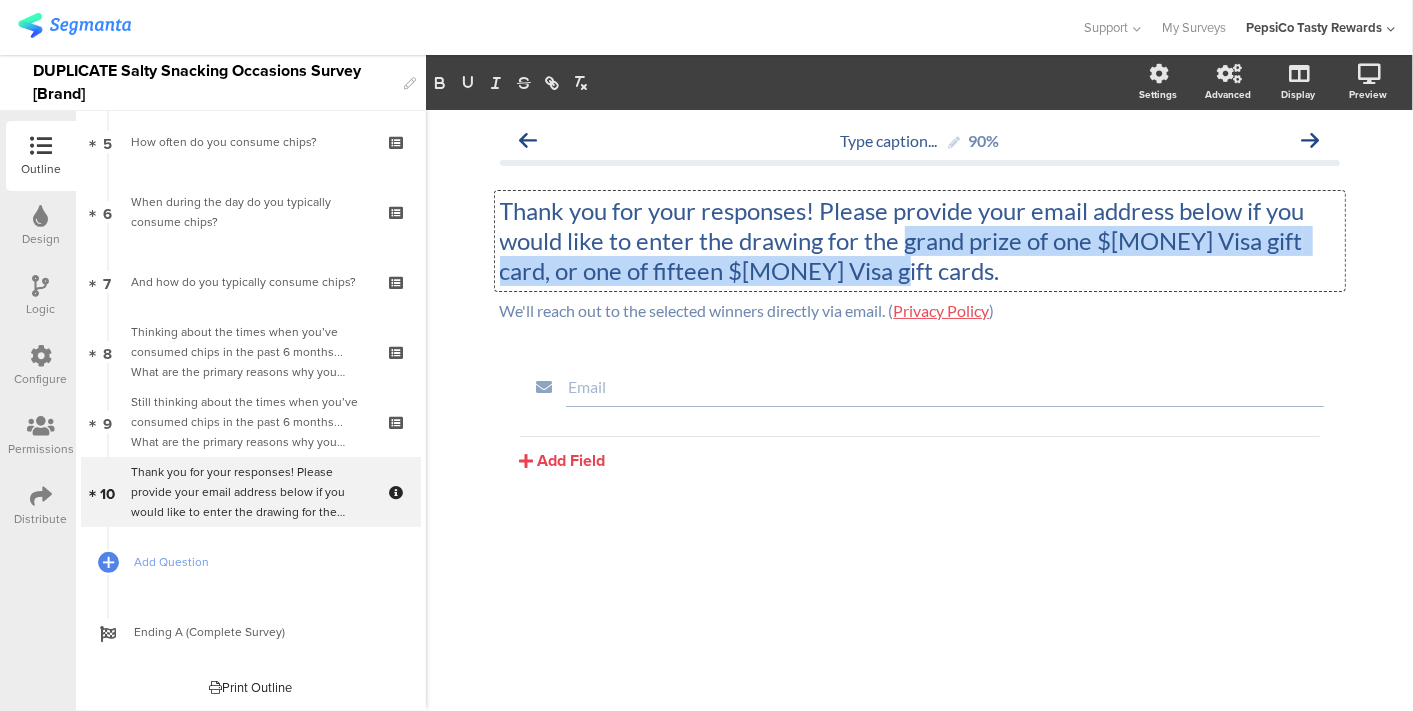 drag, startPoint x: 905, startPoint y: 241, endPoint x: 831, endPoint y: 274, distance: 81.02469 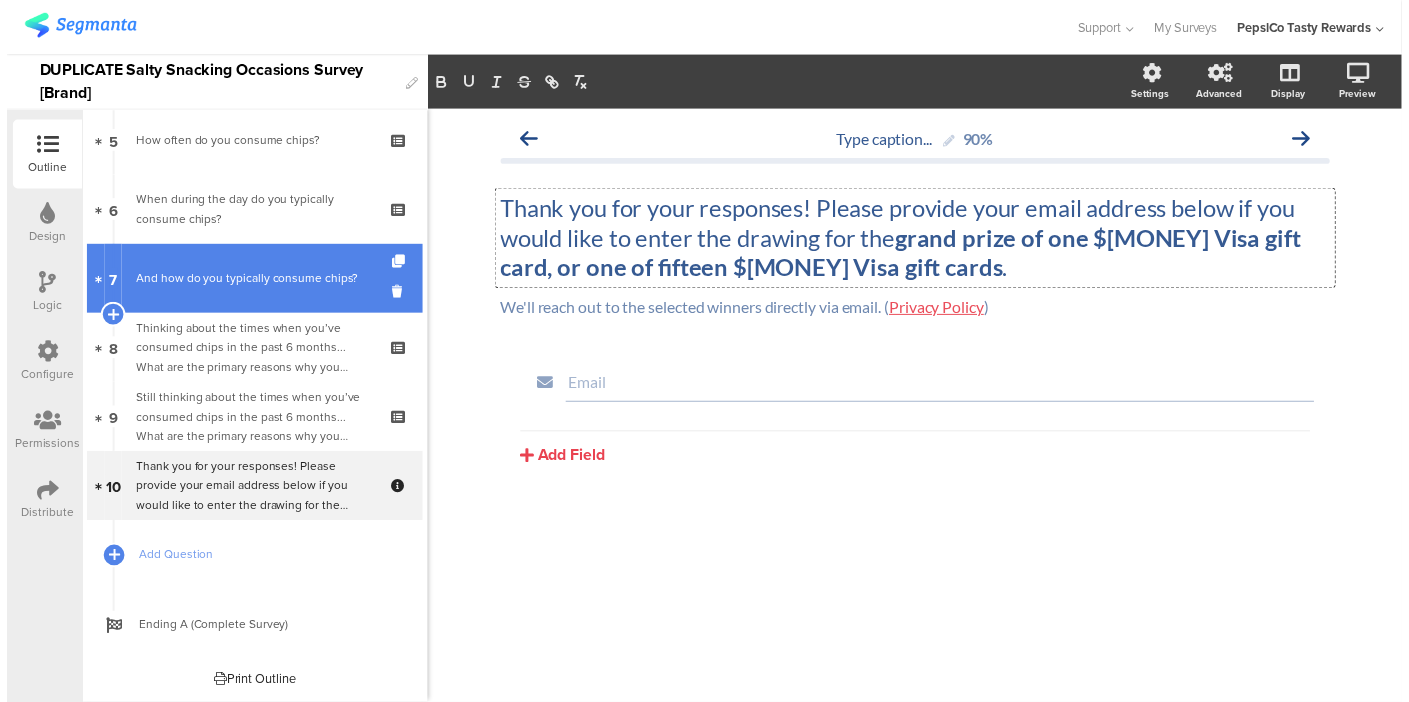 scroll, scrollTop: 0, scrollLeft: 0, axis: both 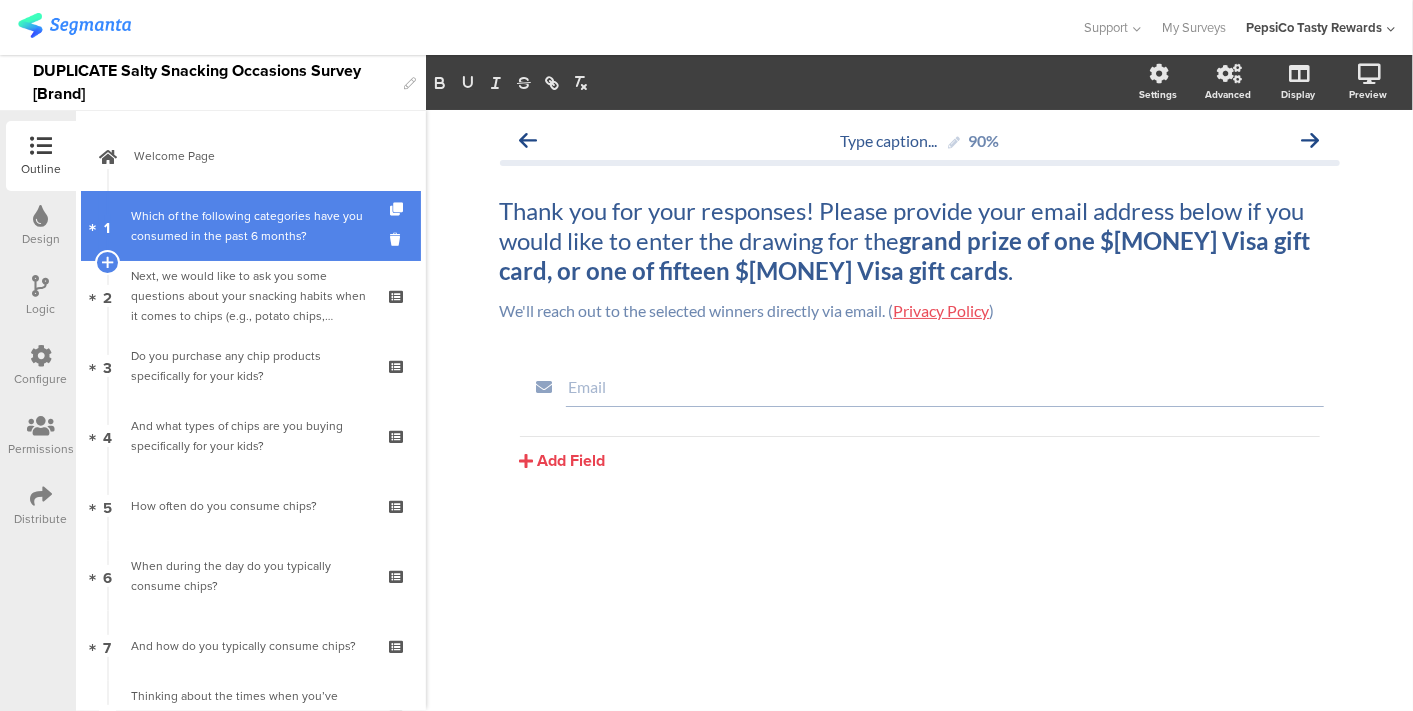 click on "1
Which of the following categories have you c﻿onsumed in the past 6 months?" at bounding box center (251, 226) 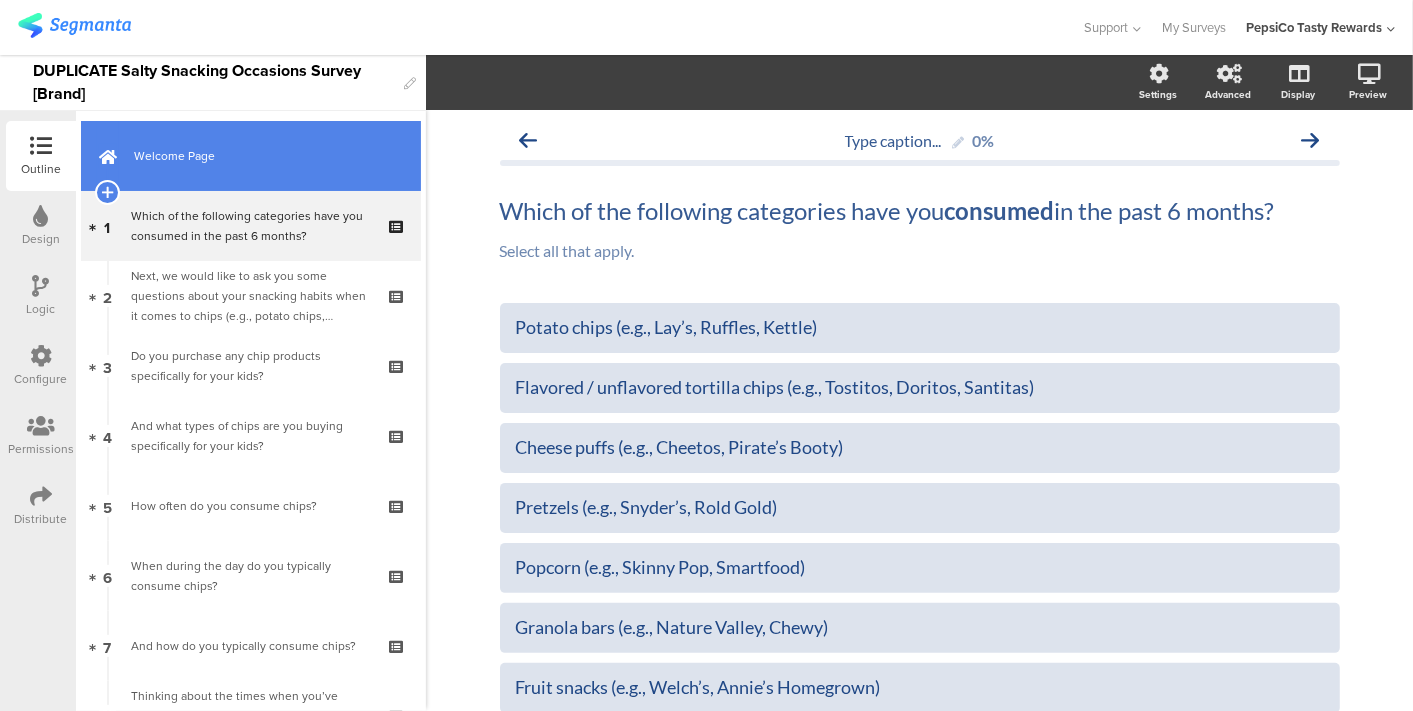 click on "Welcome Page" at bounding box center (251, 156) 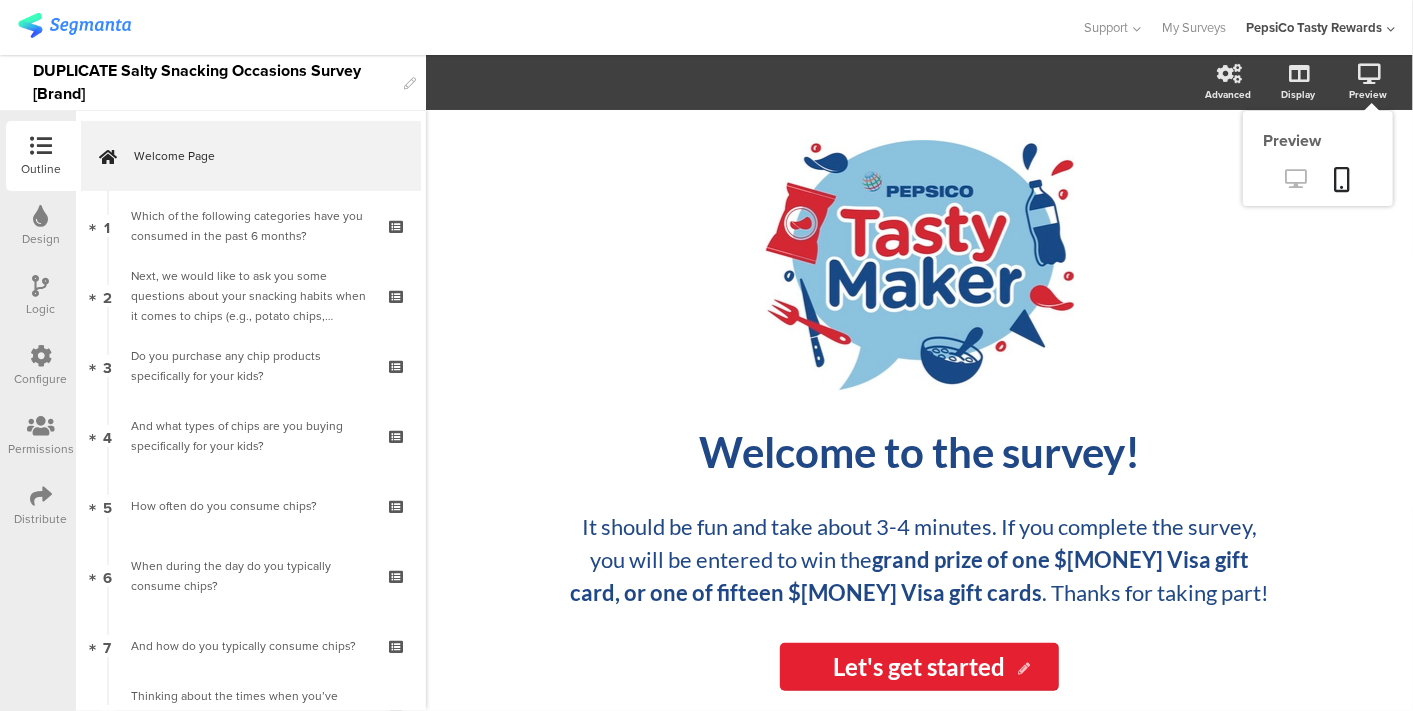 click 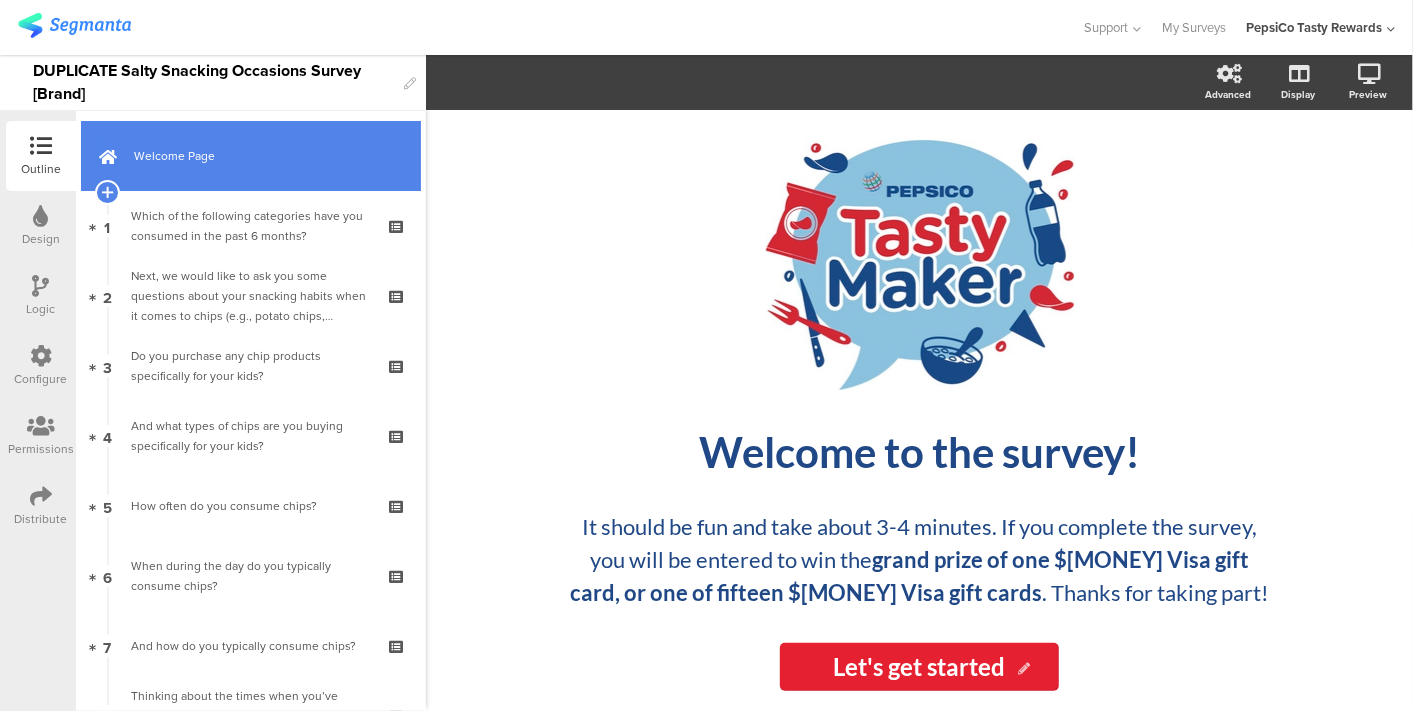 click on "Welcome Page" at bounding box center [251, 156] 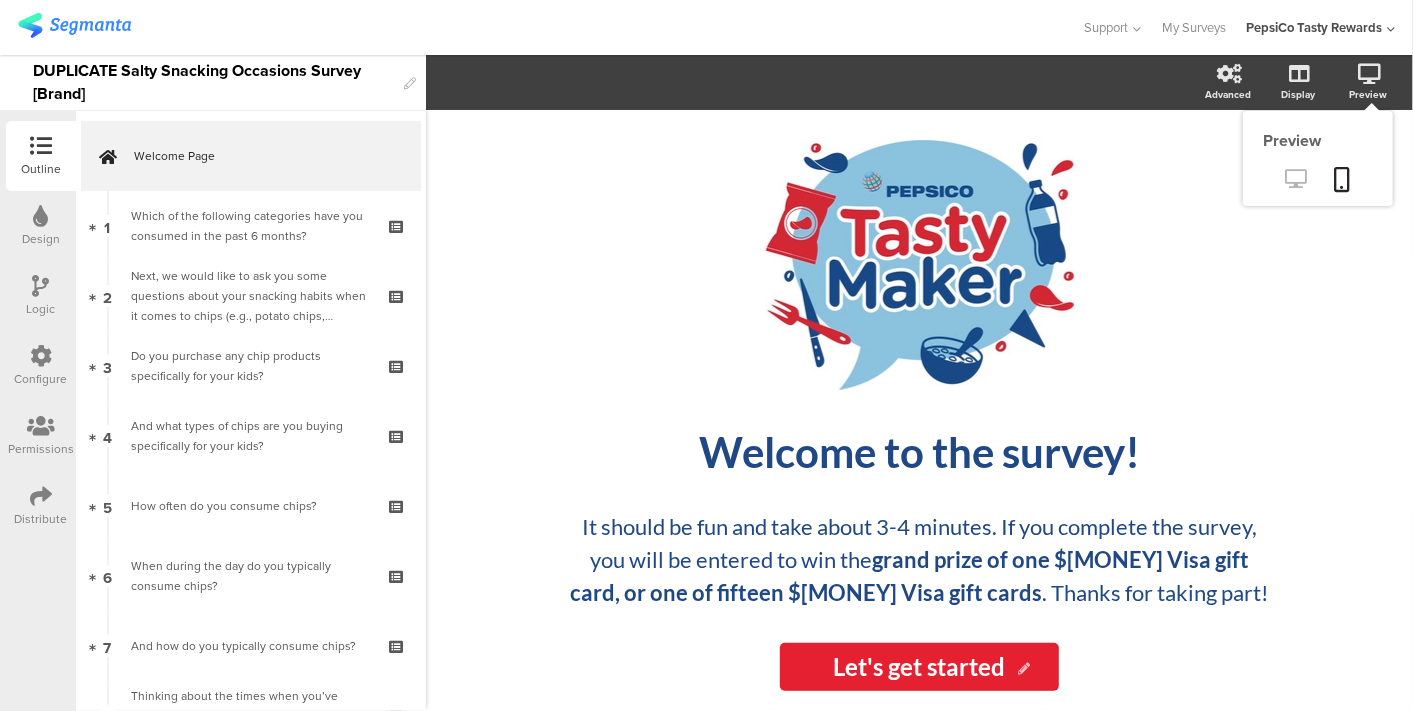 click 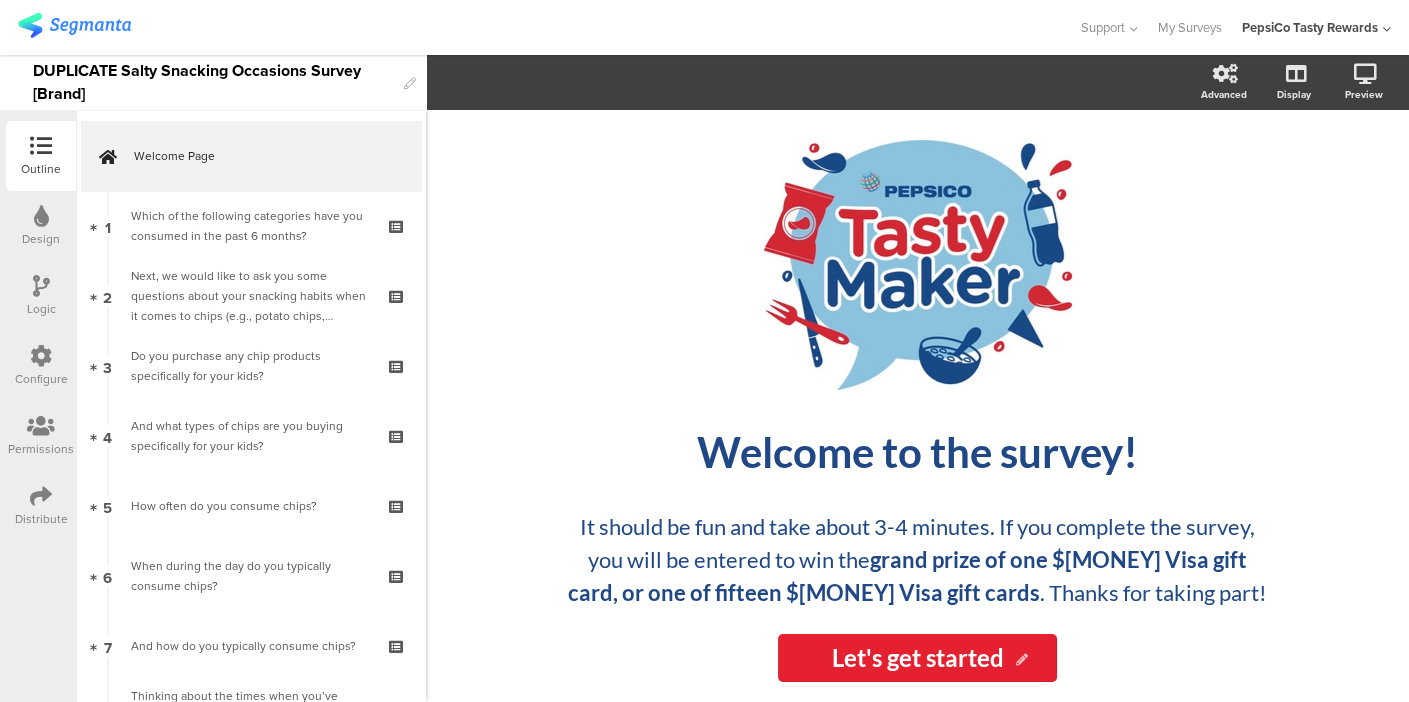 click at bounding box center (41, 286) 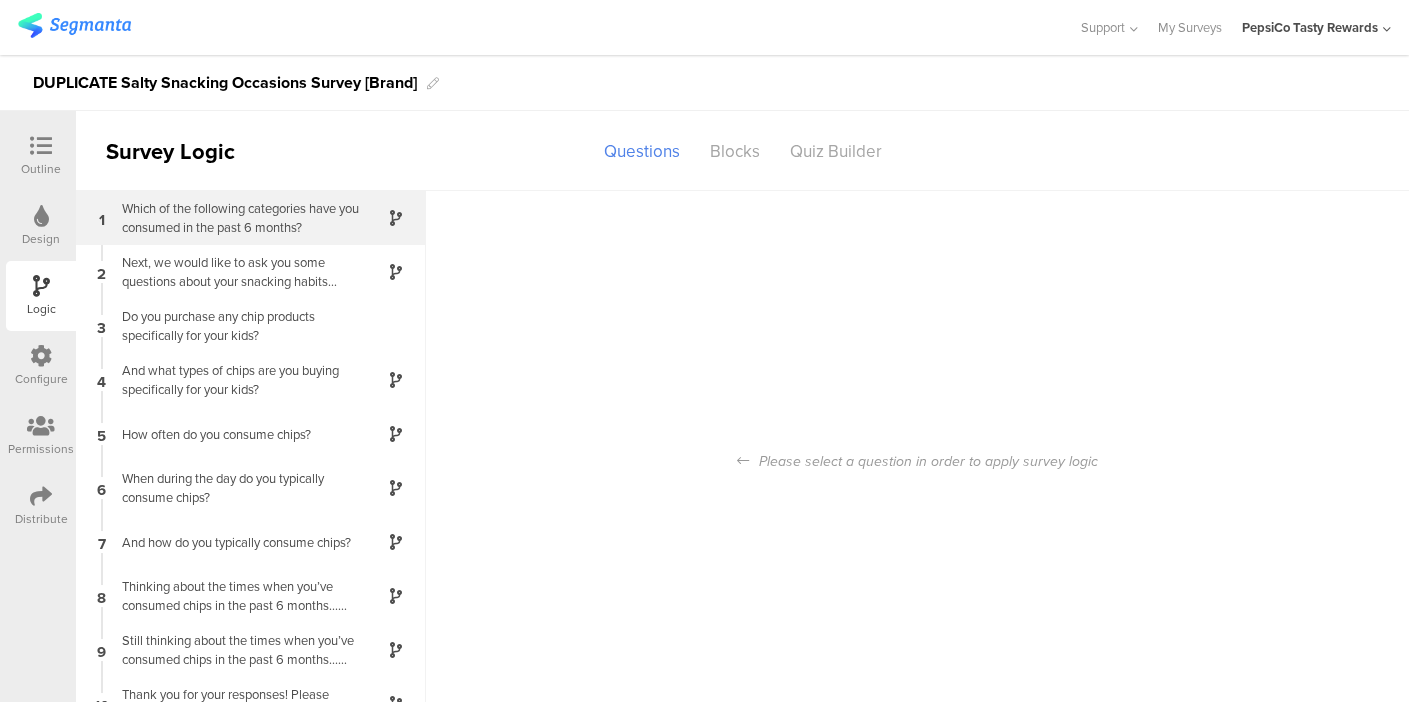 click on "Which of the following categories have you c﻿onsumed in the past 6 months?" at bounding box center (235, 218) 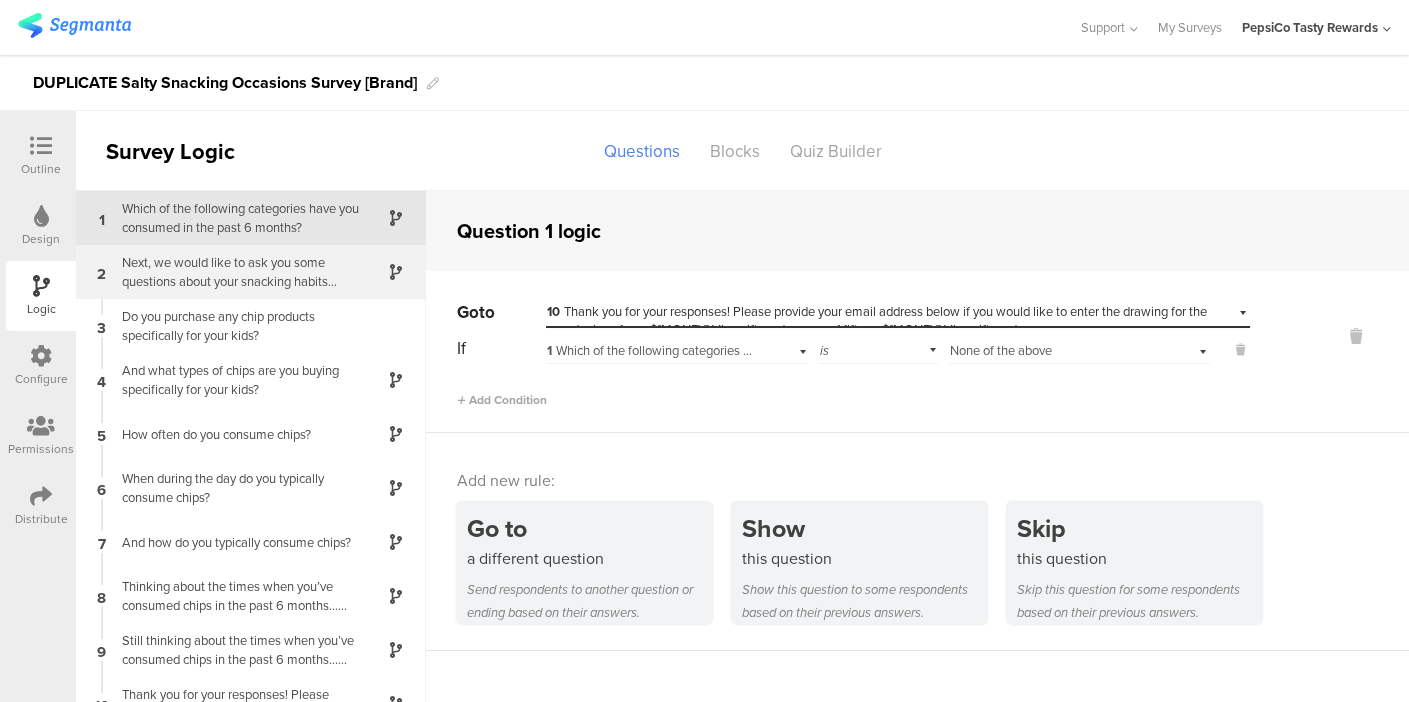 click on "Next, we would like to ask you some questions about your snacking habits when it comes to chips (e.g., potato chips, flavored / unflavored tortilla chips, etc.) First, who in your household is typically eating chips?" at bounding box center [235, 272] 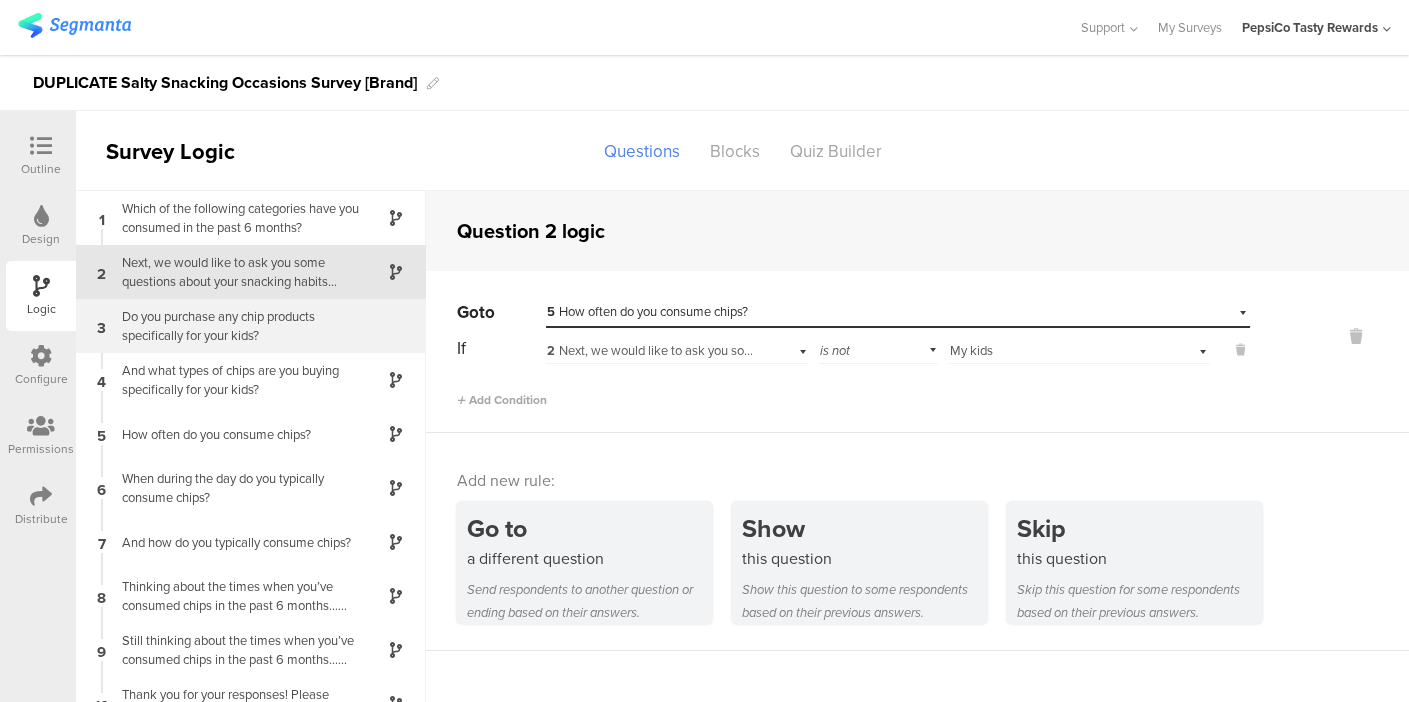 click on "Do you purchase any chip products specifically for your kids?" at bounding box center (235, 326) 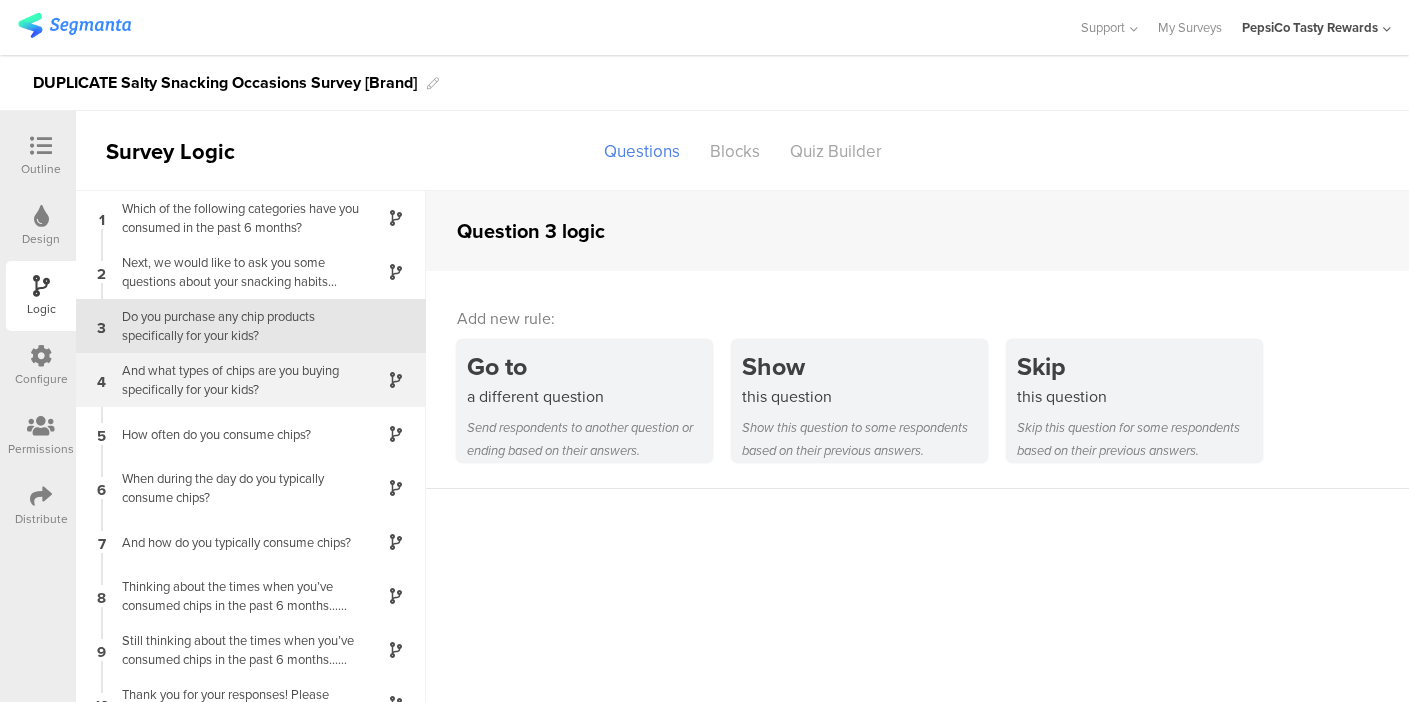 click on "And what types of chips are you buying specifically for your kids?" at bounding box center [235, 380] 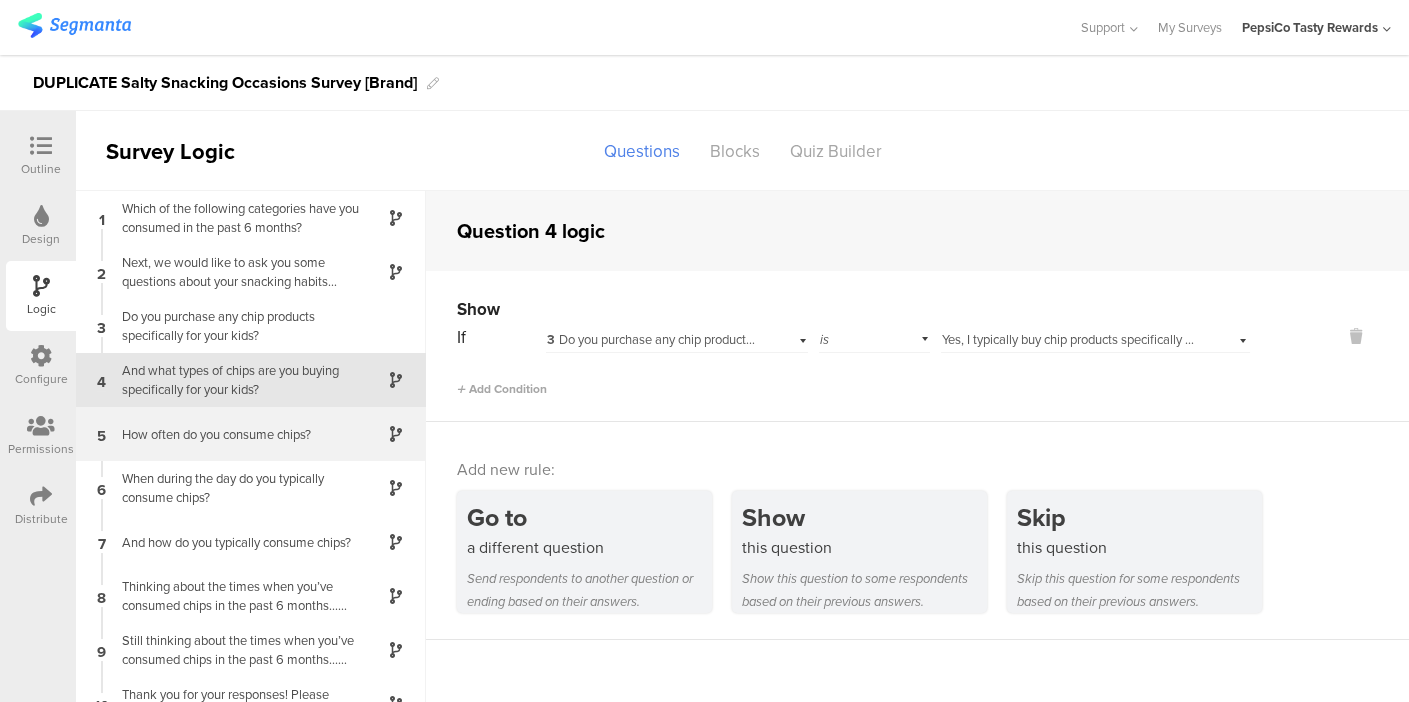 click on "How often do you consume chips?" at bounding box center (235, 434) 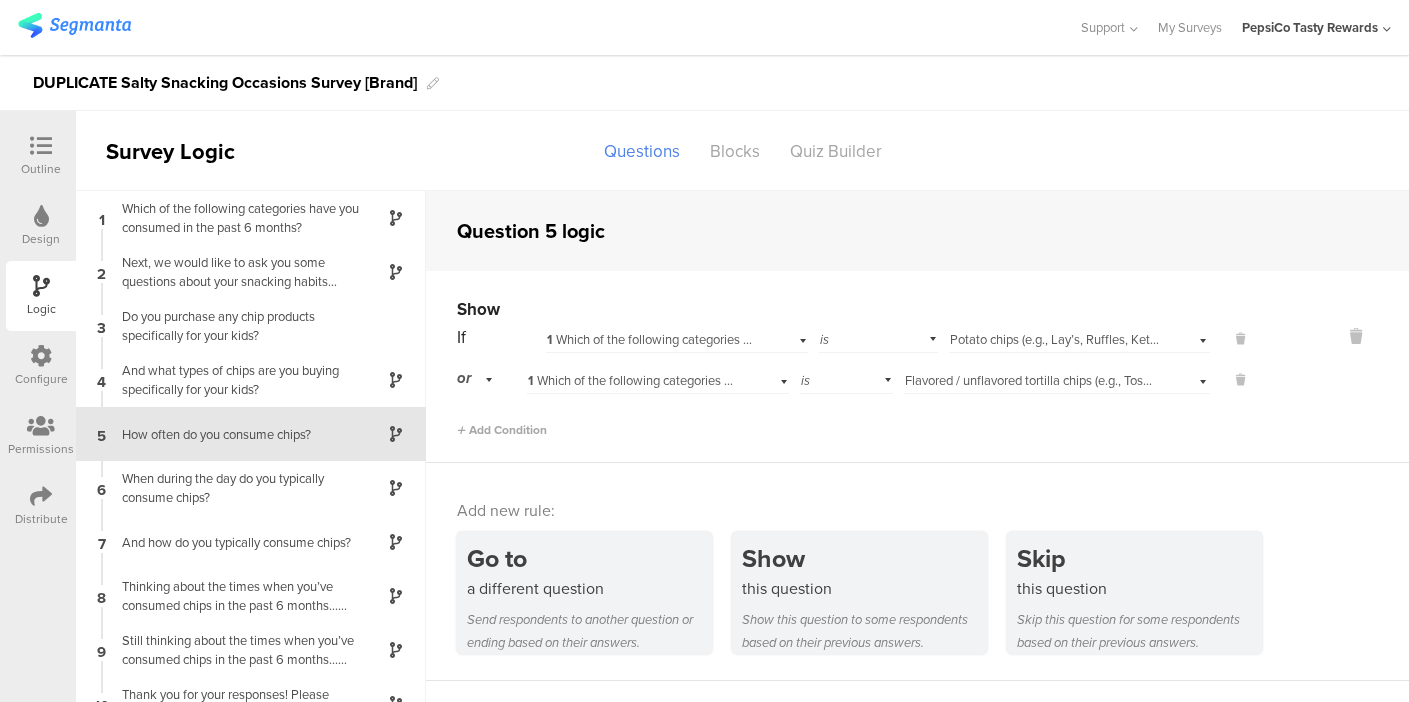 scroll, scrollTop: 27, scrollLeft: 0, axis: vertical 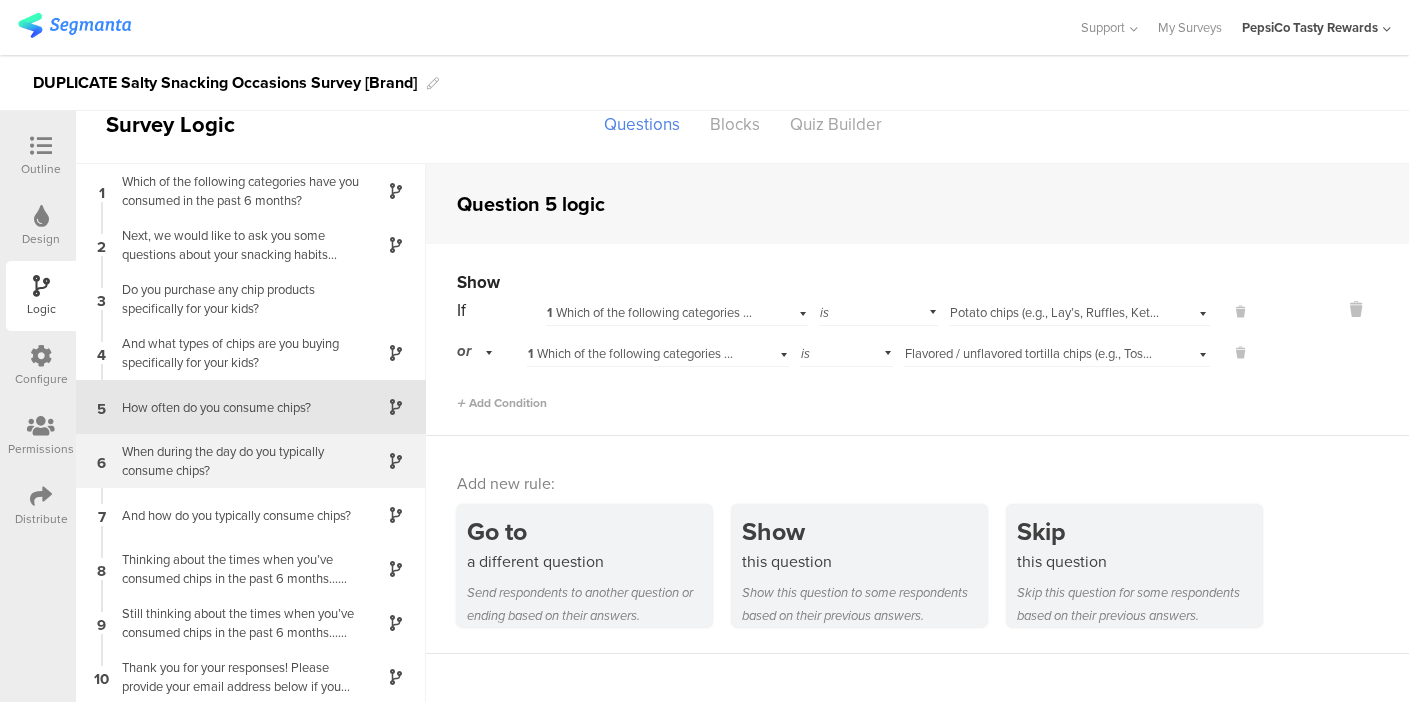 click on "When during the day do you typically consume chips?" at bounding box center (235, 461) 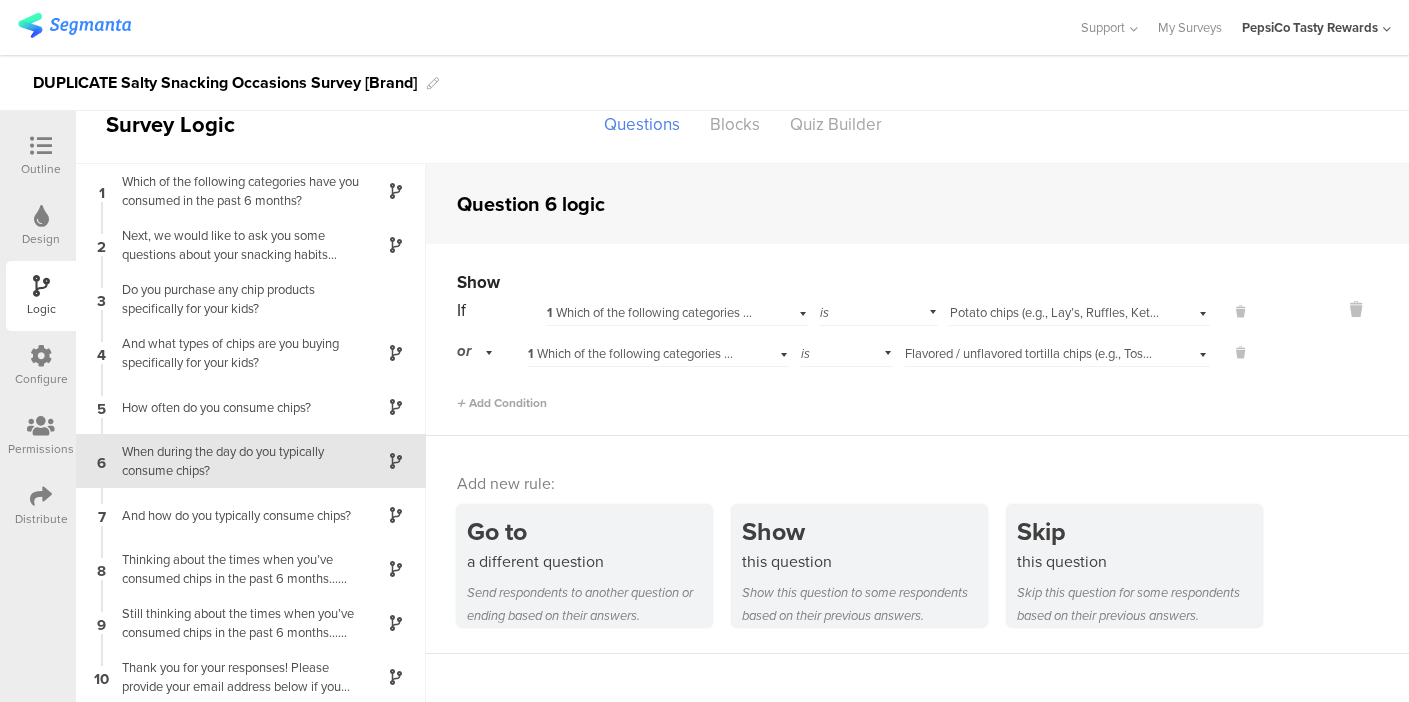 scroll, scrollTop: 28, scrollLeft: 0, axis: vertical 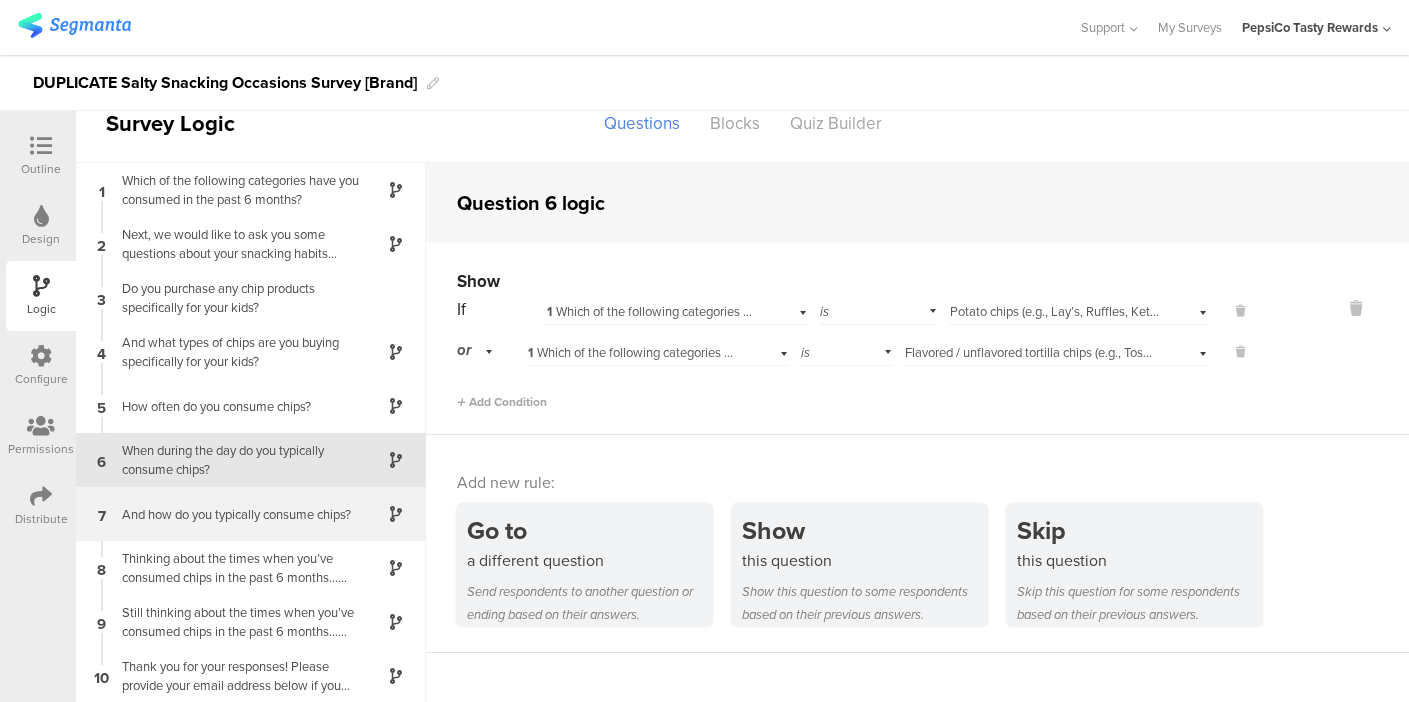click on "7
And how do you typically consume chips?" at bounding box center [251, 514] 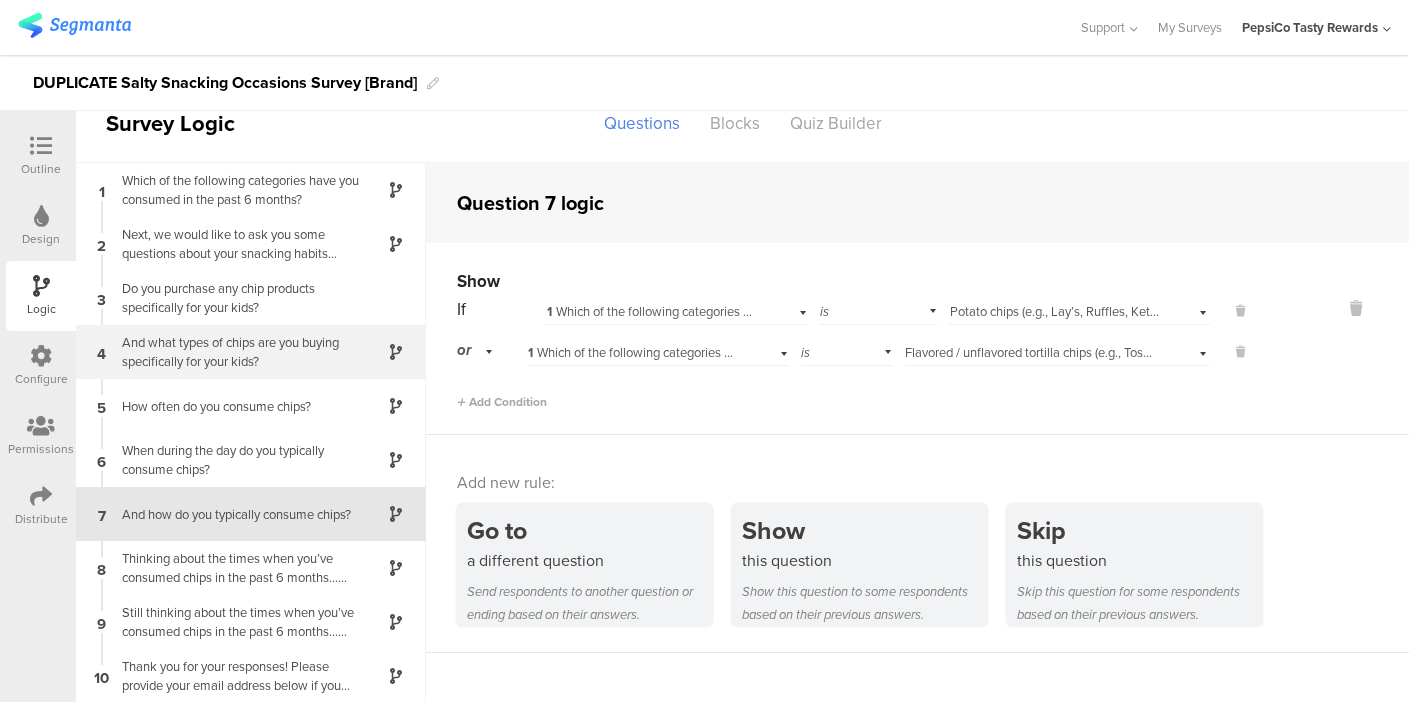 scroll, scrollTop: 0, scrollLeft: 0, axis: both 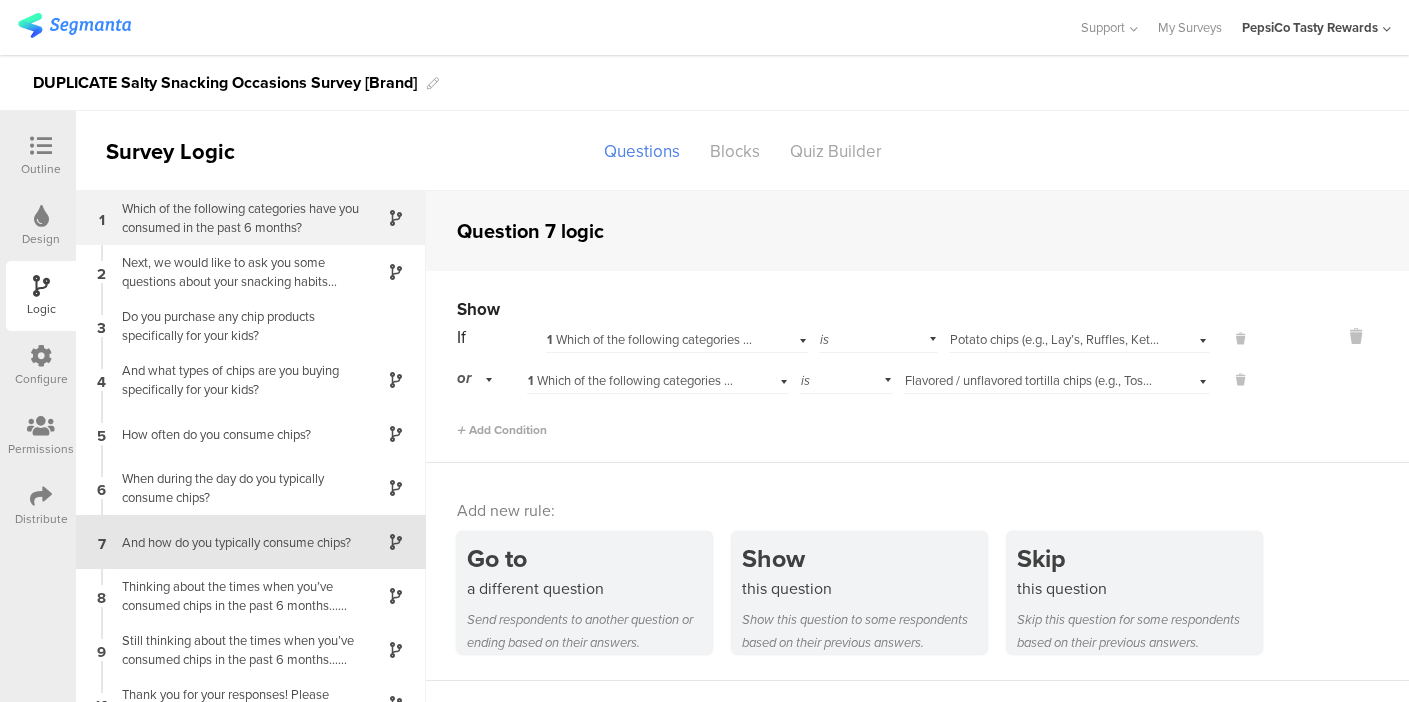 click on "Which of the following categories have you c﻿onsumed in the past 6 months?" at bounding box center (235, 218) 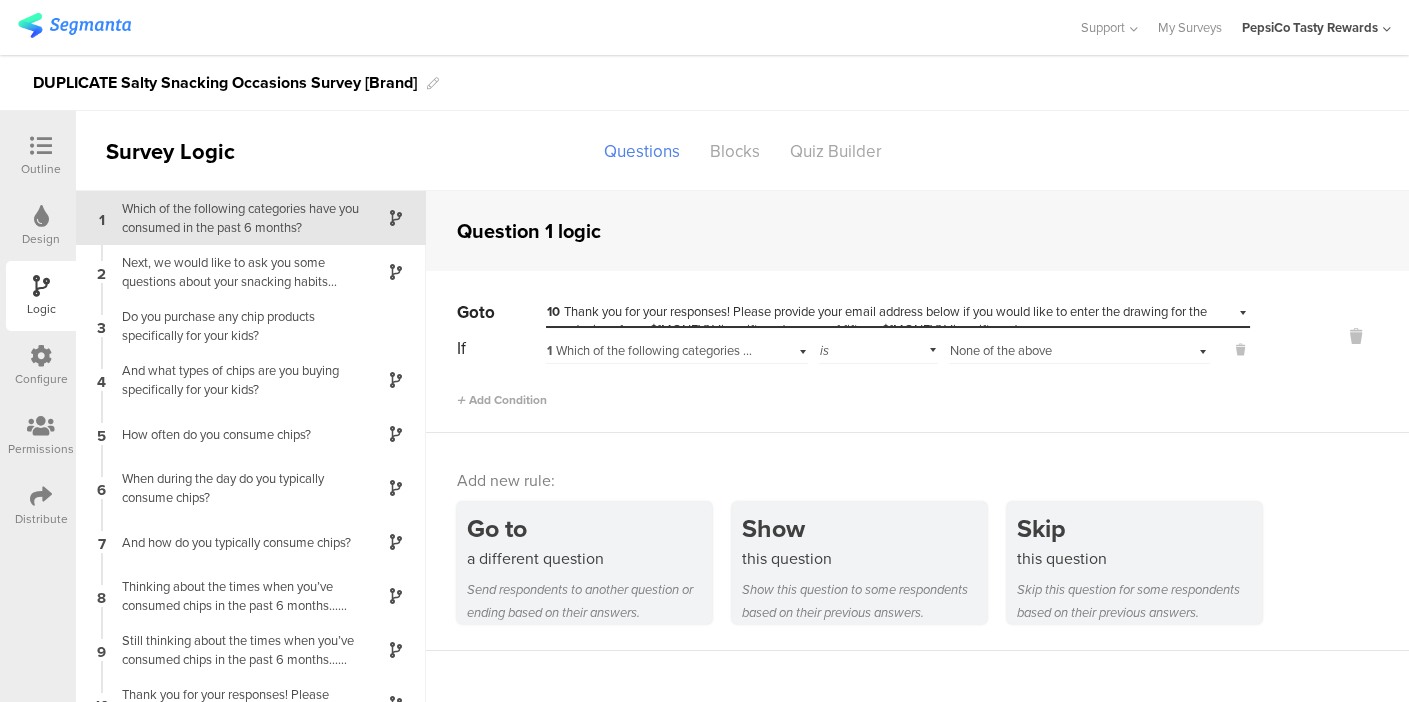 click at bounding box center (41, 147) 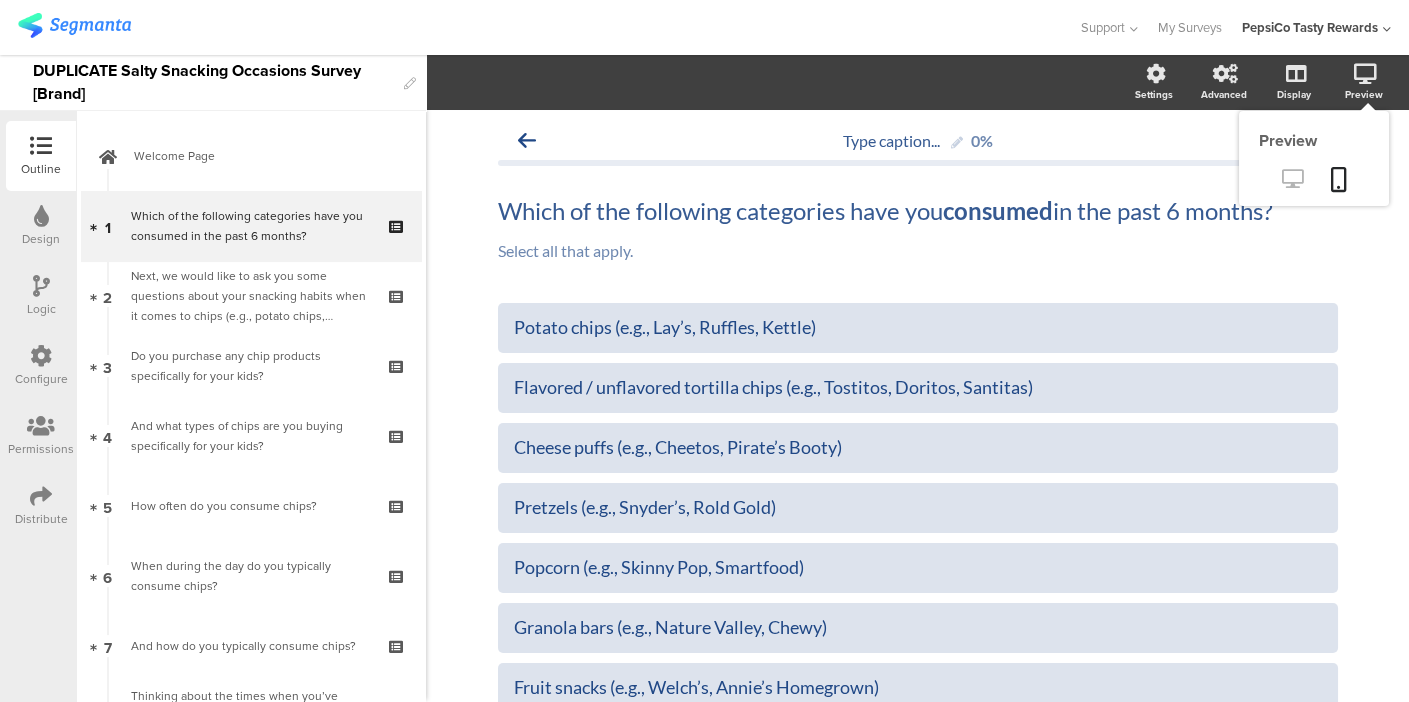 click 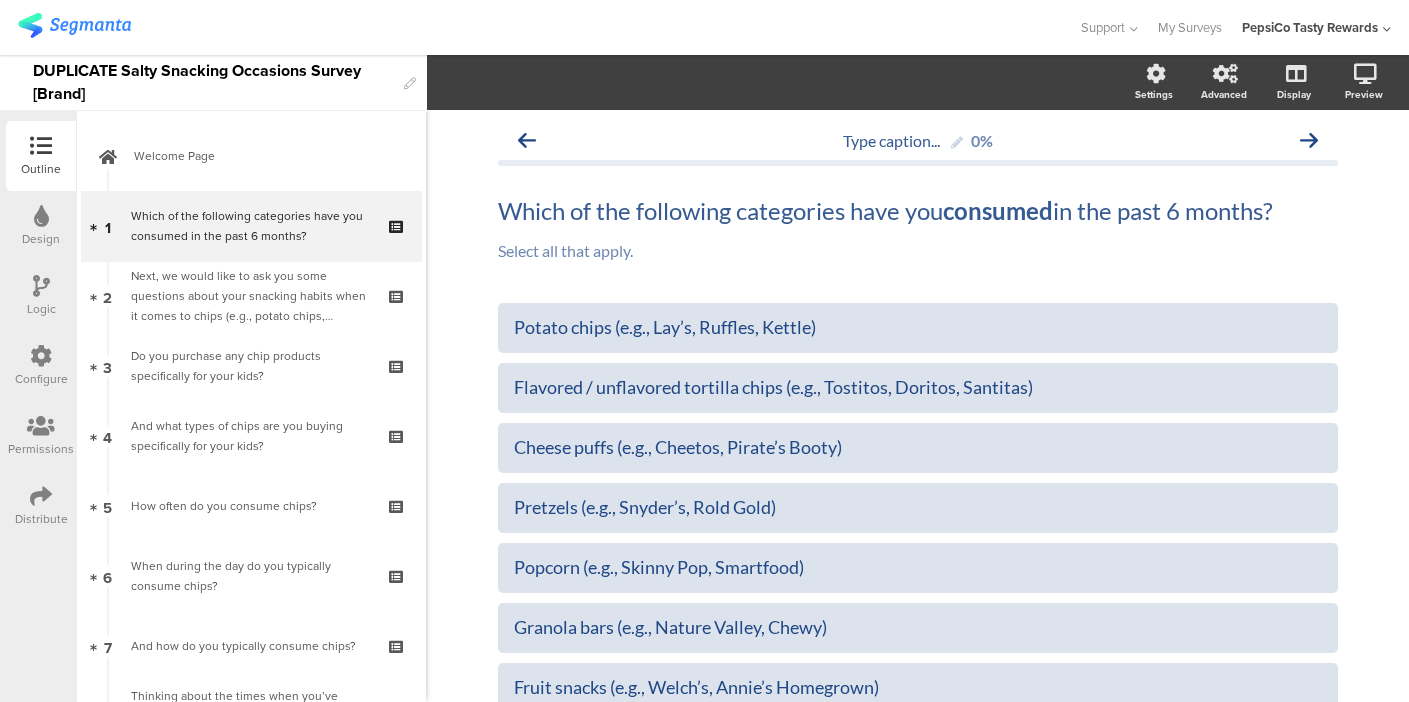 click at bounding box center (41, 286) 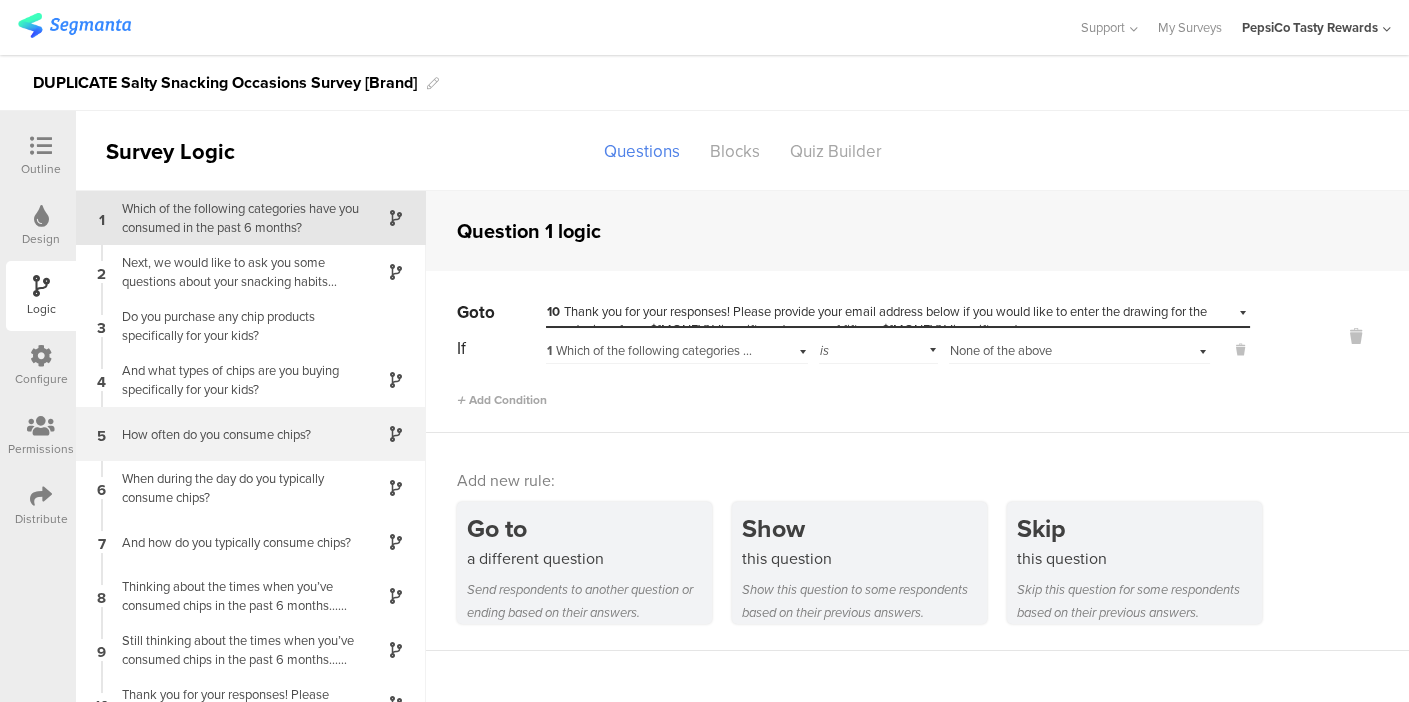 click on "How often do you consume chips?" at bounding box center [235, 434] 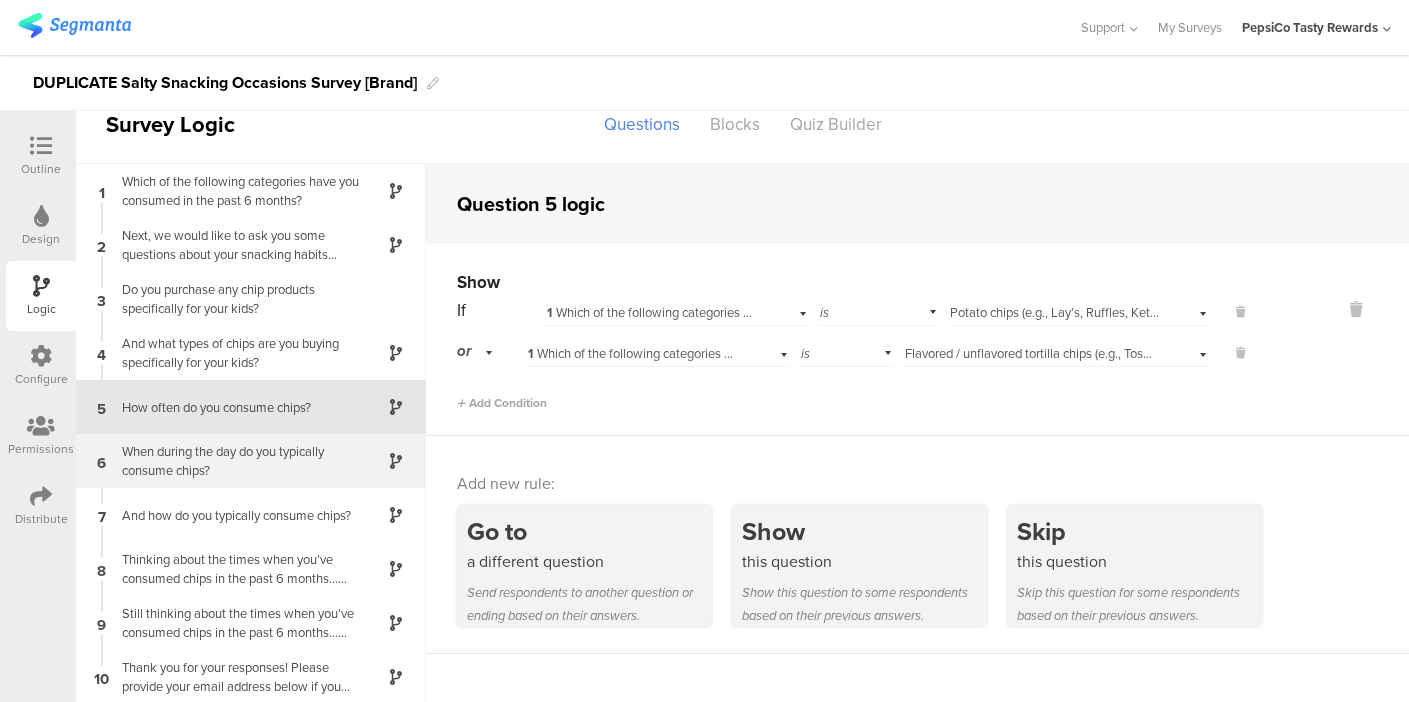 click on "When during the day do you typically consume chips?" at bounding box center [235, 461] 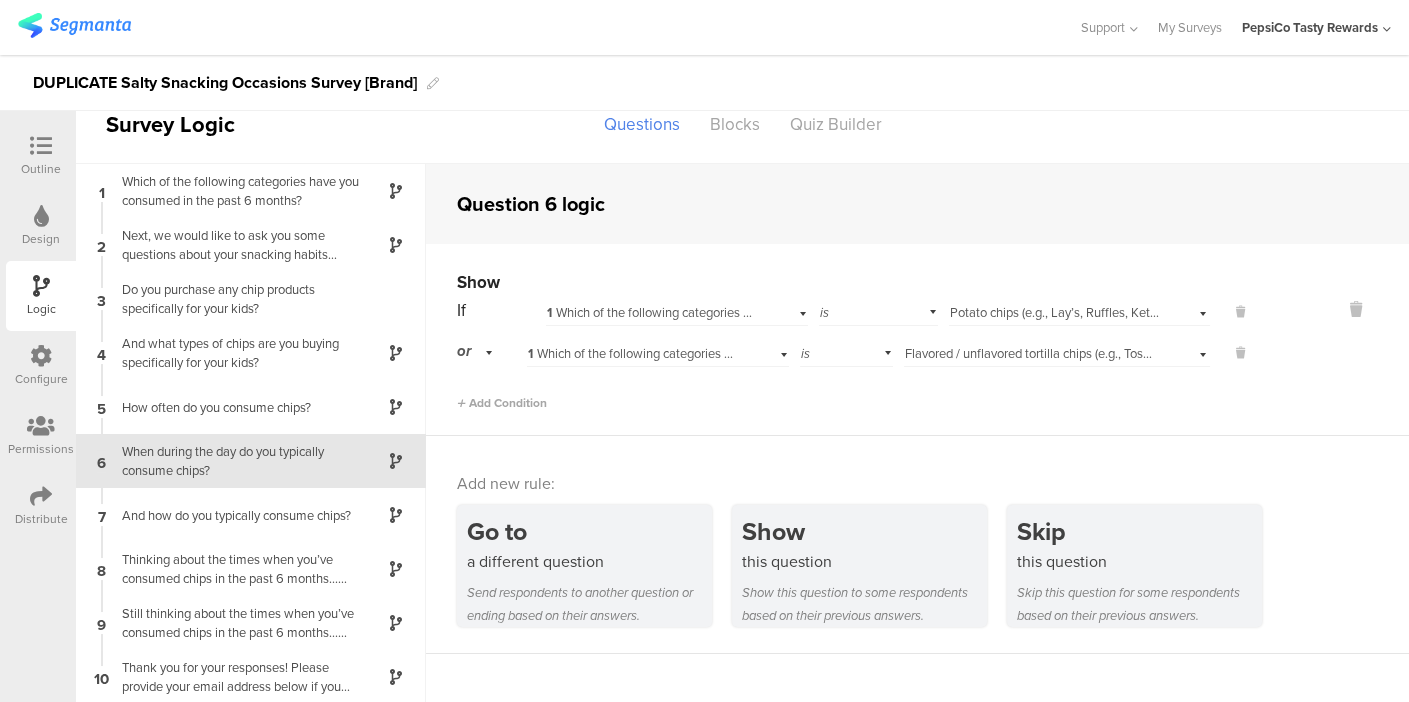 scroll, scrollTop: 28, scrollLeft: 0, axis: vertical 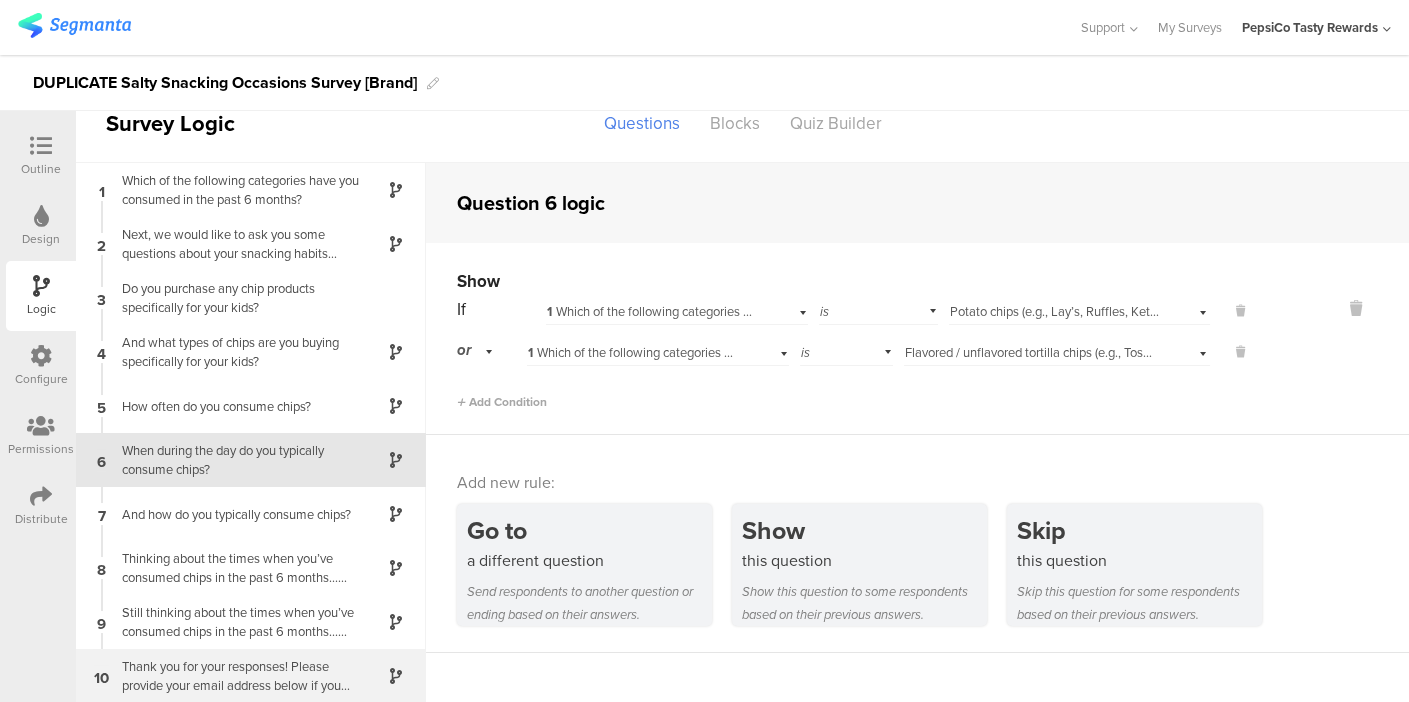 click on "Thank you for your responses! Please provide your email address below if you would like to enter the drawing for the grand prize of one $150 Visa gift card, or one of fifteen $50 Visa gift cards." at bounding box center (235, 676) 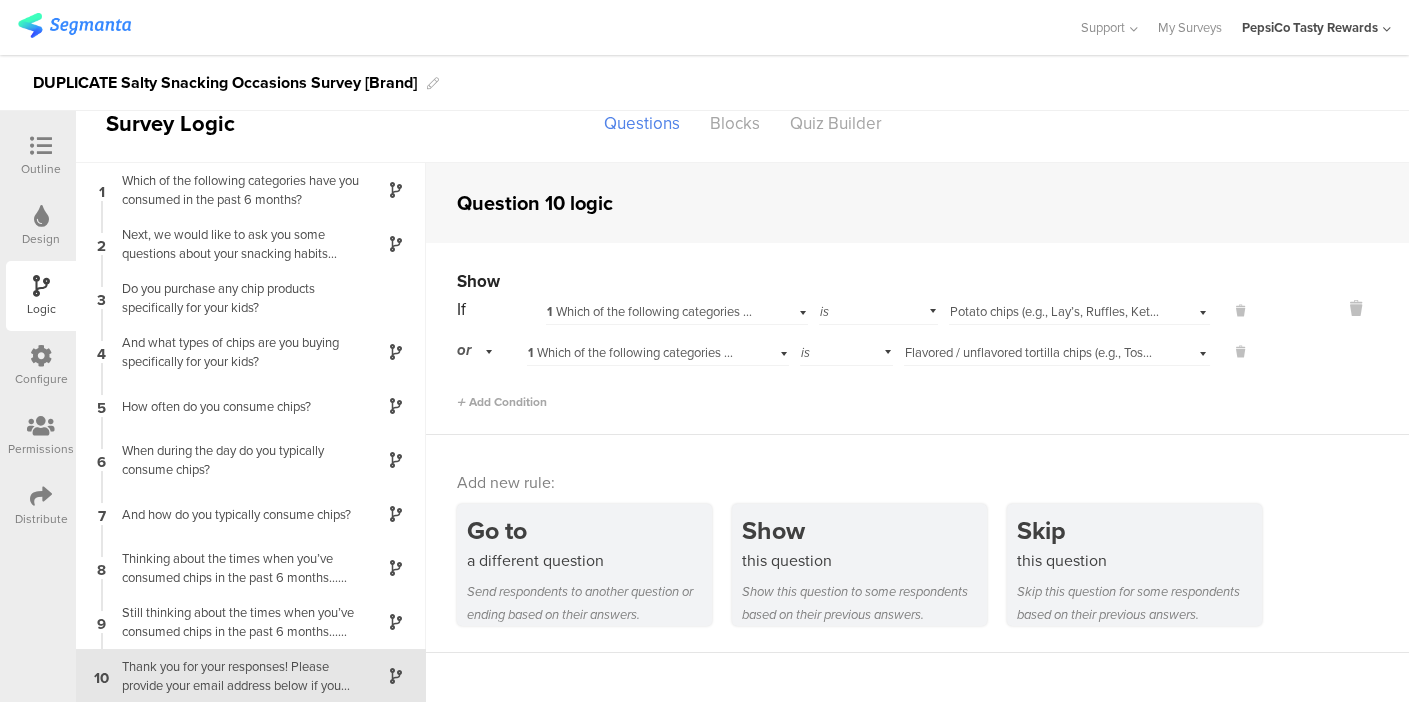 scroll, scrollTop: 28, scrollLeft: 0, axis: vertical 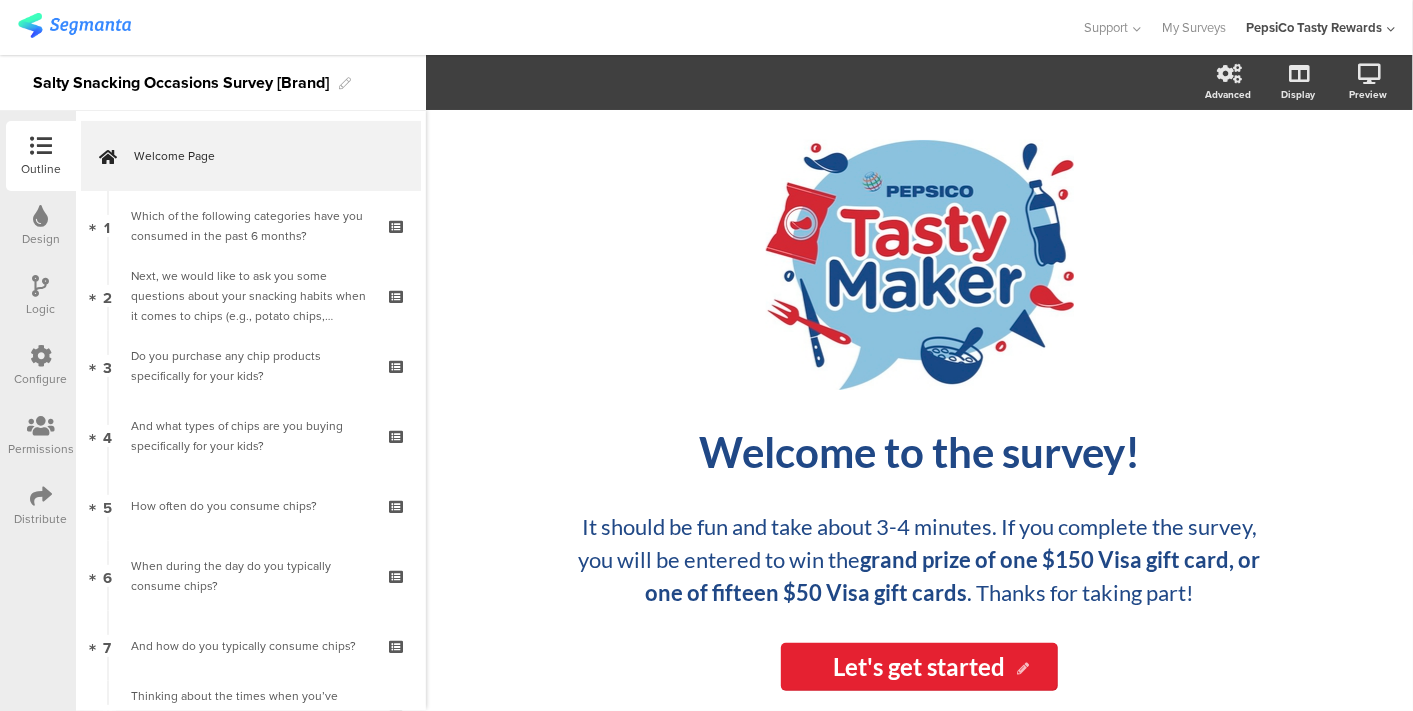 click at bounding box center (41, 286) 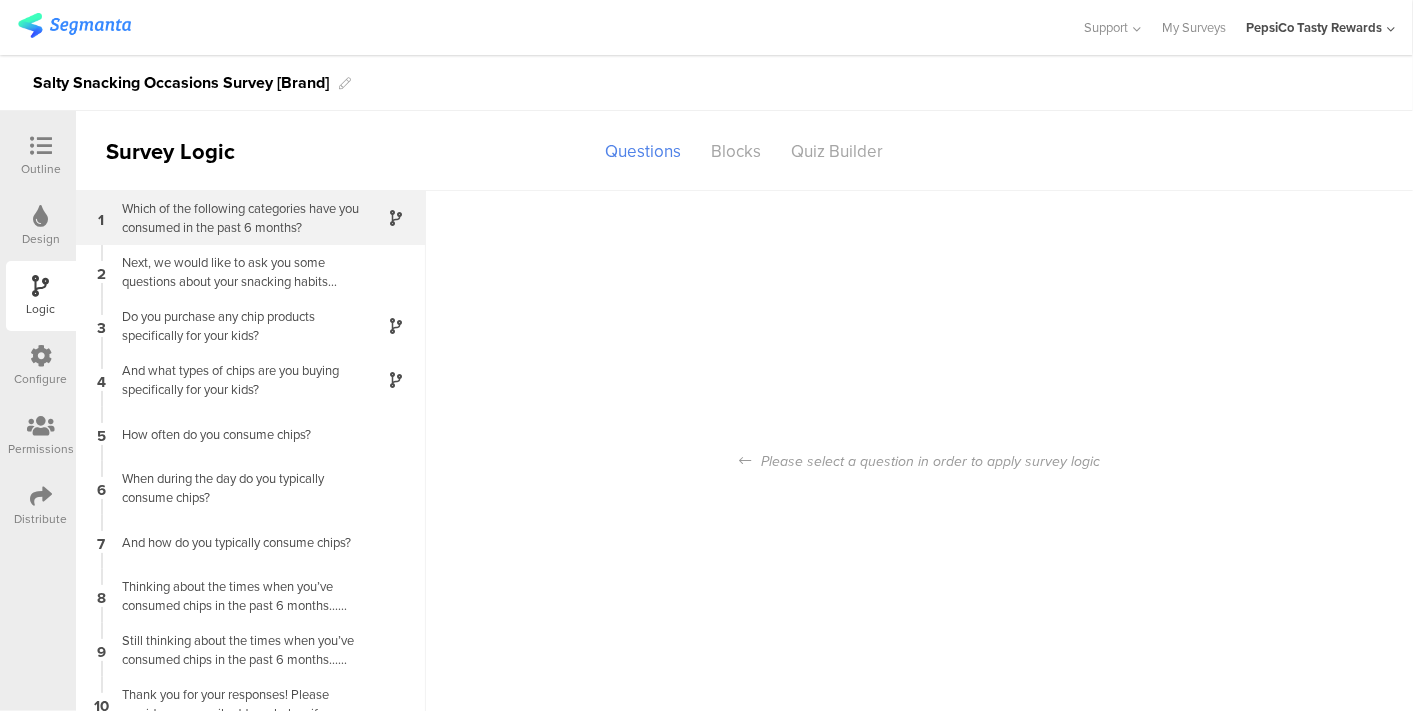 click on "Which of the following categories have you c﻿onsumed in the past 6 months?" at bounding box center [235, 218] 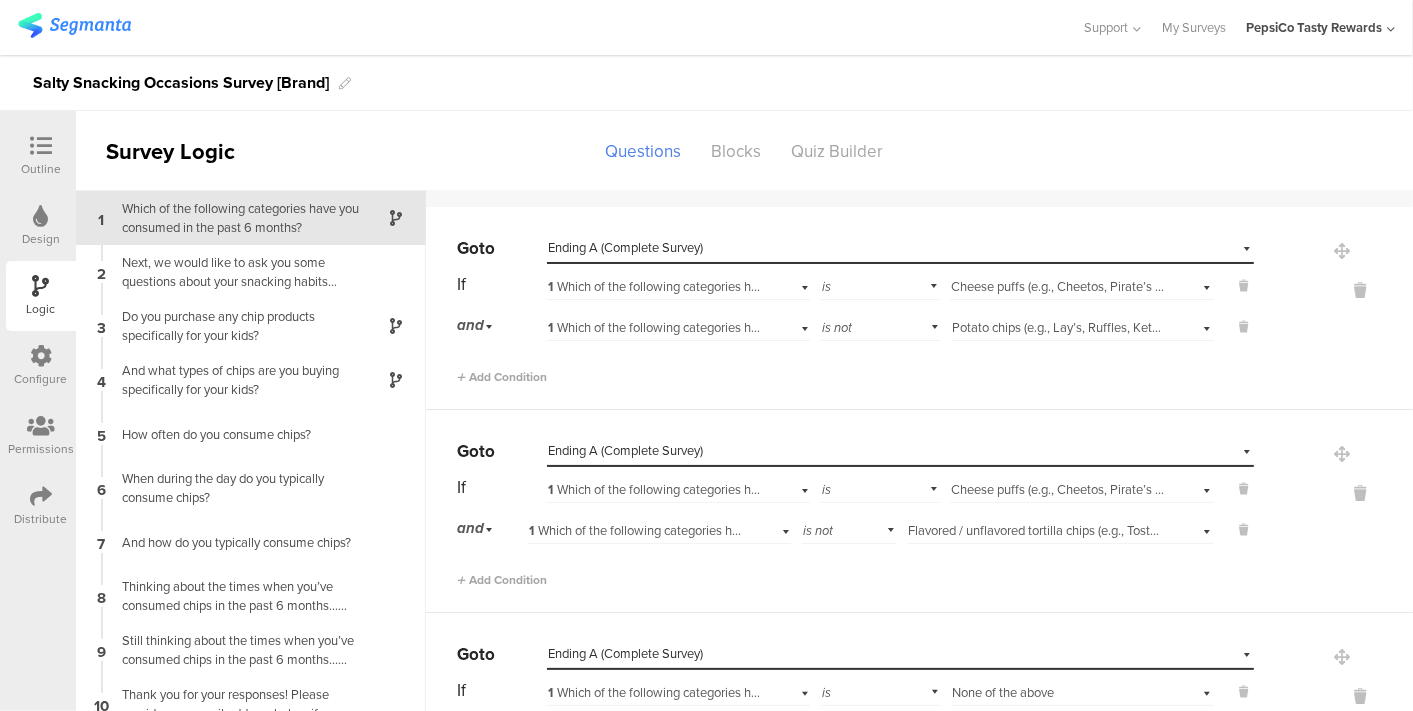 scroll, scrollTop: 46, scrollLeft: 0, axis: vertical 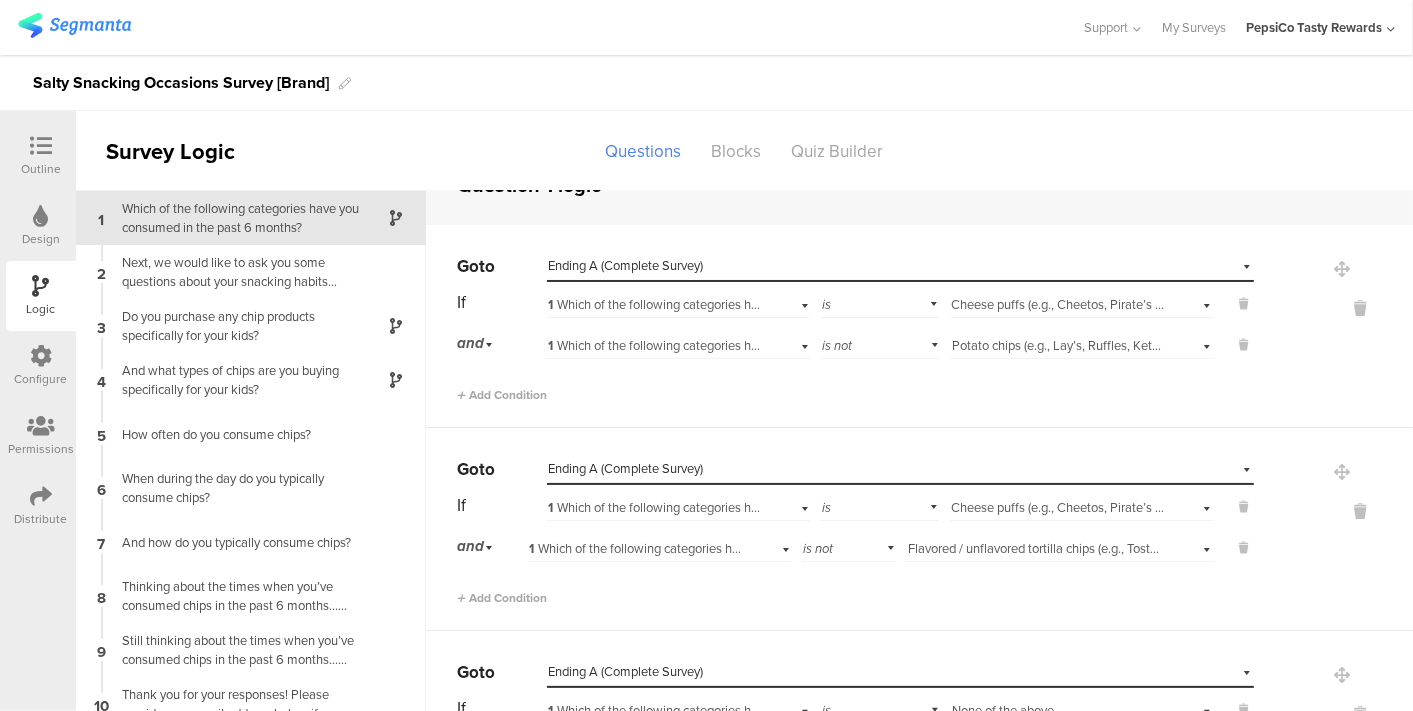 click at bounding box center (41, 147) 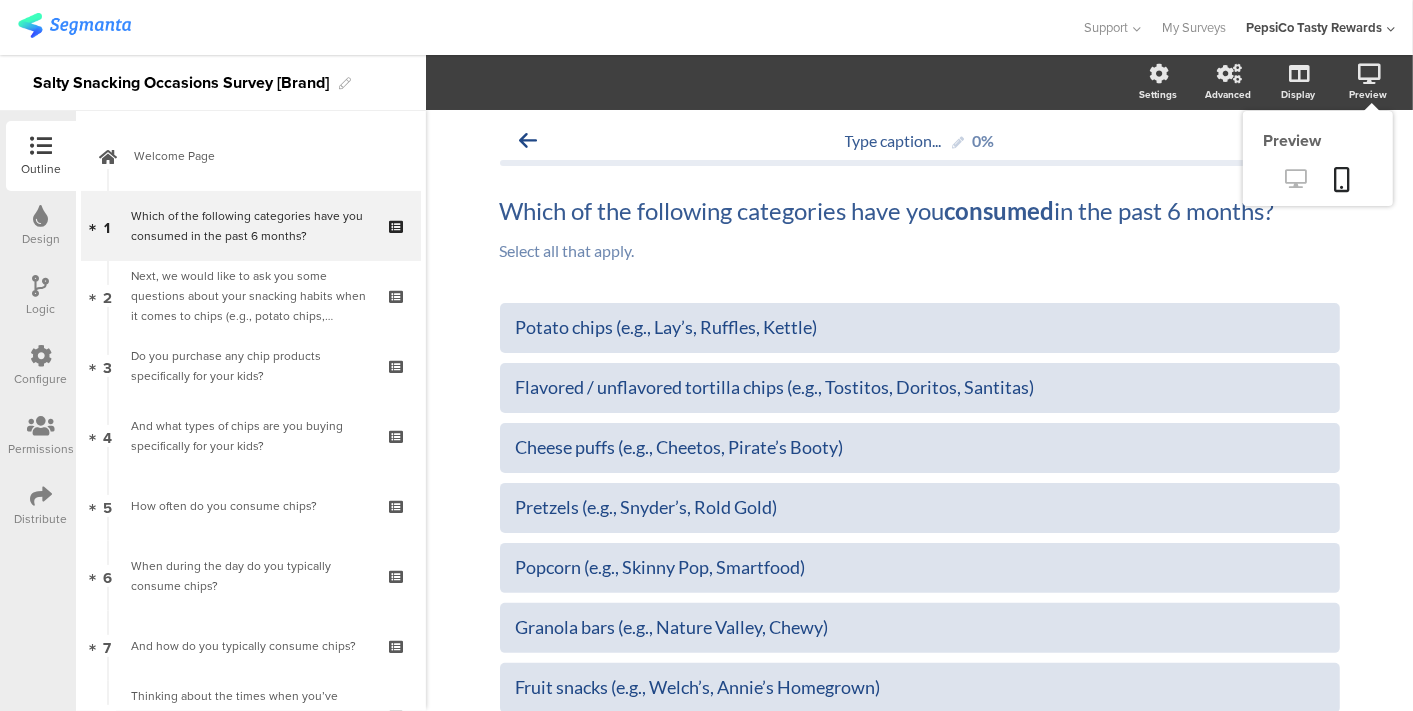 click 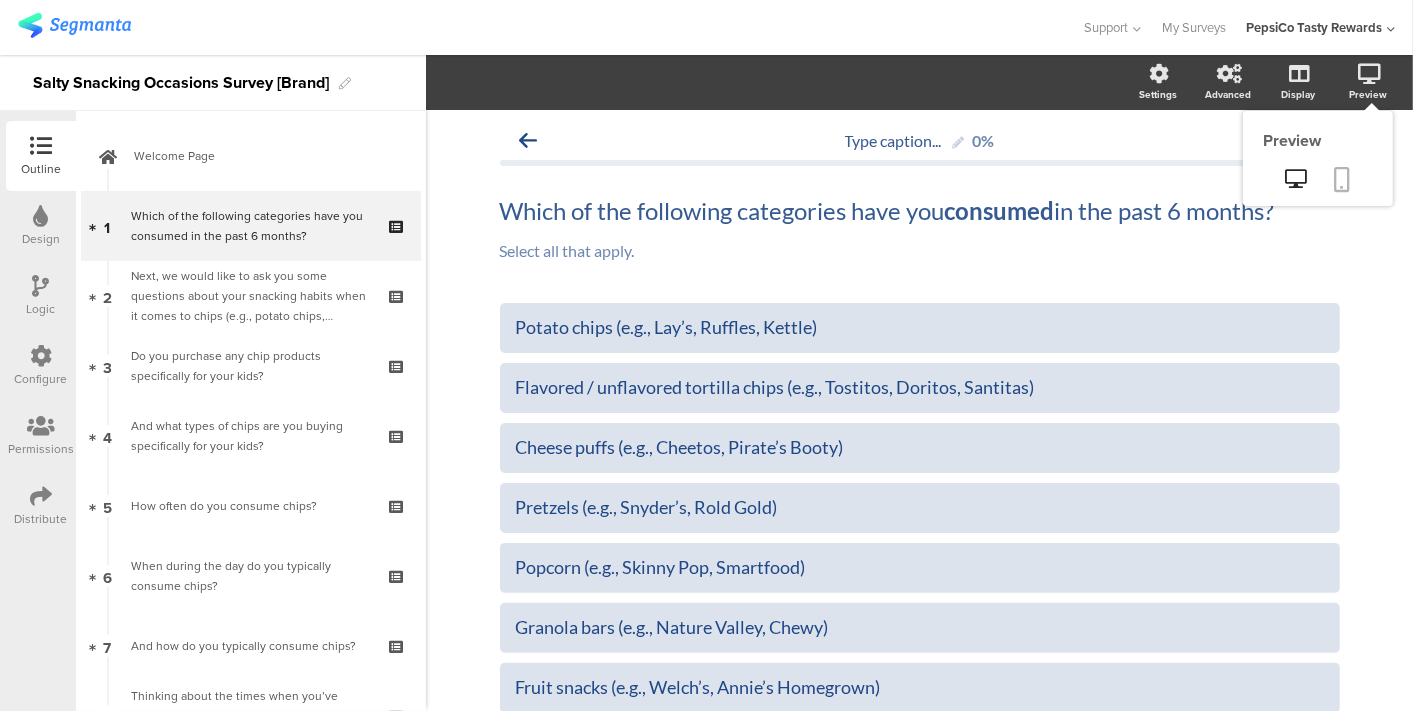 click 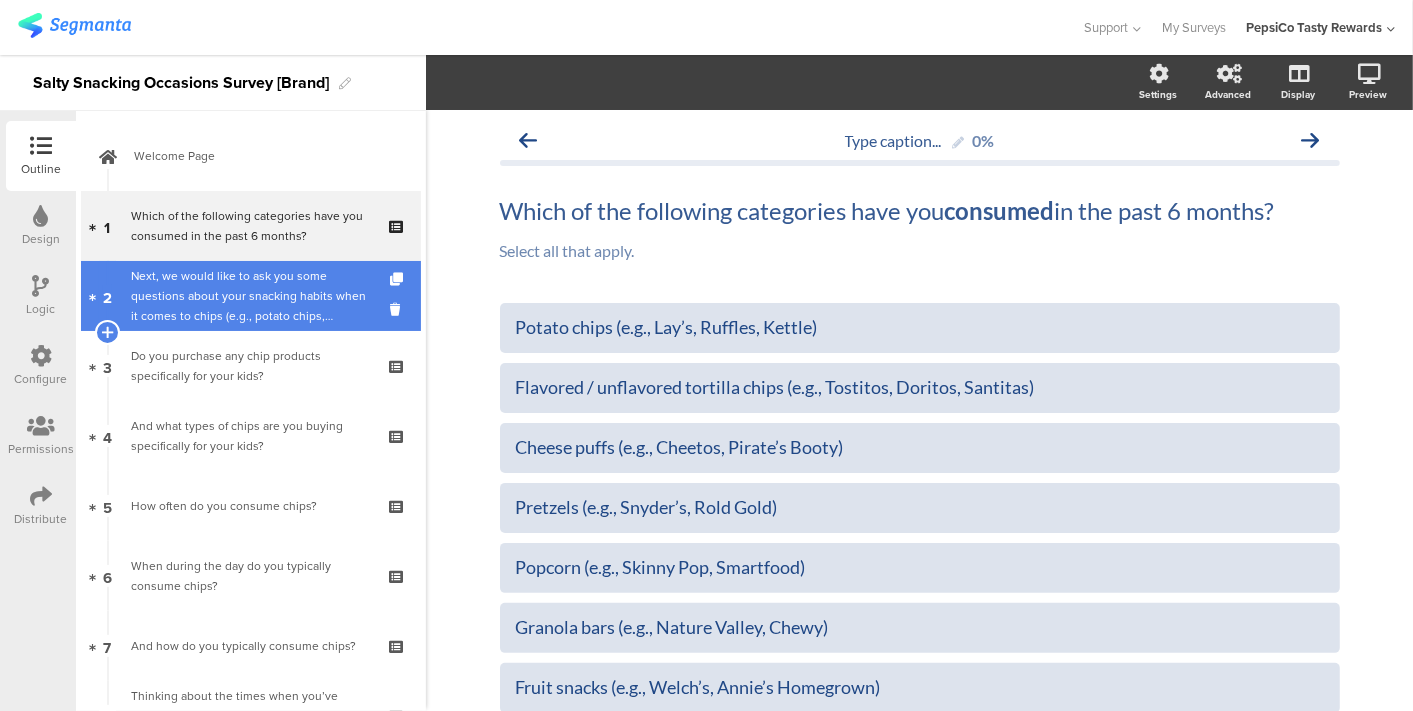 click on "Next, we would like to ask you some questions about your snacking habits when it comes to chips (e.g., potato chips, flavored / unflavored tortilla chips, etc.) First, who in your household is typically eating chips?" at bounding box center [250, 296] 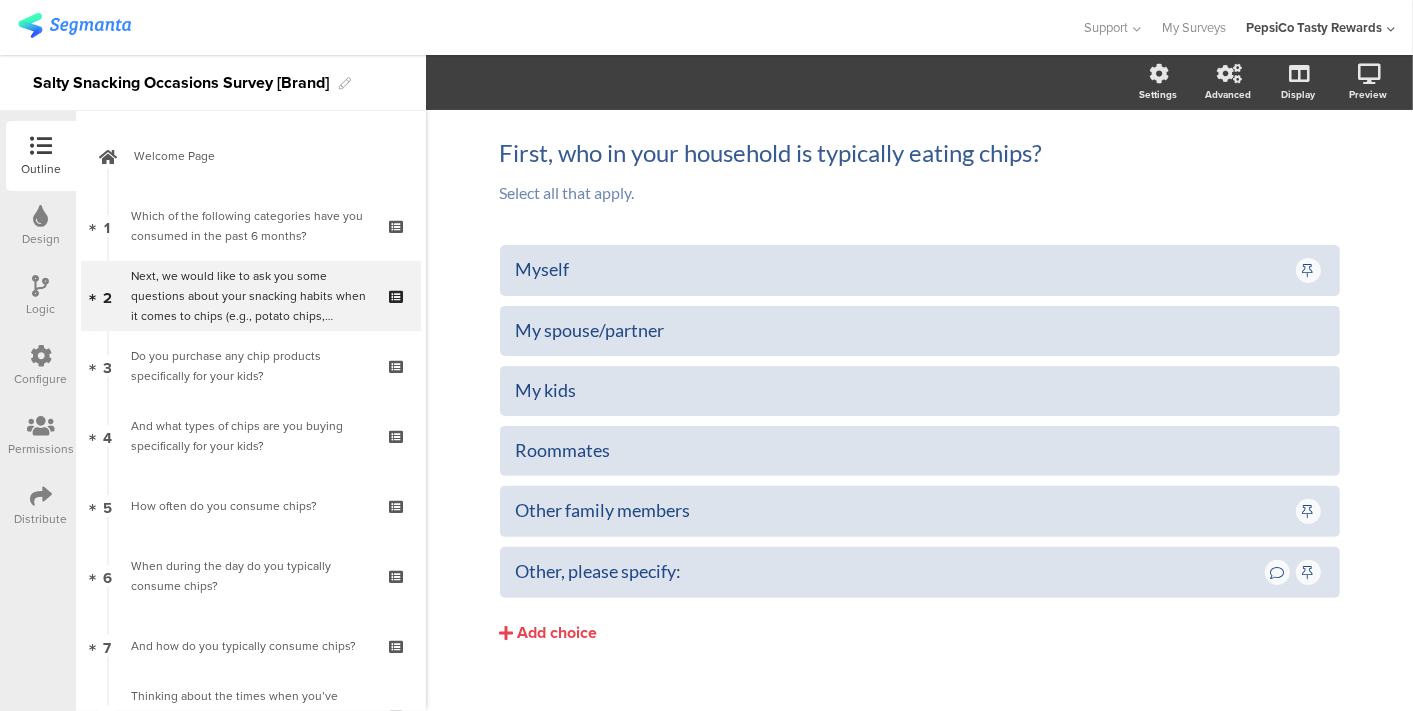 scroll, scrollTop: 174, scrollLeft: 0, axis: vertical 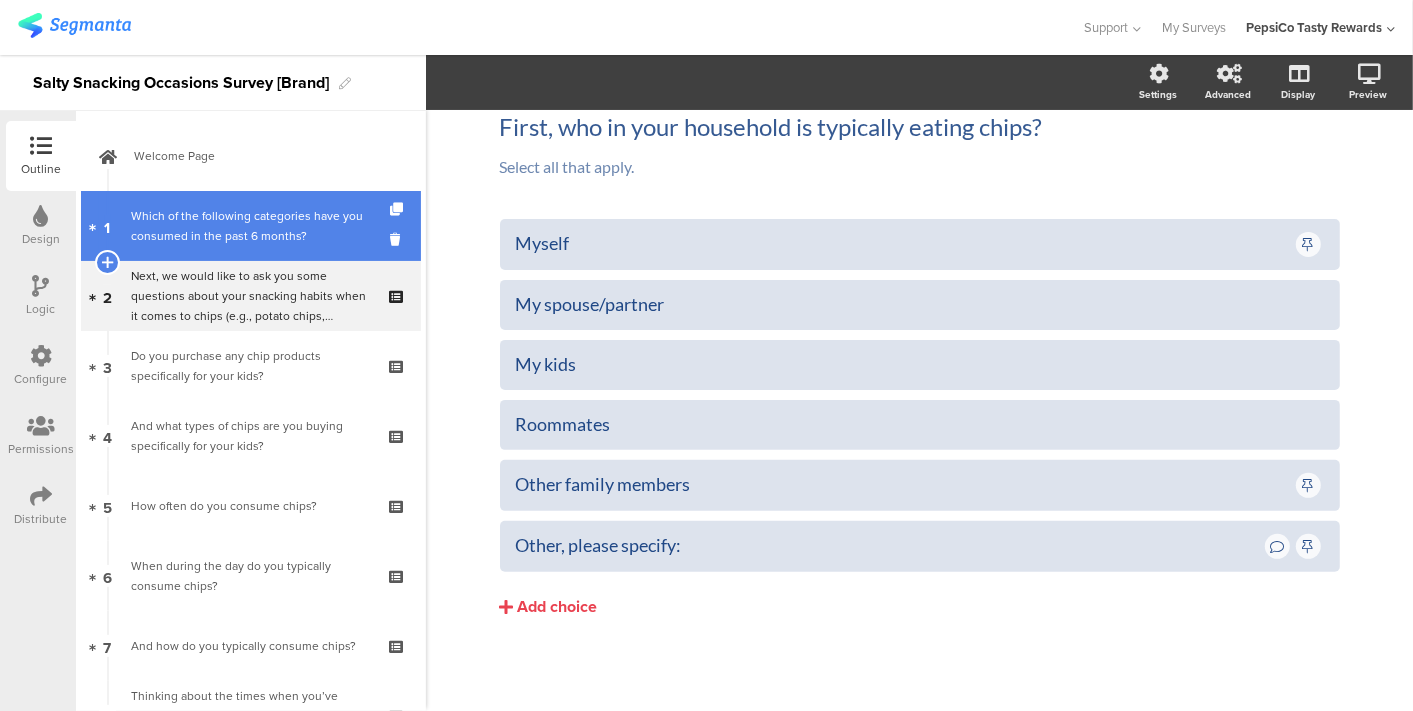 click on "1
Which of the following categories have you c﻿onsumed in the past 6 months?" at bounding box center (251, 226) 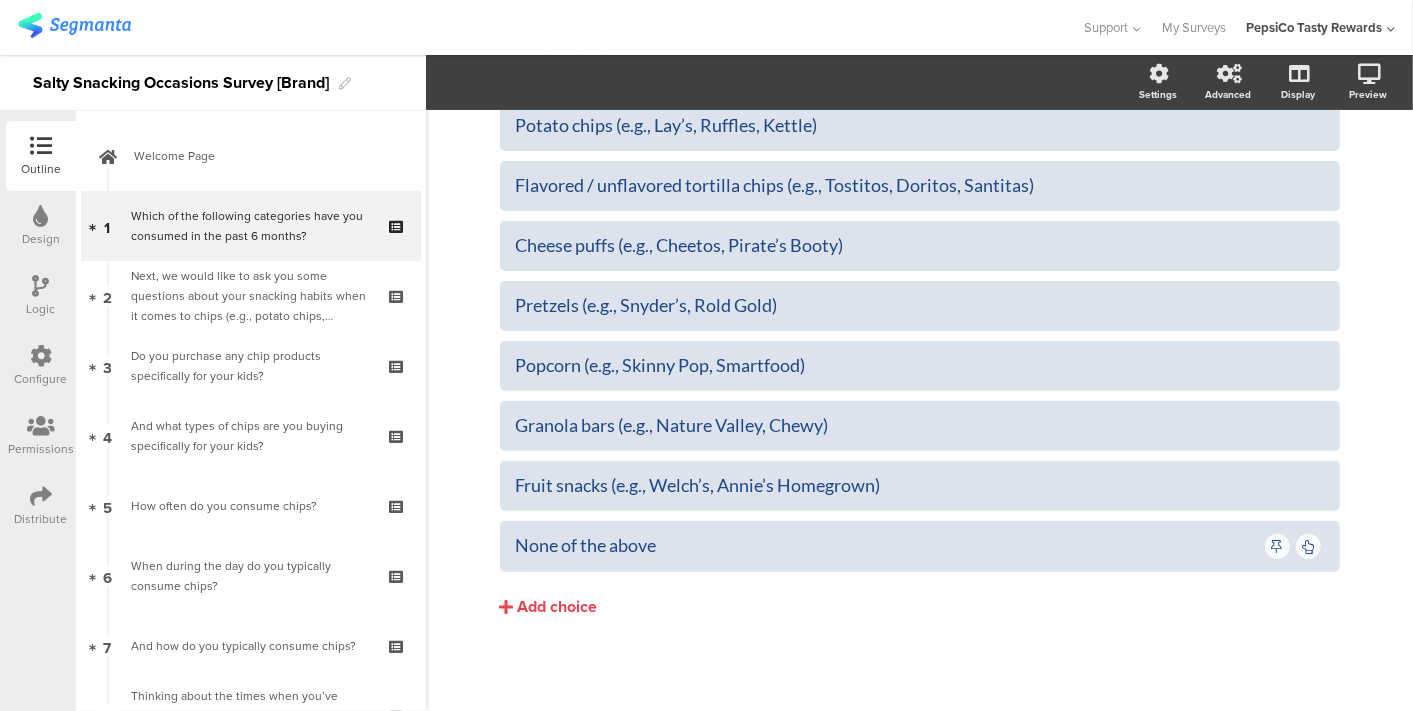 scroll, scrollTop: 0, scrollLeft: 0, axis: both 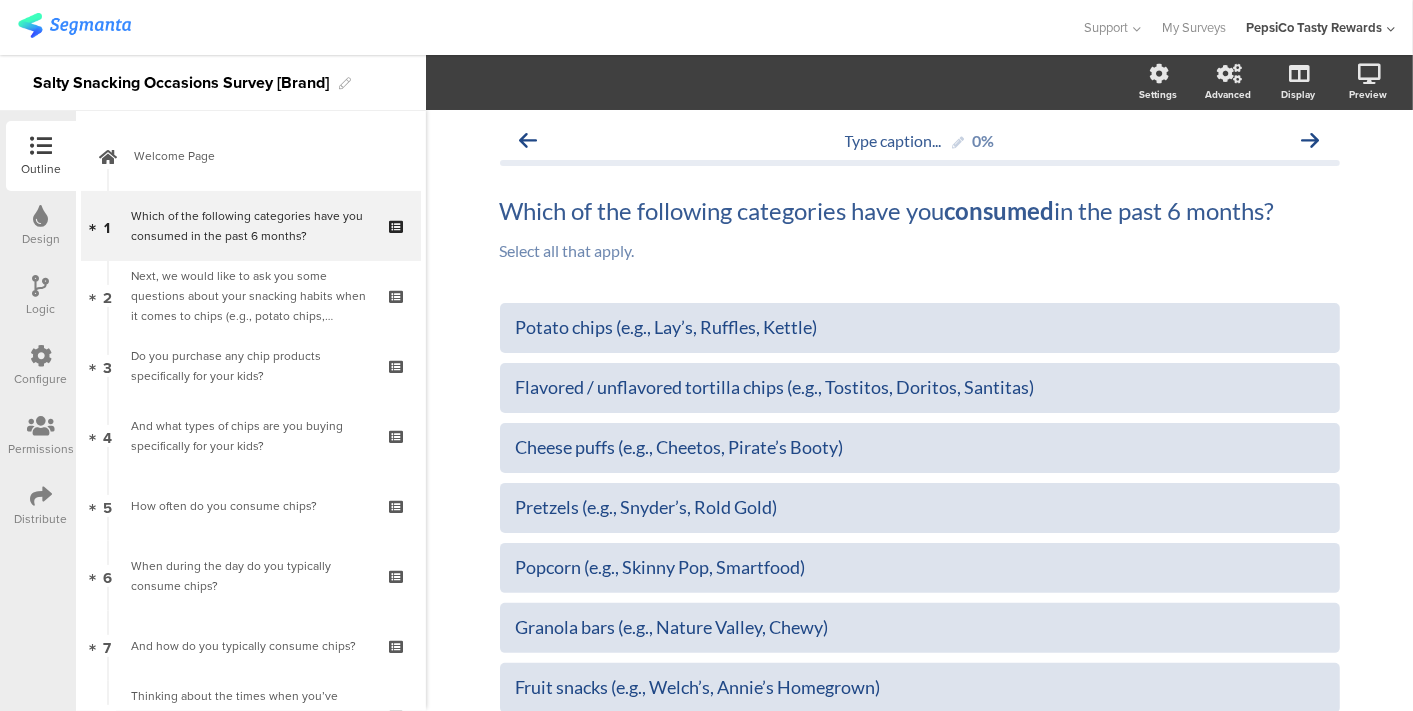 click on "Logic" at bounding box center [41, 296] 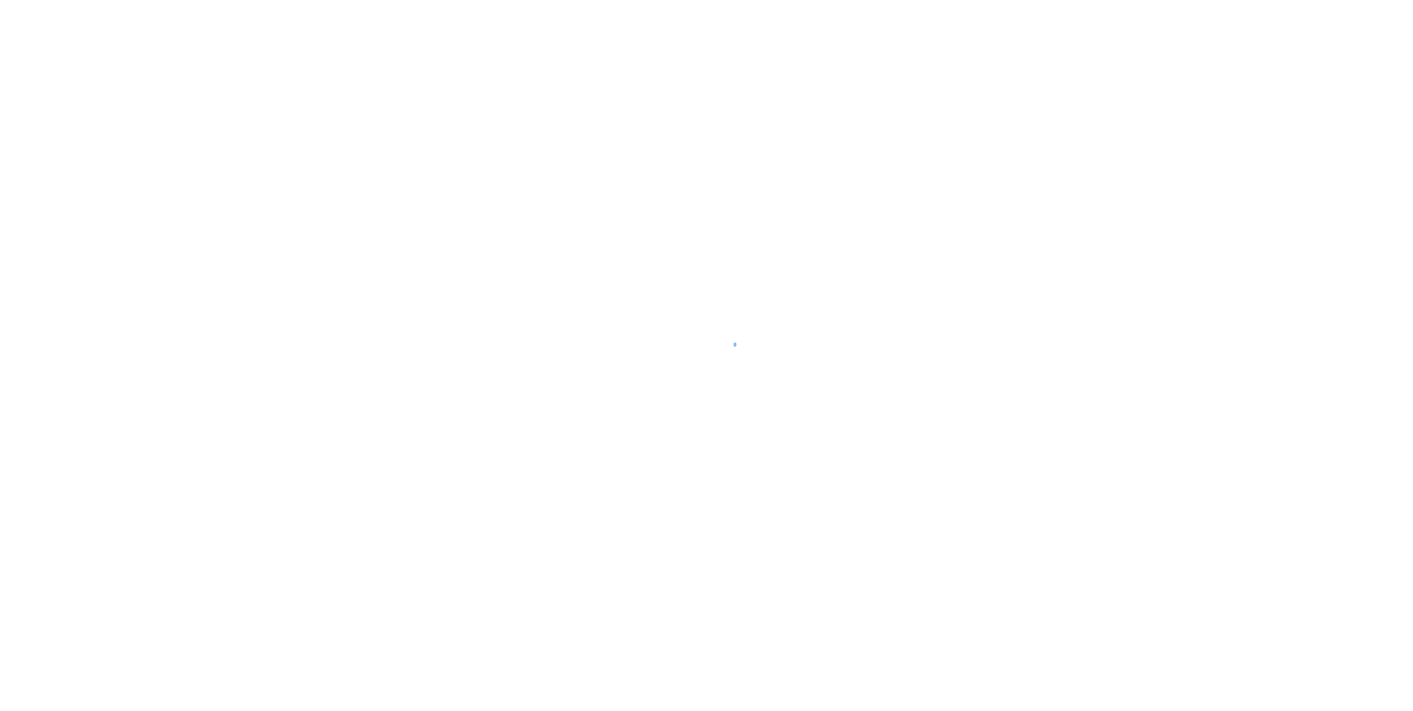 scroll, scrollTop: 0, scrollLeft: 0, axis: both 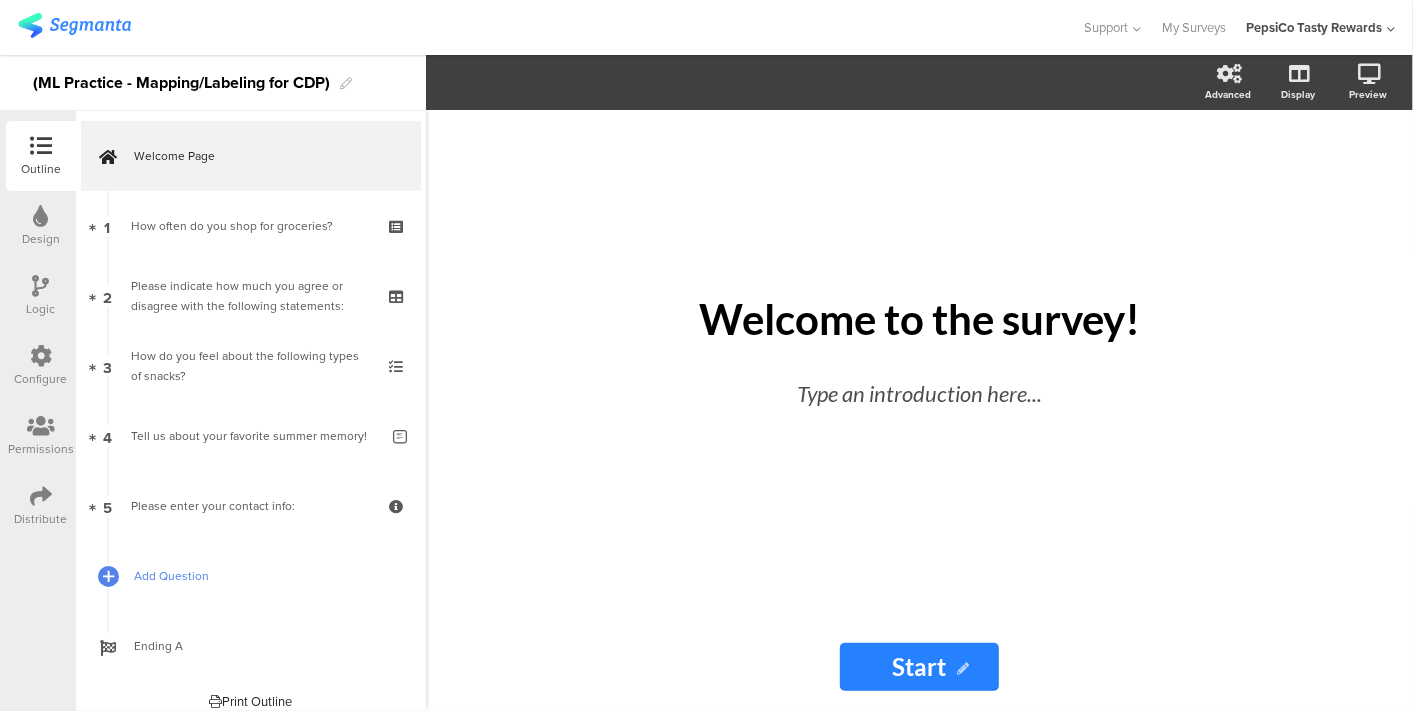 click on "Add Question" at bounding box center (262, 576) 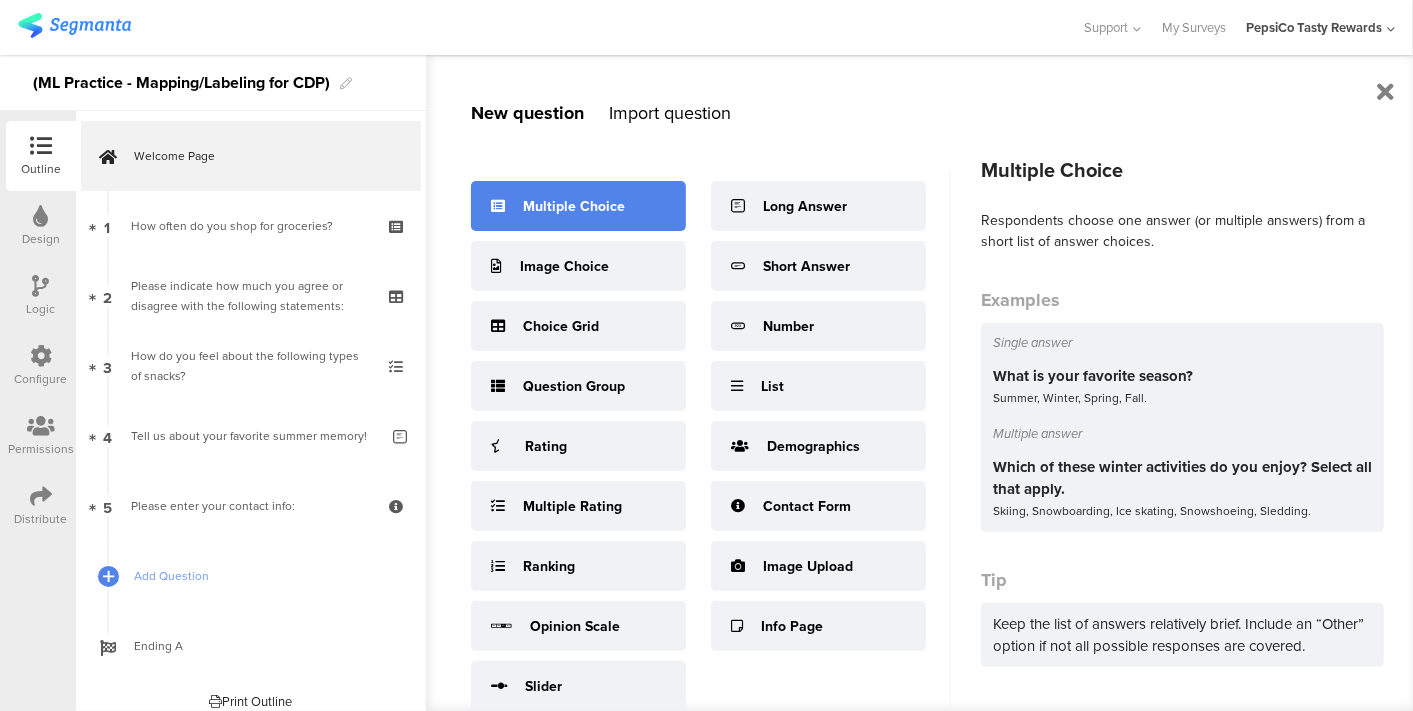click on "Multiple Choice" at bounding box center [574, 206] 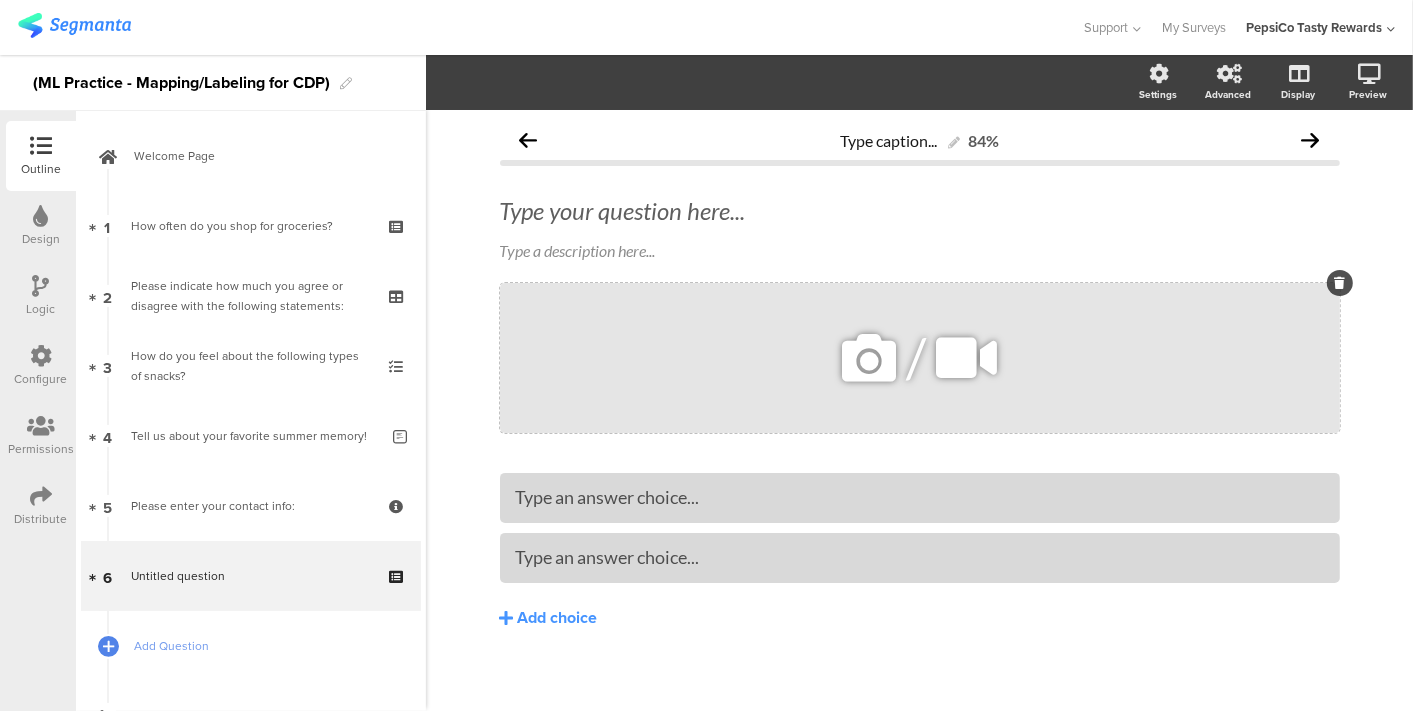 click 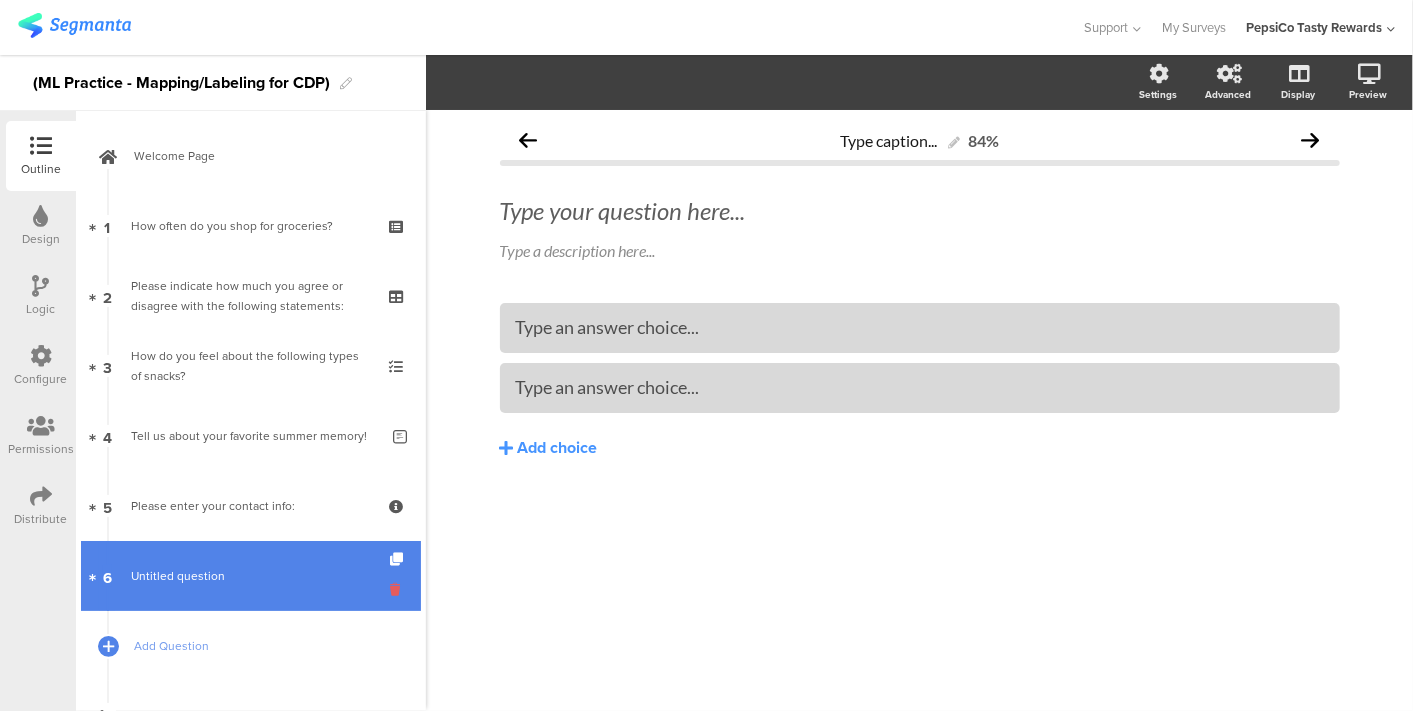 click at bounding box center (398, 589) 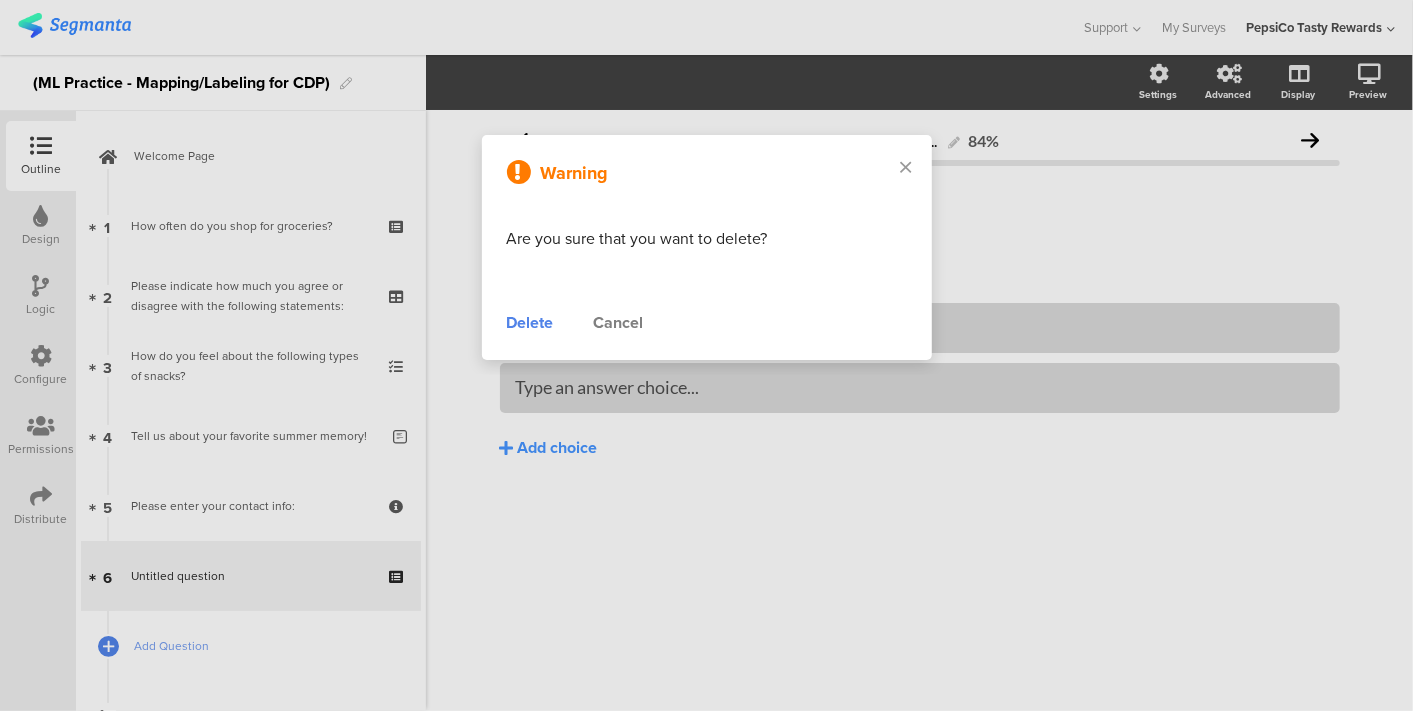 click on "Delete" at bounding box center [530, 323] 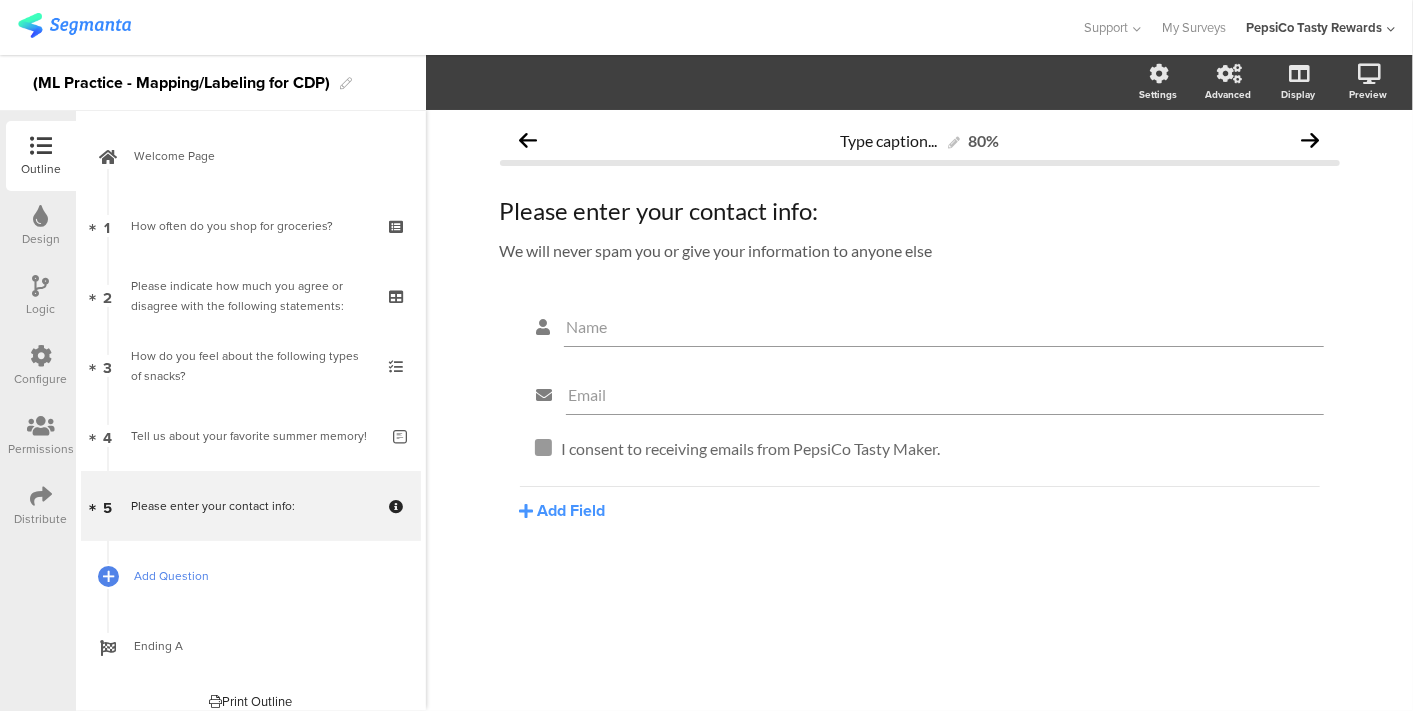 click on "Add Question" at bounding box center [251, 576] 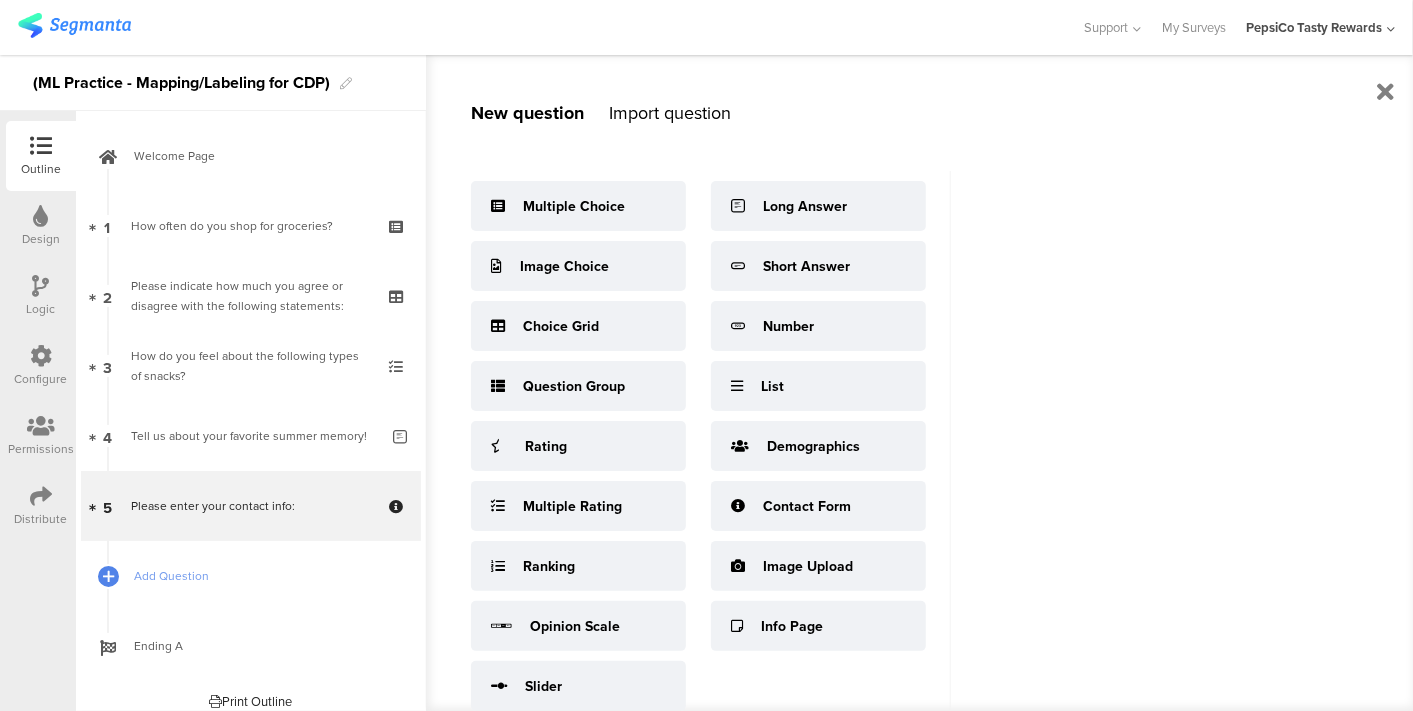 click on "Import question" at bounding box center (670, 113) 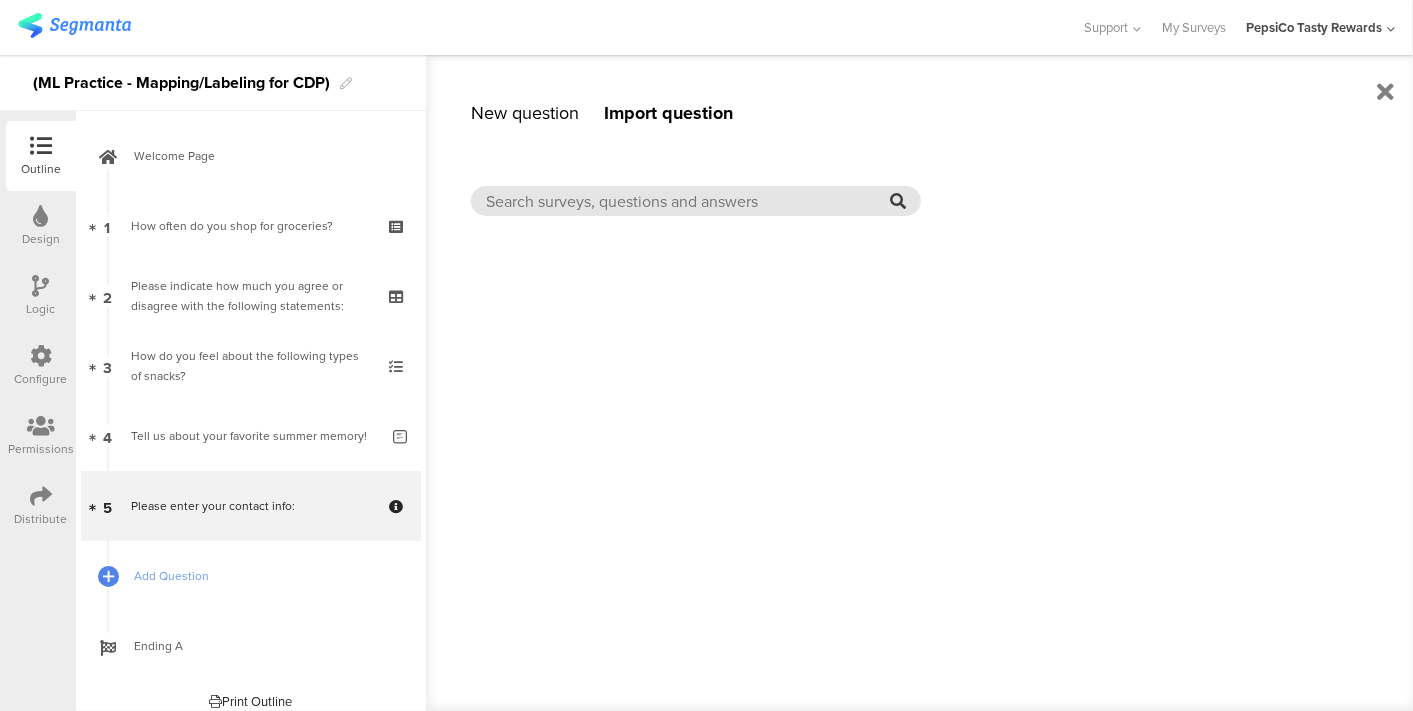 click at bounding box center [688, 201] 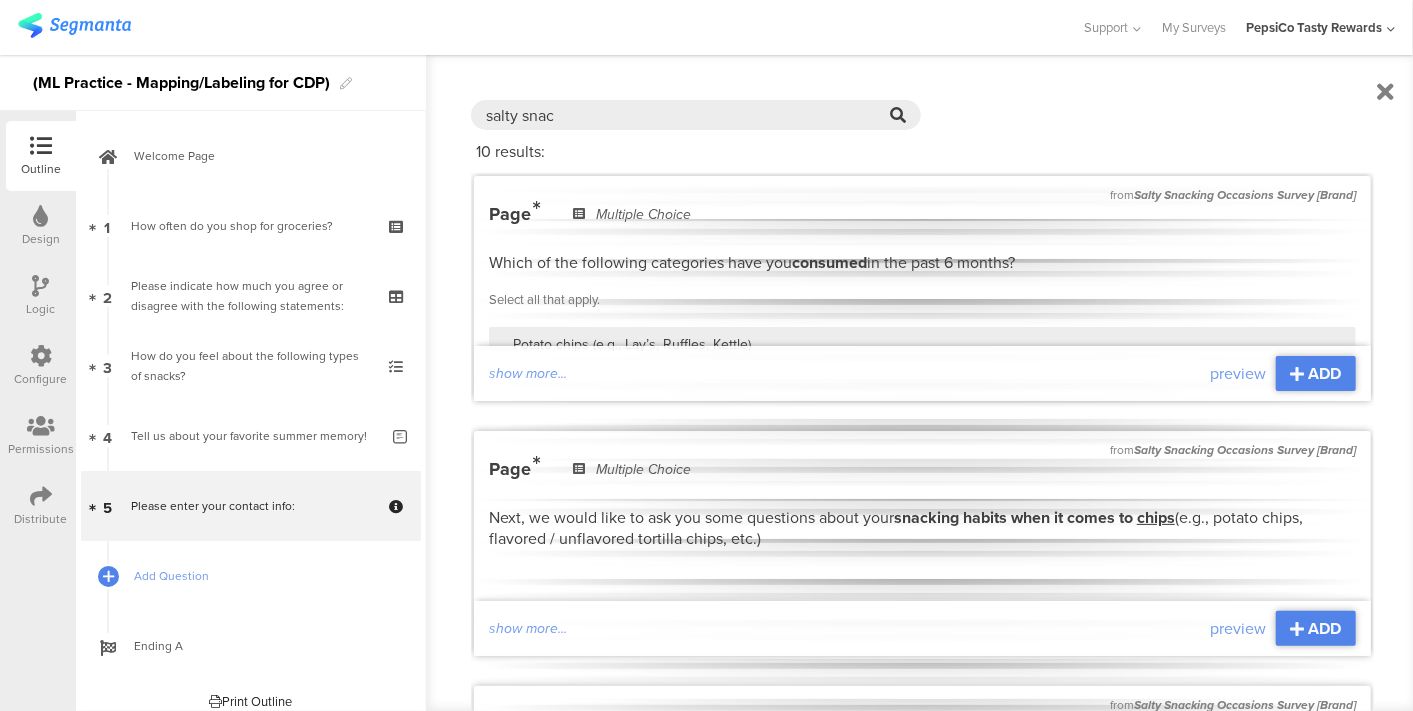 scroll, scrollTop: 91, scrollLeft: 0, axis: vertical 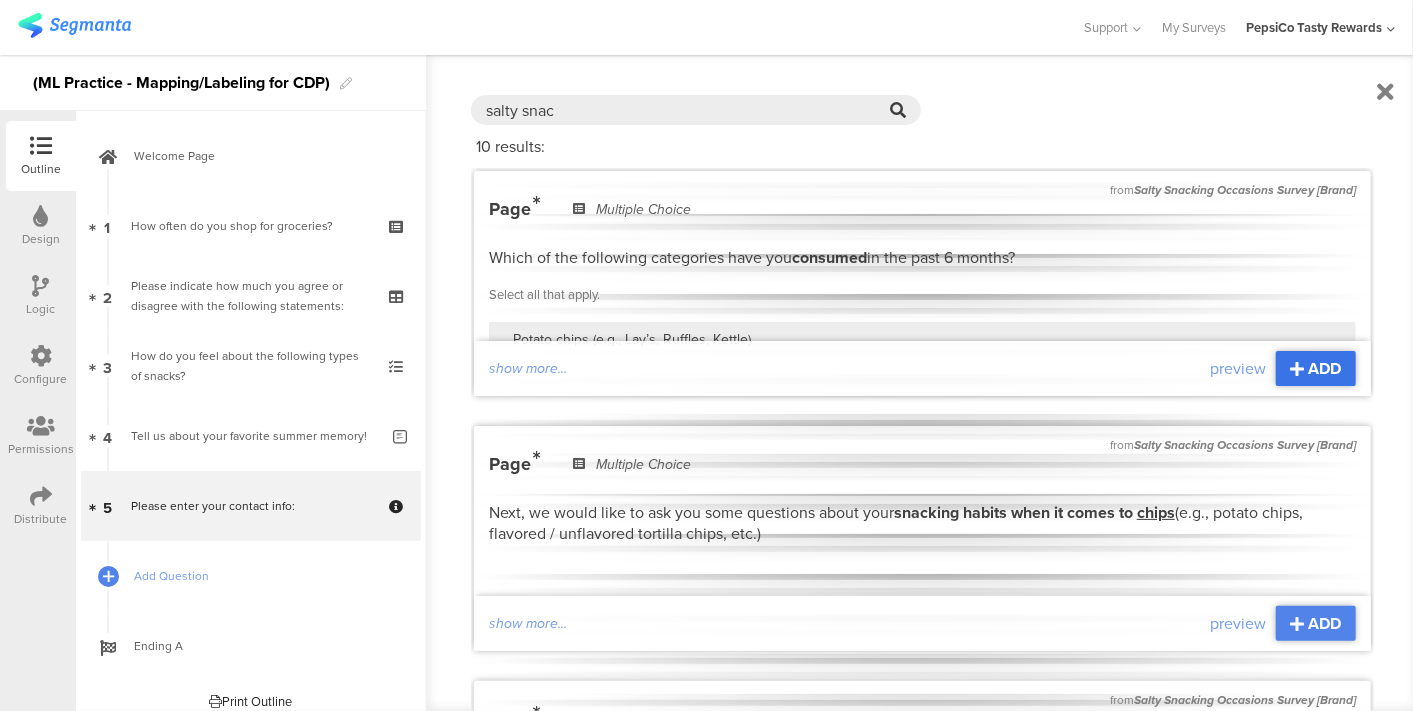 type on "salty snac" 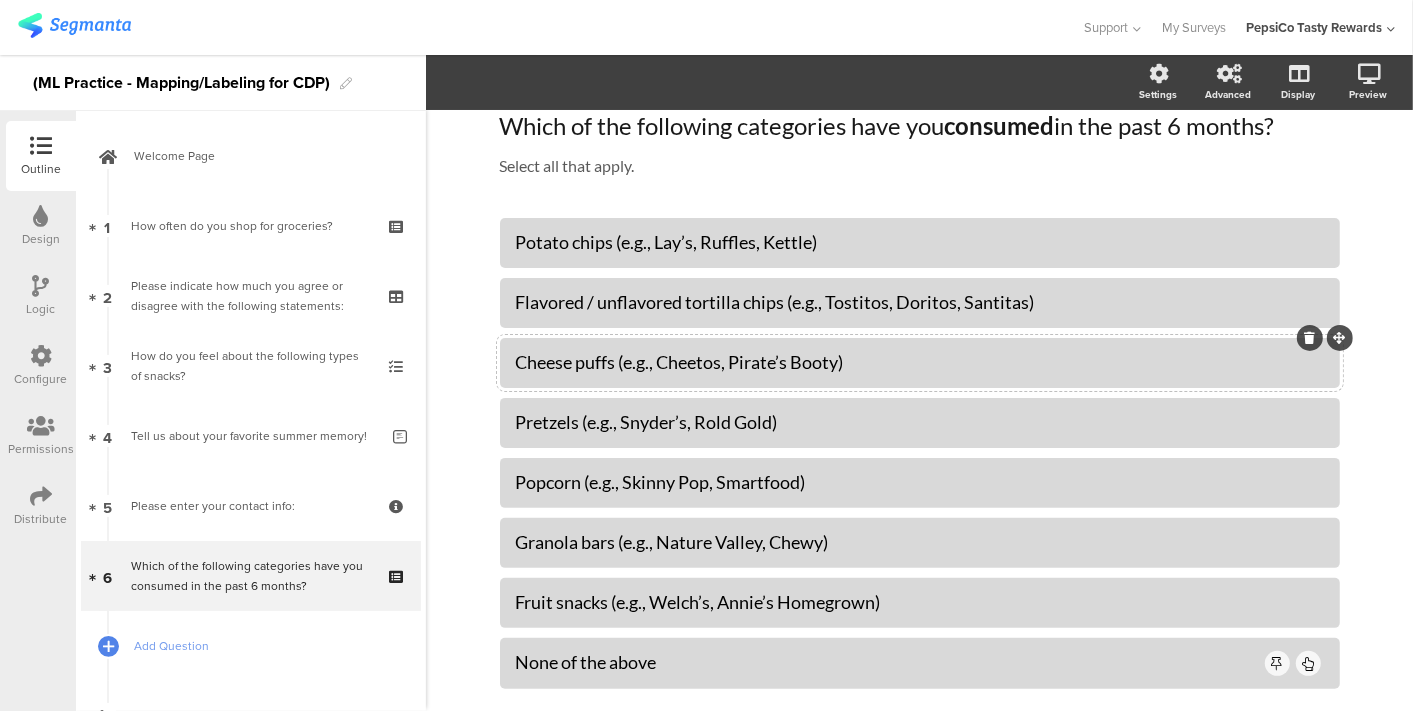 scroll, scrollTop: 86, scrollLeft: 0, axis: vertical 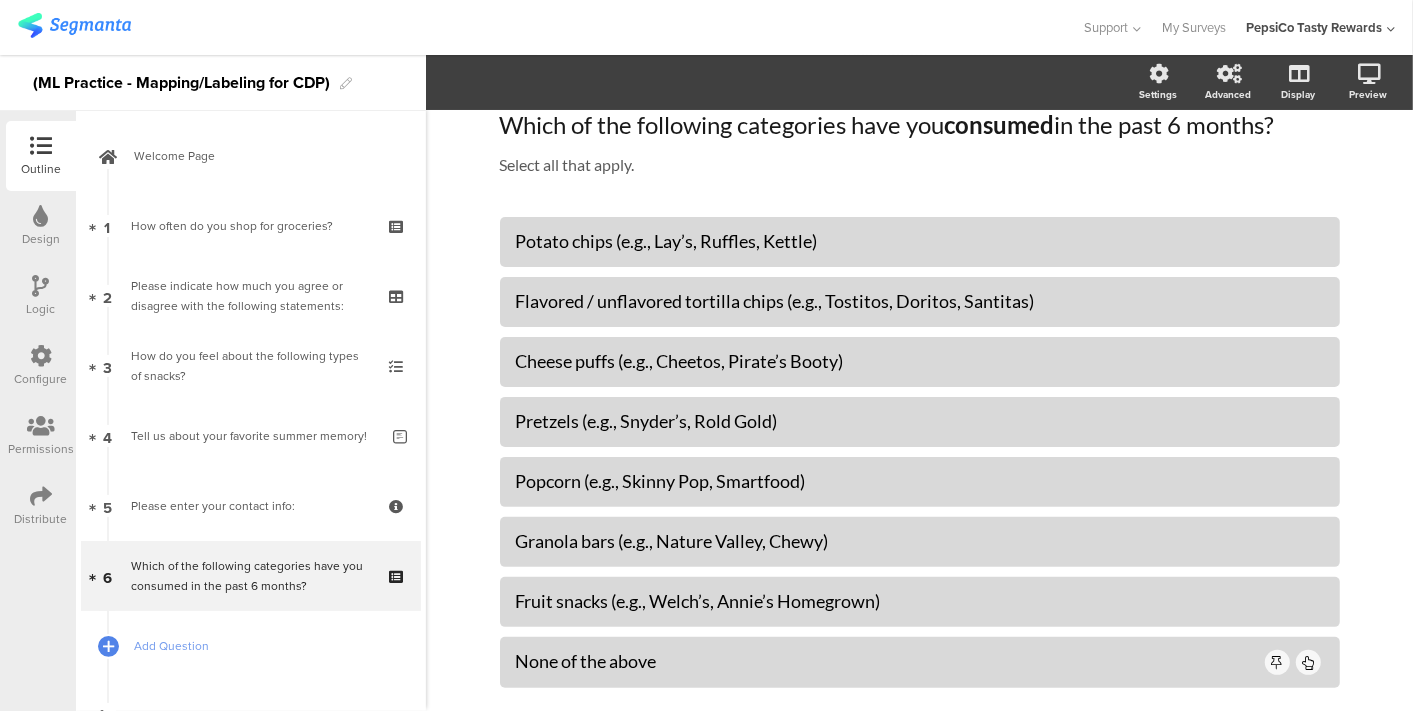 click on "Logic" at bounding box center [41, 296] 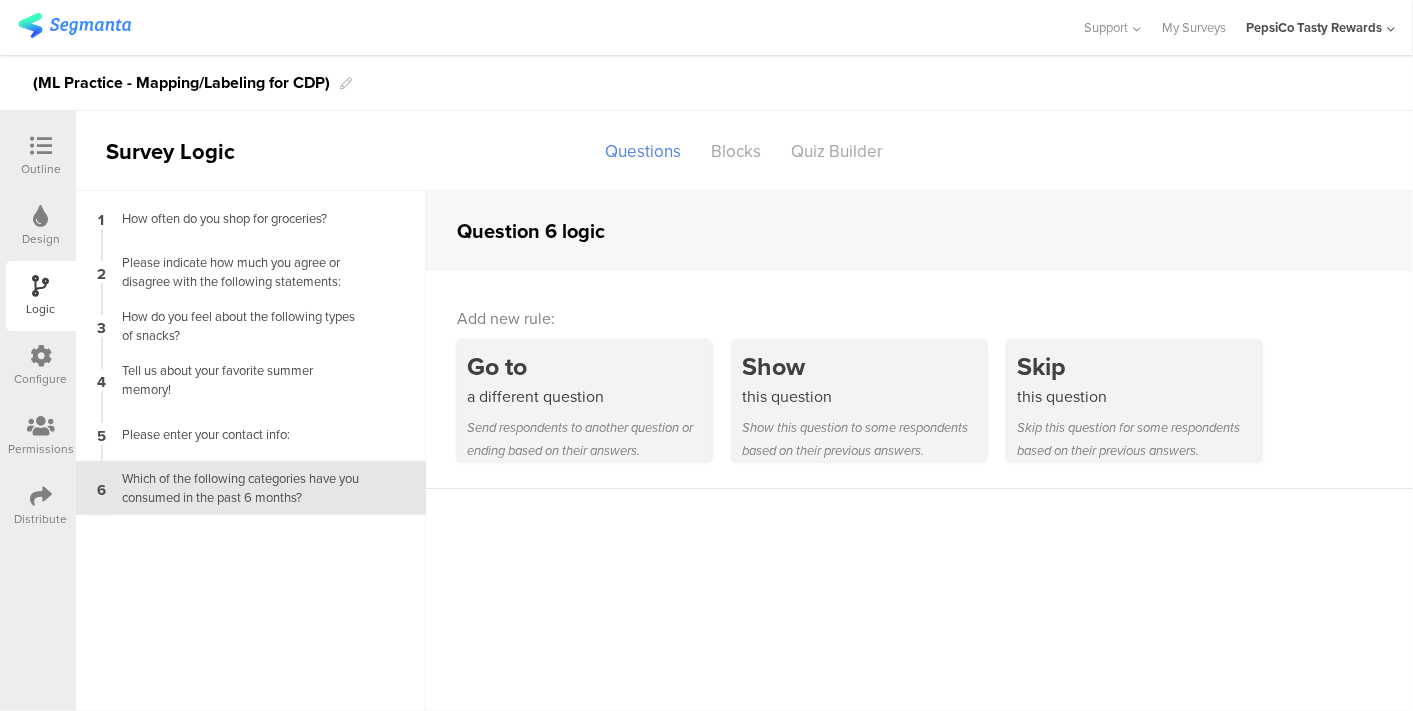 click on "Outline" at bounding box center [41, 169] 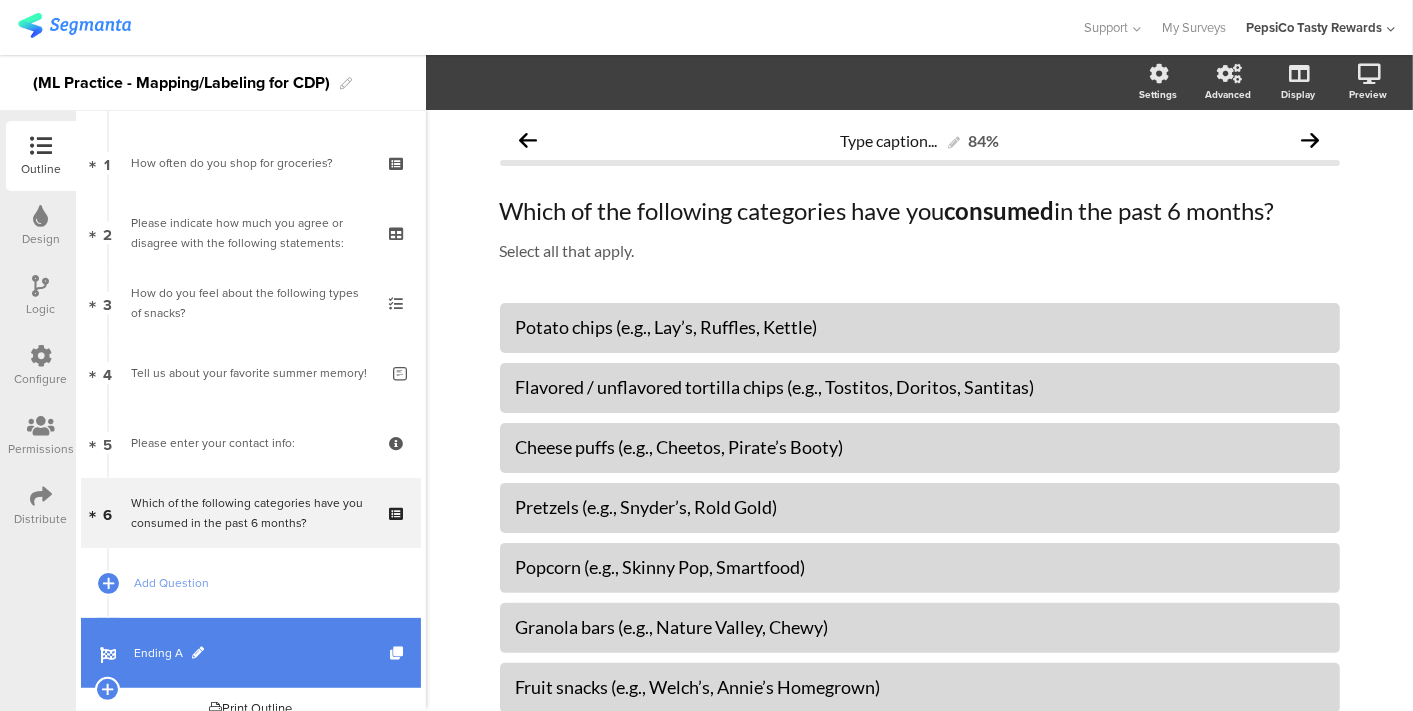 scroll, scrollTop: 84, scrollLeft: 0, axis: vertical 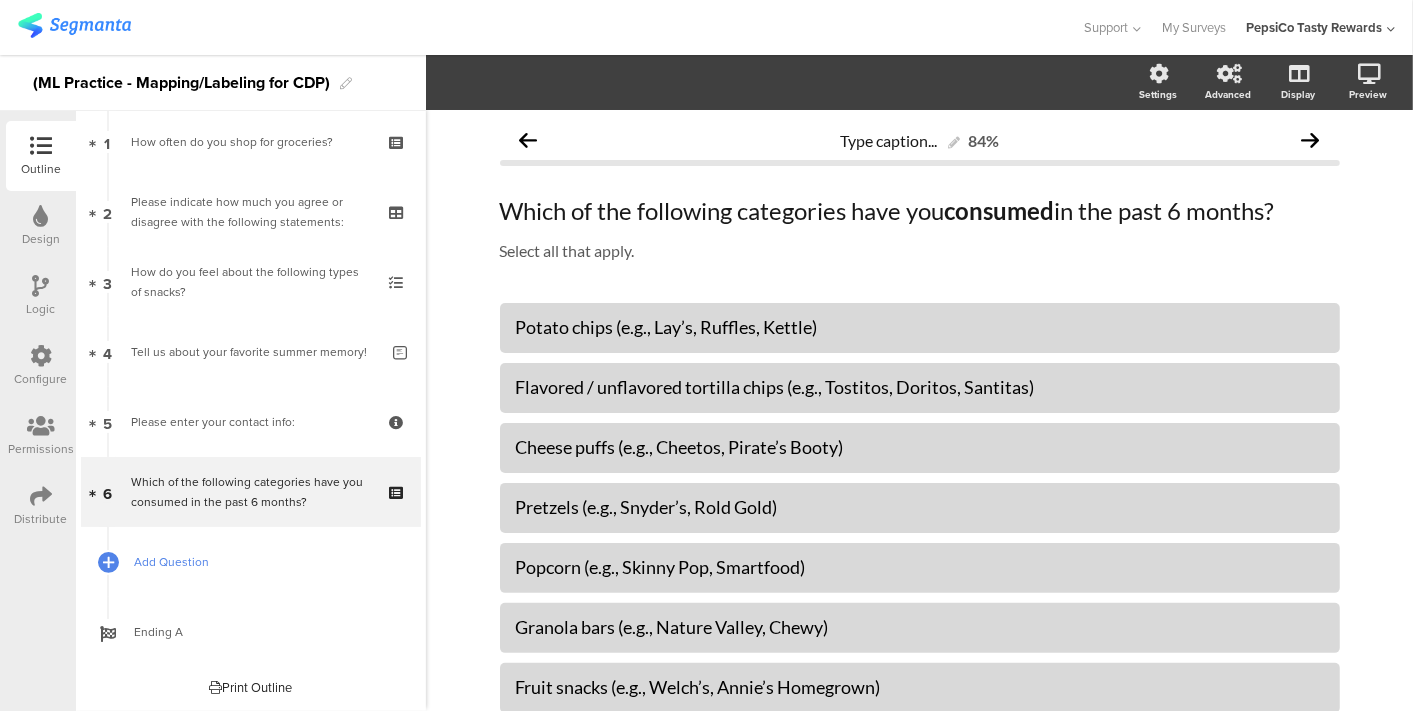 click on "Add Question" at bounding box center [262, 562] 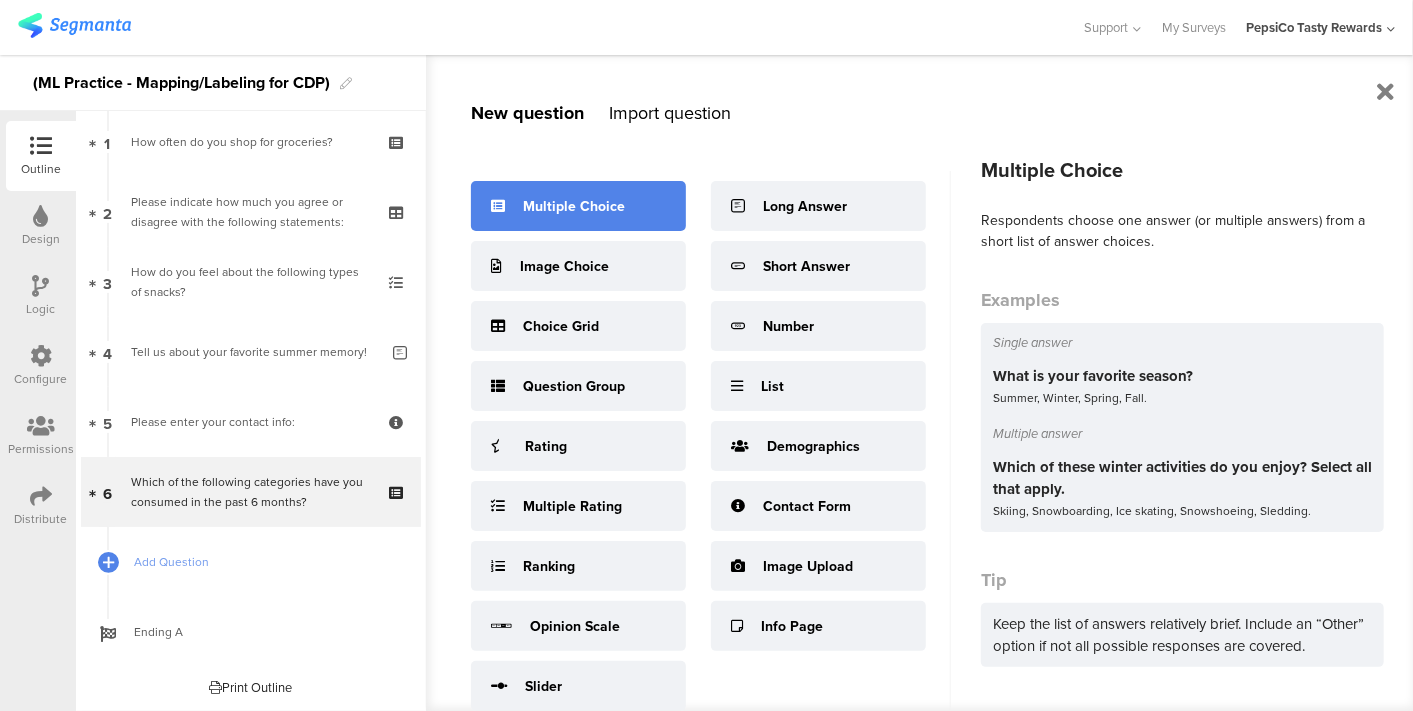 click on "Multiple Choice" at bounding box center (574, 206) 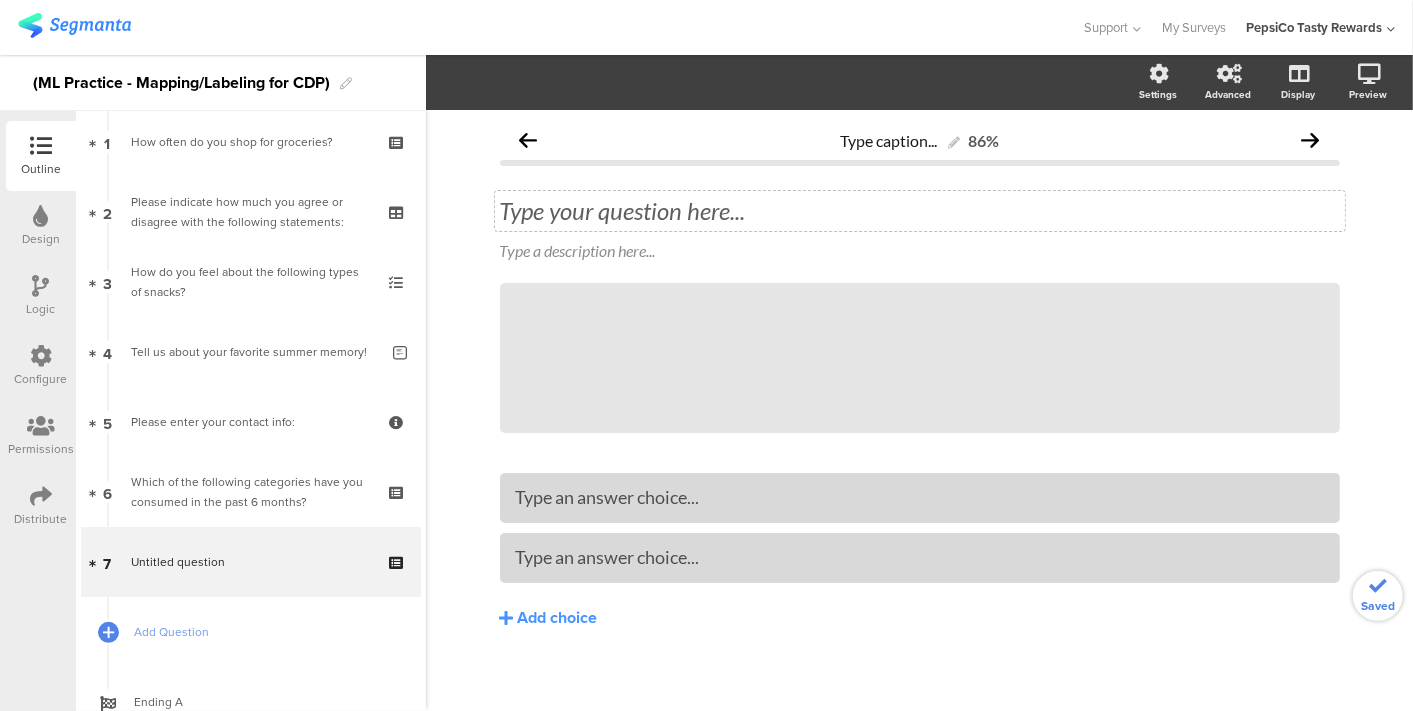 click on "Type your question here..." 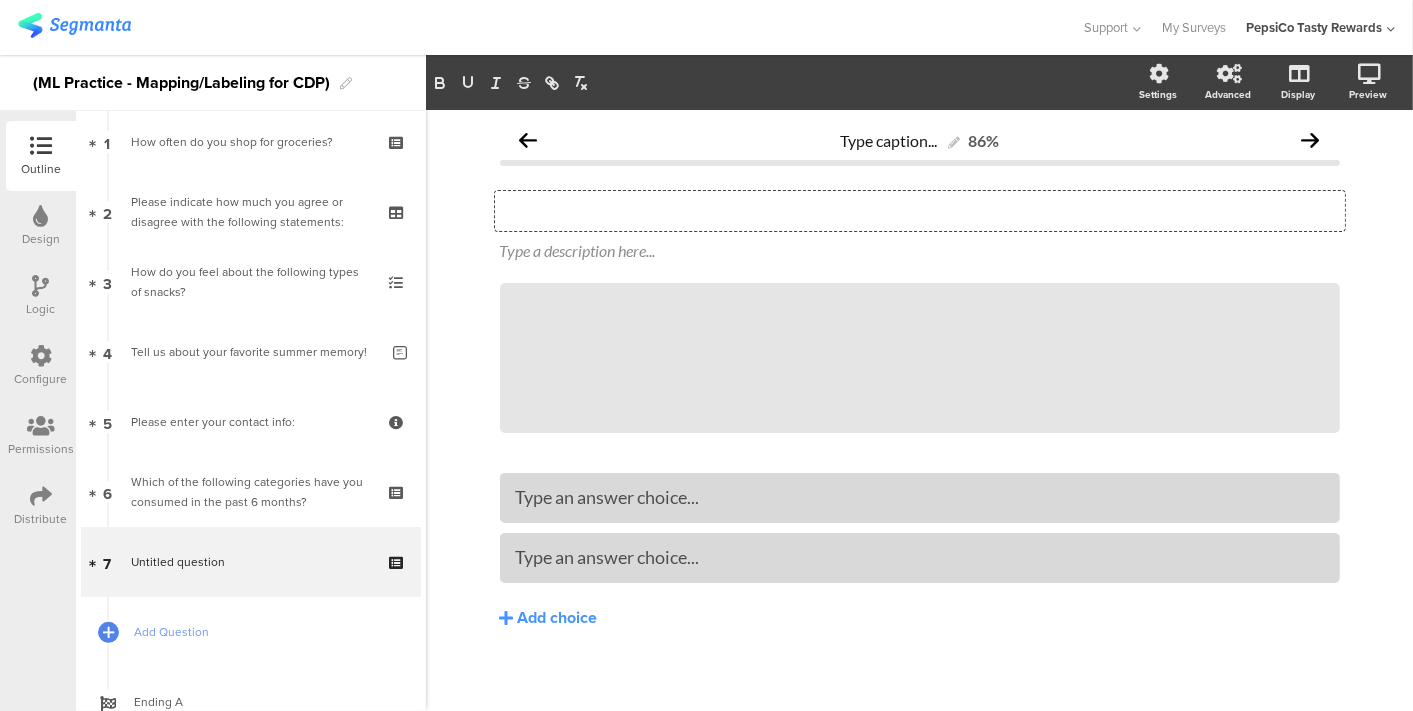 type 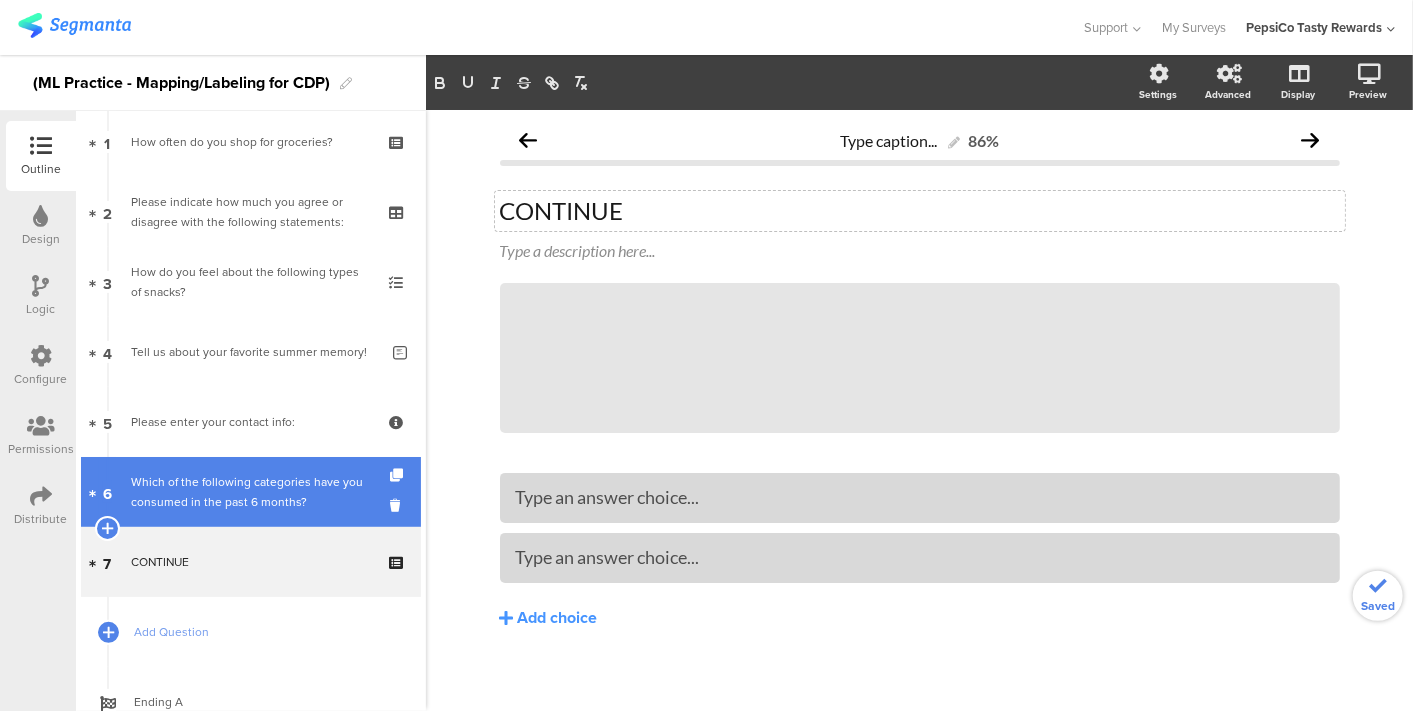 click on "Which of the following categories have you c﻿onsumed in the past 6 months?" at bounding box center [250, 492] 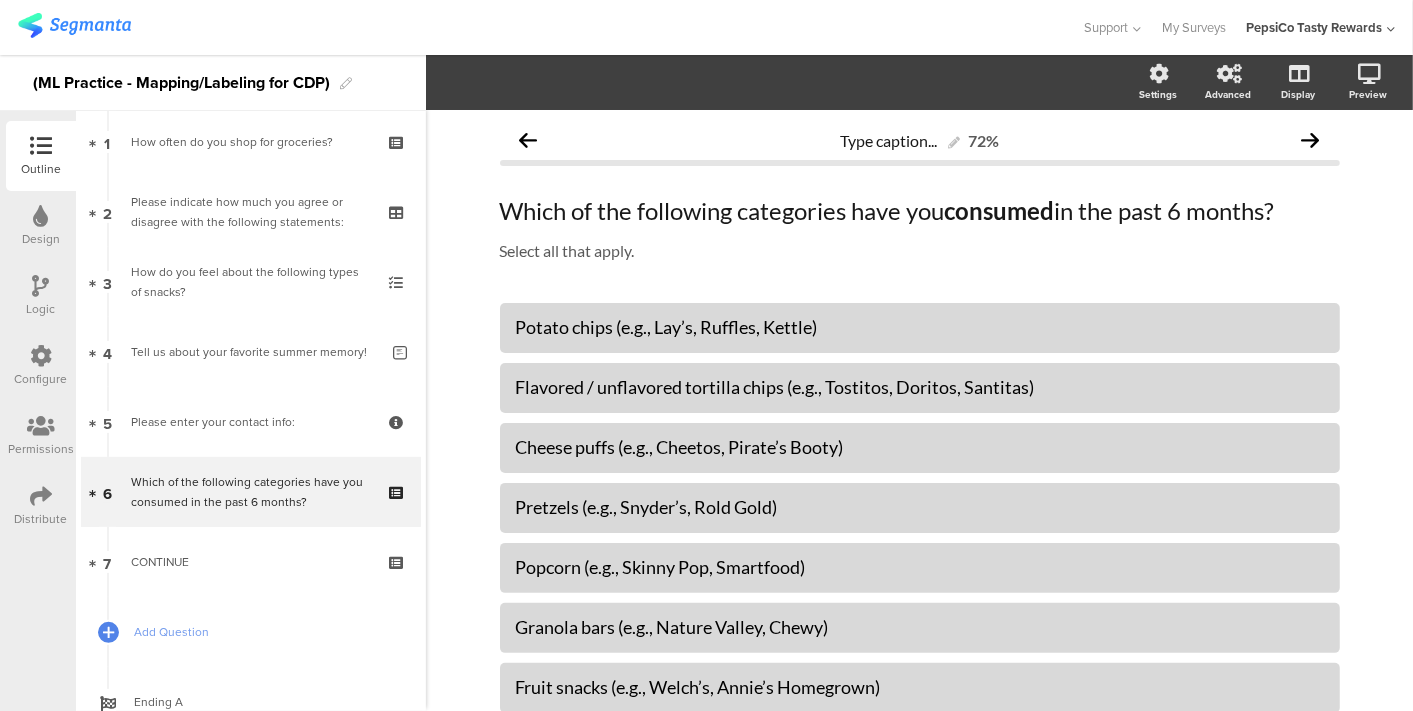 click on "Logic" at bounding box center [41, 296] 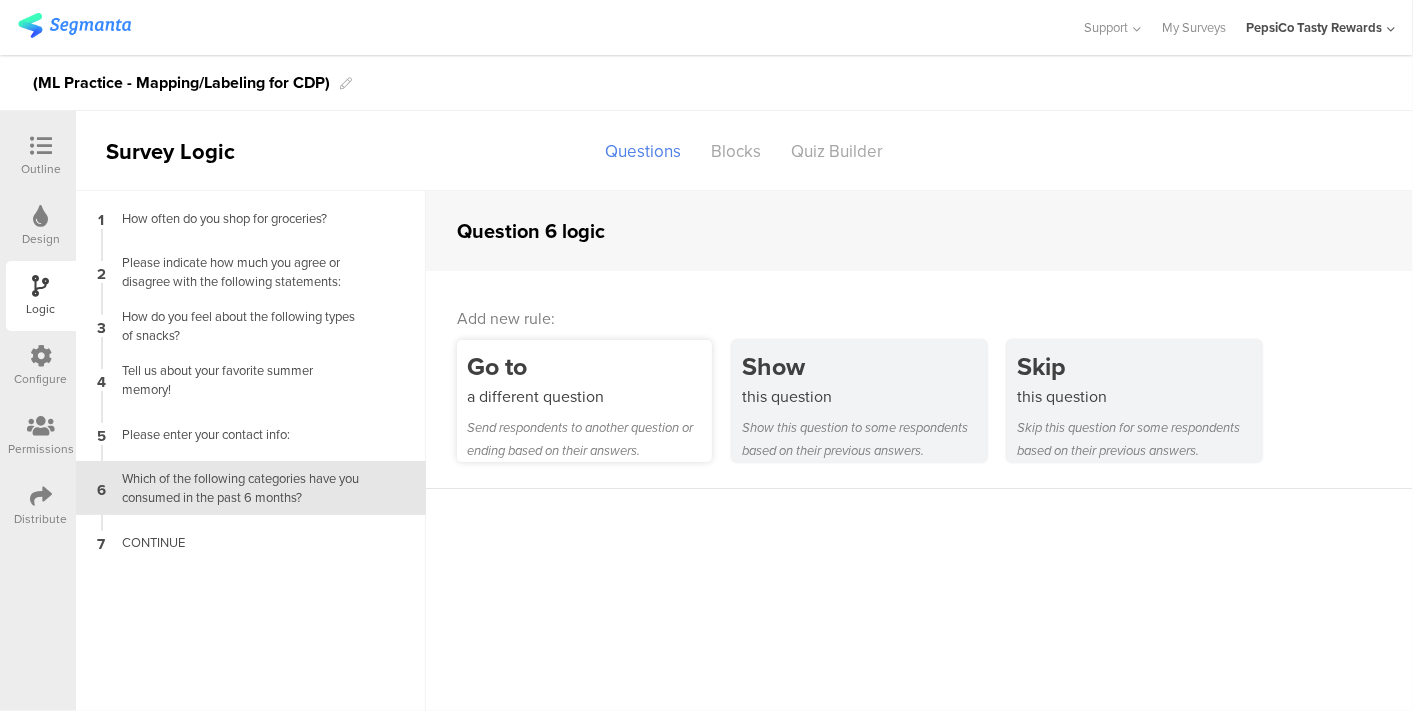 click on "Send respondents to another question or ending based on their answers." at bounding box center (589, 439) 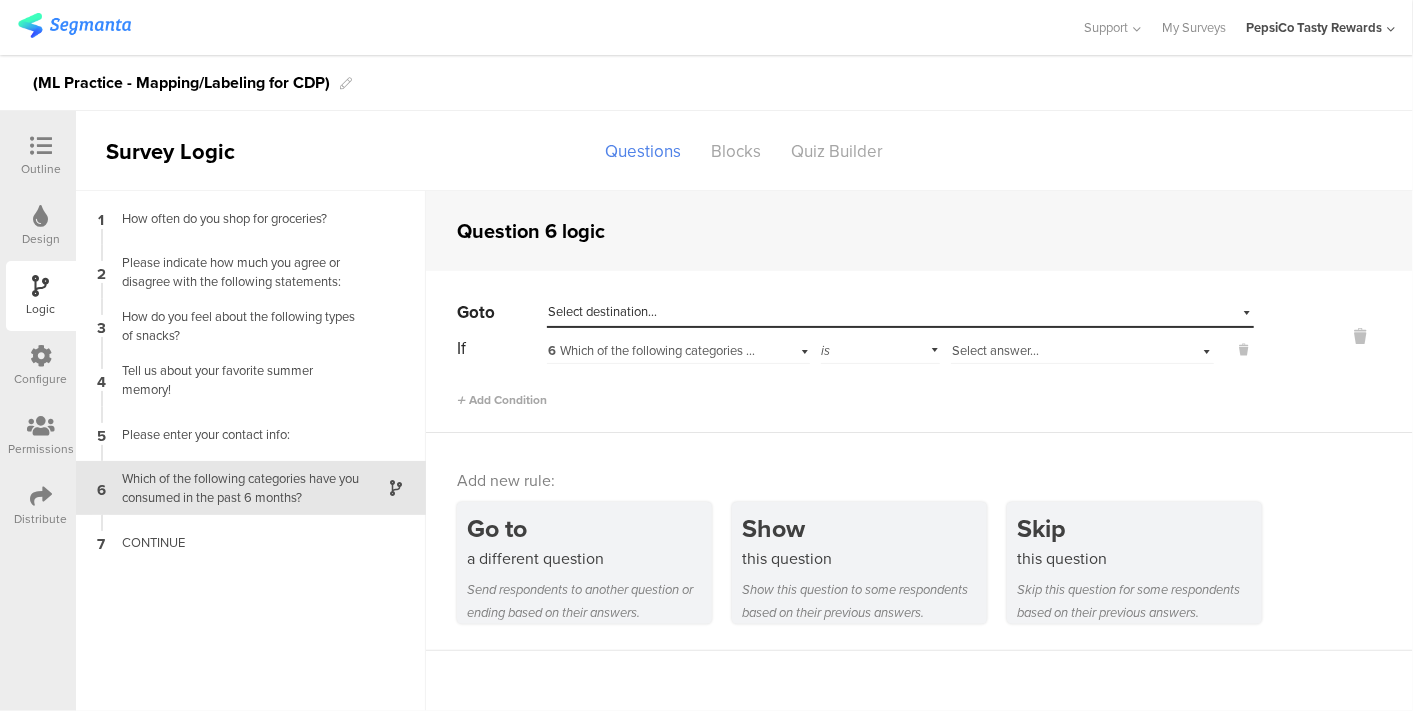 click on "Select destination..." at bounding box center [602, 311] 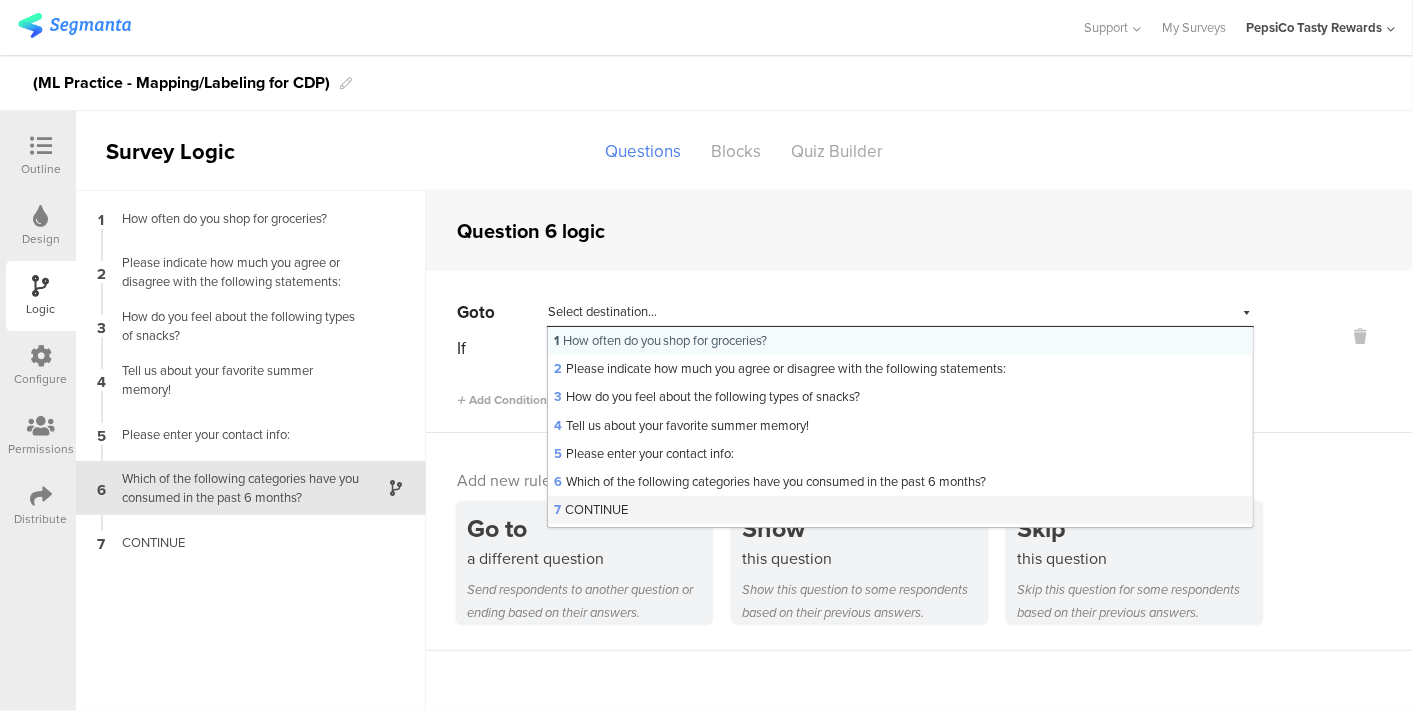 click on "7  CONTINUE" at bounding box center (591, 509) 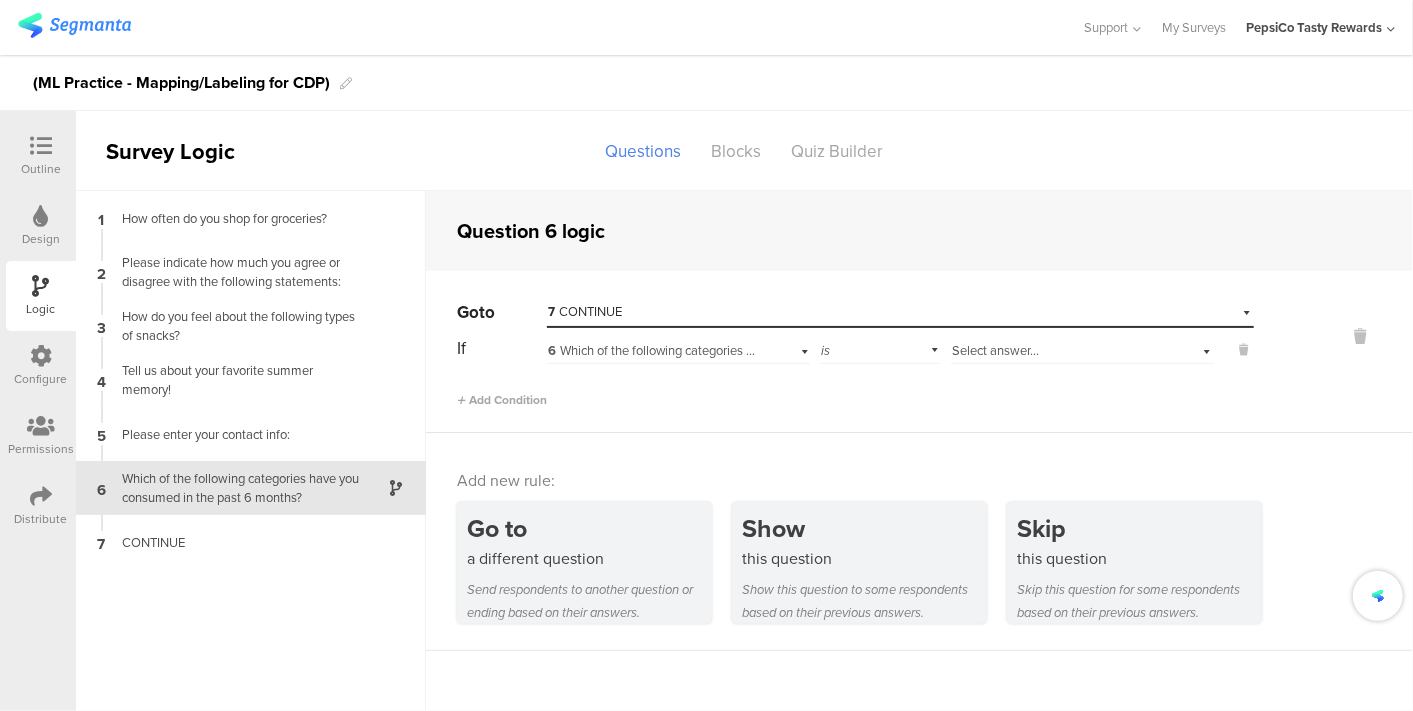 click on "6  Which of the following categories have you c﻿onsumed in the past 6 months?" at bounding box center (764, 350) 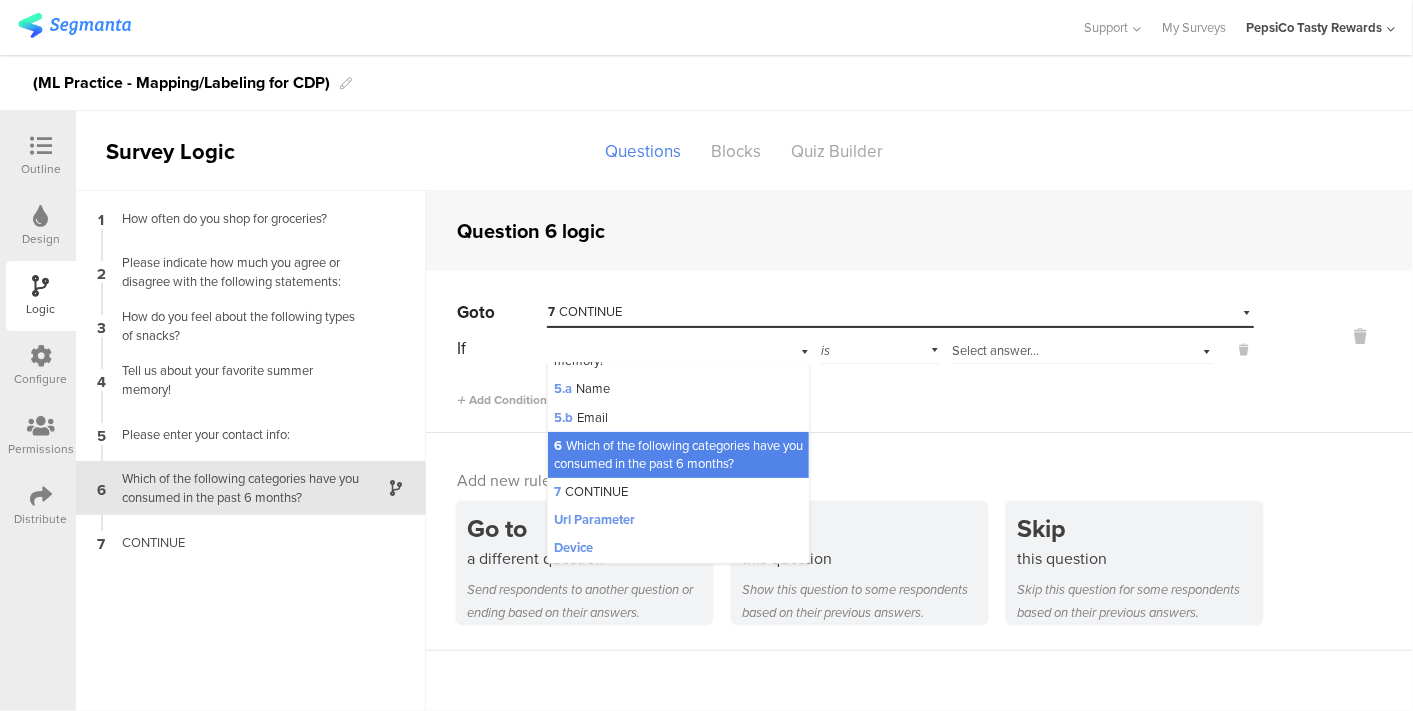 scroll, scrollTop: 159, scrollLeft: 0, axis: vertical 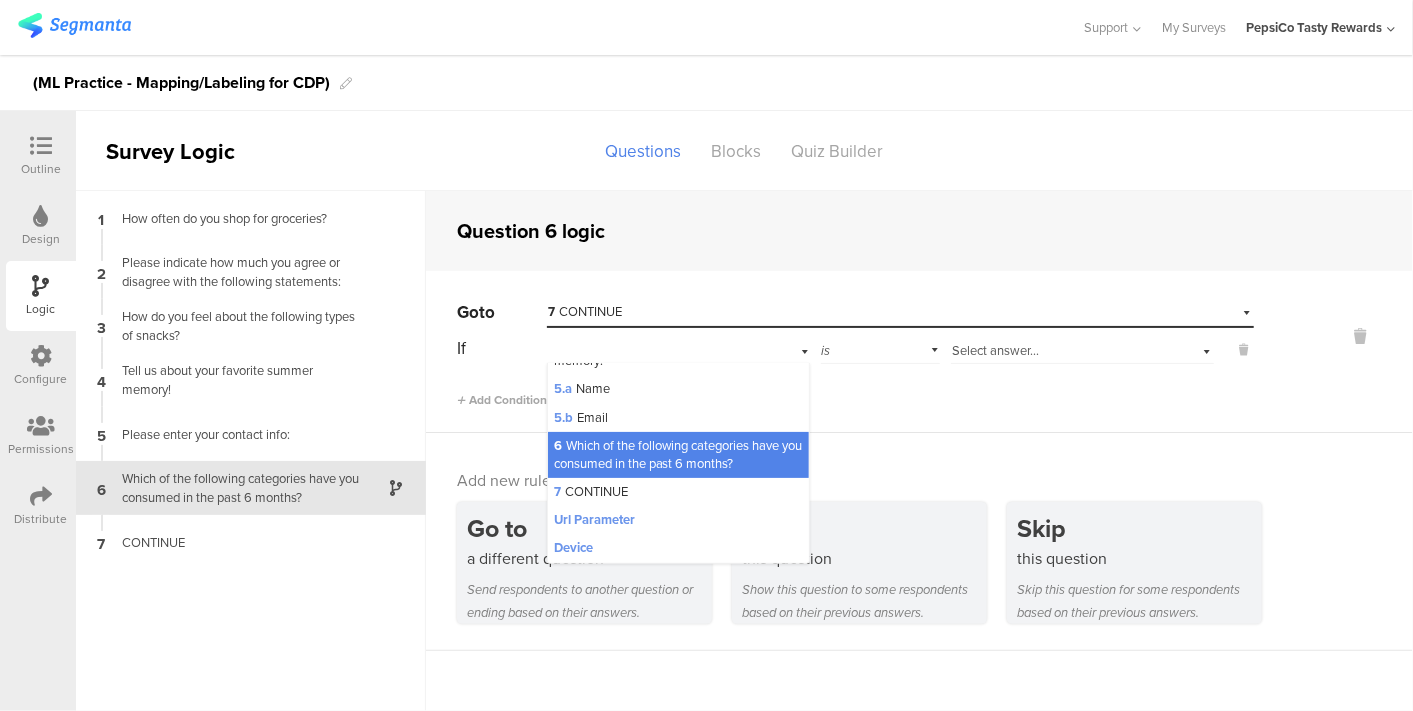 click on "6  Which of the following categories have you c﻿onsumed in the past 6 months?" at bounding box center (678, 454) 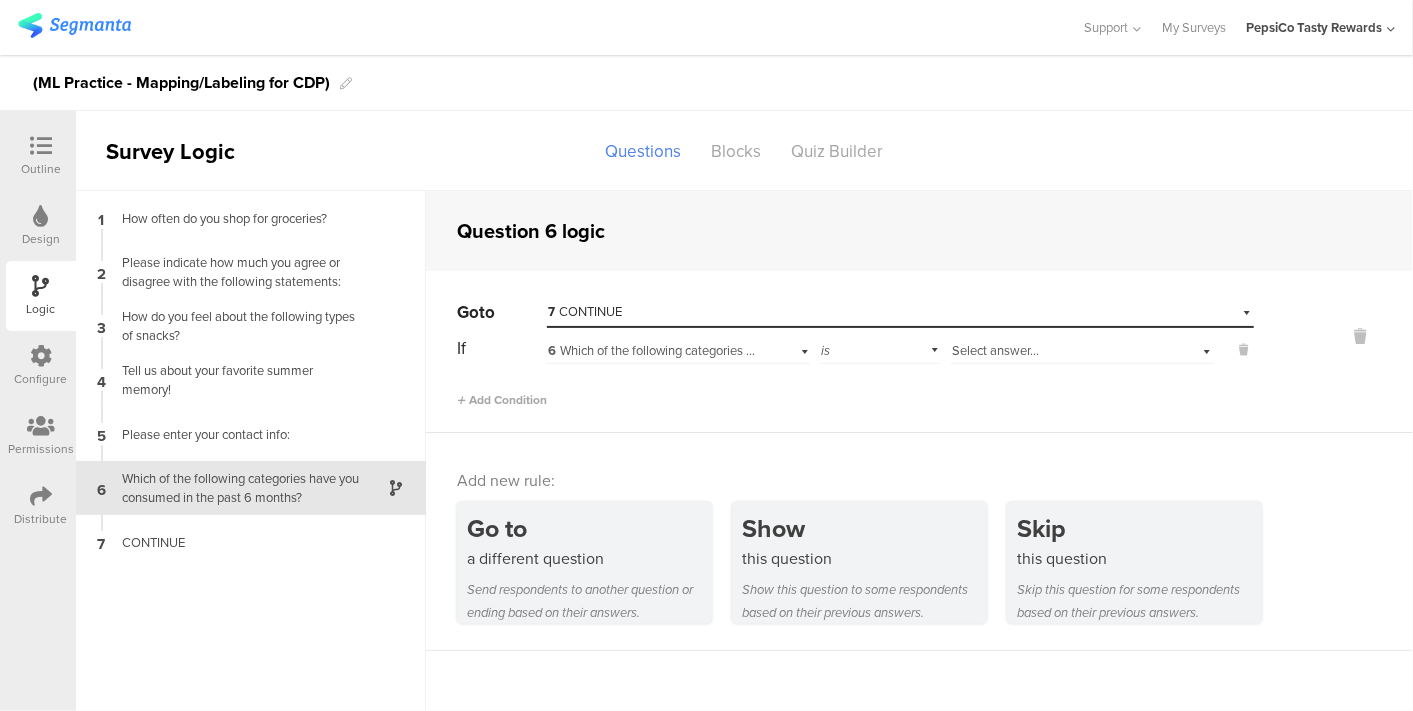 click on "is" at bounding box center [881, 348] 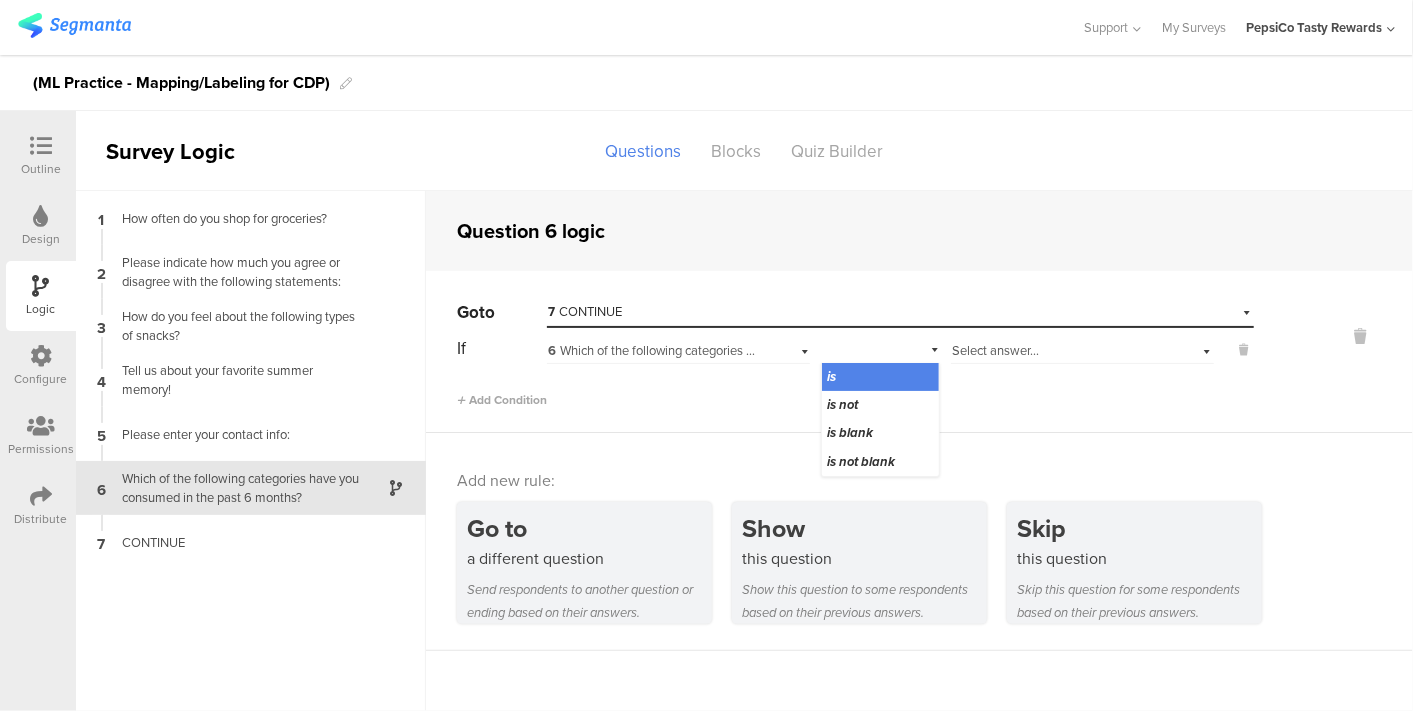 click on "is" at bounding box center (881, 377) 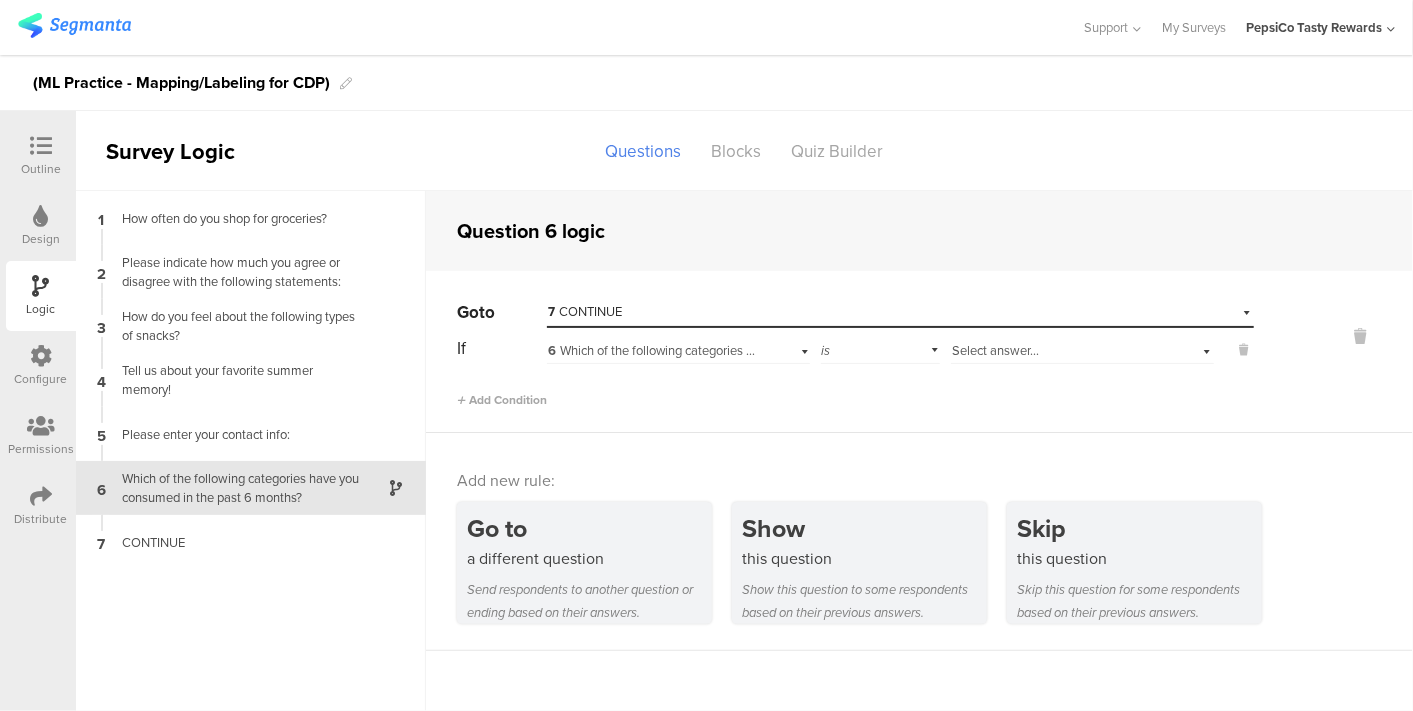 click on "Select answer..." at bounding box center (995, 350) 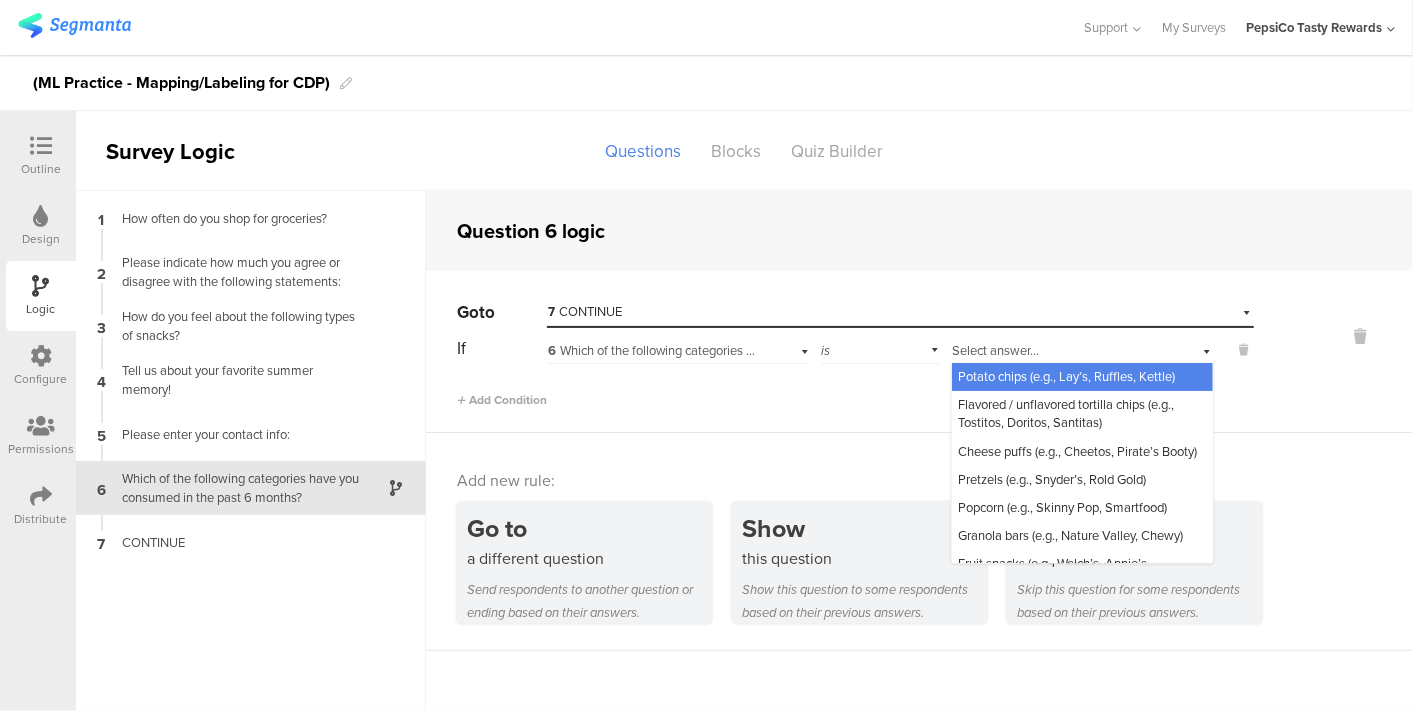 click on "Potato chips (e.g., Lay’s, Ruffles, Kettle)" at bounding box center (1066, 376) 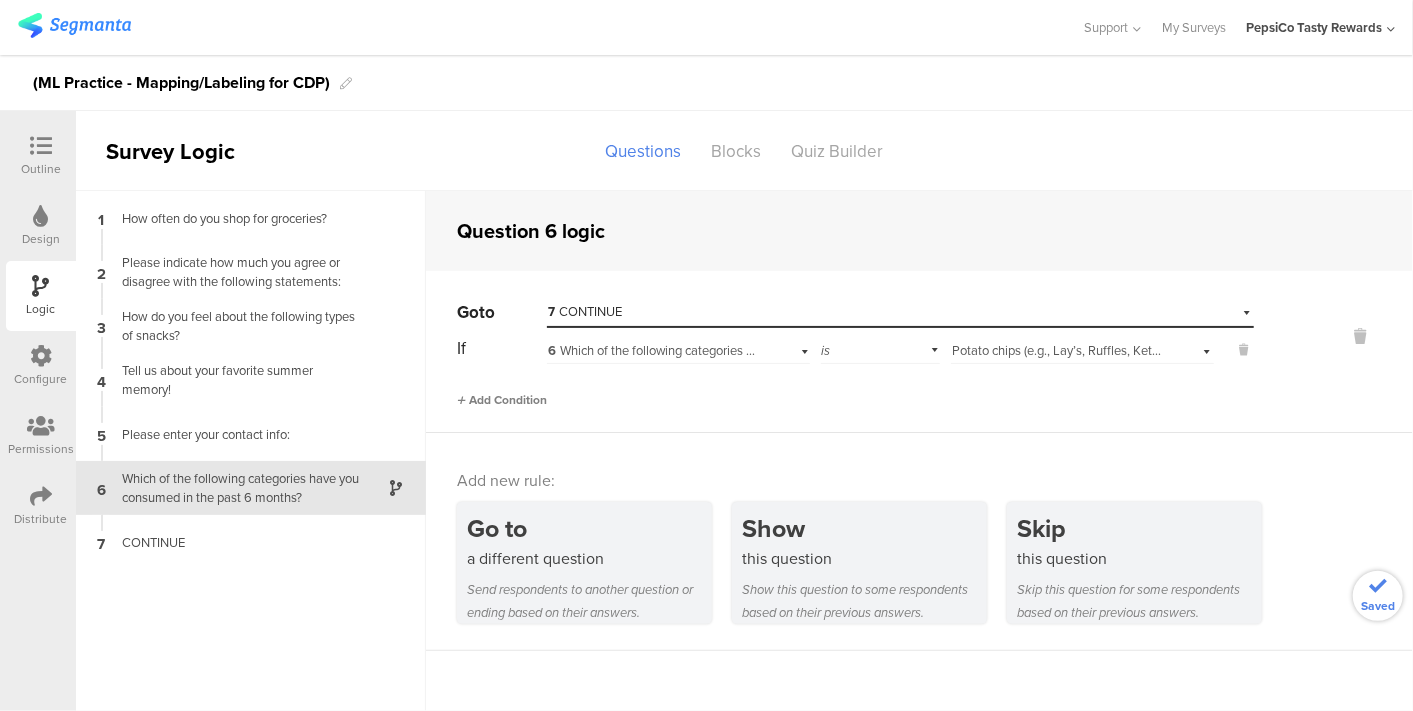 click on "Add Condition" at bounding box center [502, 400] 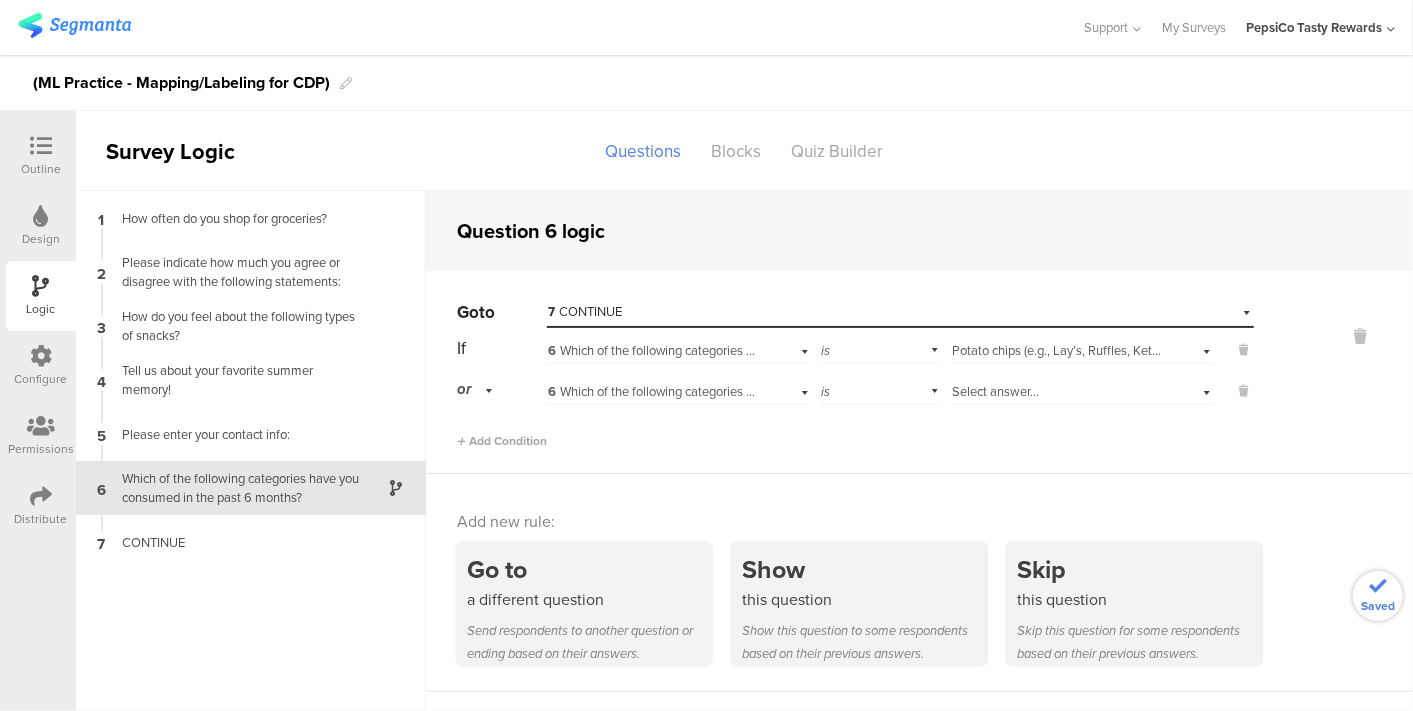 click on "Select answer..." at bounding box center [995, 391] 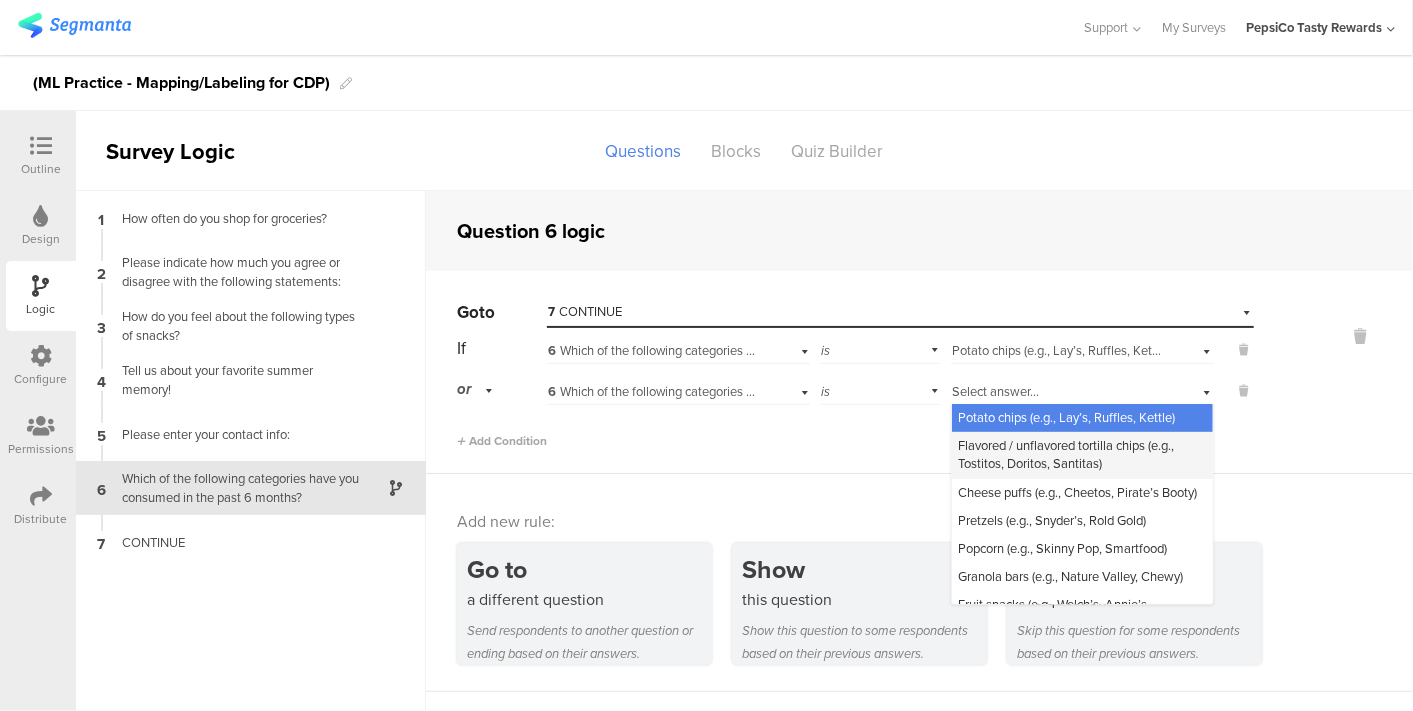 click on "Flavored / unflavored tortilla chips (e.g., Tostitos, Doritos, Santitas)" at bounding box center (1066, 454) 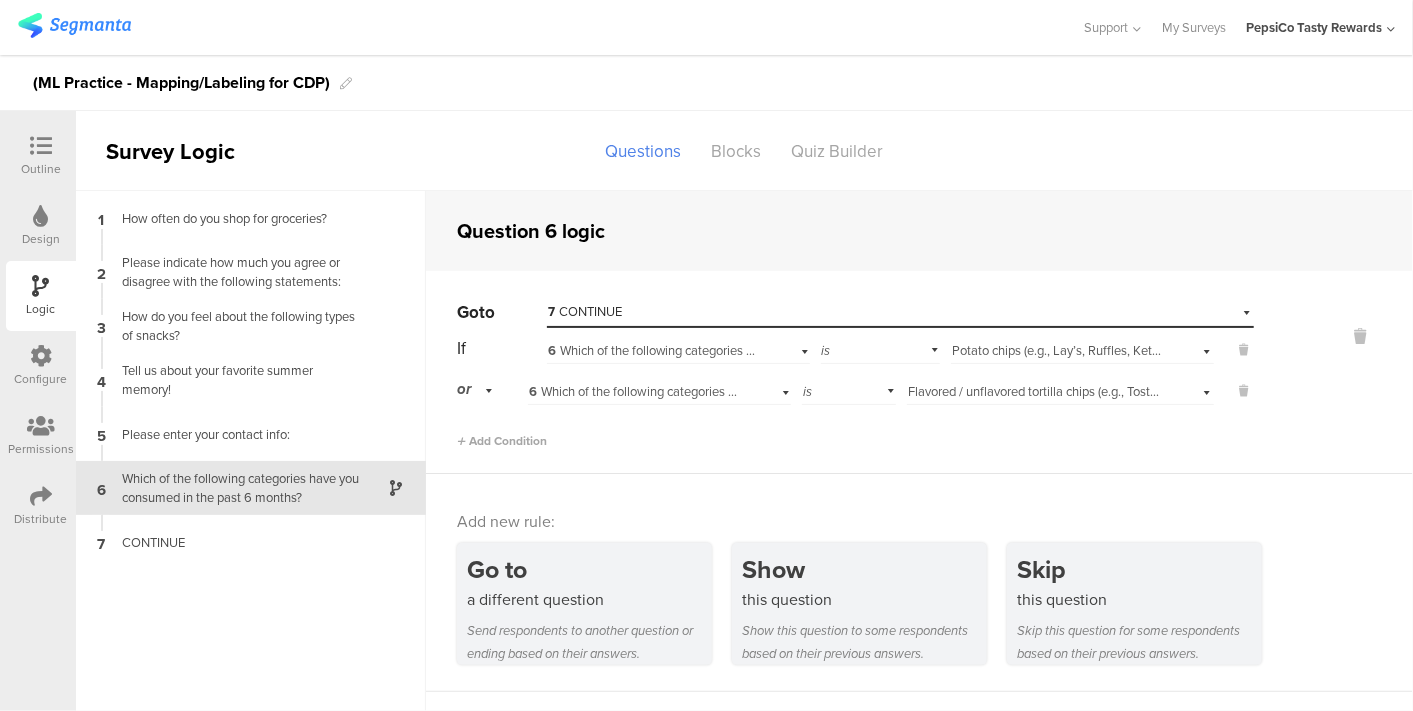 click on "Outline" at bounding box center (41, 156) 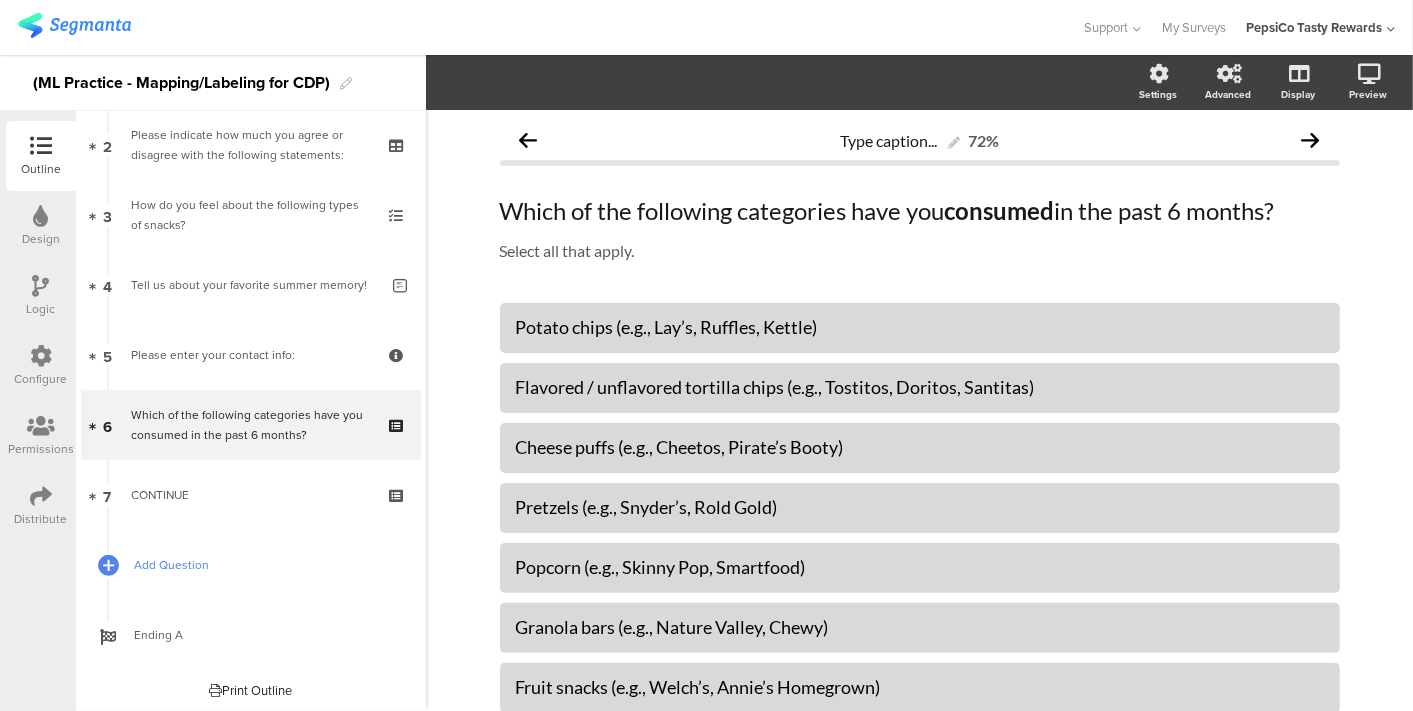 scroll, scrollTop: 154, scrollLeft: 0, axis: vertical 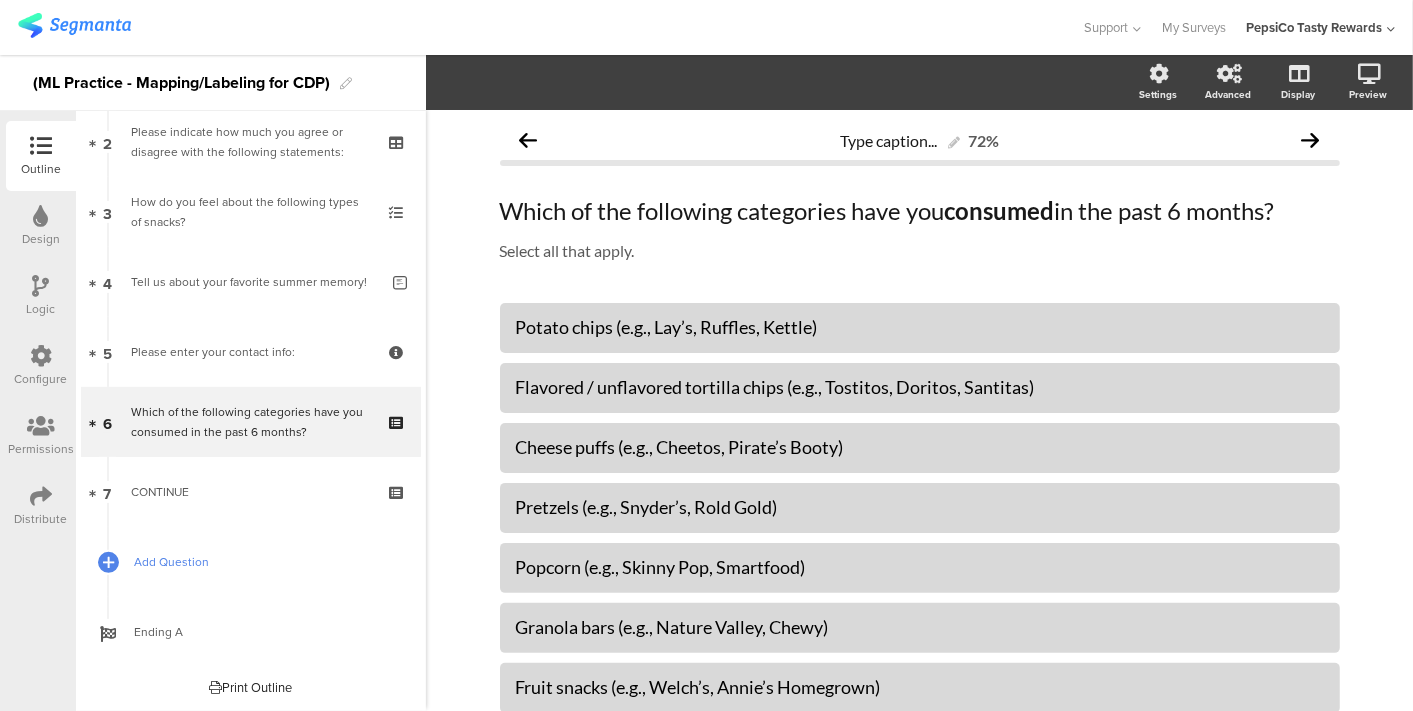 click on "Add Question" at bounding box center [251, 562] 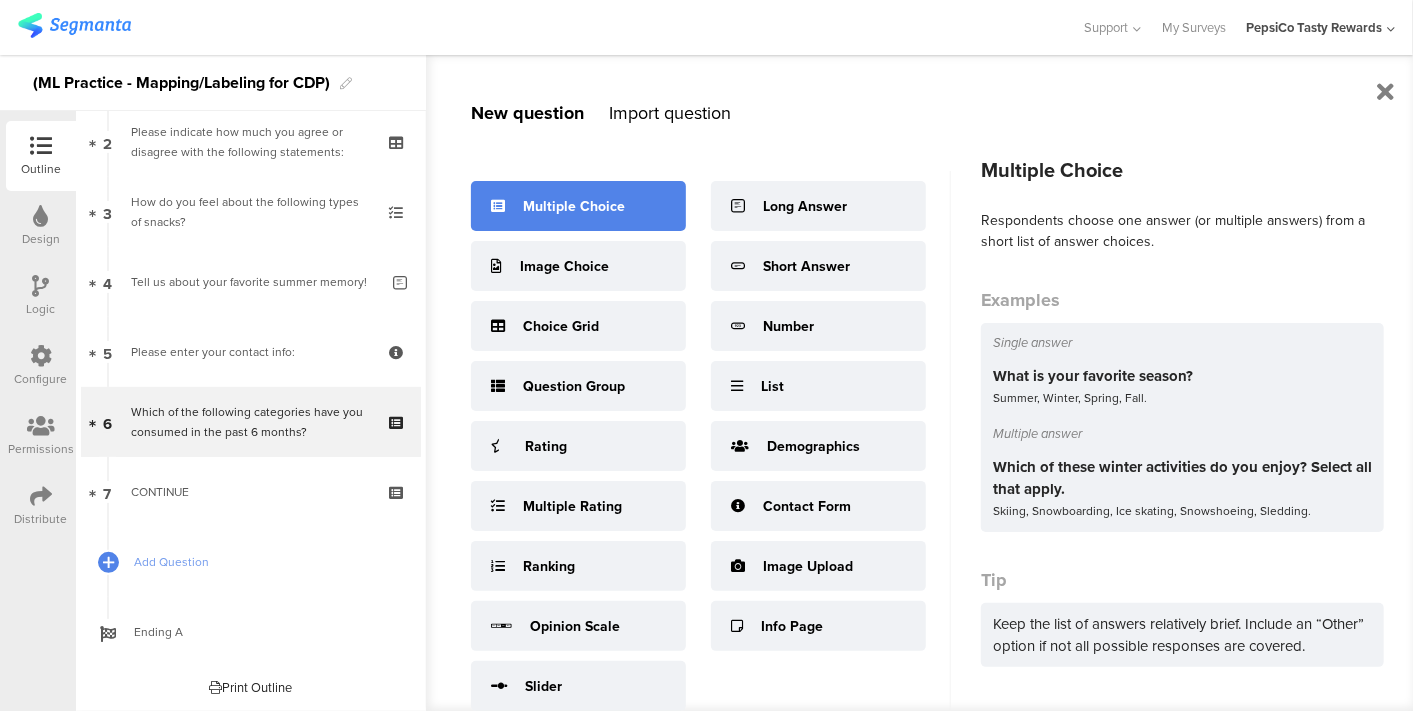 click on "Multiple Choice" at bounding box center (574, 206) 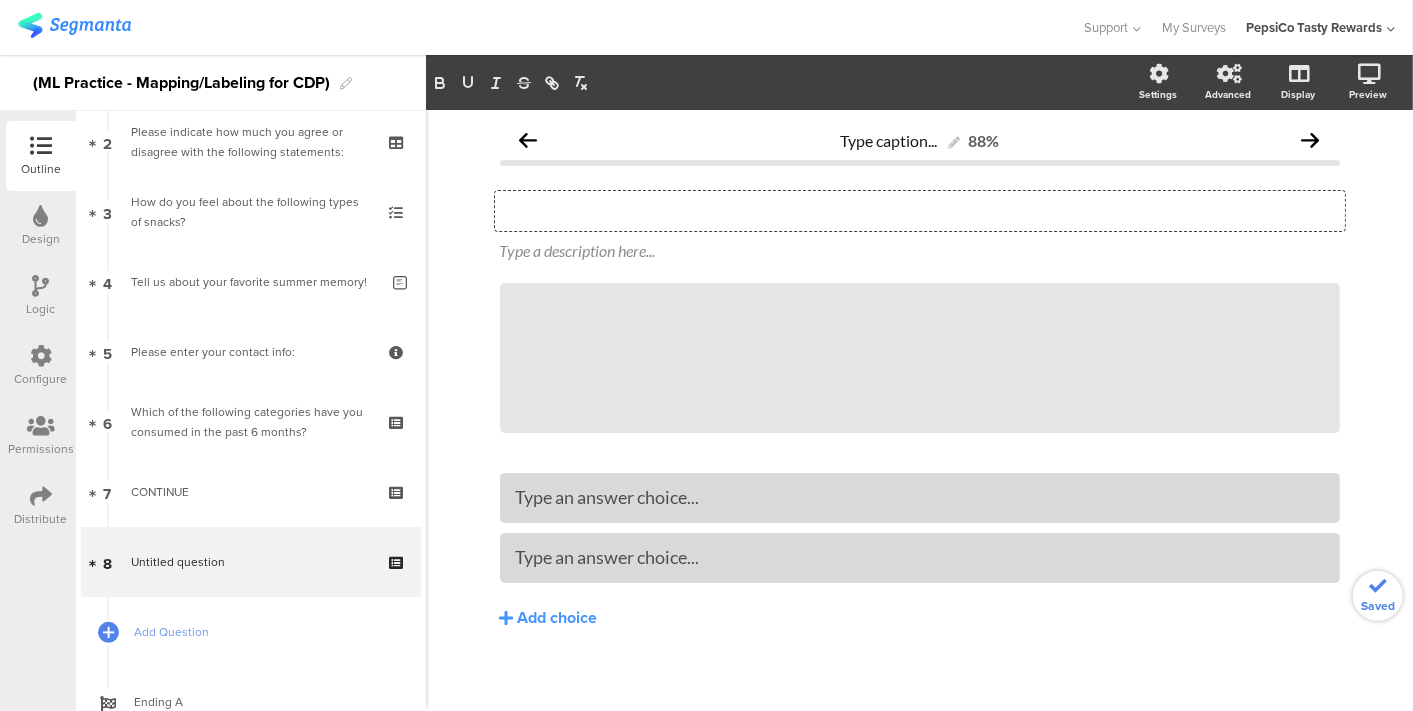 click on "Type your question here..." 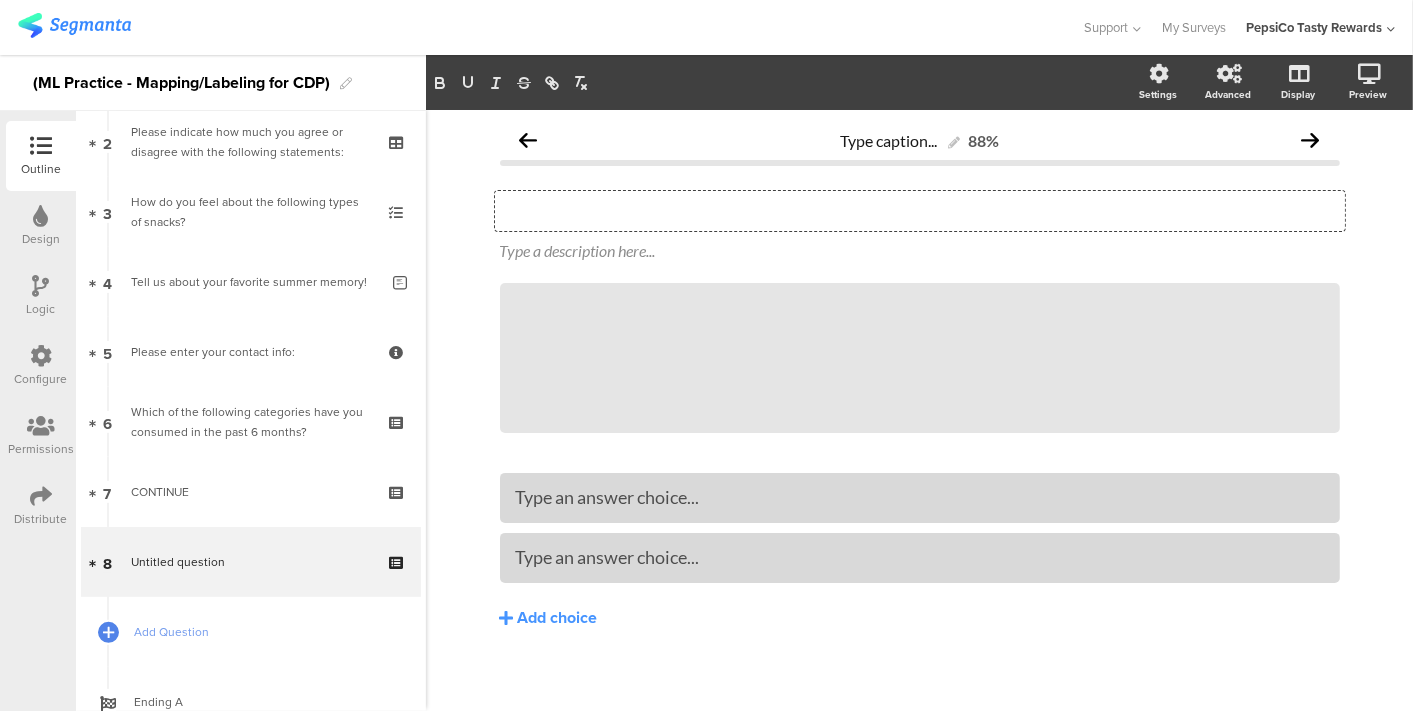 type 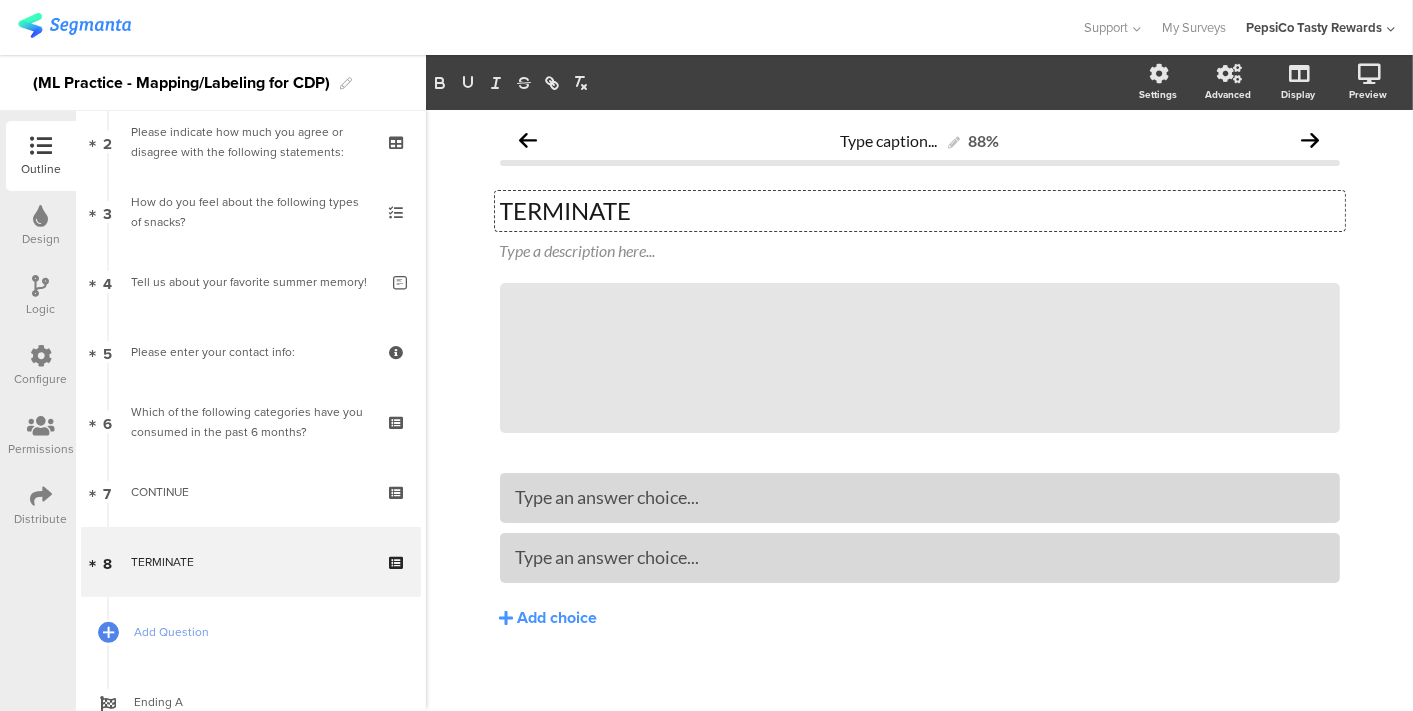 click on "Logic" at bounding box center (41, 296) 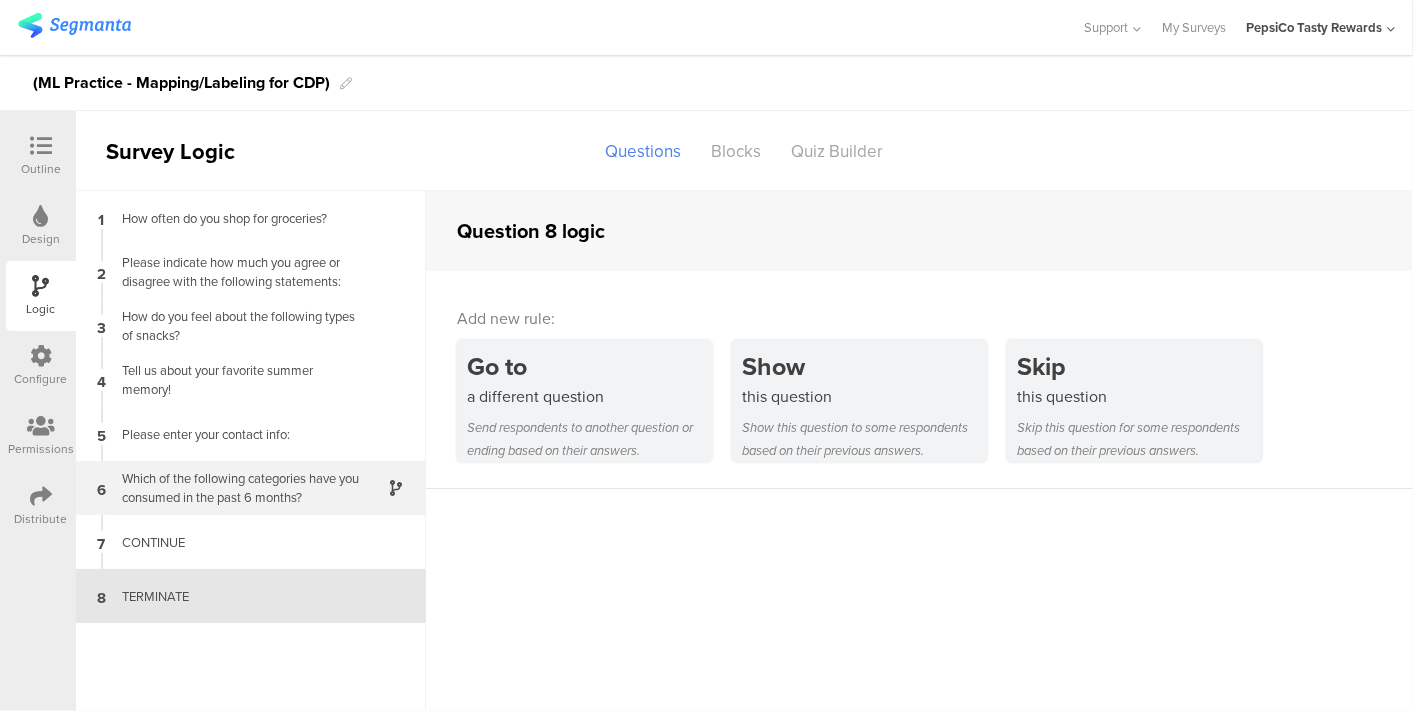 click on "Which of the following categories have you c﻿onsumed in the past 6 months?" at bounding box center [235, 488] 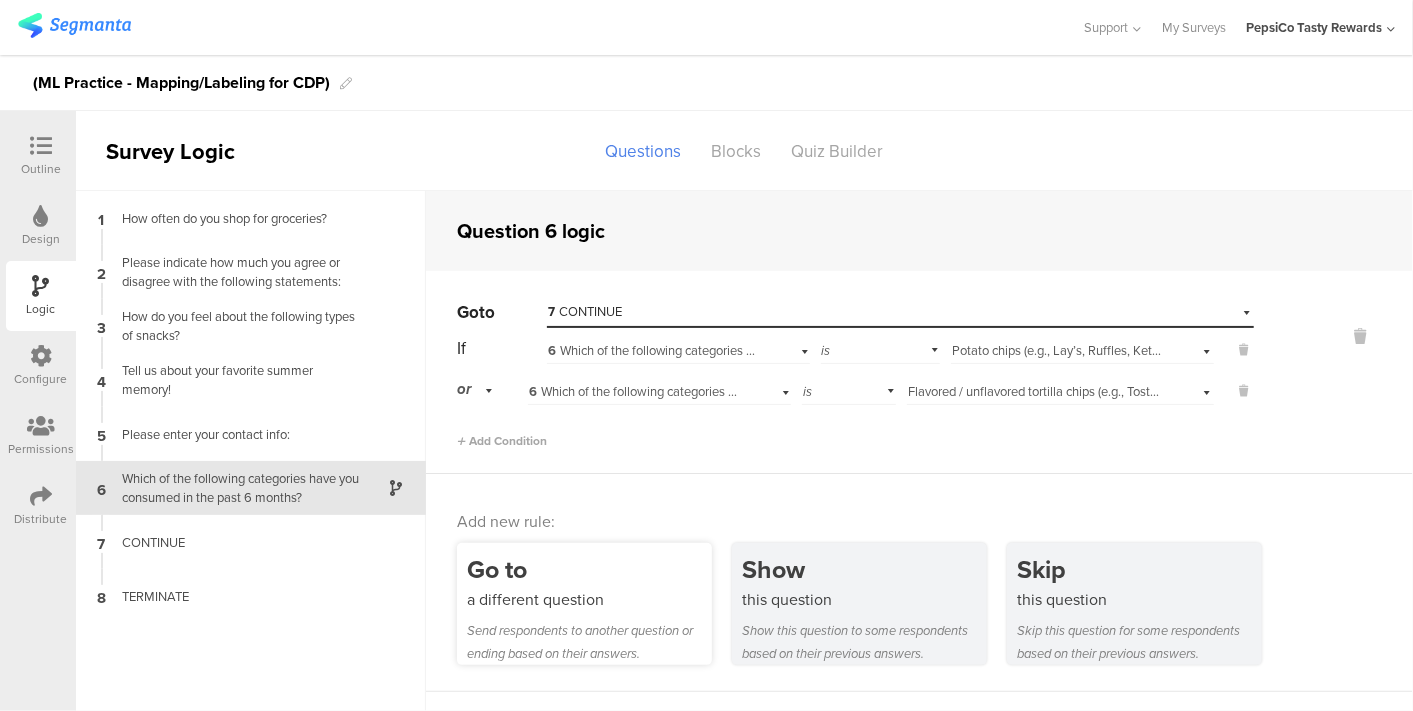 click on "Send respondents to another question or ending based on their answers." at bounding box center (589, 642) 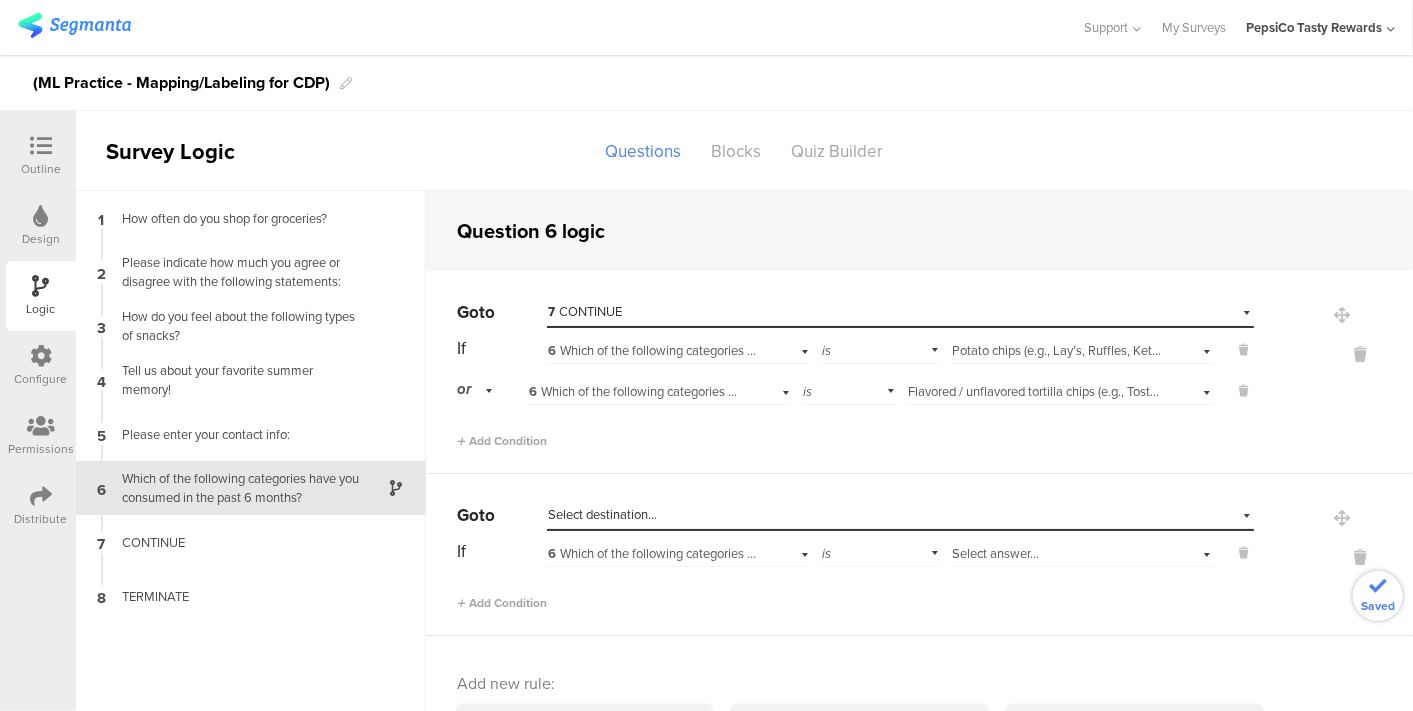 scroll, scrollTop: 60, scrollLeft: 0, axis: vertical 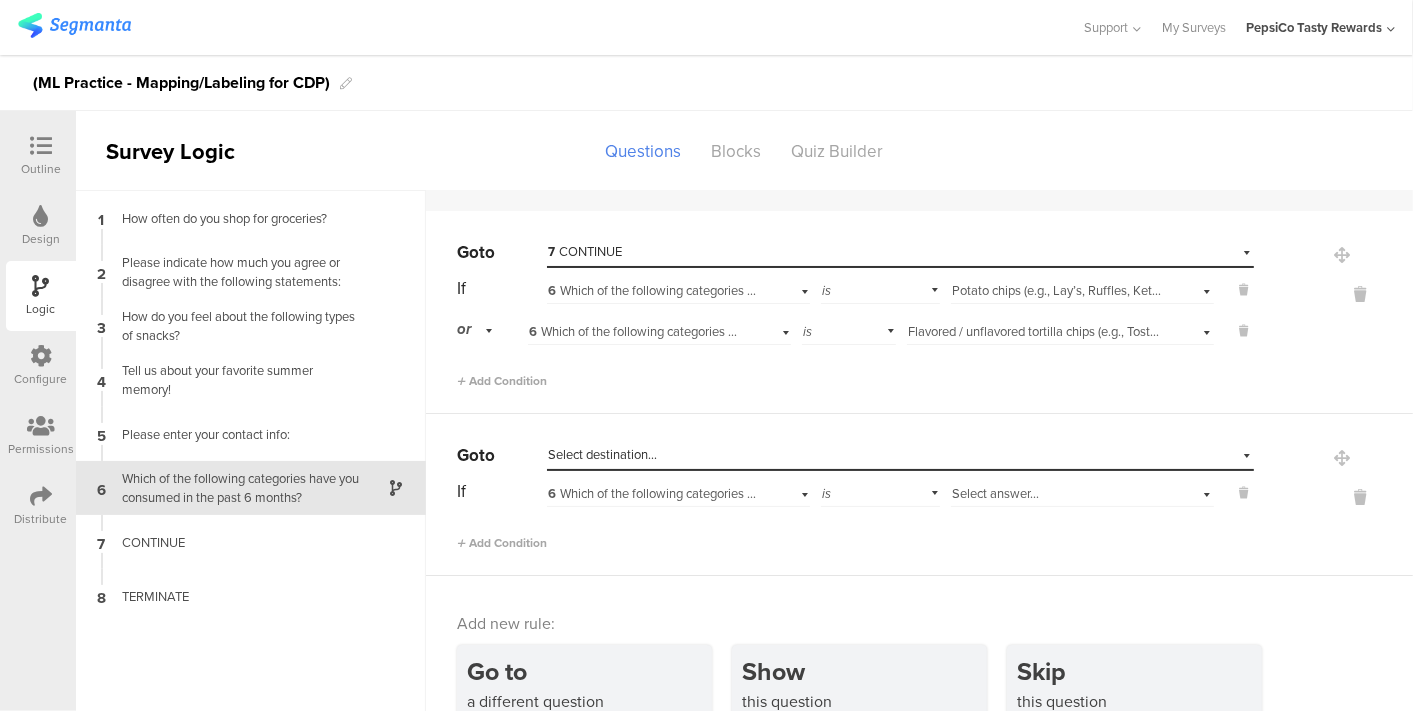 click on "Select destination..." at bounding box center [808, 455] 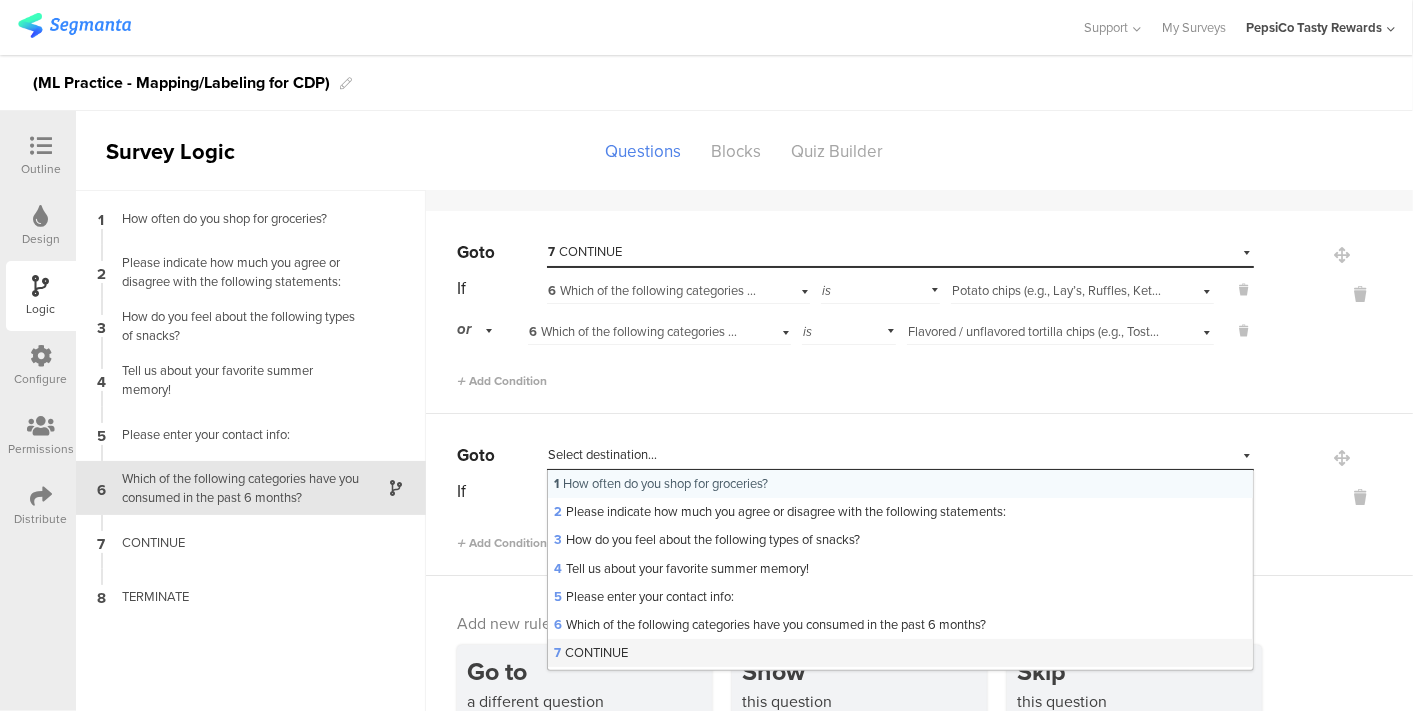 scroll, scrollTop: 28, scrollLeft: 0, axis: vertical 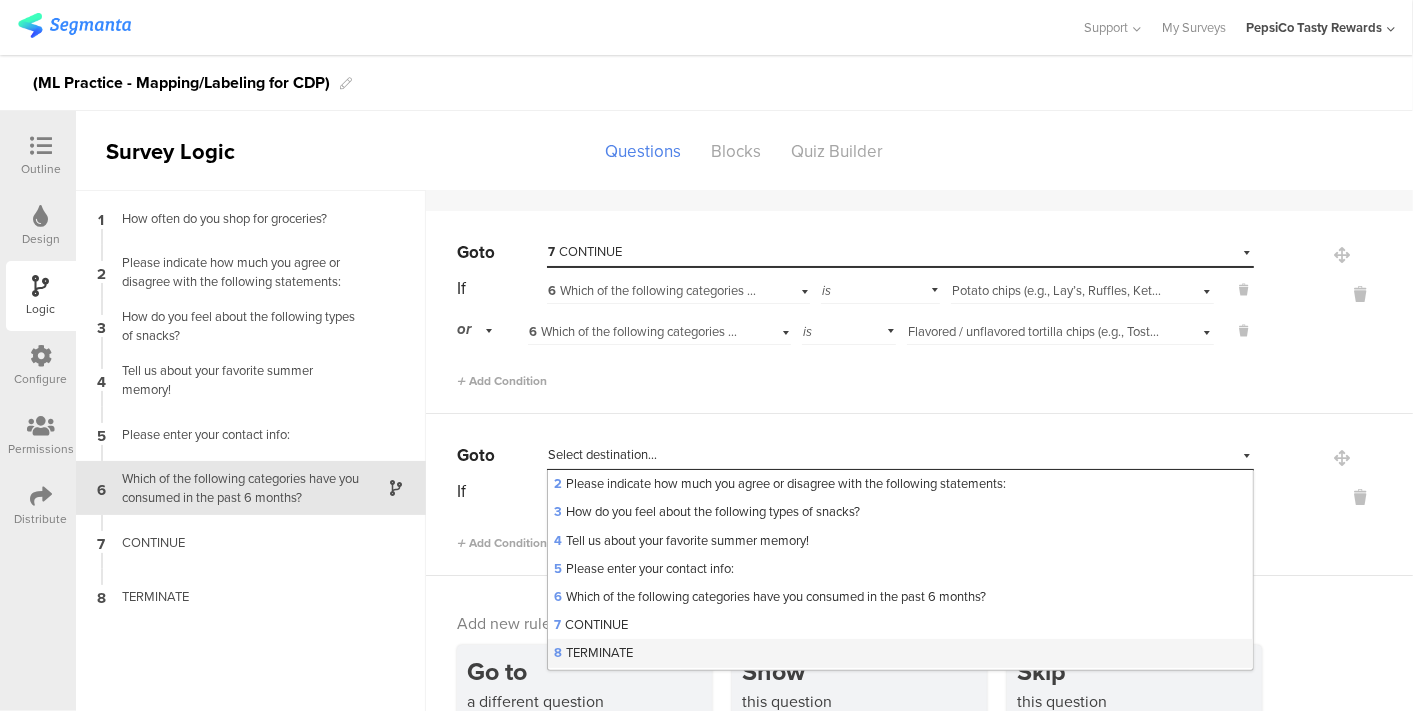 click on "8  TERMINATE" at bounding box center (900, 653) 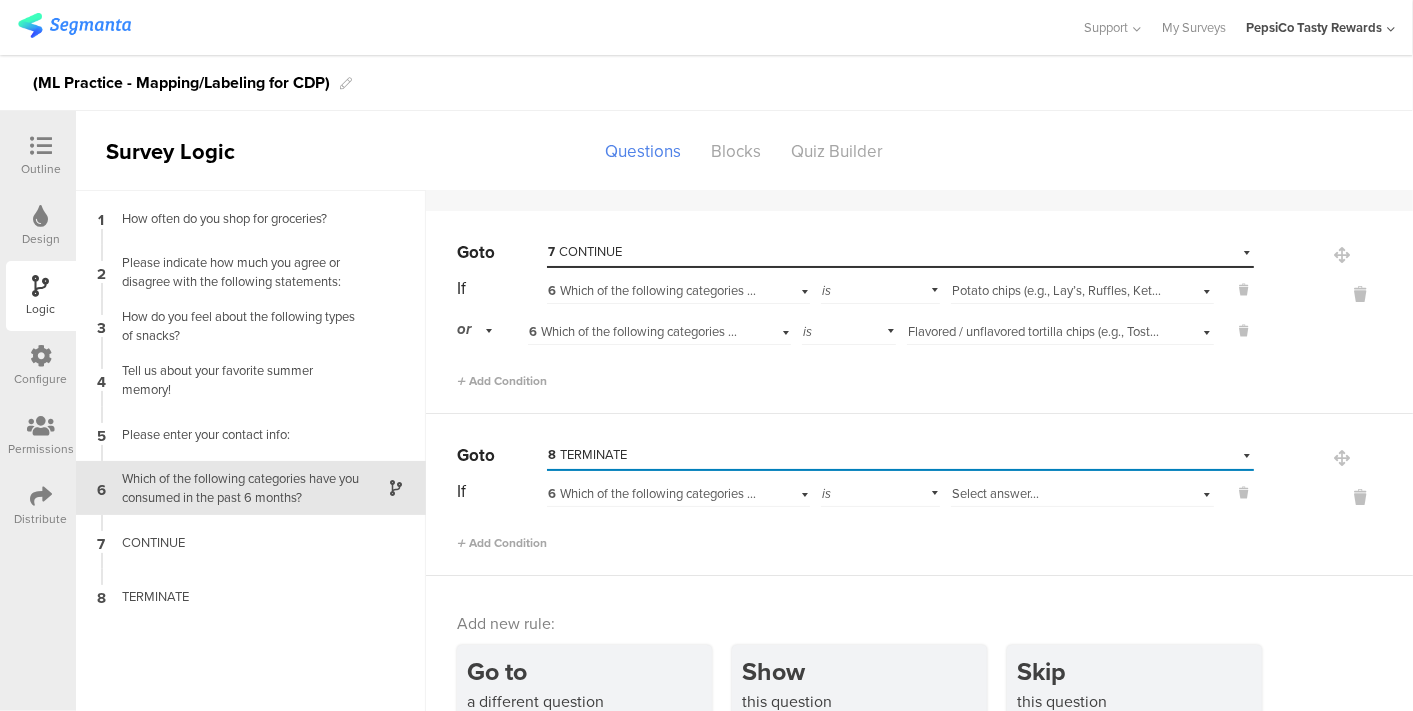 scroll, scrollTop: 0, scrollLeft: 0, axis: both 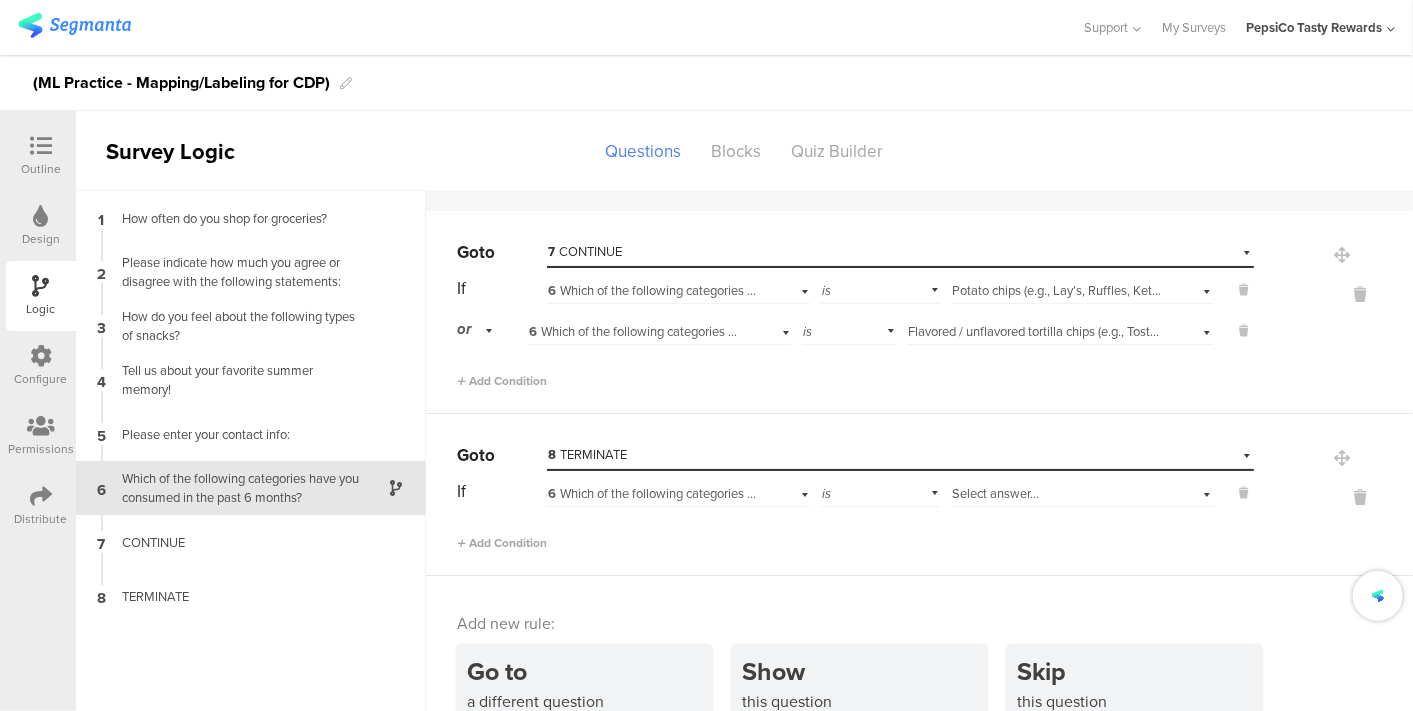 click on "6  Which of the following categories have you c﻿onsumed in the past 6 months?" at bounding box center (764, 493) 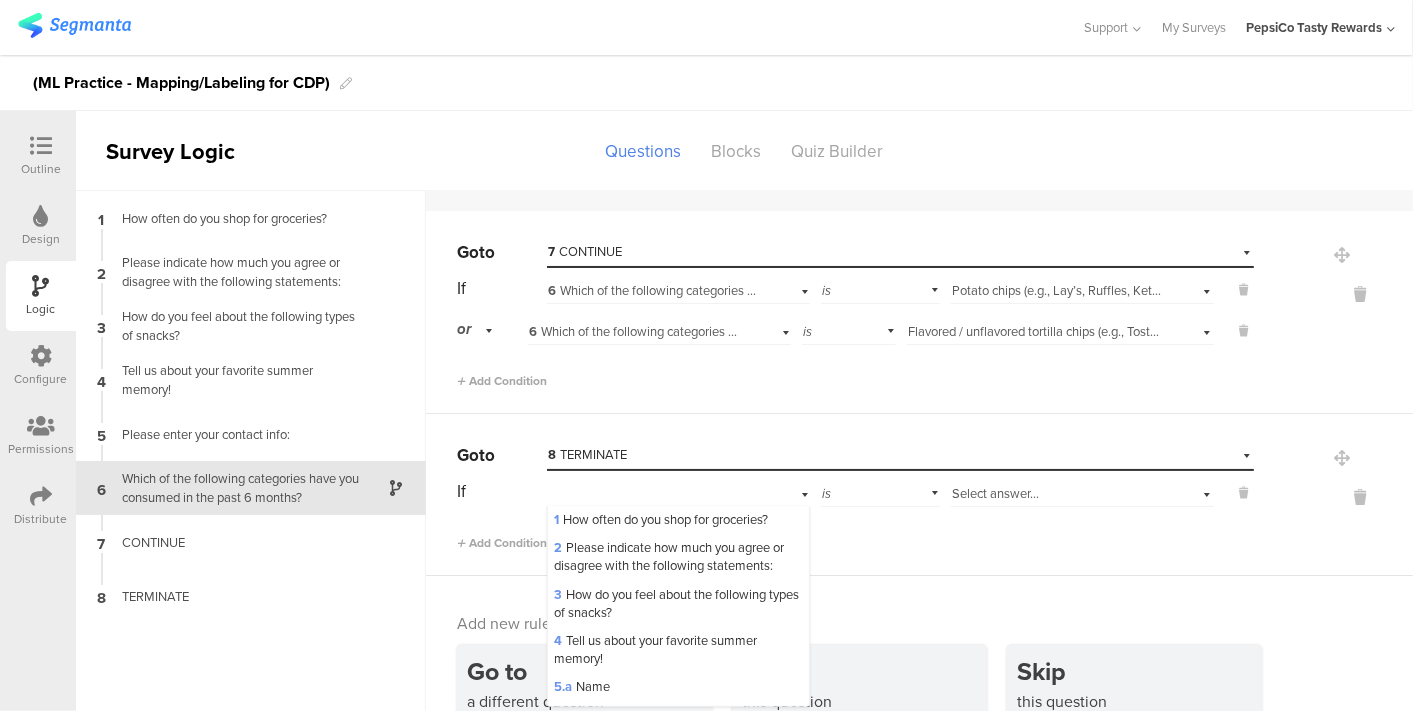 click on "Go  to Select destination...   8  TERMINATE
If   6  Which of the following categories have you c﻿onsumed in the past 6 months? 1  How often do you shop for groceries?
2  Please indicate how much you agree or disagree with the following statements:
3  How do you feel about the following types of snacks?
4  Tell us about your favorite summer memory!
5.a  Name
5.b  Email
6  Which of the following categories have you c﻿onsumed in the past 6 months?
7  CONTINUE
8  TERMINATE
Url Parameter
Device
is Select answer..." at bounding box center [919, 495] 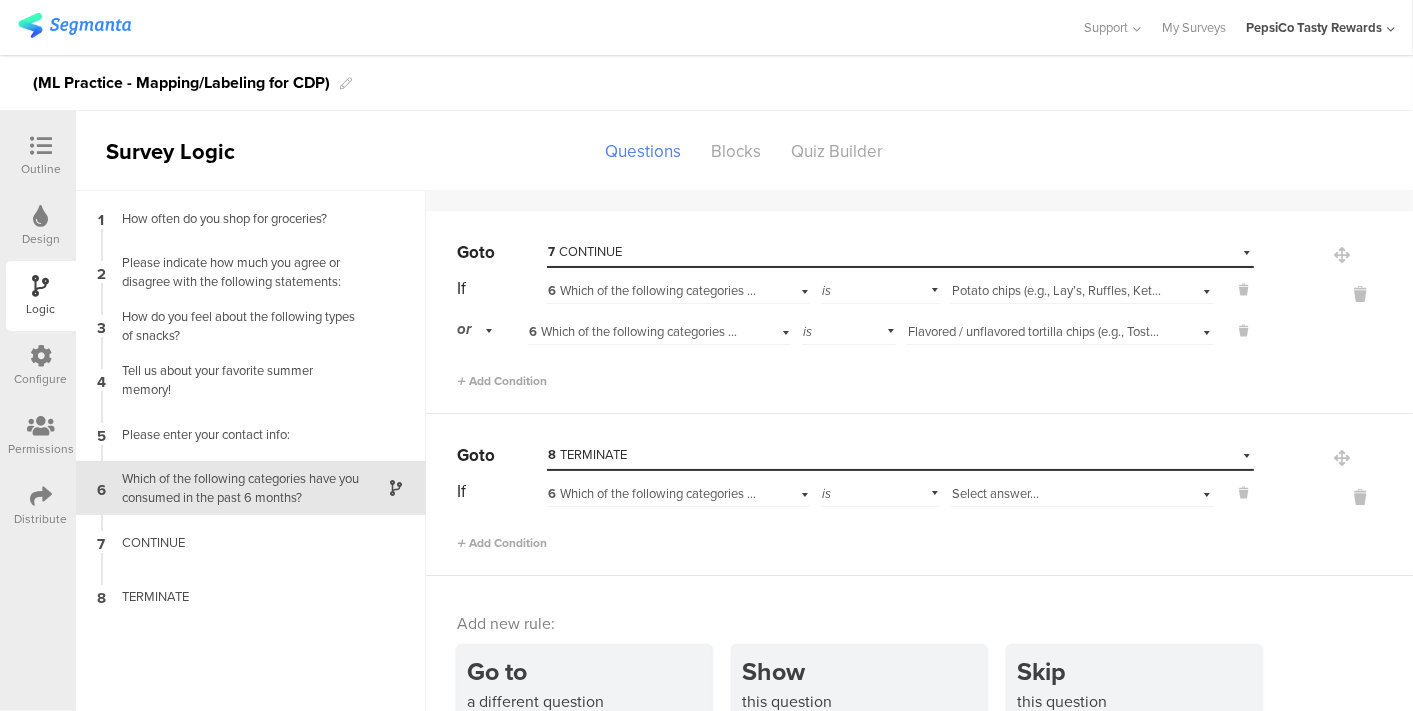 click on "is" at bounding box center (881, 491) 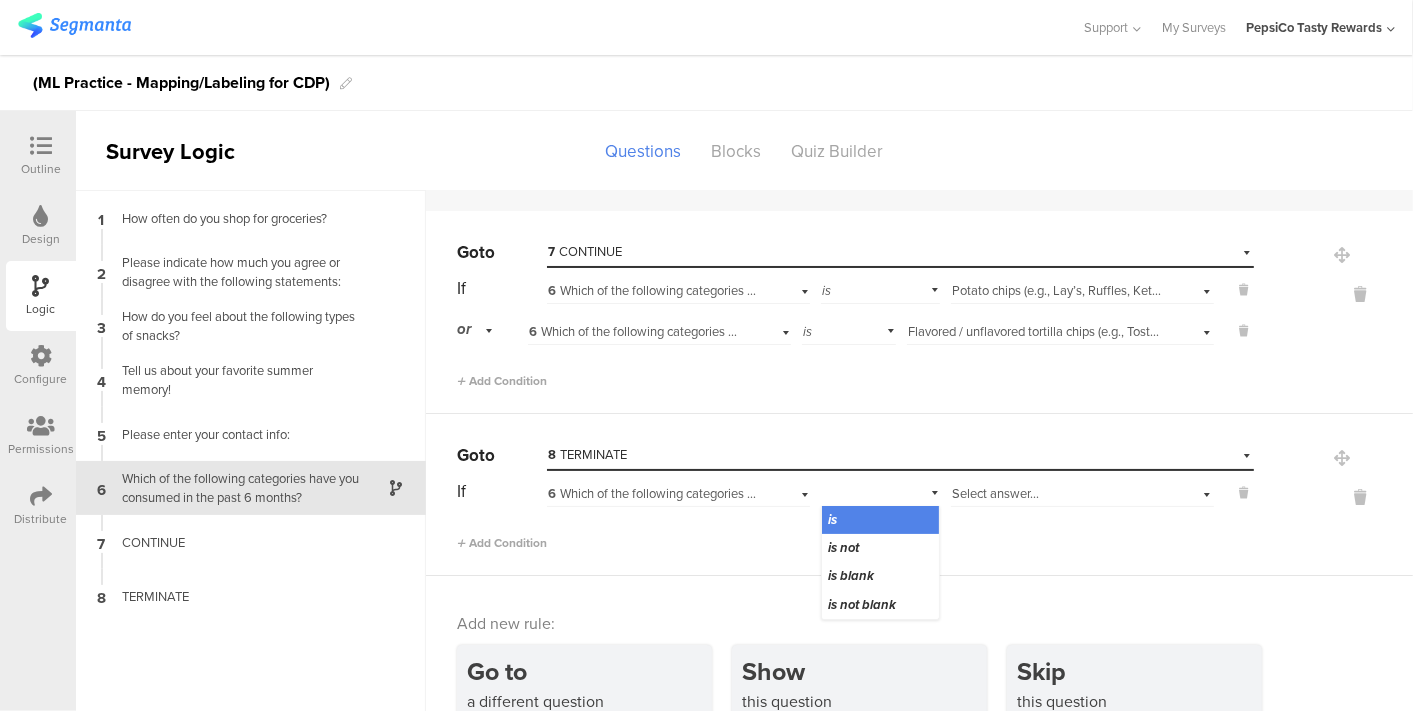 click on "is" at bounding box center (881, 520) 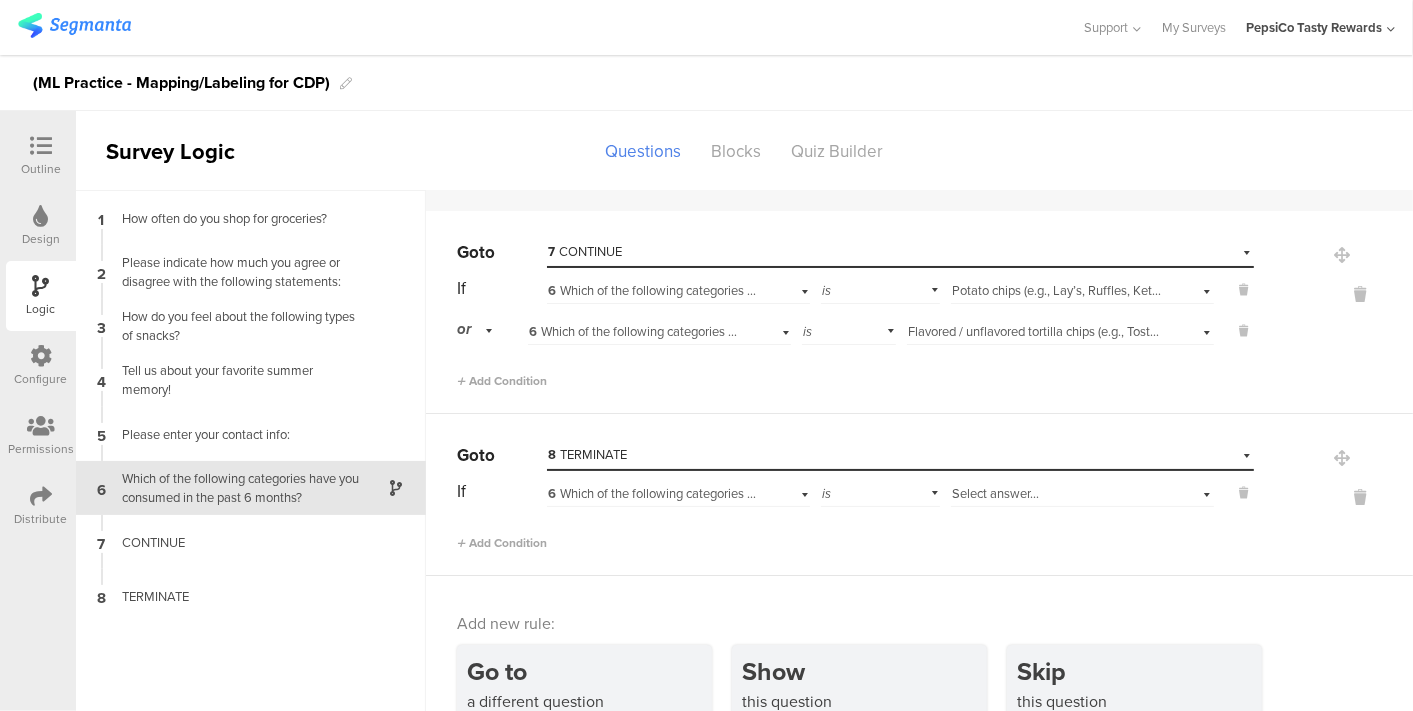 click on "Select answer..." at bounding box center (995, 493) 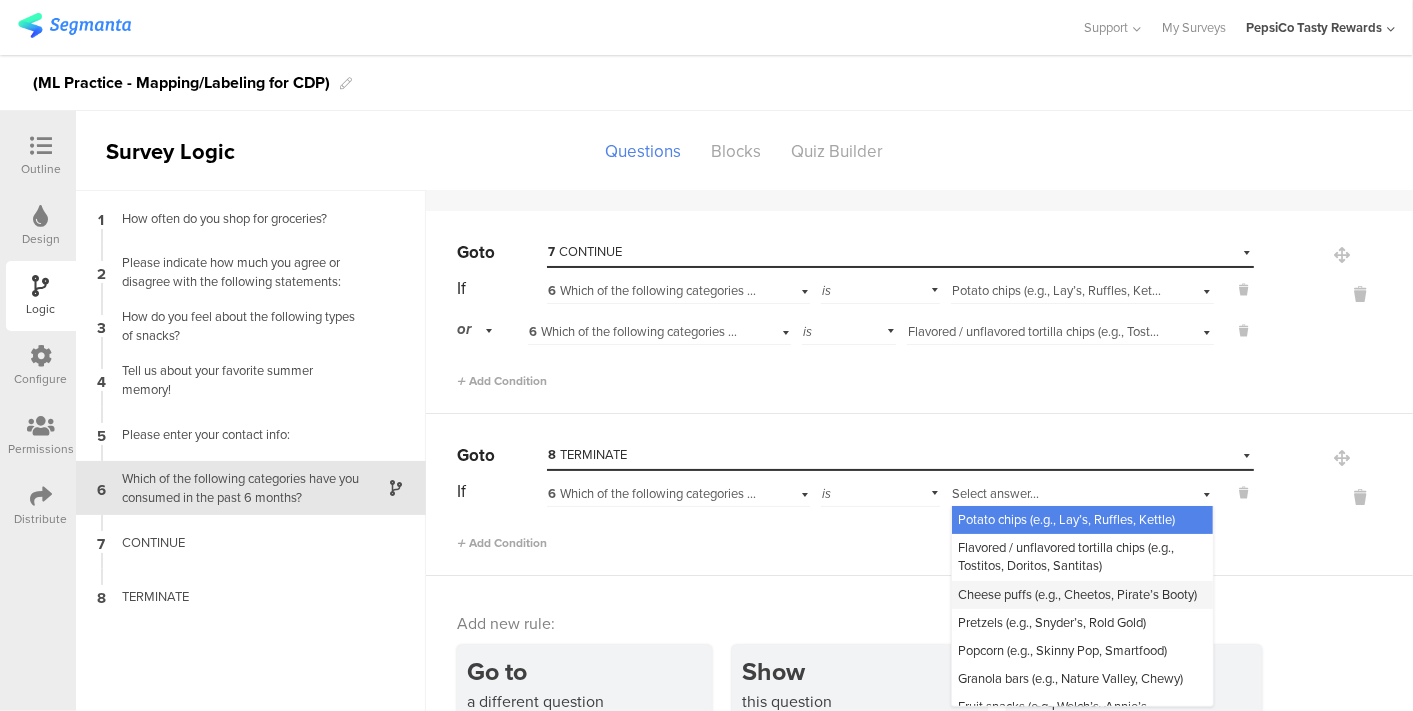 scroll, scrollTop: 116, scrollLeft: 0, axis: vertical 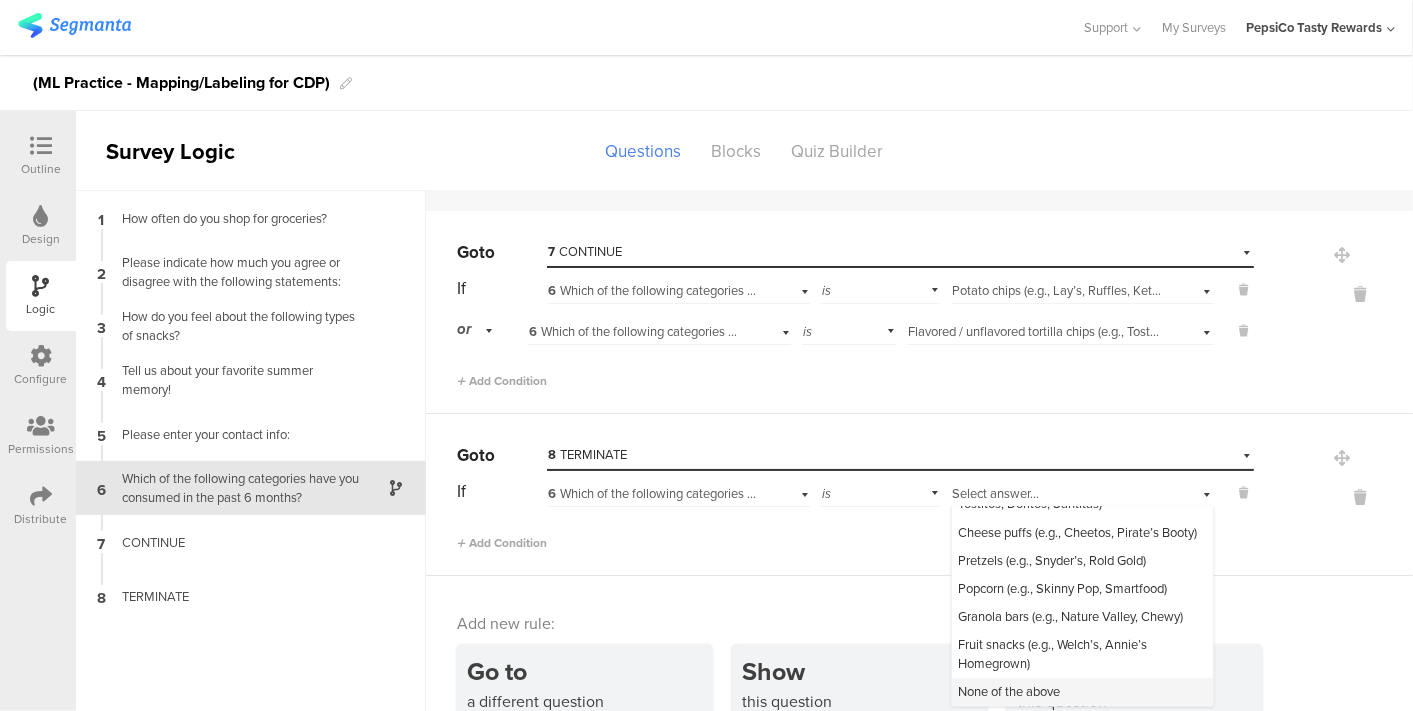 click on "None of the above" at bounding box center [1009, 691] 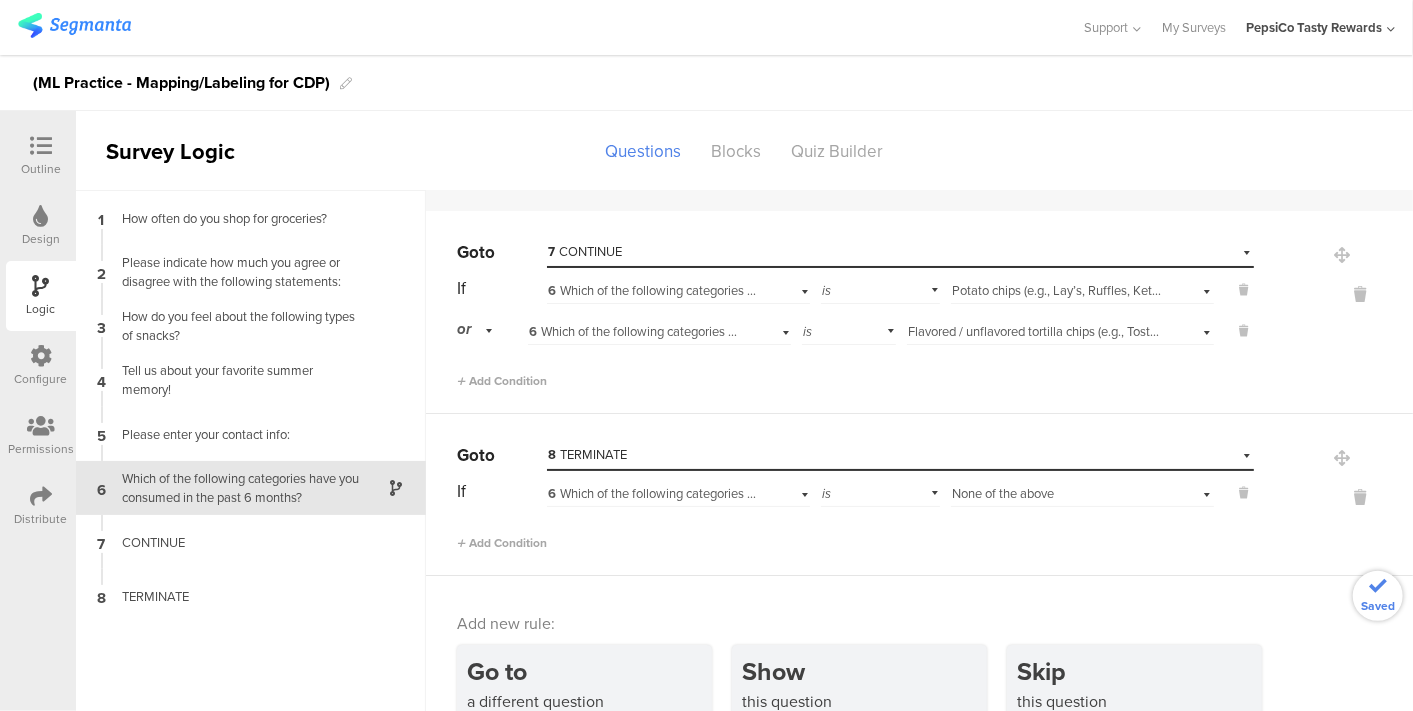 scroll, scrollTop: 80, scrollLeft: 0, axis: vertical 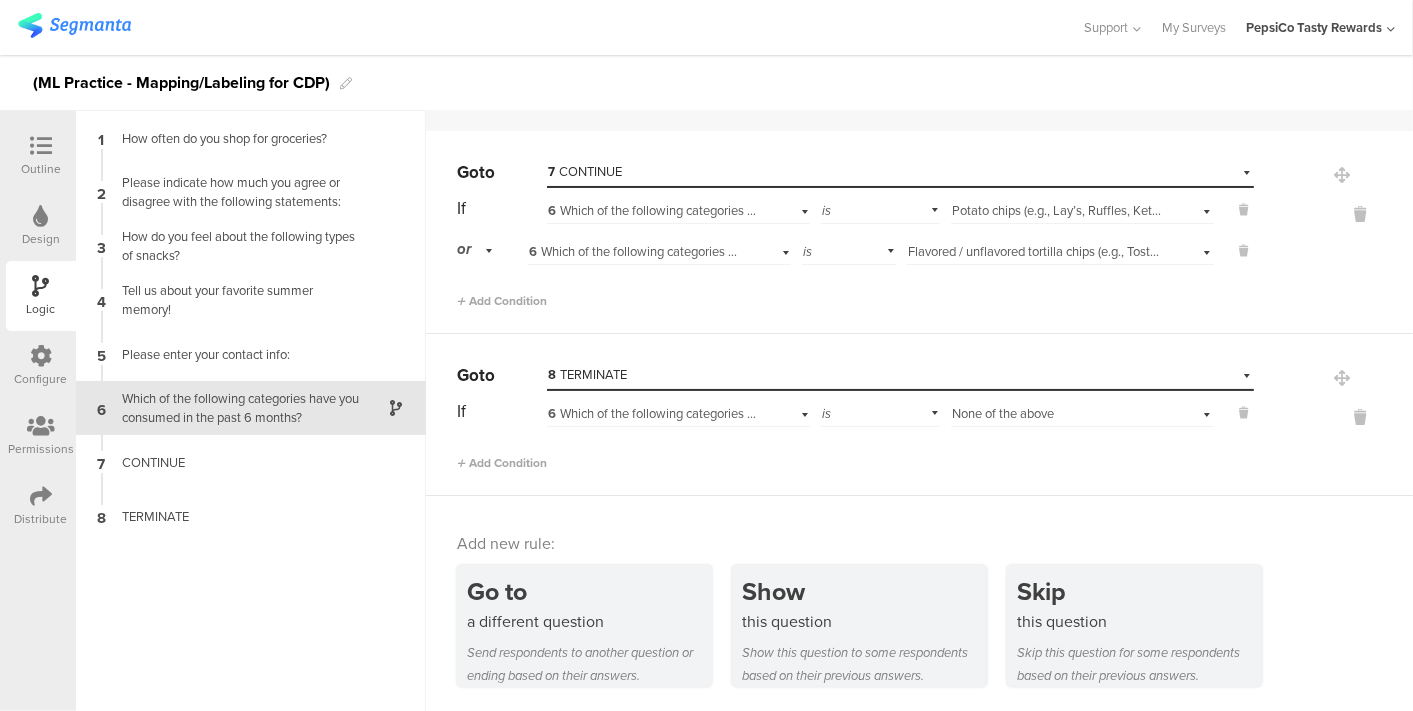 click on "Which of the following categories have you c﻿onsumed in the past 6 months?" at bounding box center (235, 408) 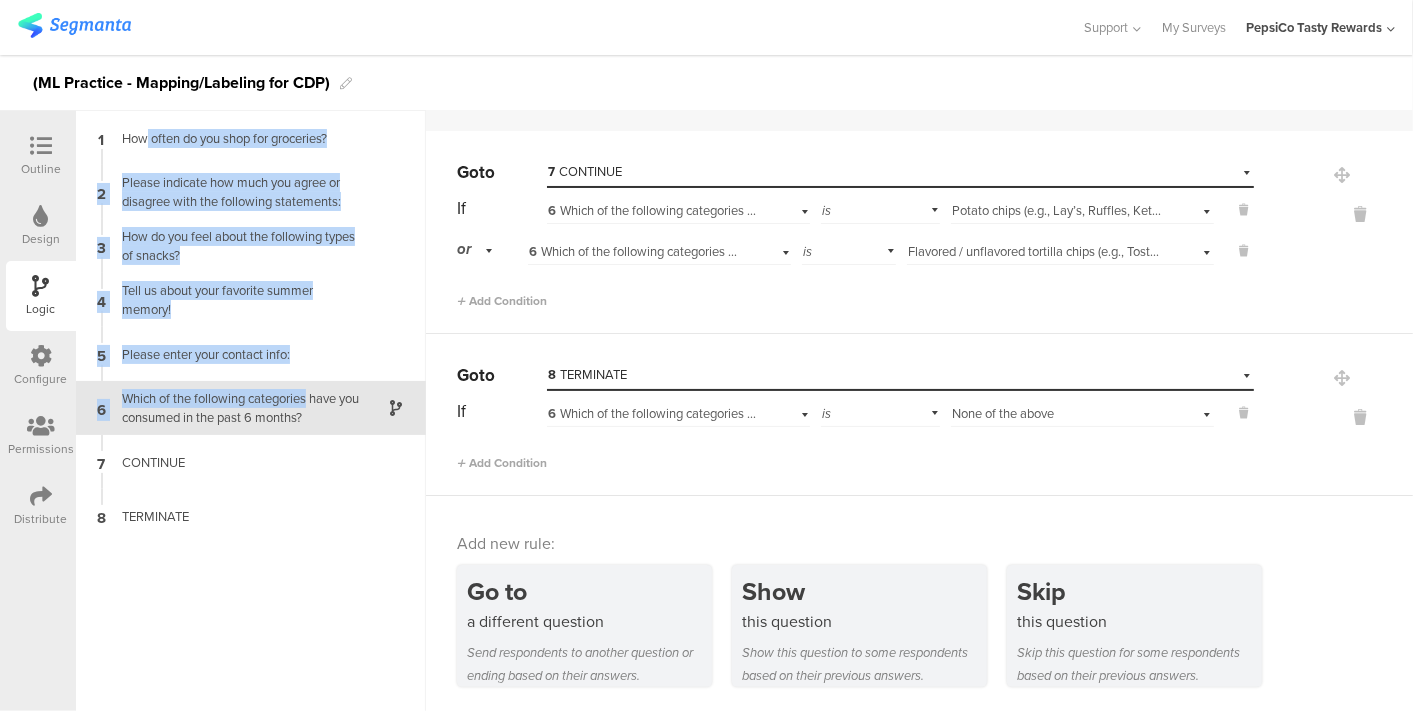 scroll, scrollTop: 0, scrollLeft: 0, axis: both 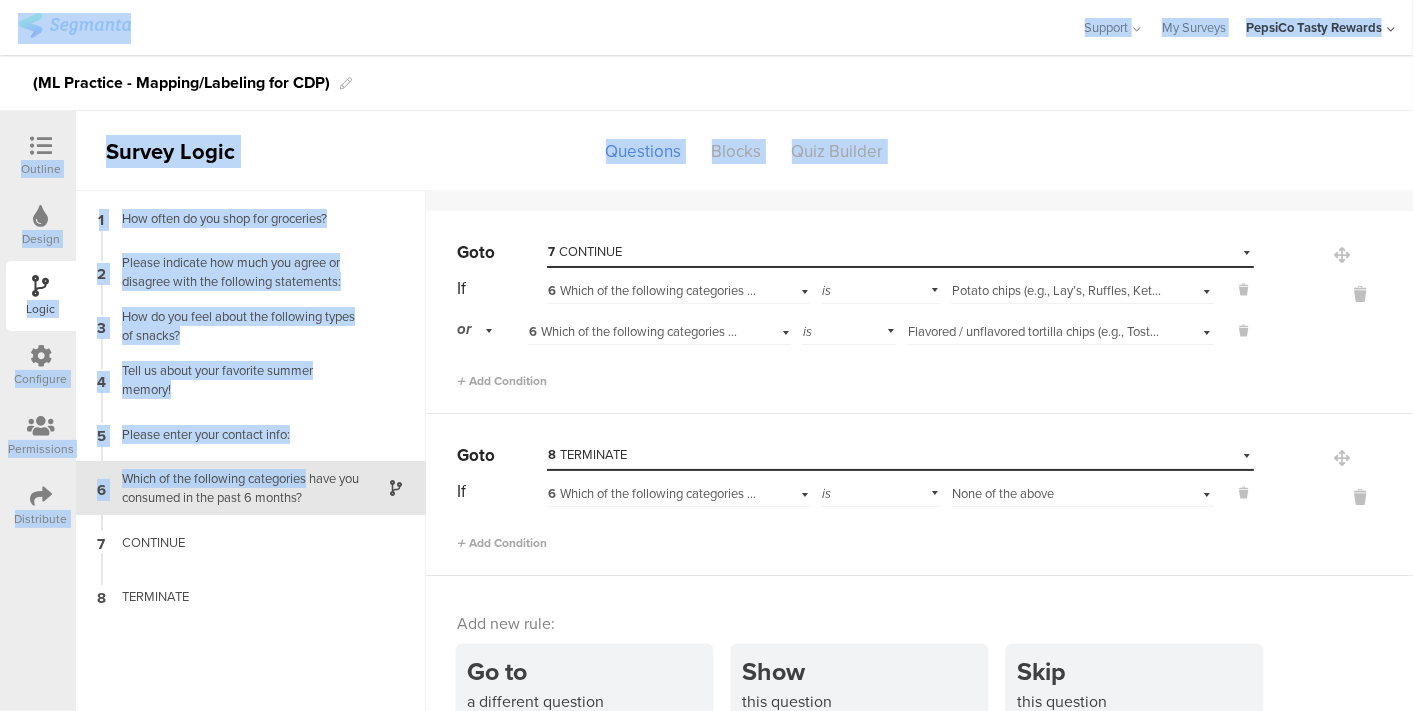 drag, startPoint x: 311, startPoint y: 394, endPoint x: -5, endPoint y: 27, distance: 484.29846 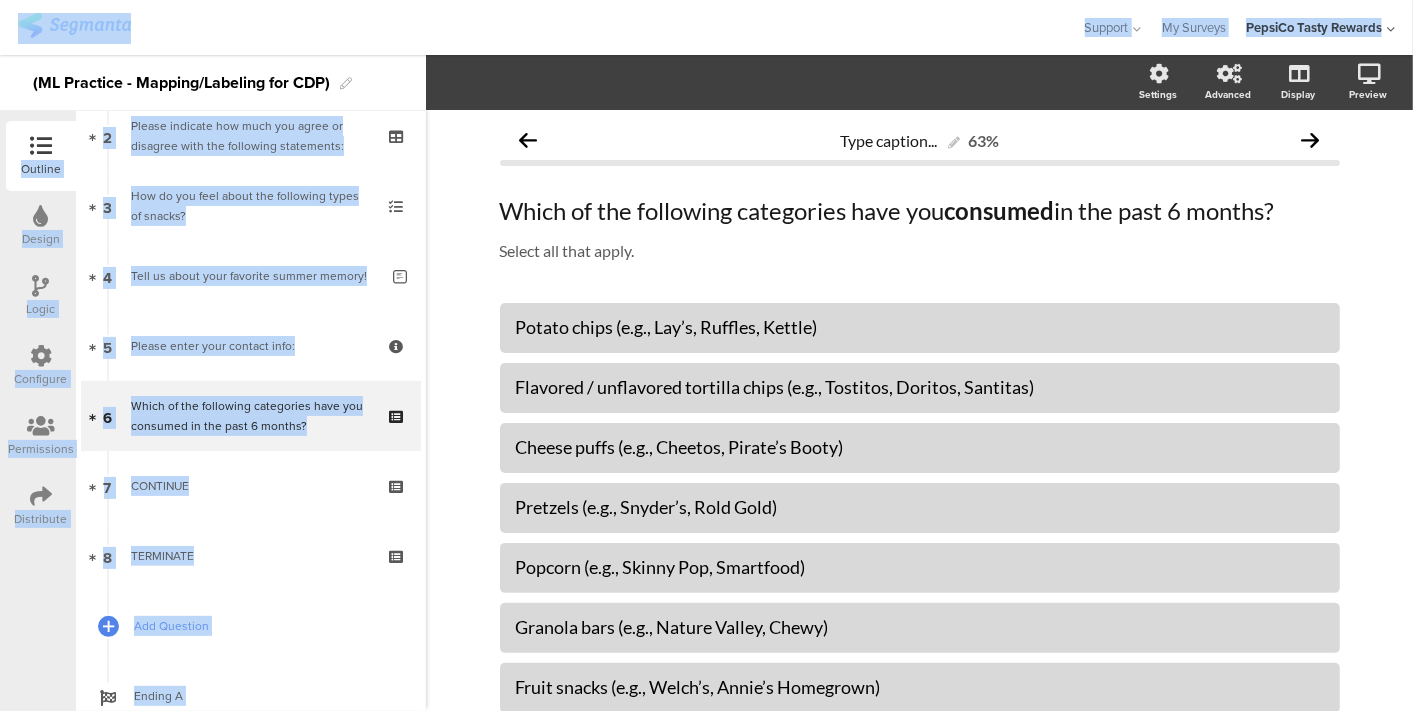 scroll, scrollTop: 165, scrollLeft: 0, axis: vertical 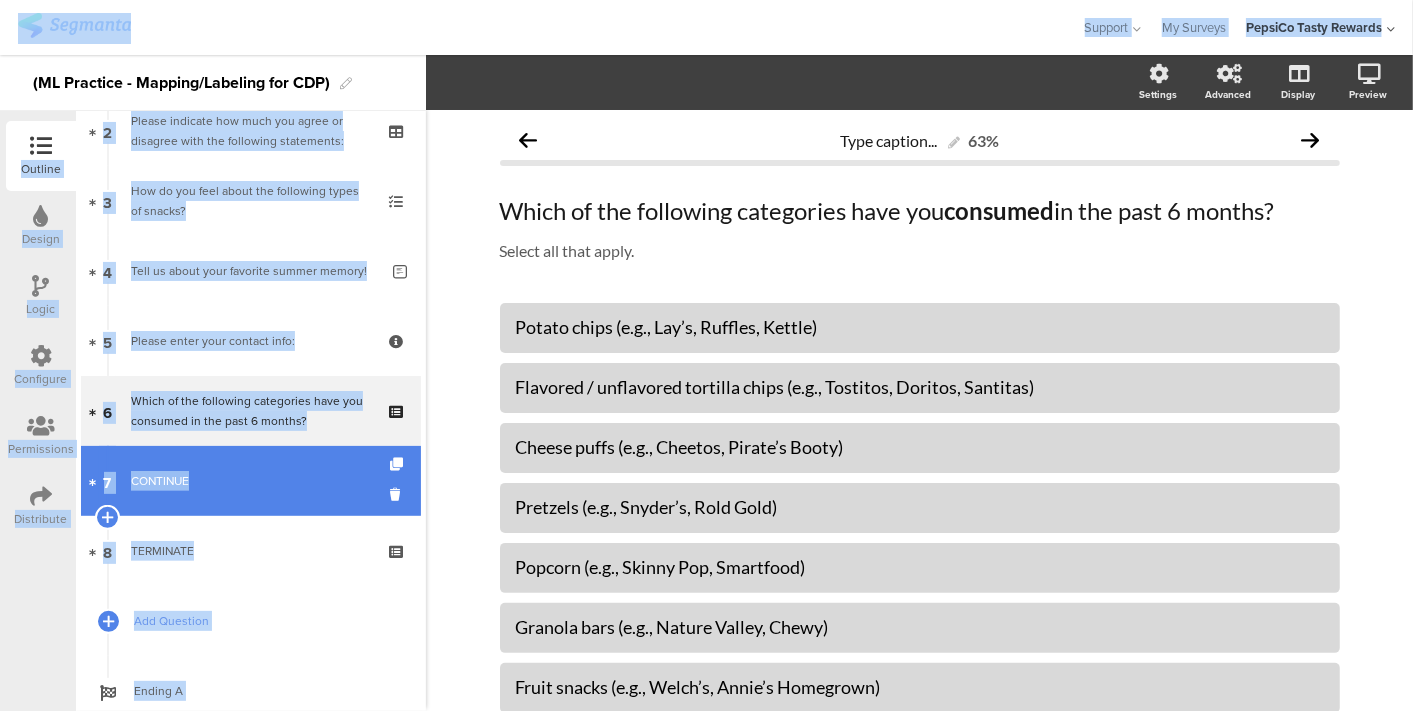 click on "7
CONTINUE" at bounding box center [251, 481] 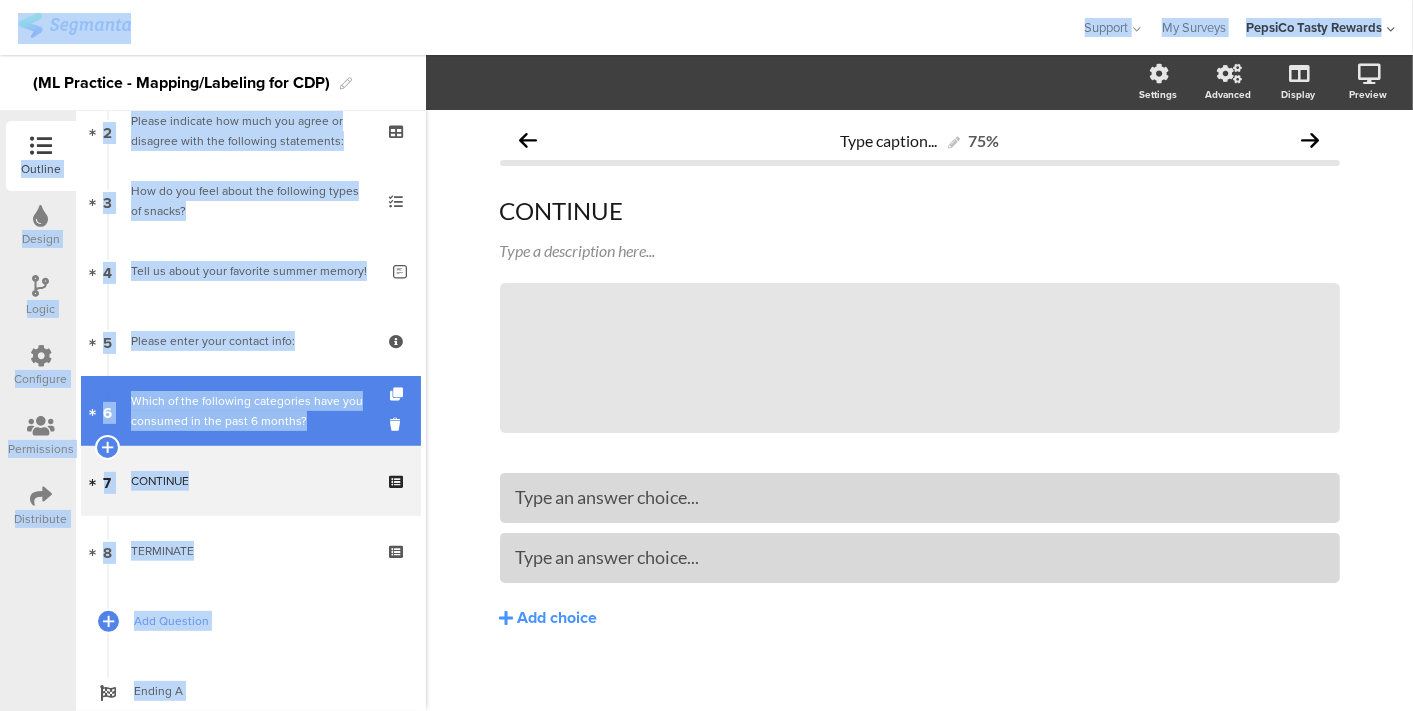 click on "Which of the following categories have you c﻿onsumed in the past 6 months?" at bounding box center [250, 411] 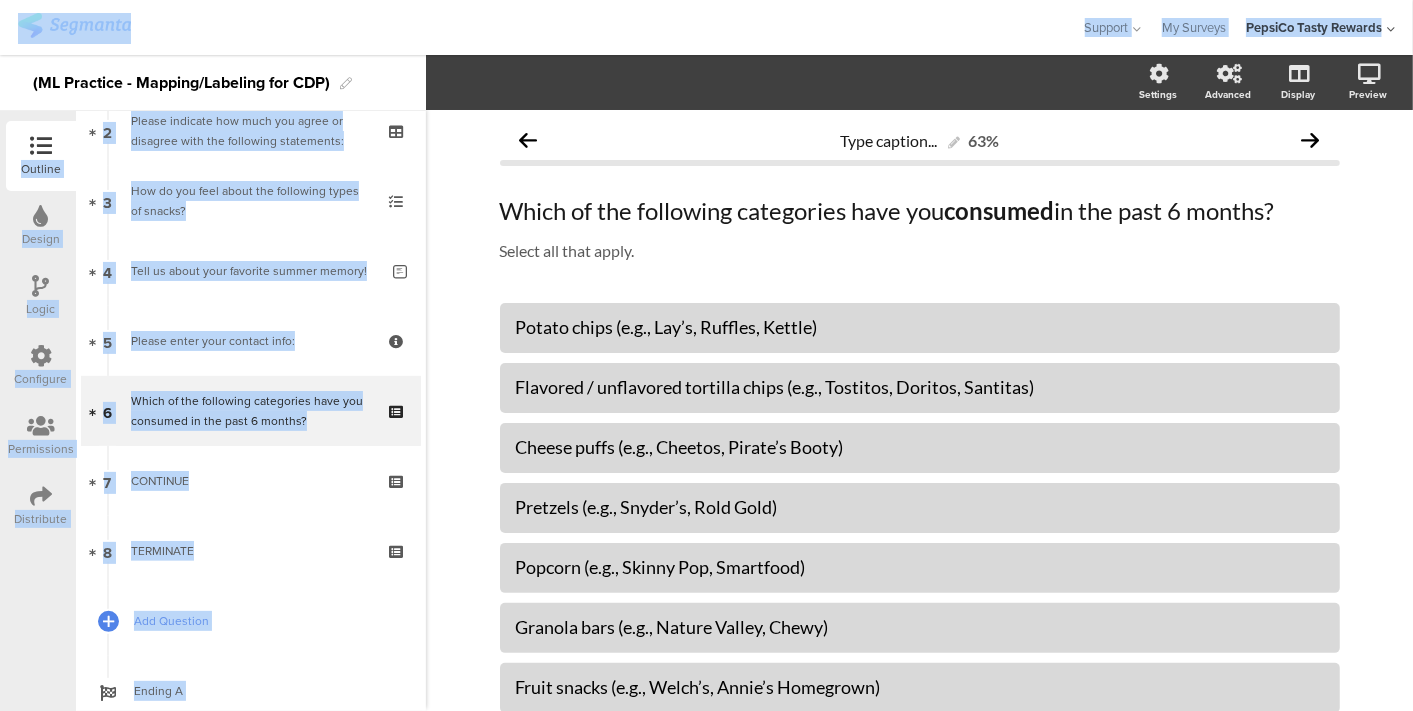 click on "Type caption...
63%
Which of the following categories have you  c ﻿ onsumed  in the past 6 months?
Which of the following categories have you  c ﻿ onsumed  in the past 6 months?
Select all that apply.
Select all that apply." 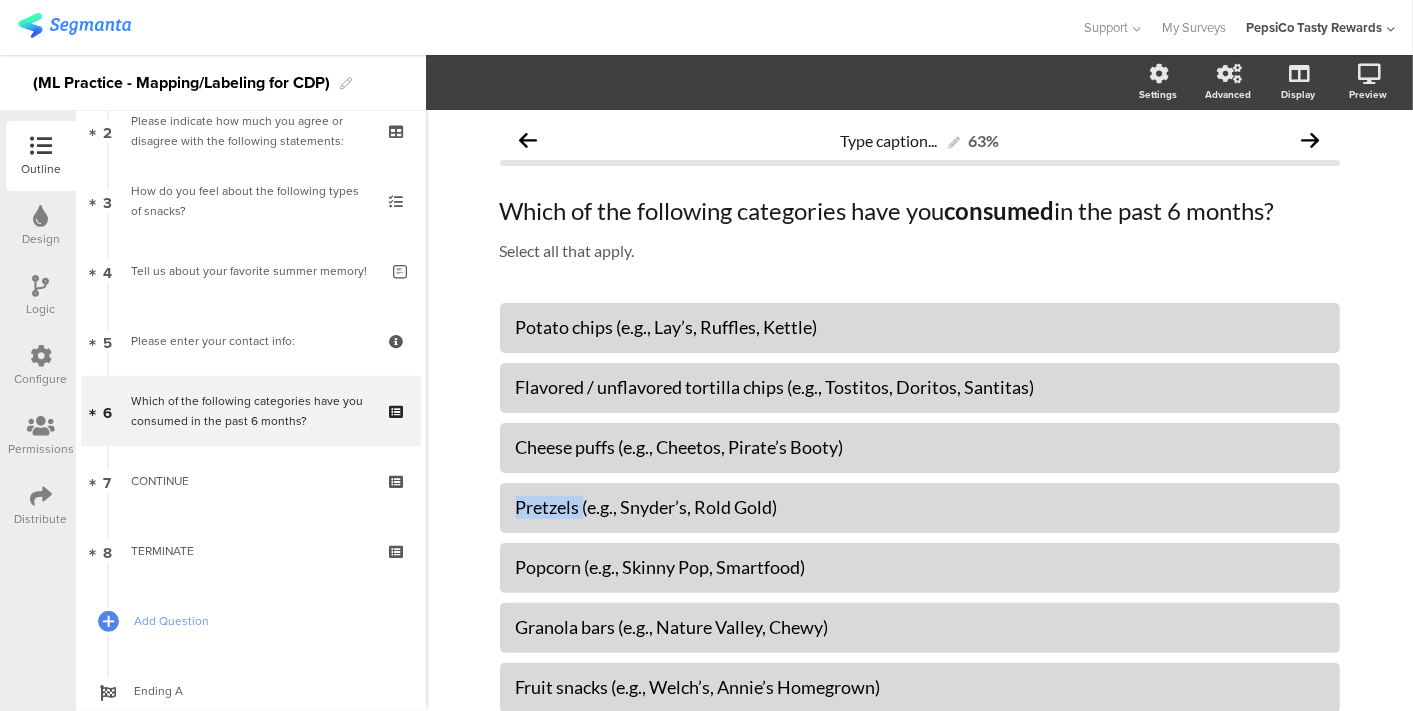 click on "Type caption...
63%
Which of the following categories have you  c ﻿ onsumed  in the past 6 months?
Which of the following categories have you  c ﻿ onsumed  in the past 6 months?
Select all that apply.
Select all that apply." 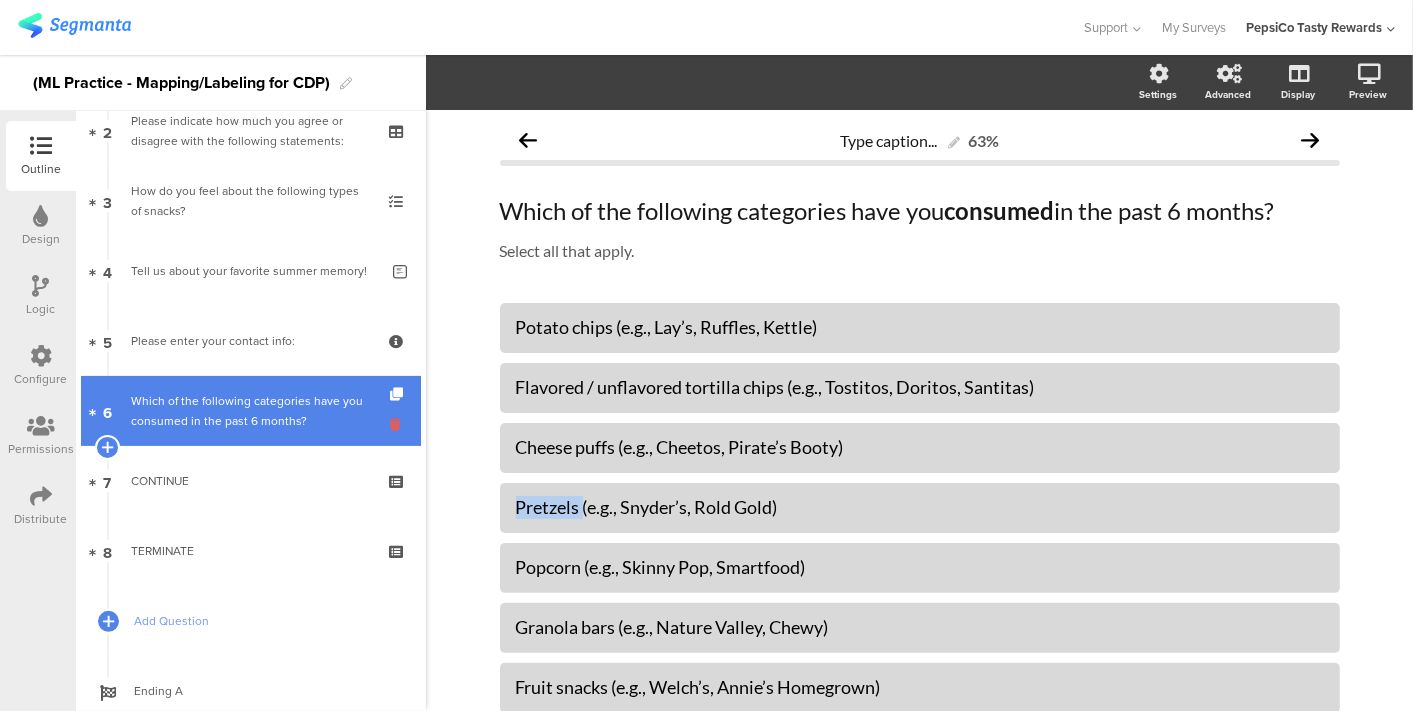 click at bounding box center (398, 424) 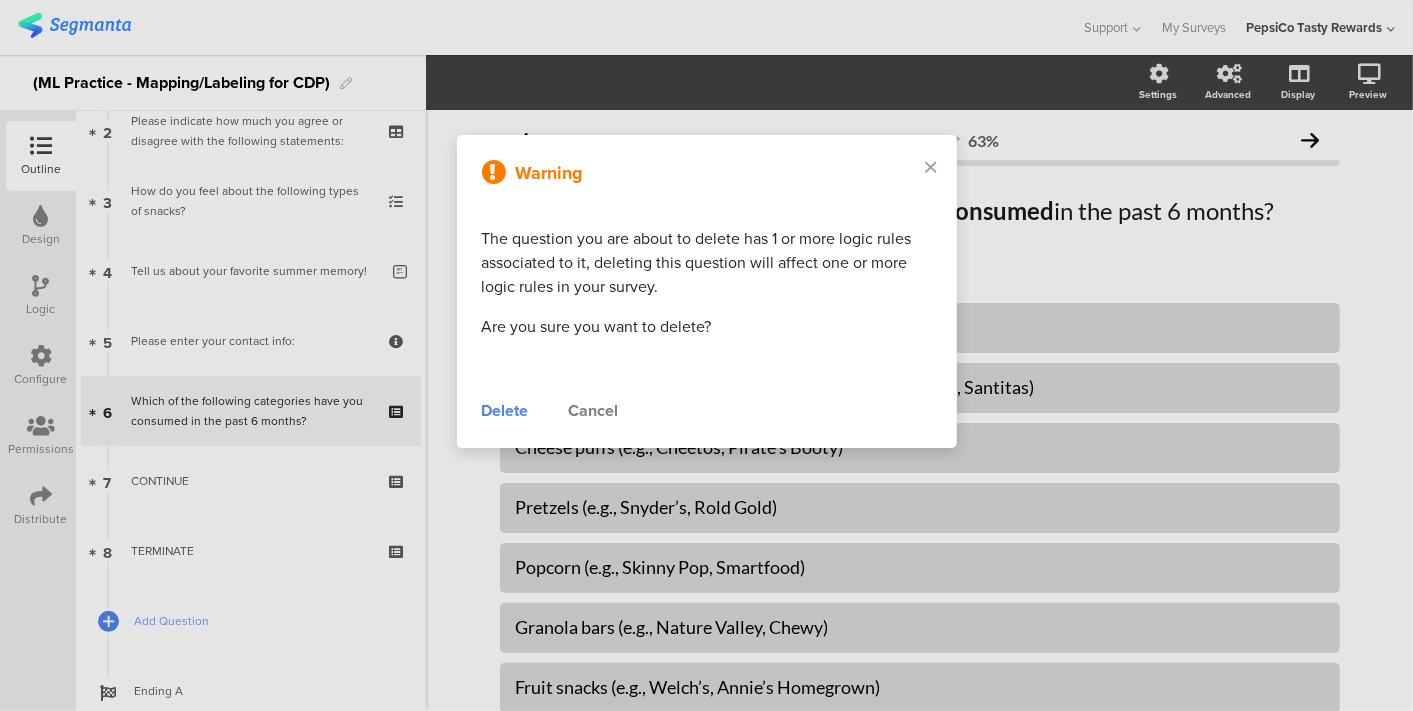 click on "Delete" at bounding box center [505, 411] 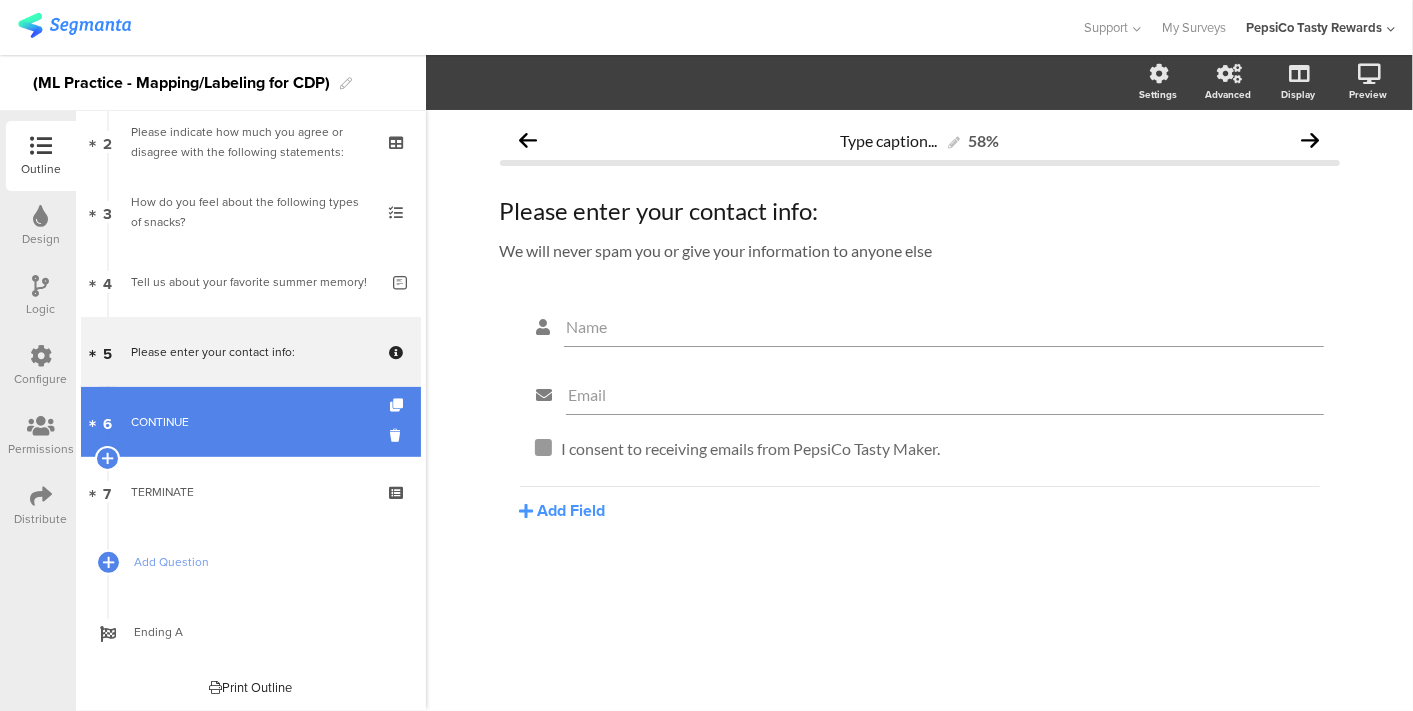 click at bounding box center (398, 422) 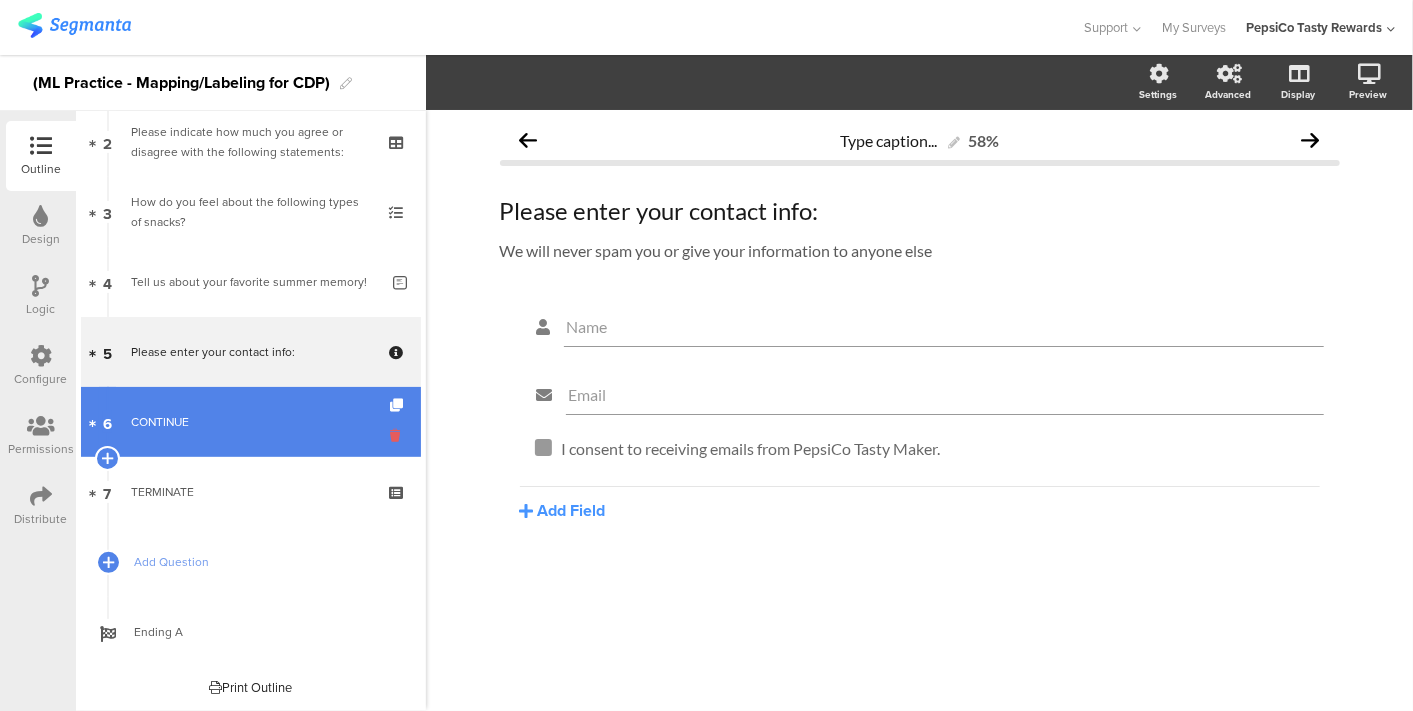 click at bounding box center [398, 435] 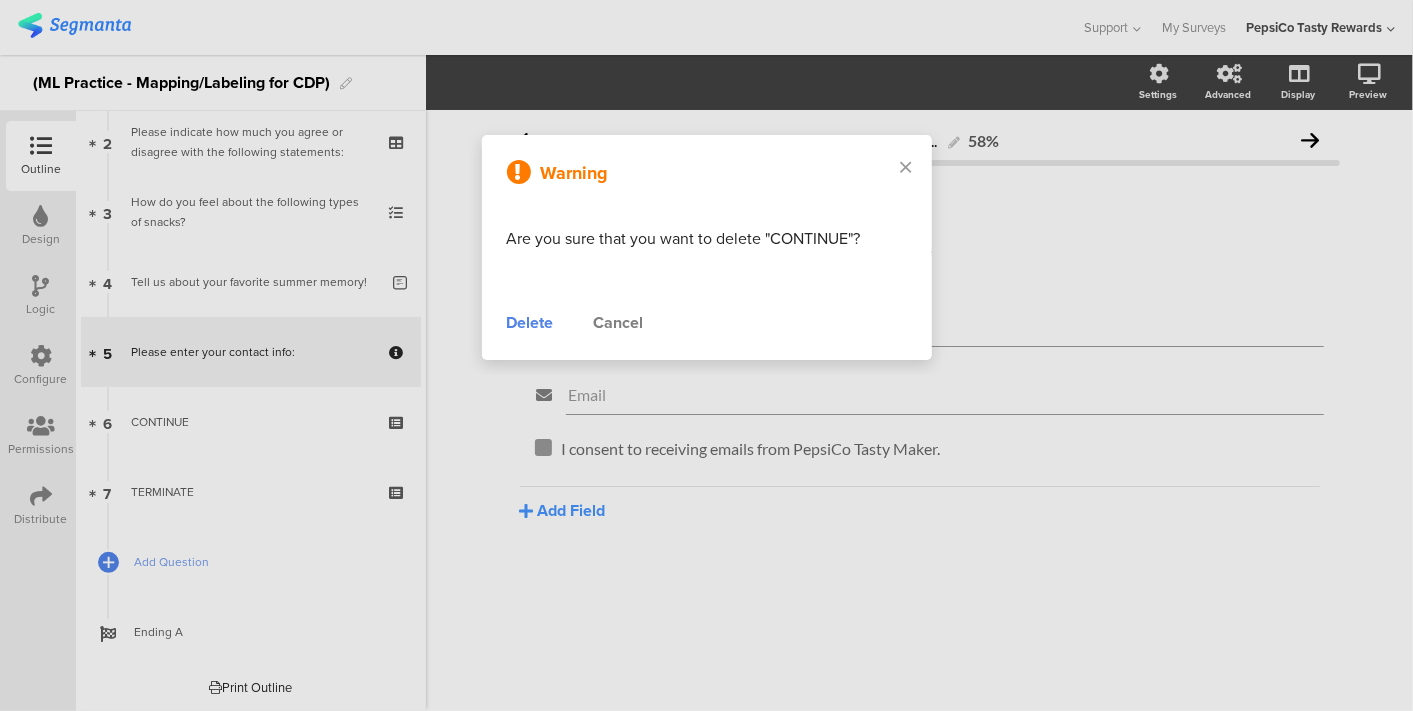 click on "Delete" at bounding box center (530, 323) 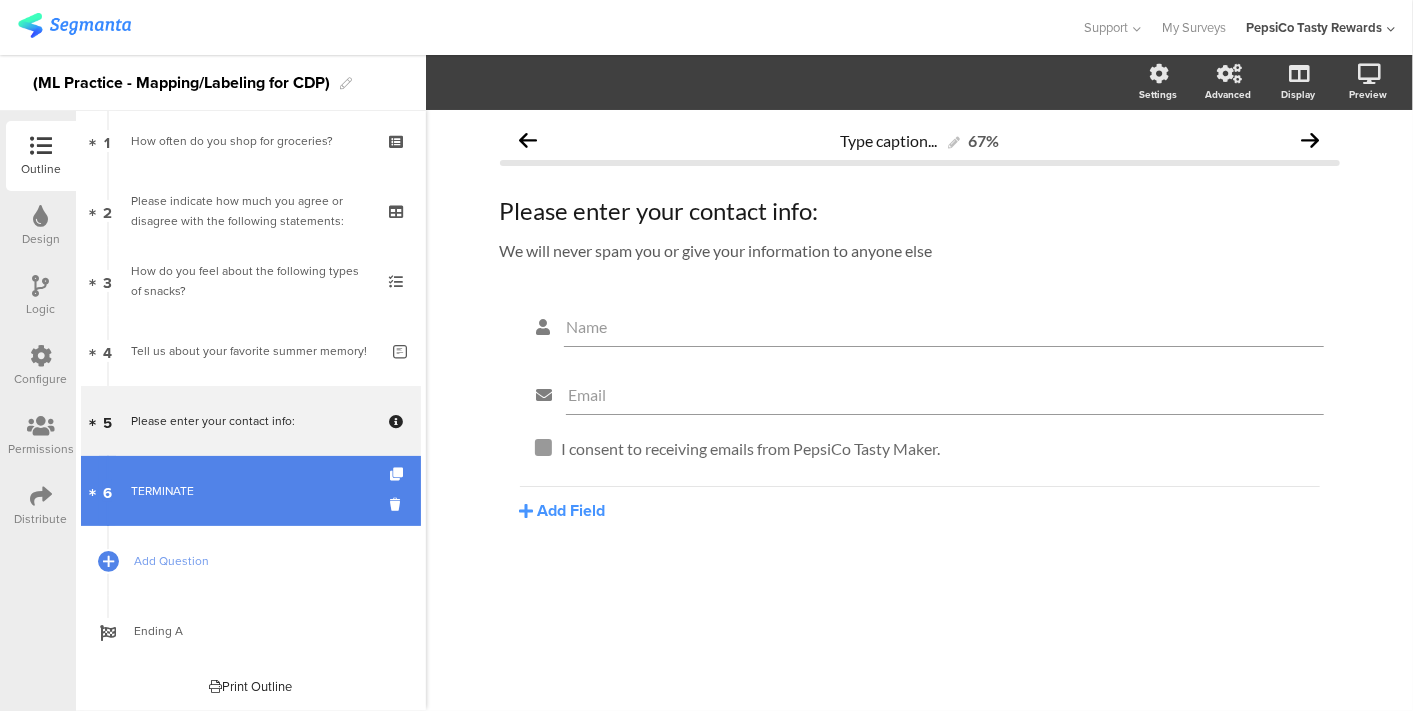 click on "6
TERMINATE" at bounding box center (251, 491) 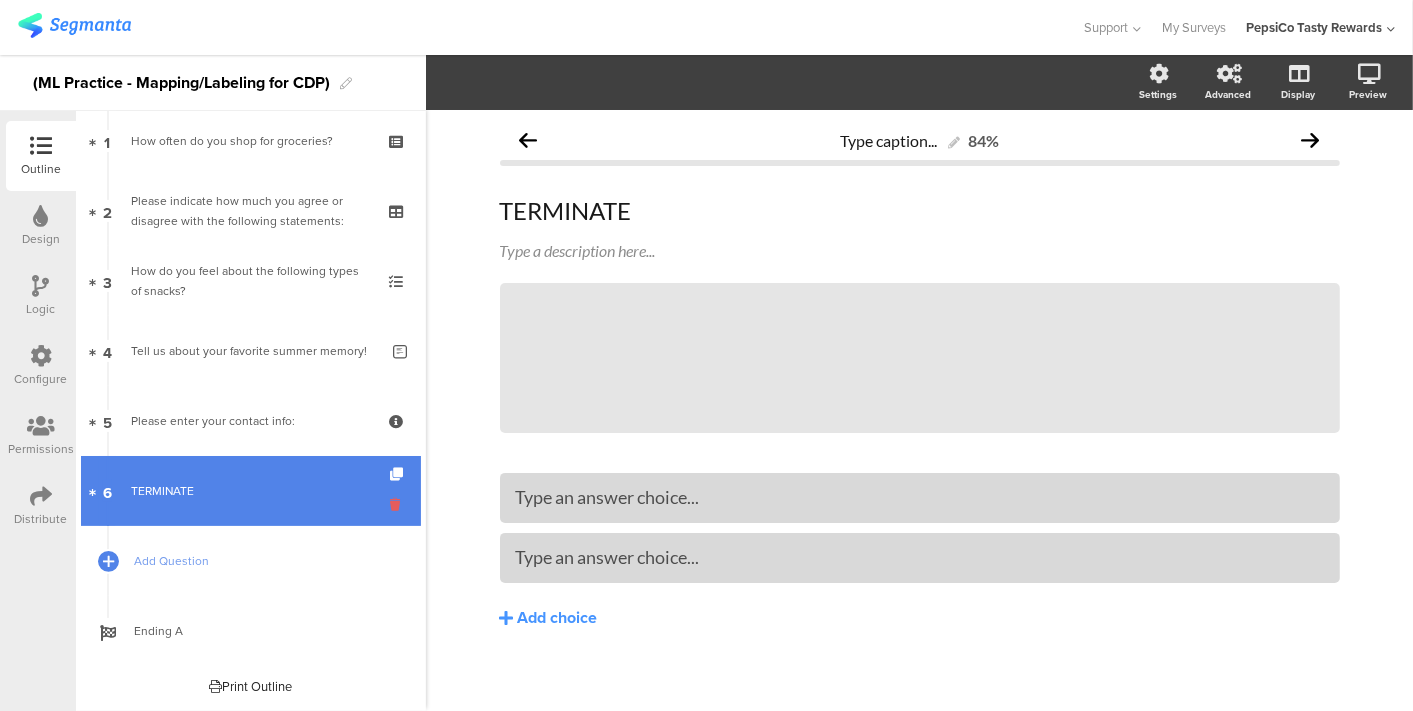 click at bounding box center [398, 504] 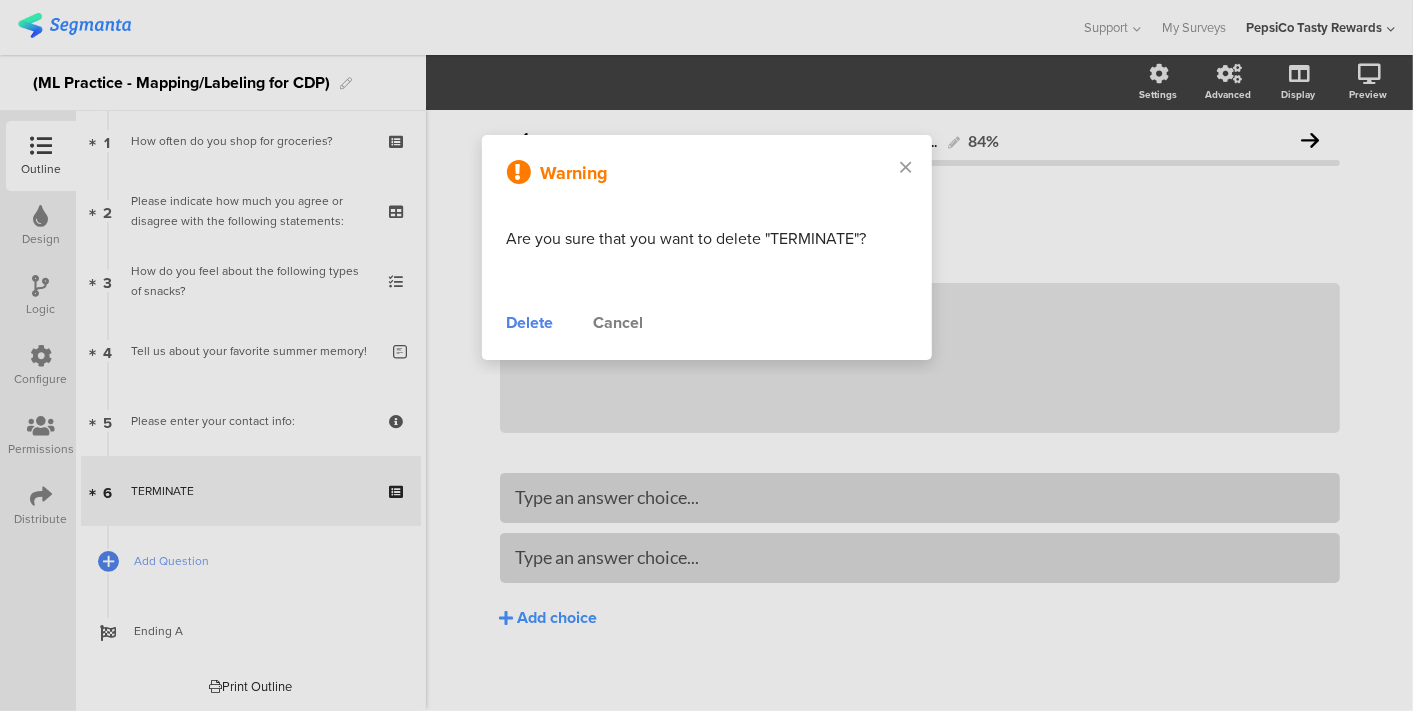 click on "Delete" at bounding box center (530, 323) 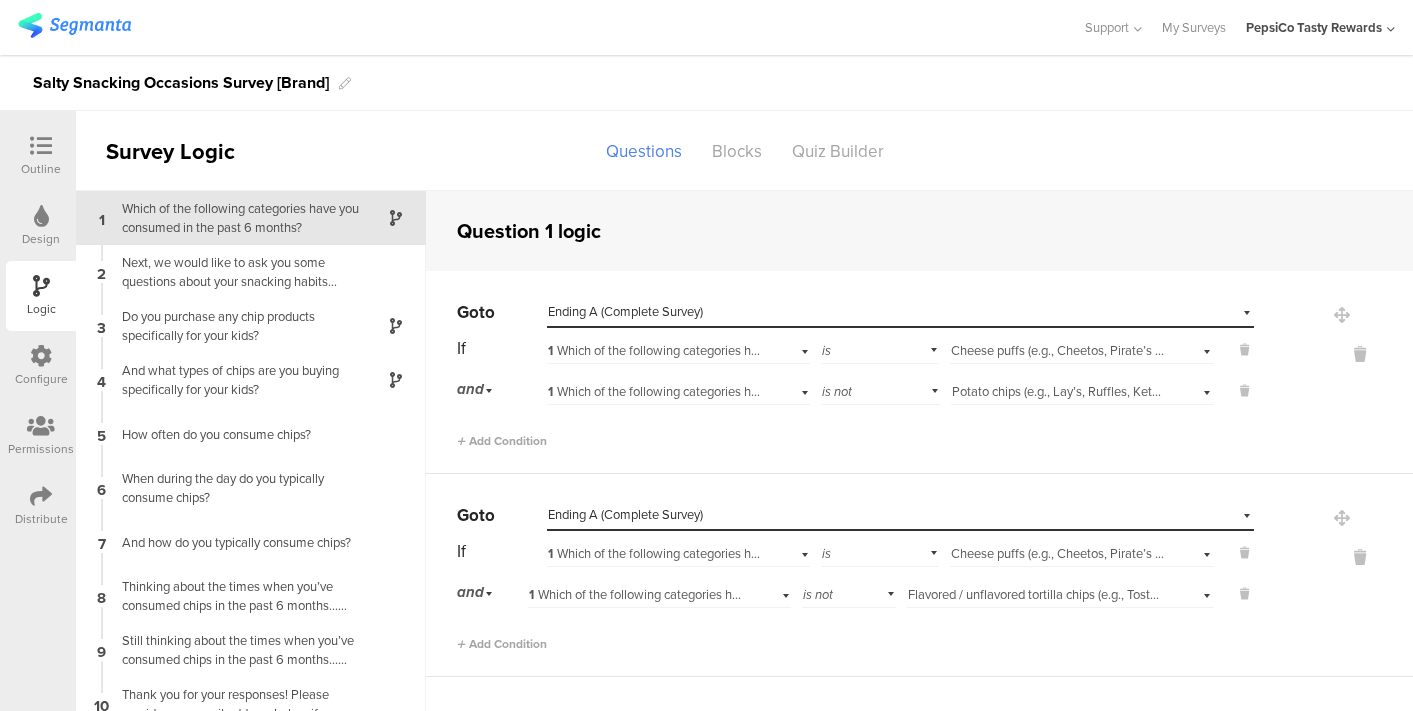 scroll, scrollTop: 0, scrollLeft: 0, axis: both 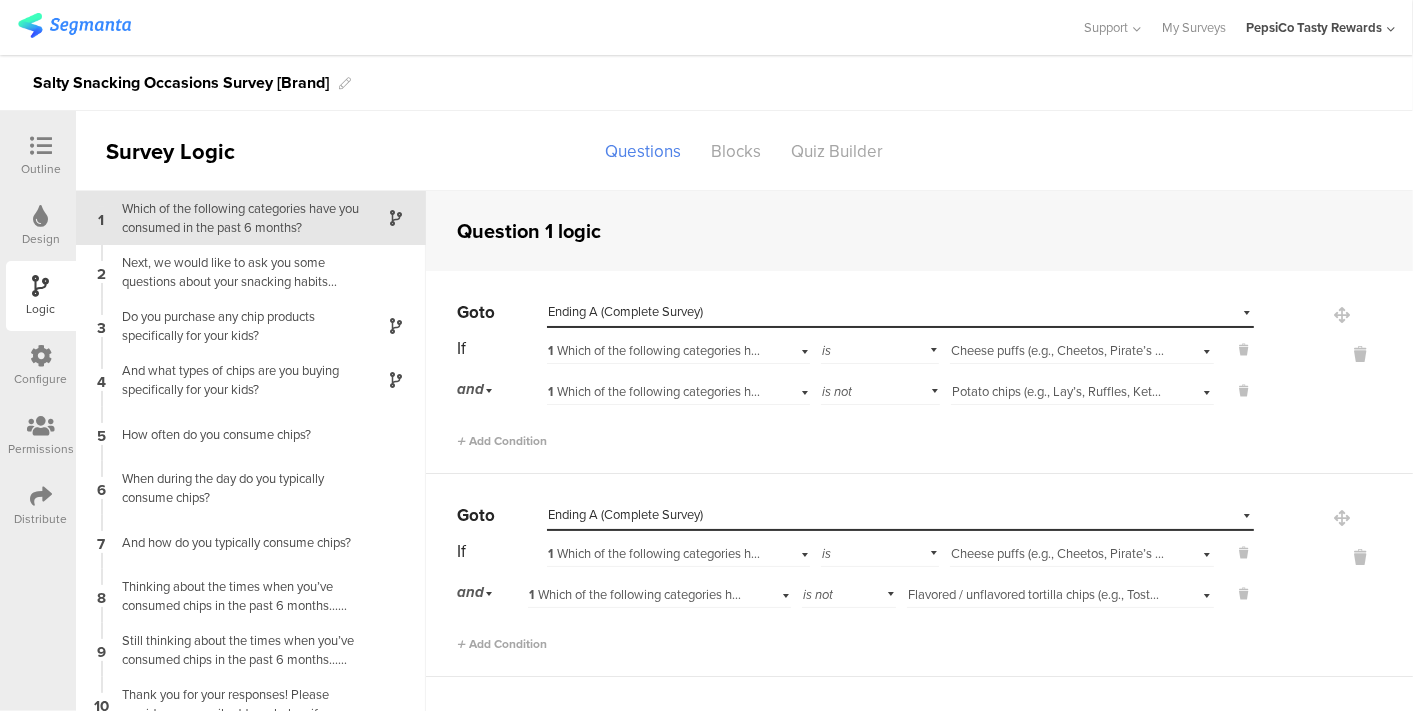 click on "Outline" at bounding box center (41, 156) 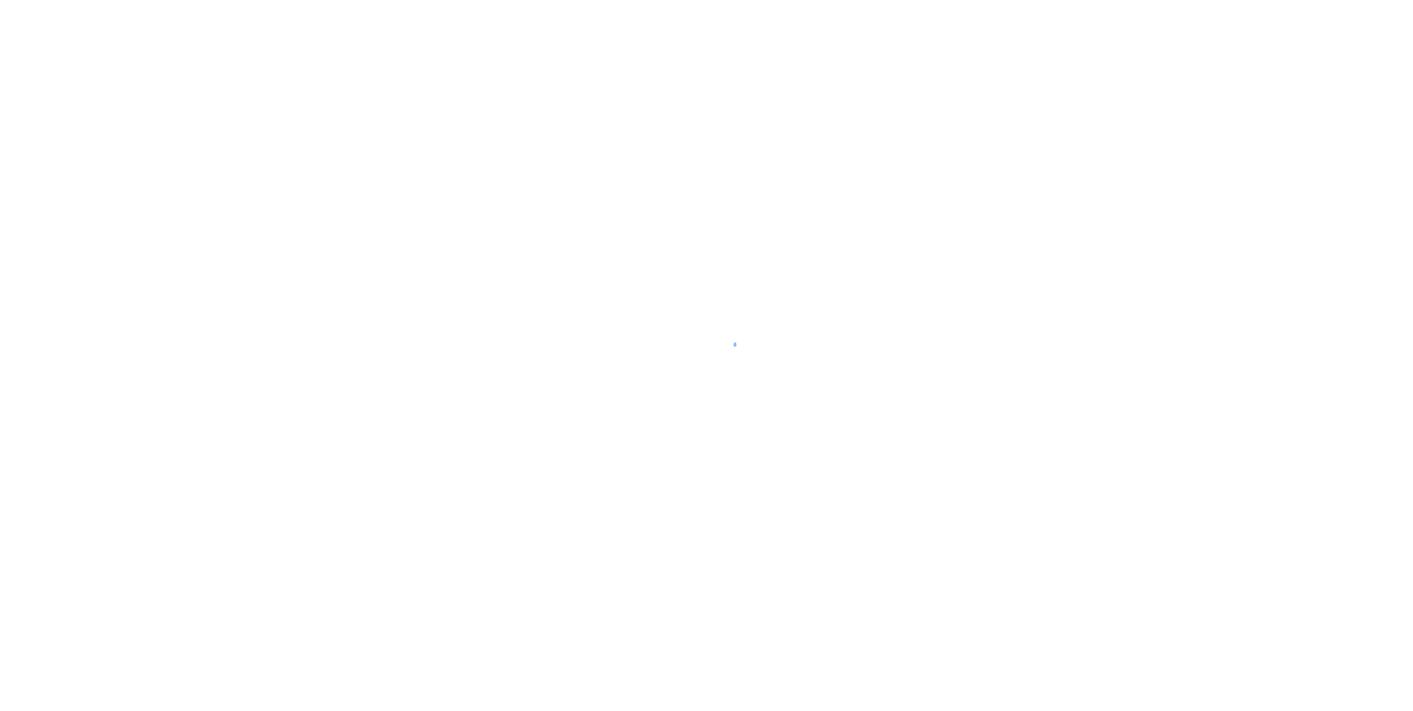 scroll, scrollTop: 0, scrollLeft: 0, axis: both 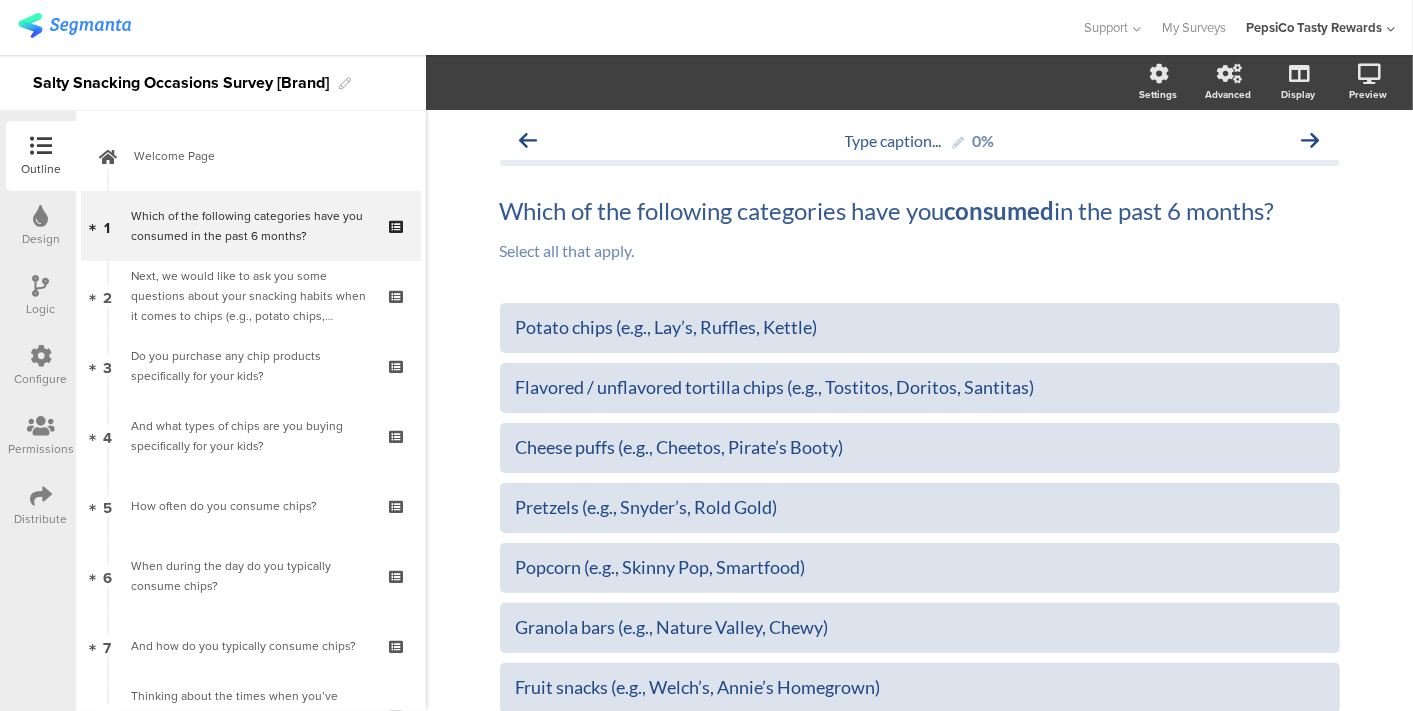 click on "Logic" at bounding box center [41, 296] 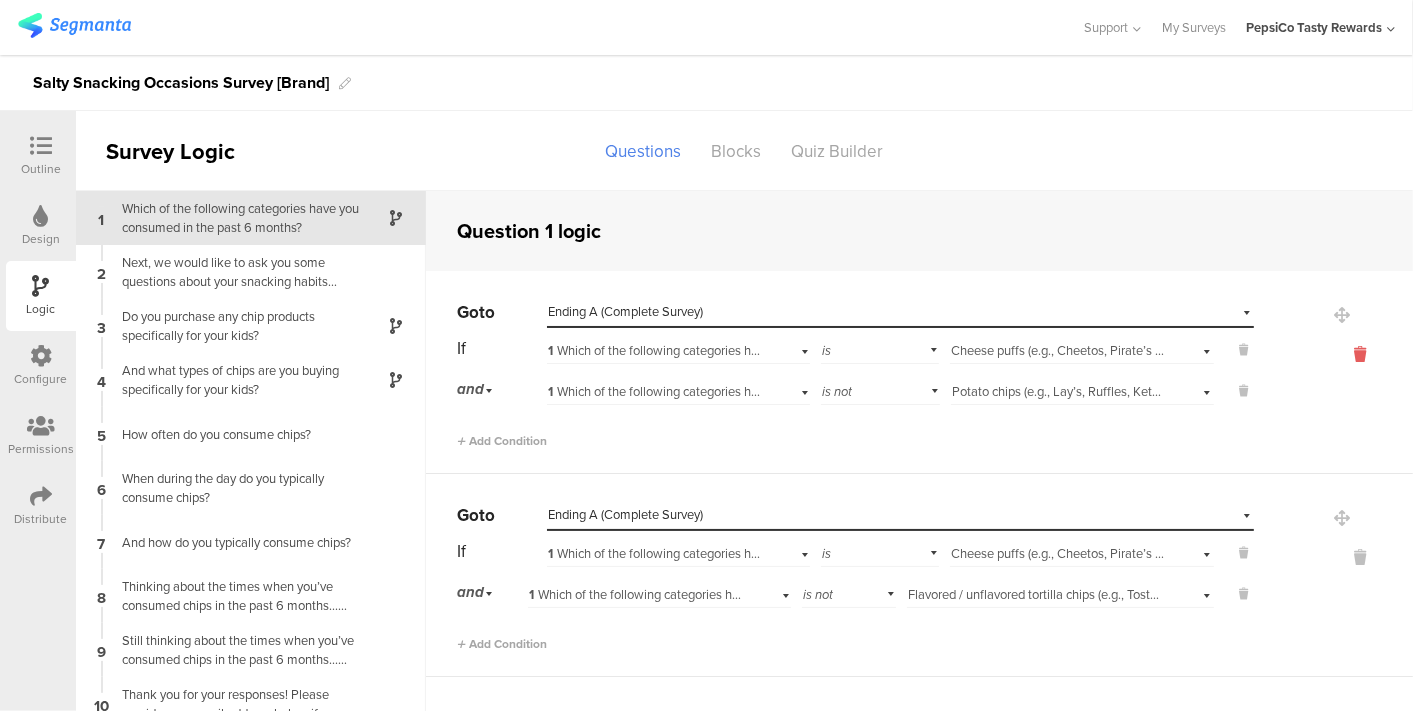 click at bounding box center [1360, 354] 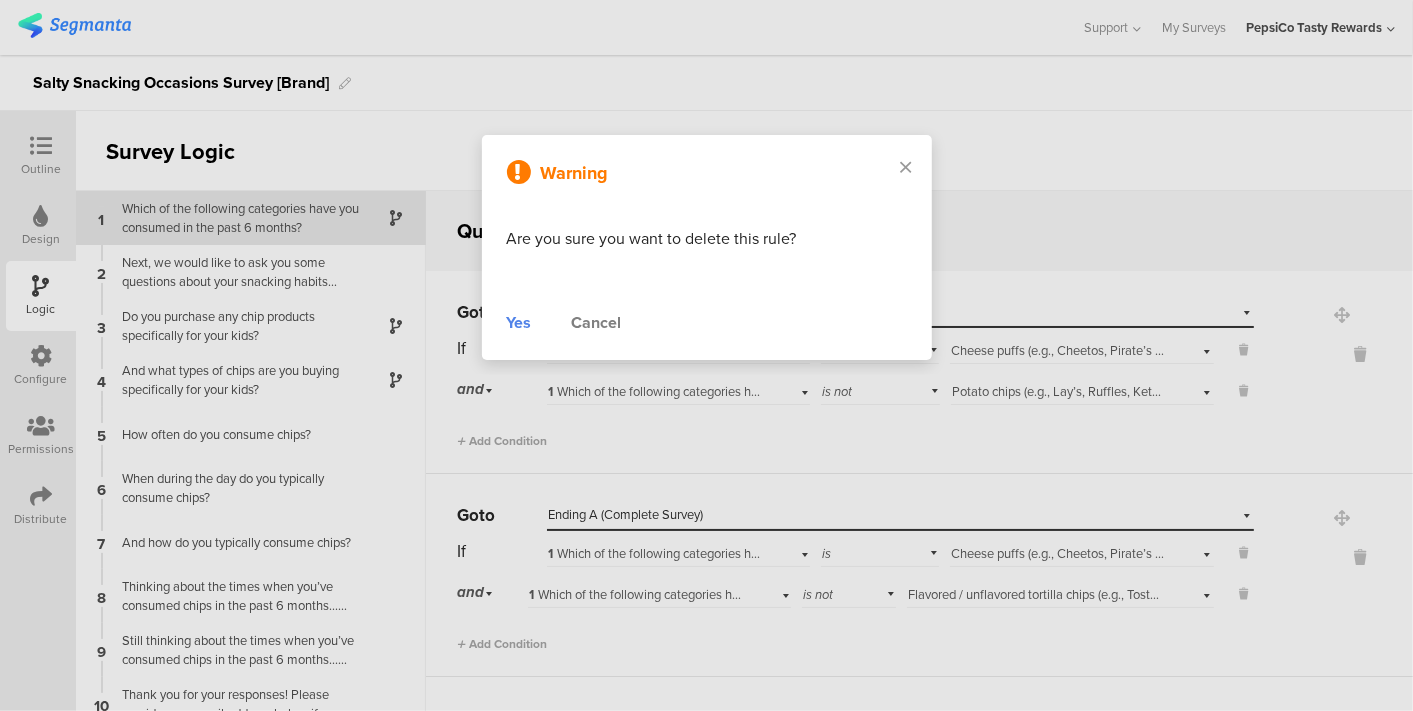 click on "Yes" at bounding box center [519, 323] 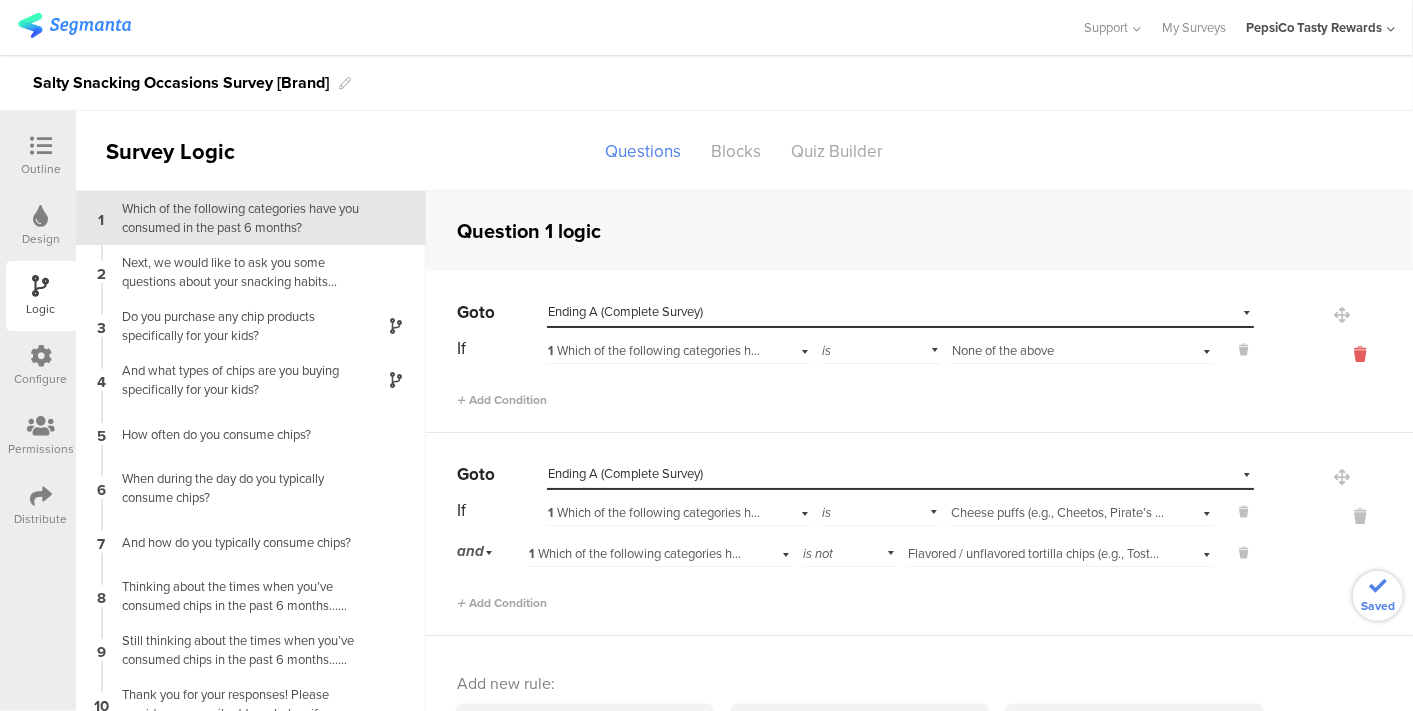 click at bounding box center [1360, 354] 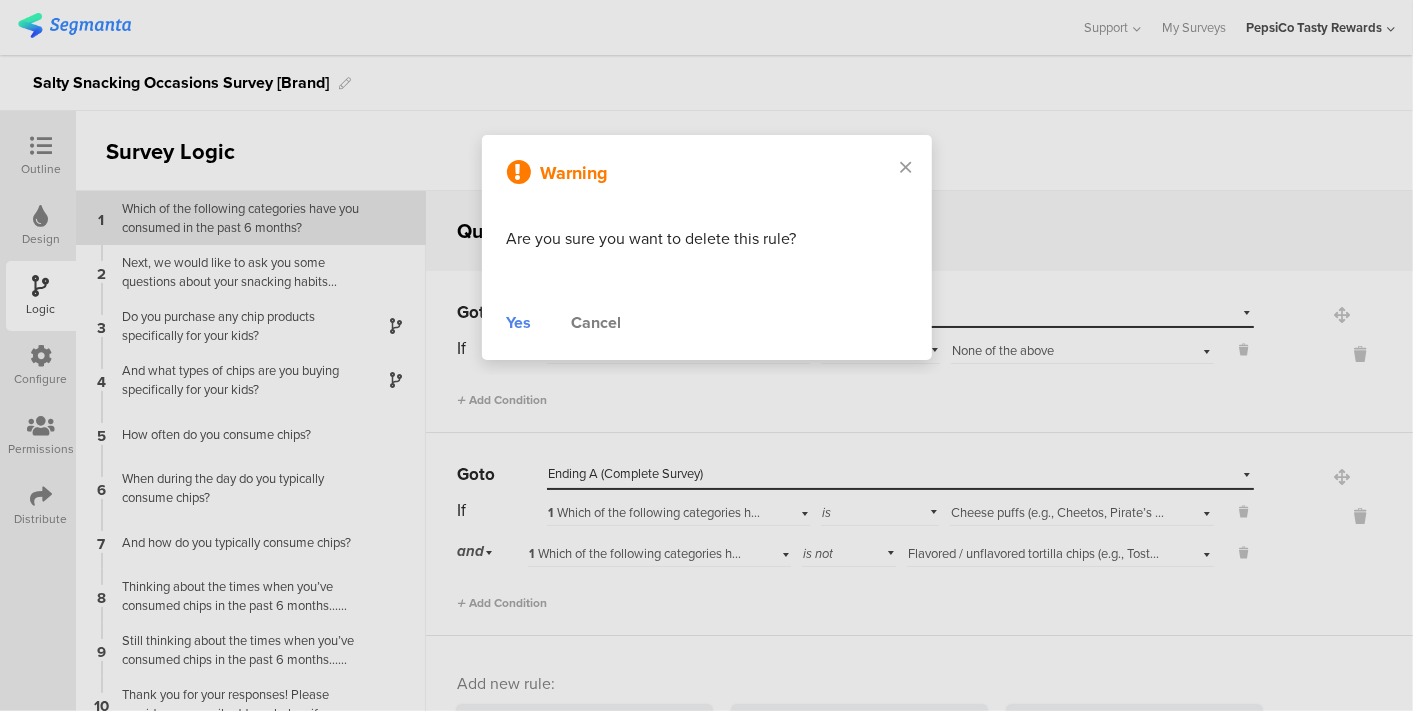 click on "Yes
Cancel" at bounding box center [707, 323] 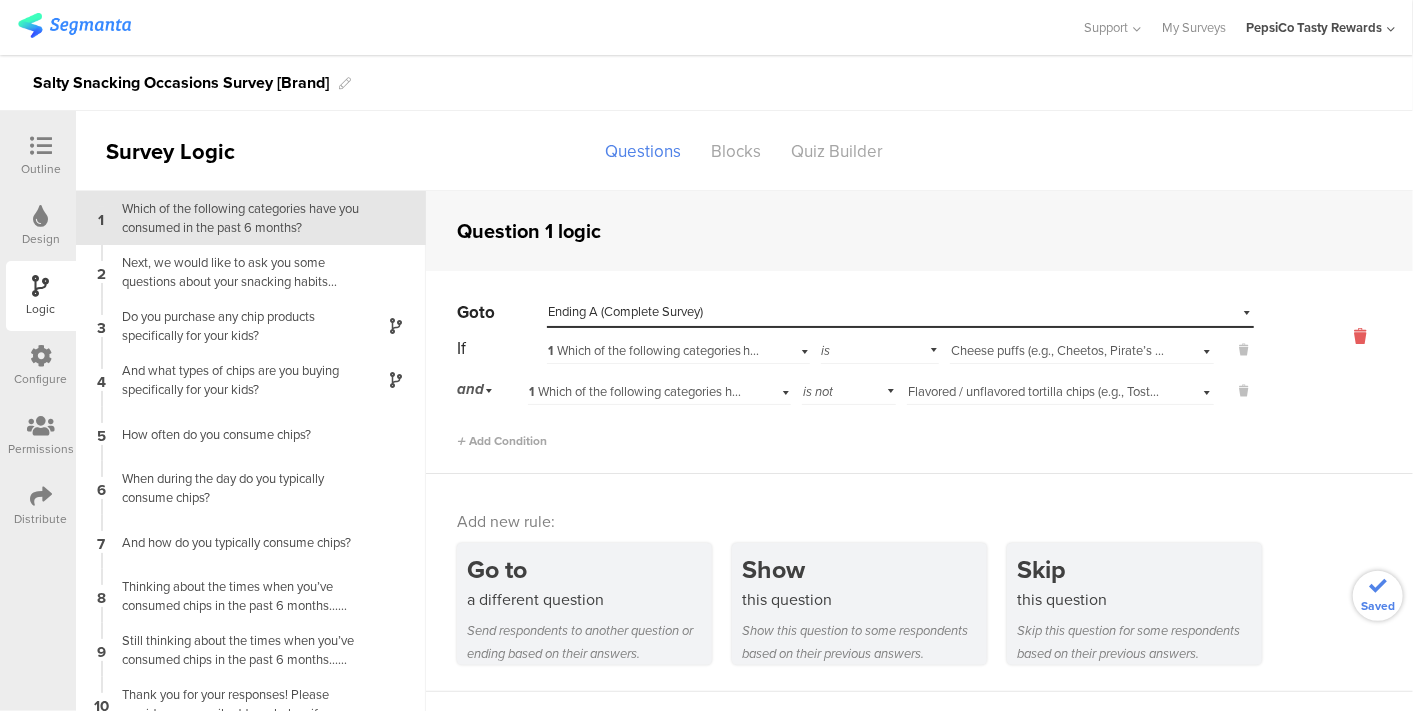 click at bounding box center (1360, 336) 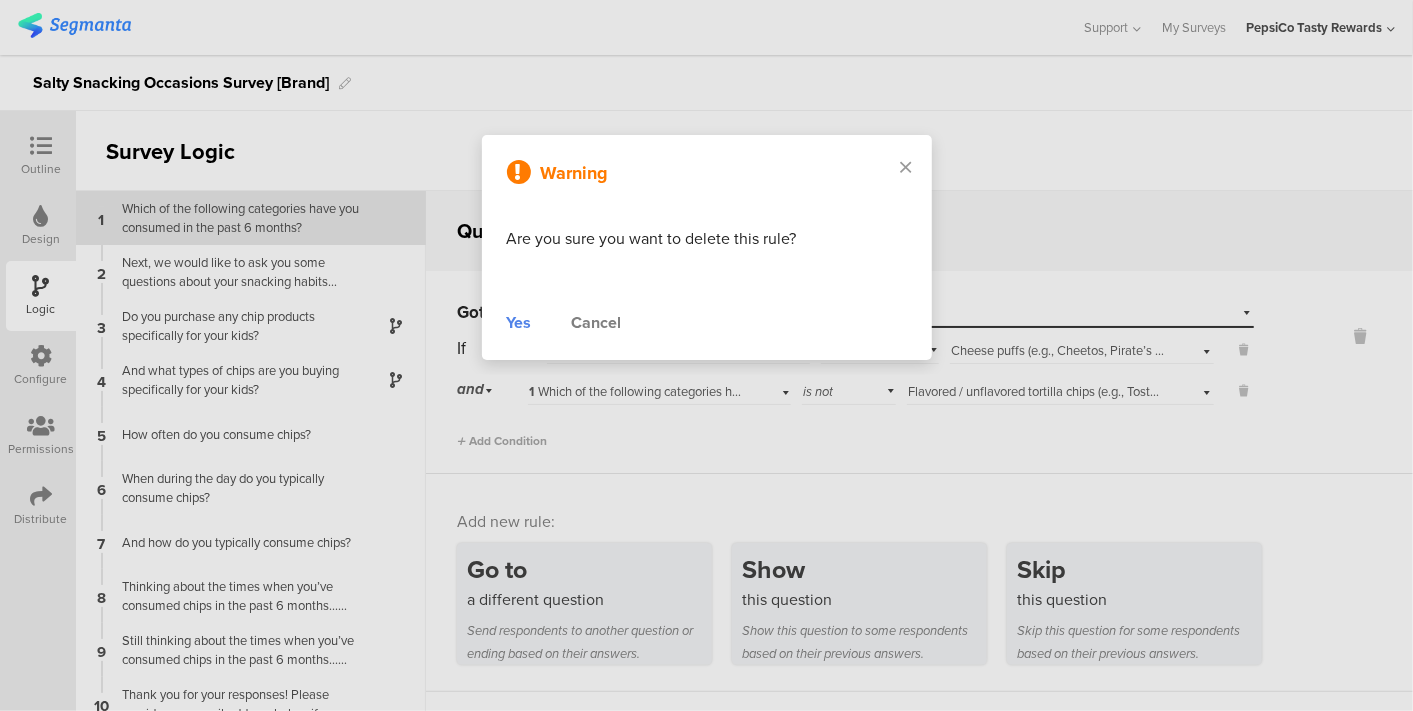 drag, startPoint x: 505, startPoint y: 324, endPoint x: 497, endPoint y: 317, distance: 10.630146 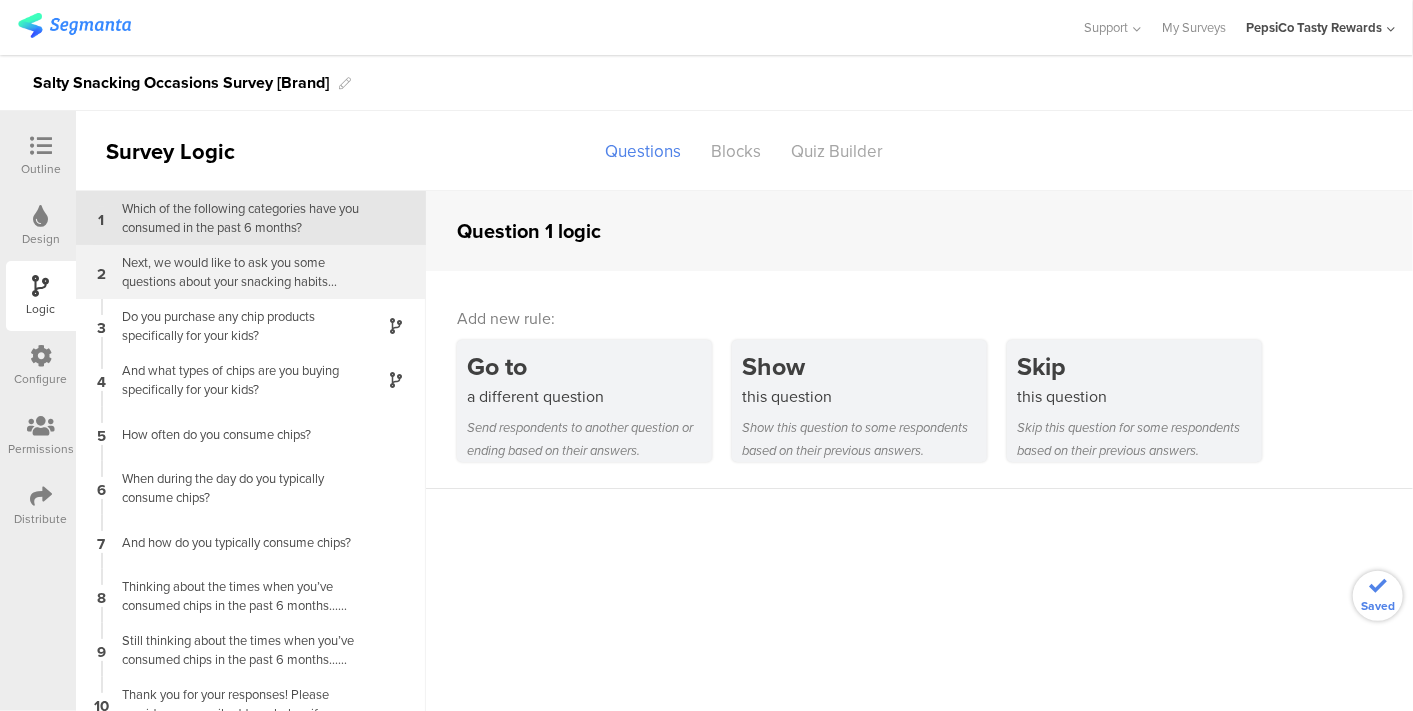 click on "2
Next, we would like to ask you some questions about your snacking habits when it comes to chips (e.g., potato chips, flavored / unflavored tortilla chips, etc.) First, who in your household is typically eating chips?" at bounding box center [251, 272] 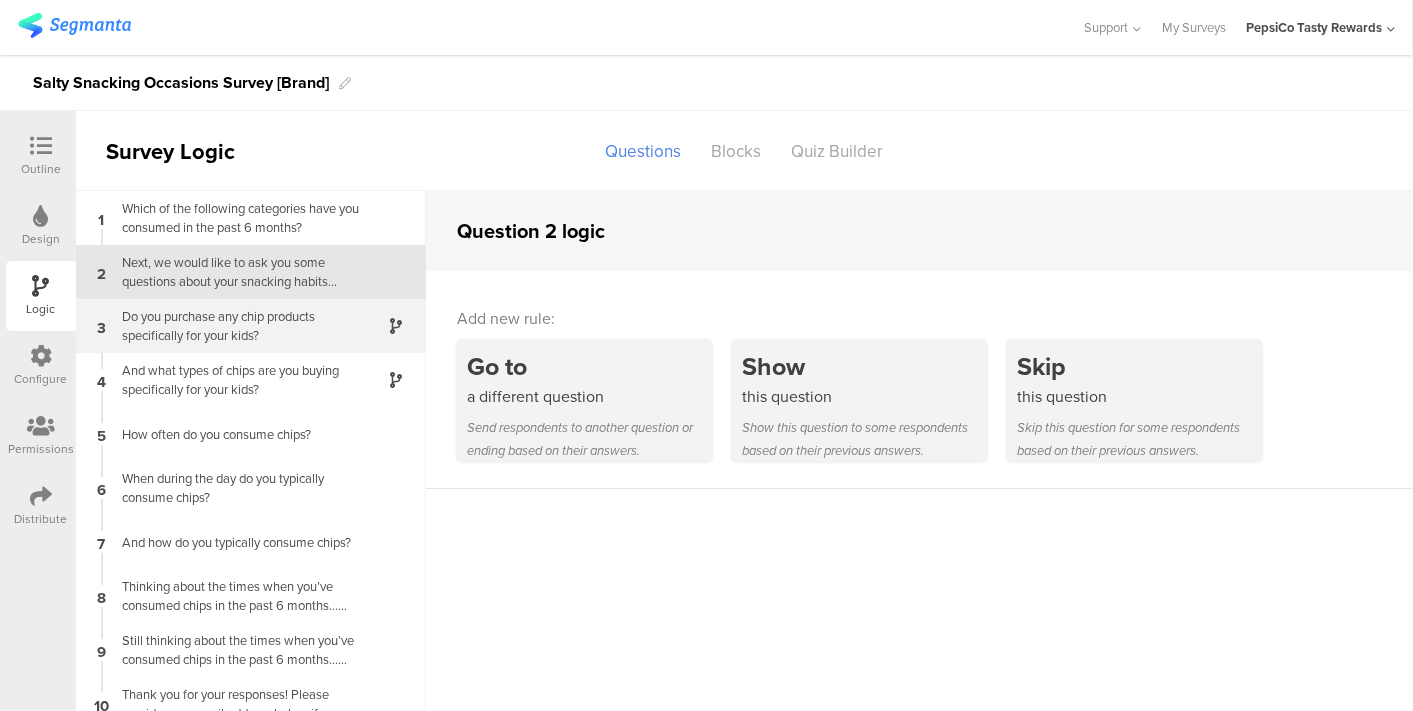 click on "Do you purchase any chip products specifically for your kids?" at bounding box center (235, 326) 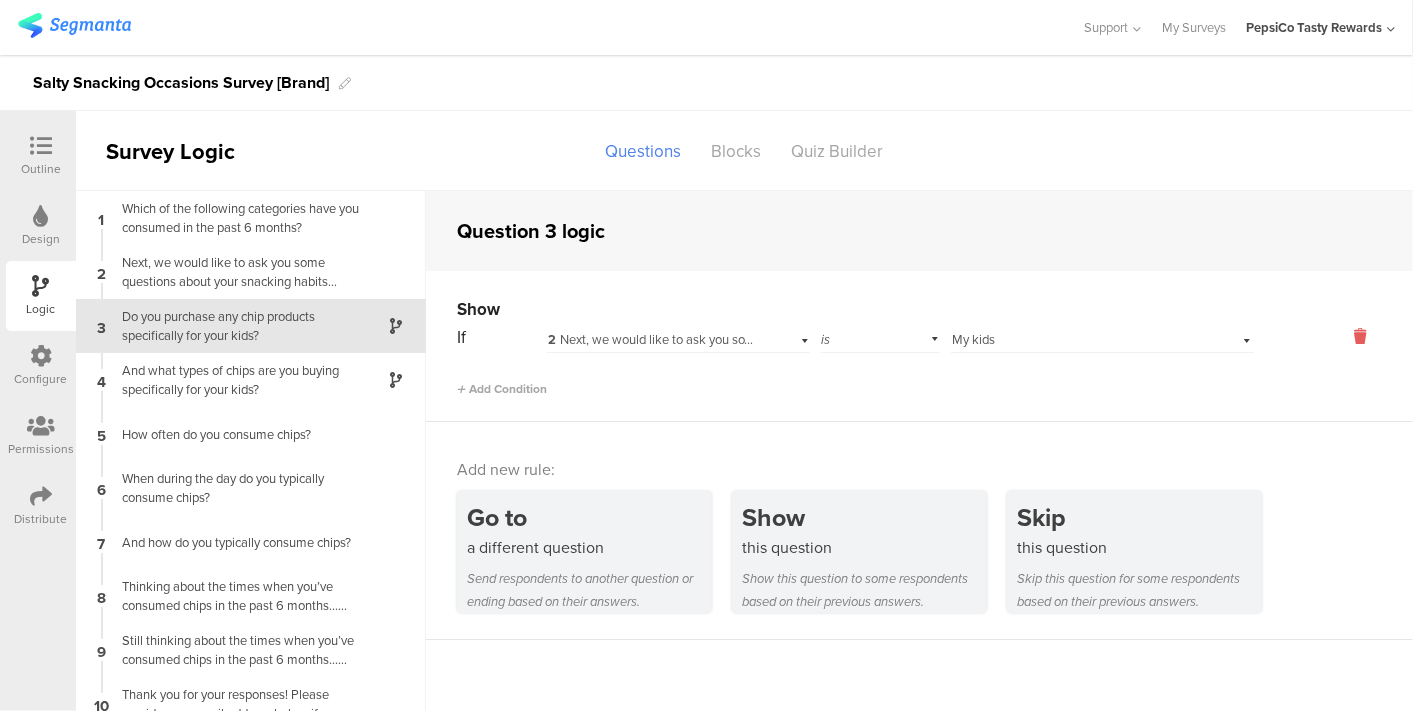click at bounding box center (1360, 336) 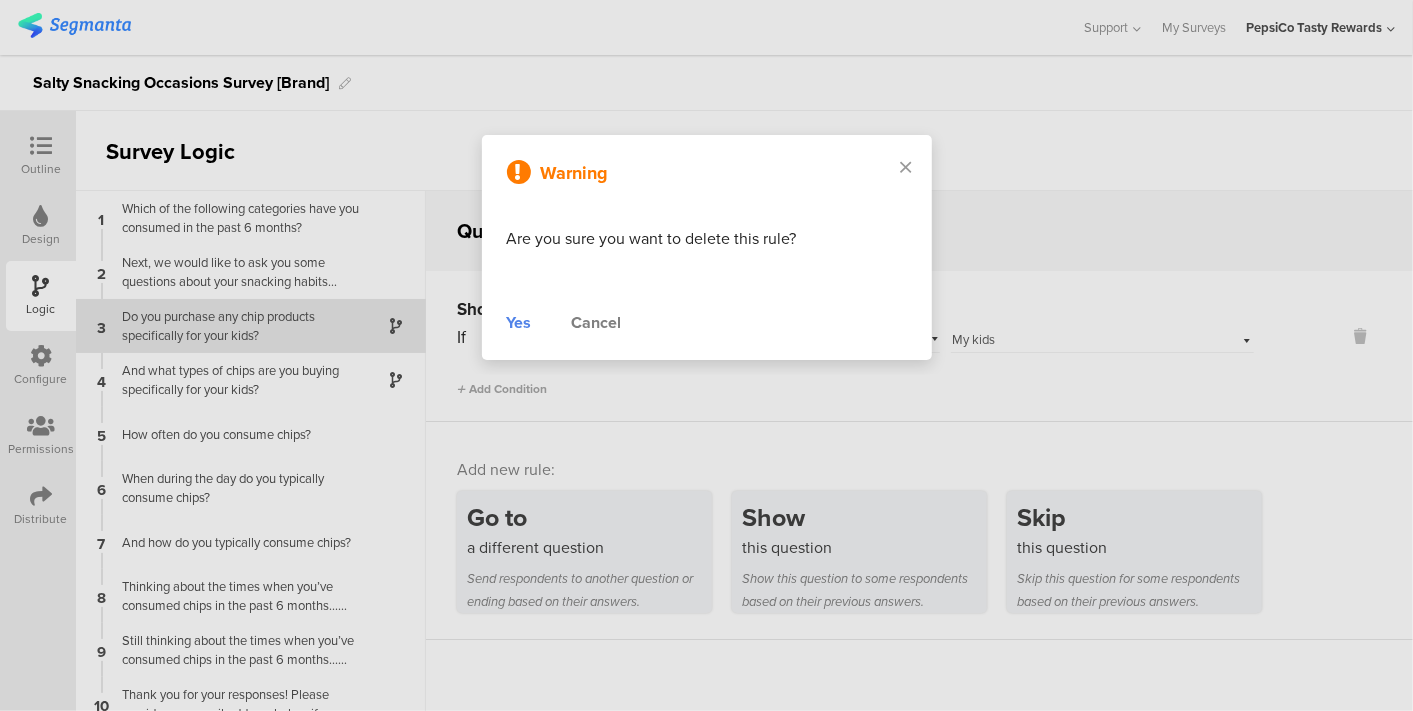 click on "Yes
Cancel" at bounding box center [707, 323] 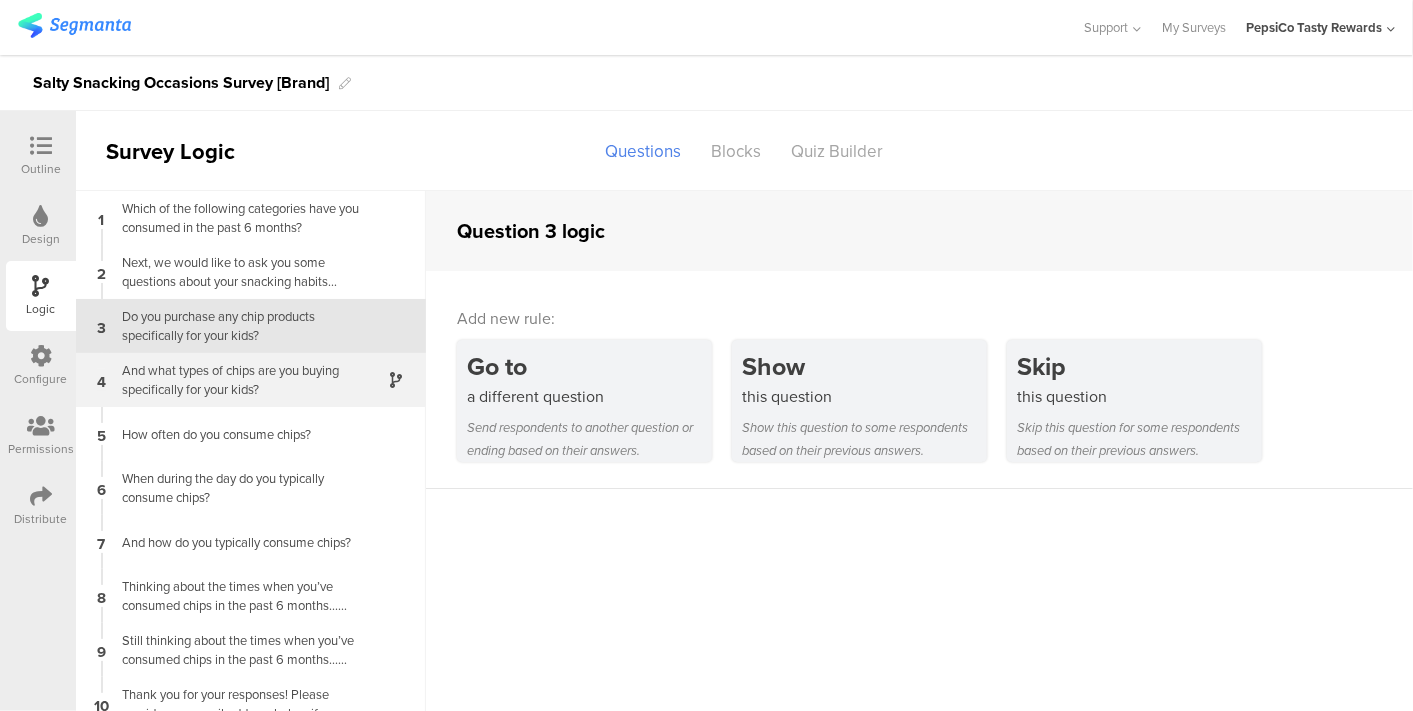 click at bounding box center [384, 380] 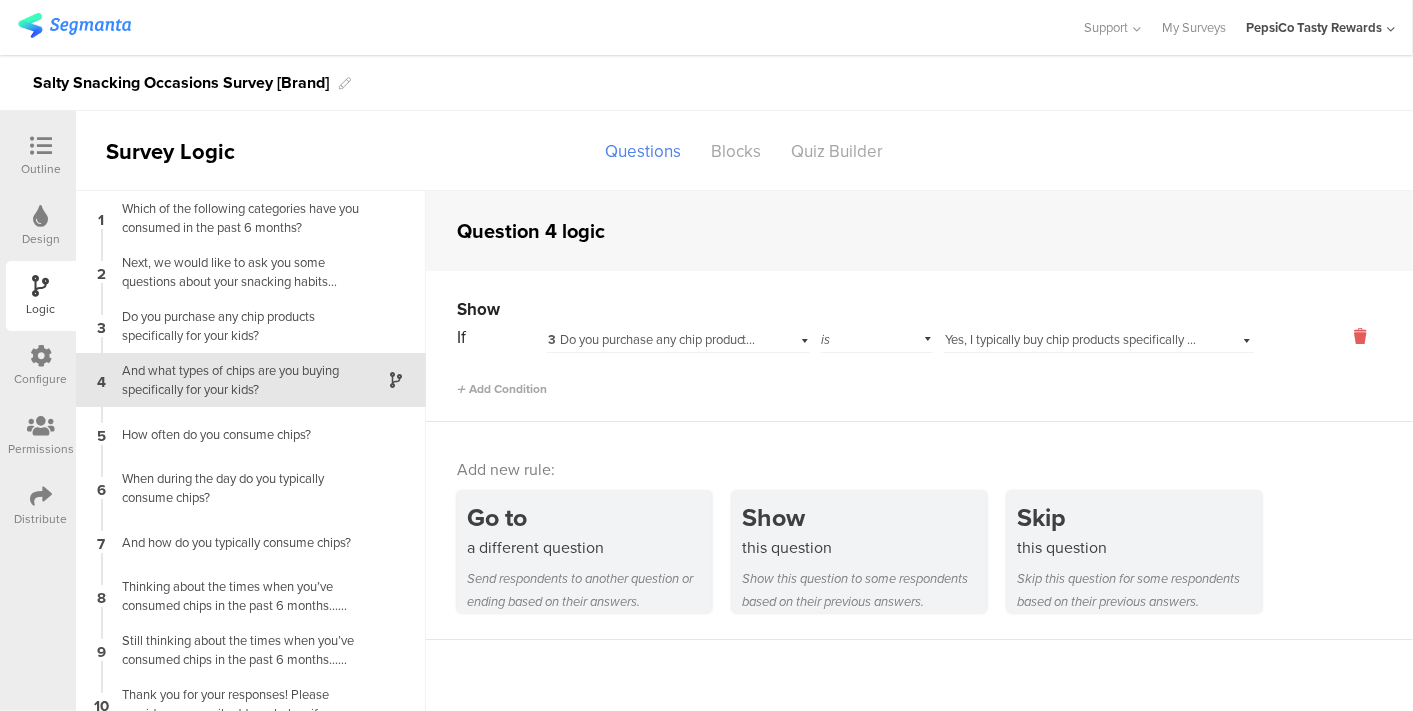 click at bounding box center [1360, 336] 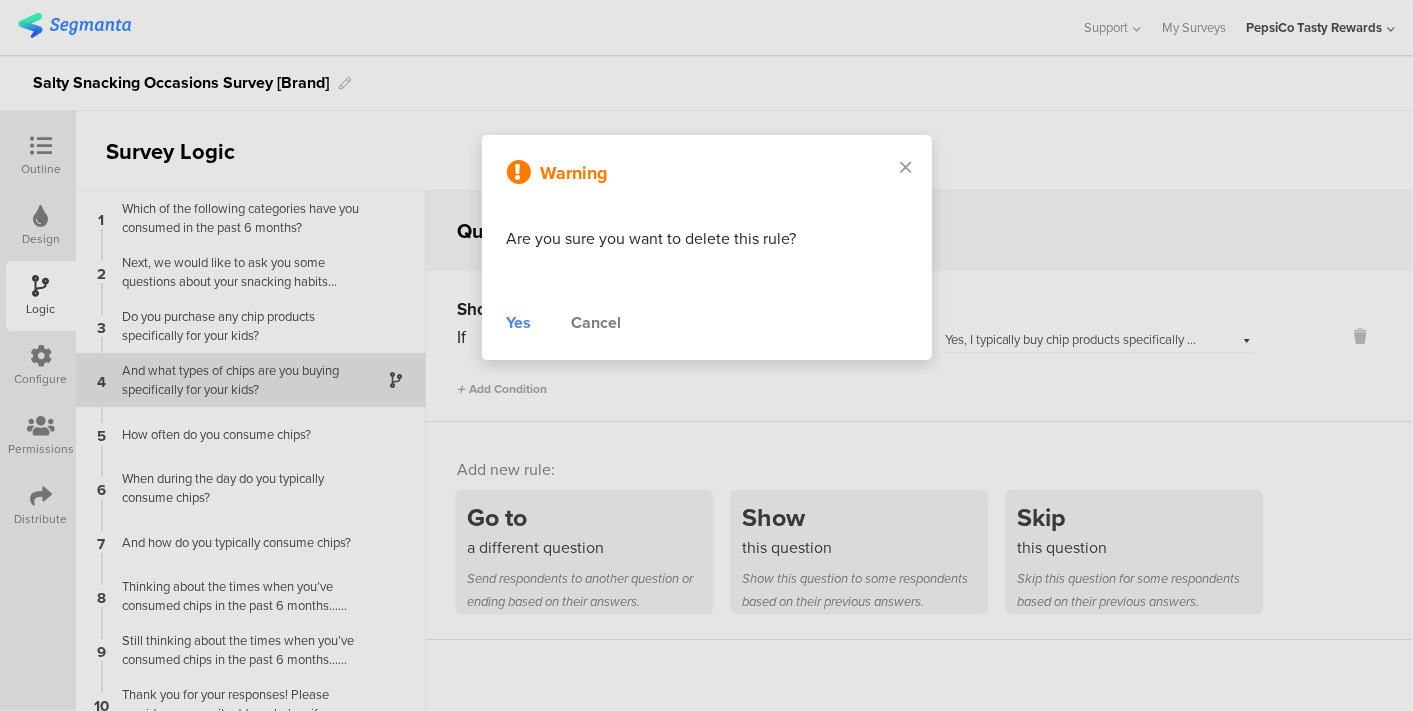 click on "Warning
Are you sure you want to delete this rule?
Yes
Cancel" at bounding box center (707, 247) 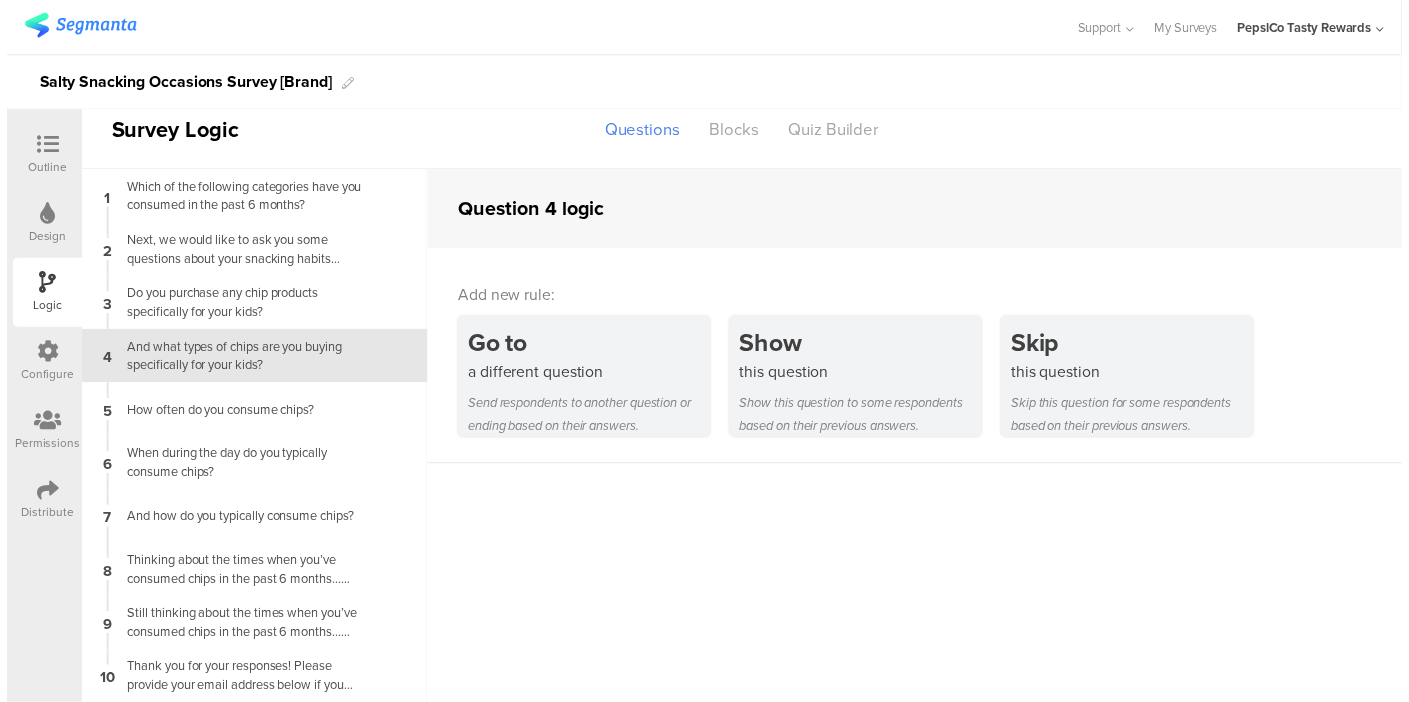scroll, scrollTop: 0, scrollLeft: 0, axis: both 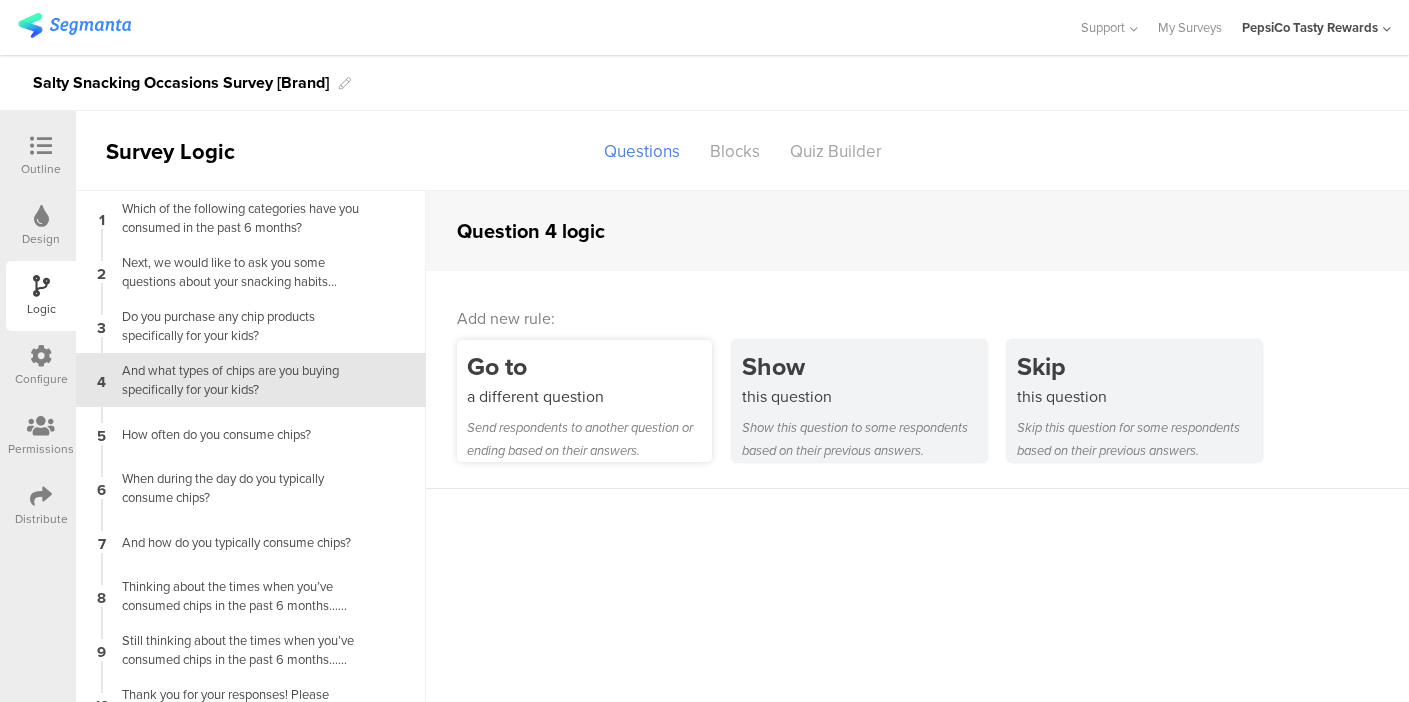 click on "Send respondents to another question or ending based on their answers." at bounding box center (589, 439) 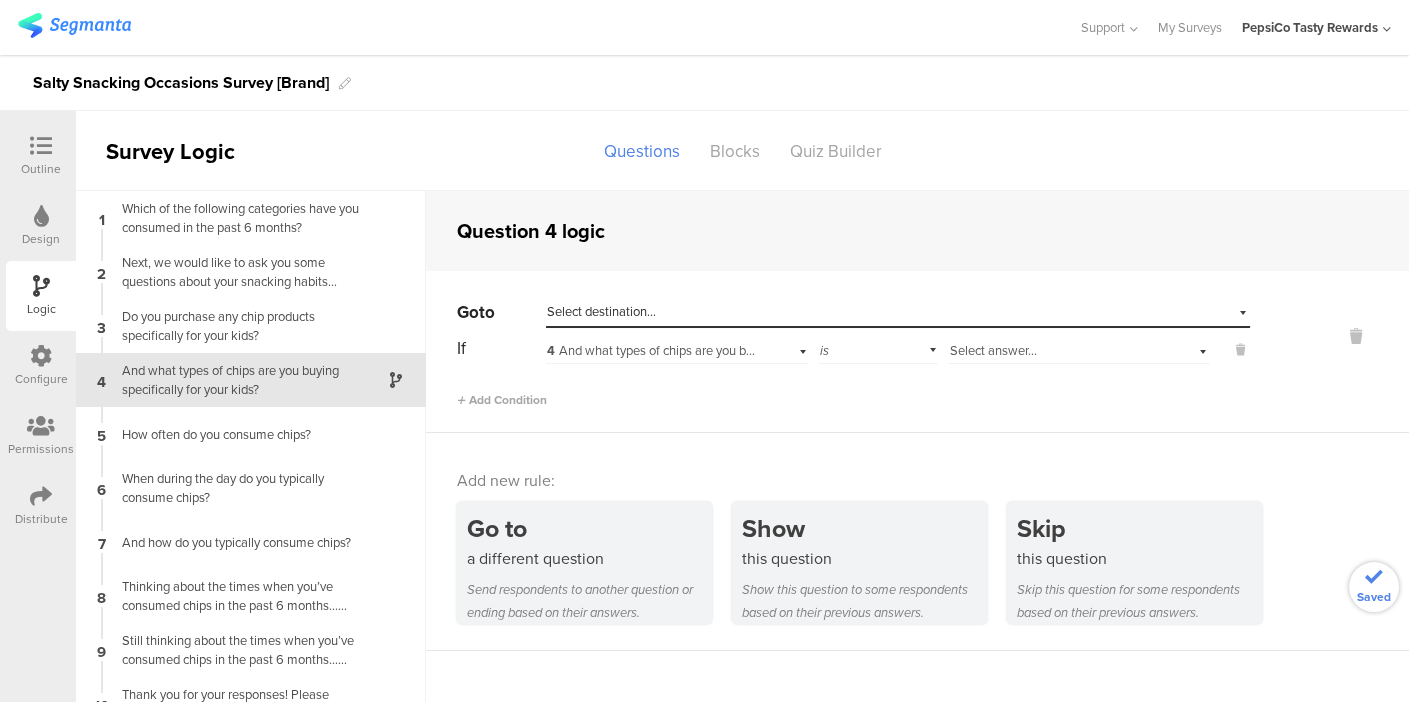 click on "Select destination..." at bounding box center [898, 312] 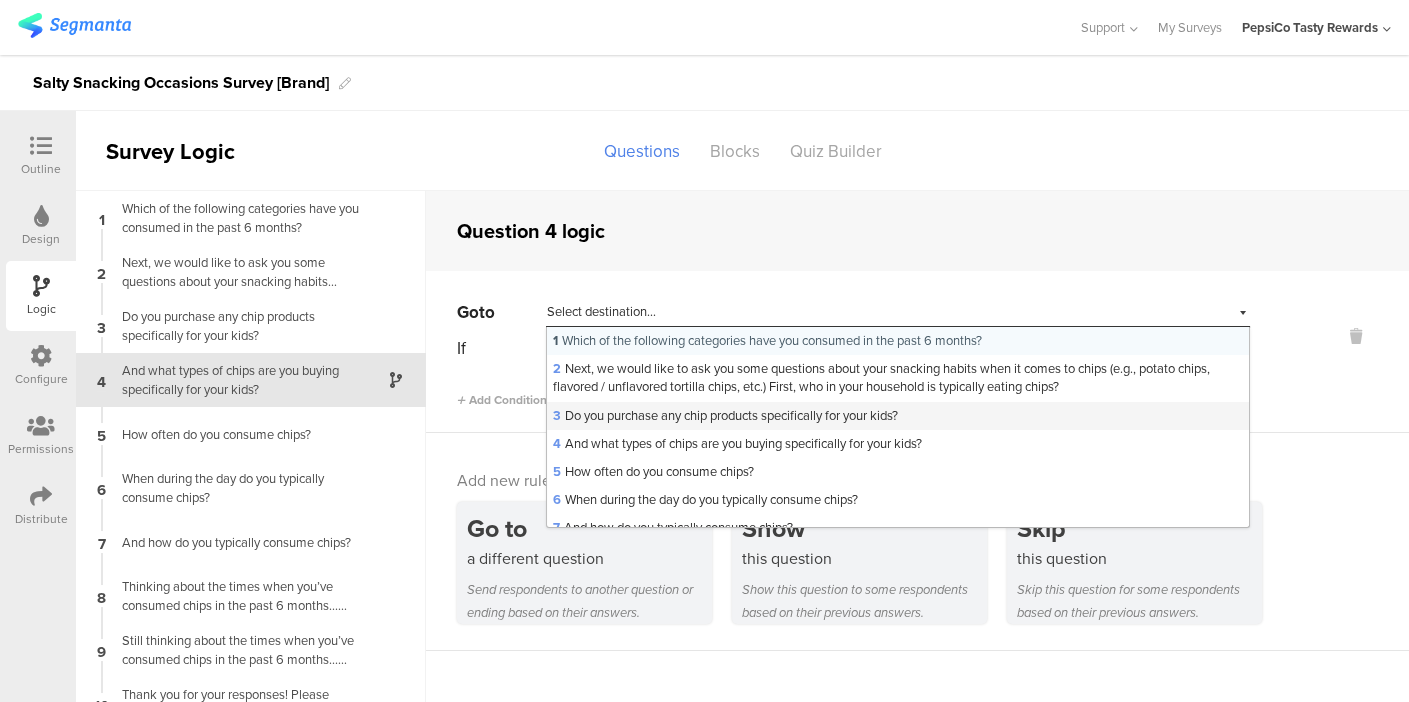 scroll, scrollTop: 182, scrollLeft: 0, axis: vertical 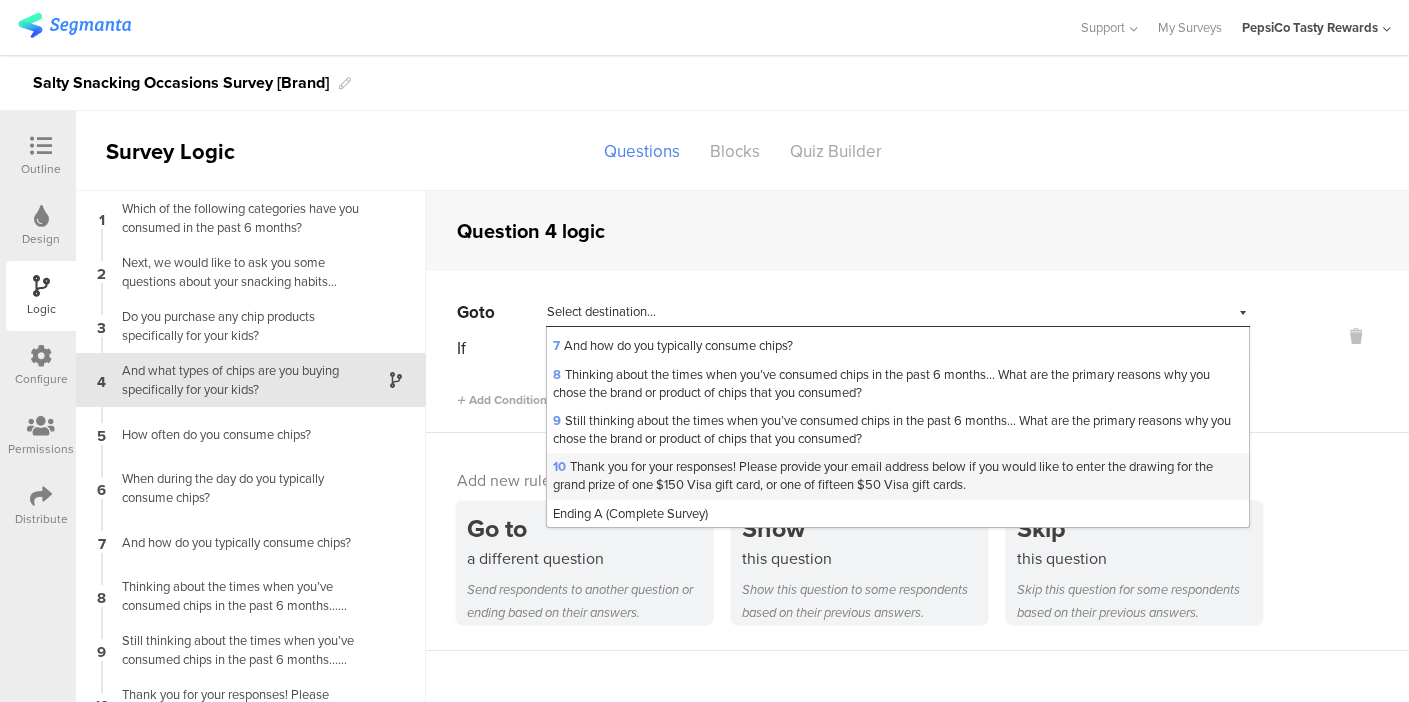 click on "10  Thank you for your responses! Please provide your email address below if you would like to enter the drawing for the grand prize of one $150 Visa gift card, or one of fifteen $50 Visa gift cards." at bounding box center [883, 475] 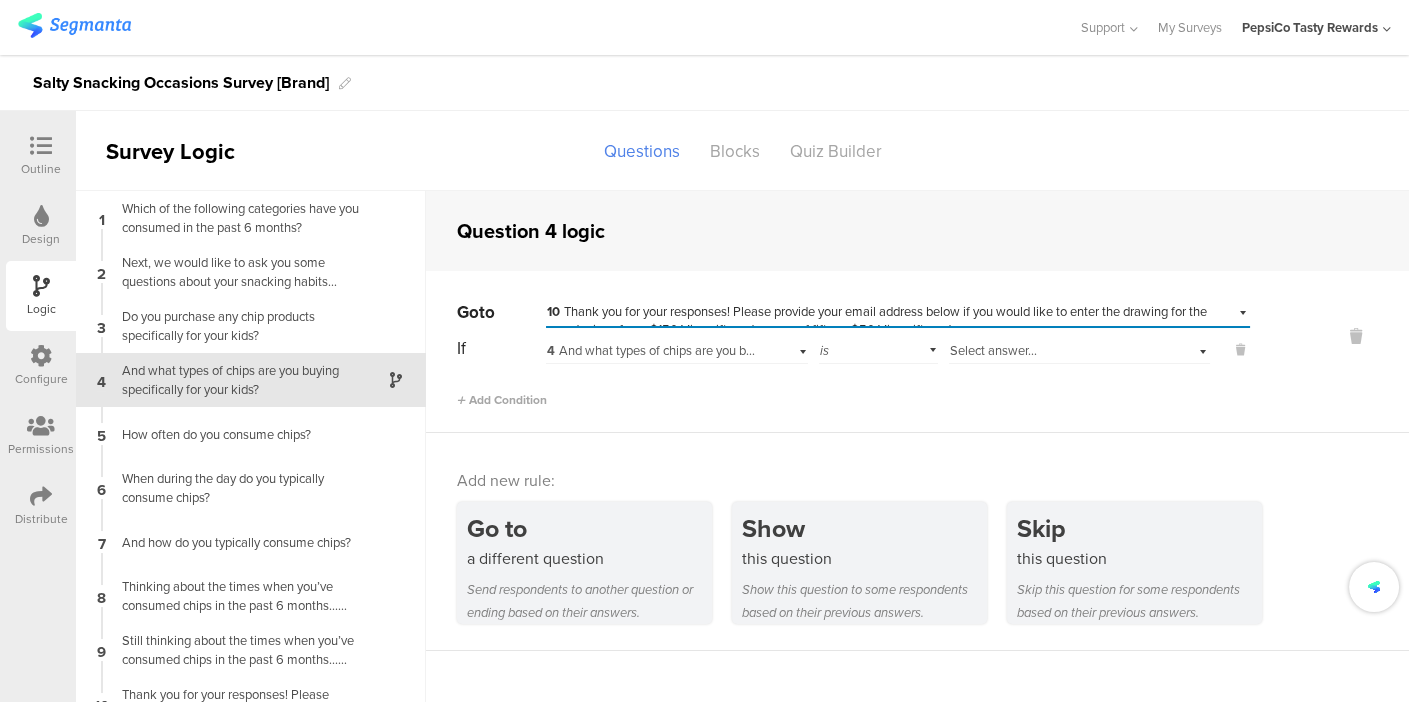 click on "4  And what types of chips are you buying specifically for your kids?" at bounding box center (731, 350) 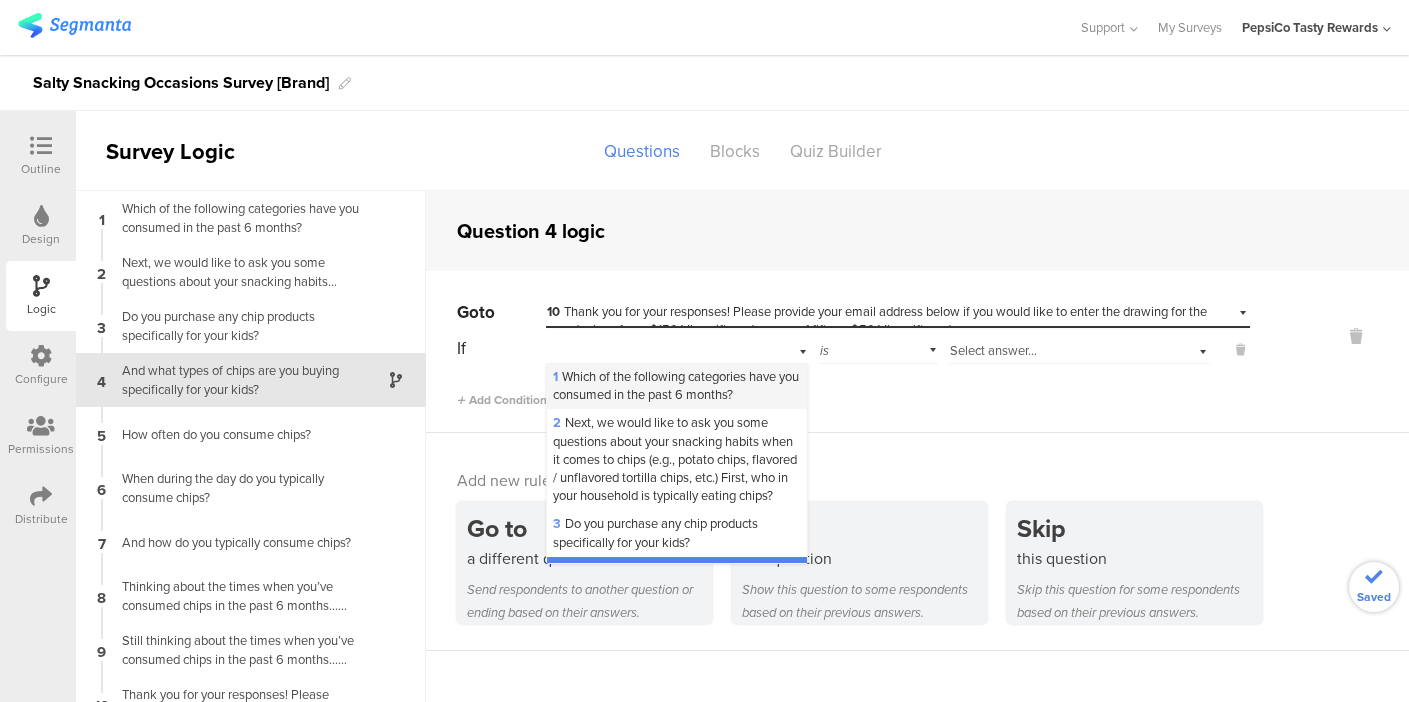 click on "1  Which of the following categories have you c﻿onsumed in the past 6 months?" at bounding box center (676, 385) 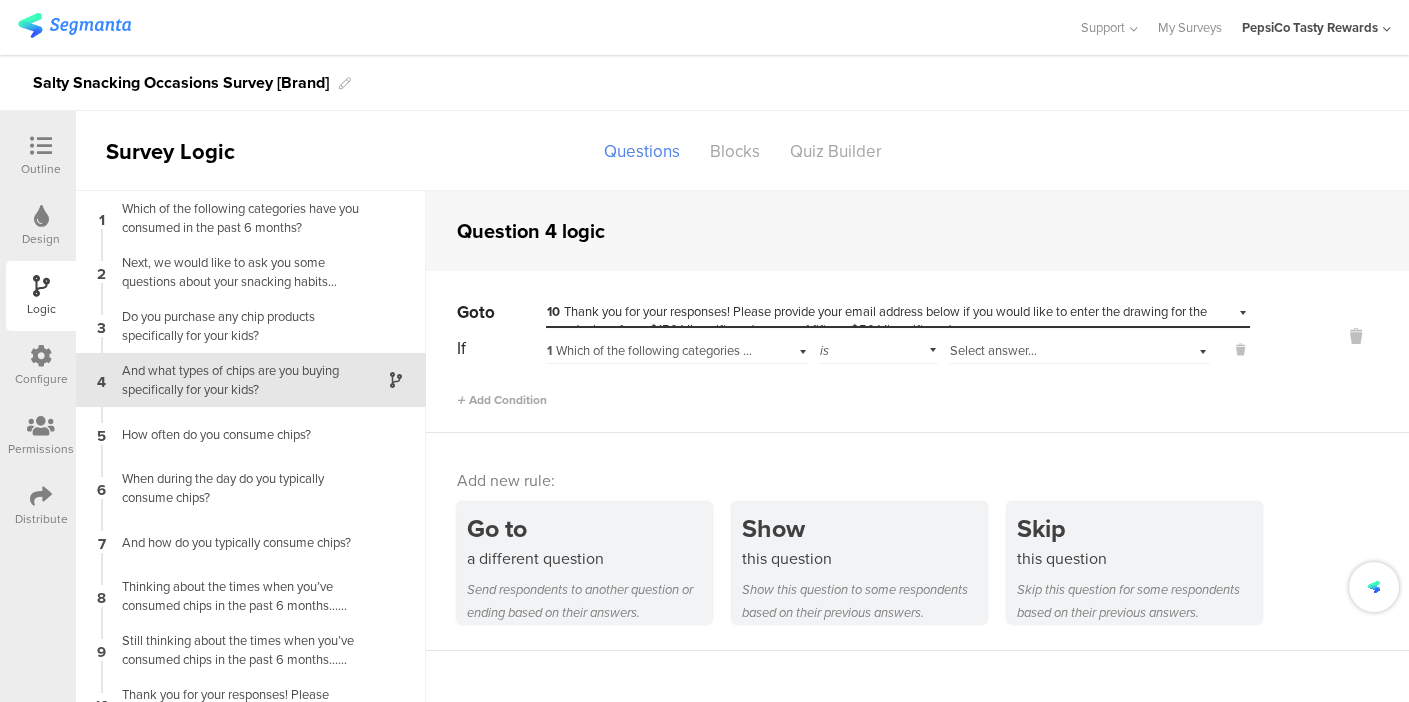 click on "Select answer..." at bounding box center [993, 350] 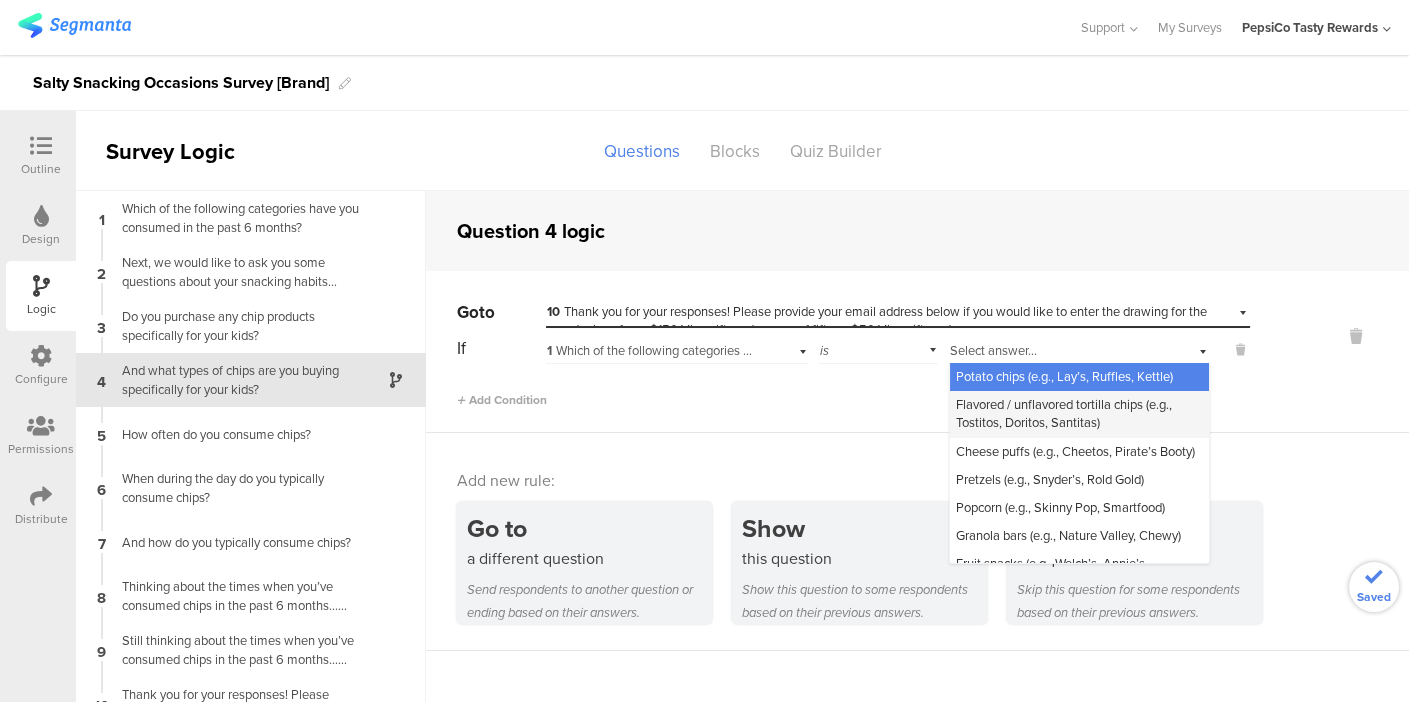 scroll, scrollTop: 97, scrollLeft: 0, axis: vertical 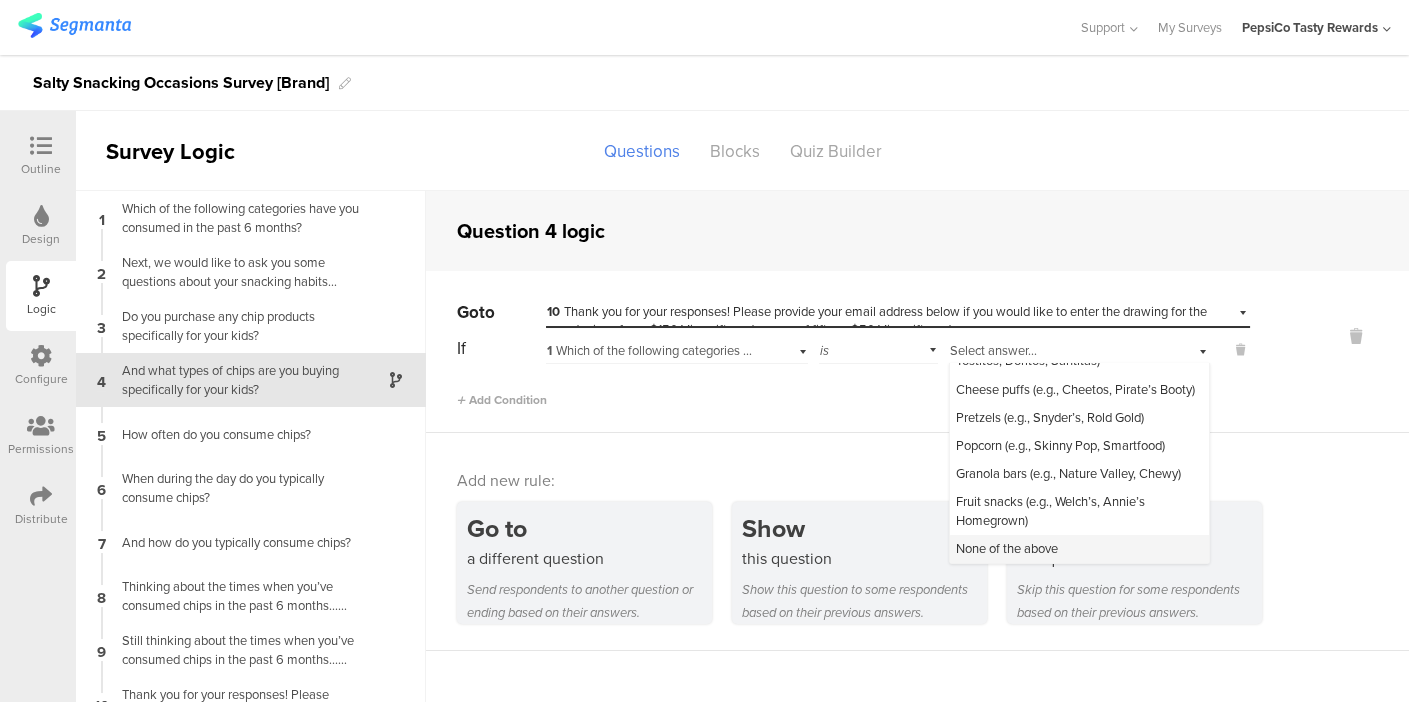 click on "None of the above" at bounding box center [1007, 548] 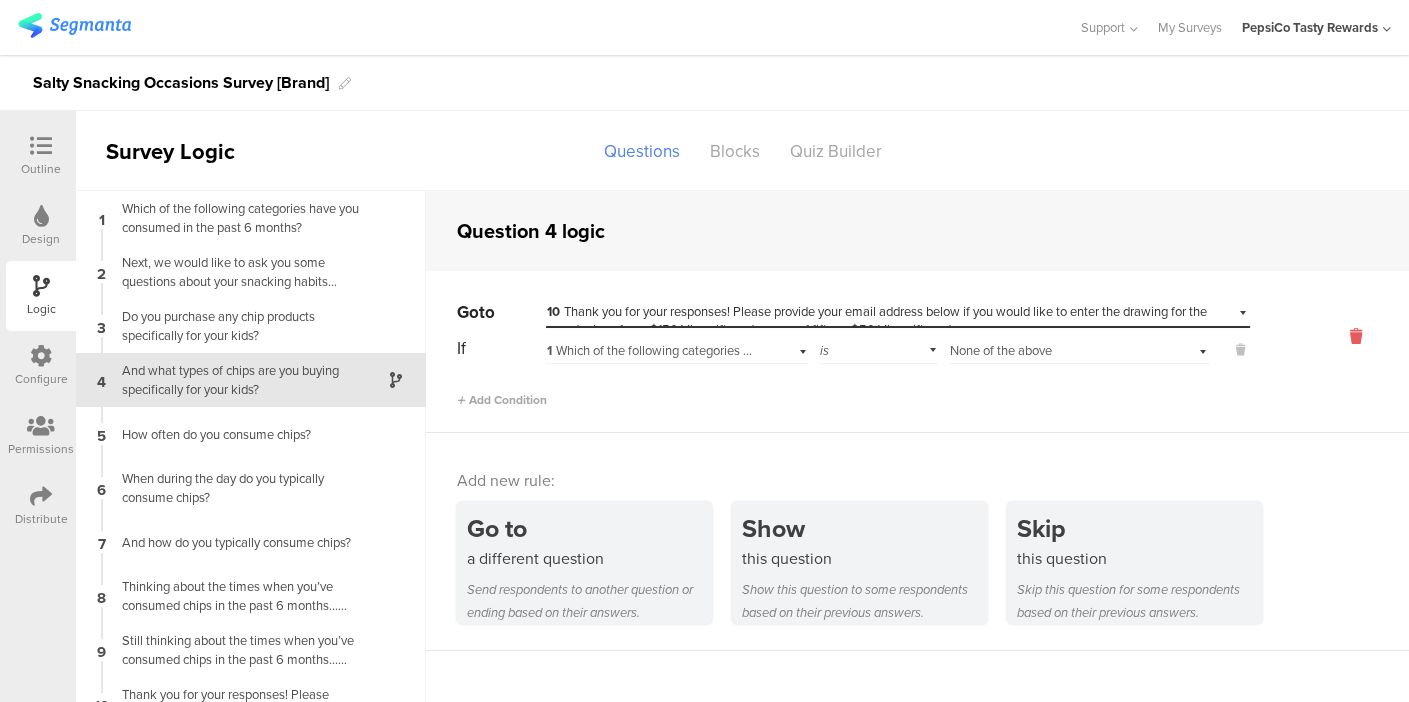 click at bounding box center (1356, 336) 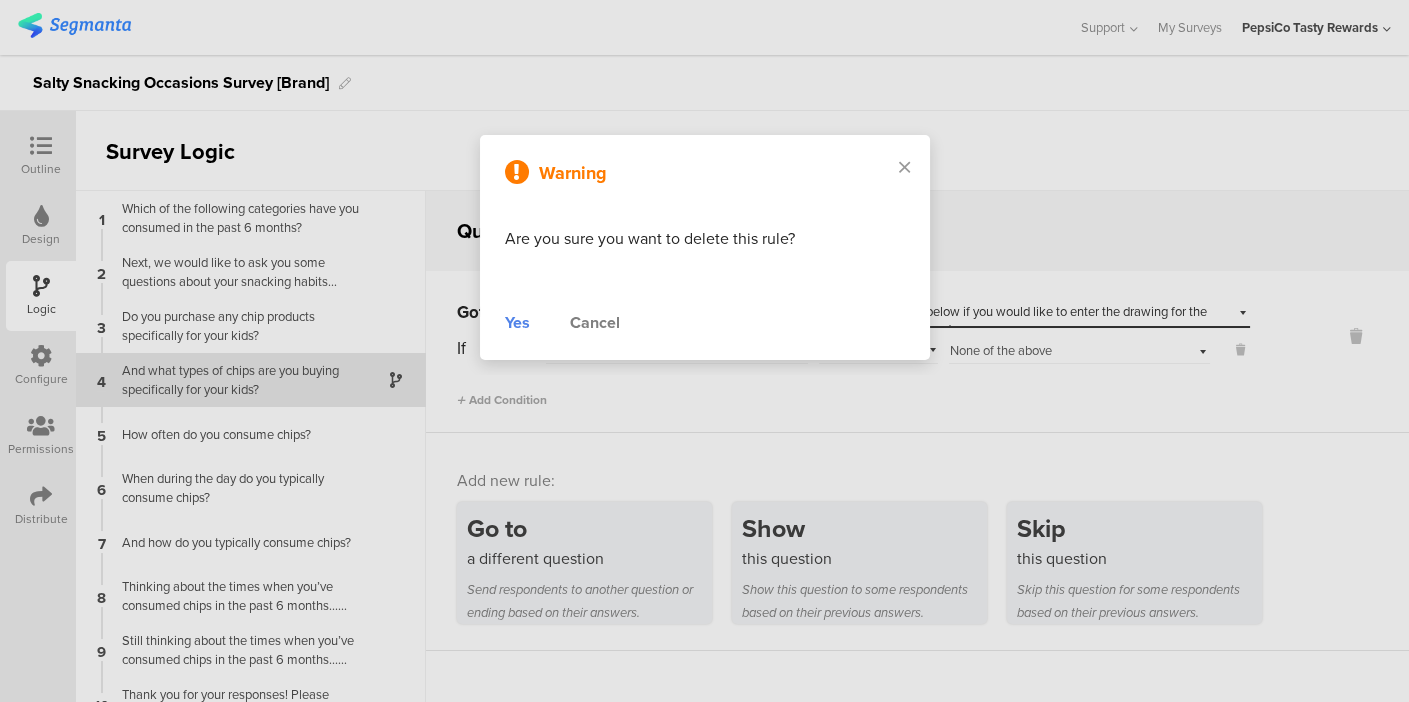 click on "Yes" at bounding box center (517, 323) 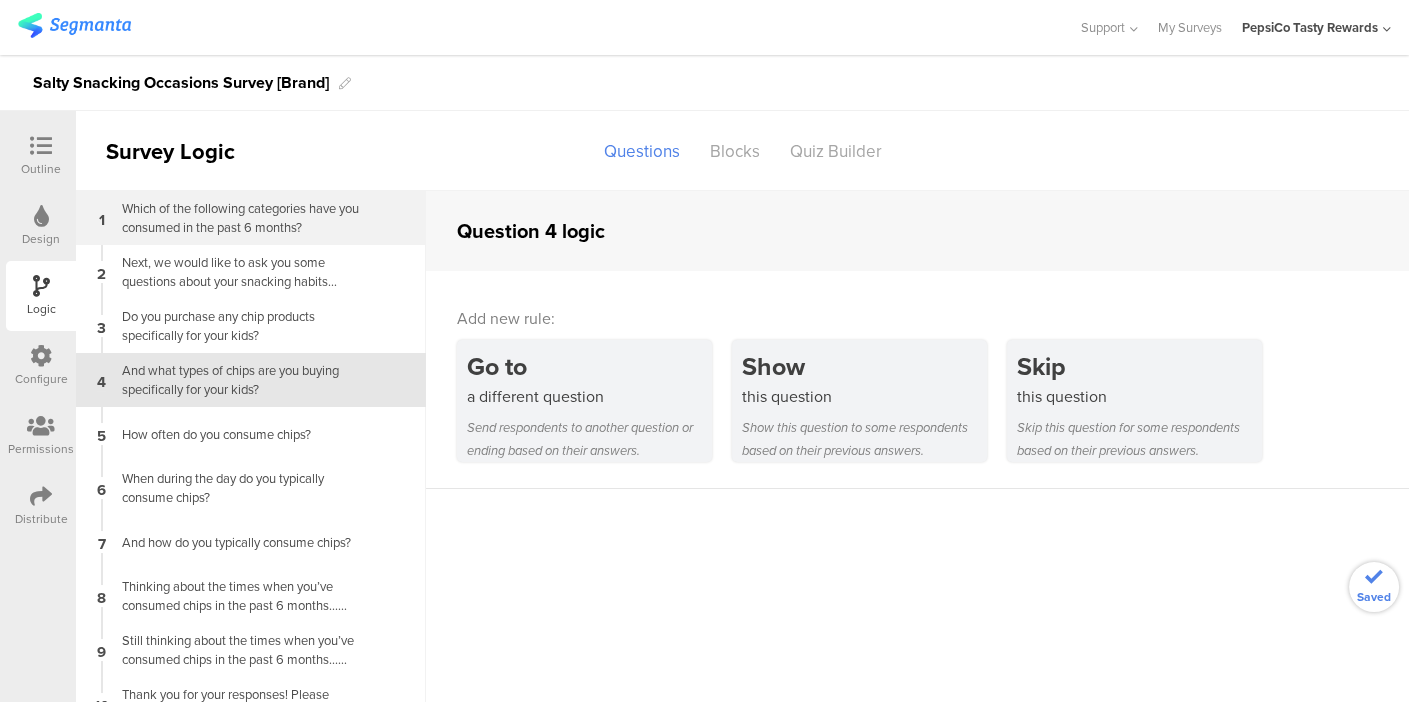 click on "1
Which of the following categories have you c﻿onsumed in the past 6 months?" at bounding box center [251, 218] 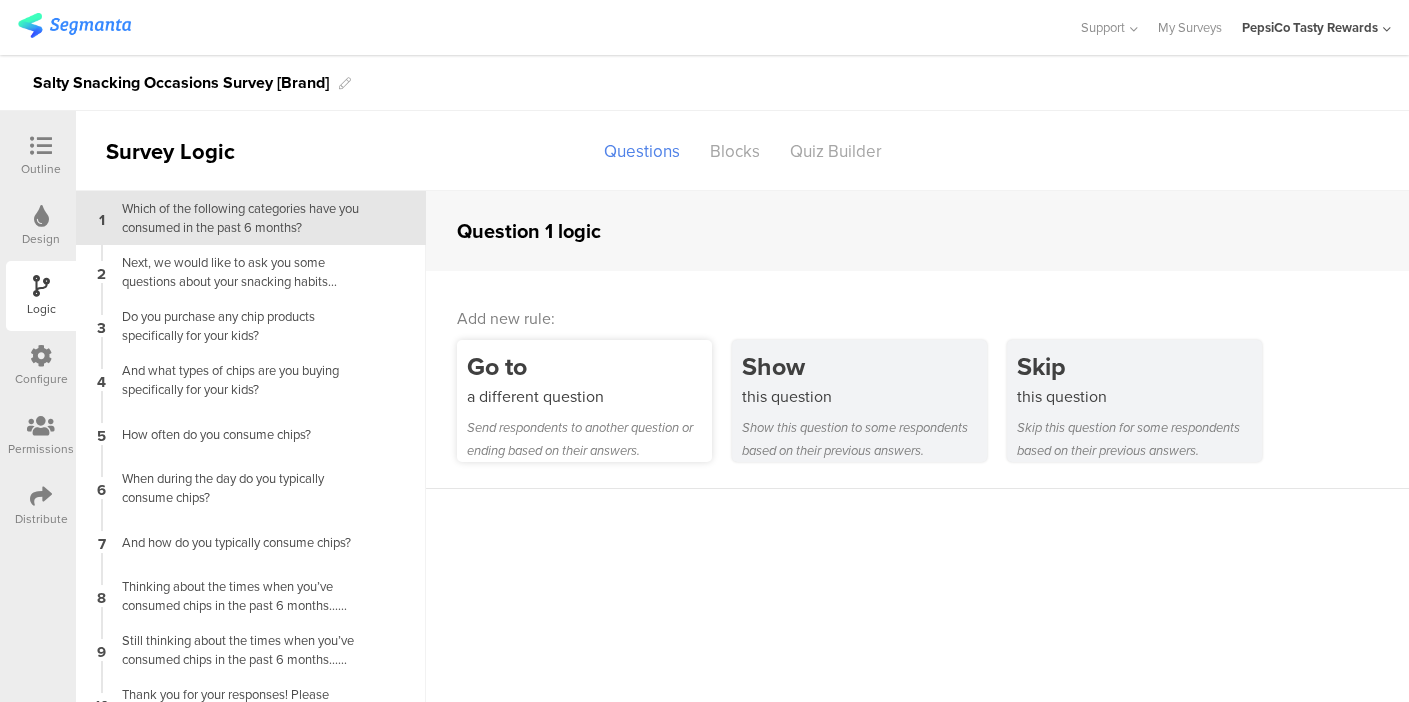 click on "a different question" at bounding box center (589, 396) 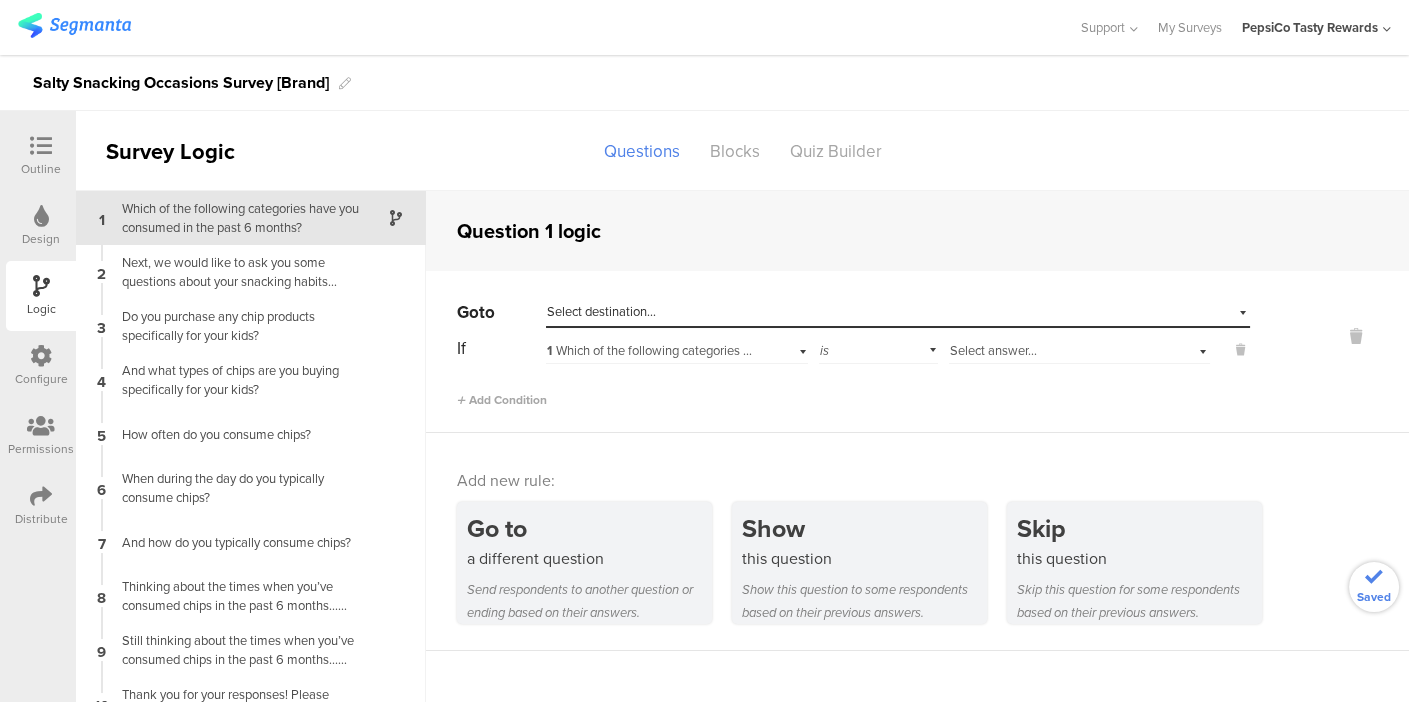 click on "Select destination..." at bounding box center [806, 312] 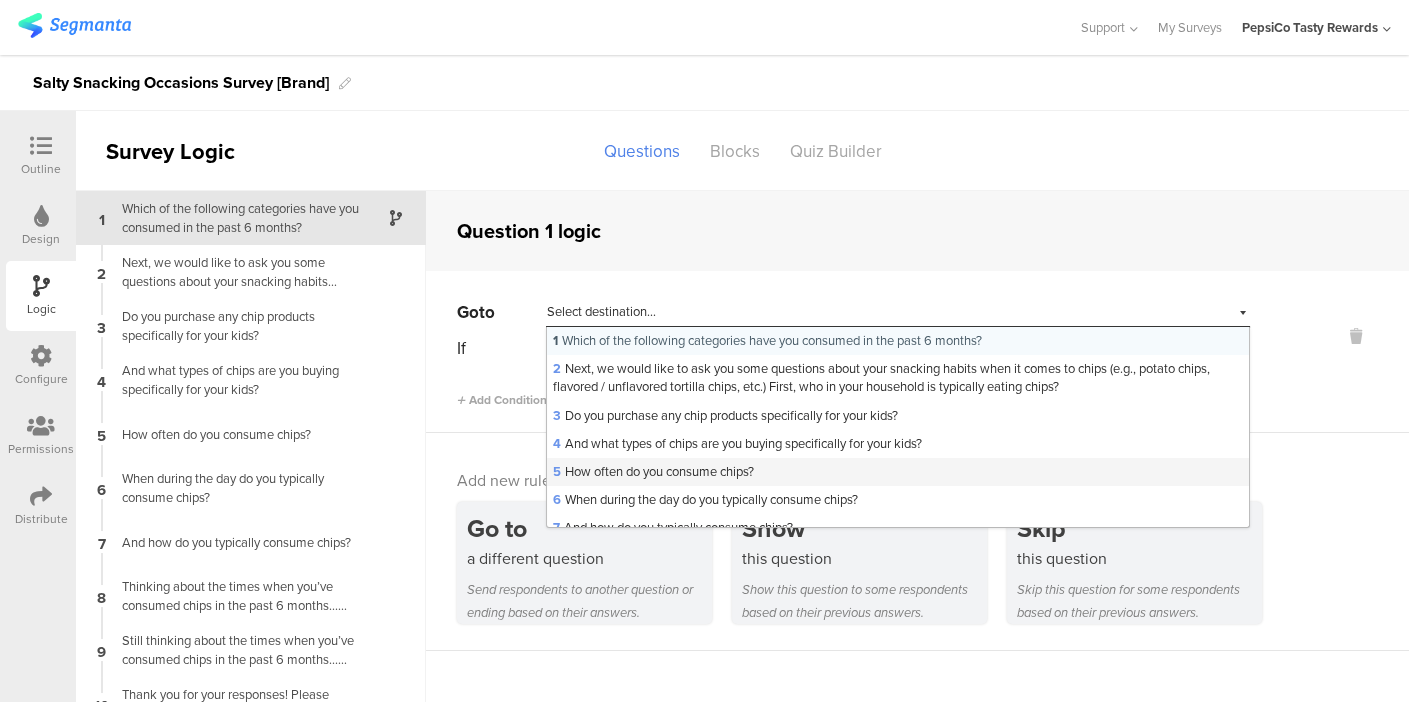 scroll, scrollTop: 182, scrollLeft: 0, axis: vertical 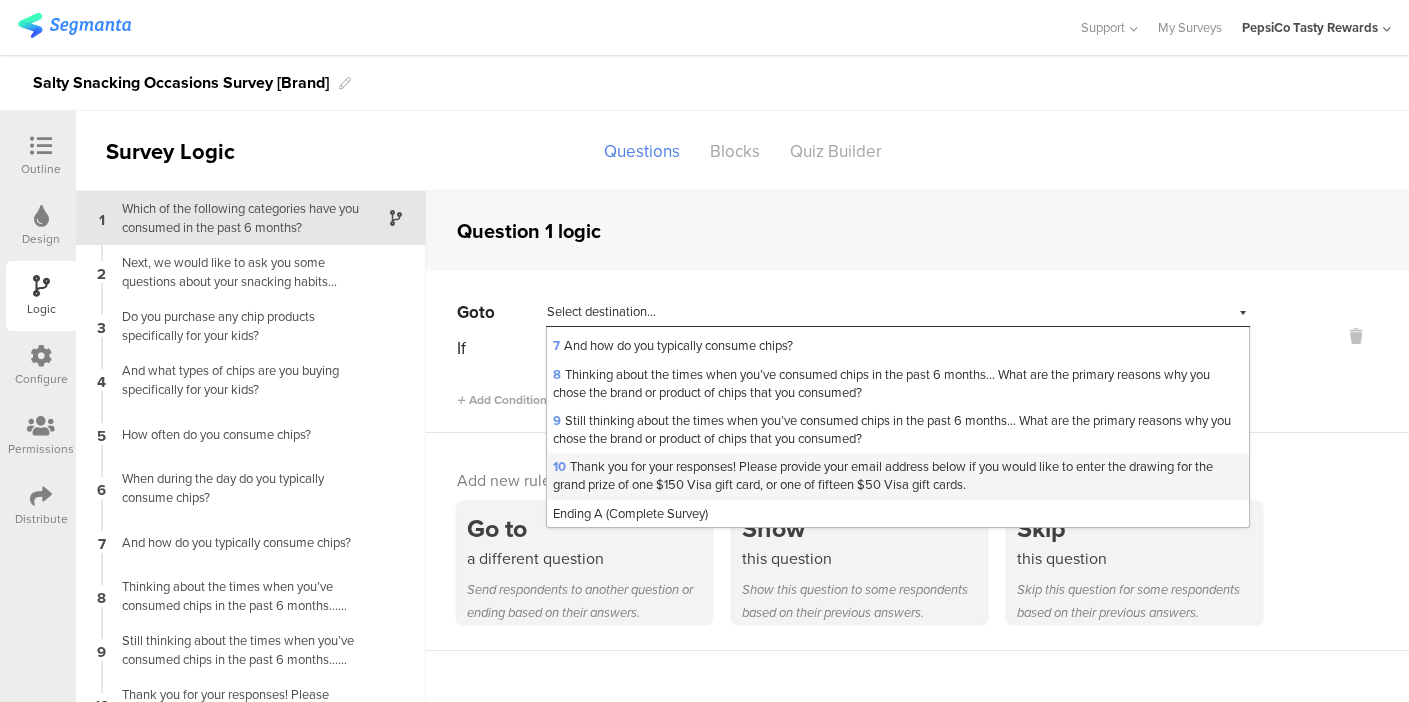 click on "10  Thank you for your responses! Please provide your email address below if you would like to enter the drawing for the grand prize of one $150 Visa gift card, or one of fifteen $50 Visa gift cards." at bounding box center (883, 475) 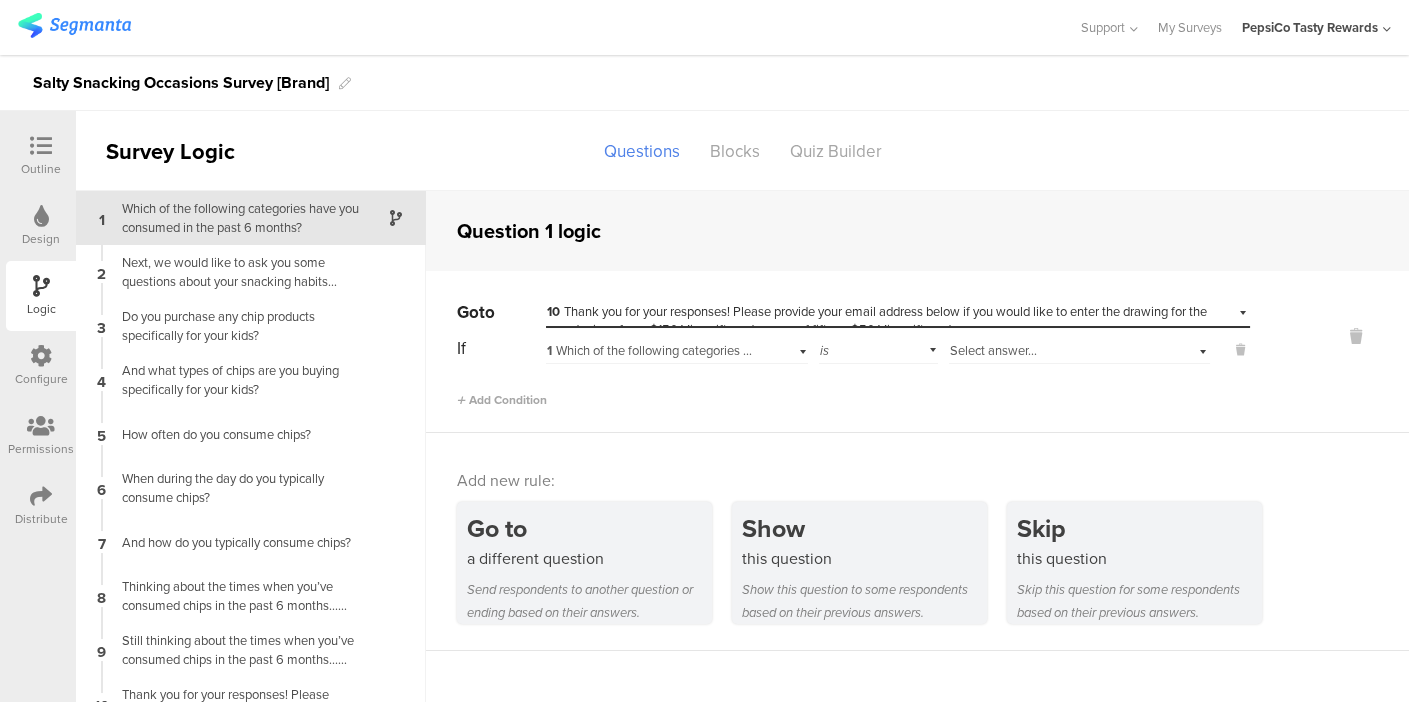 scroll, scrollTop: 0, scrollLeft: 0, axis: both 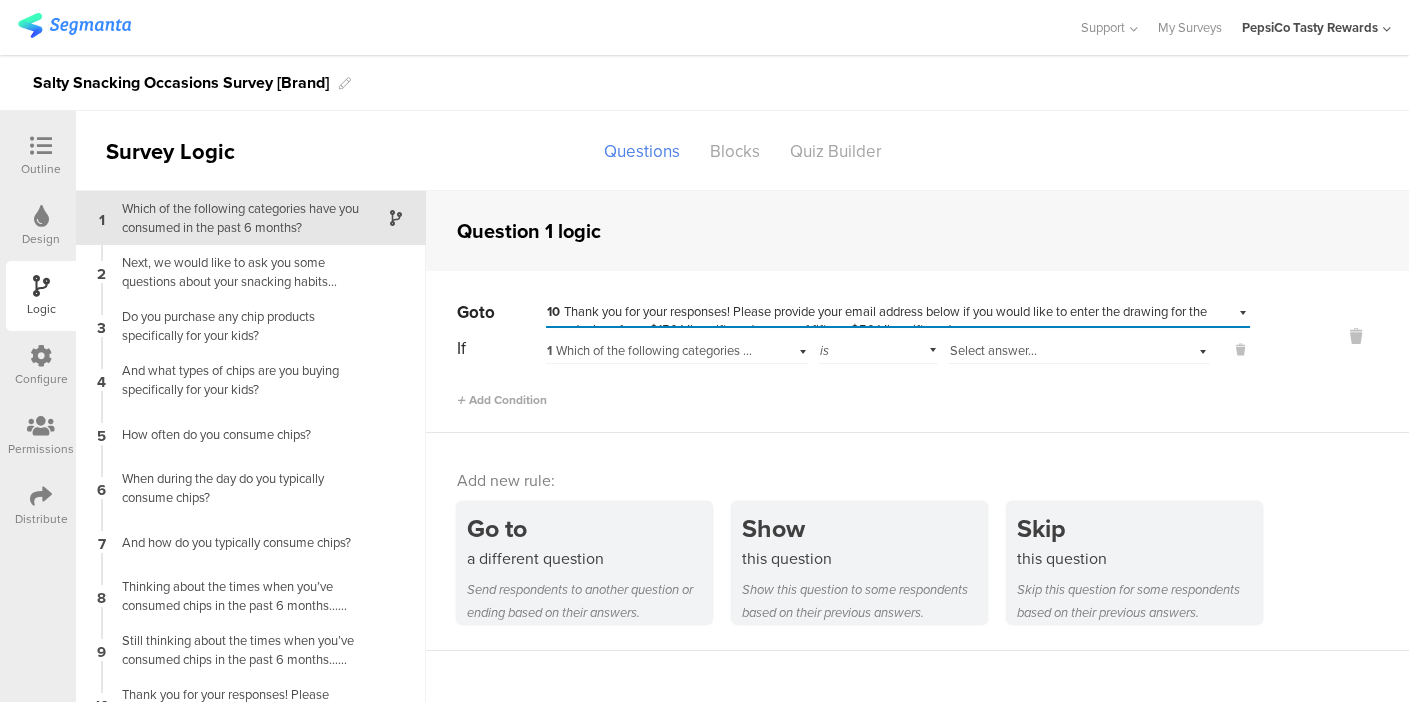 click on "1  Which of the following categories have you c﻿onsumed in the past 6 months?" at bounding box center (677, 348) 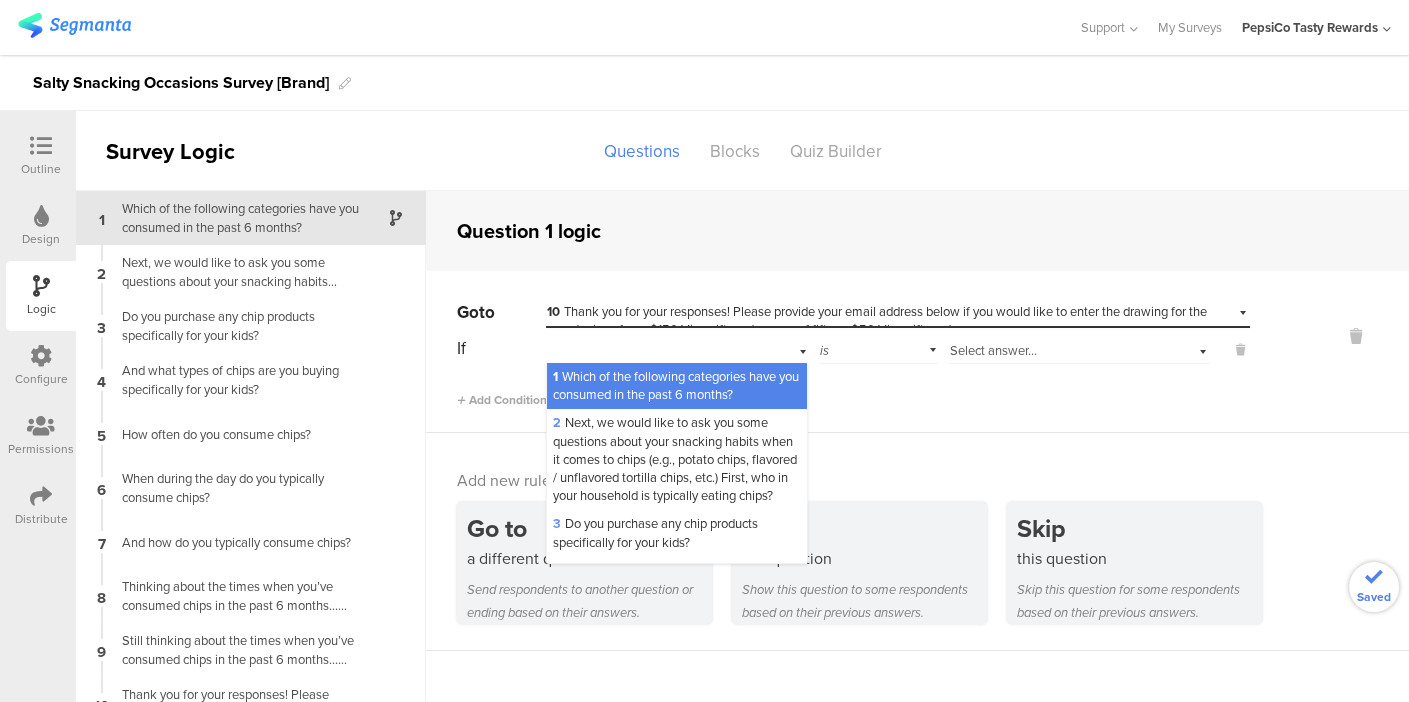 click on "1  Which of the following categories have you c﻿onsumed in the past 6 months?" at bounding box center [676, 385] 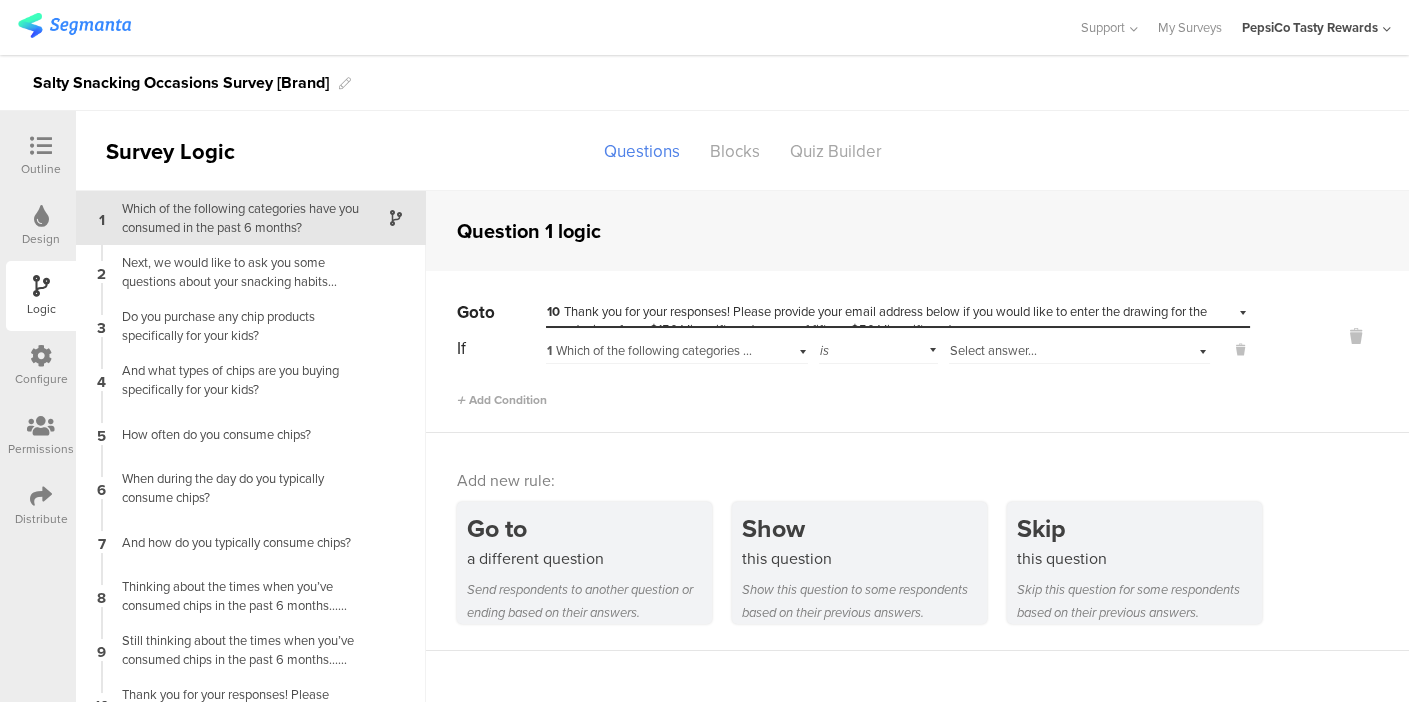click on "Select answer..." at bounding box center [993, 350] 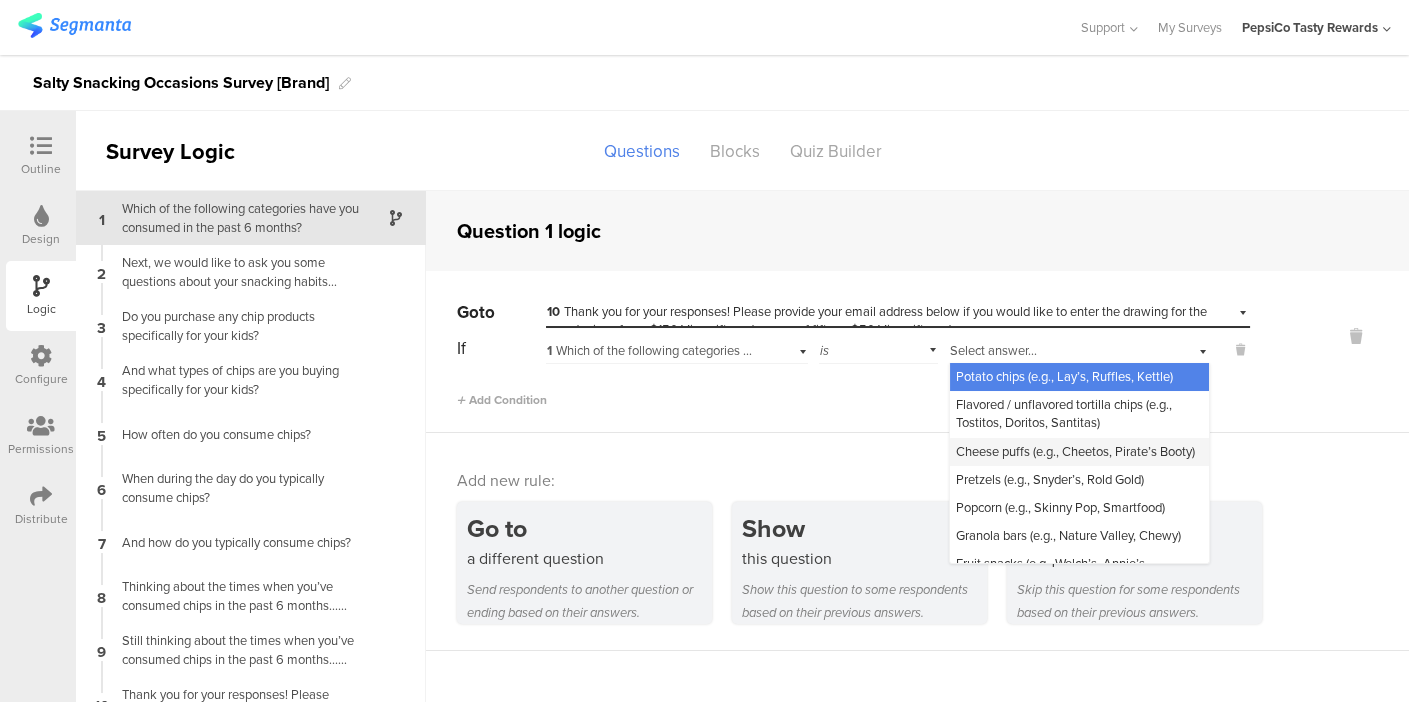scroll, scrollTop: 97, scrollLeft: 0, axis: vertical 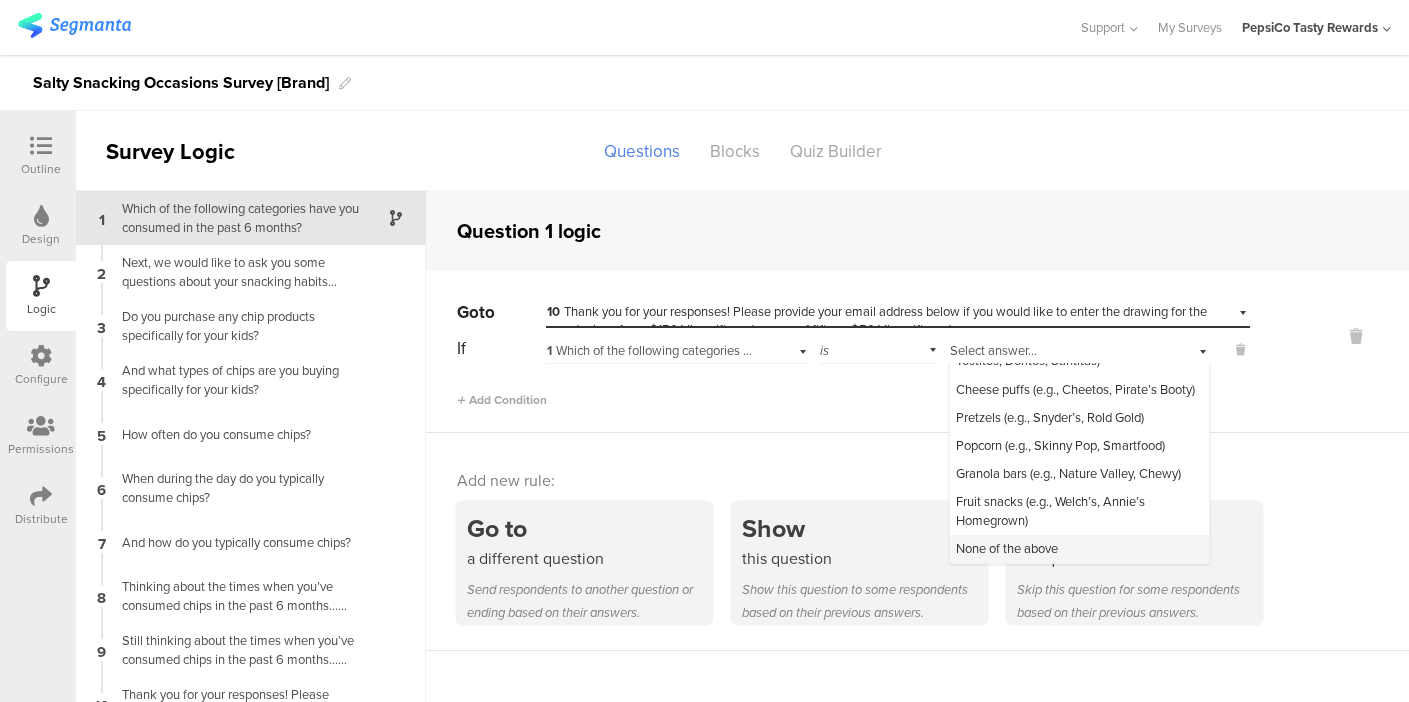 click on "None of the above" at bounding box center [1079, 549] 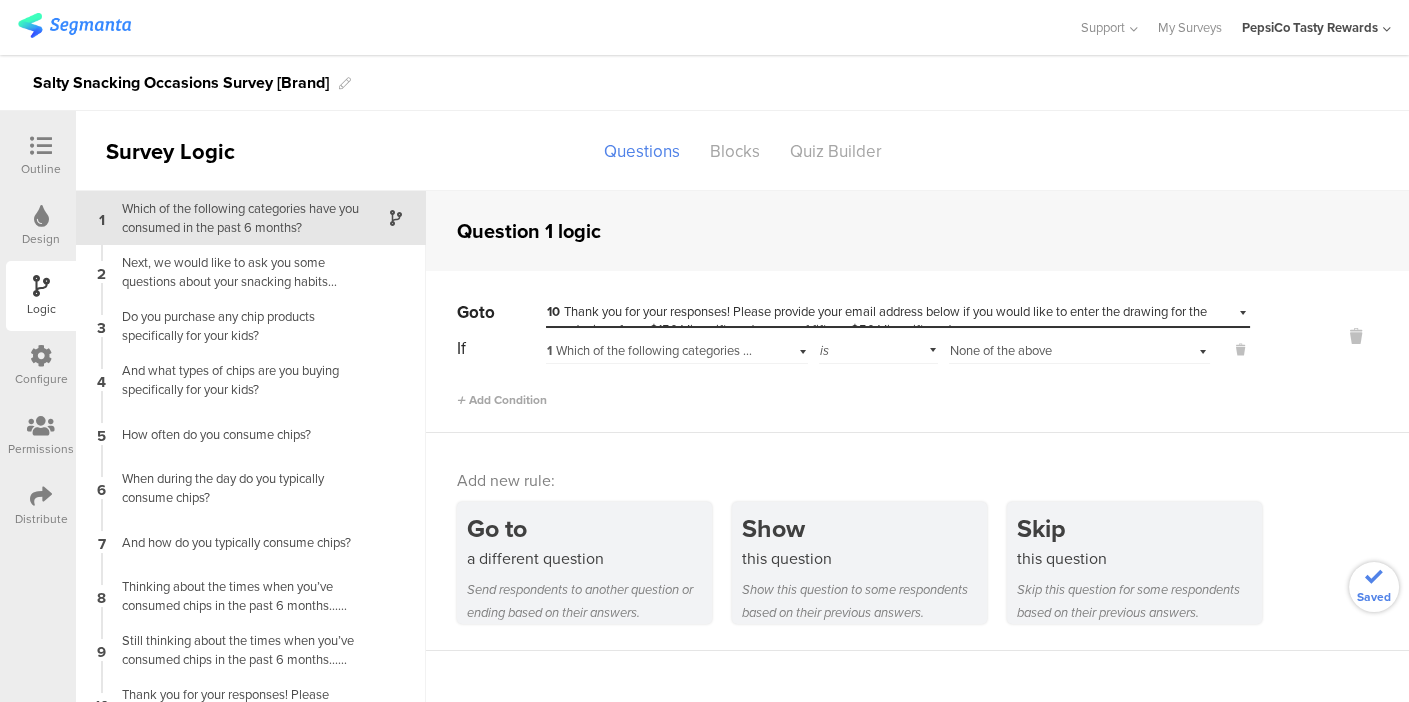 click on "Which of the following categories have you c﻿onsumed in the past 6 months?" at bounding box center [235, 218] 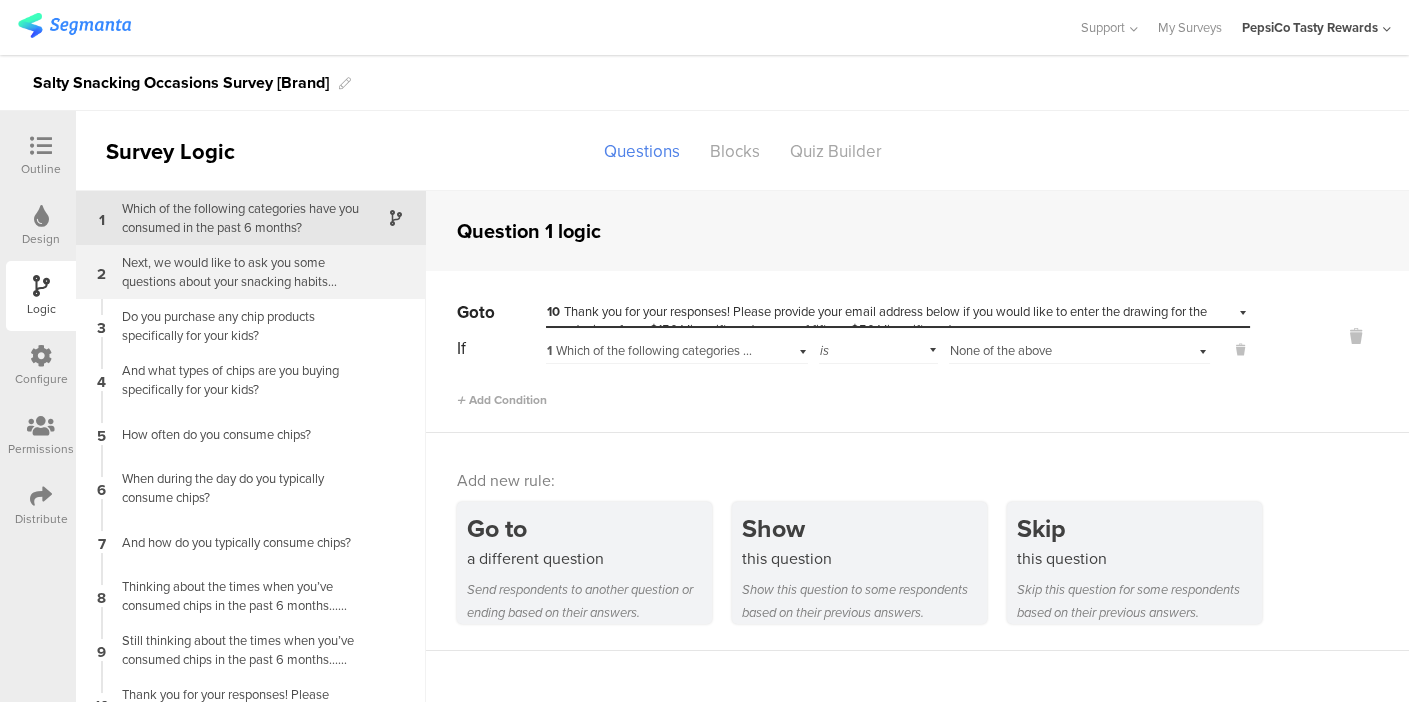 click on "Next, we would like to ask you some questions about your snacking habits when it comes to chips (e.g., potato chips, flavored / unflavored tortilla chips, etc.) First, who in your household is typically eating chips?" at bounding box center (235, 272) 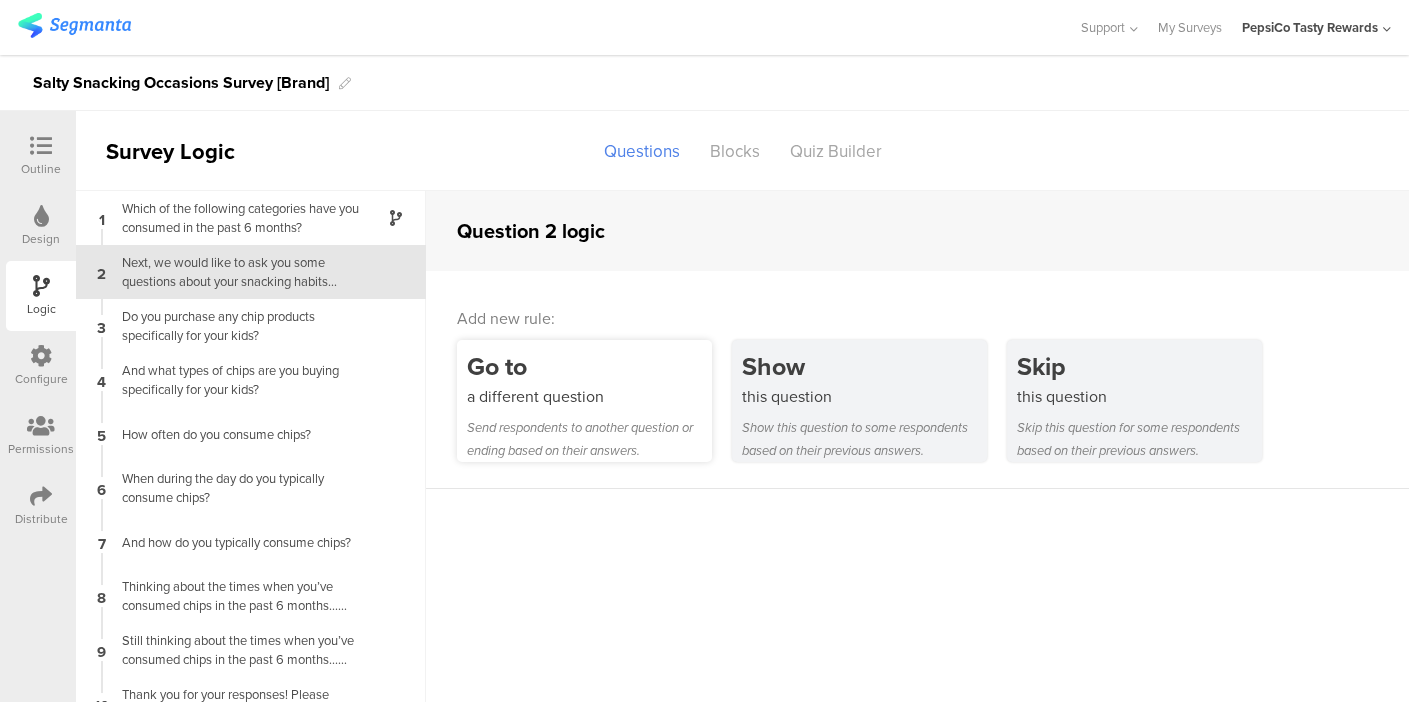click on "a different question" at bounding box center (589, 396) 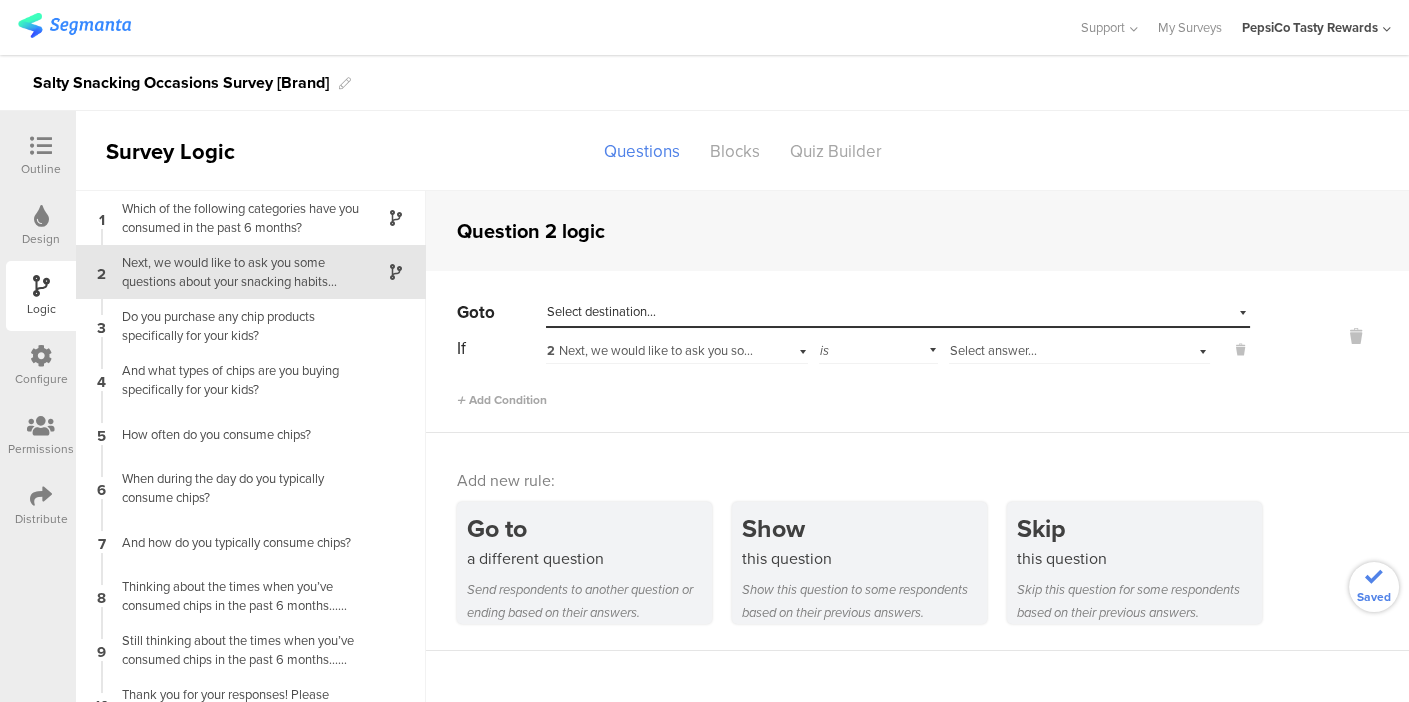 click on "Select destination..." at bounding box center [806, 312] 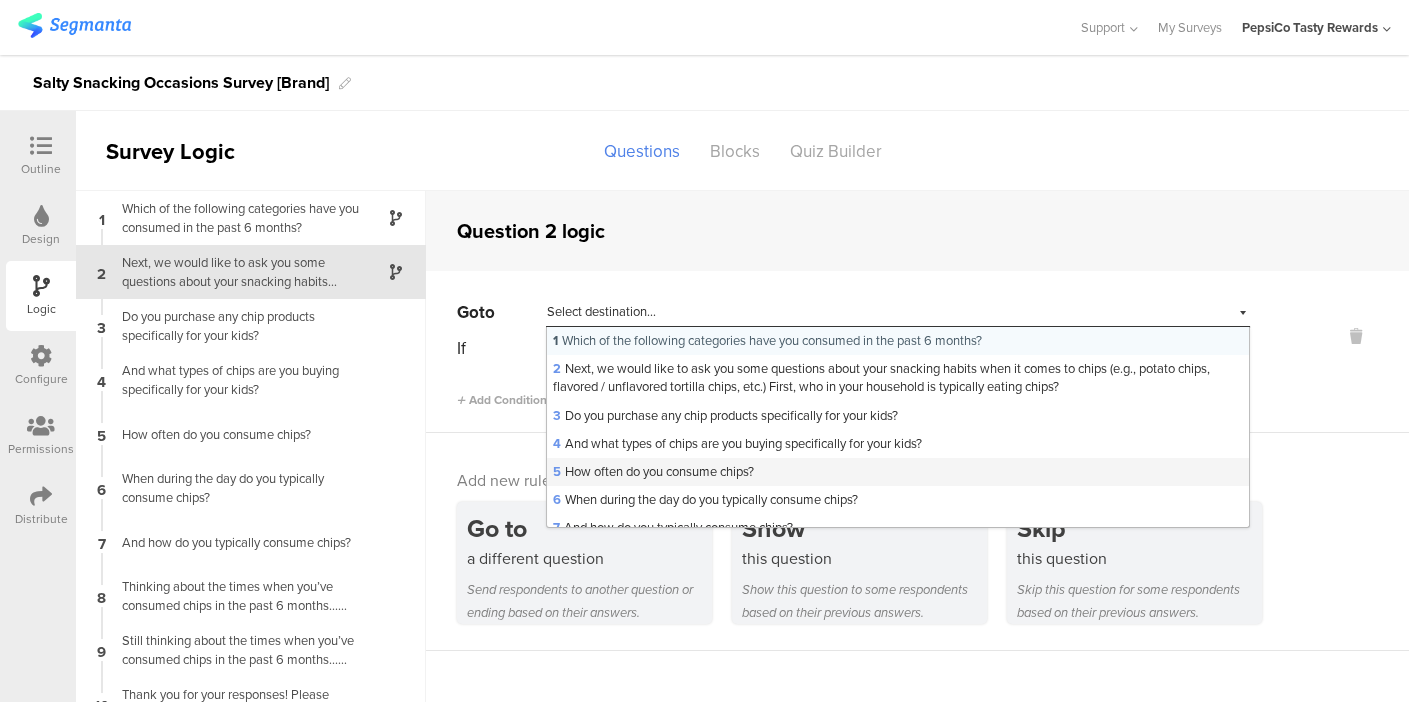 click on "5  How often do you consume chips?" at bounding box center (653, 471) 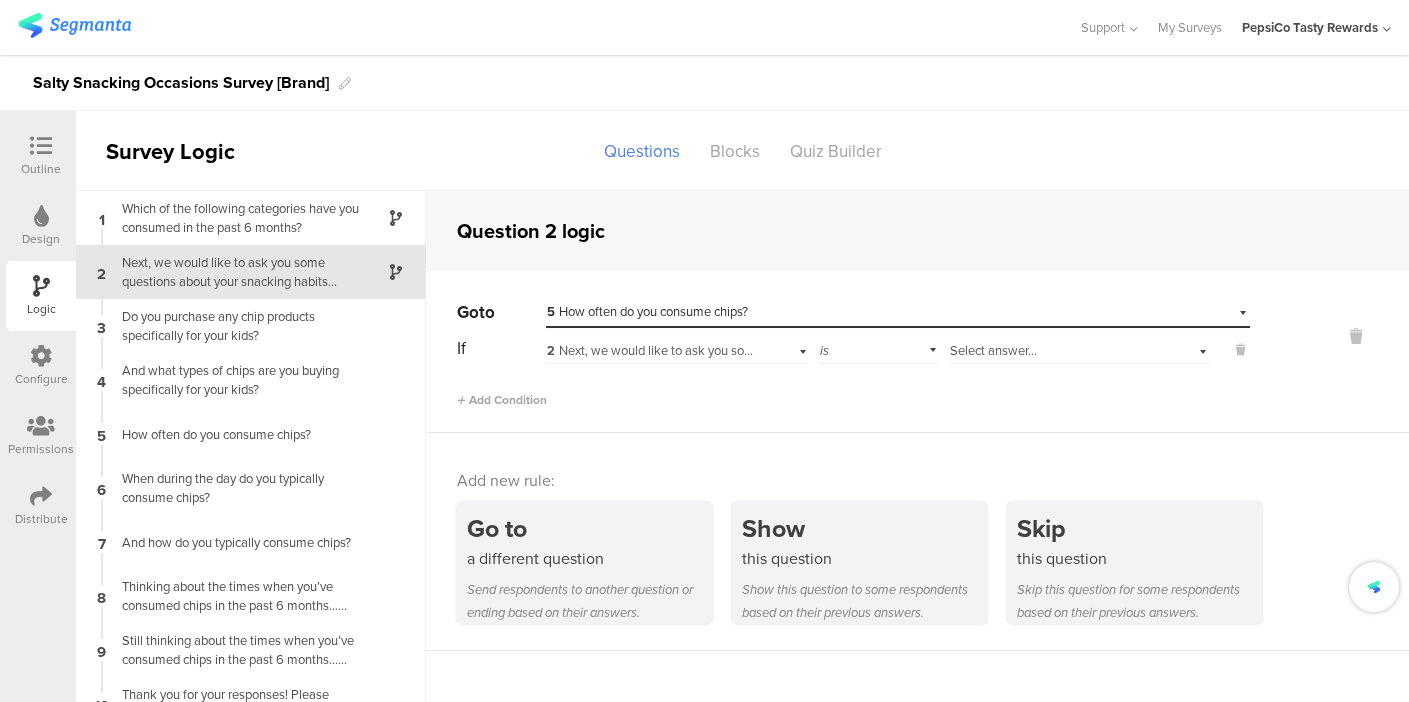 click on "2  Next, we would like to ask you some questions about your snacking habits when it comes to chips (e.g., potato chips, flavored / unflavored tortilla chips, etc.) First, who in your household is typically eating chips?" at bounding box center (1130, 350) 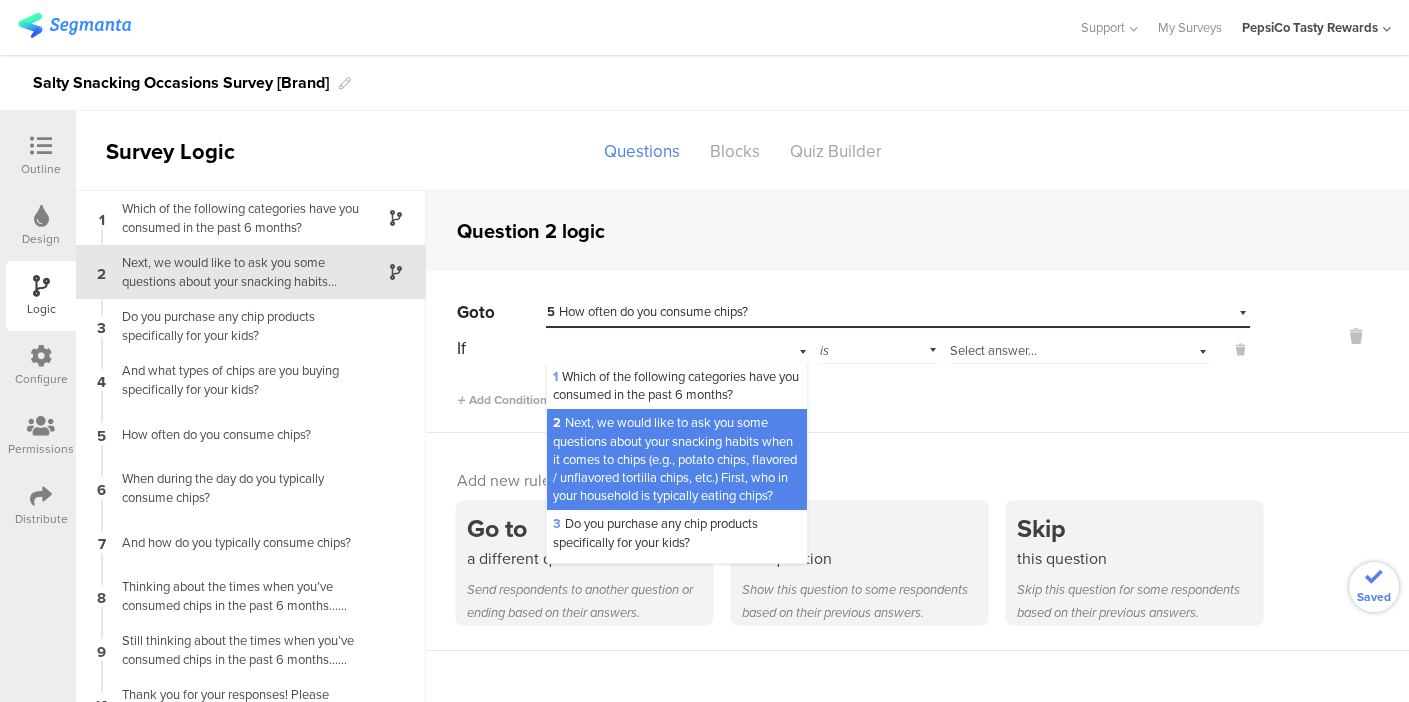 click on "is" at bounding box center (878, 348) 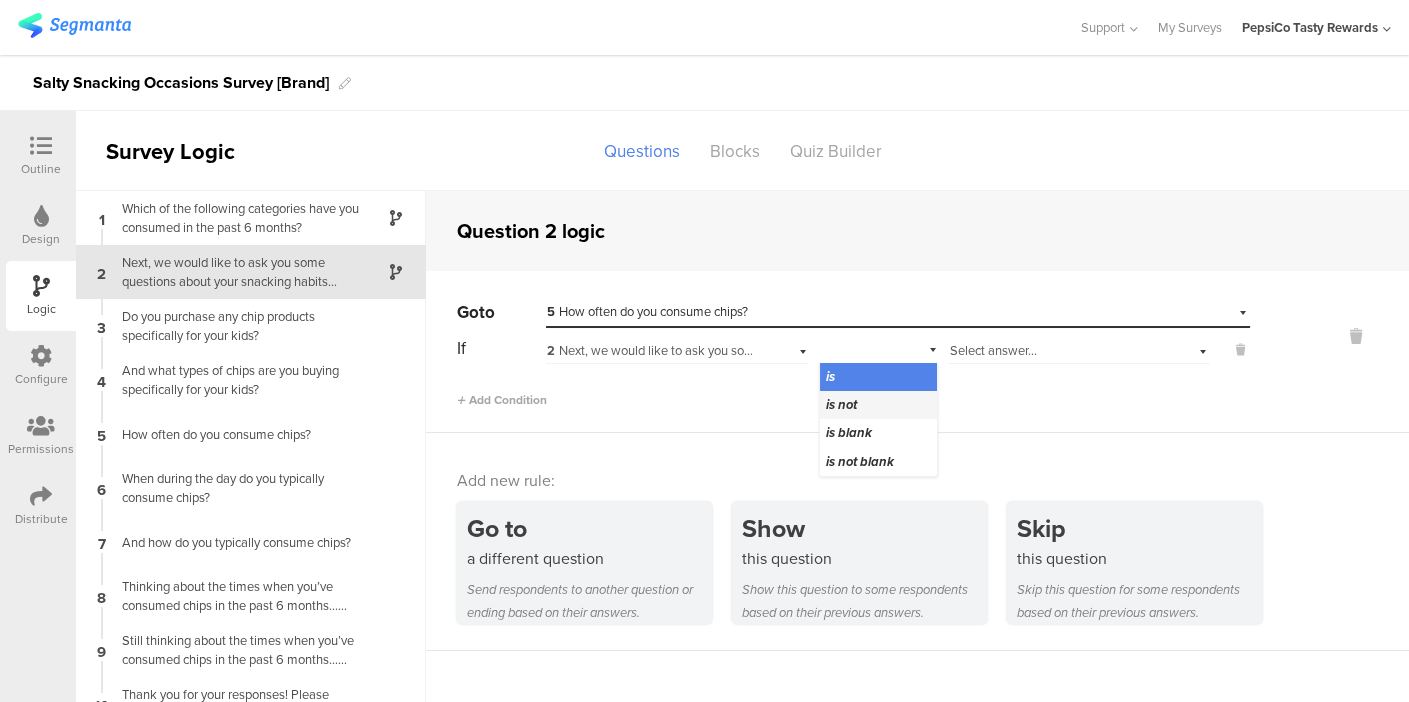 click on "is not" at bounding box center (878, 405) 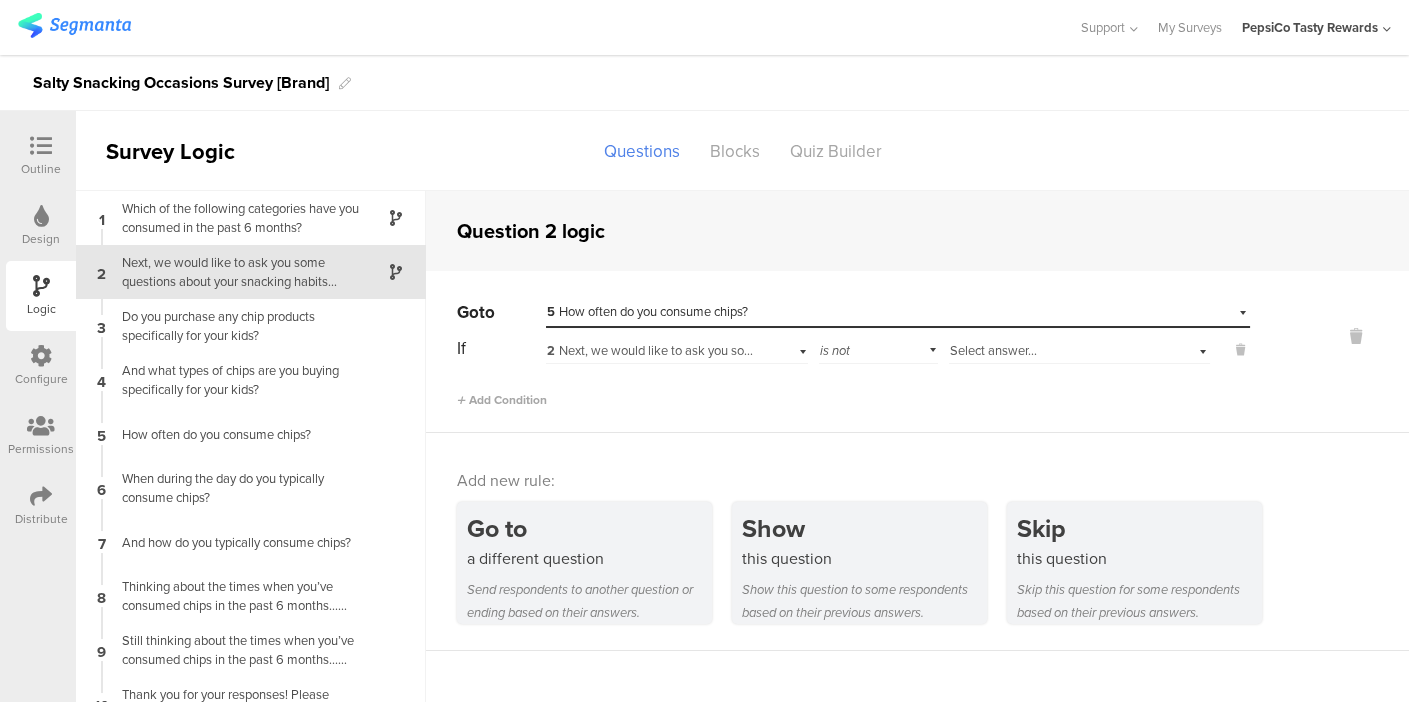 click on "Select answer..." at bounding box center (993, 350) 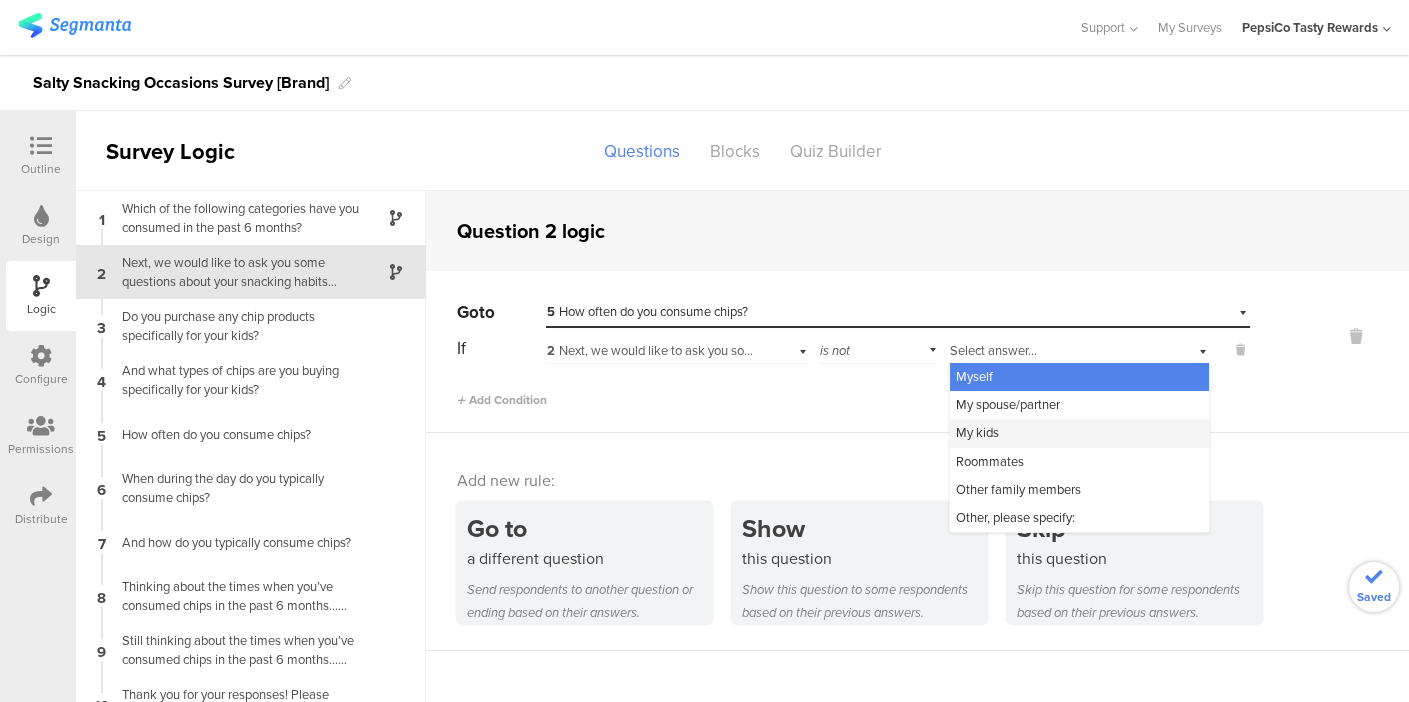 click on "My kids" at bounding box center (977, 432) 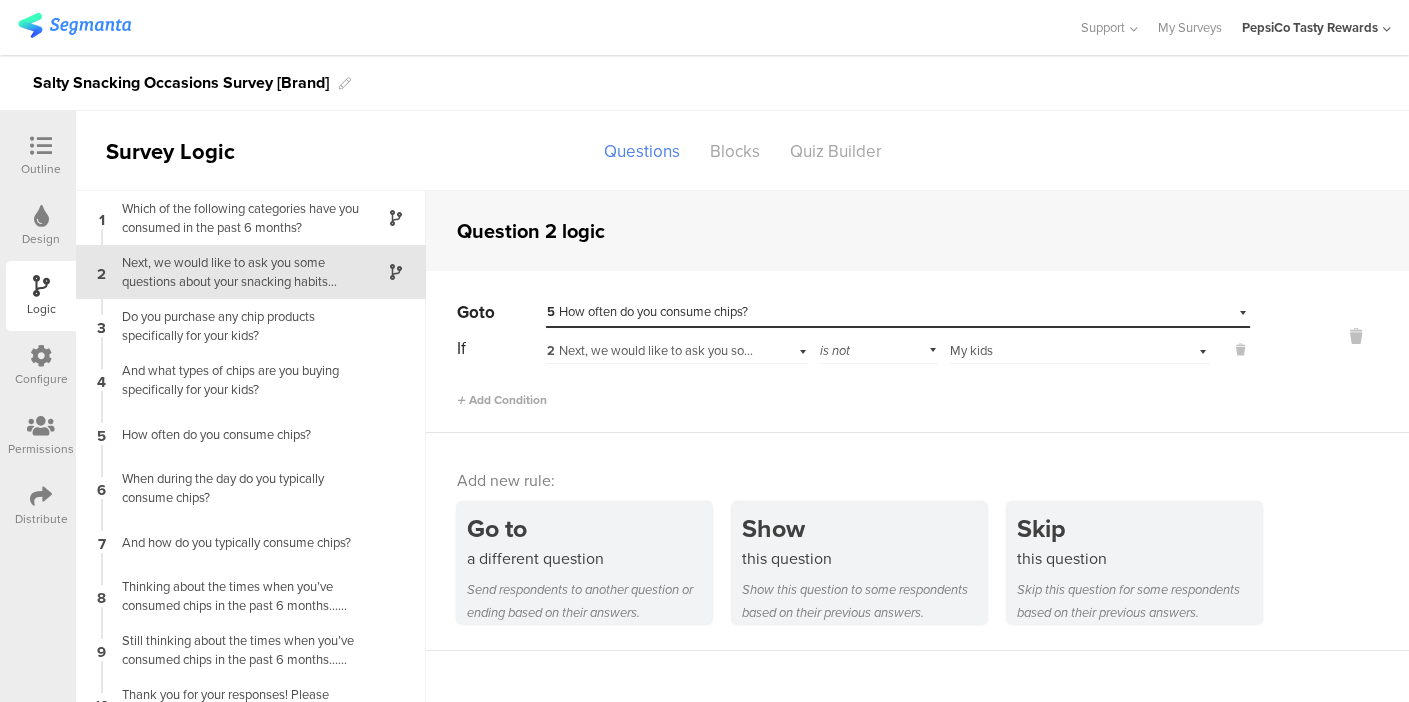 click on "Next, we would like to ask you some questions about your snacking habits when it comes to chips (e.g., potato chips, flavored / unflavored tortilla chips, etc.) First, who in your household is typically eating chips?" at bounding box center [235, 272] 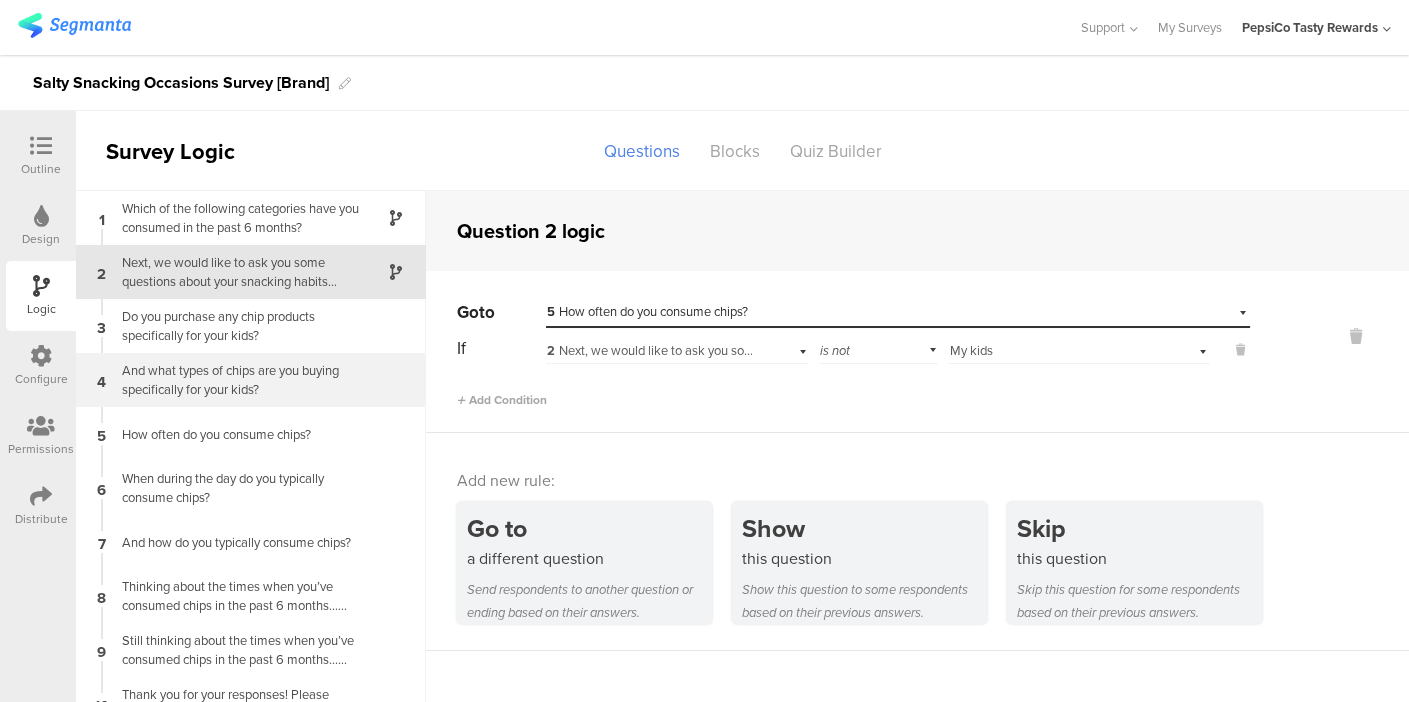 click on "And what types of chips are you buying specifically for your kids?" at bounding box center [235, 380] 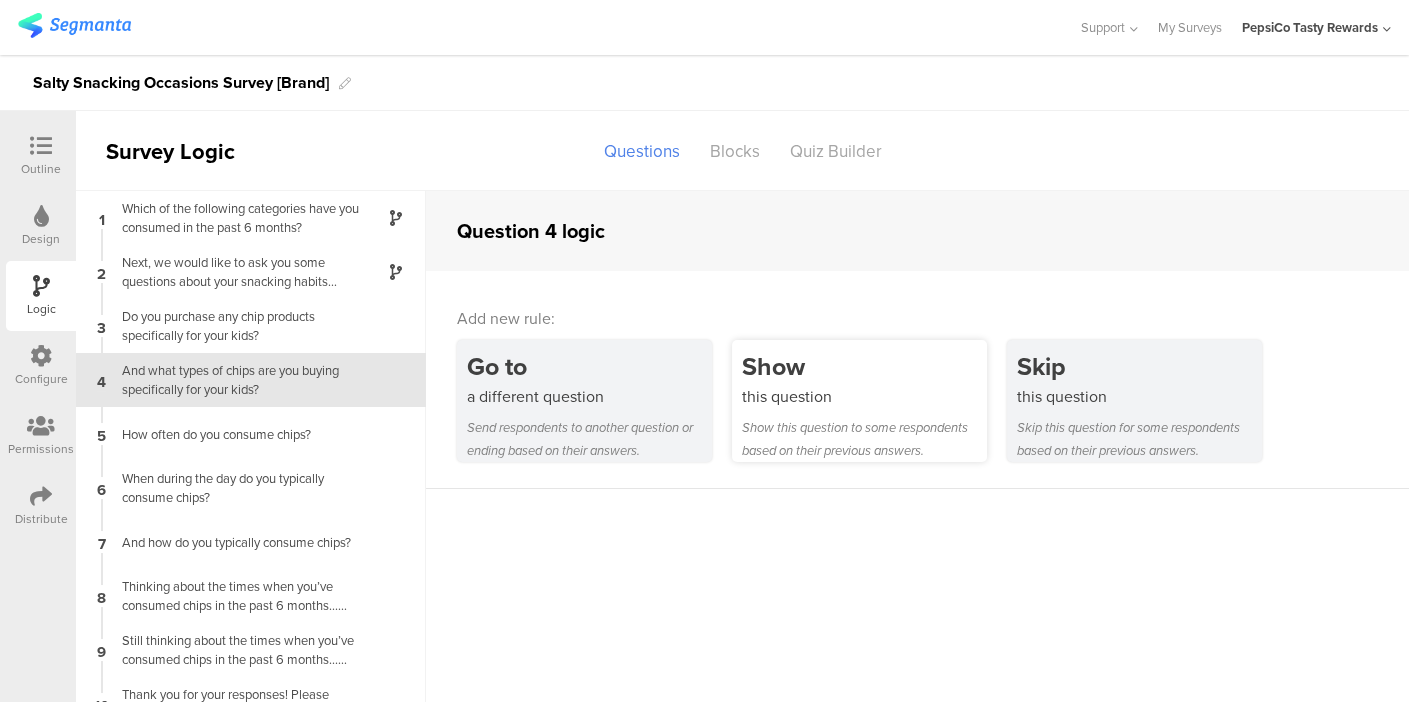 click on "this question" at bounding box center (864, 396) 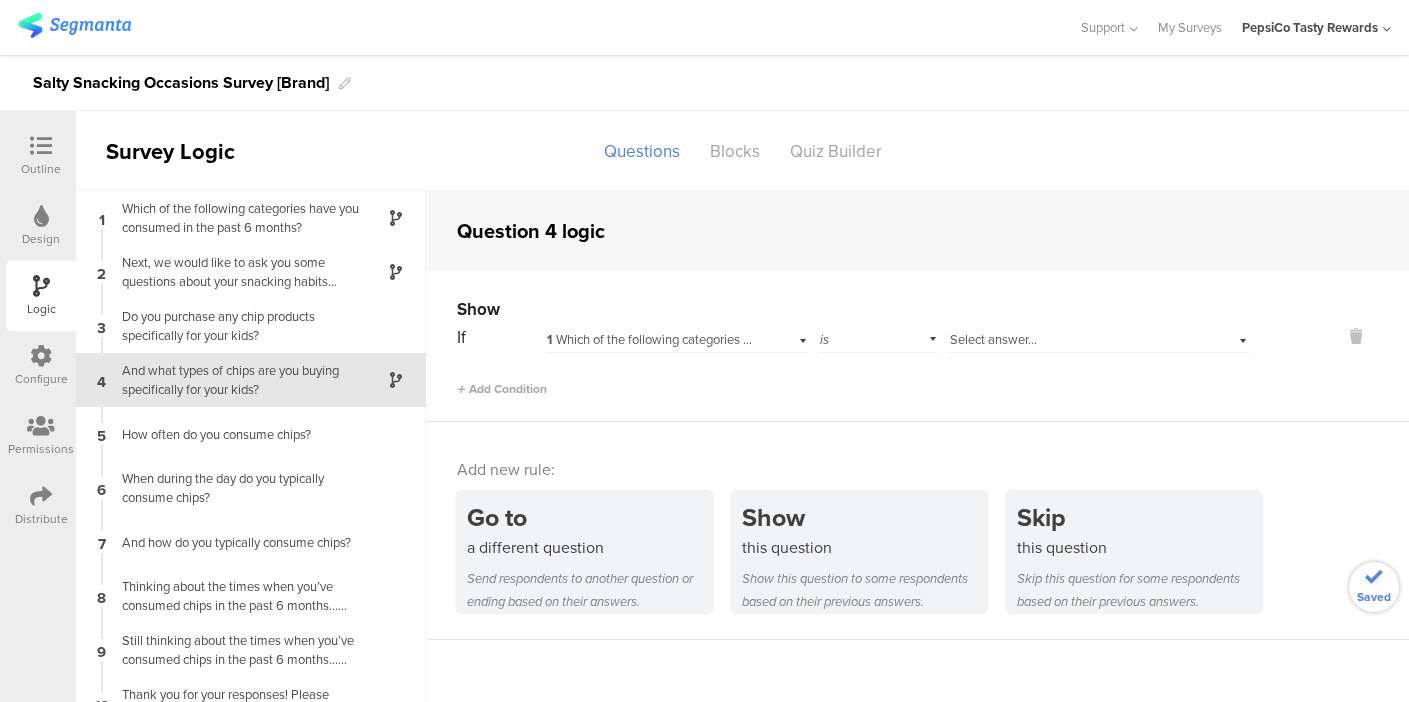 click on "1  Which of the following categories have you c﻿onsumed in the past 6 months?" at bounding box center (761, 339) 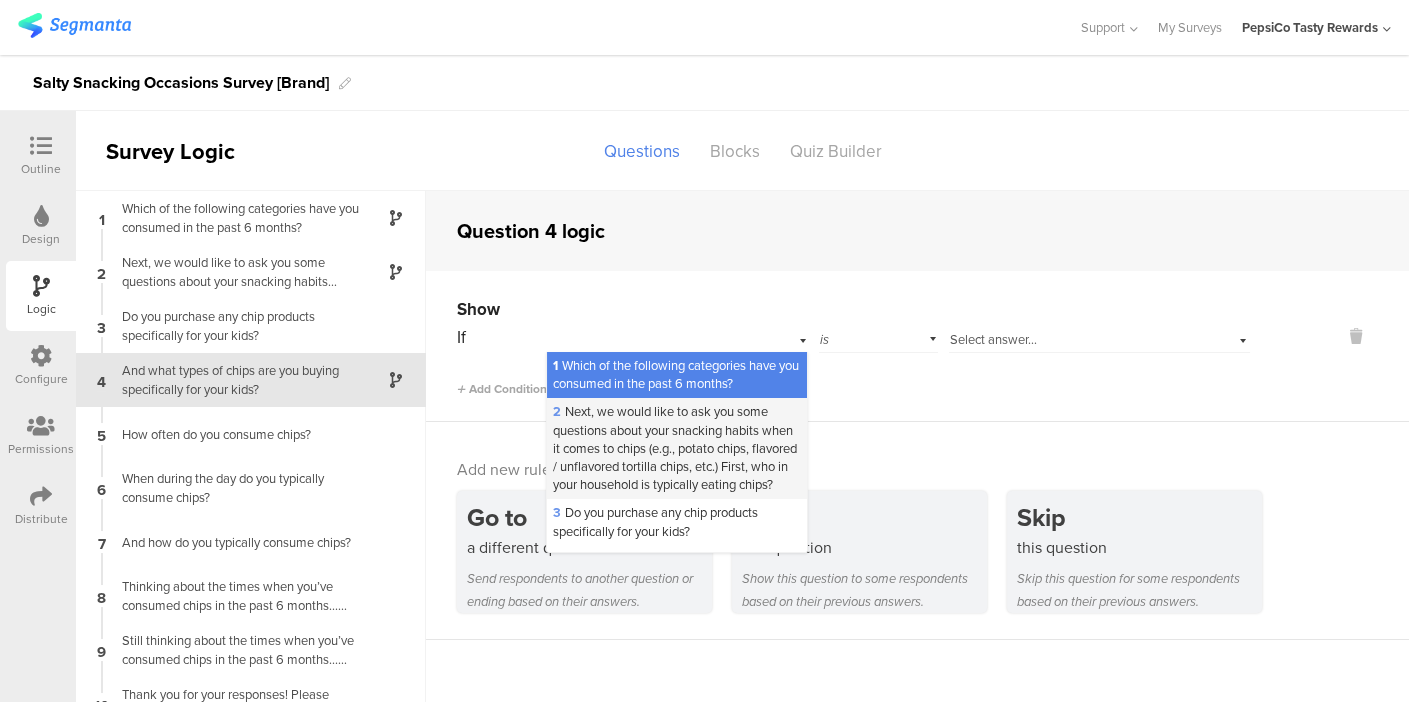 click on "2  Next, we would like to ask you some questions about your snacking habits when it comes to chips (e.g., potato chips, flavored / unflavored tortilla chips, etc.) First, who in your household is typically eating chips?" at bounding box center (675, 448) 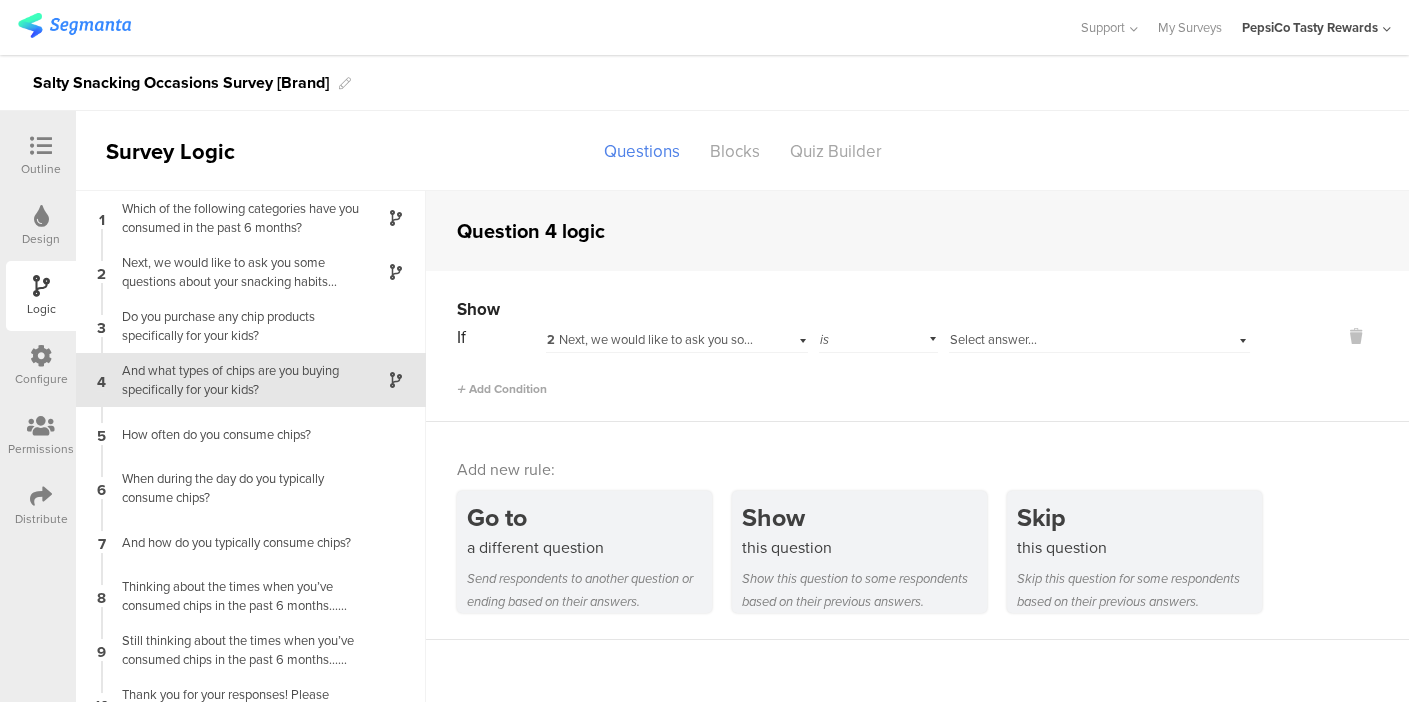 scroll, scrollTop: 28, scrollLeft: 0, axis: vertical 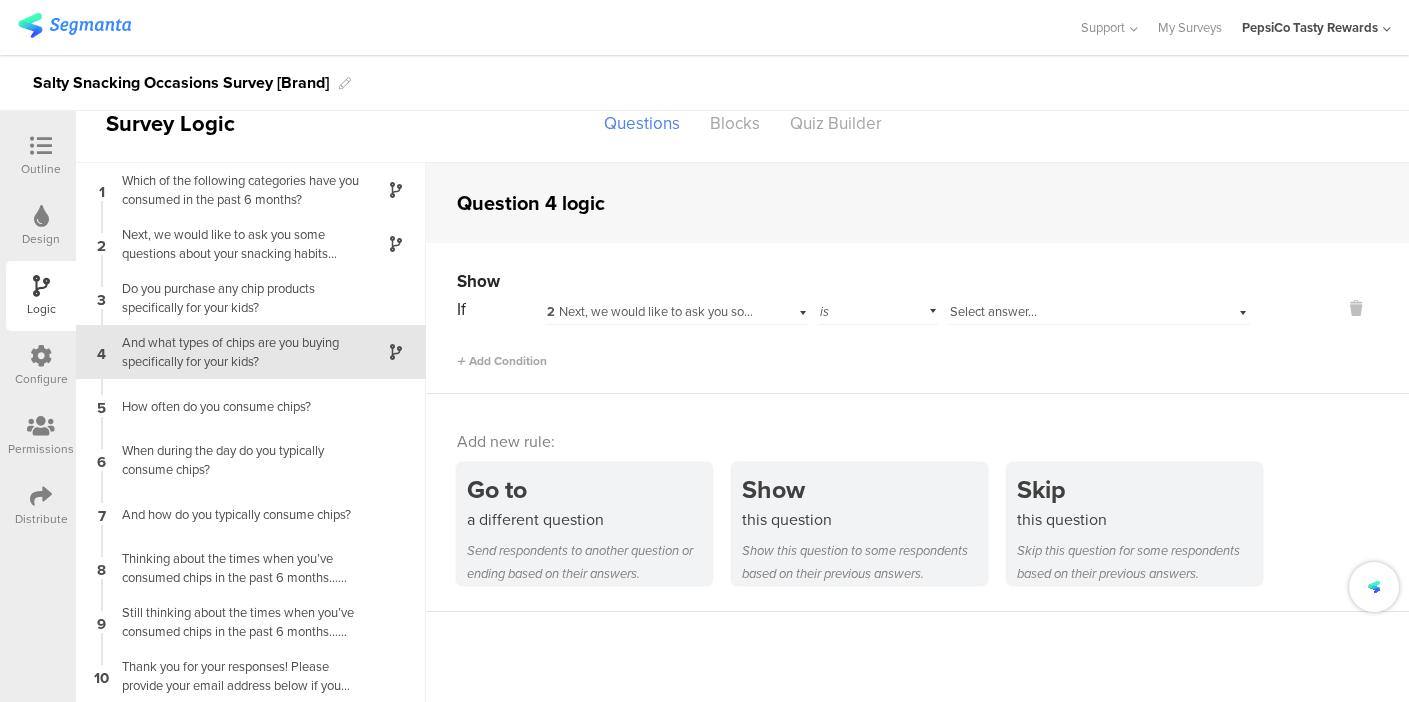 click on "2  Next, we would like to ask you some questions about your snacking habits when it comes to chips (e.g., potato chips, flavored / unflavored tortilla chips, etc.) First, who in your household is typically eating chips?" at bounding box center [677, 309] 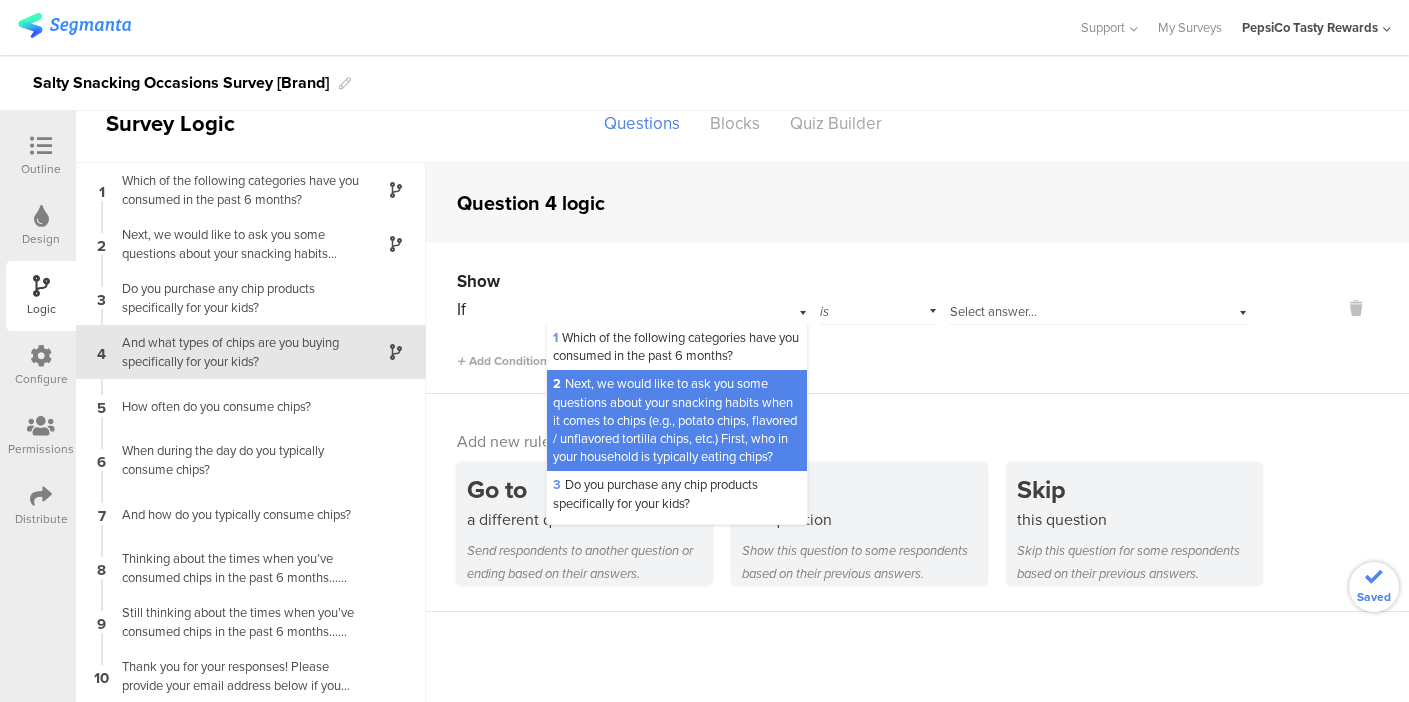 scroll, scrollTop: 57, scrollLeft: 0, axis: vertical 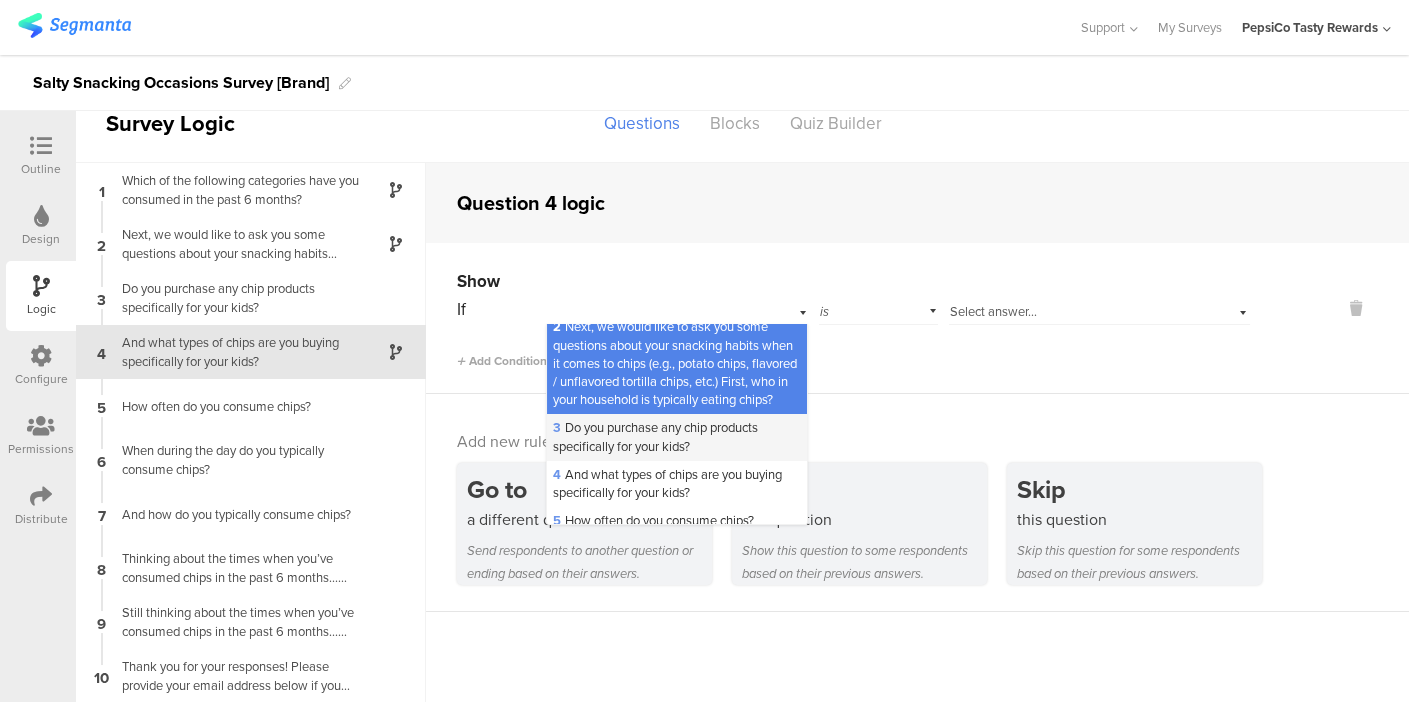 click on "3  Do you purchase any chip products specifically for your kids?" at bounding box center [655, 436] 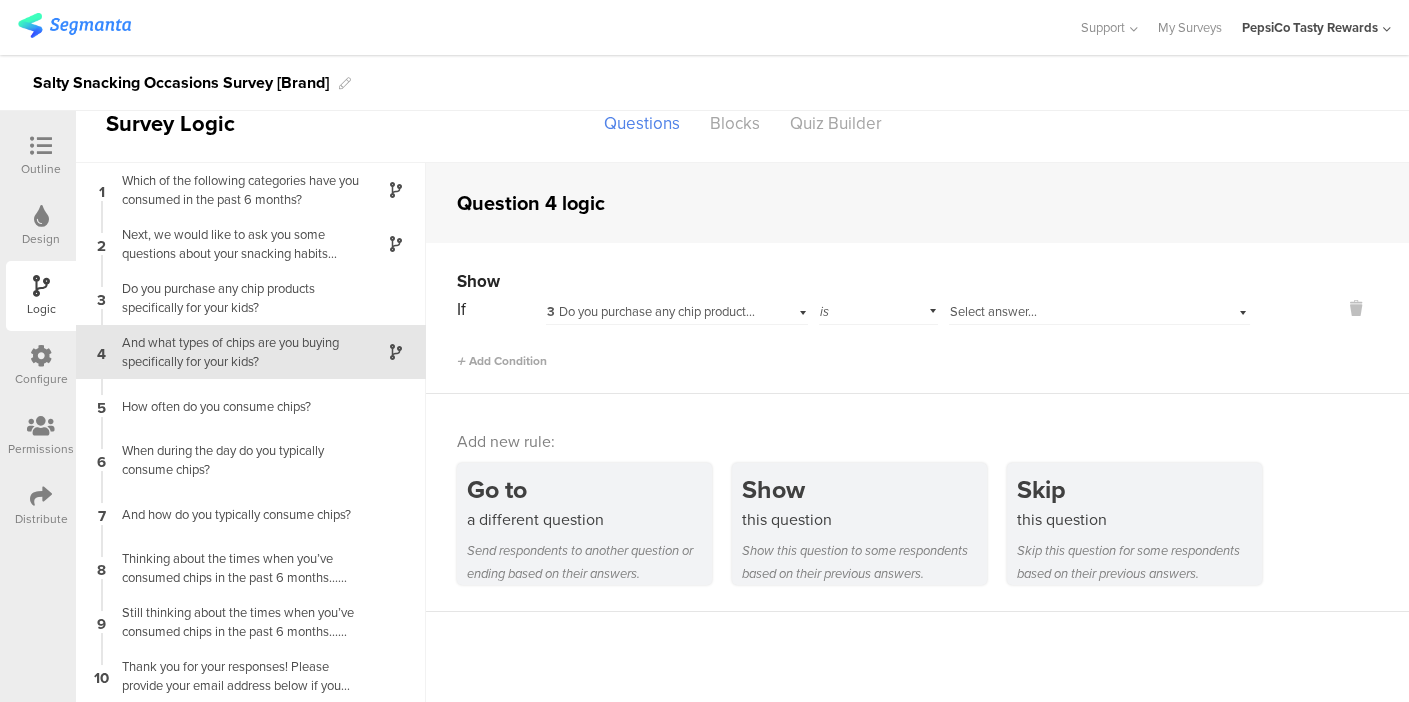 click on "Select answer..." at bounding box center (993, 311) 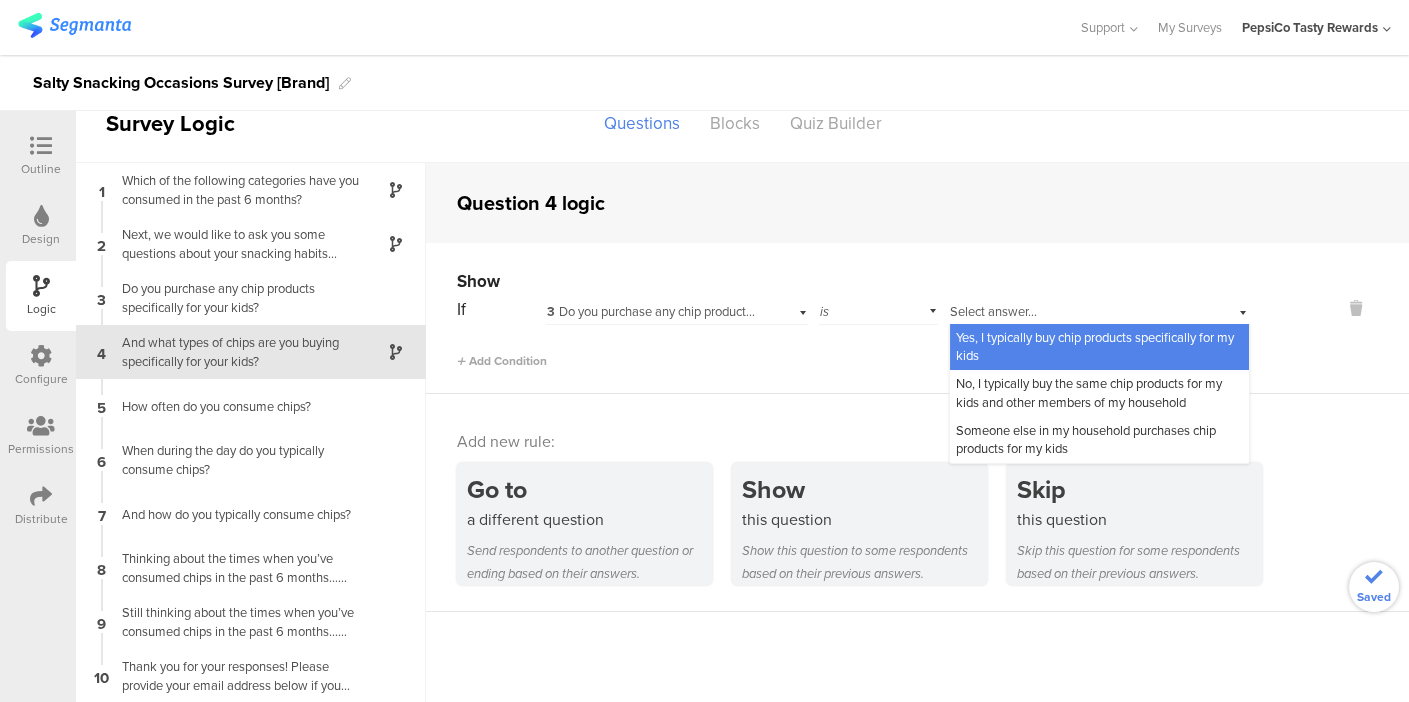 click on "Yes, I typically buy chip products specifically for my kids" at bounding box center [1095, 346] 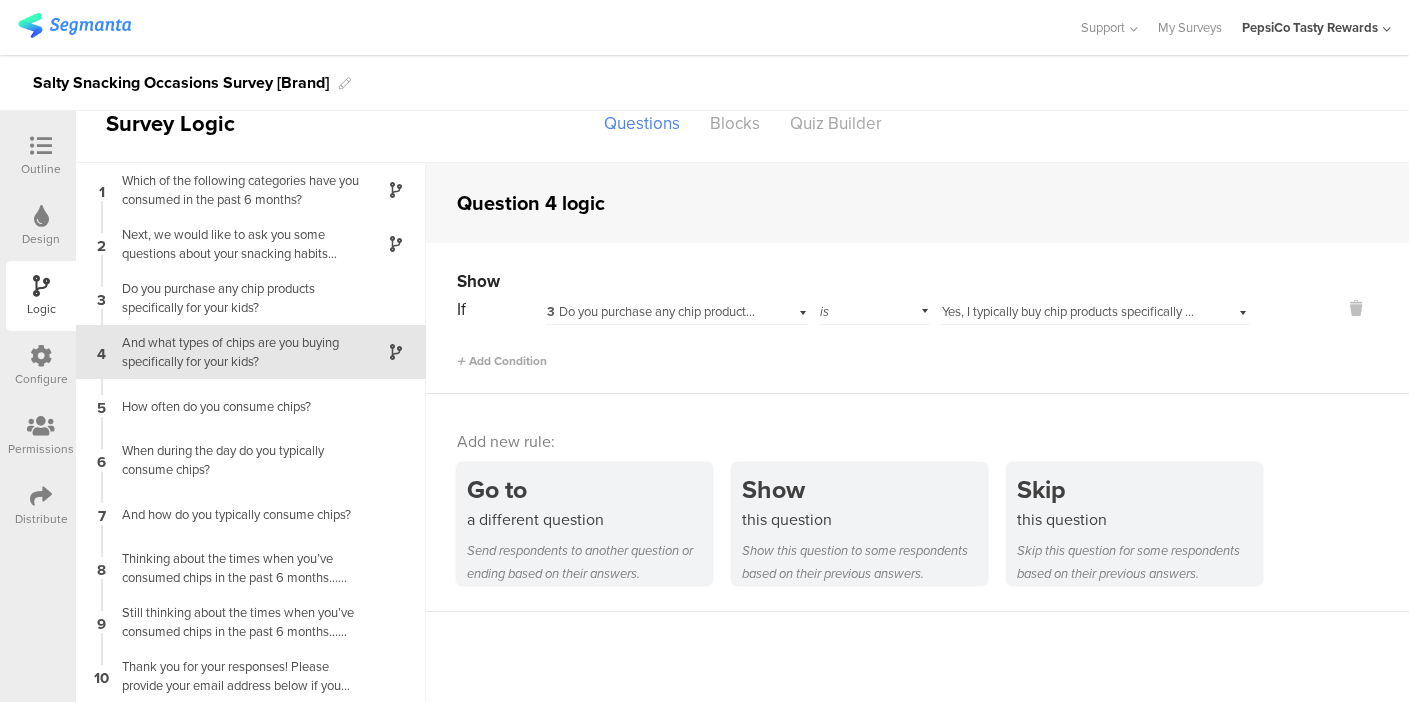 scroll, scrollTop: 0, scrollLeft: 0, axis: both 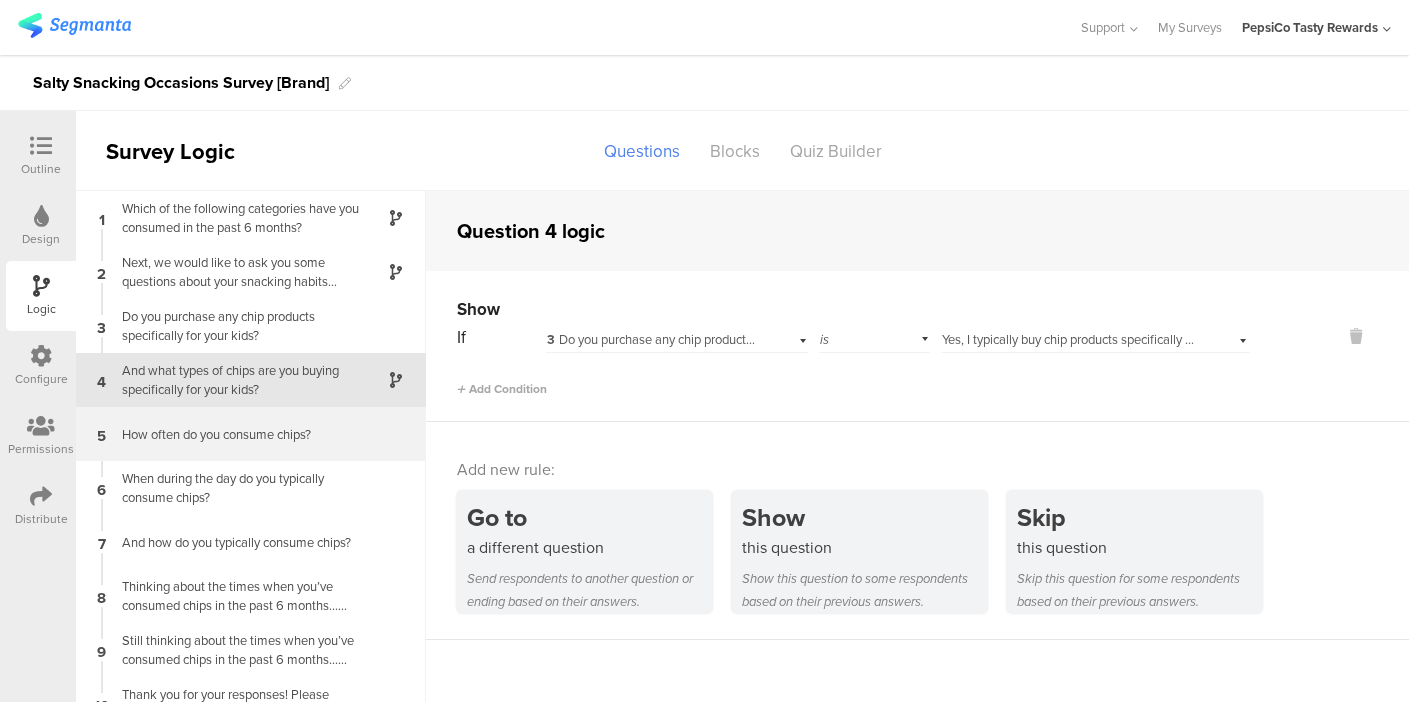 click on "5
How often do you consume chips?" at bounding box center (251, 434) 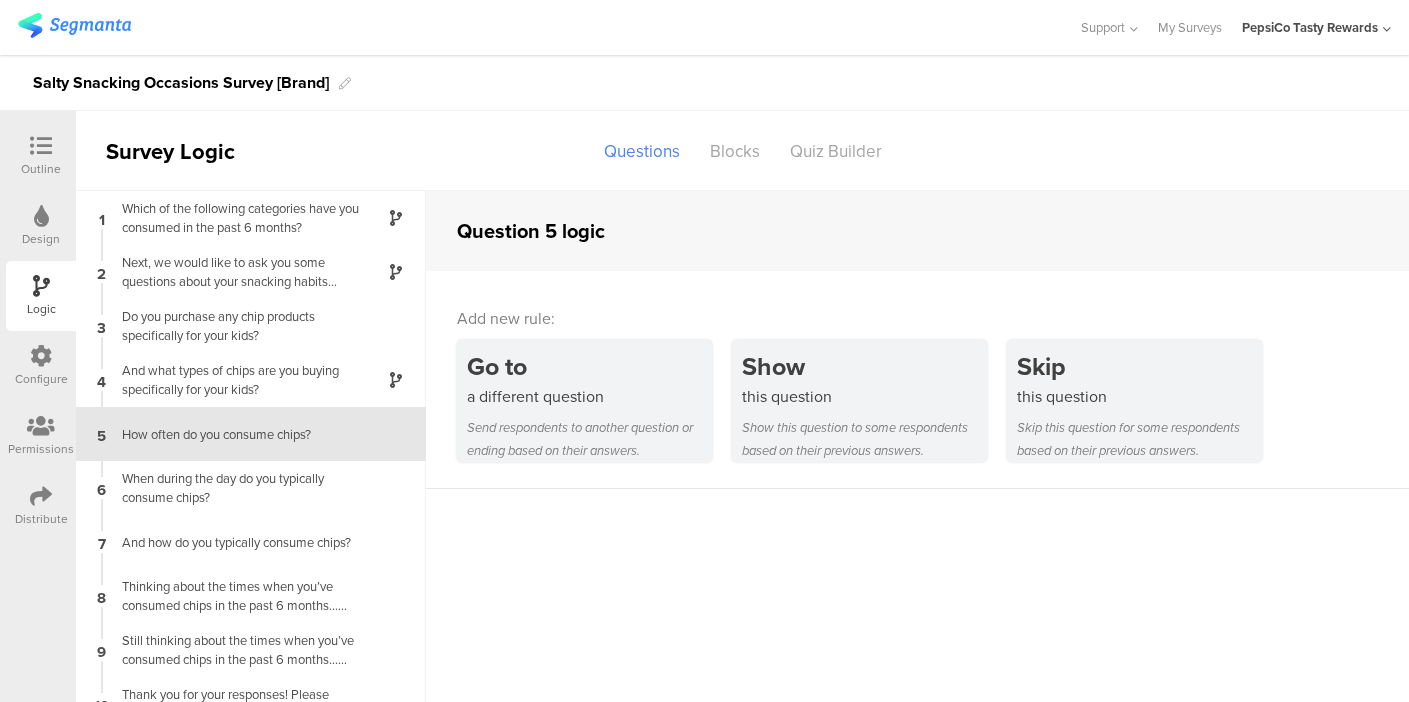 scroll, scrollTop: 27, scrollLeft: 0, axis: vertical 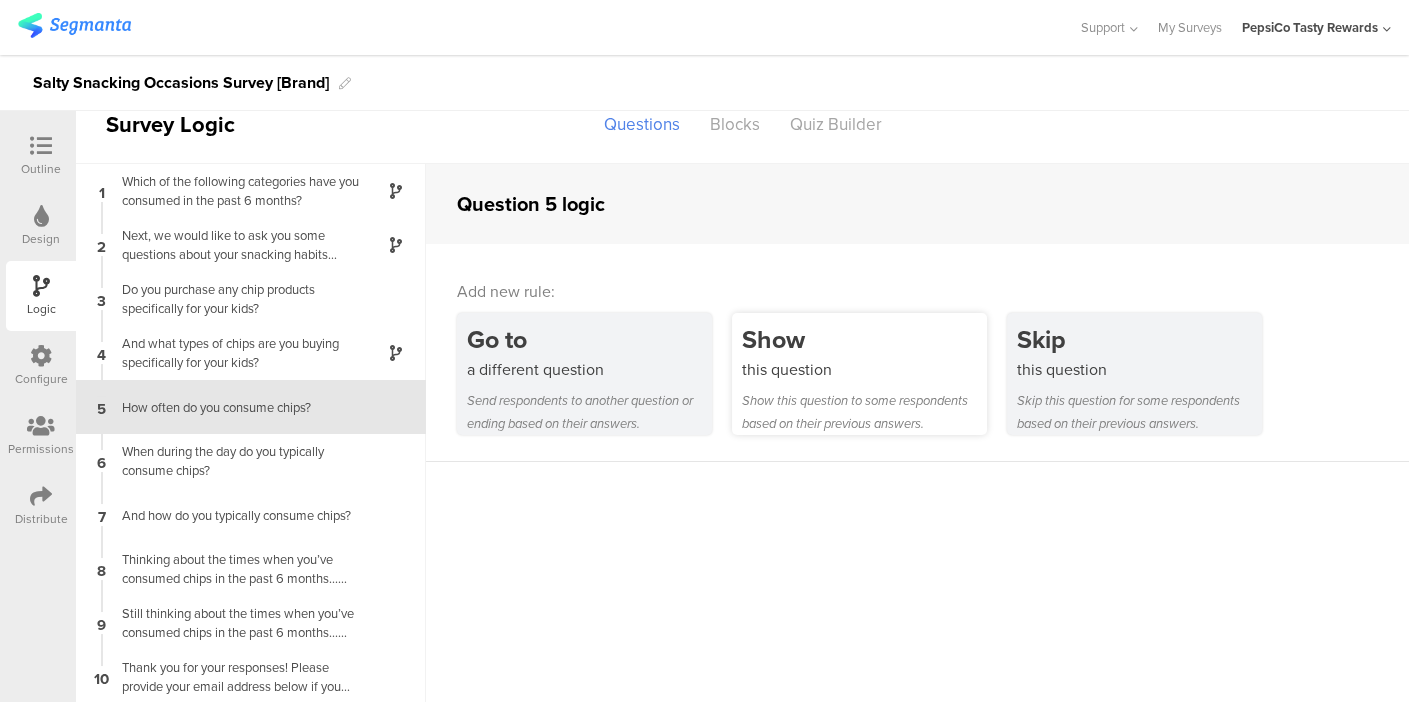 click on "this question" at bounding box center (864, 369) 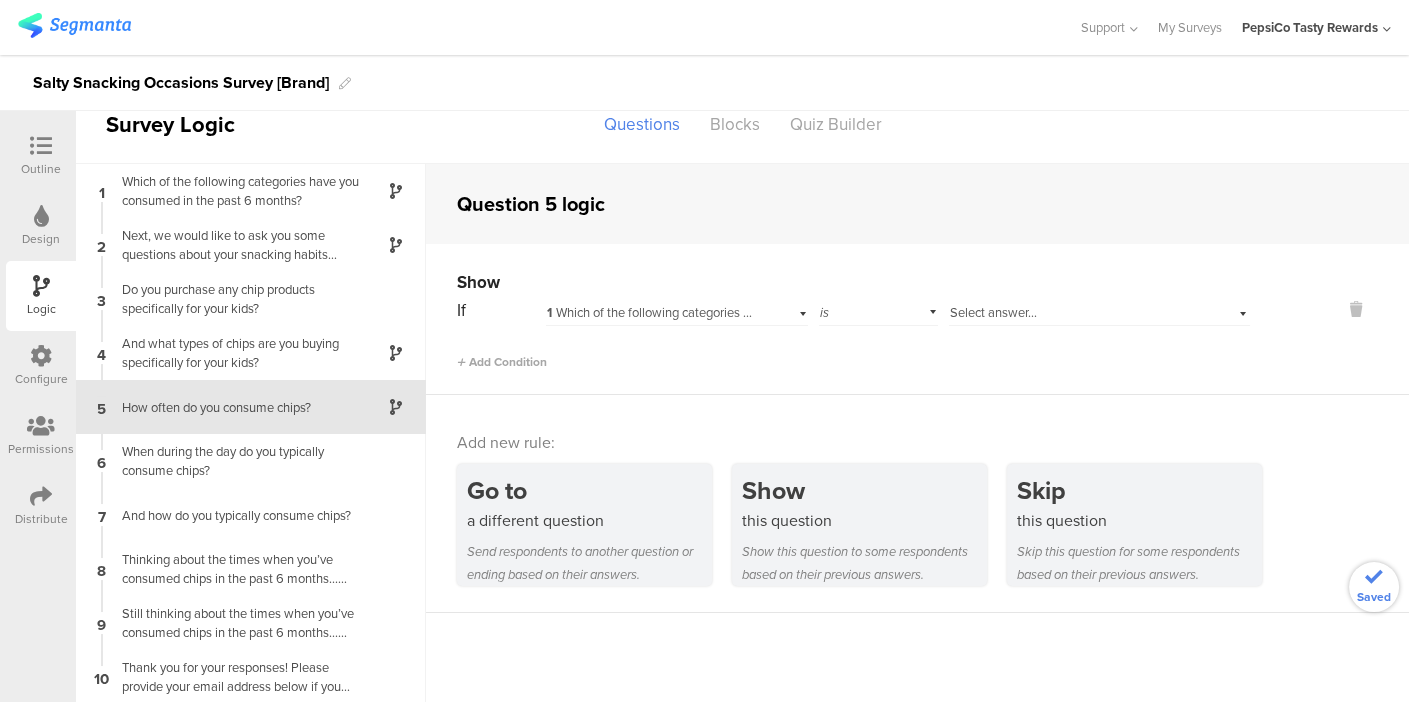 click on "1  Which of the following categories have you c﻿onsumed in the past 6 months?" at bounding box center [761, 312] 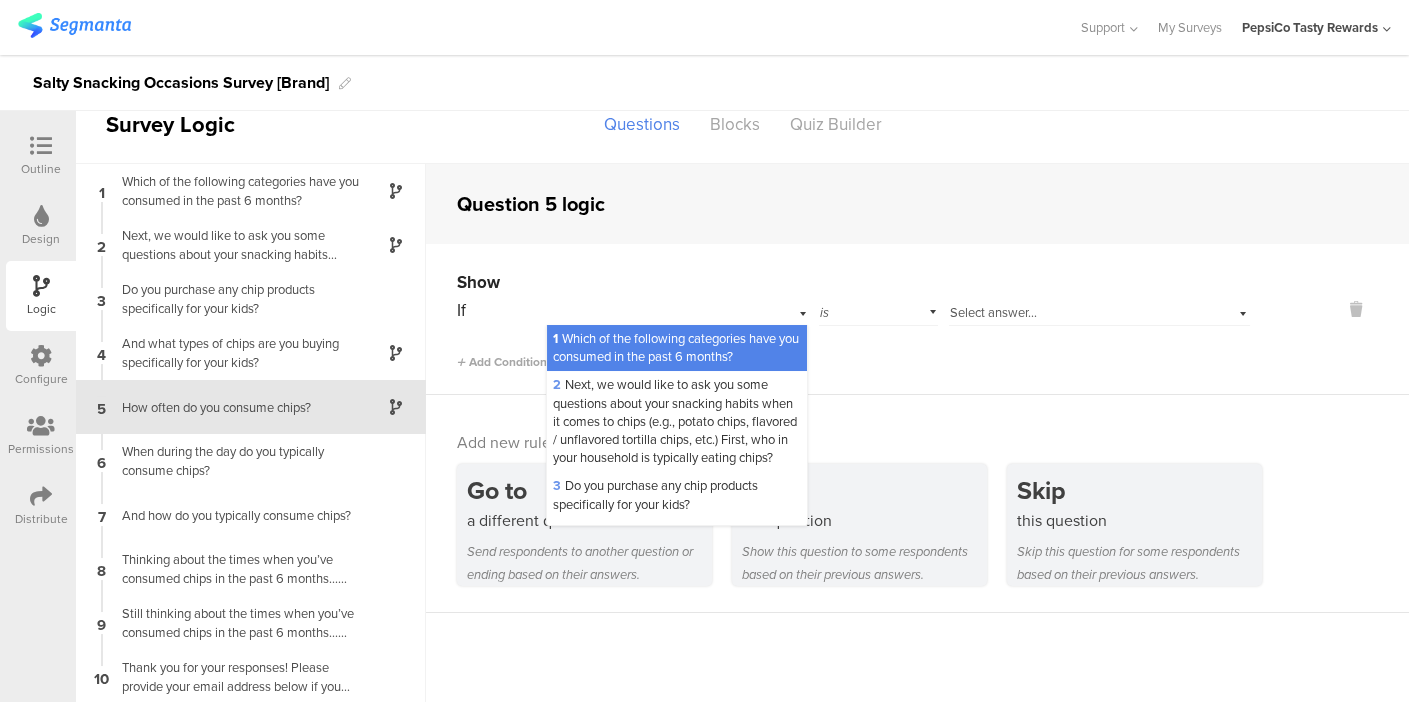 click on "Select answer..." at bounding box center [993, 312] 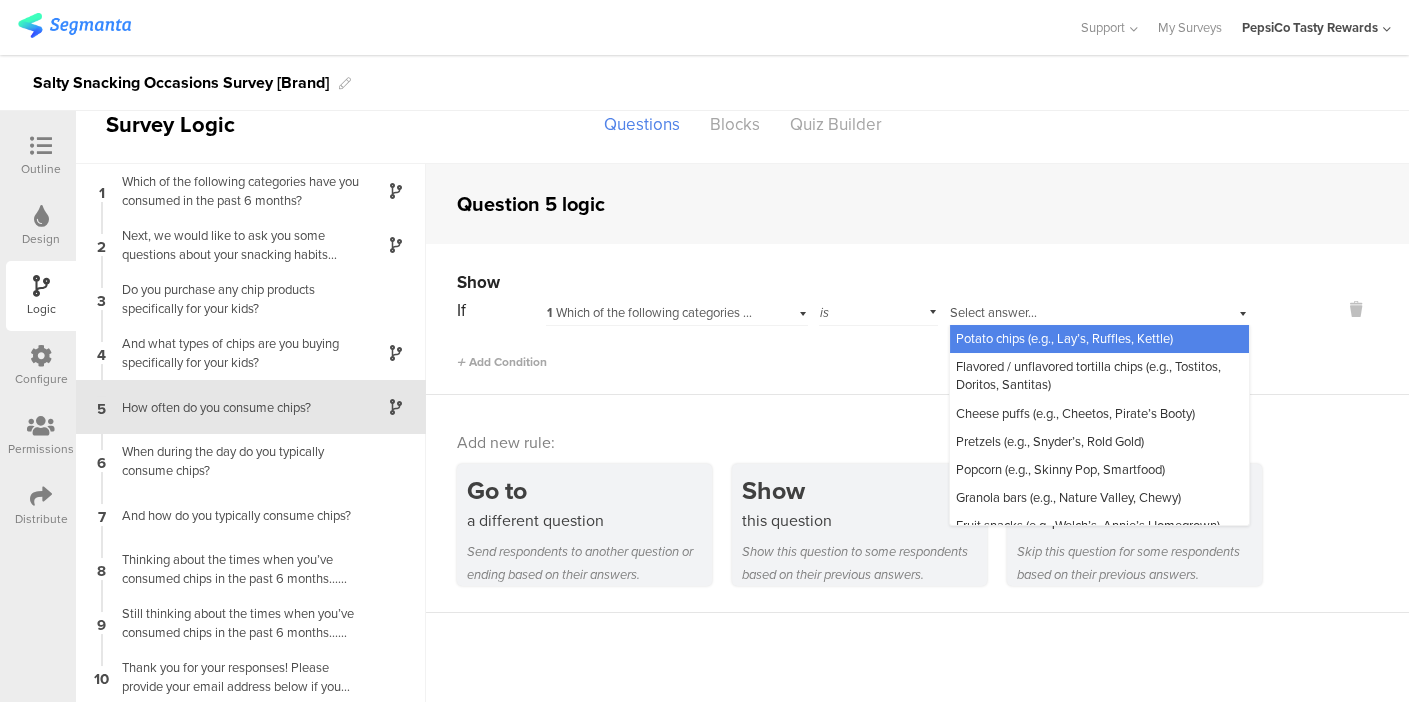 click on "Potato chips (e.g., Lay’s, Ruffles, Kettle)" at bounding box center (1064, 338) 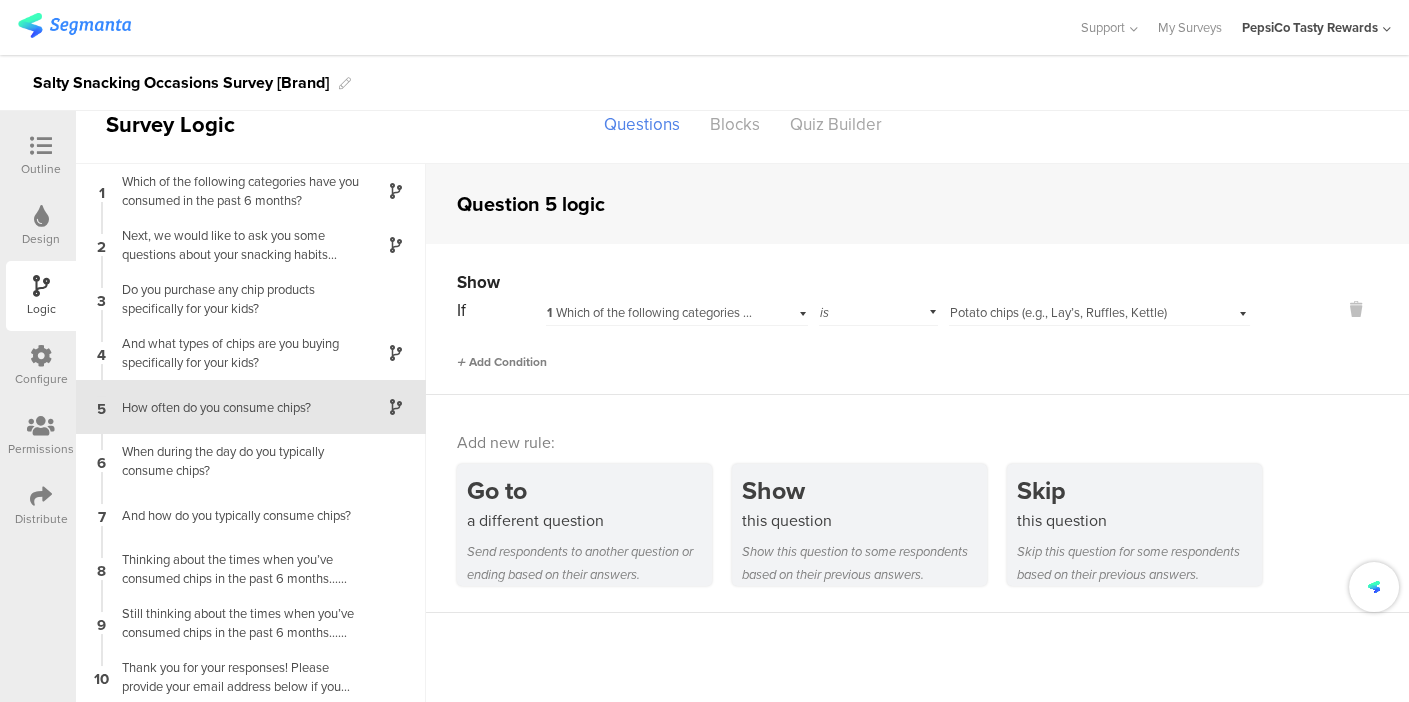 click on "Add Condition" at bounding box center [502, 362] 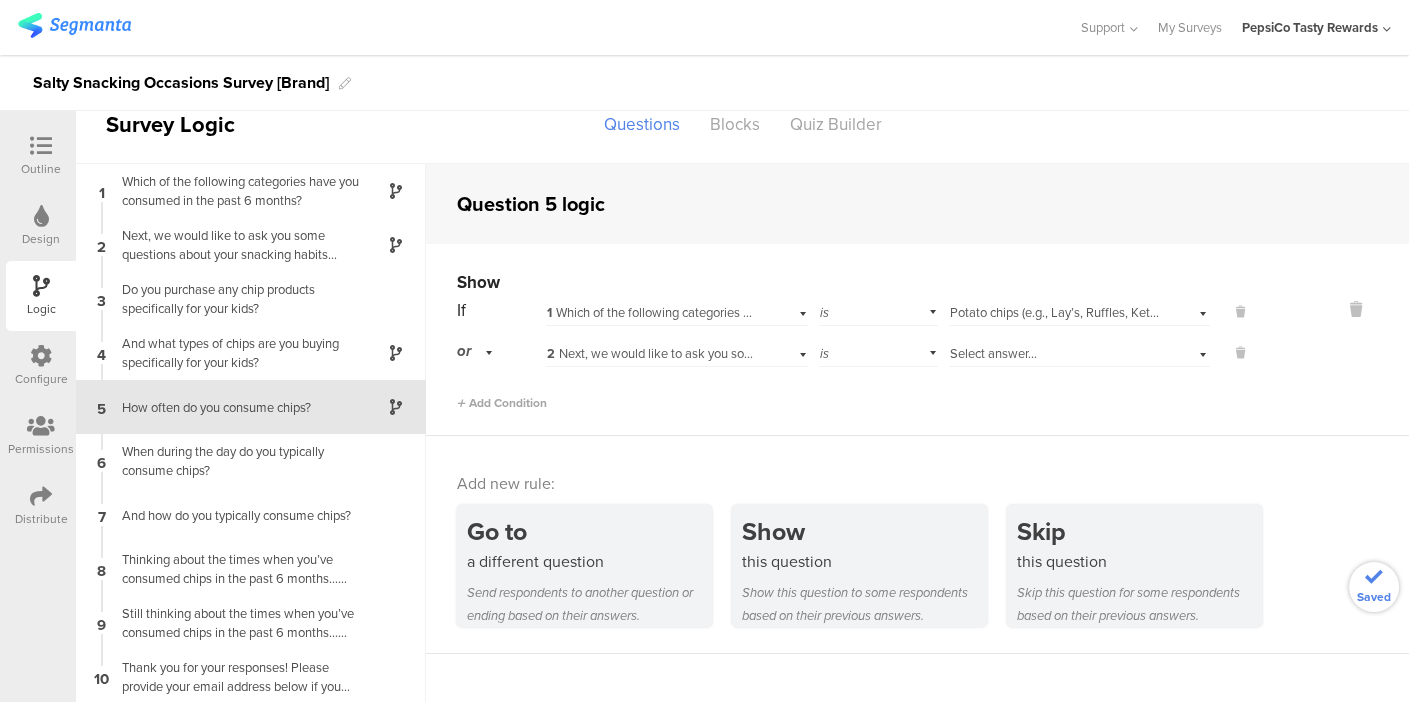 click on "2  Next, we would like to ask you some questions about your snacking habits when it comes to chips (e.g., potato chips, flavored / unflavored tortilla chips, etc.) First, who in your household is typically eating chips?" at bounding box center [1130, 353] 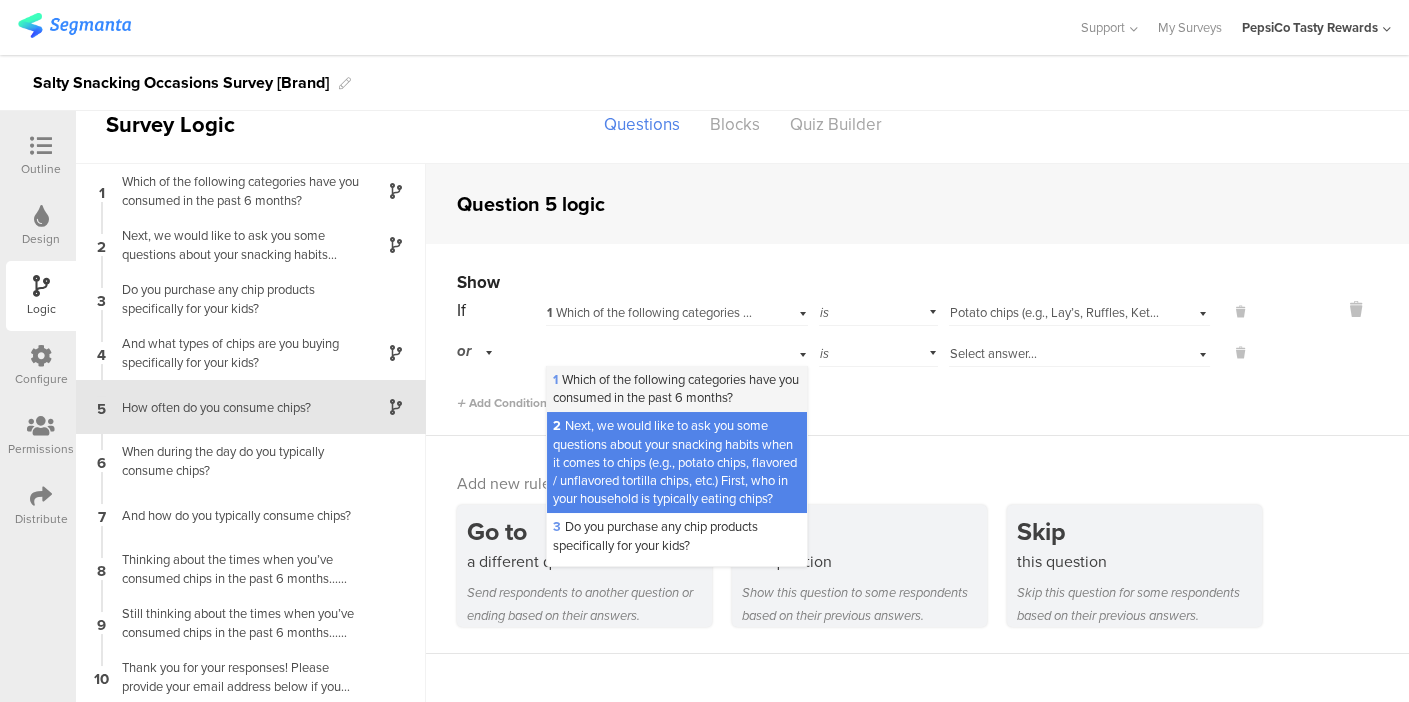click on "1  Which of the following categories have you c﻿onsumed in the past 6 months?" at bounding box center [676, 388] 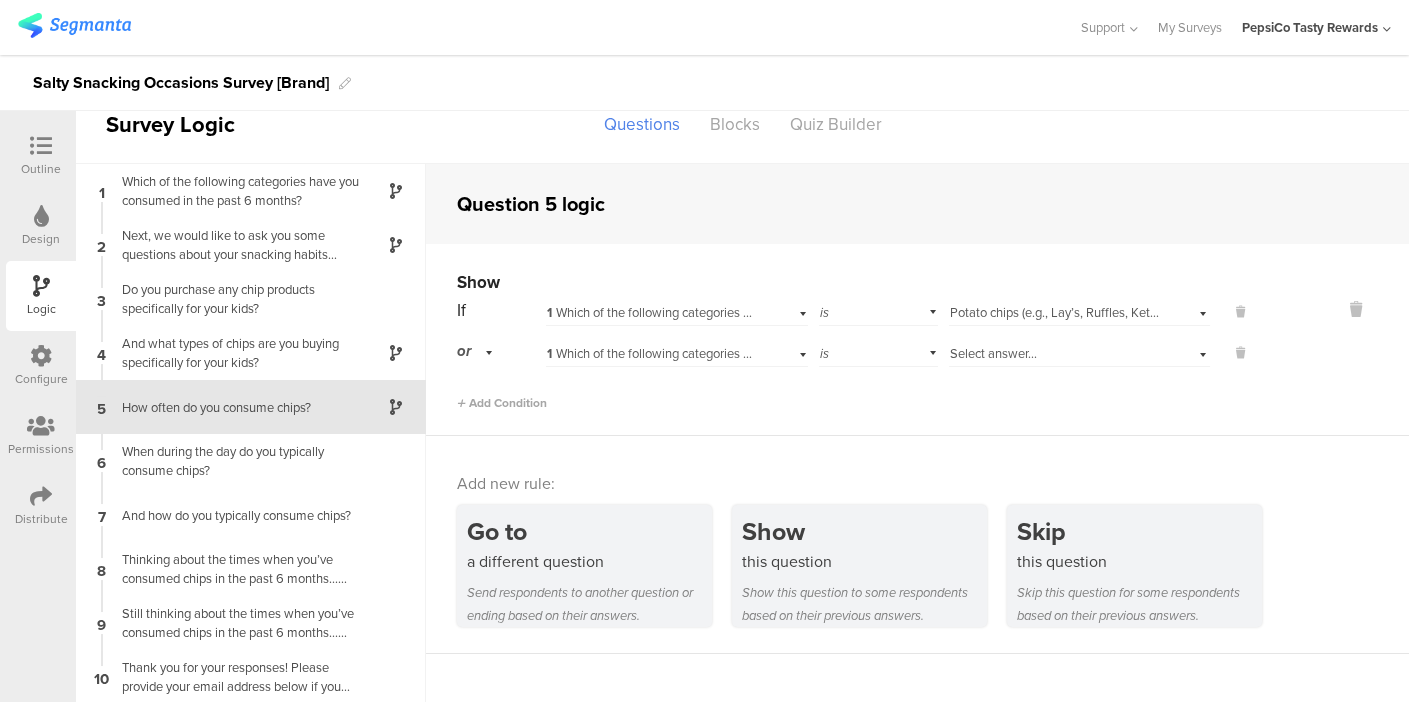 click on "Select answer..." at bounding box center (993, 353) 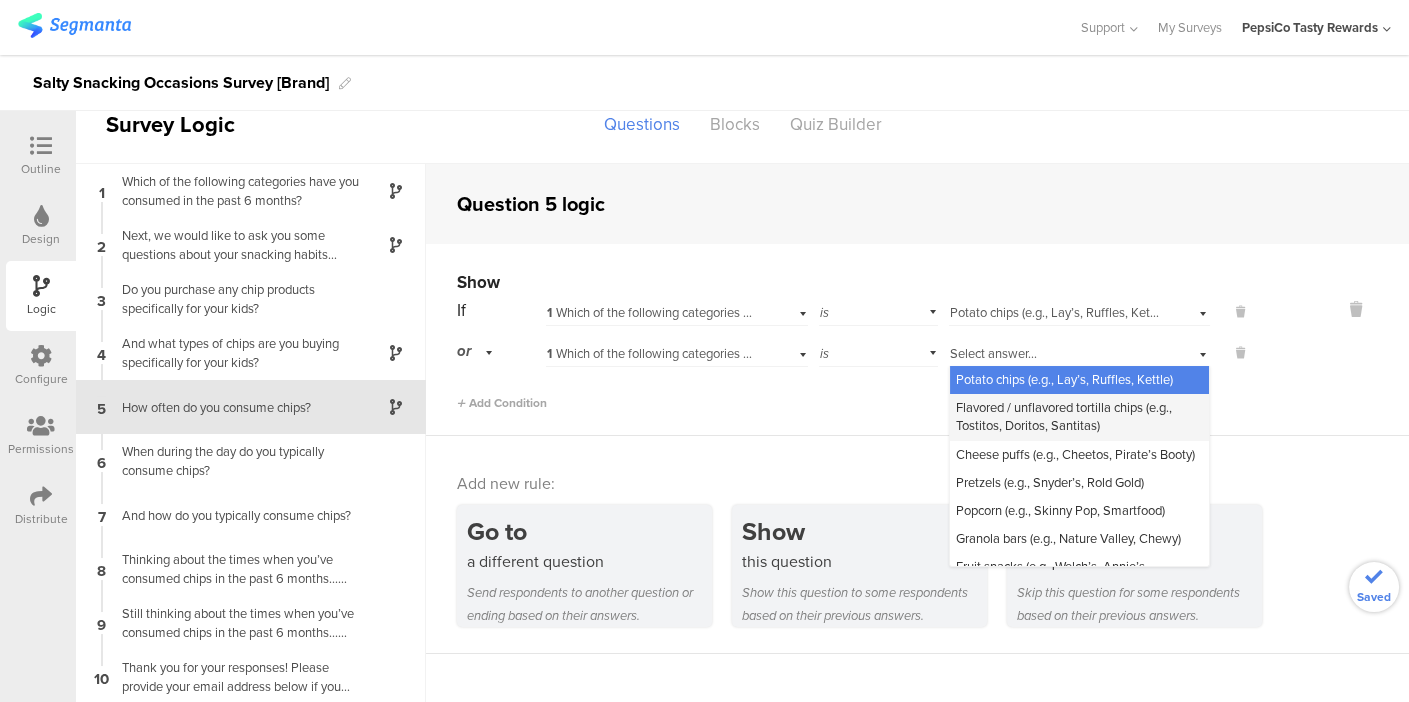 click on "Flavored / unflavored tortilla chips (e.g., Tostitos, Doritos, Santitas)" at bounding box center [1064, 416] 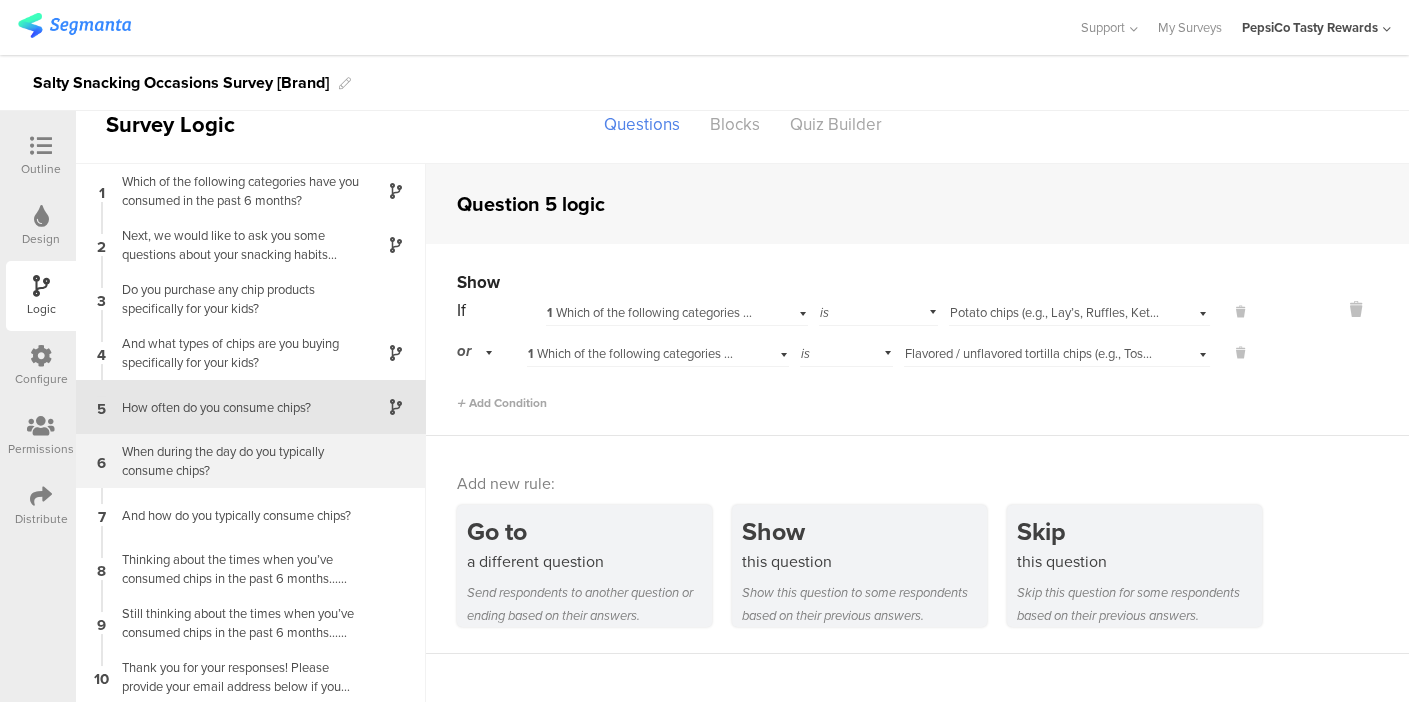 click on "When during the day do you typically consume chips?" at bounding box center (235, 461) 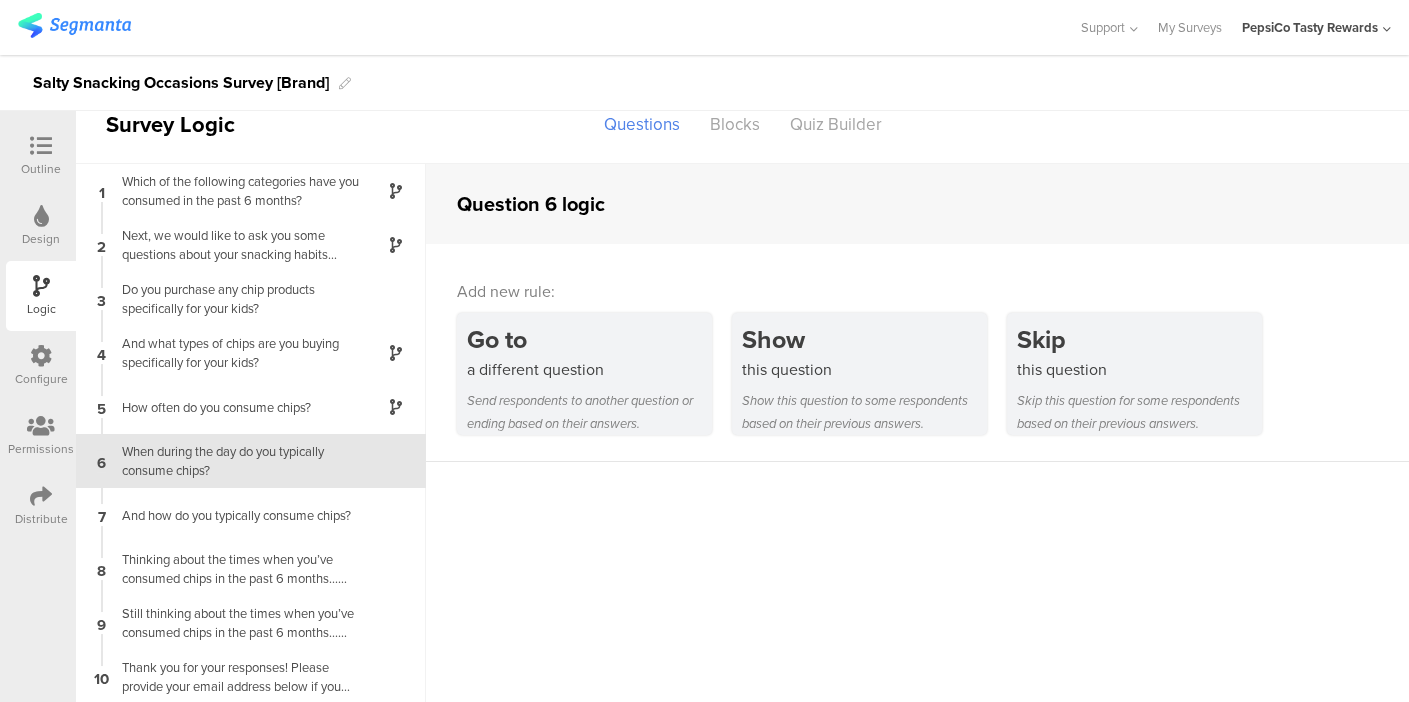 scroll, scrollTop: 28, scrollLeft: 0, axis: vertical 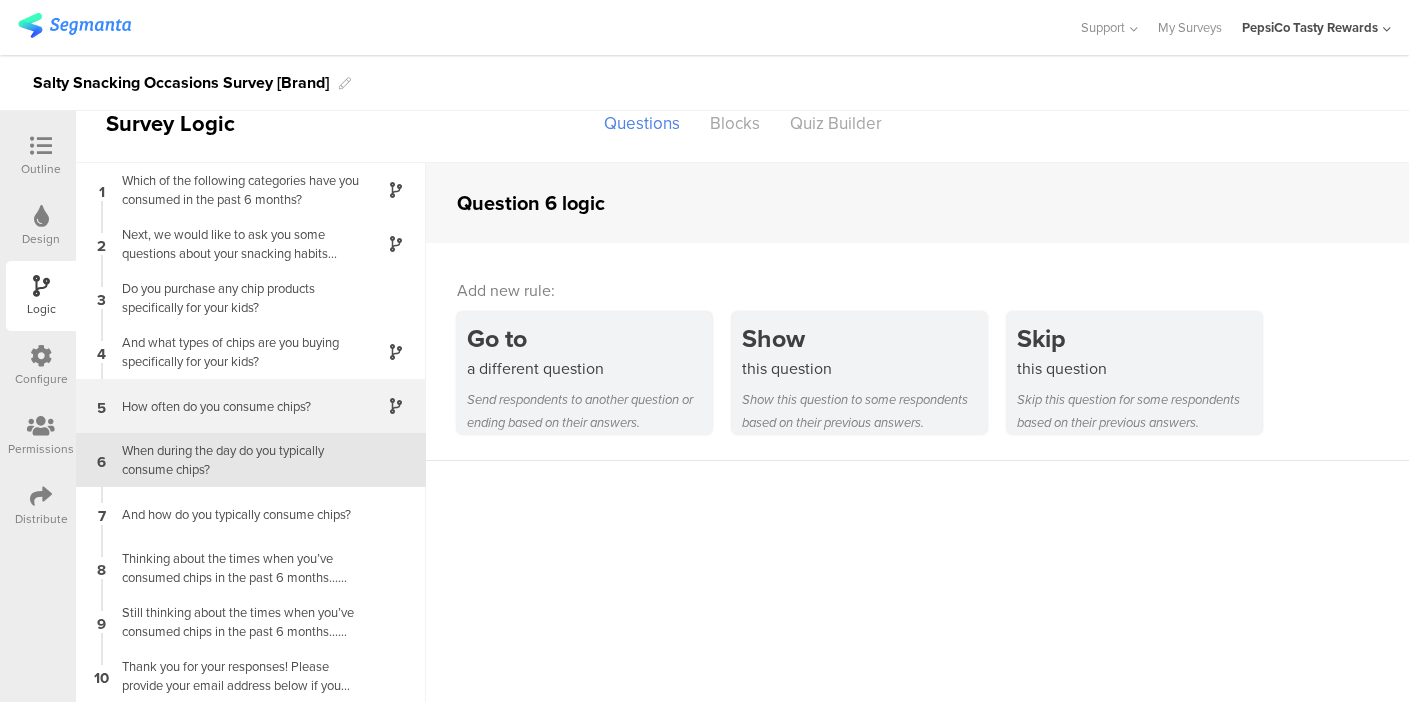 click on "How often do you consume chips?" at bounding box center (235, 406) 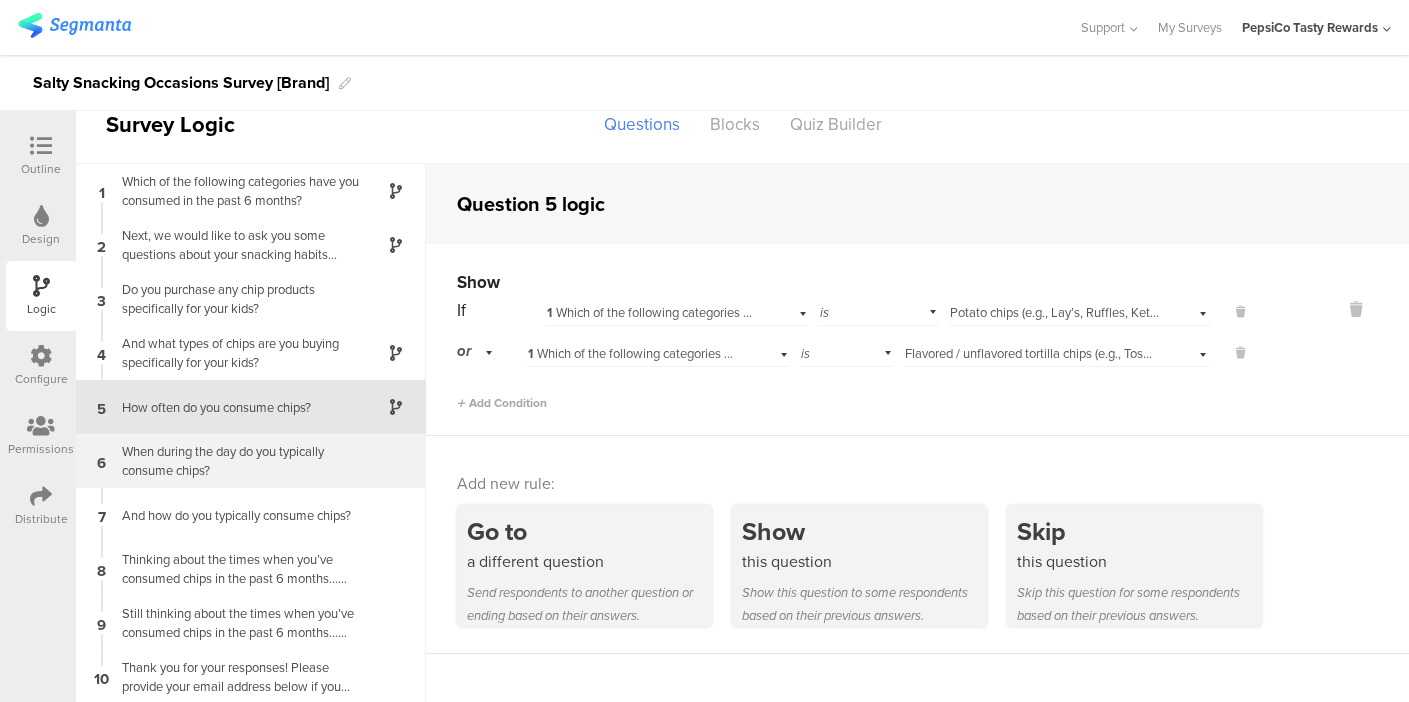 click on "When during the day do you typically consume chips?" at bounding box center [235, 461] 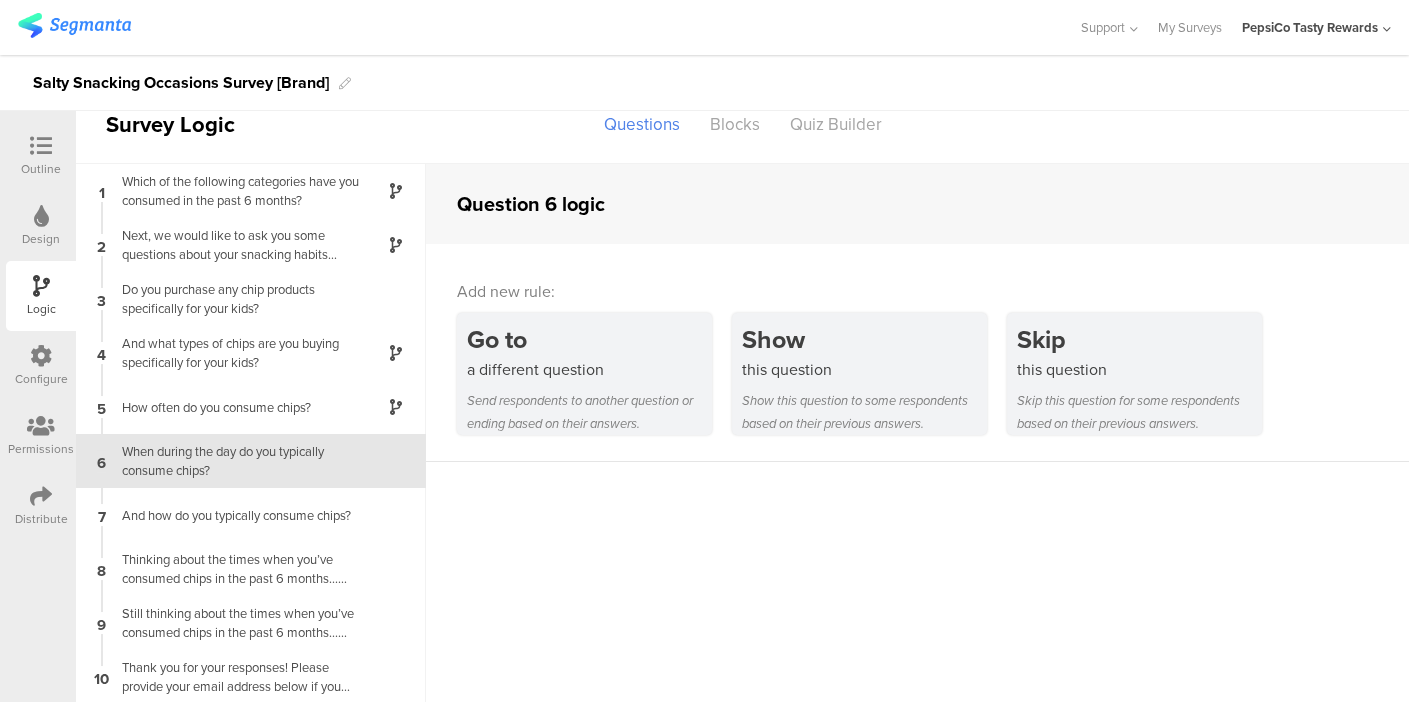 scroll, scrollTop: 28, scrollLeft: 0, axis: vertical 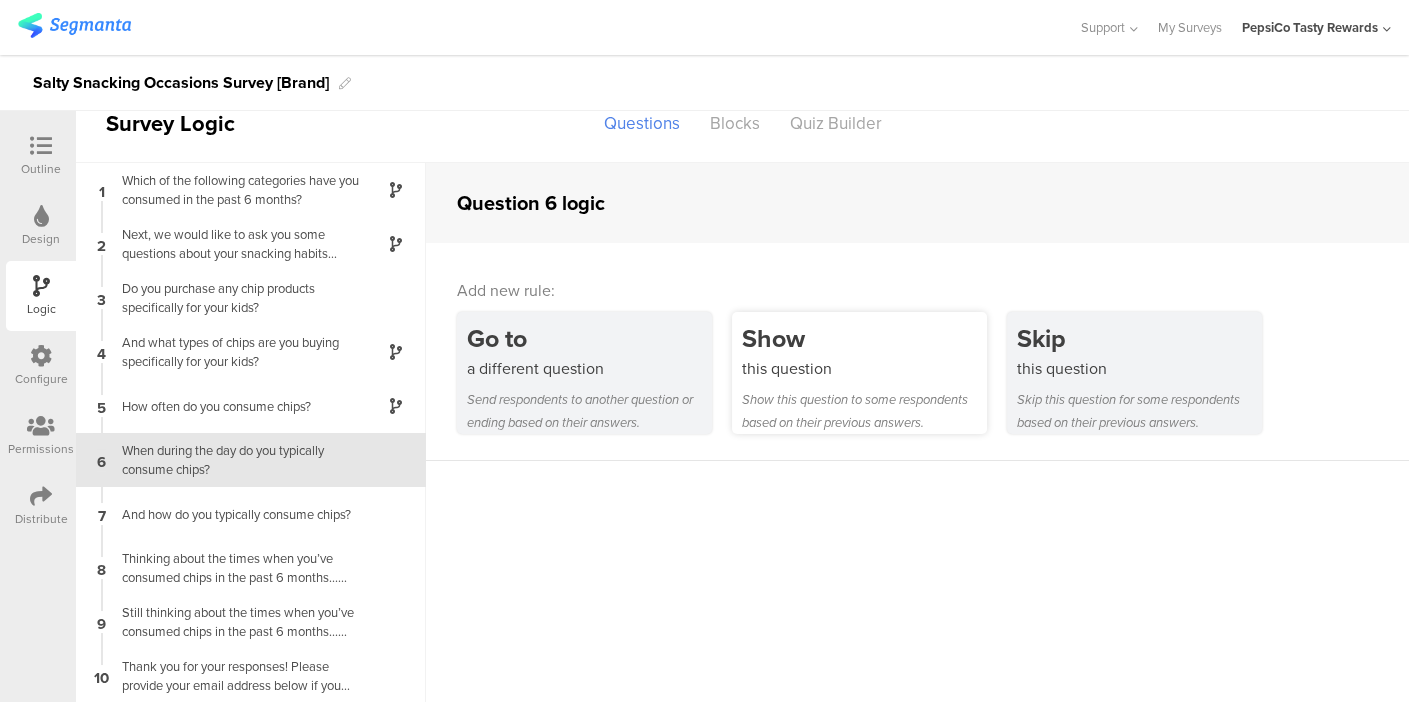 click on "Show this question to some respondents based on their previous answers." at bounding box center [864, 411] 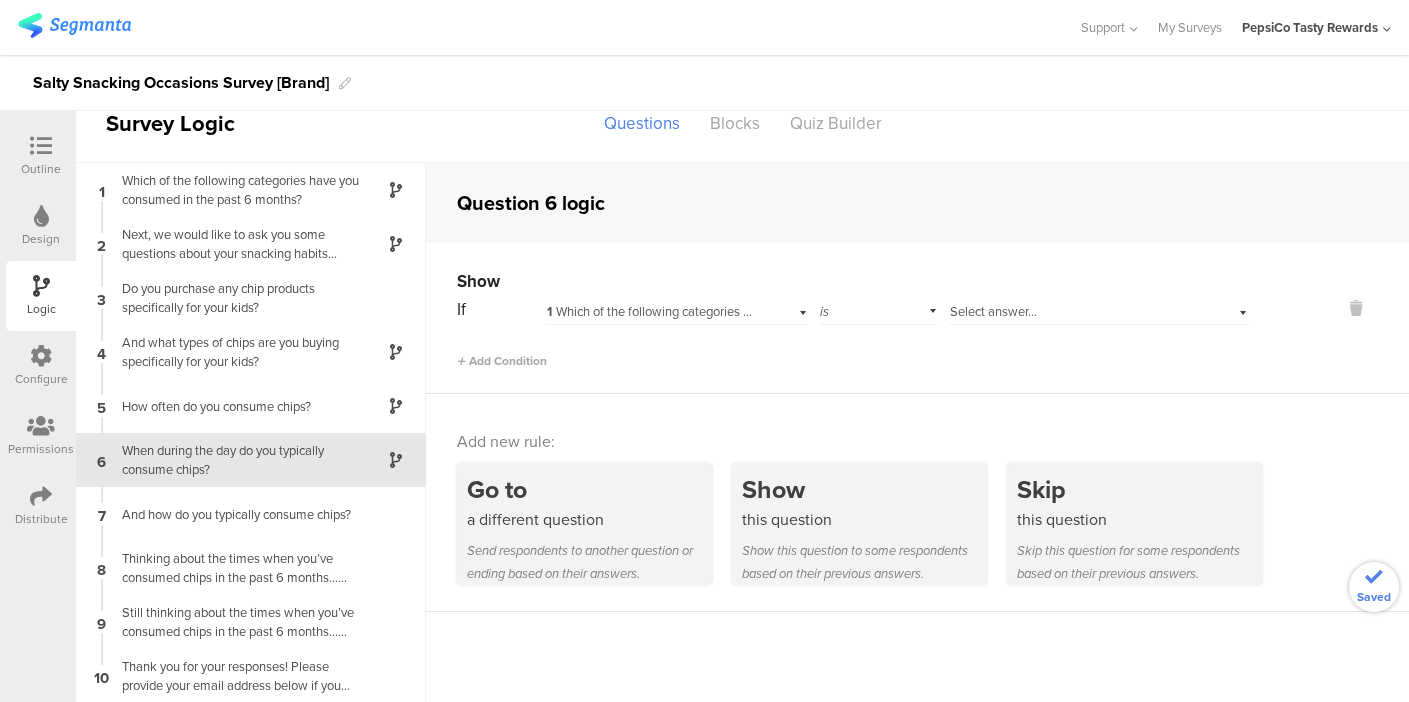 click on "Select answer..." at bounding box center (1099, 309) 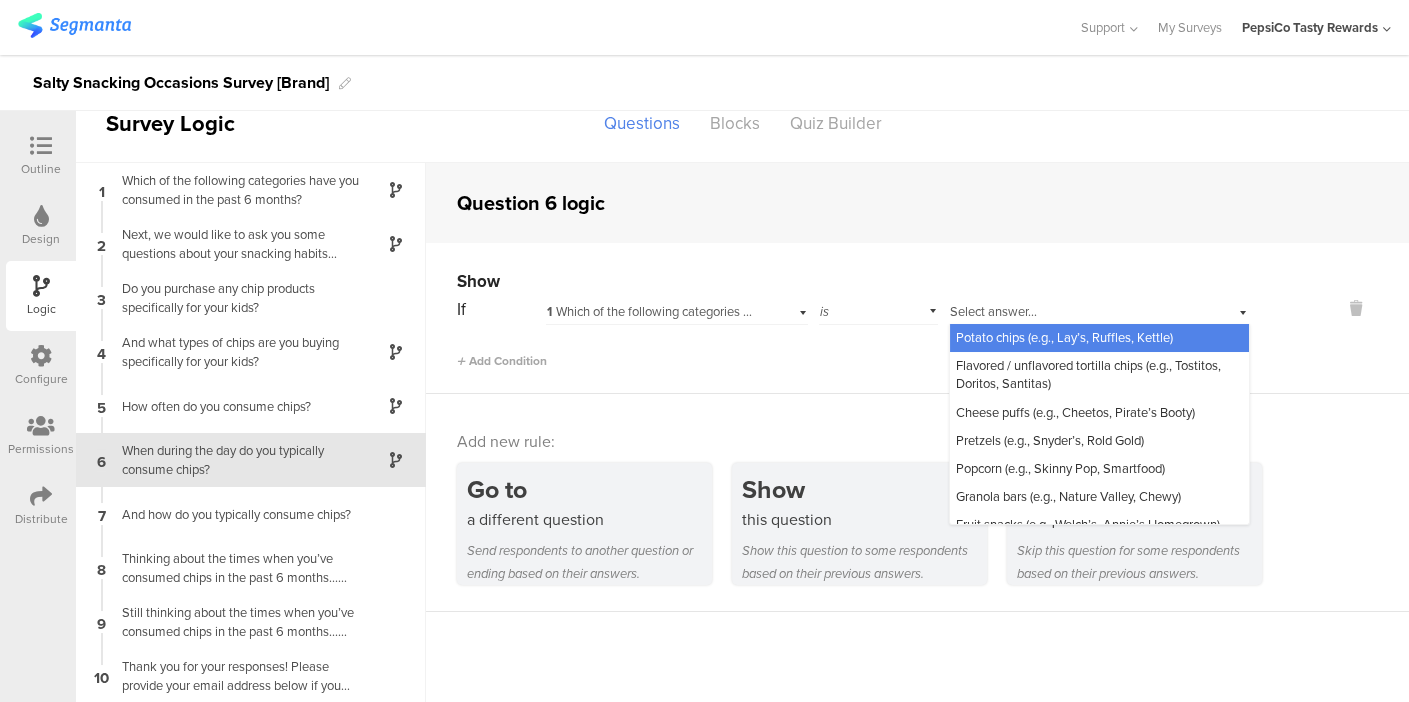 click on "Potato chips (e.g., Lay’s, Ruffles, Kettle)" at bounding box center (1064, 337) 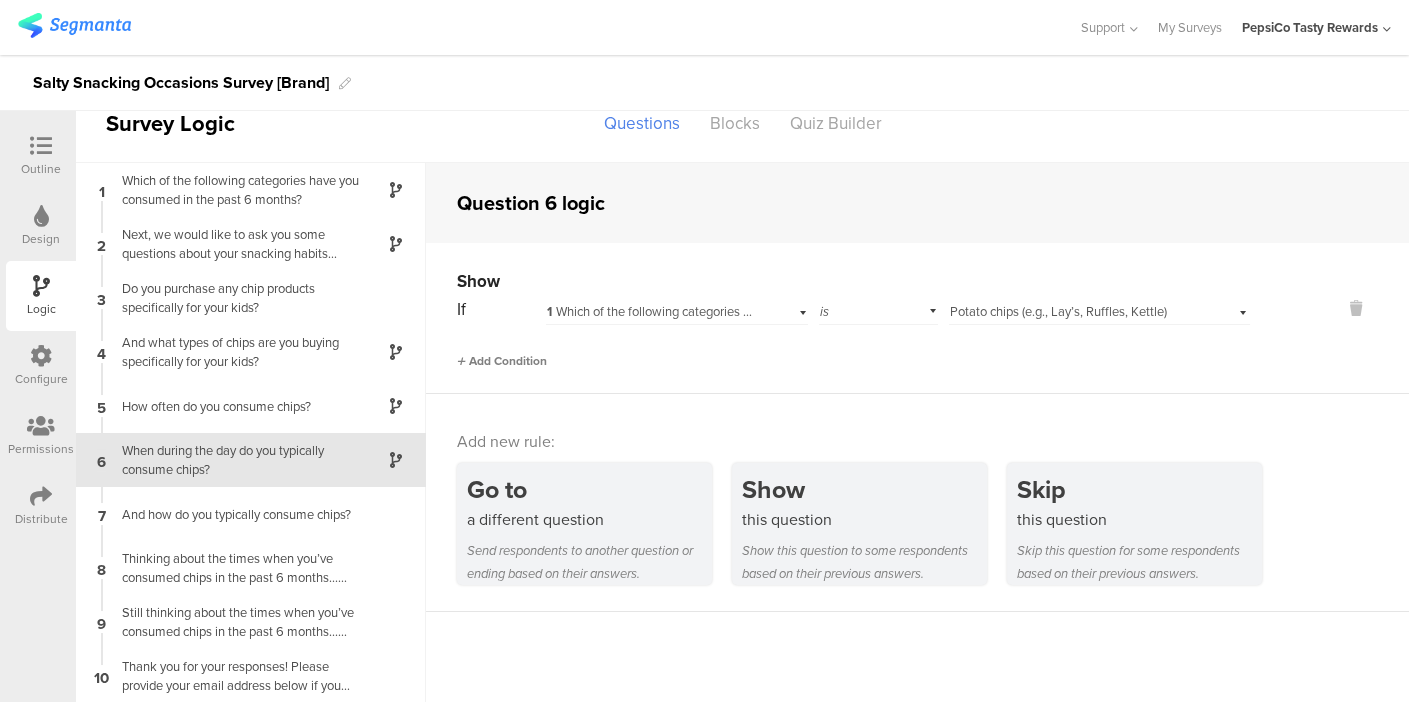 click on "Add Condition" at bounding box center [502, 361] 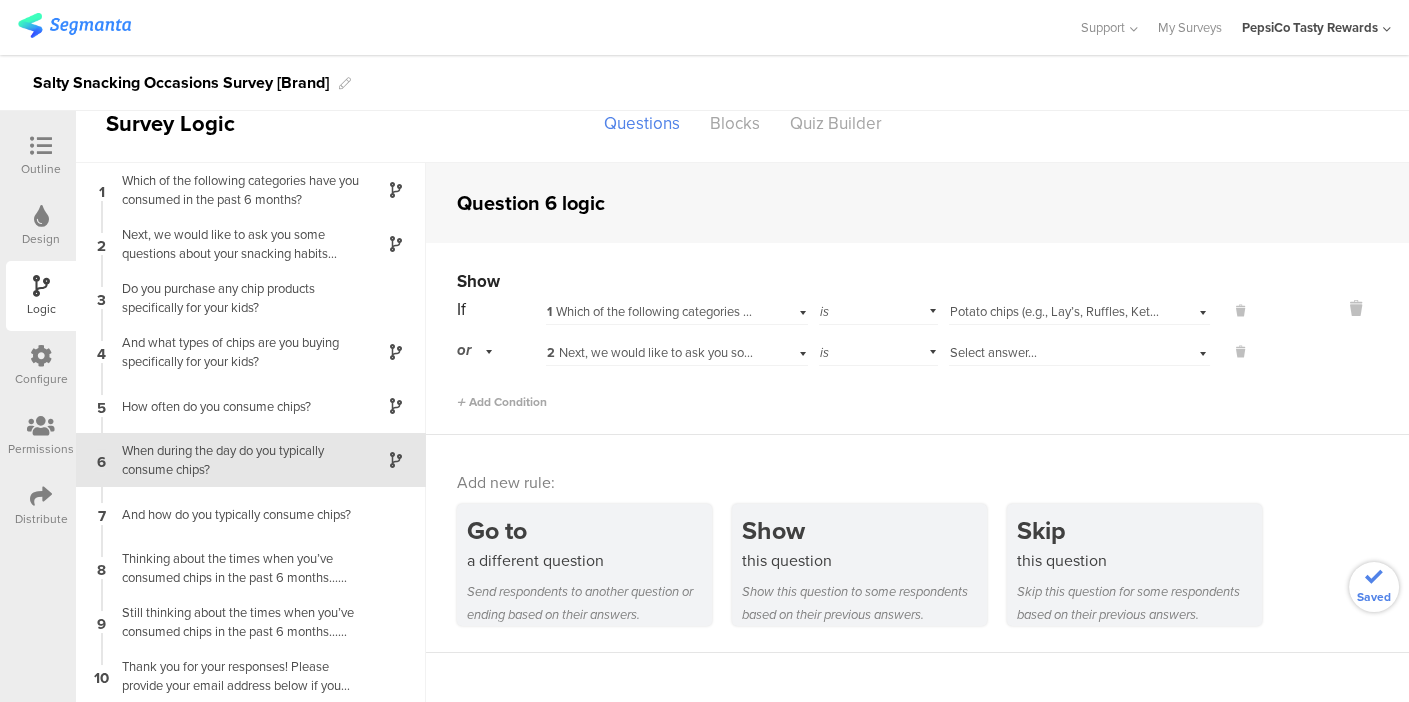 click on "2  Next, we would like to ask you some questions about your snacking habits when it comes to chips (e.g., potato chips, flavored / unflavored tortilla chips, etc.) First, who in your household is typically eating chips?" at bounding box center (677, 350) 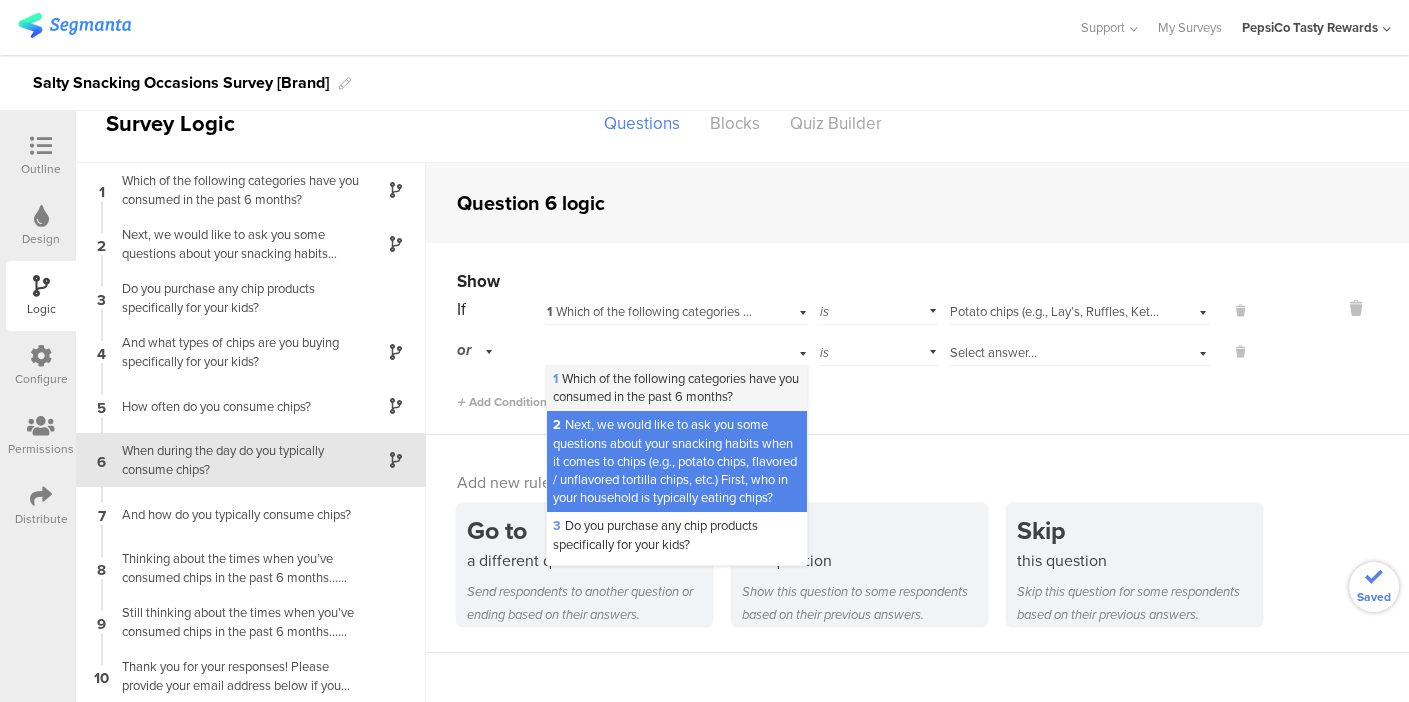 click on "1  Which of the following categories have you c﻿onsumed in the past 6 months?" at bounding box center [676, 387] 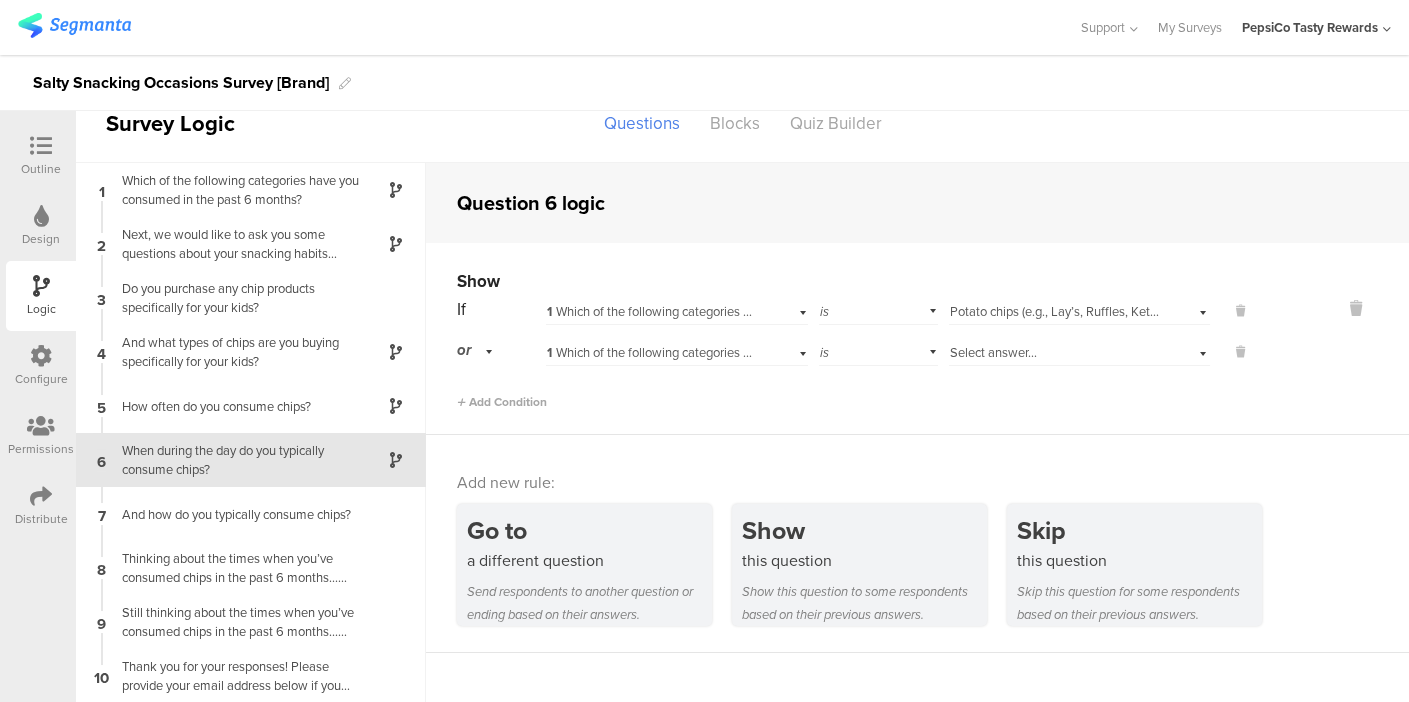 click on "Select answer..." at bounding box center (993, 352) 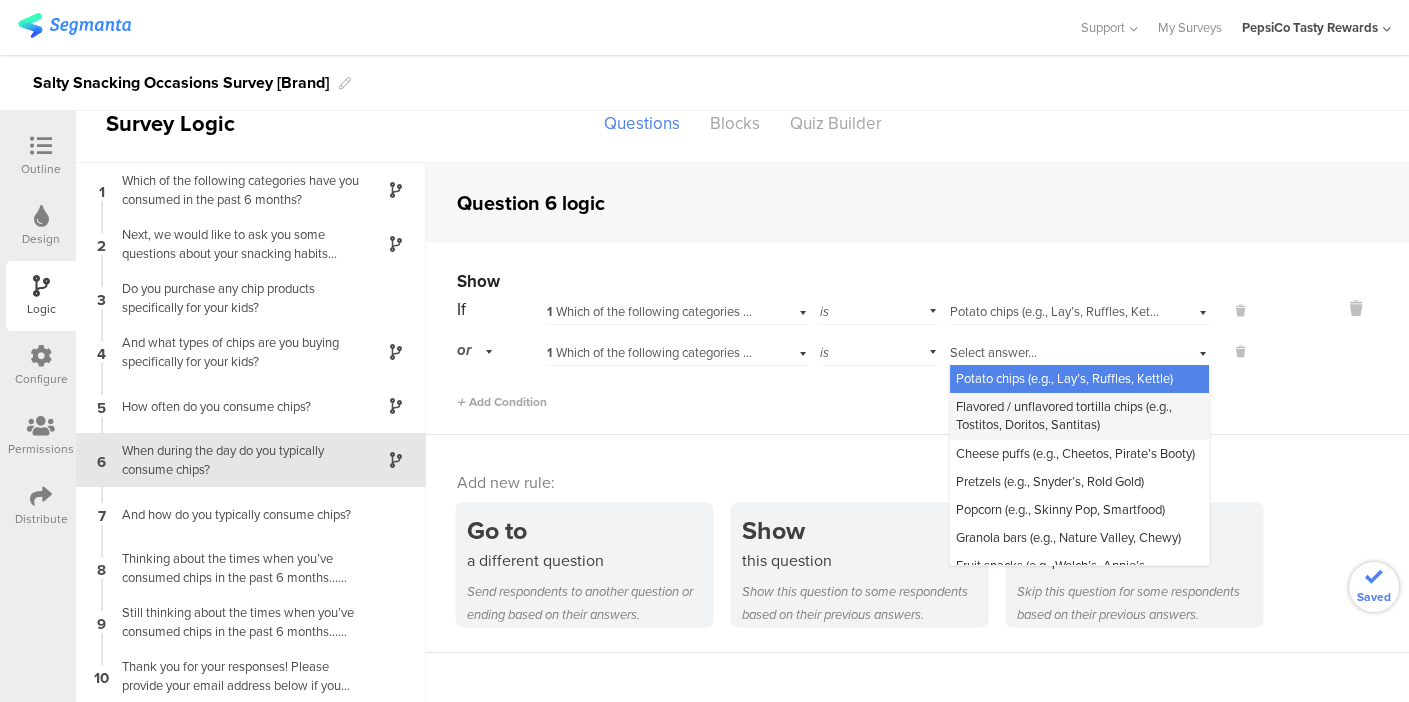 click on "Flavored / unflavored tortilla chips (e.g., Tostitos, Doritos, Santitas)" at bounding box center (1064, 415) 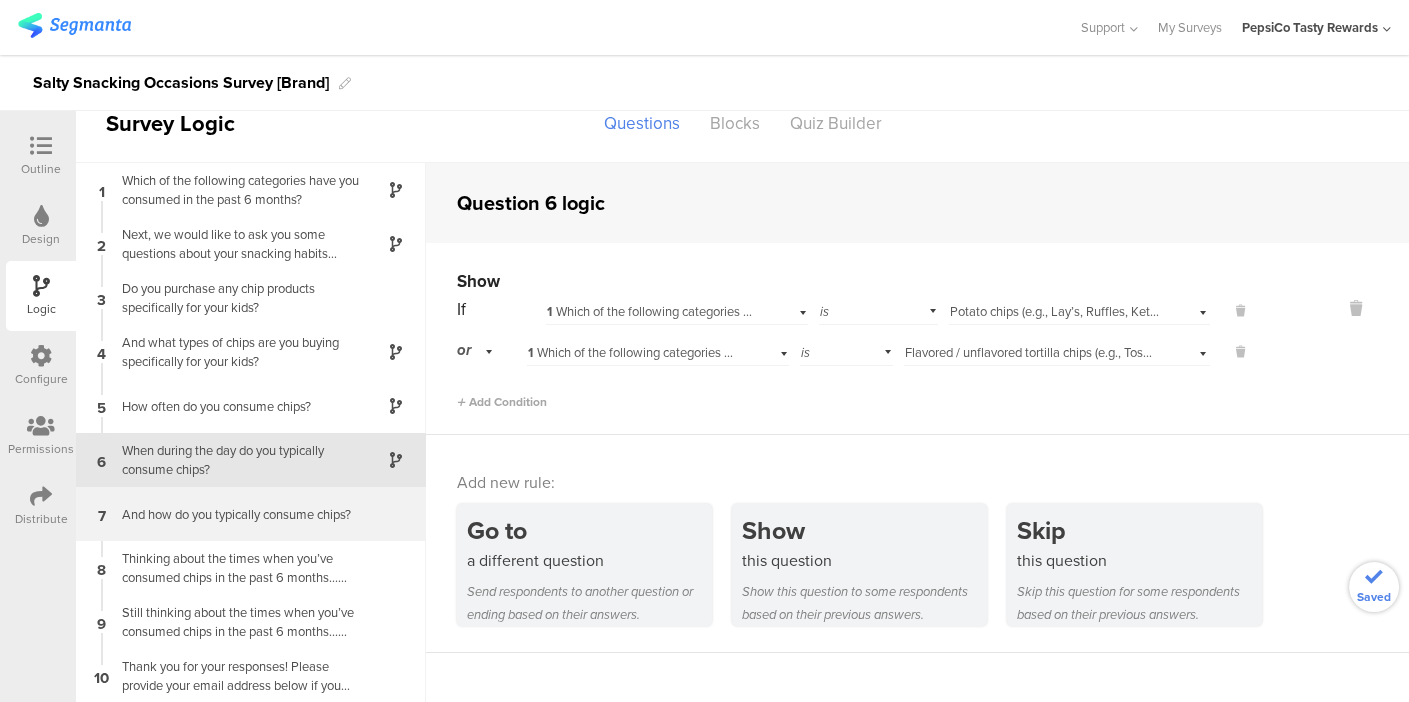 click on "8
Thinking about the times when you’ve consumed chips in the past 6 months...  What are the primary reasons why you chose the brand or product of chips that you consumed?" at bounding box center (251, 568) 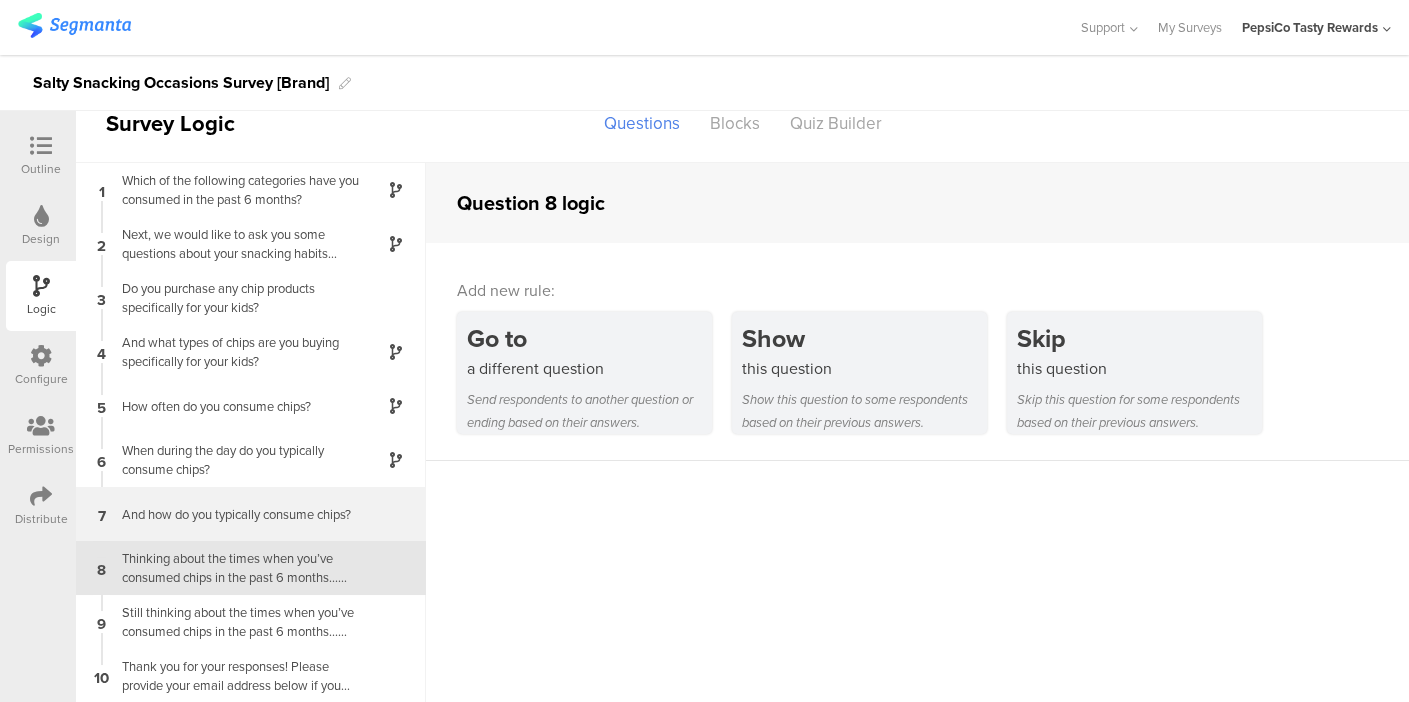 click on "And how do you typically consume chips?" at bounding box center [235, 514] 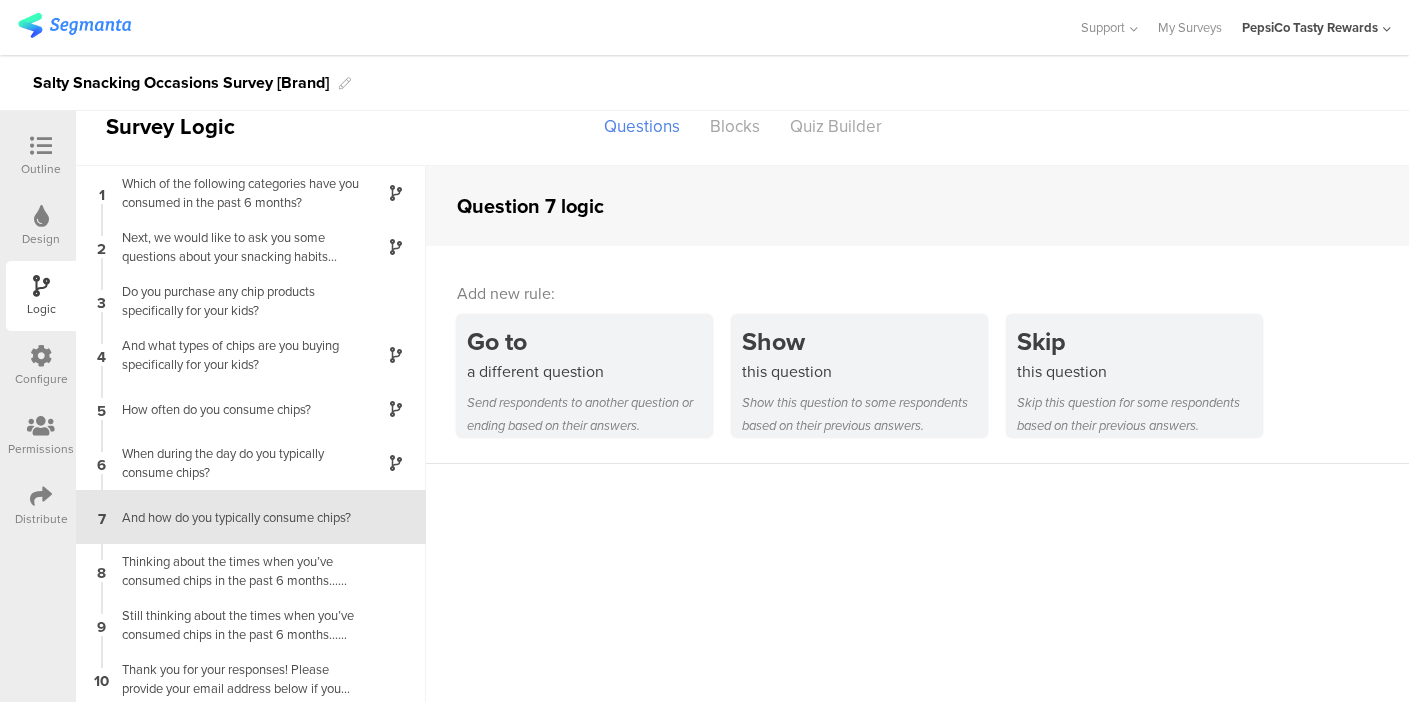 scroll, scrollTop: 28, scrollLeft: 0, axis: vertical 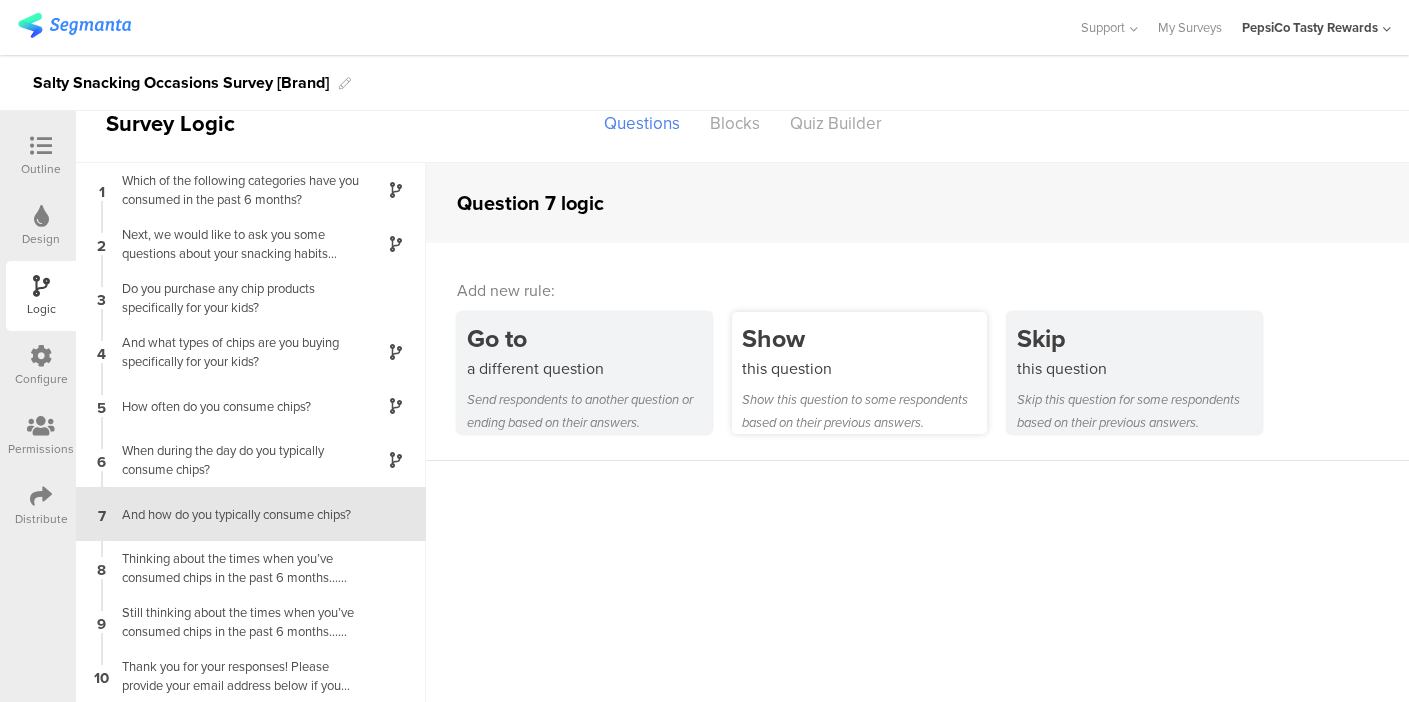 click on "Show
this question
Show this question to some respondents based on their previous answers." at bounding box center (859, 373) 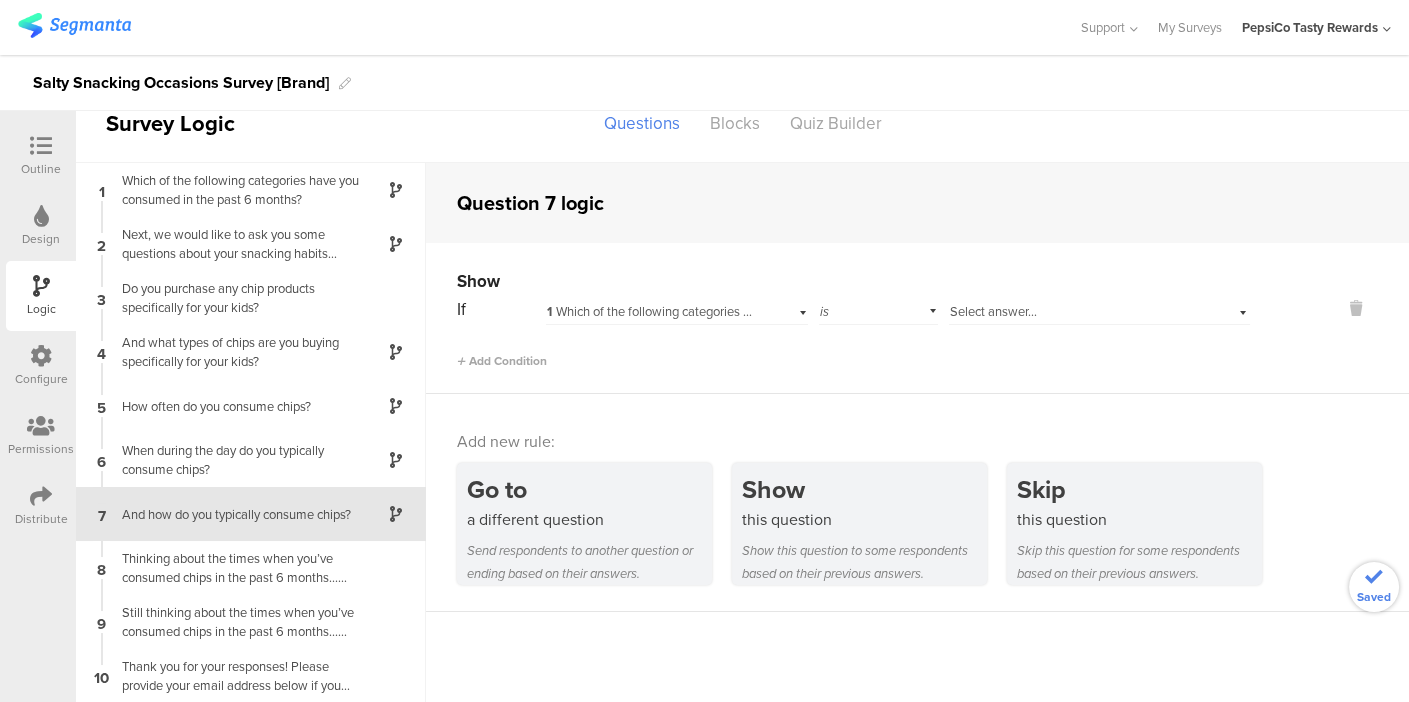 click on "Select answer..." at bounding box center [993, 311] 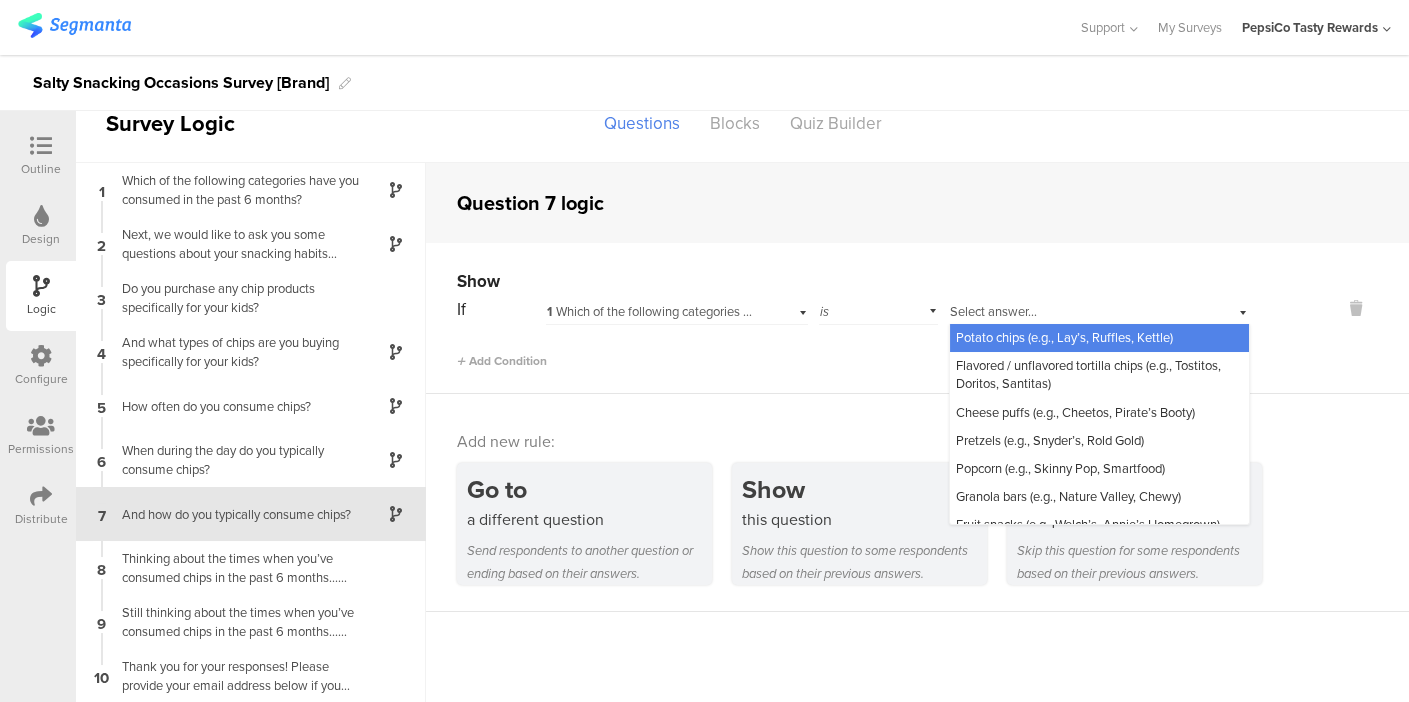 click on "Potato chips (e.g., Lay’s, Ruffles, Kettle)" at bounding box center [1099, 338] 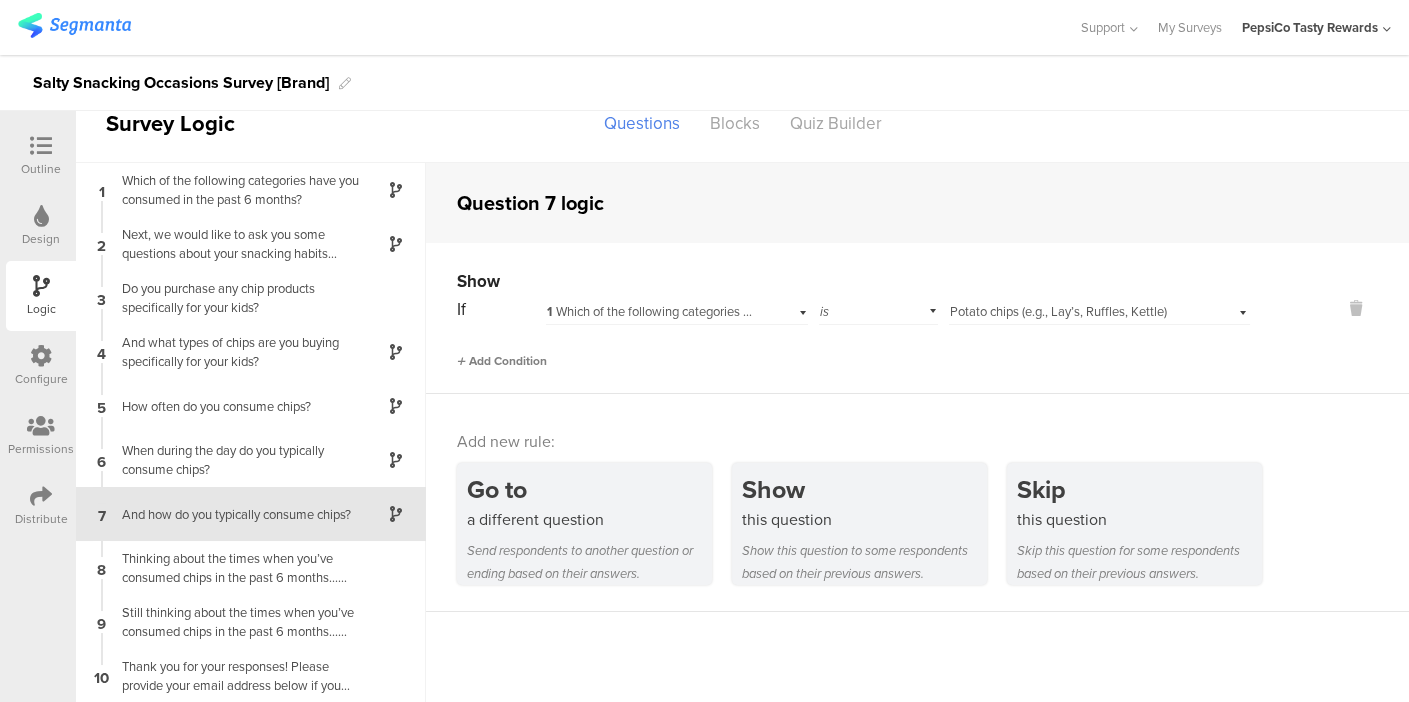click on "Add Condition" at bounding box center (502, 361) 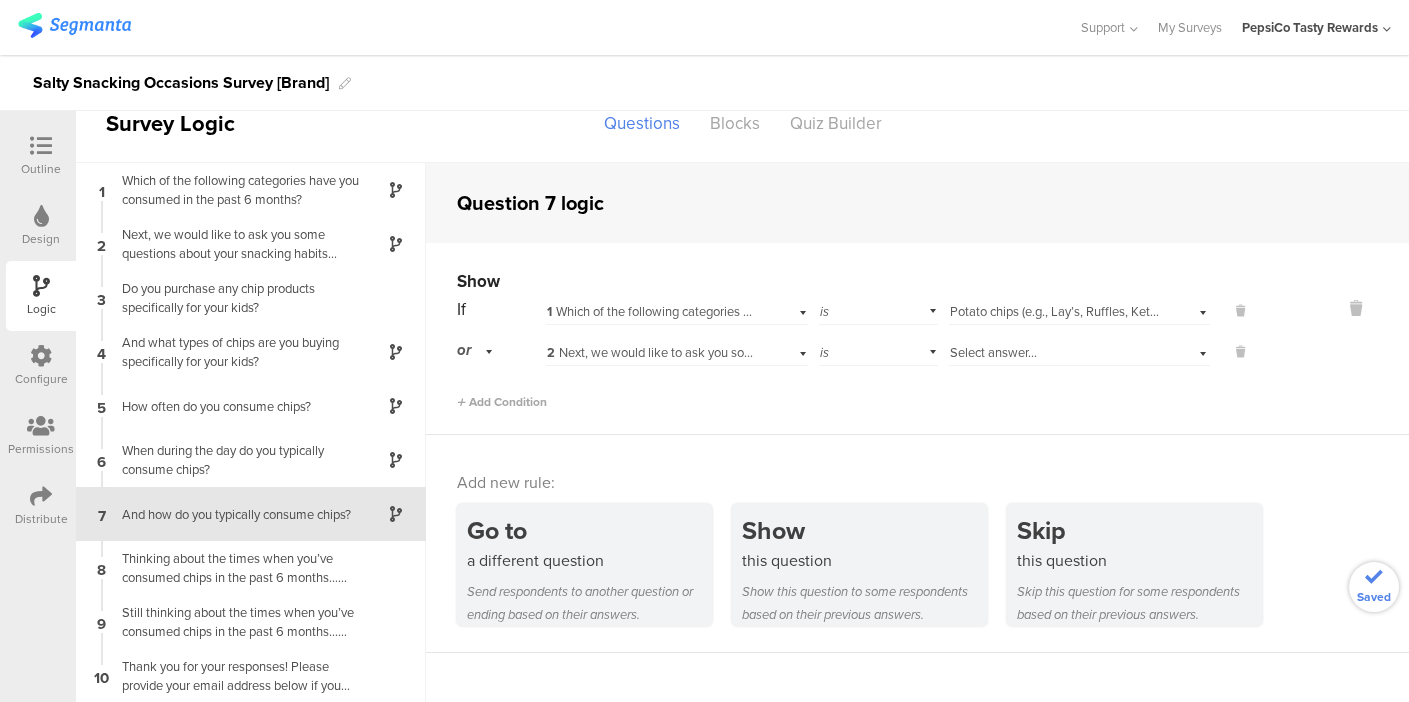 click on "2  Next, we would like to ask you some questions about your snacking habits when it comes to chips (e.g., potato chips, flavored / unflavored tortilla chips, etc.) First, who in your household is typically eating chips?" at bounding box center [1130, 352] 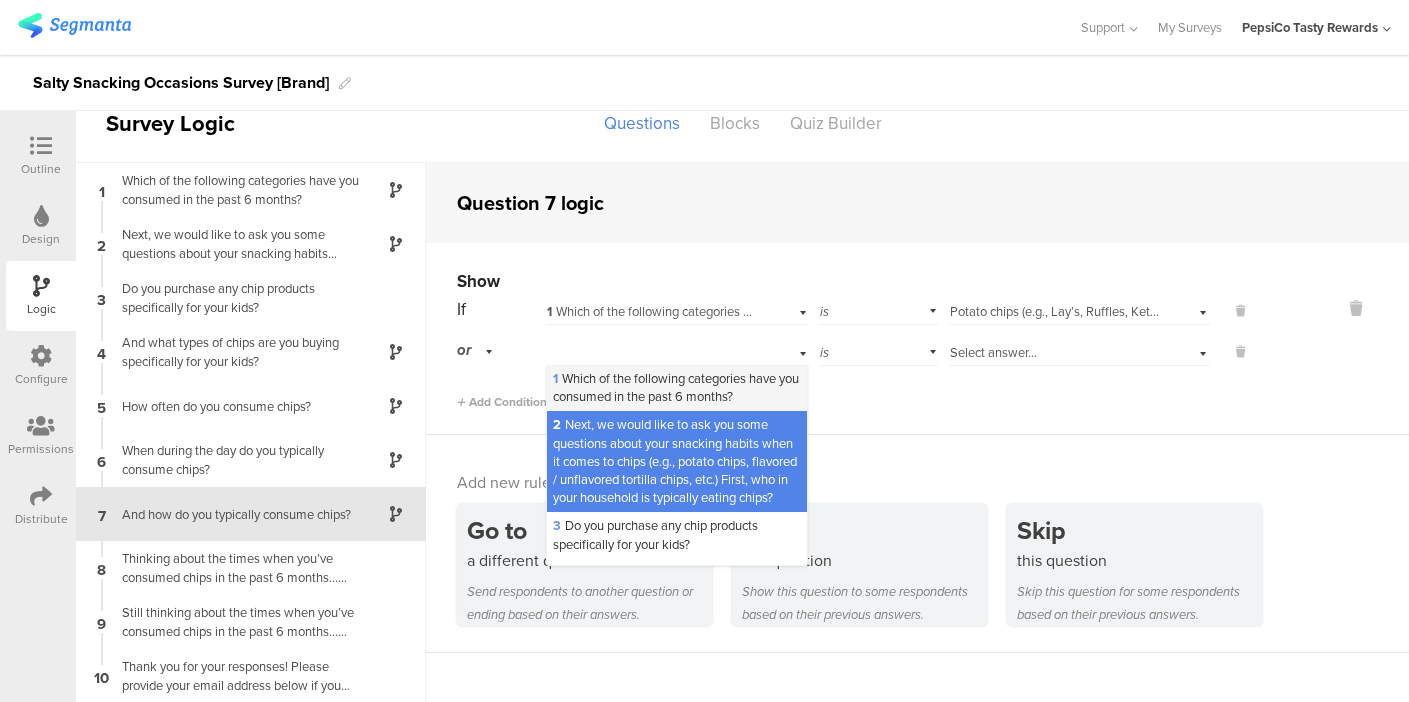 click on "1  Which of the following categories have you c﻿onsumed in the past 6 months?" at bounding box center [676, 387] 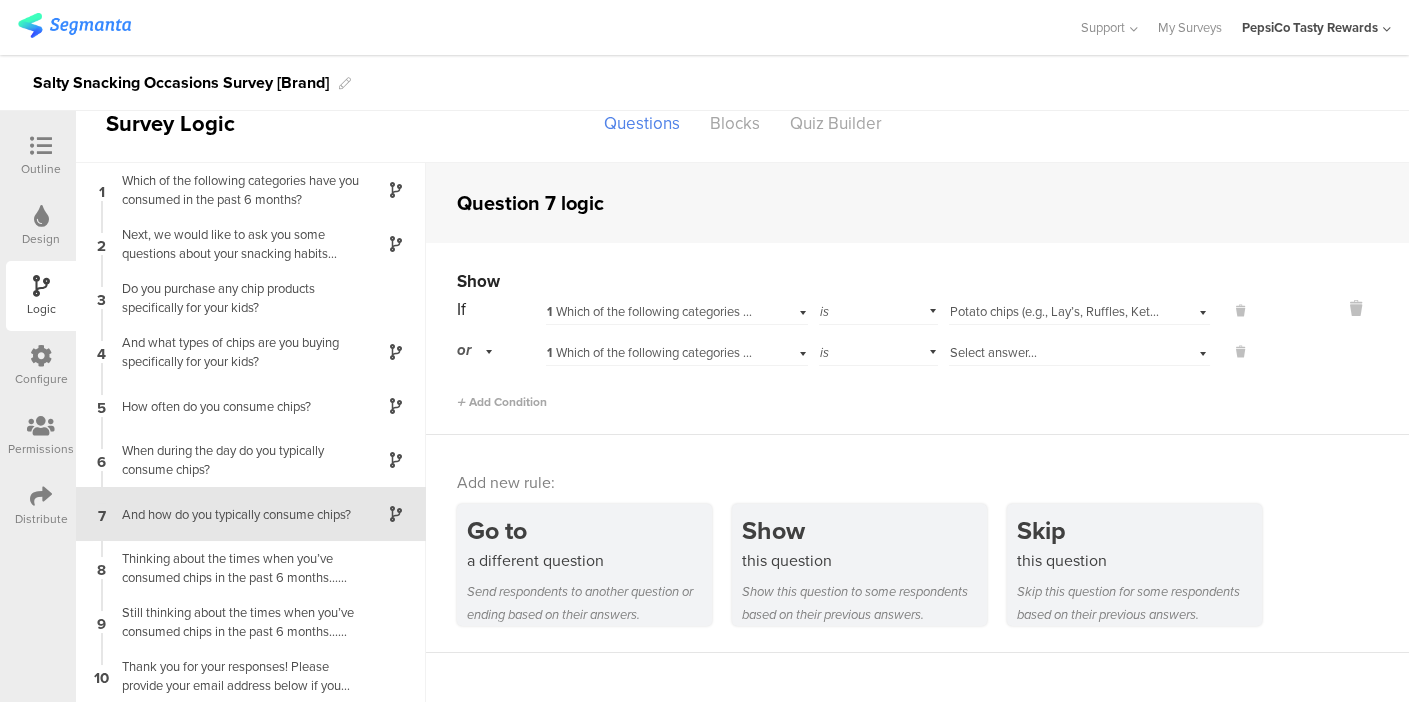 click on "Select answer..." at bounding box center (993, 352) 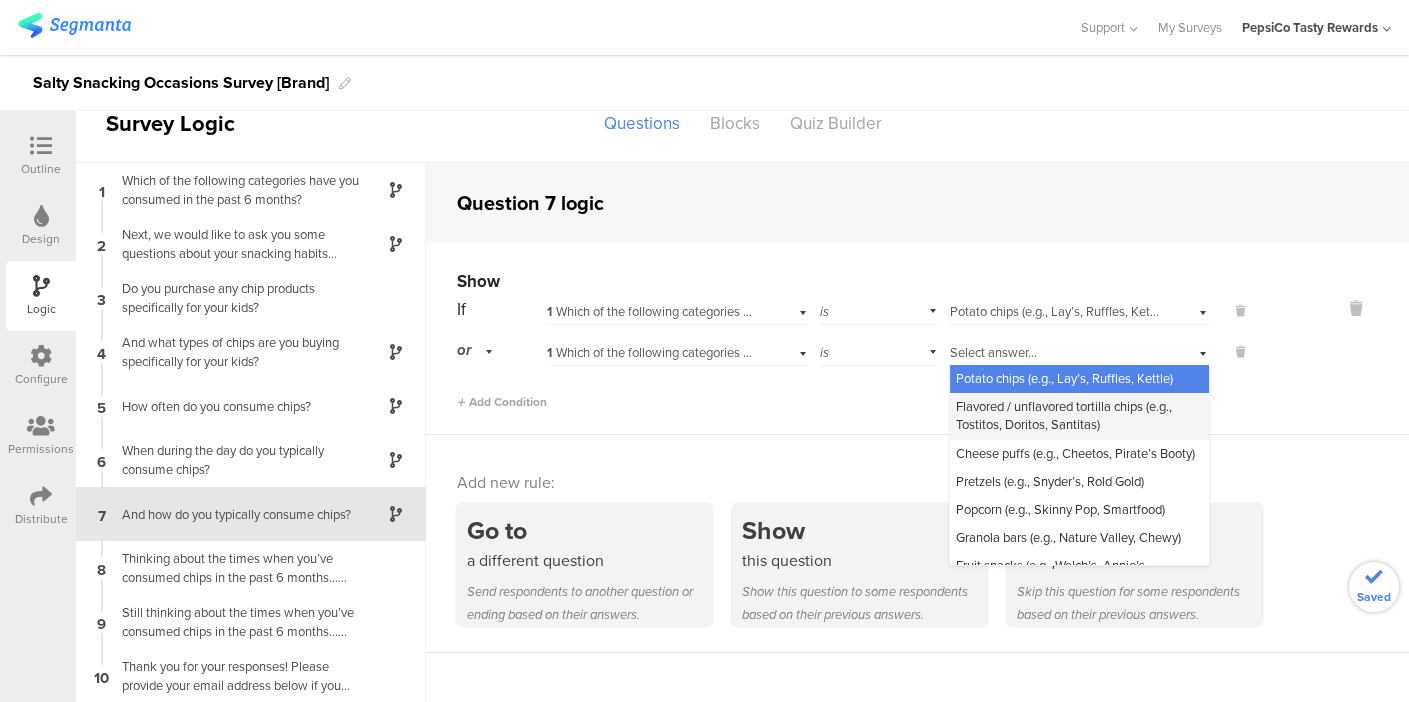 click on "Flavored / unflavored tortilla chips (e.g., Tostitos, Doritos, Santitas)" at bounding box center [1064, 415] 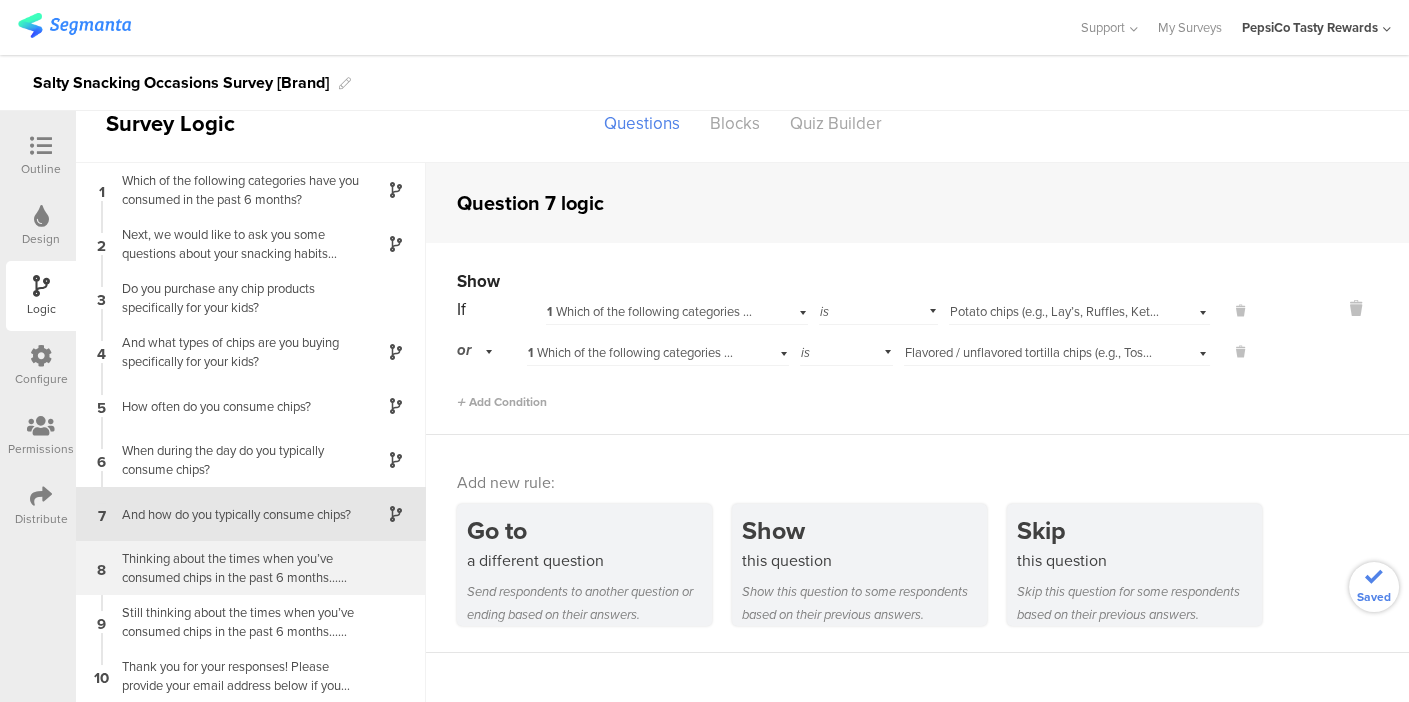 click on "Thinking about the times when you’ve consumed chips in the past 6 months...  What are the primary reasons why you chose the brand or product of chips that you consumed?" at bounding box center (235, 568) 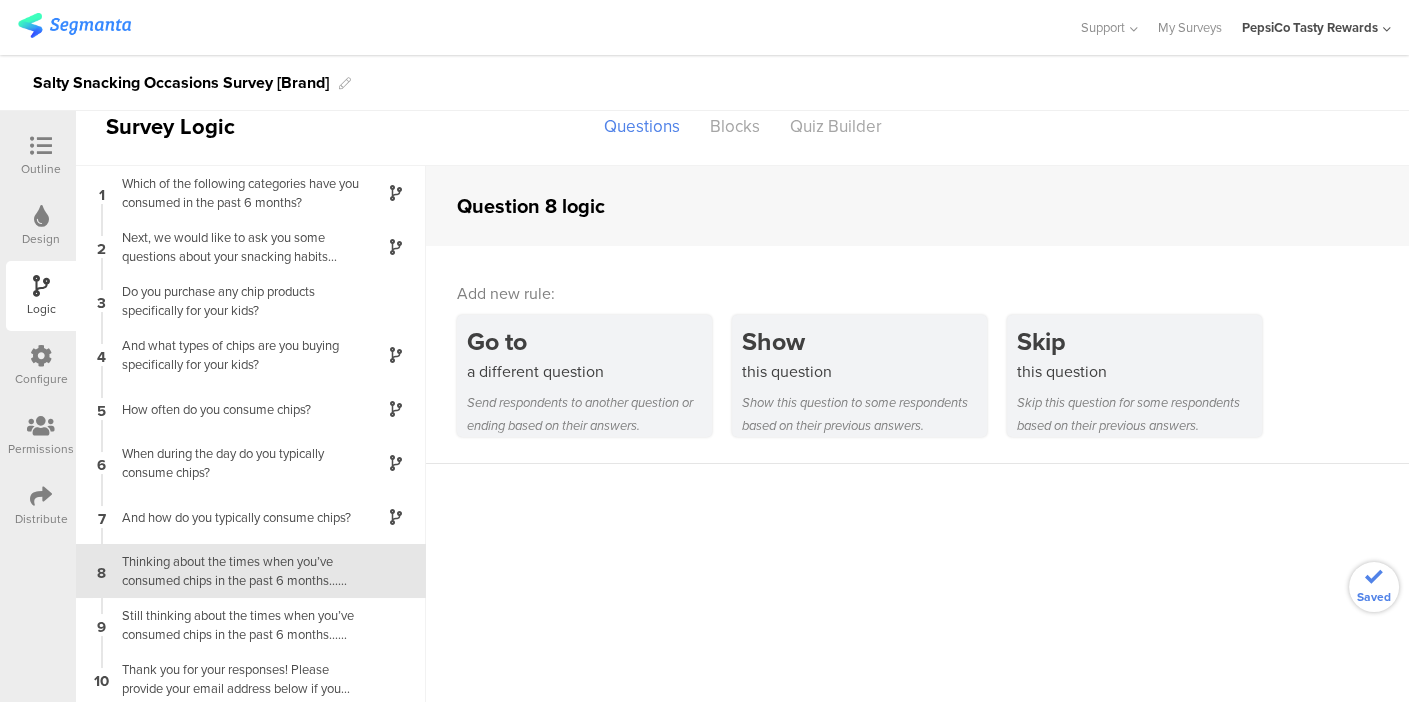 scroll, scrollTop: 28, scrollLeft: 0, axis: vertical 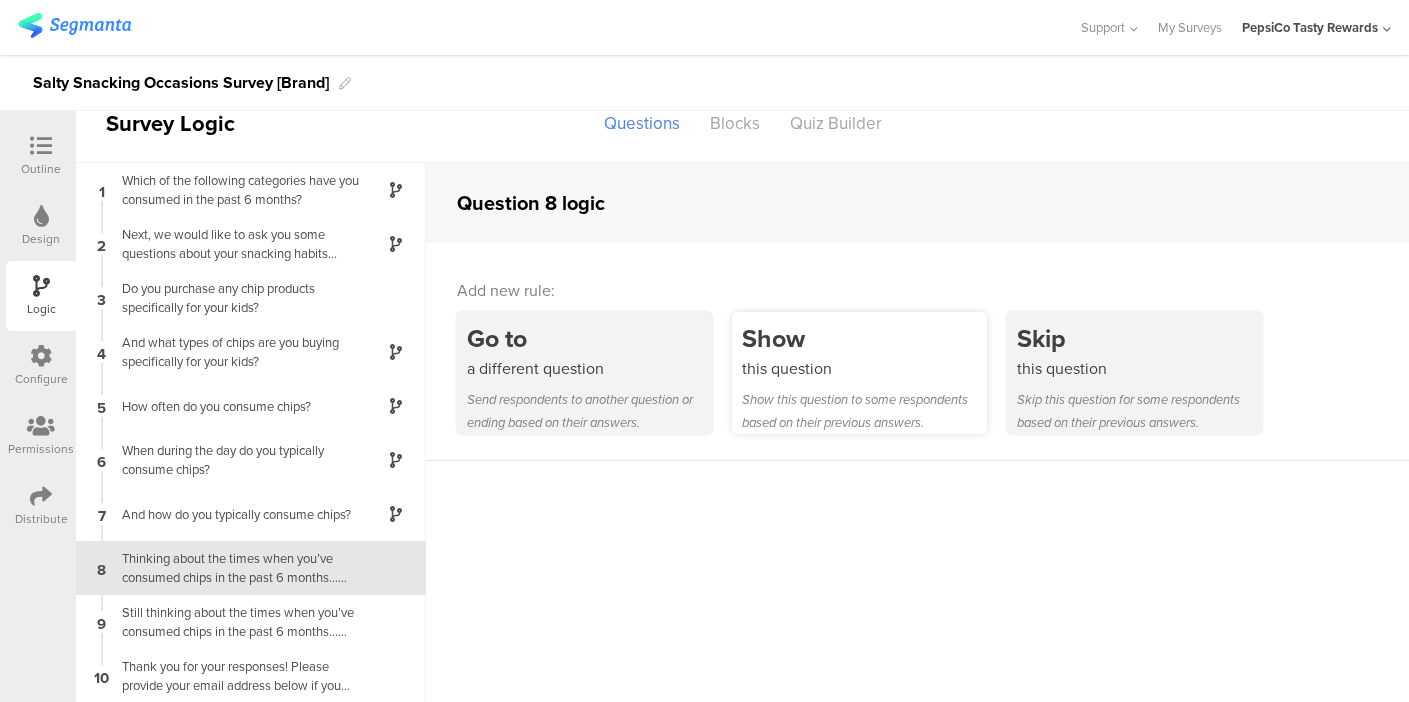 click on "Show" at bounding box center (864, 338) 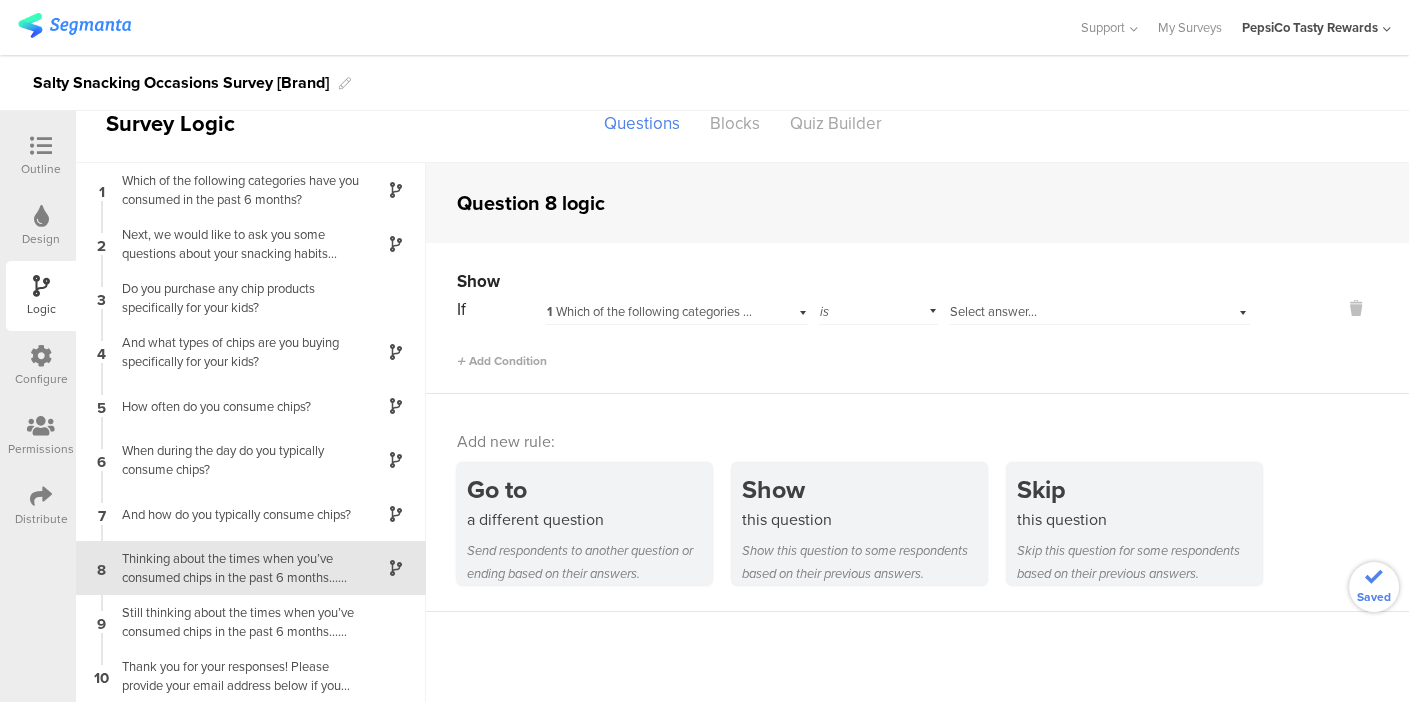 click on "1  Which of the following categories have you c﻿onsumed in the past 6 months?" at bounding box center (761, 311) 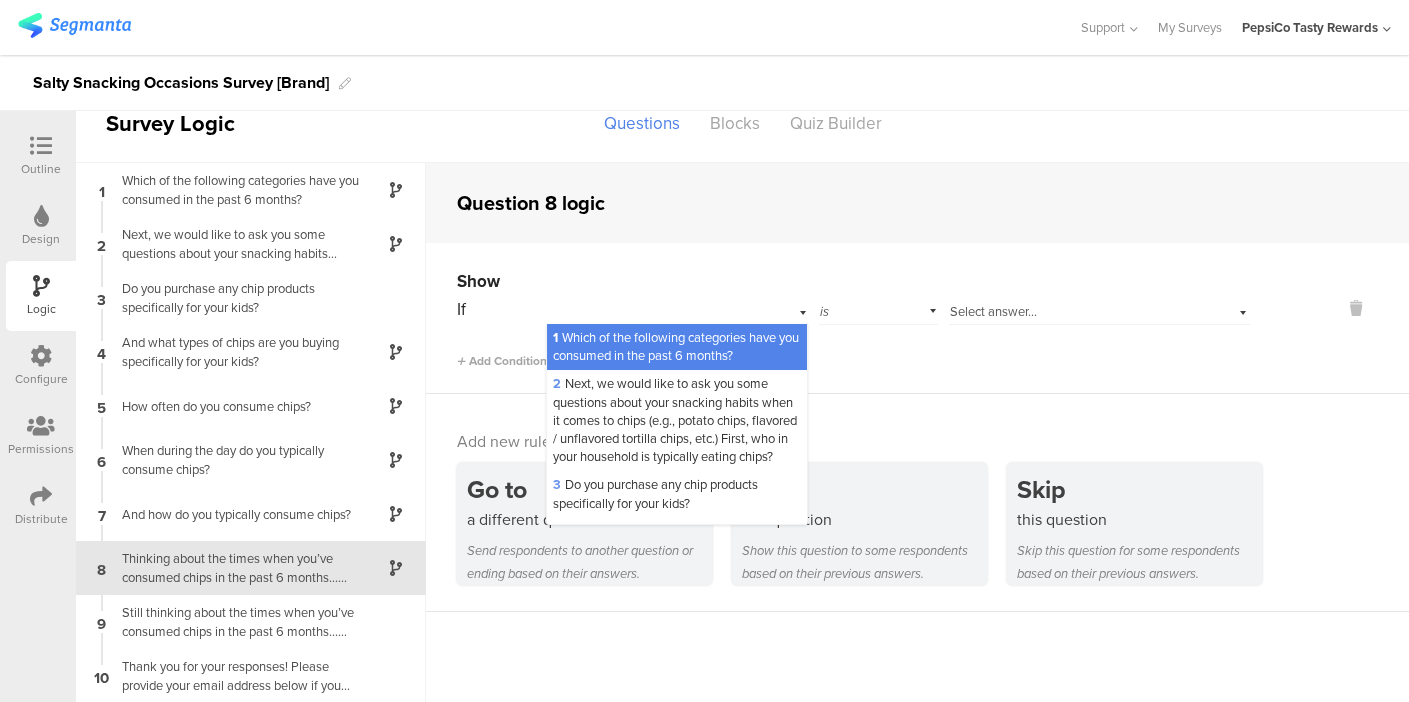 click on "1  Which of the following categories have you c﻿onsumed in the past 6 months?" at bounding box center [676, 346] 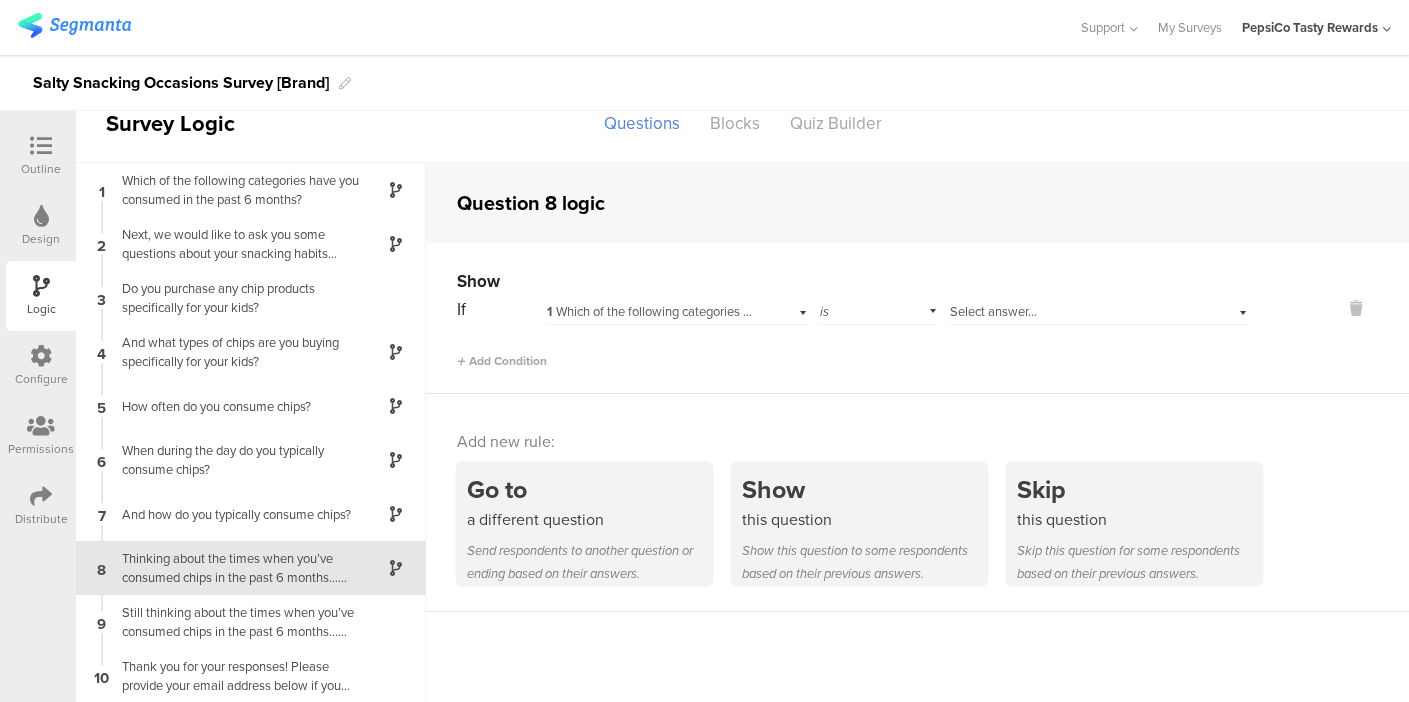 click on "Select answer..." at bounding box center (993, 311) 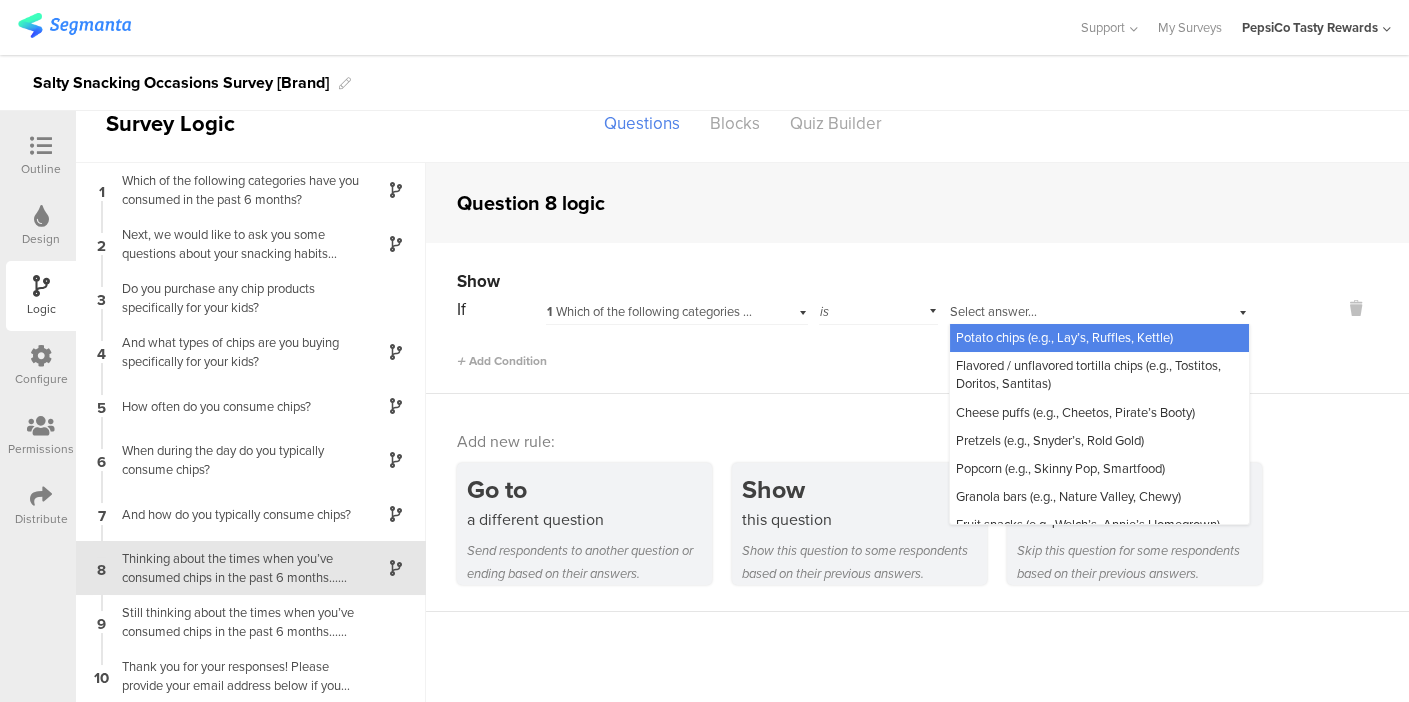 click on "Potato chips (e.g., Lay’s, Ruffles, Kettle)" at bounding box center [1064, 337] 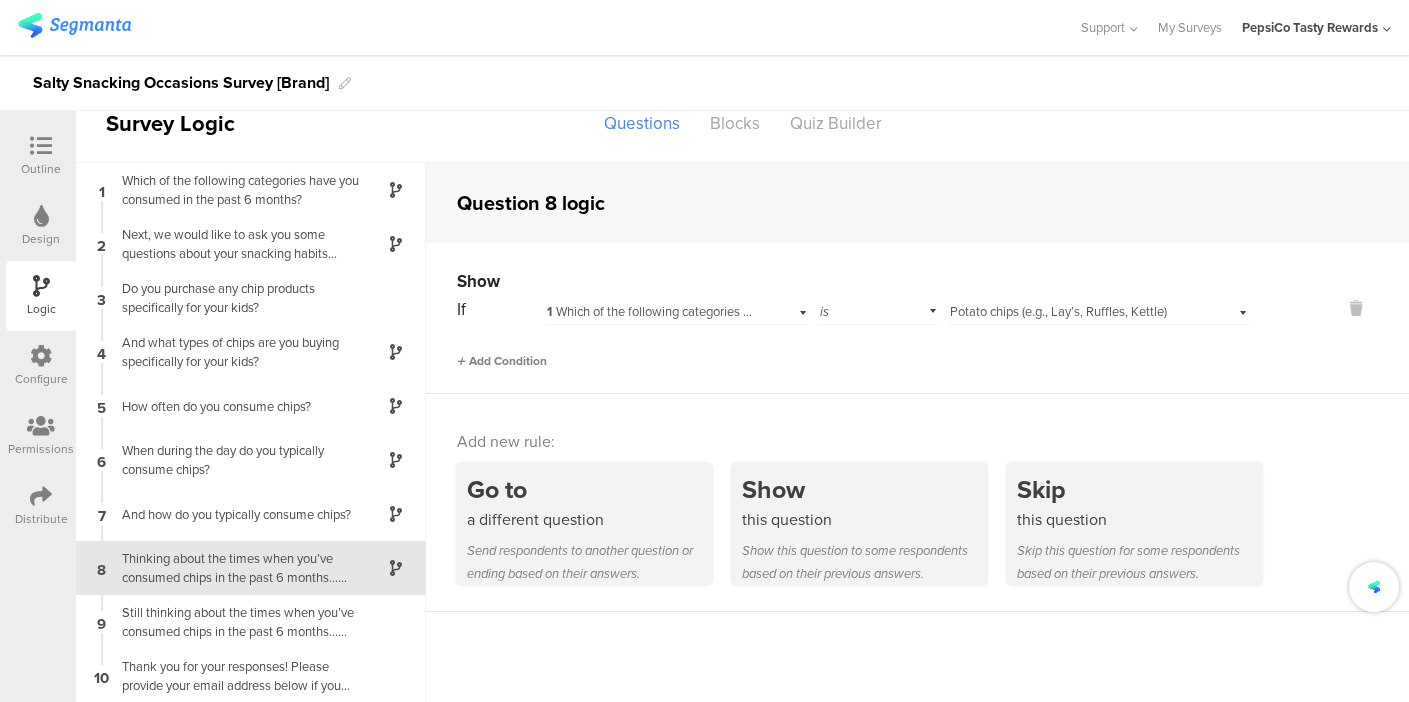 click on "Add Condition" at bounding box center (502, 361) 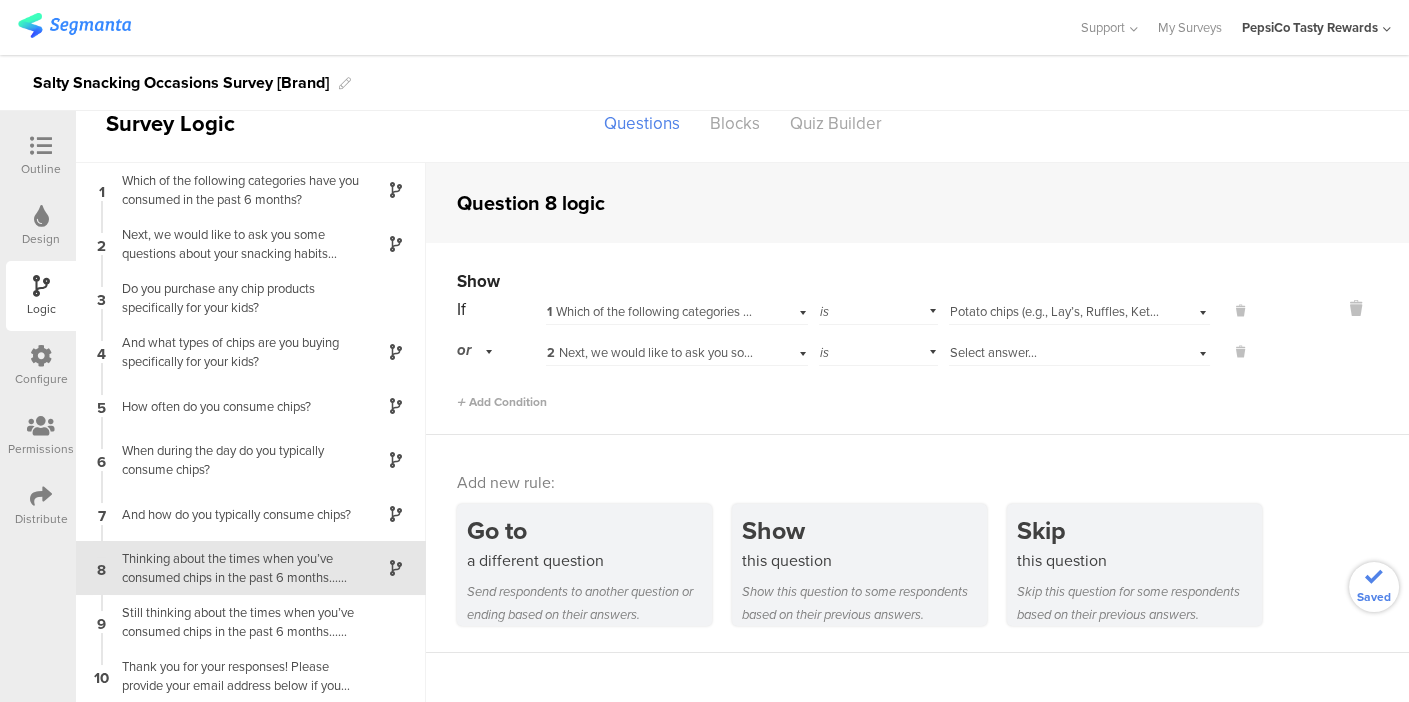 click on "If   1  Which of the following categories have you c﻿onsumed in the past 6 months?
is Select answer...   Potato chips (e.g., Lay’s, Ruffles, Kettle)
or   2  Next, we would like to ask you some questions about your snacking habits when it comes to chips (e.g., potato chips, flavored / unflavored tortilla chips, etc.) First, who in your household is typically eating chips?
is Select answer..." at bounding box center (853, 352) 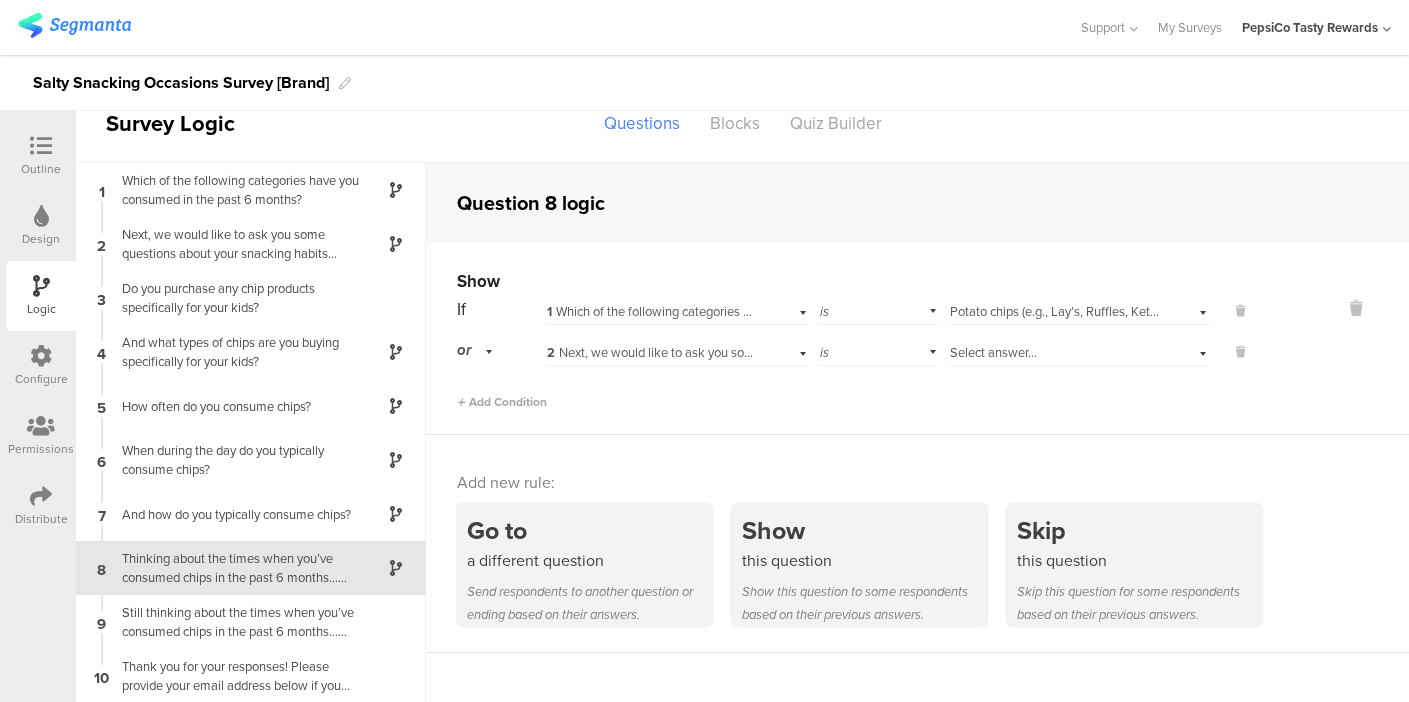 click on "2  Next, we would like to ask you some questions about your snacking habits when it comes to chips (e.g., potato chips, flavored / unflavored tortilla chips, etc.) First, who in your household is typically eating chips?" at bounding box center [1130, 352] 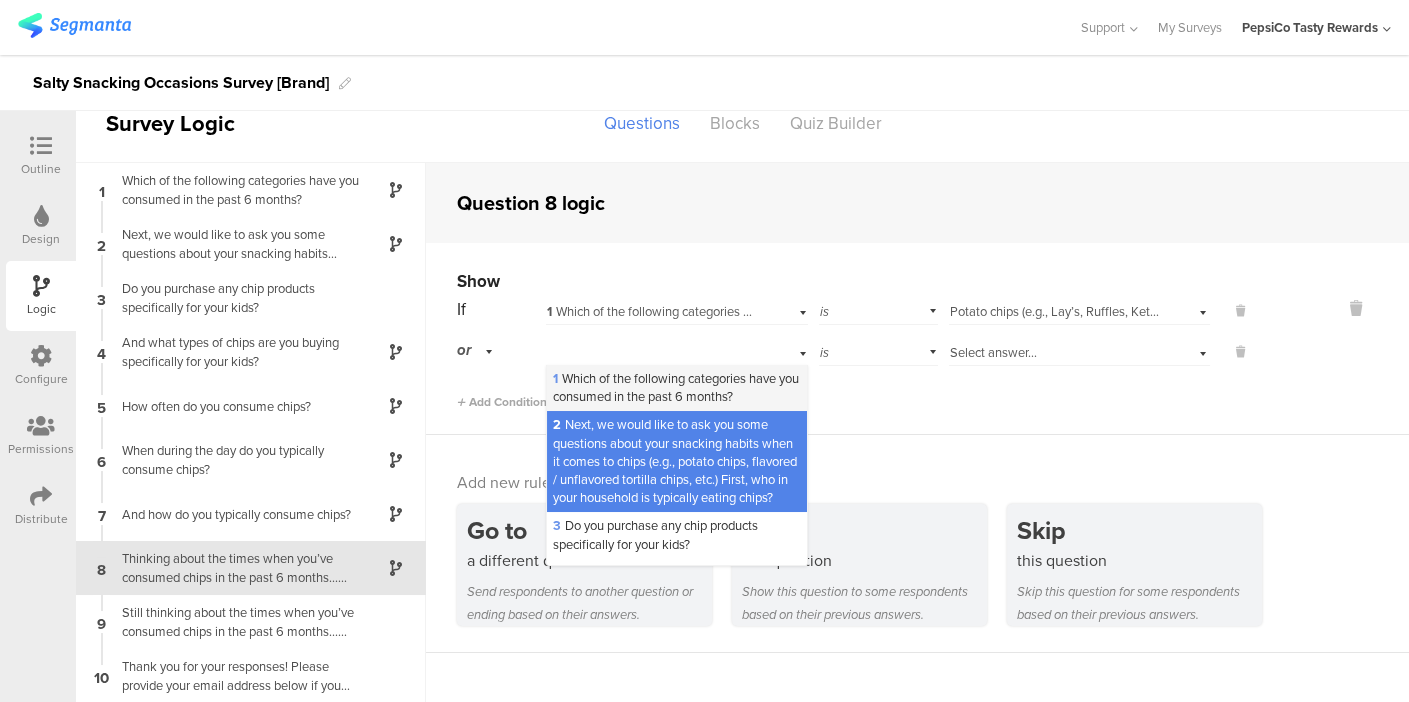 click on "1  Which of the following categories have you c﻿onsumed in the past 6 months?" at bounding box center (676, 387) 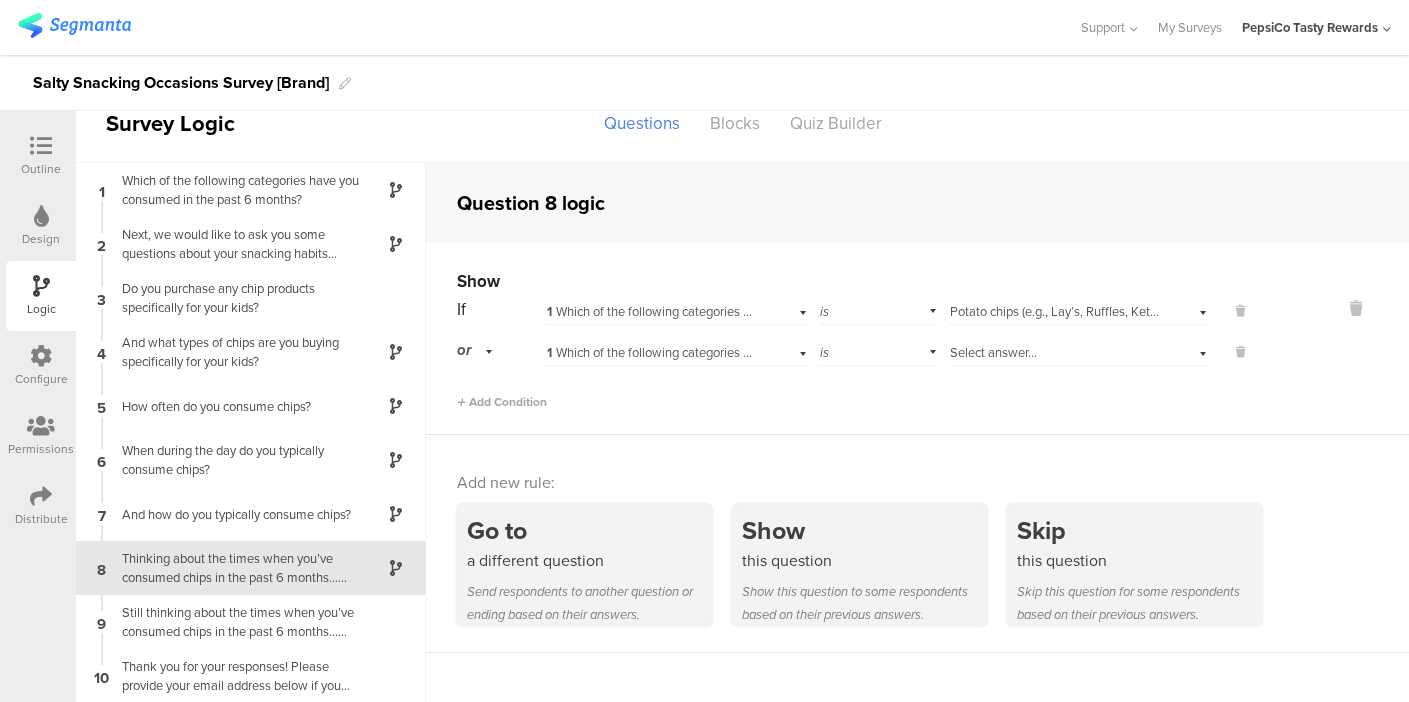 click on "Select answer..." at bounding box center [993, 352] 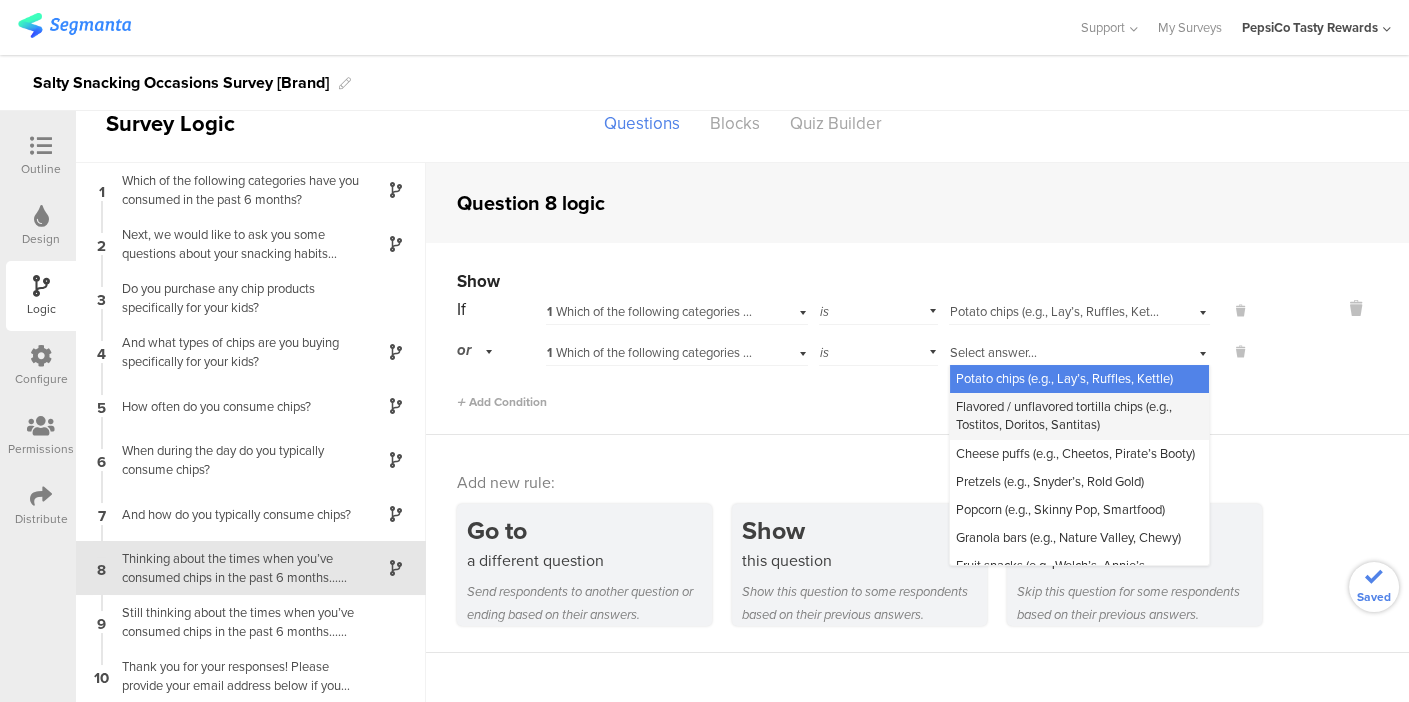 click on "Flavored / unflavored tortilla chips (e.g., Tostitos, Doritos, Santitas)" at bounding box center [1064, 415] 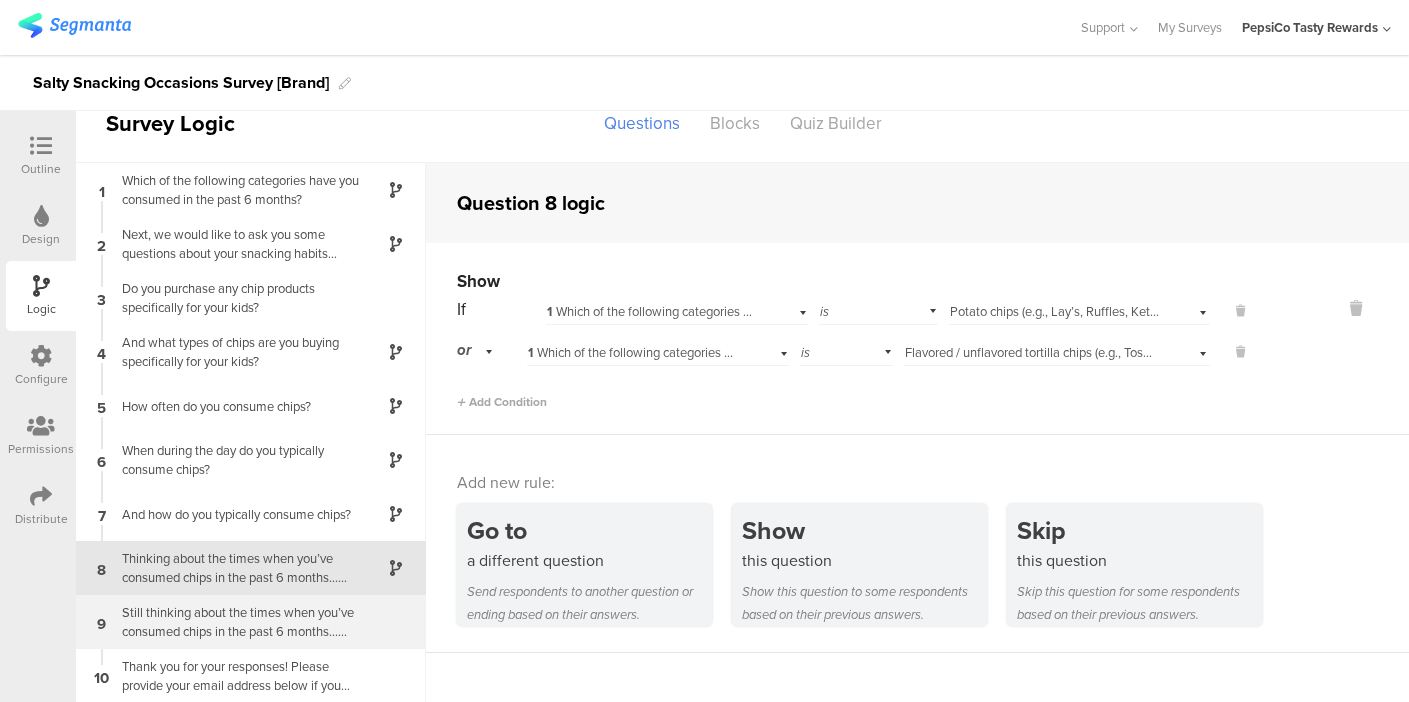 click on "Still thinking about the times when you’ve consumed chips in the past 6 months... What are the primary reasons why you chose the brand or product of chips that you consumed?" at bounding box center [235, 622] 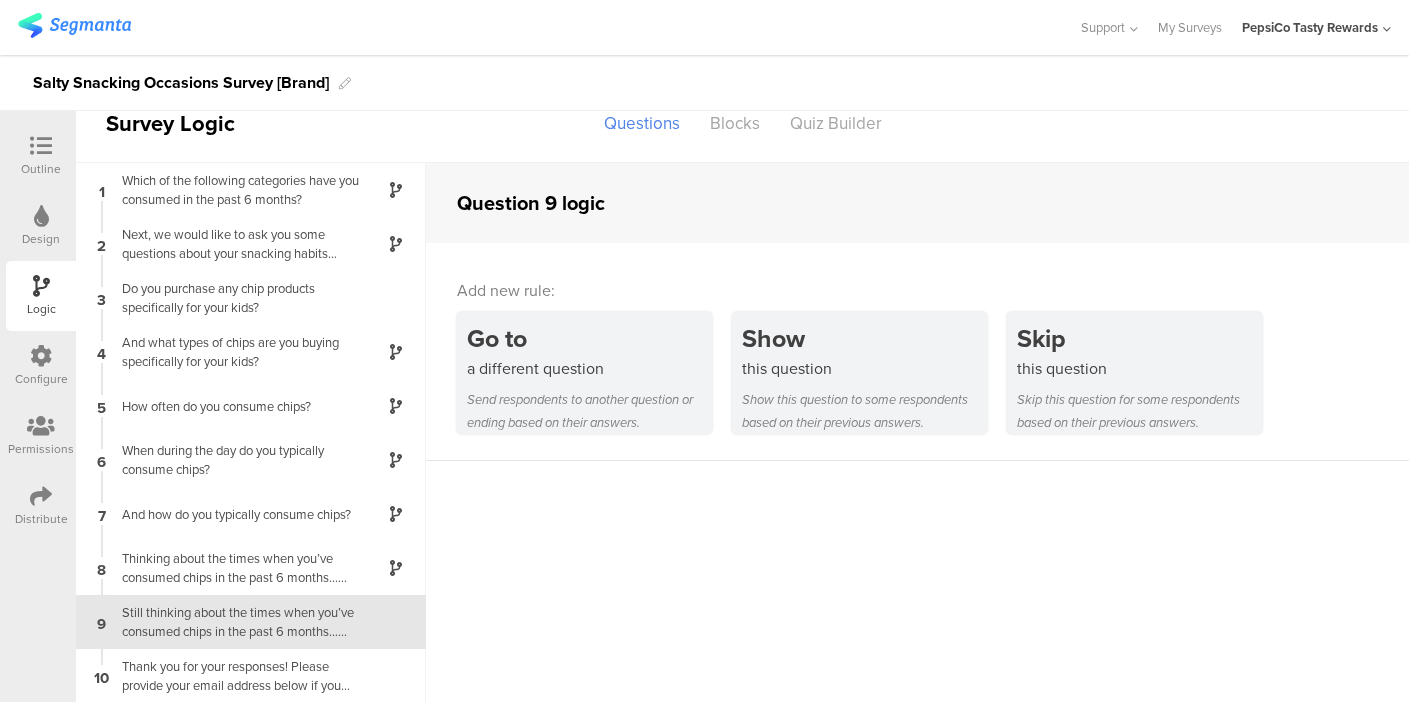 scroll, scrollTop: 28, scrollLeft: 0, axis: vertical 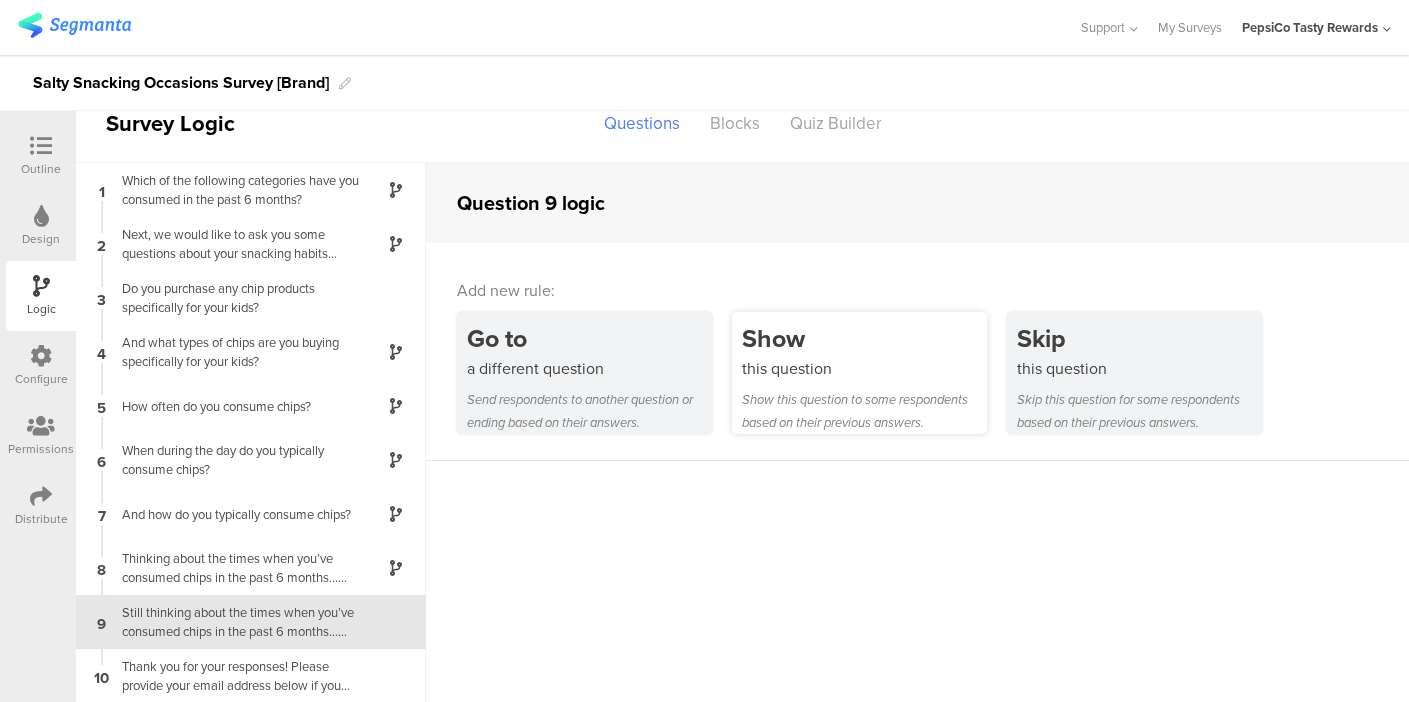 click on "this question" at bounding box center [864, 368] 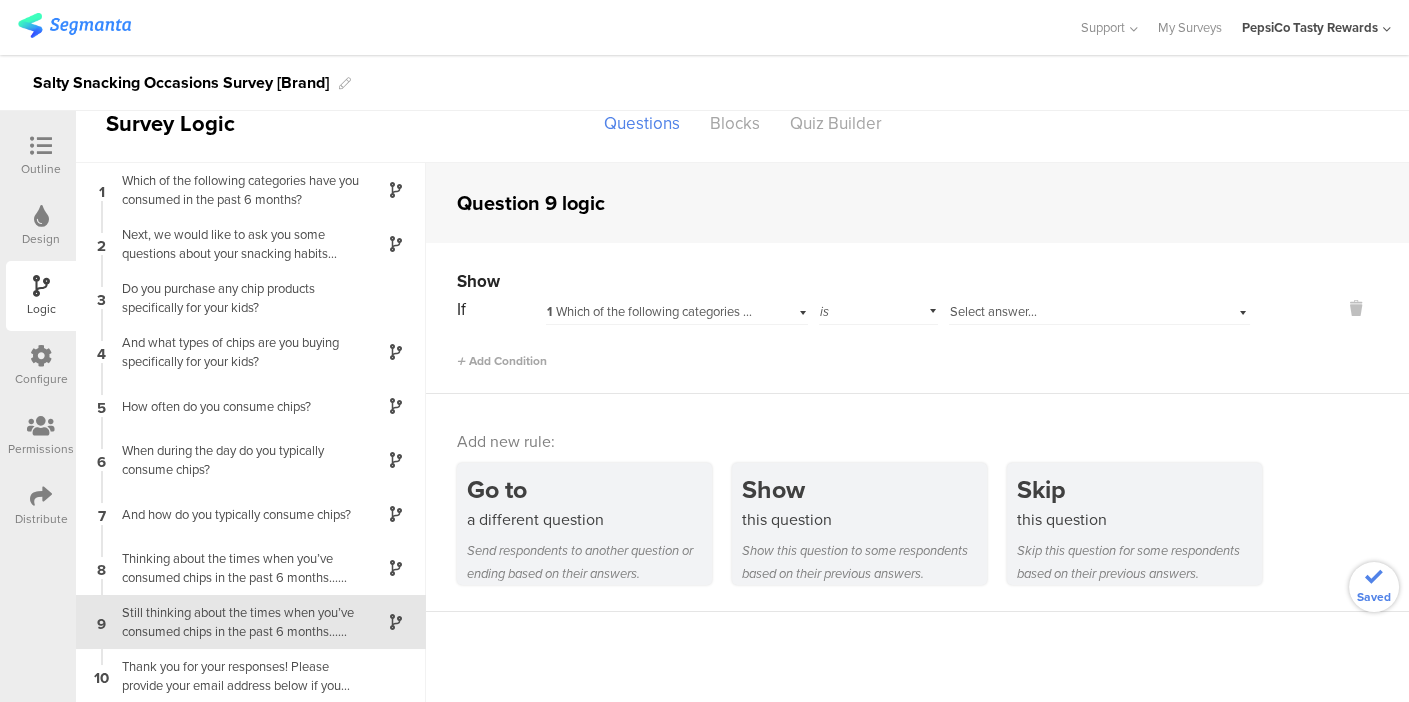 click on "1  Which of the following categories have you c﻿onsumed in the past 6 months?" at bounding box center [761, 311] 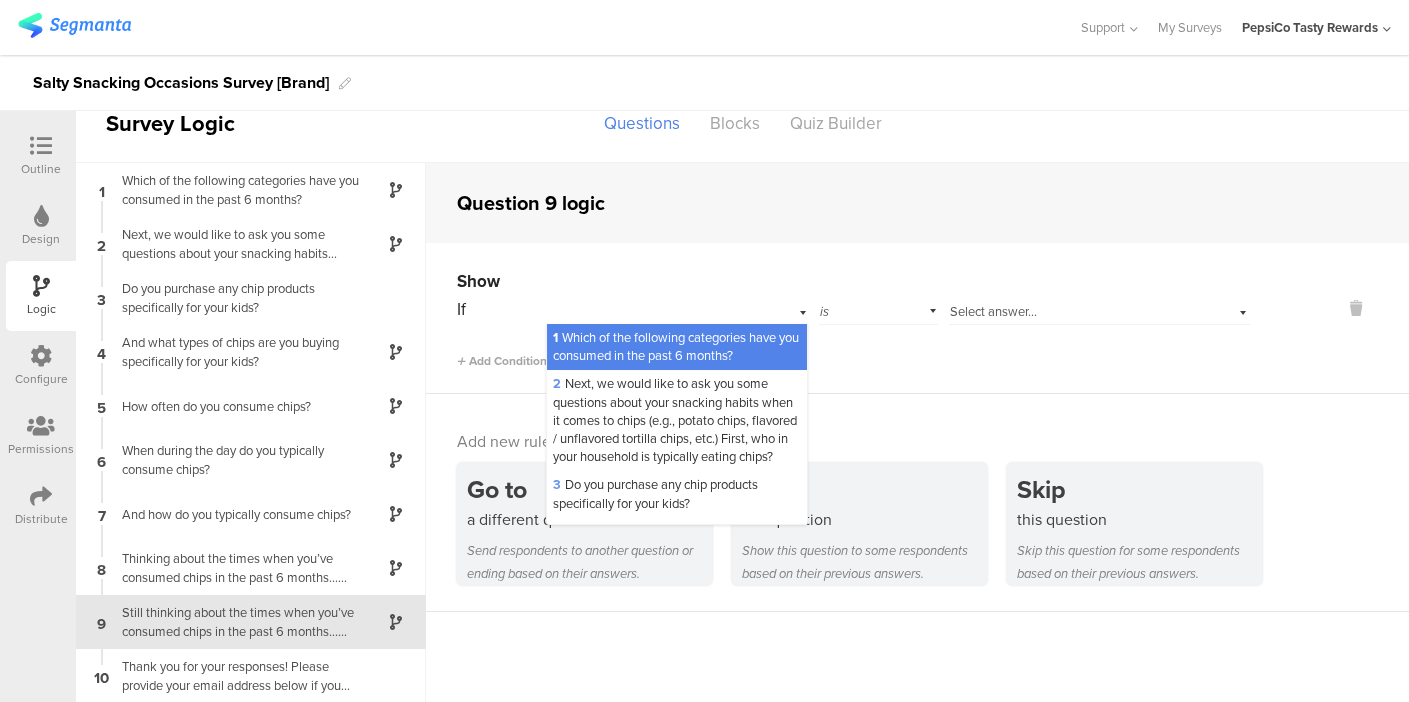 click on "Select answer..." at bounding box center [1073, 312] 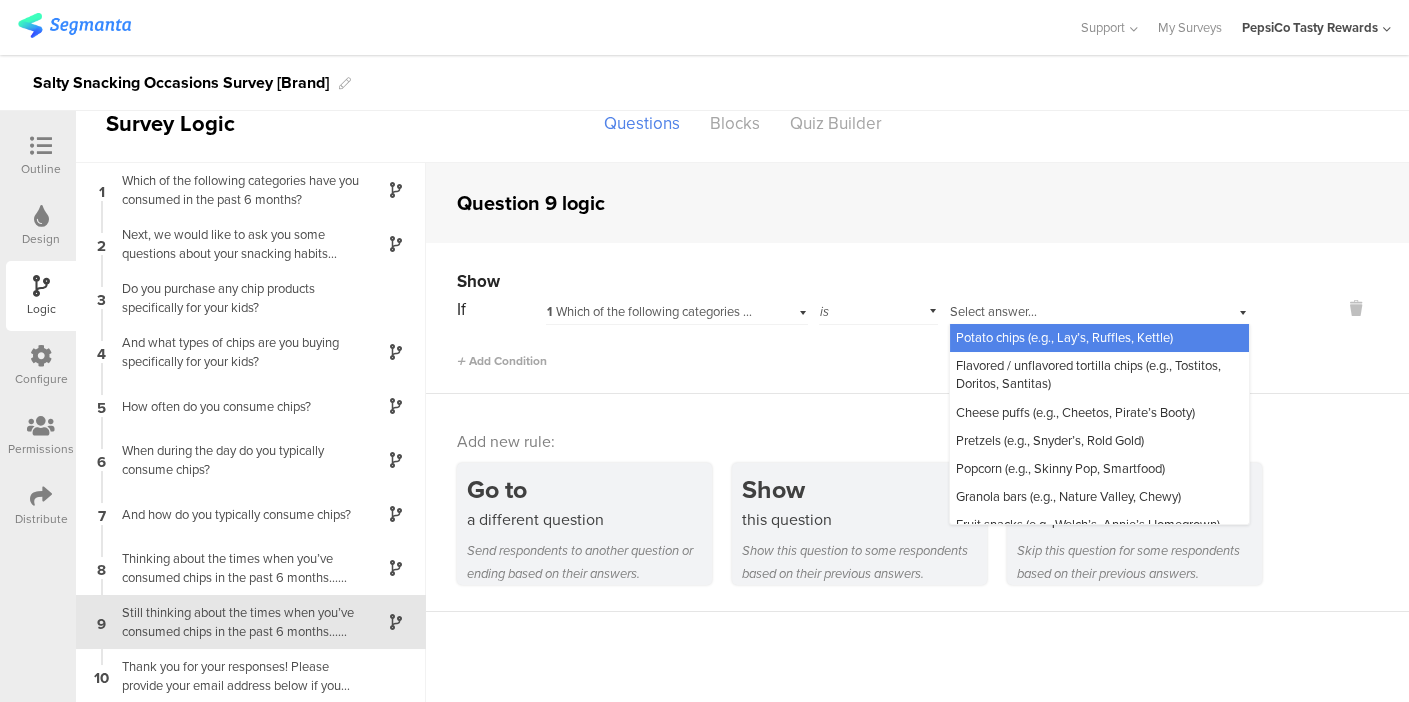click on "Potato chips (e.g., Lay’s, Ruffles, Kettle)" at bounding box center [1064, 337] 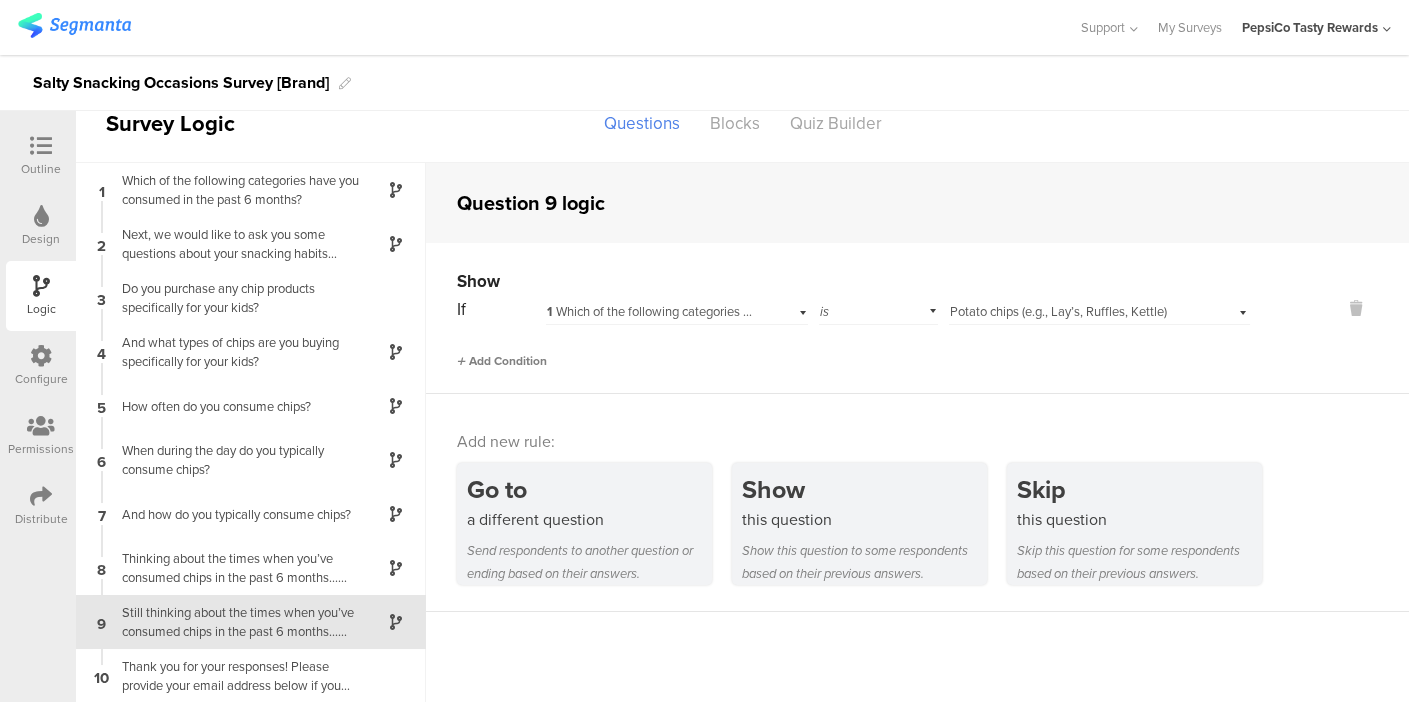 click on "Add Condition" at bounding box center [502, 361] 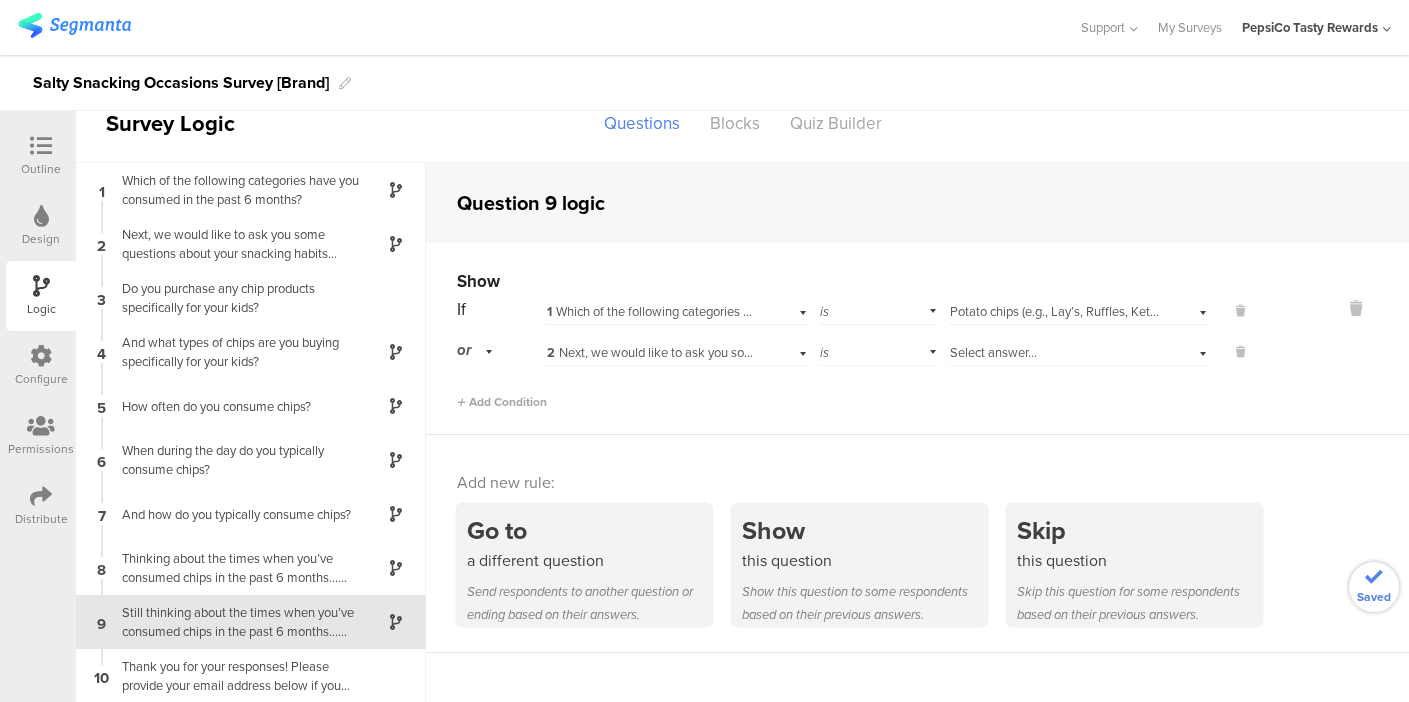 click on "2  Next, we would like to ask you some questions about your snacking habits when it comes to chips (e.g., potato chips, flavored / unflavored tortilla chips, etc.) First, who in your household is typically eating chips?" at bounding box center [1130, 352] 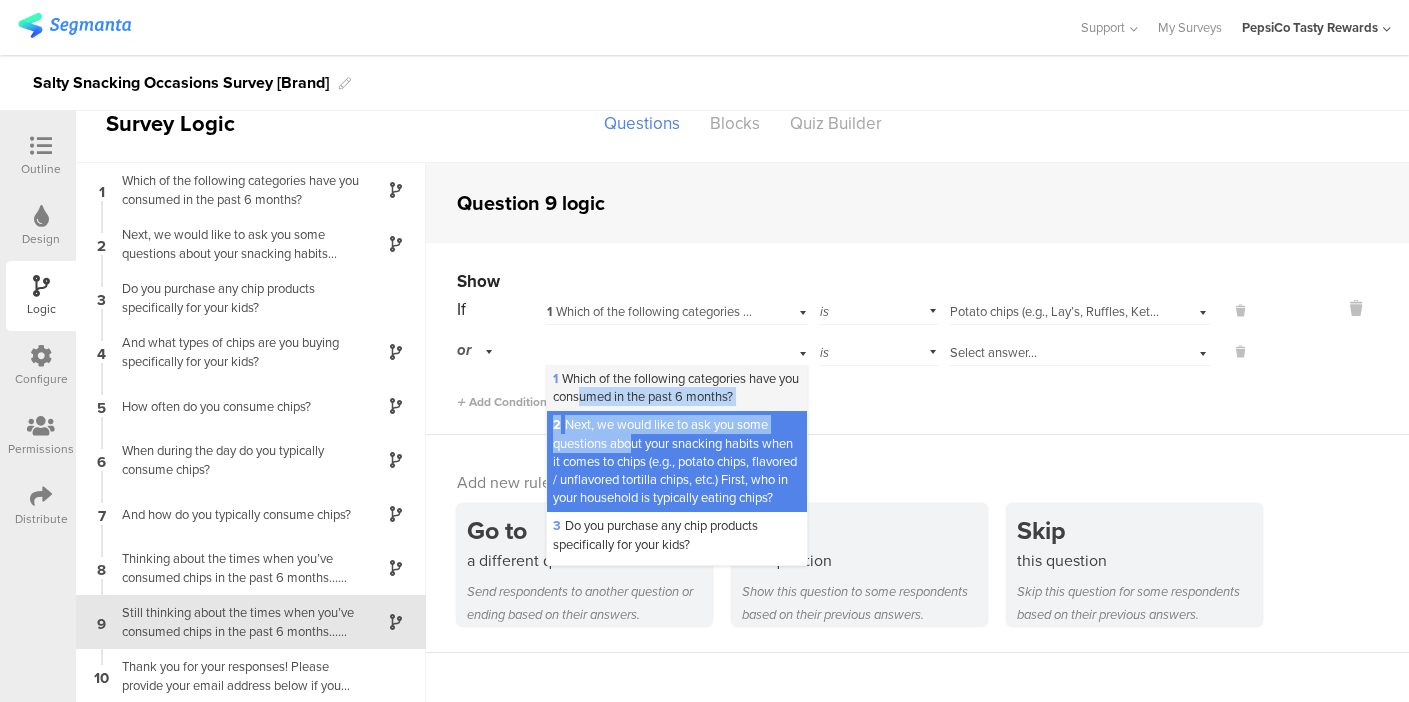 drag, startPoint x: 632, startPoint y: 459, endPoint x: 635, endPoint y: 397, distance: 62.072536 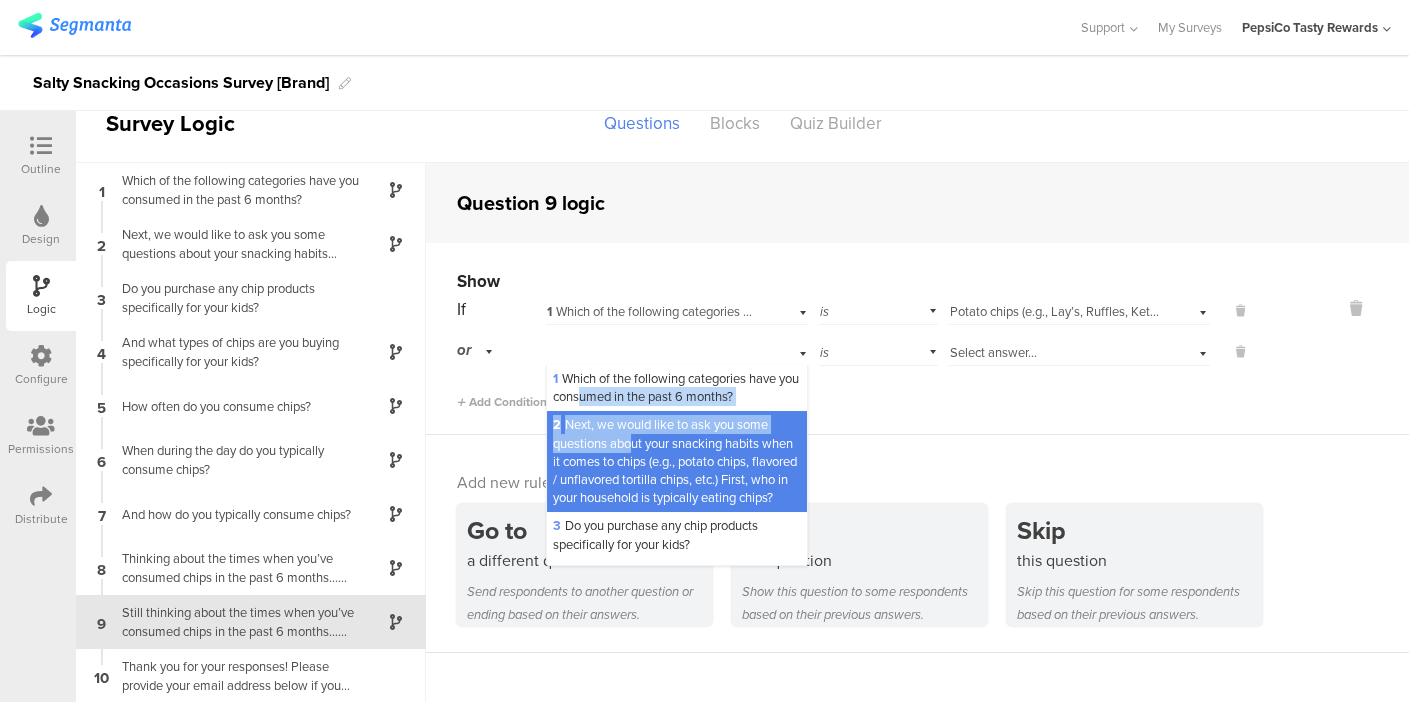 click on "1  Which of the following categories have you c﻿onsumed in the past 6 months?" at bounding box center (676, 387) 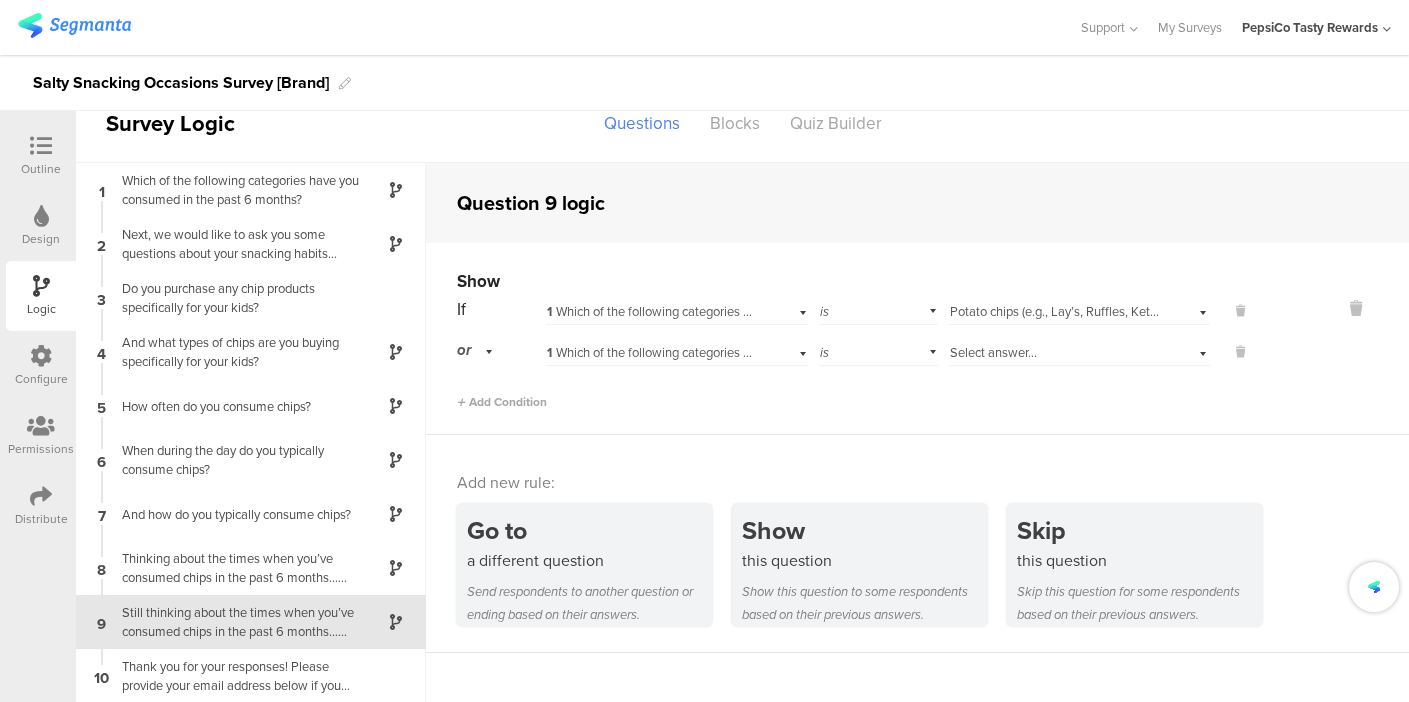 click on "Select answer..." at bounding box center [1079, 350] 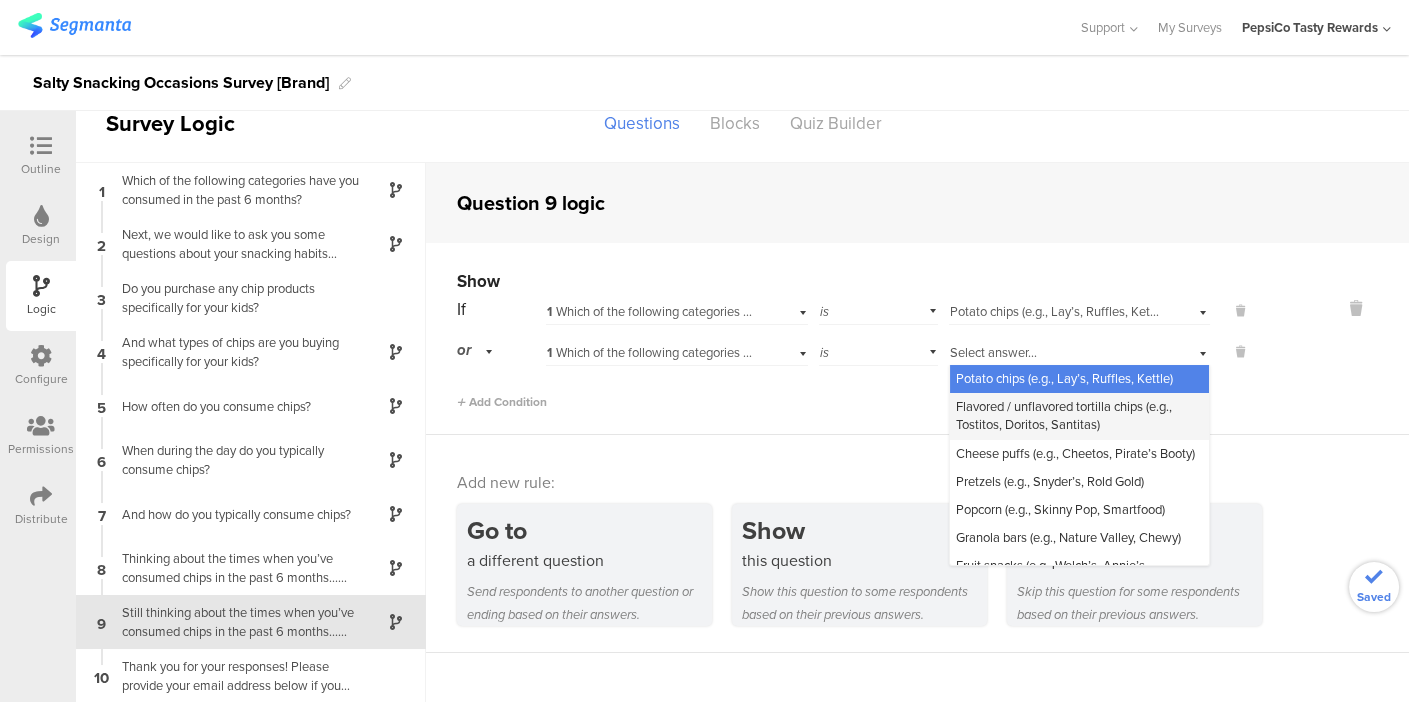 click on "Flavored / unflavored tortilla chips (e.g., Tostitos, Doritos, Santitas)" at bounding box center [1064, 415] 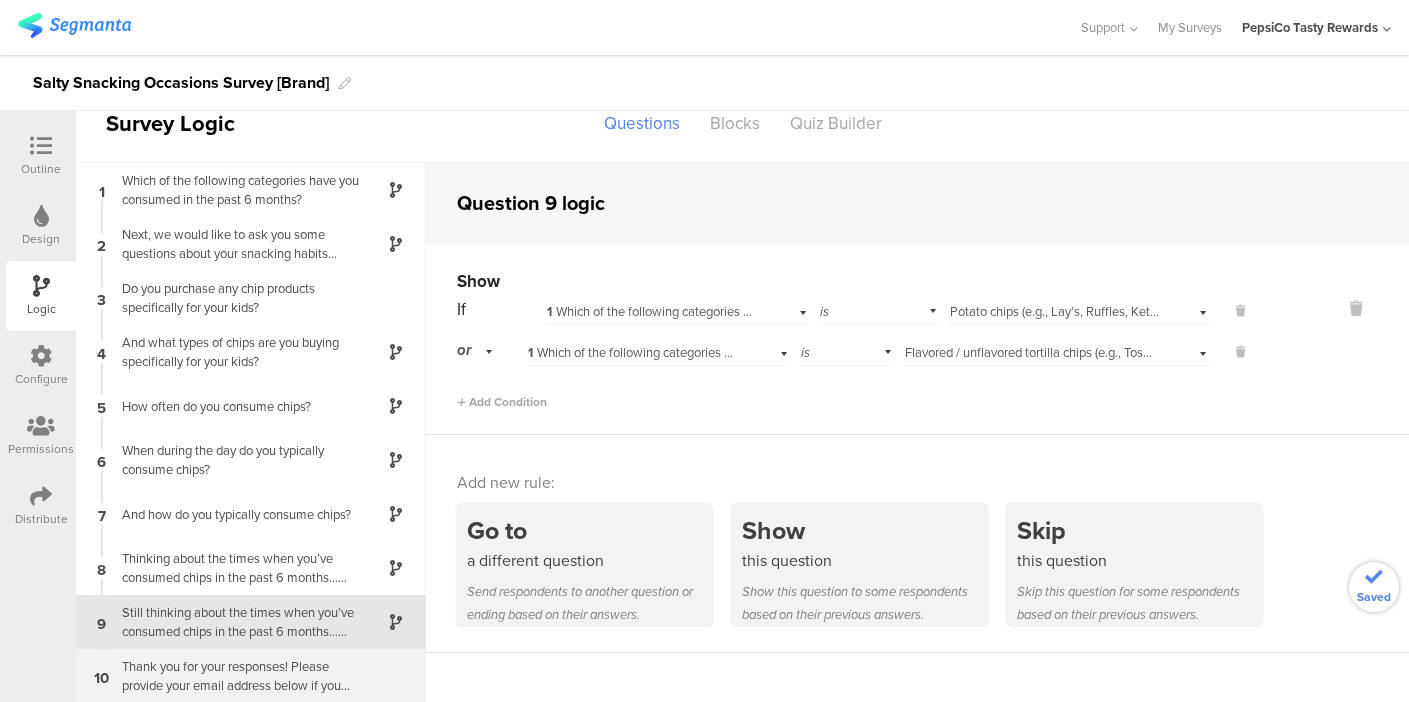 click on "Thank you for your responses! Please provide your email address below if you would like to enter the drawing for the grand prize of one $150 Visa gift card, or one of fifteen $50 Visa gift cards." at bounding box center (235, 676) 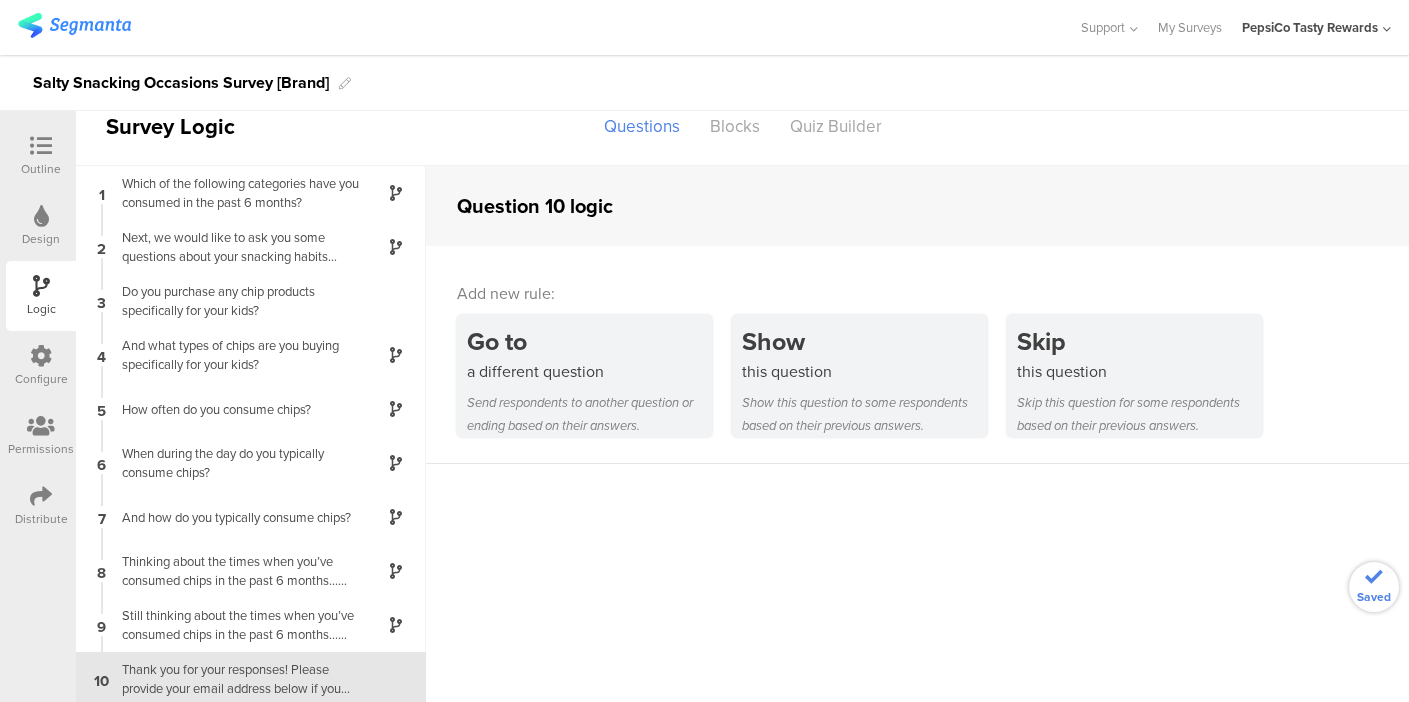 scroll, scrollTop: 28, scrollLeft: 0, axis: vertical 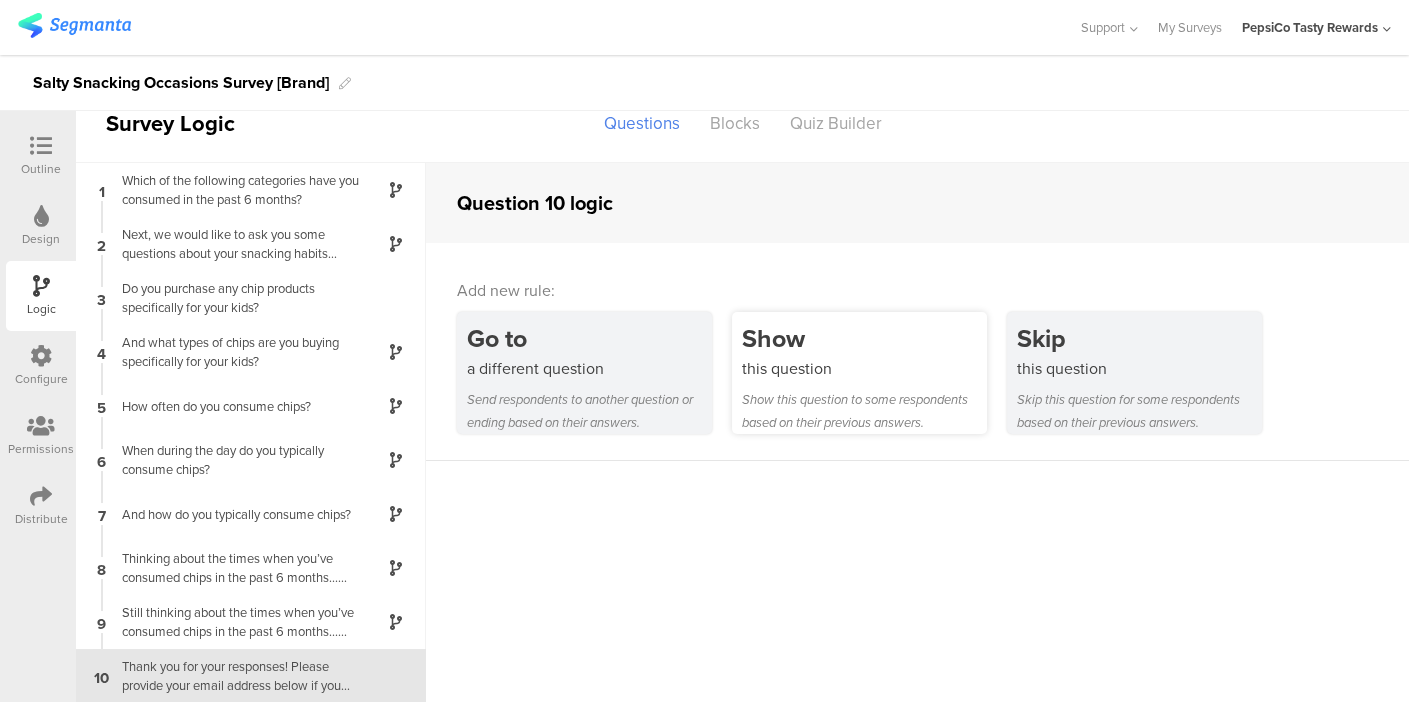 click on "Show this question to some respondents based on their previous answers." at bounding box center (864, 411) 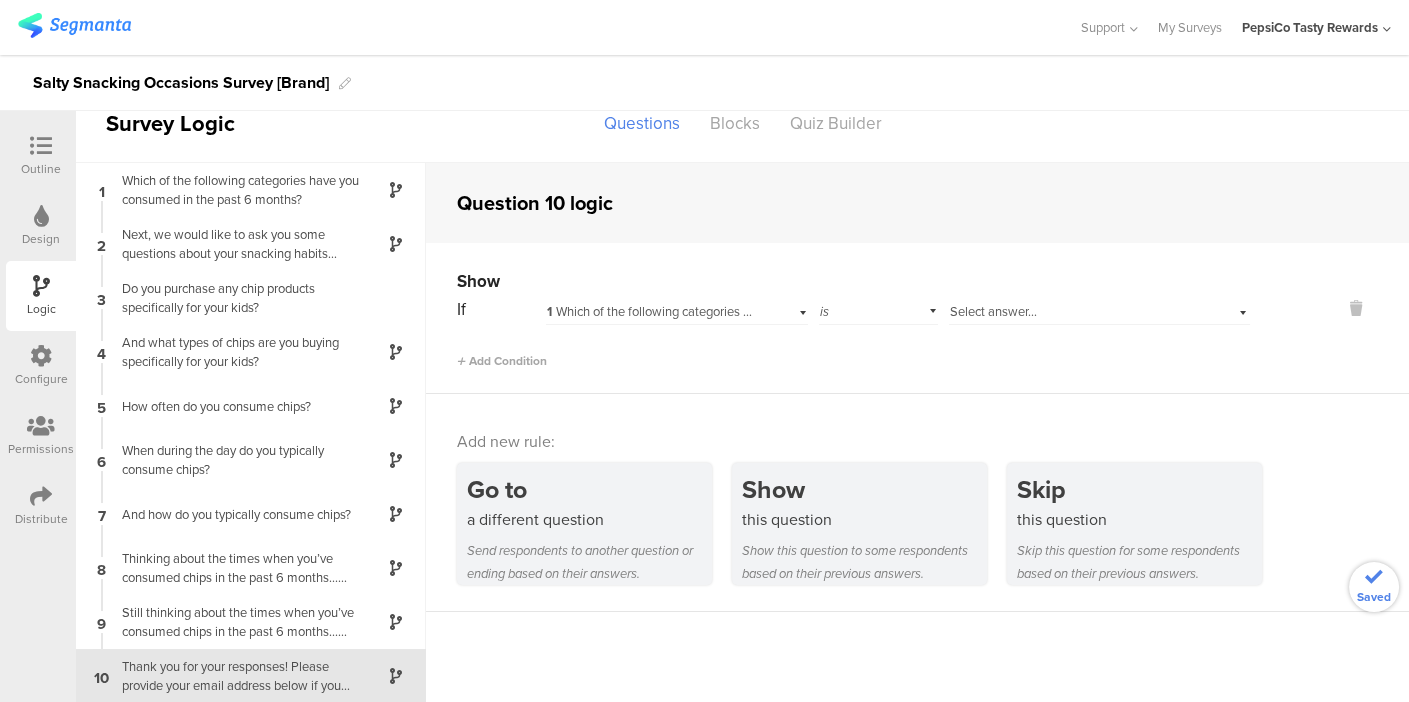 click on "1  Which of the following categories have you c﻿onsumed in the past 6 months?" at bounding box center [761, 311] 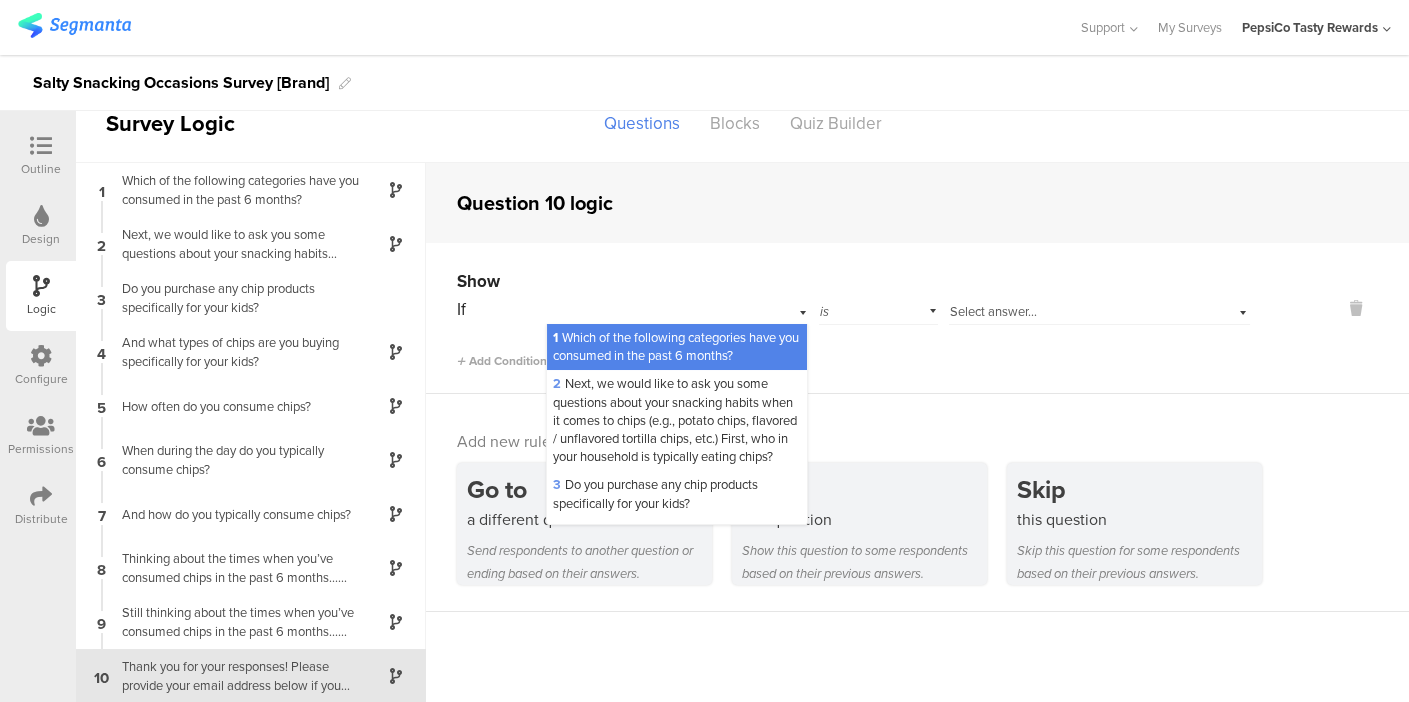 click on "1  Which of the following categories have you c﻿onsumed in the past 6 months?" at bounding box center (676, 346) 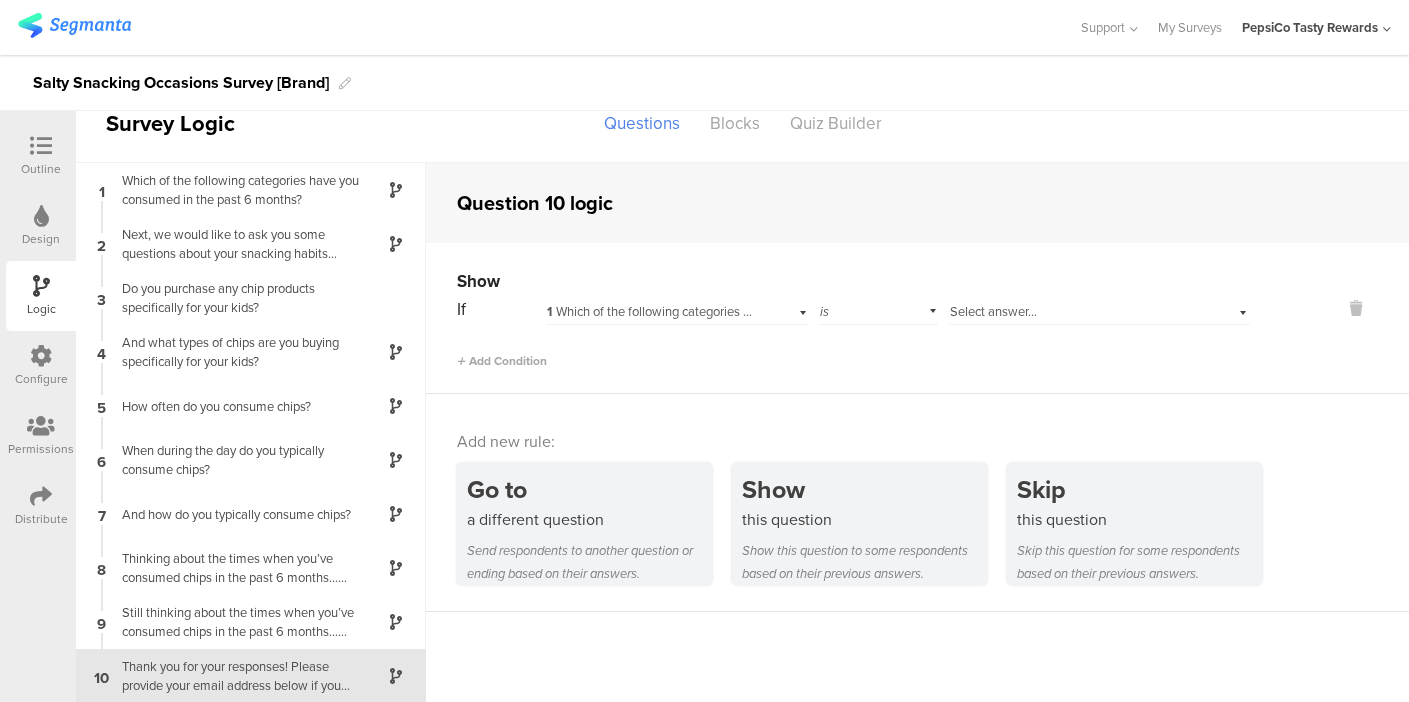 click on "Select answer..." at bounding box center (1073, 312) 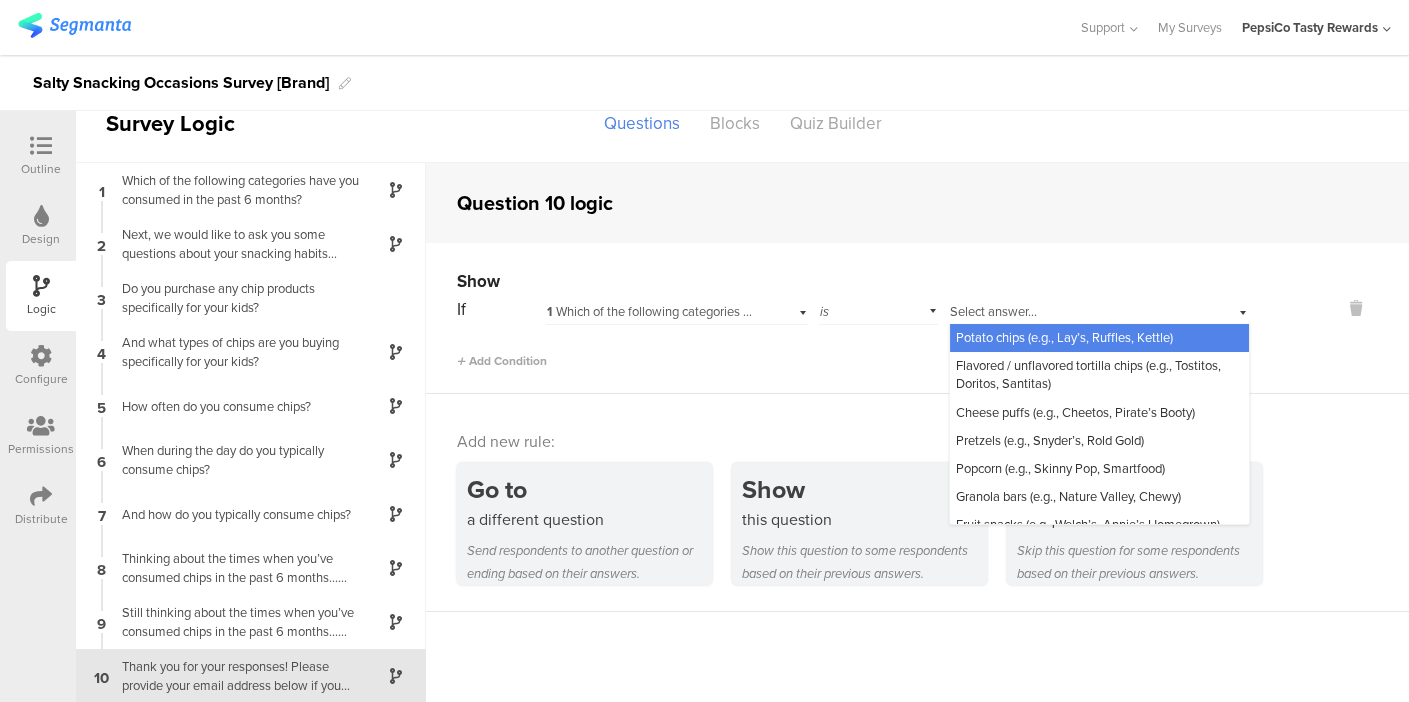 click on "Potato chips (e.g., Lay’s, Ruffles, Kettle)" at bounding box center [1064, 337] 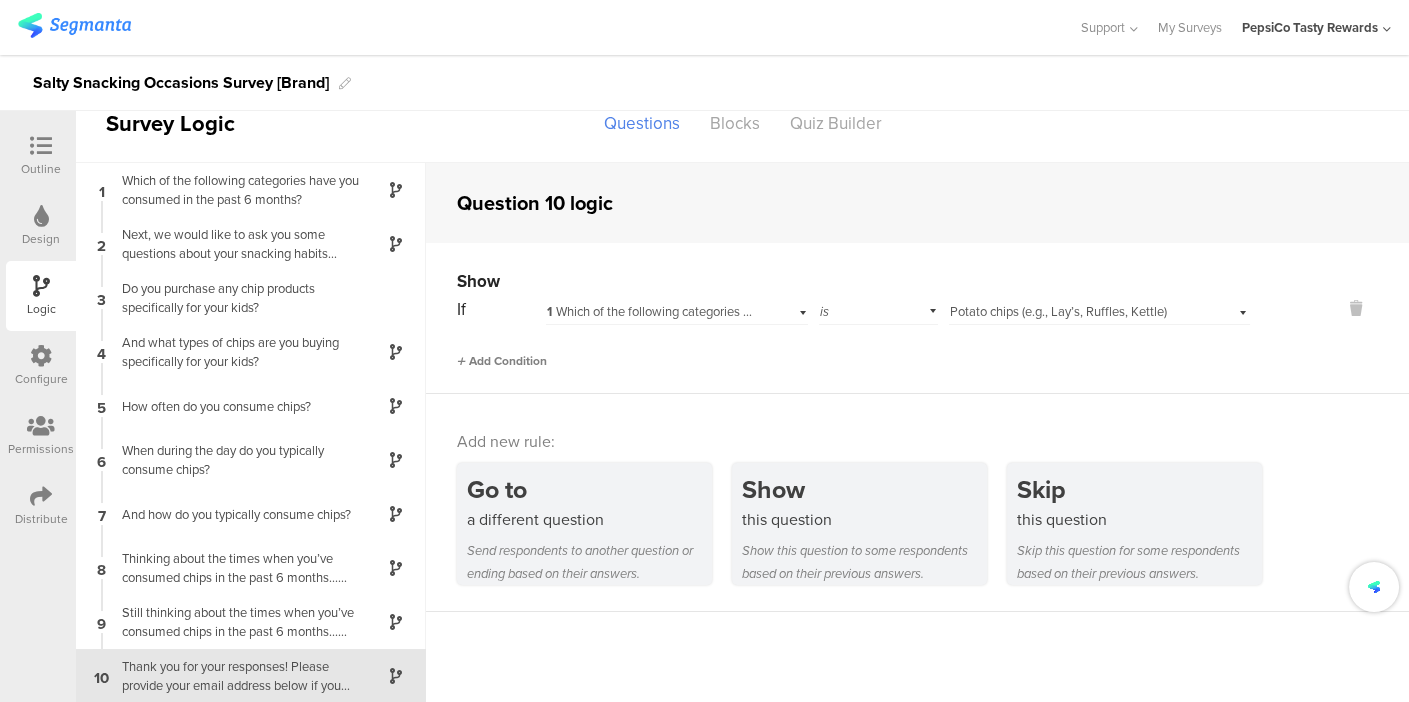 click on "Add Condition" at bounding box center (502, 361) 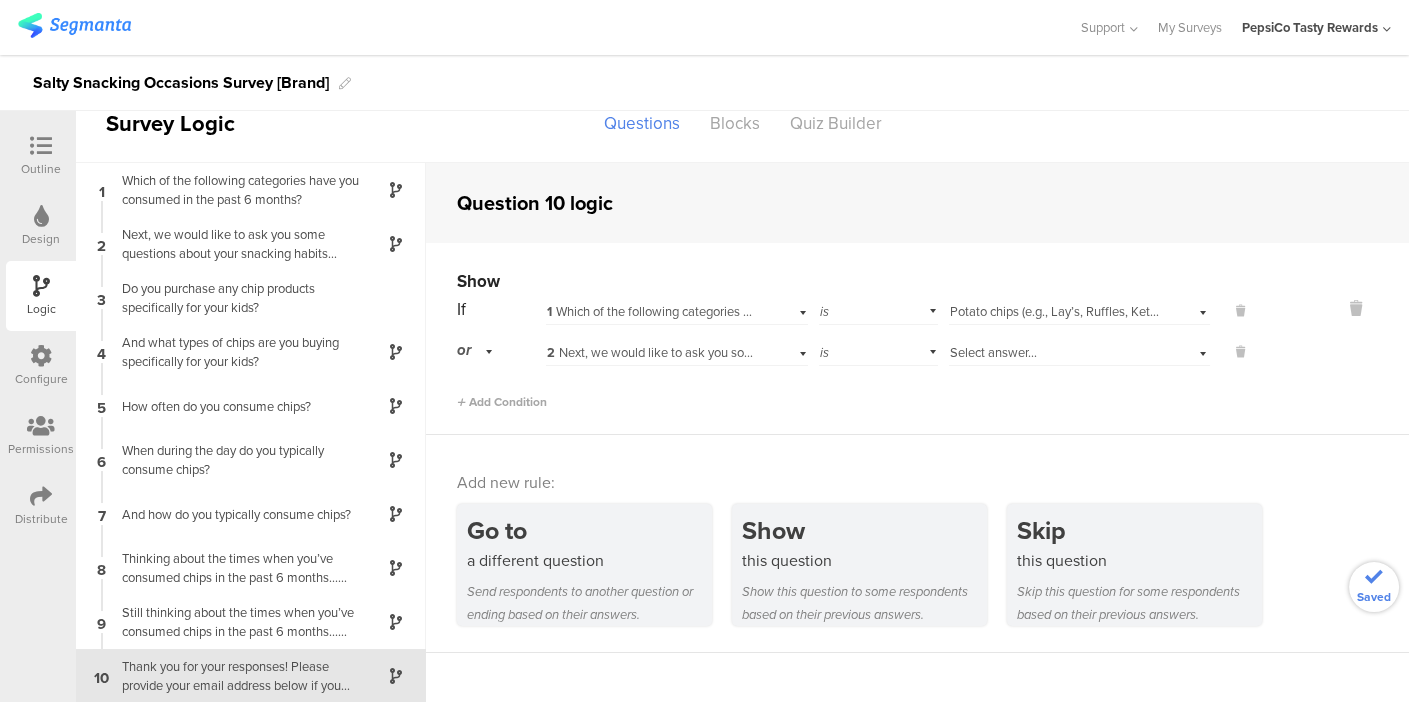 click on "2  Next, we would like to ask you some questions about your snacking habits when it comes to chips (e.g., potato chips, flavored / unflavored tortilla chips, etc.) First, who in your household is typically eating chips?" at bounding box center [1130, 352] 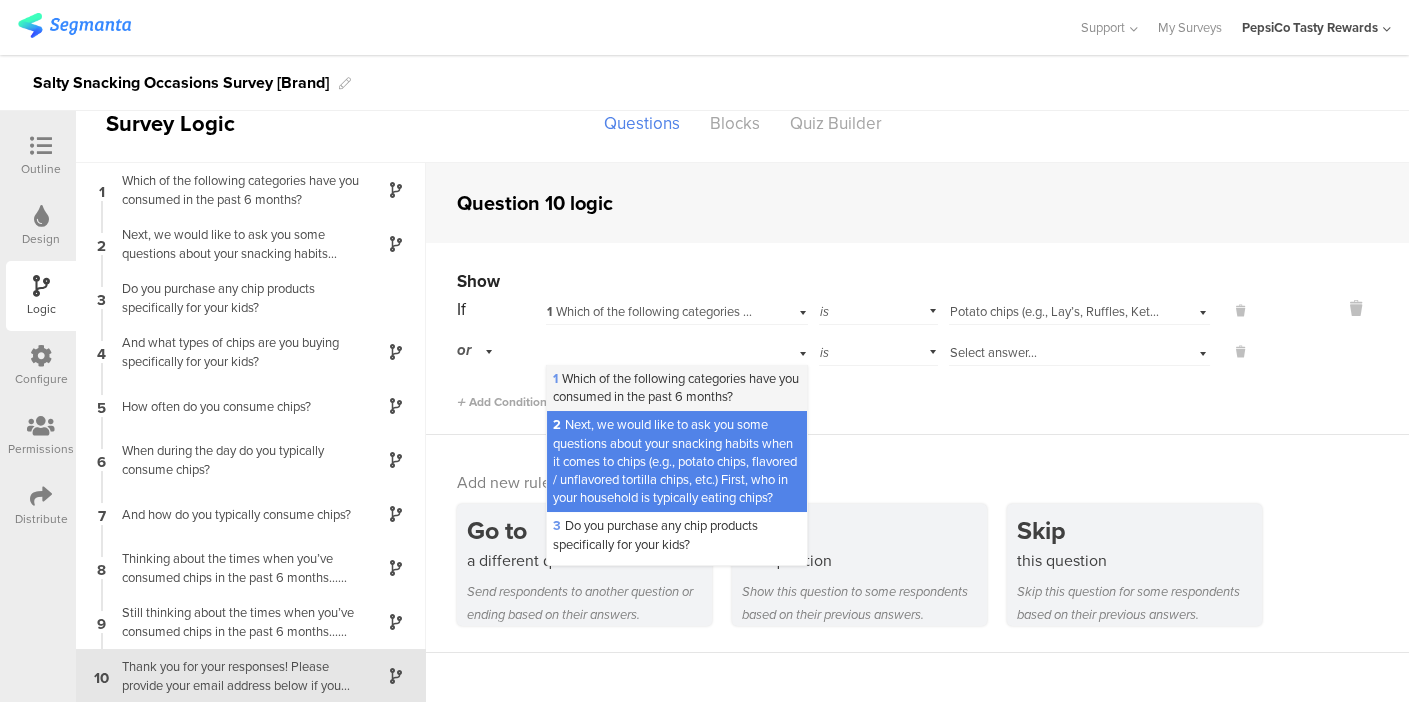 click on "1  Which of the following categories have you c﻿onsumed in the past 6 months?" at bounding box center [676, 387] 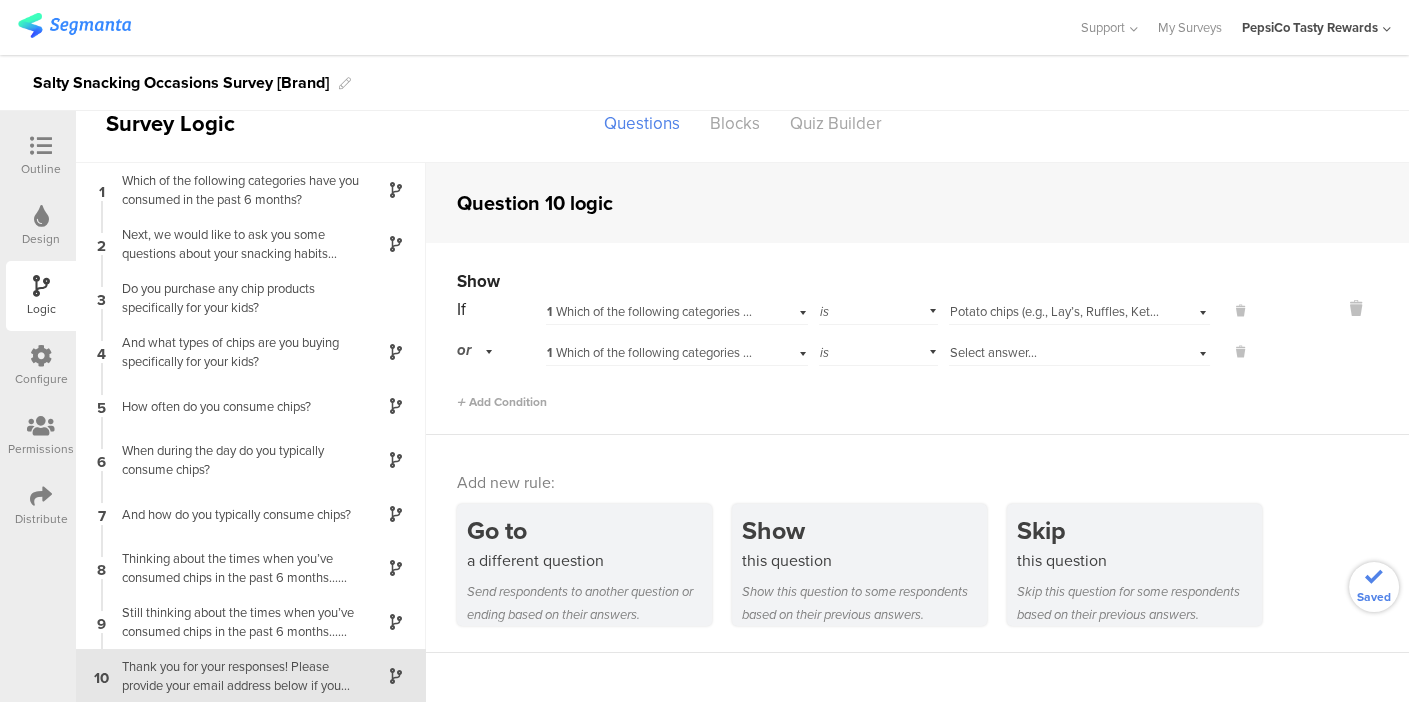 click on "Select answer..." at bounding box center [1079, 350] 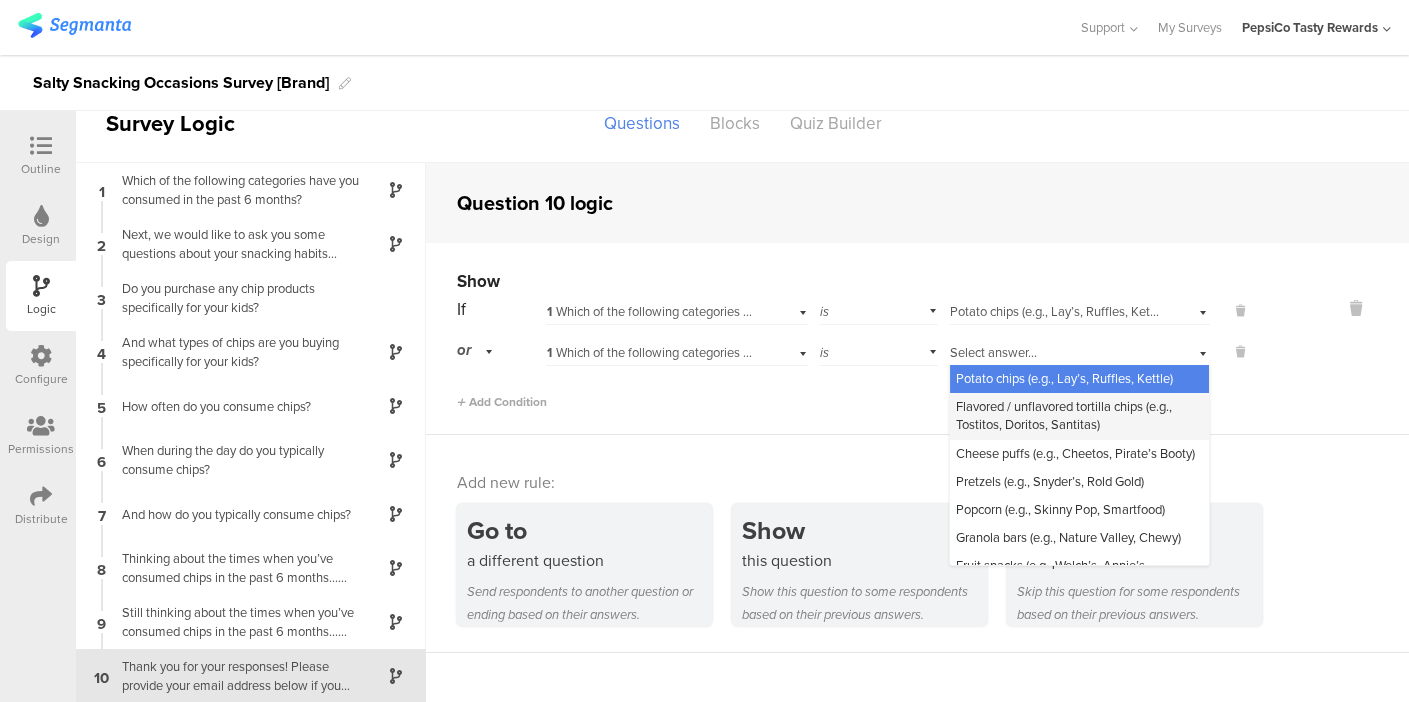 click on "Flavored / unflavored tortilla chips (e.g., Tostitos, Doritos, Santitas)" at bounding box center (1064, 415) 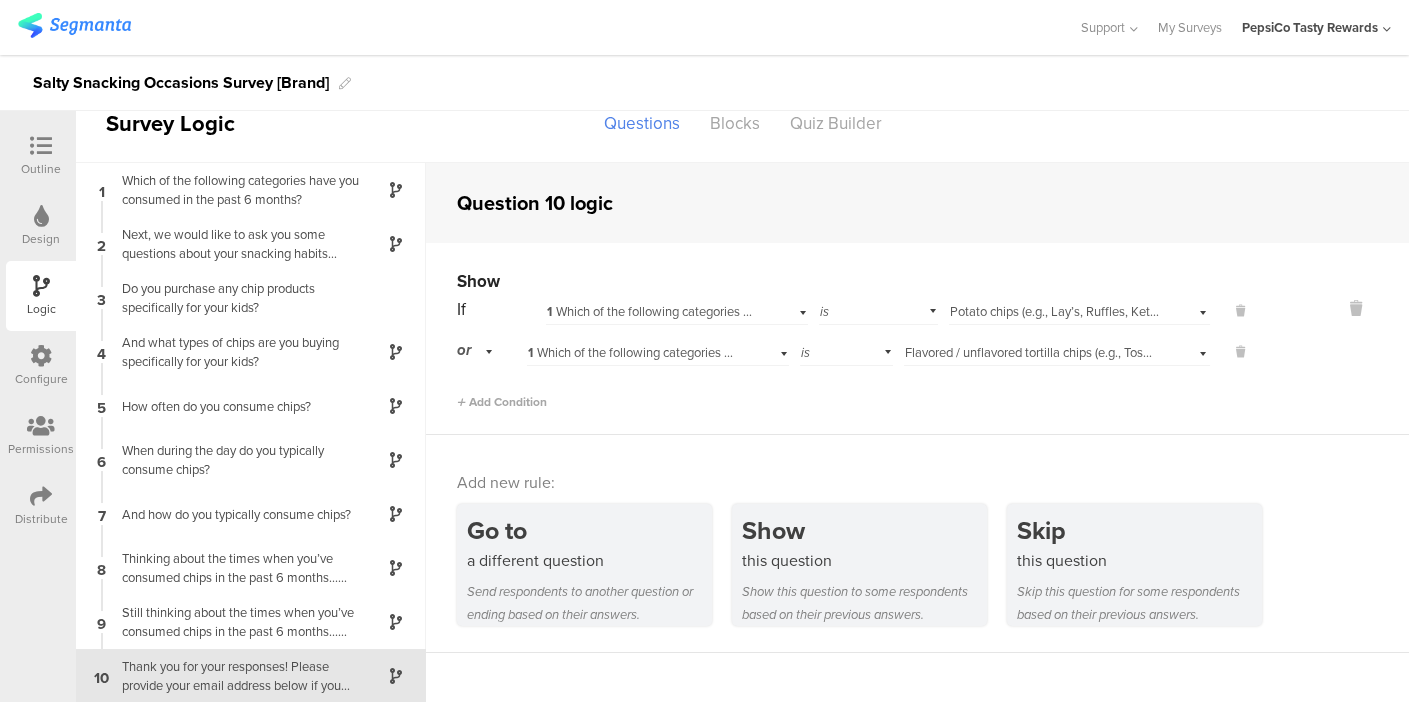 click at bounding box center (41, 146) 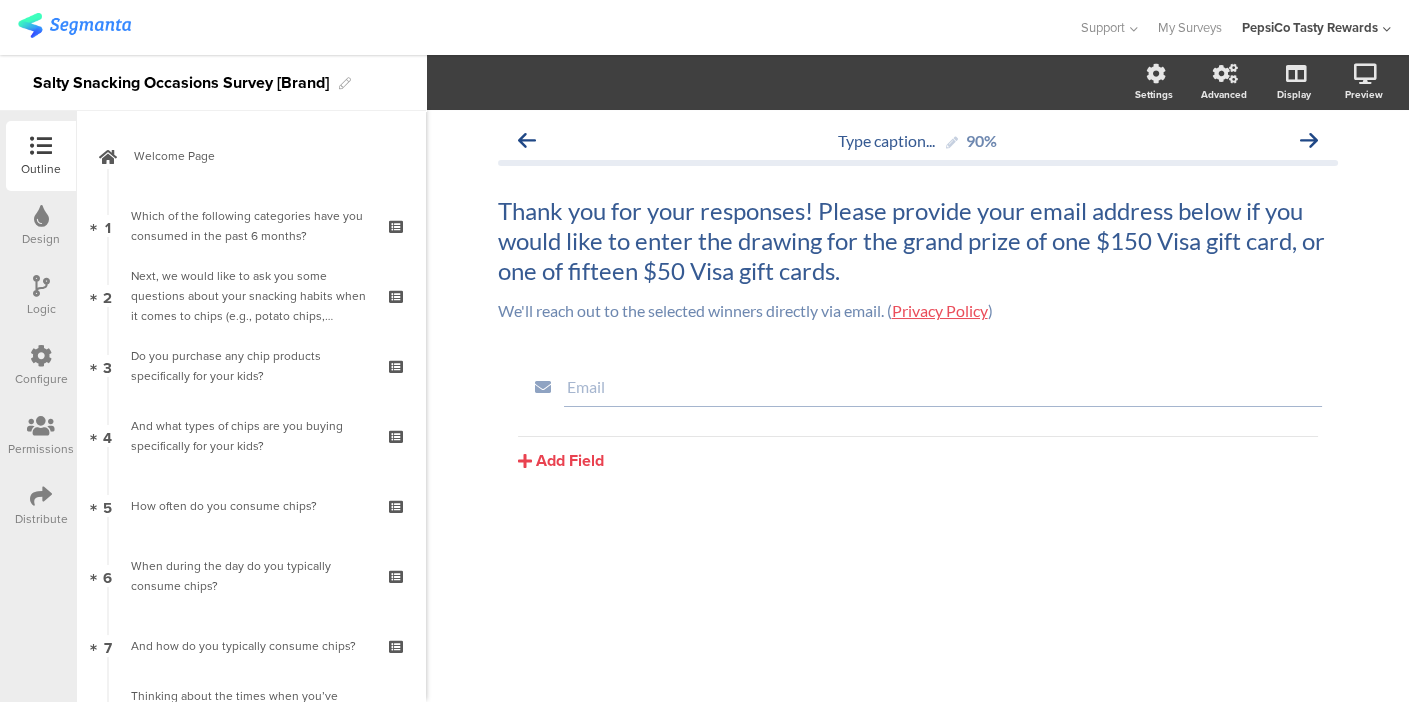 scroll, scrollTop: 0, scrollLeft: 0, axis: both 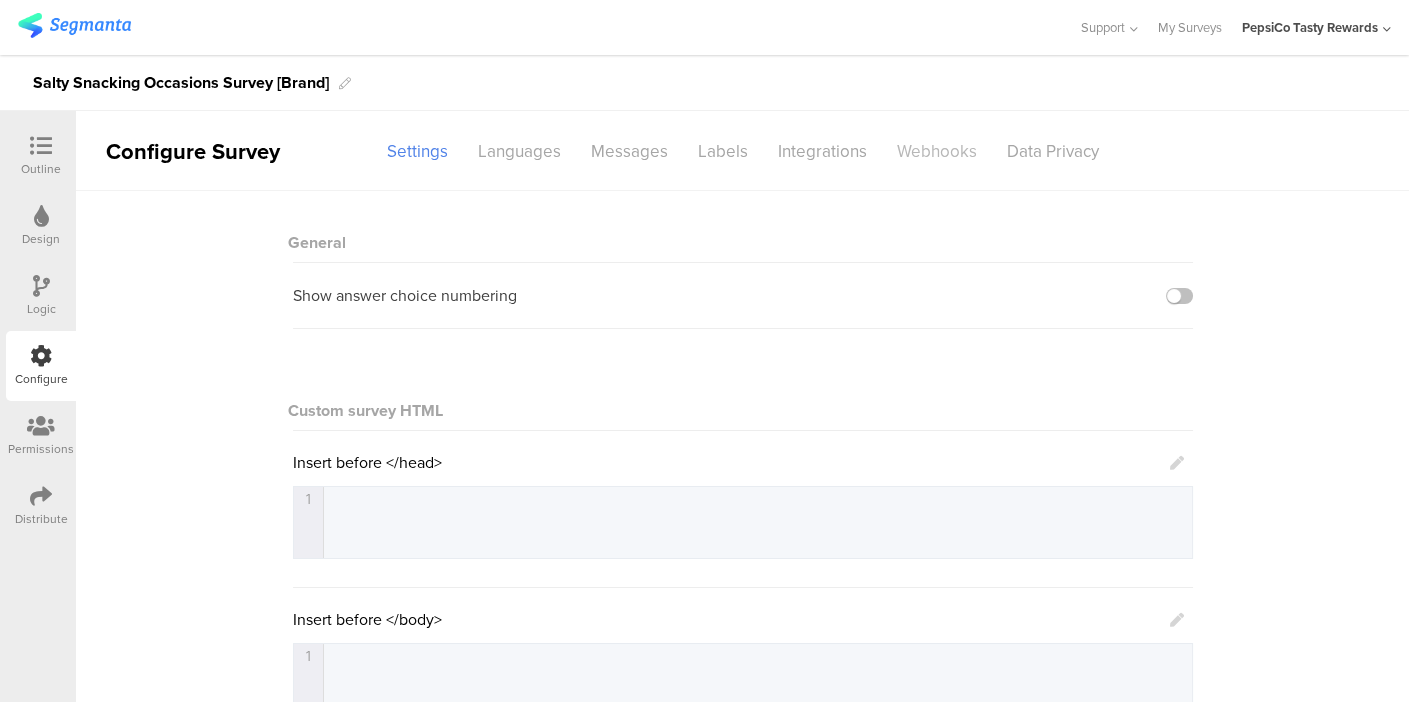 click on "Webhooks" at bounding box center (937, 151) 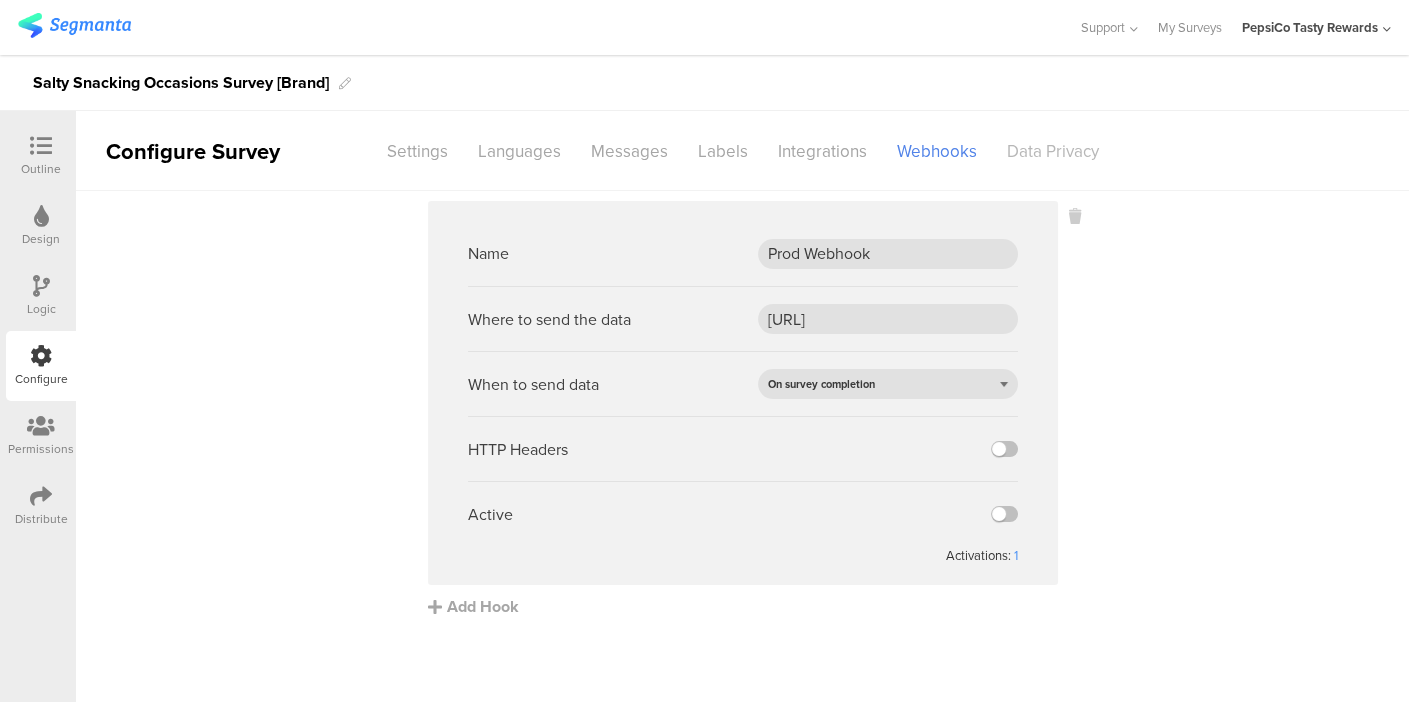 click on "Data Privacy" at bounding box center [1053, 151] 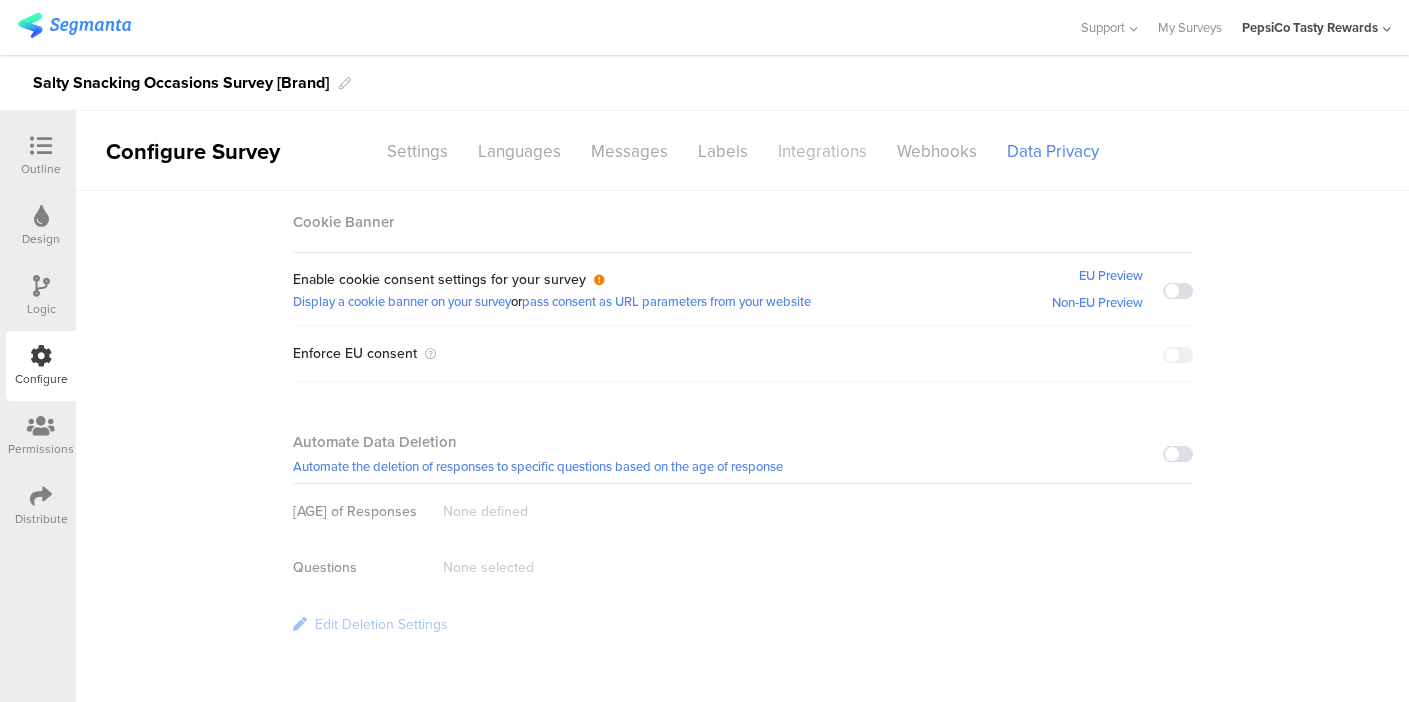 click on "Integrations" at bounding box center (822, 151) 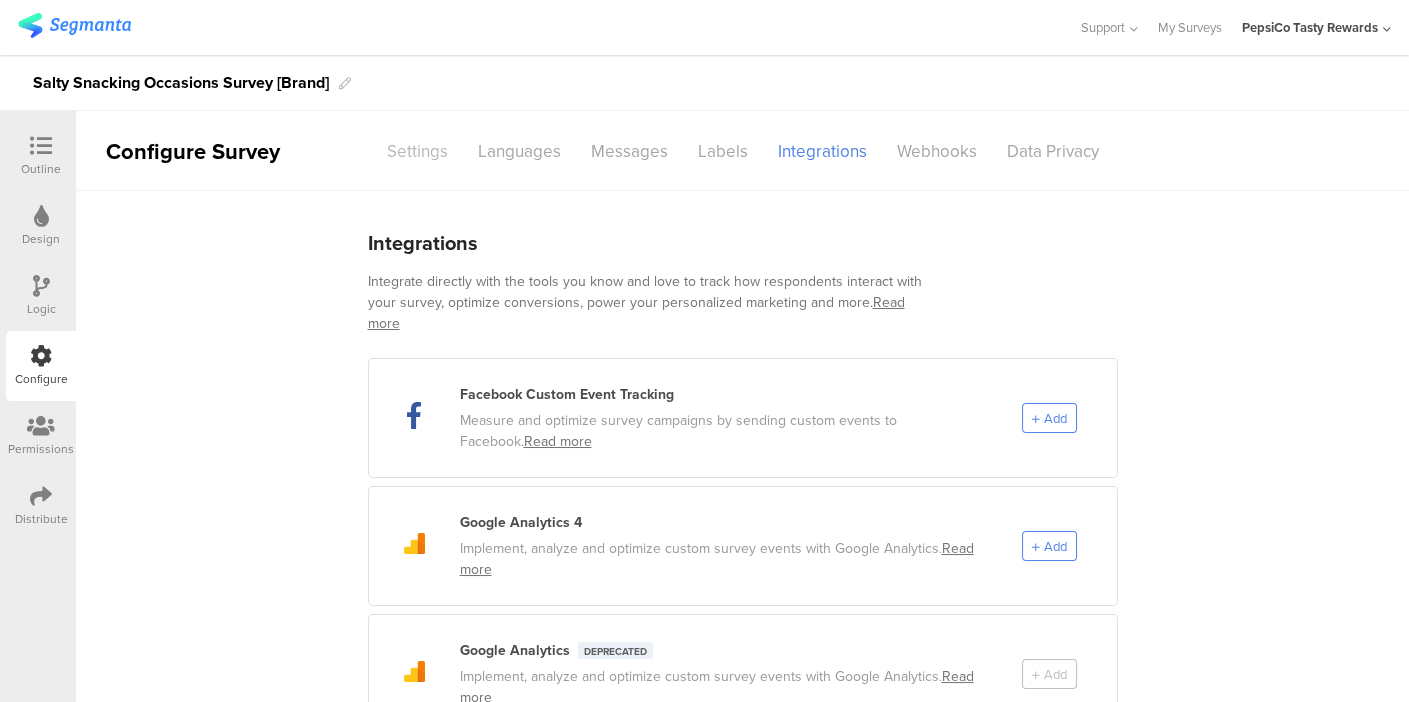 click on "Settings" at bounding box center (417, 151) 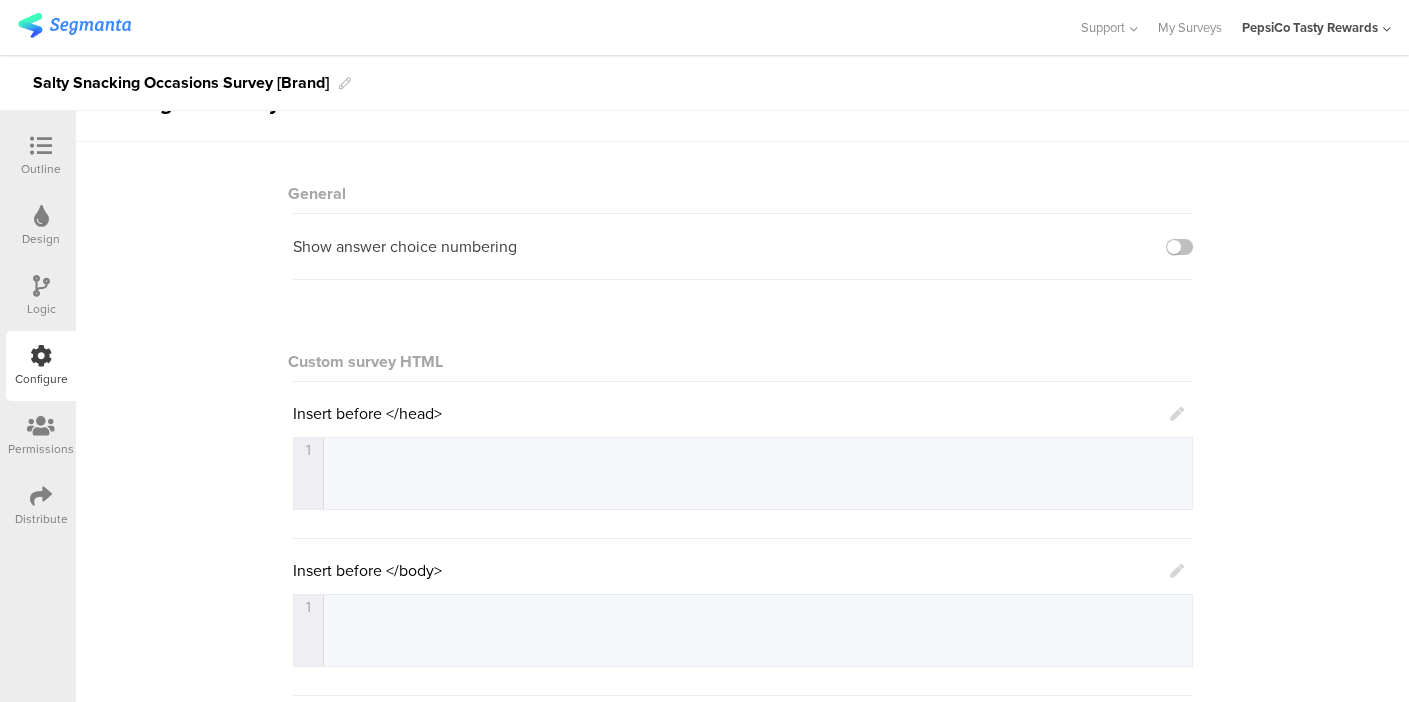 scroll, scrollTop: 0, scrollLeft: 0, axis: both 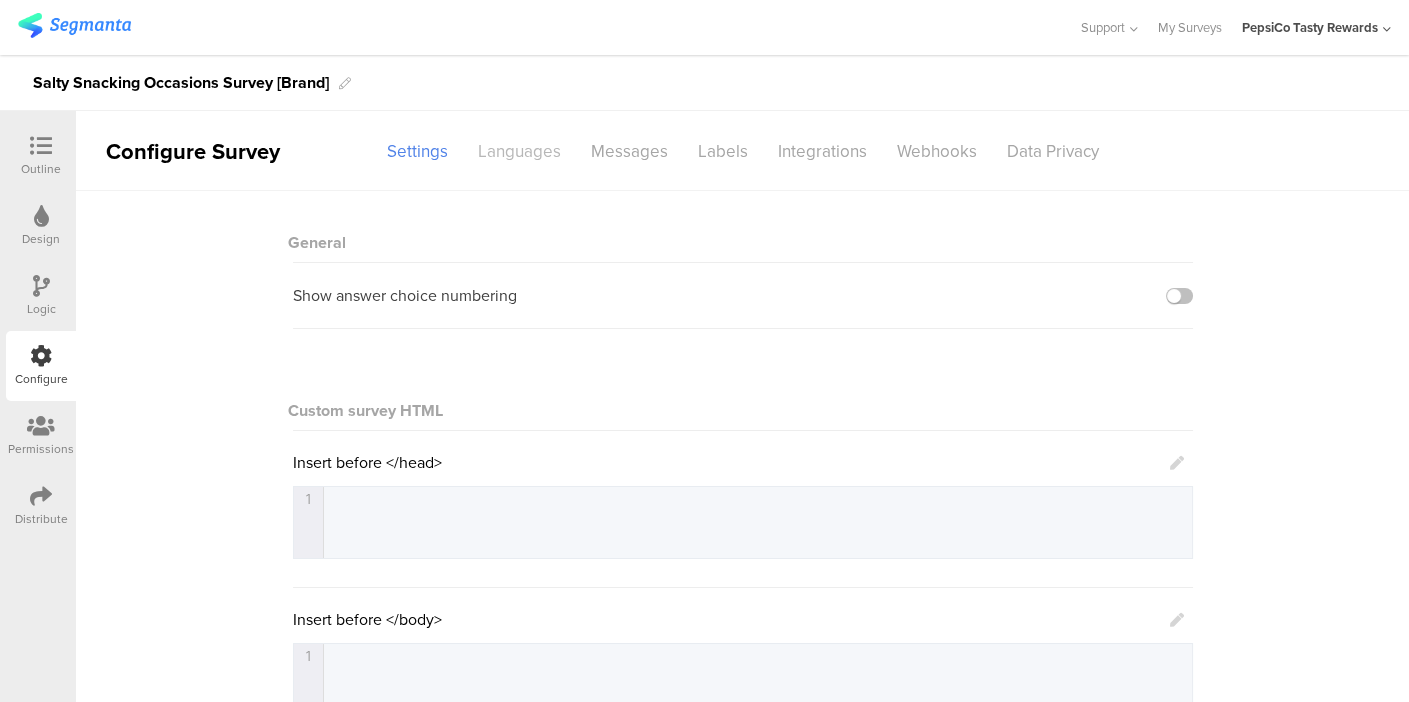 click on "Languages" at bounding box center (519, 151) 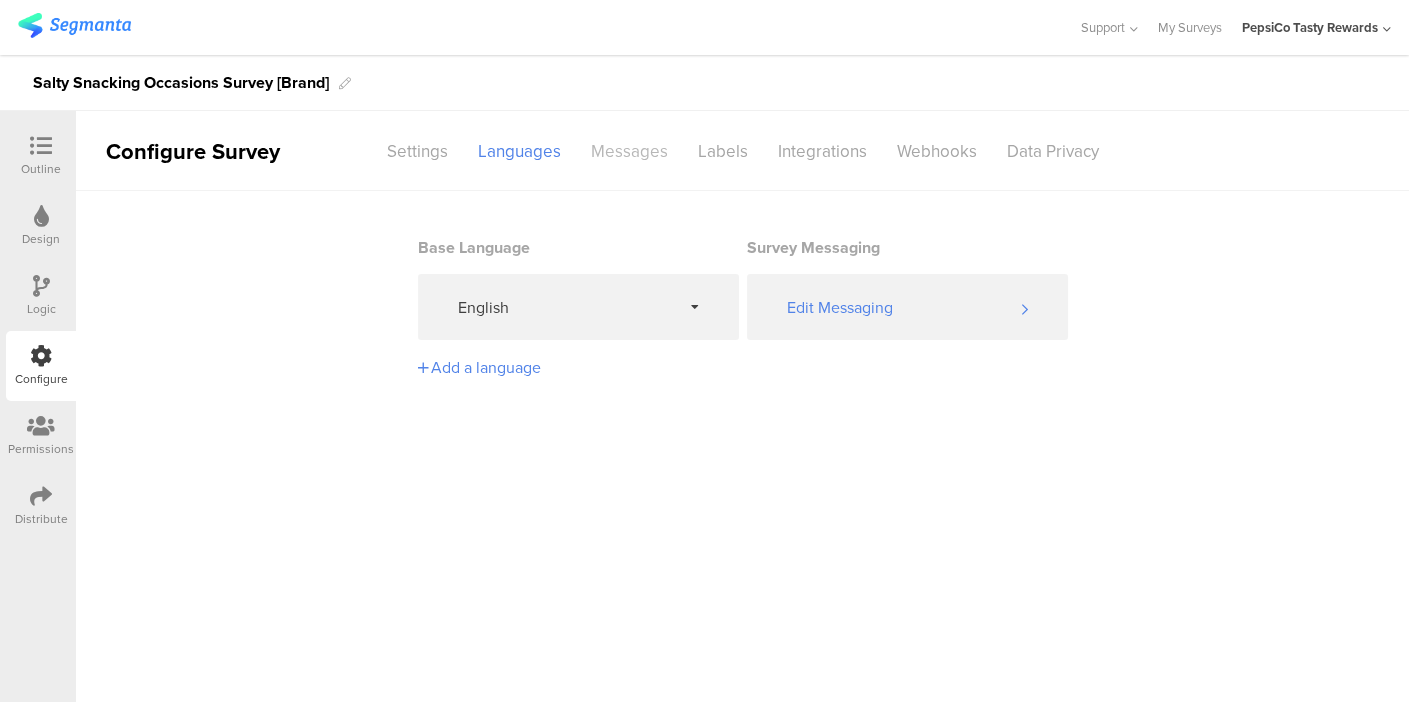 click on "Messages" at bounding box center (629, 151) 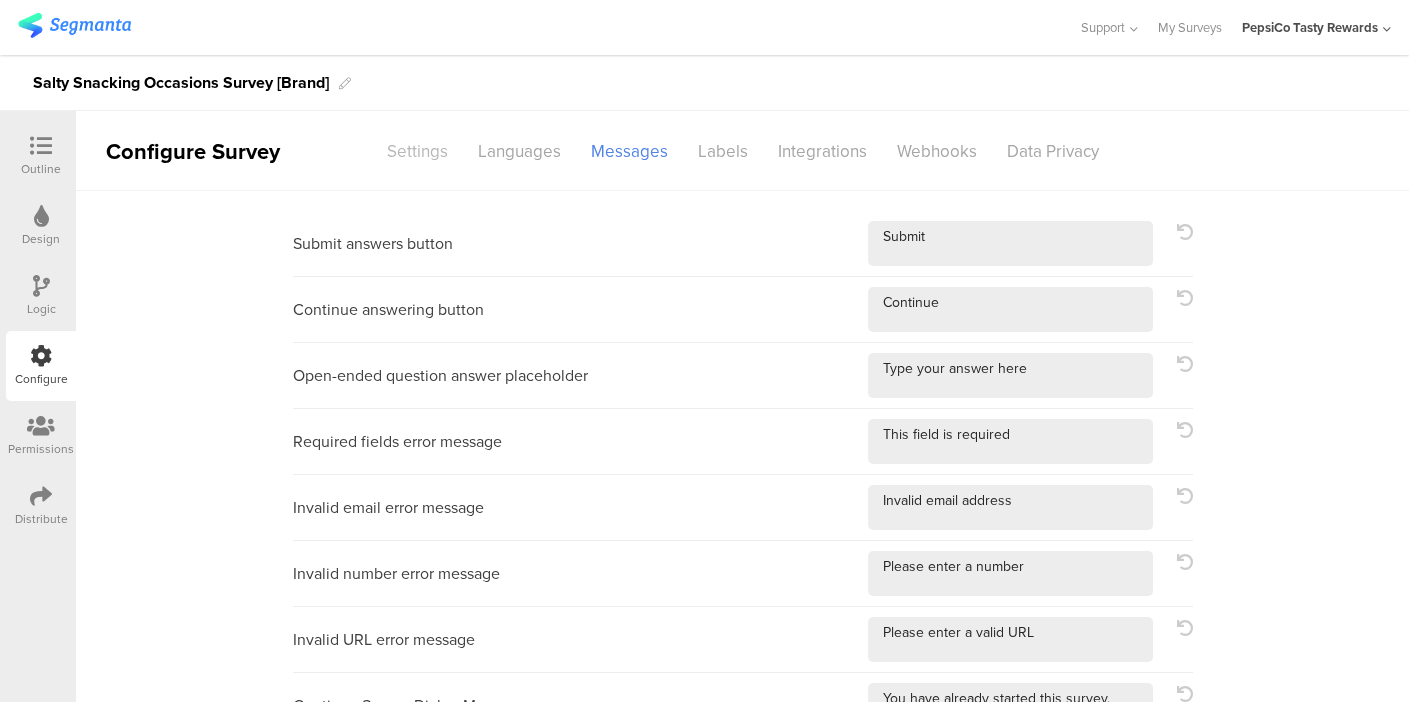 click on "Settings" at bounding box center [417, 151] 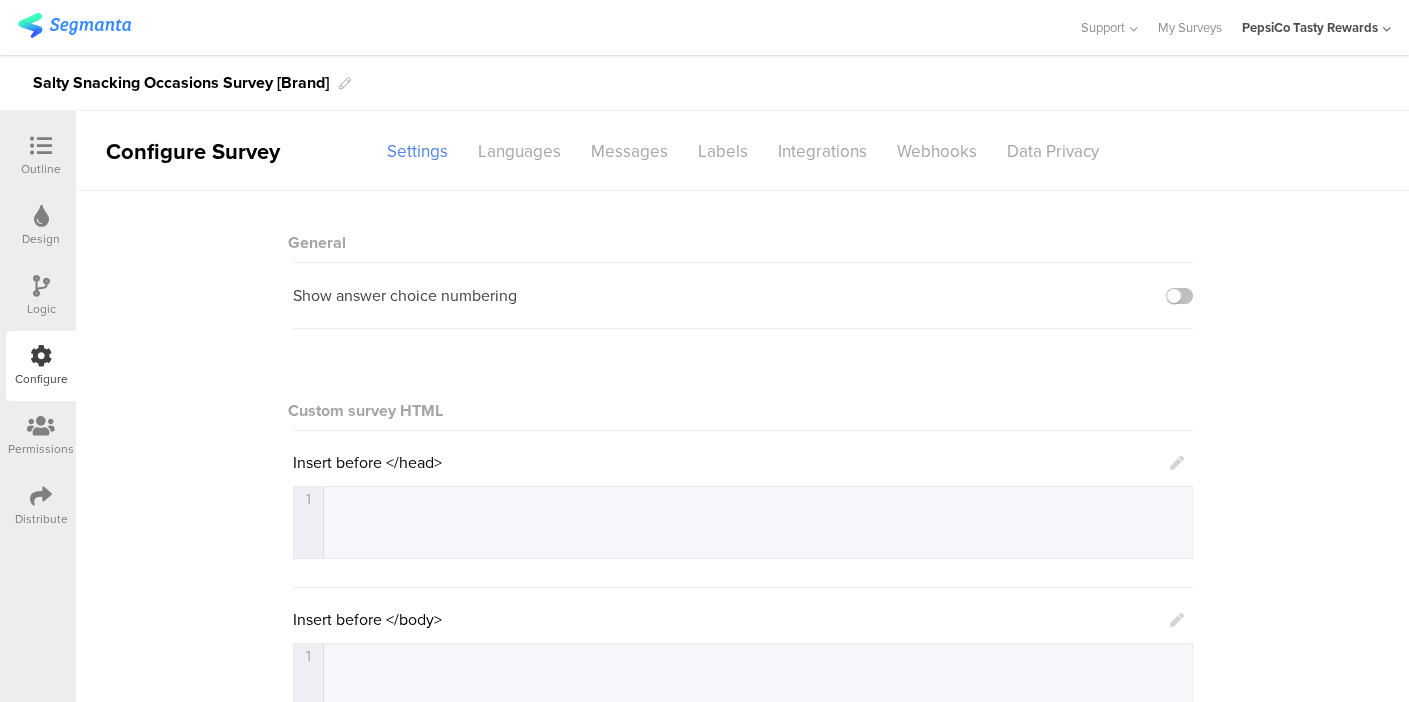 click on "Distribute" at bounding box center (41, 506) 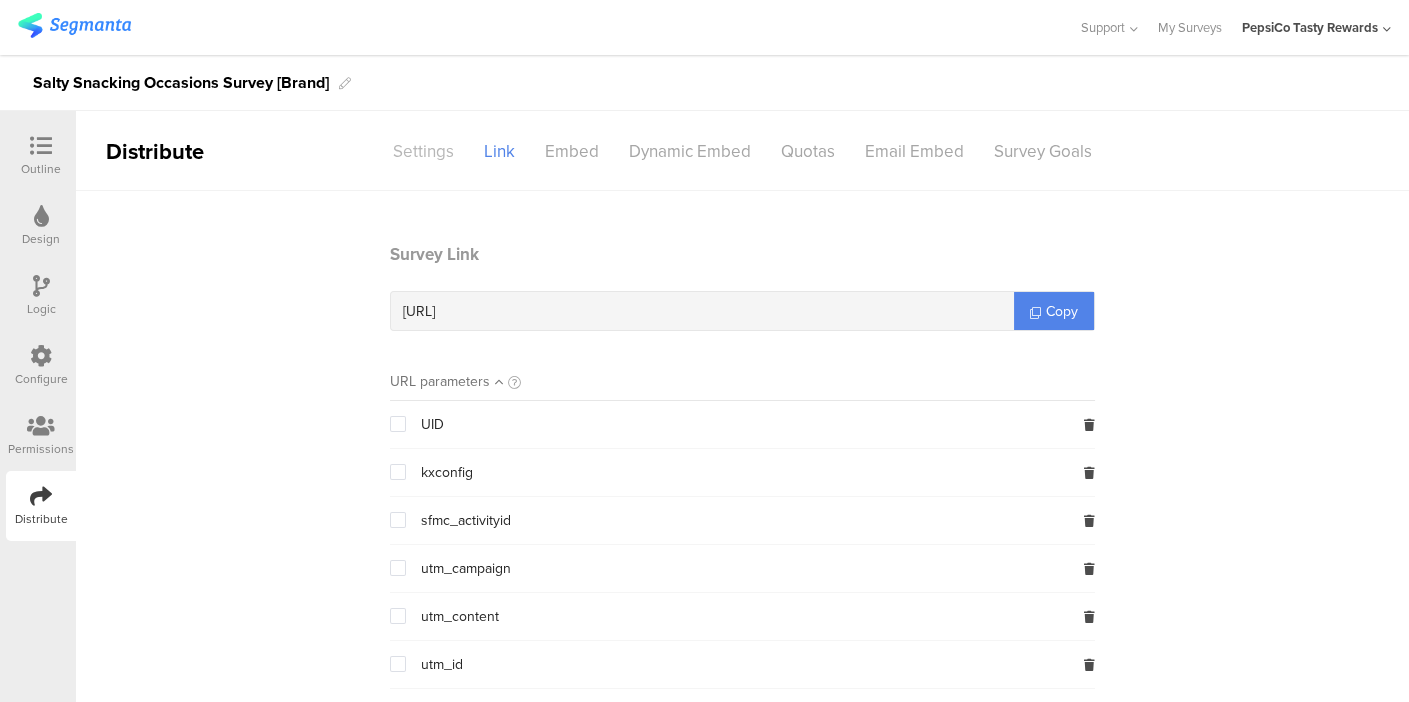 click on "Settings" at bounding box center [423, 151] 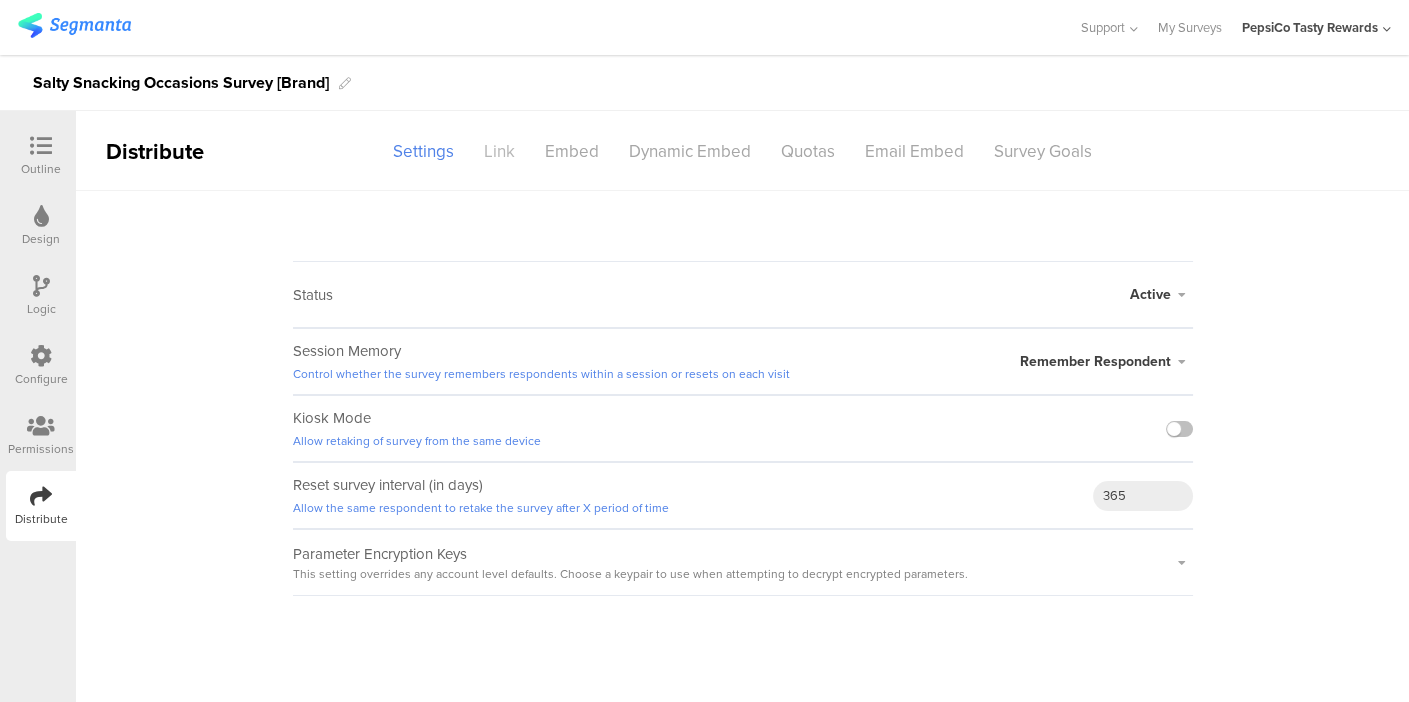 click on "Link" at bounding box center [499, 151] 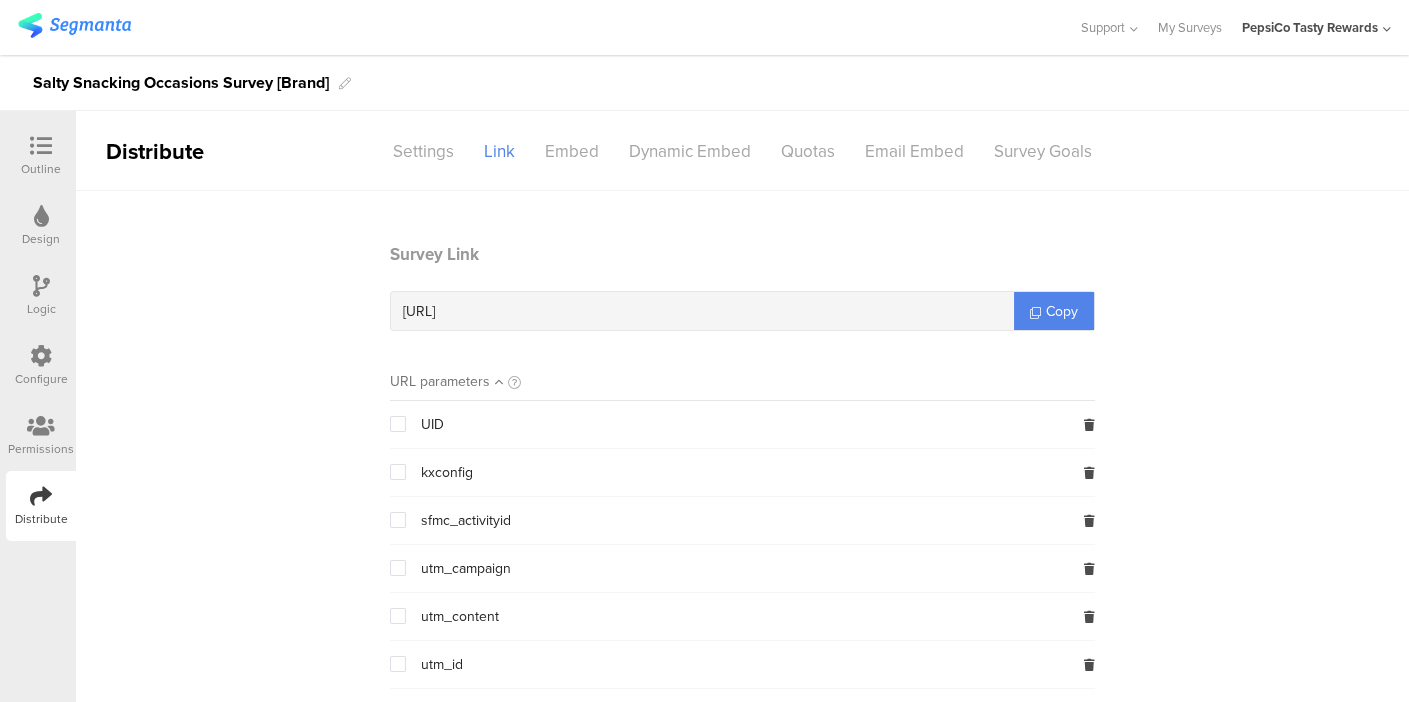click on "Outline" at bounding box center [41, 169] 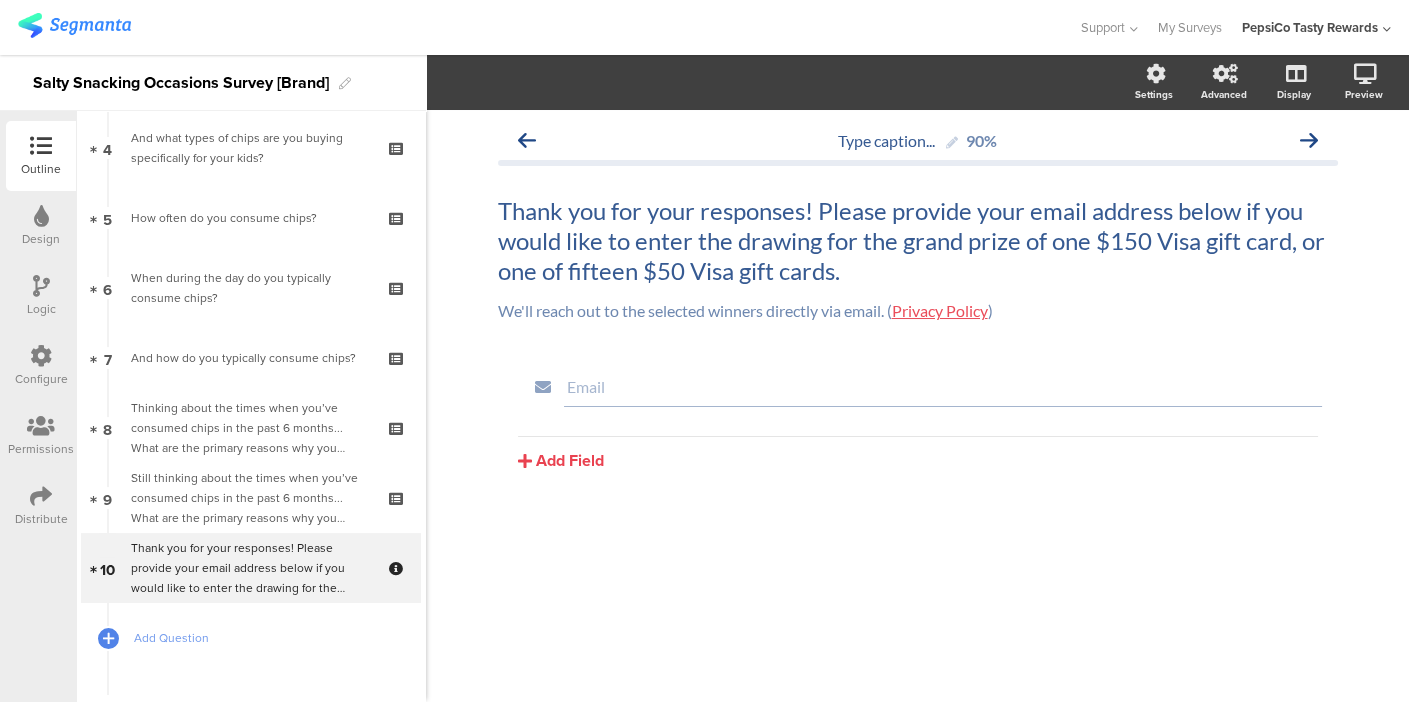 scroll, scrollTop: 373, scrollLeft: 0, axis: vertical 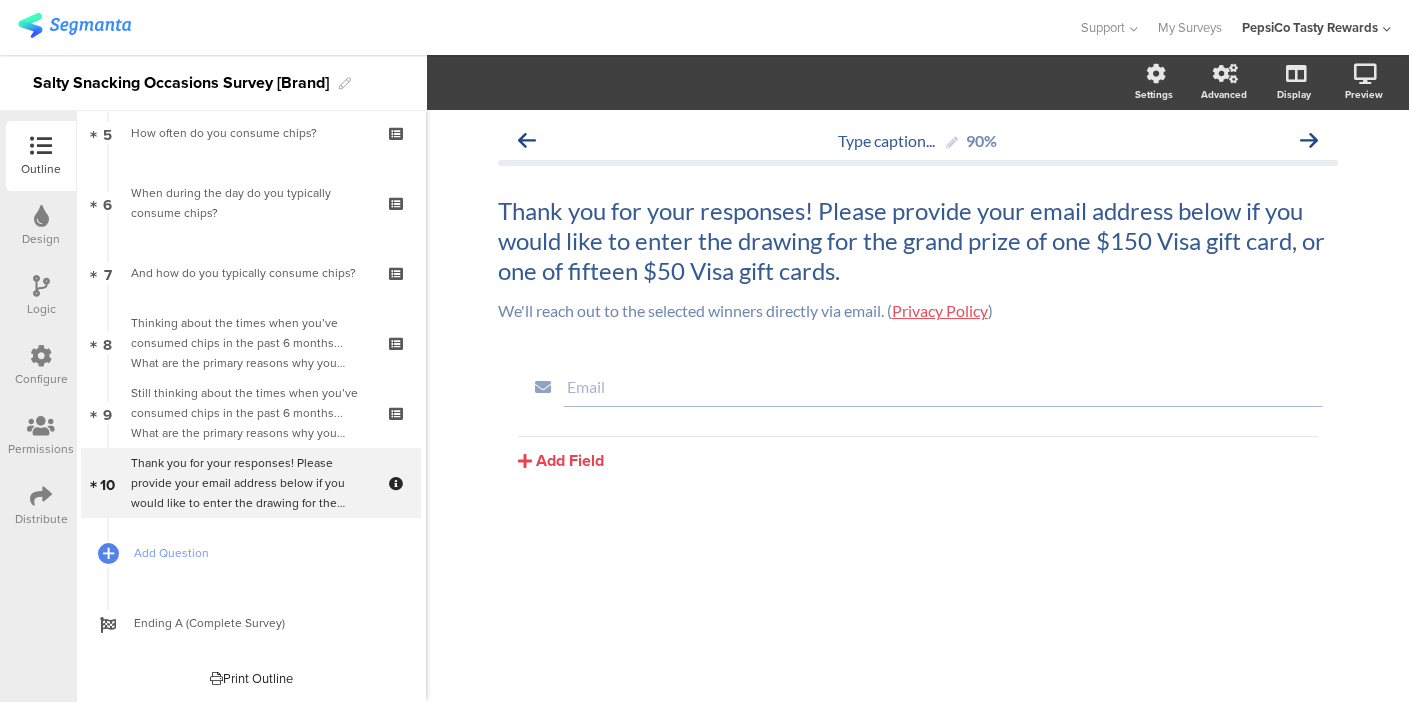 click on "PepsiCo Tasty Rewards" 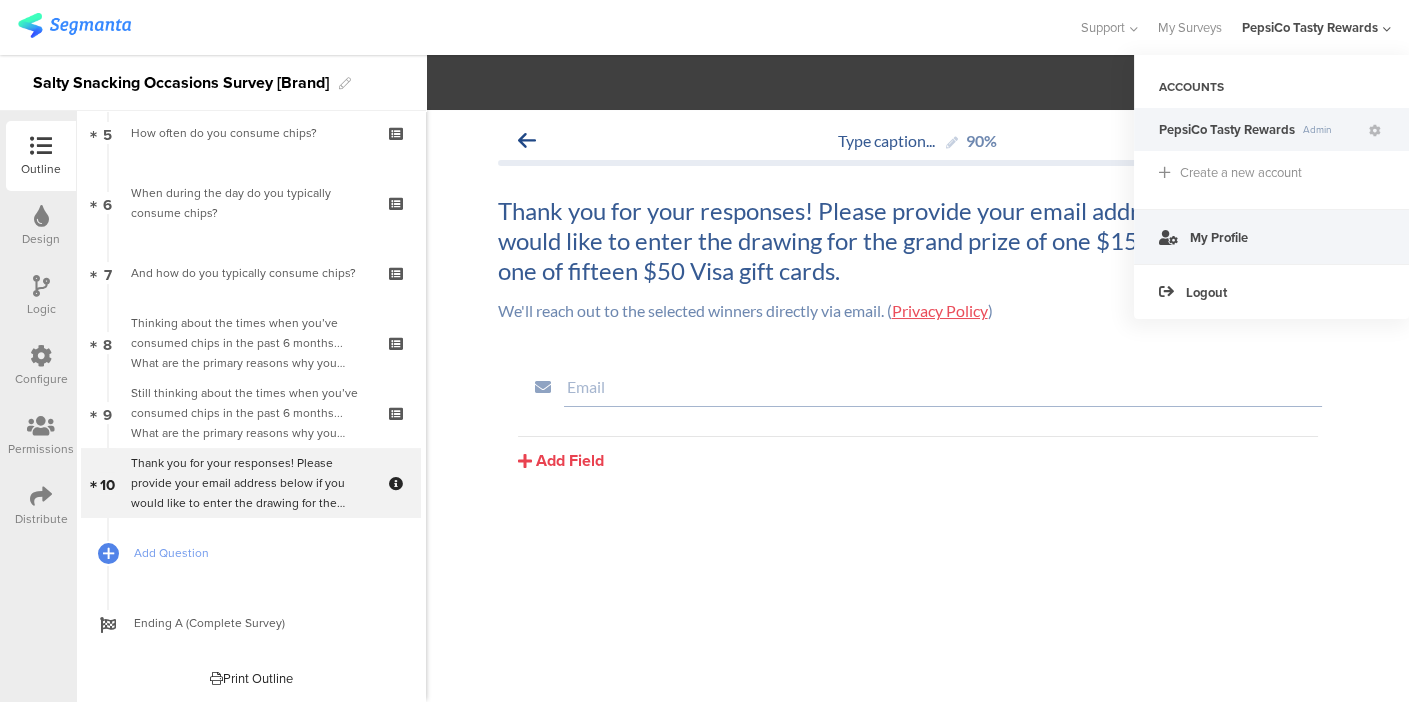 click on "My Profile" 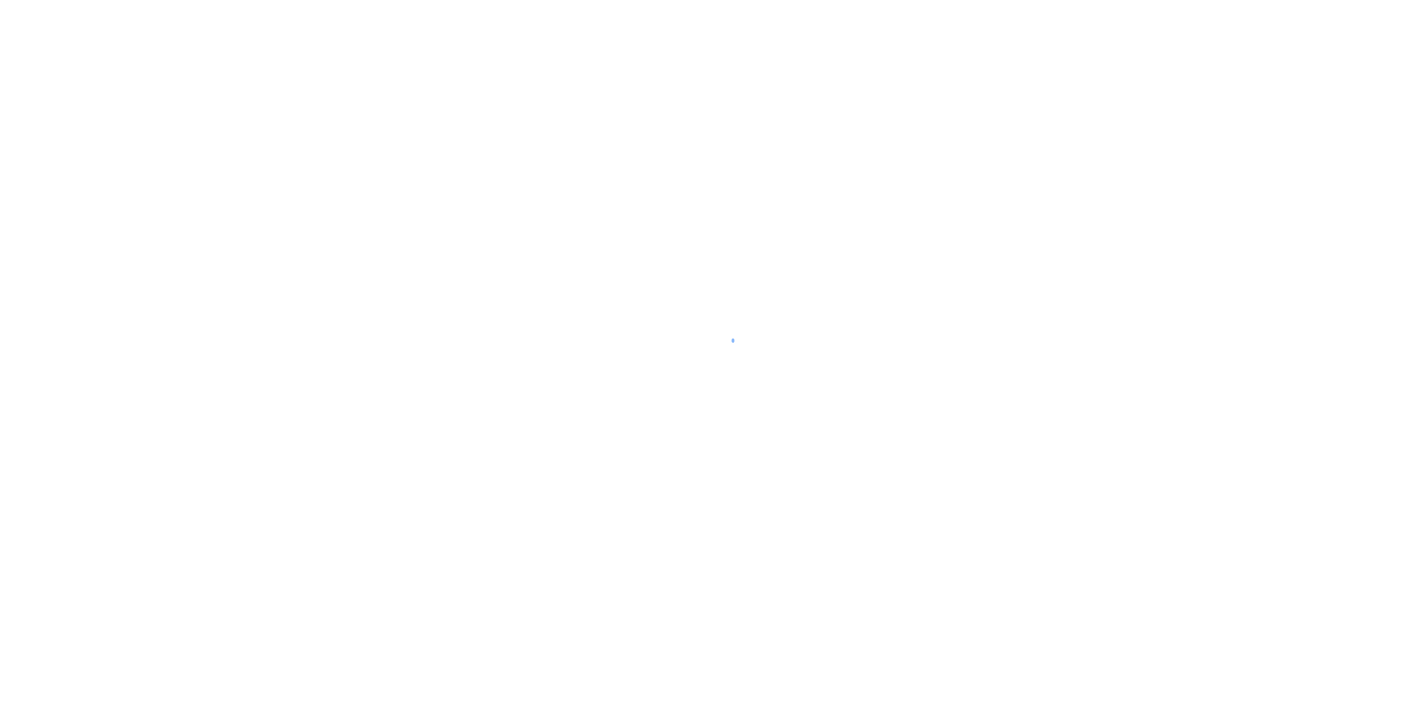 scroll, scrollTop: 0, scrollLeft: 0, axis: both 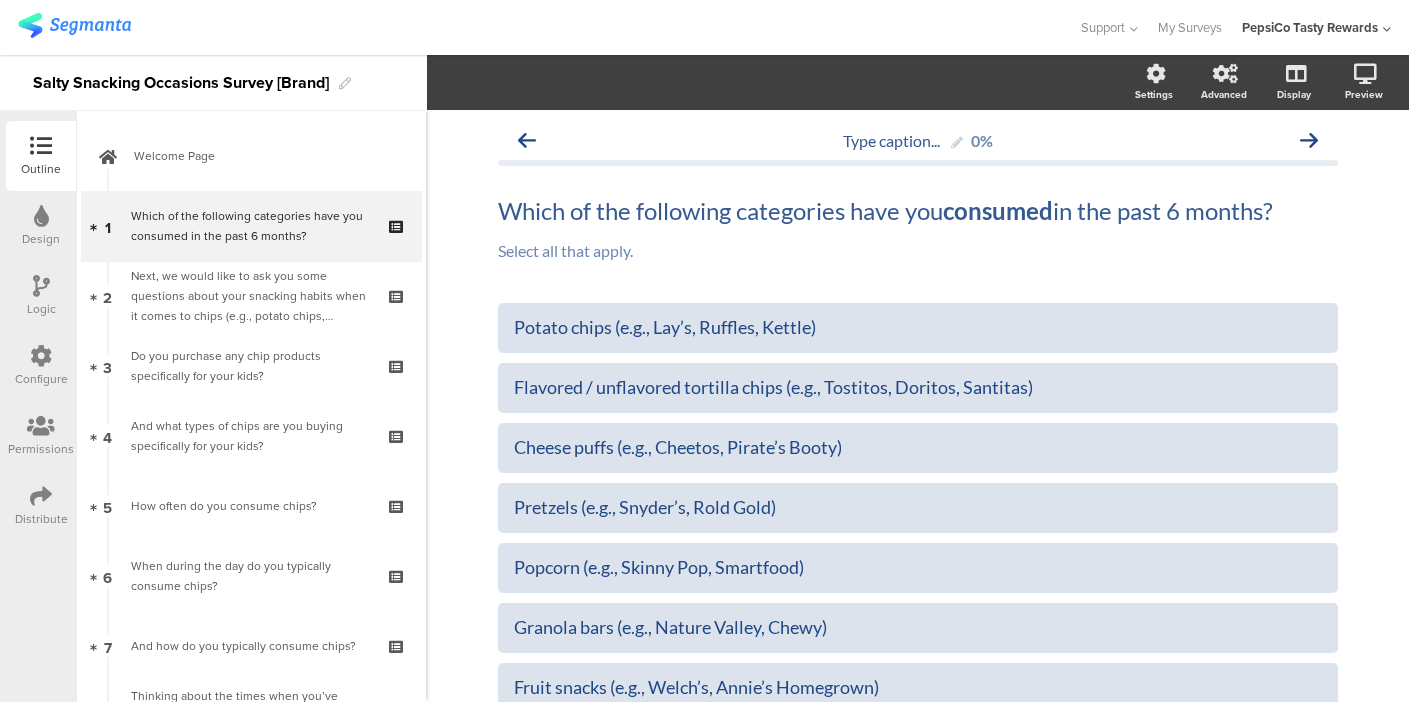 click on "Distribute" at bounding box center (41, 506) 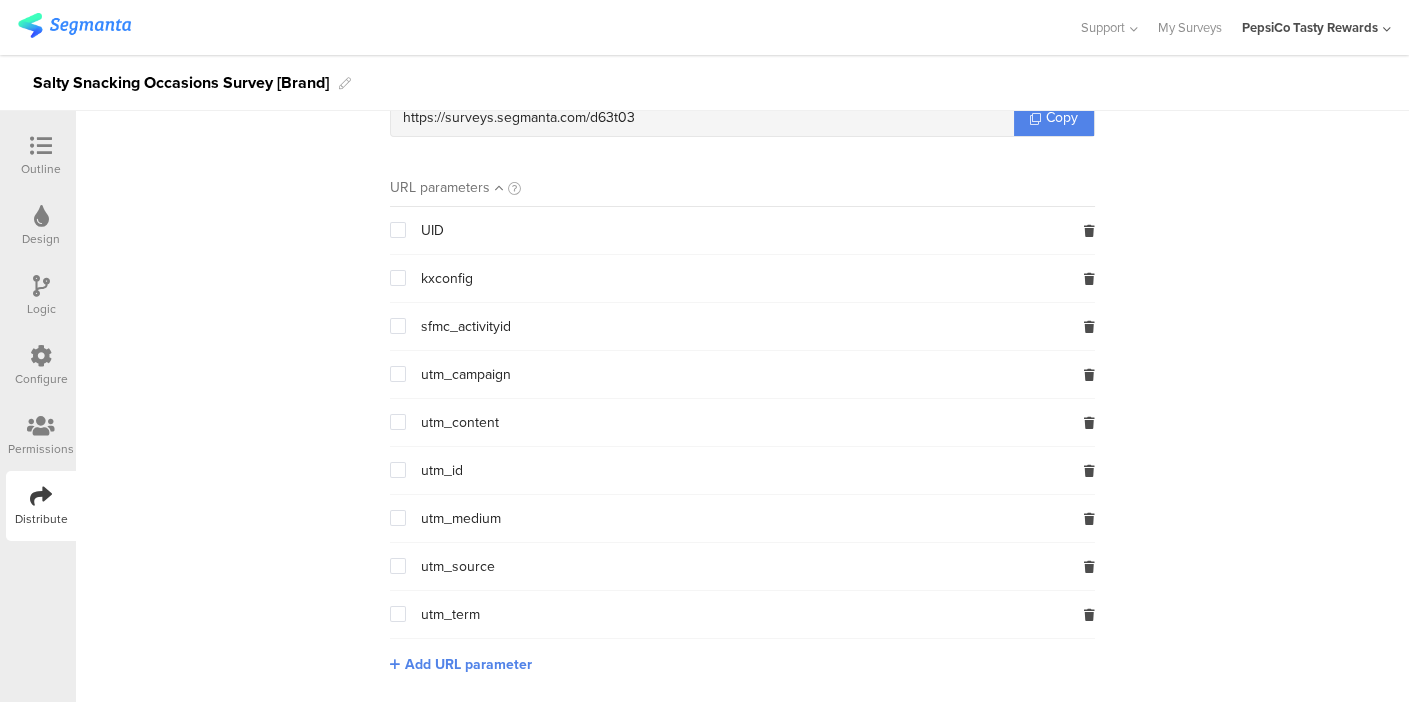 scroll, scrollTop: 194, scrollLeft: 0, axis: vertical 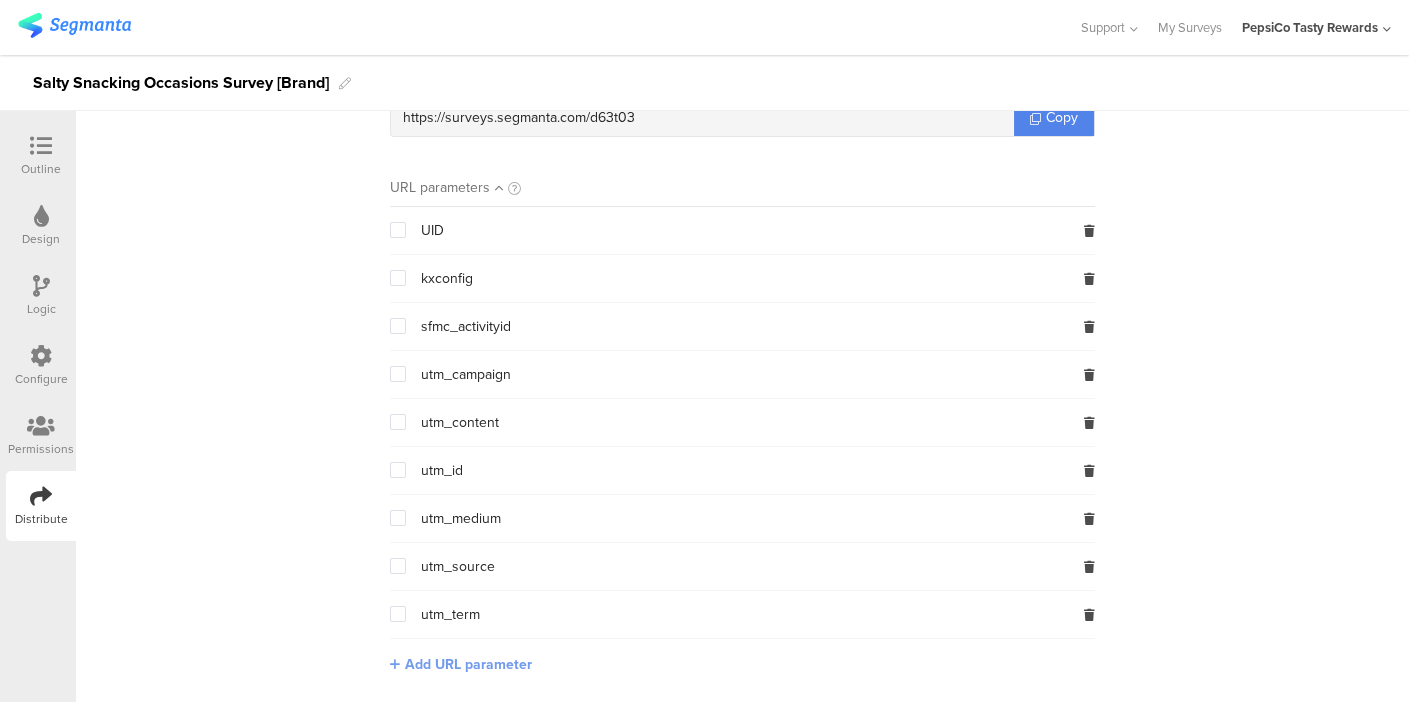 click on "Add URL parameter" at bounding box center (468, 664) 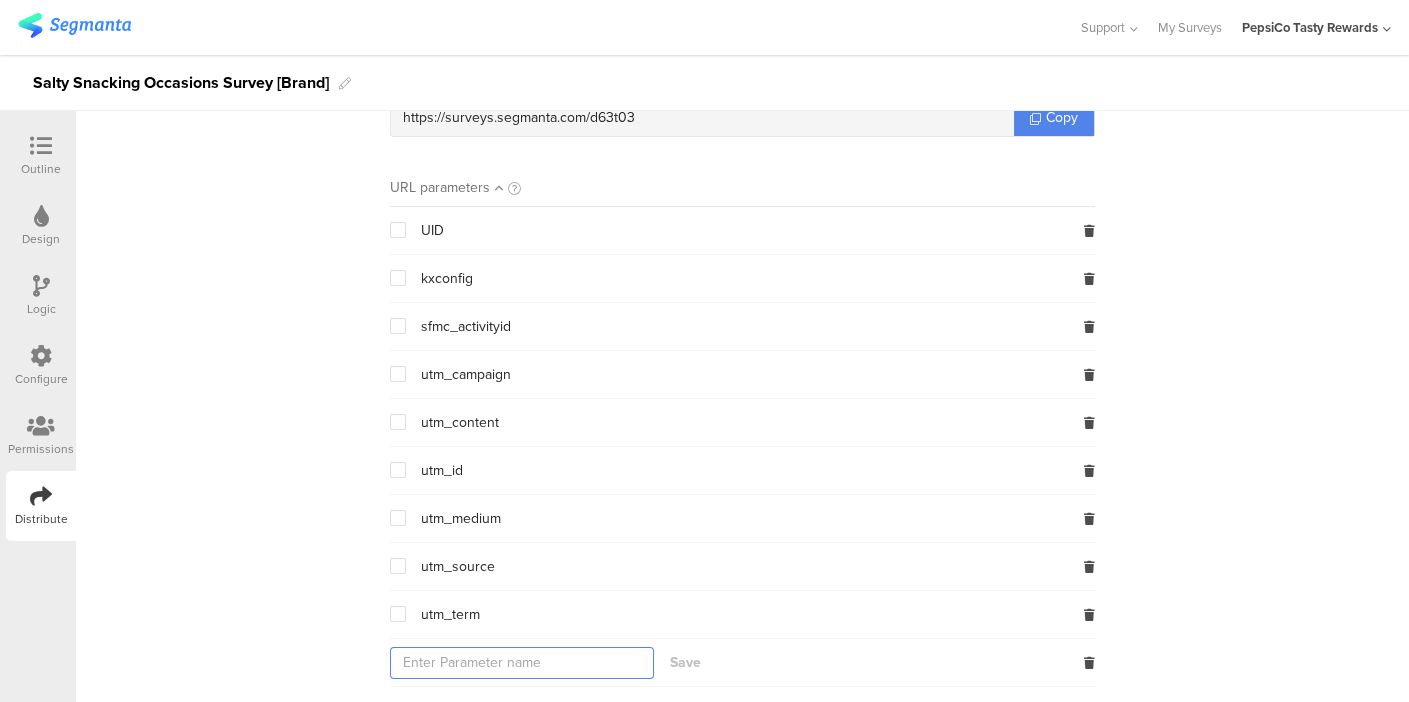 click at bounding box center [522, 663] 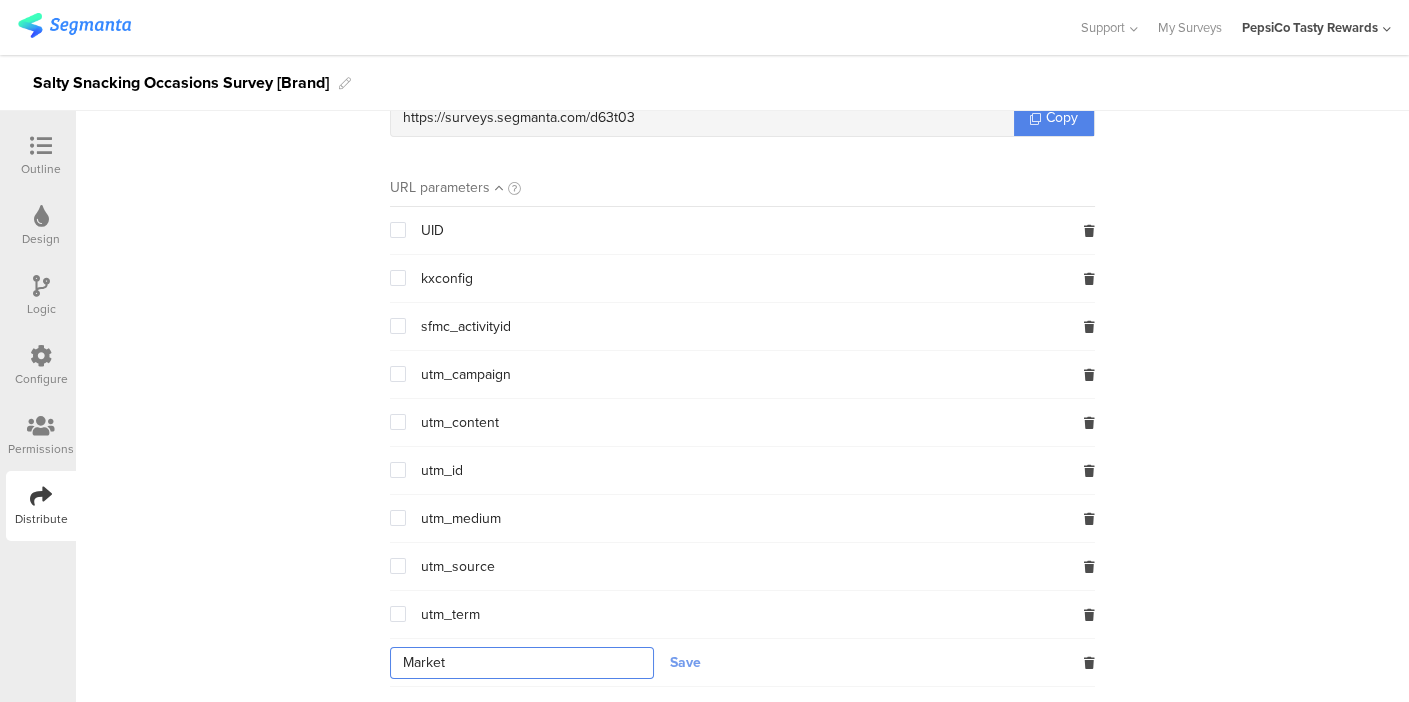 type on "Market" 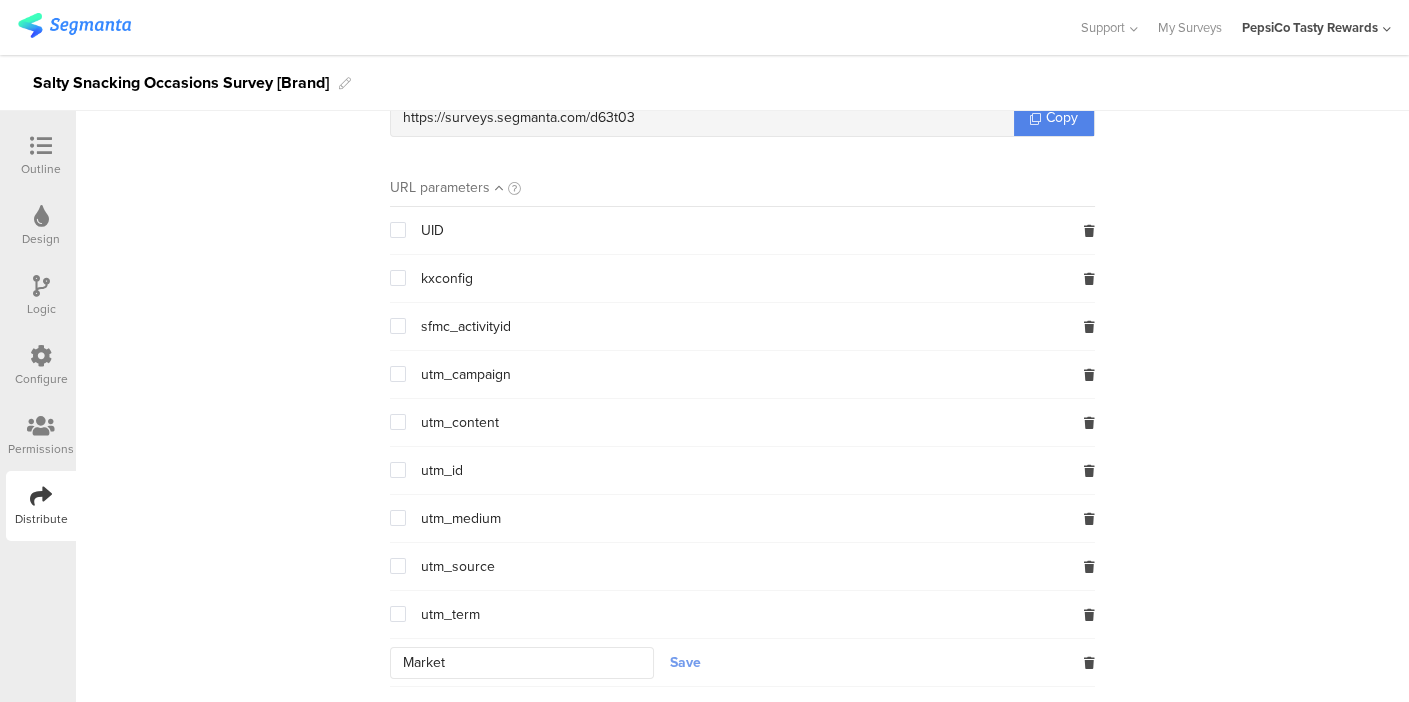 click on "Save" at bounding box center [685, 662] 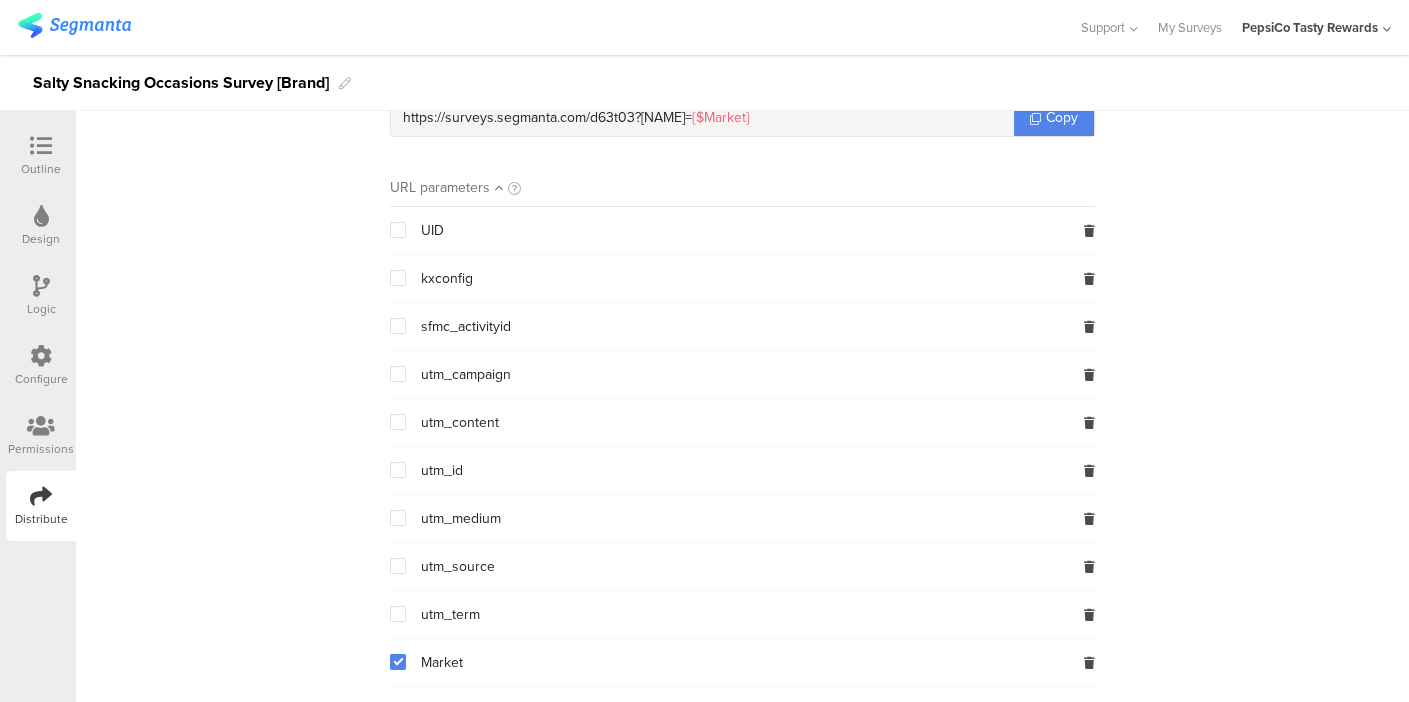 click at bounding box center (398, 662) 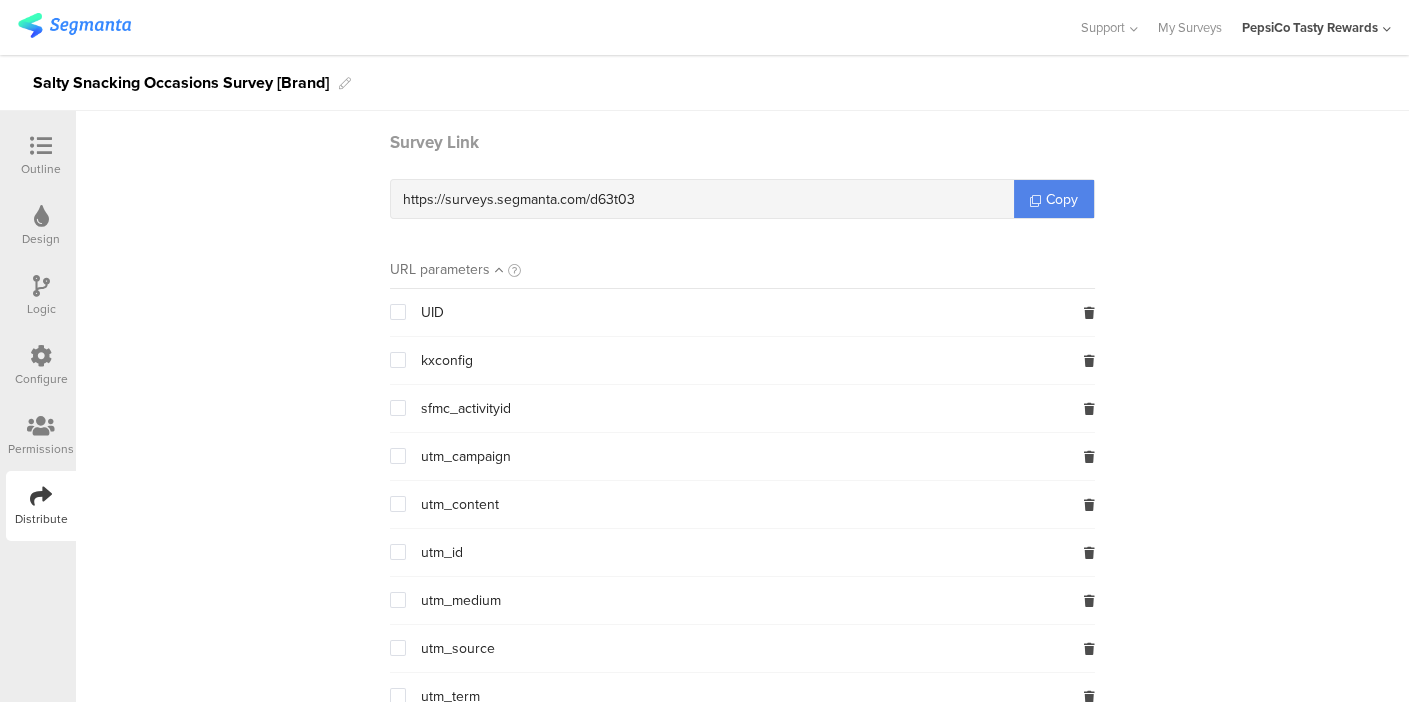 scroll, scrollTop: 111, scrollLeft: 0, axis: vertical 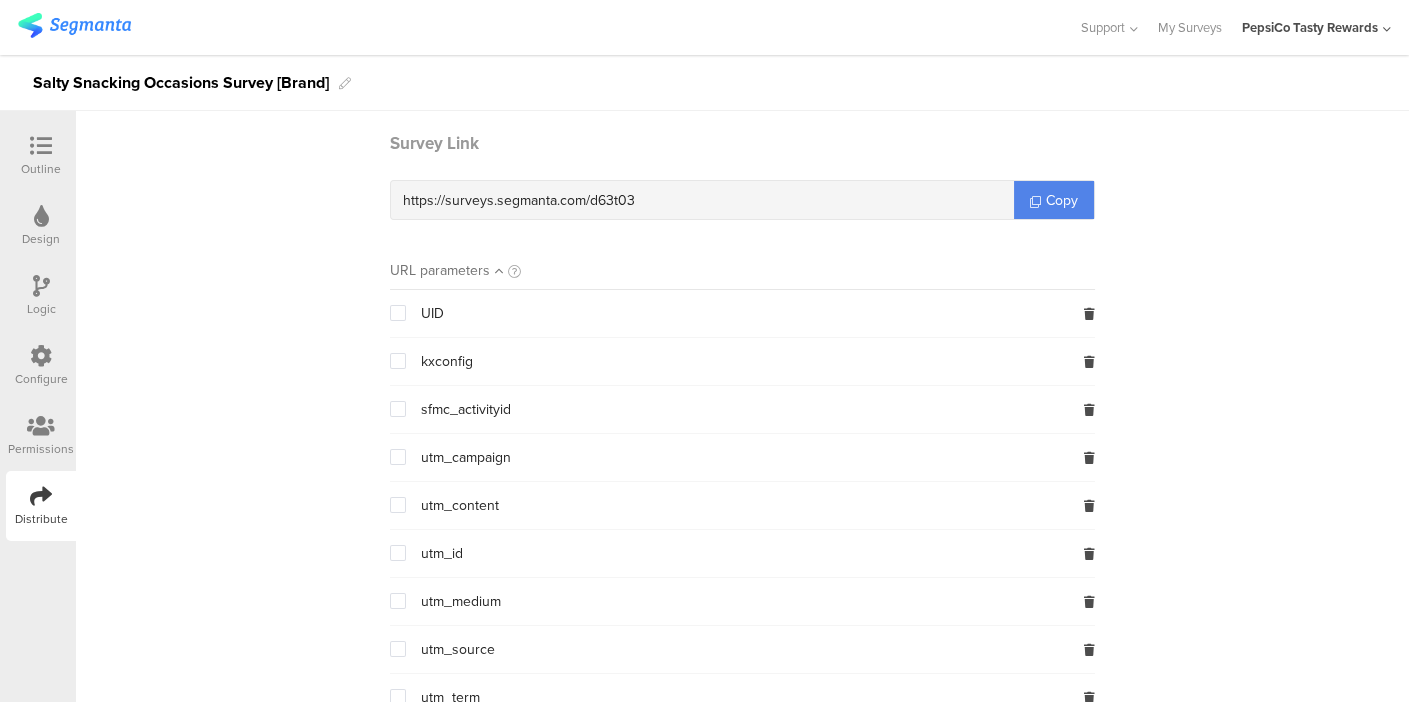 click at bounding box center [41, 146] 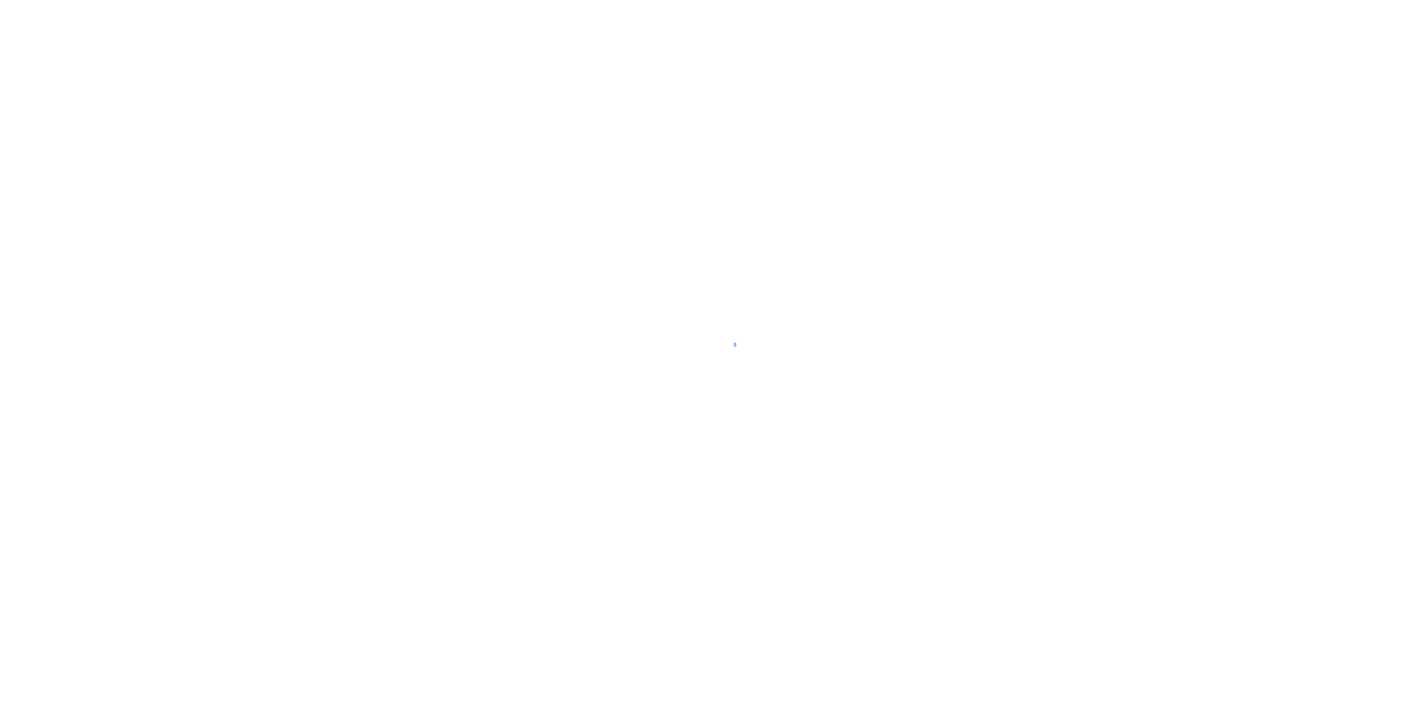 scroll, scrollTop: 0, scrollLeft: 0, axis: both 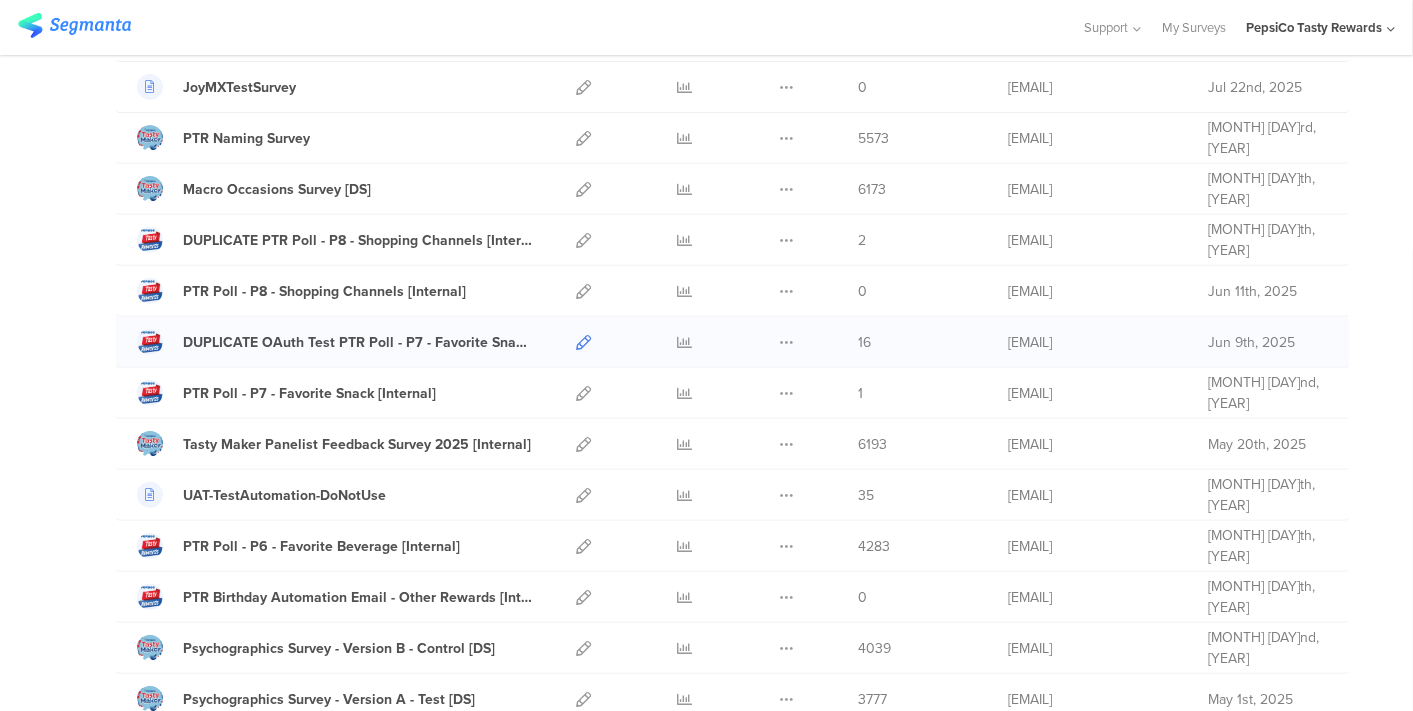 click at bounding box center [583, 342] 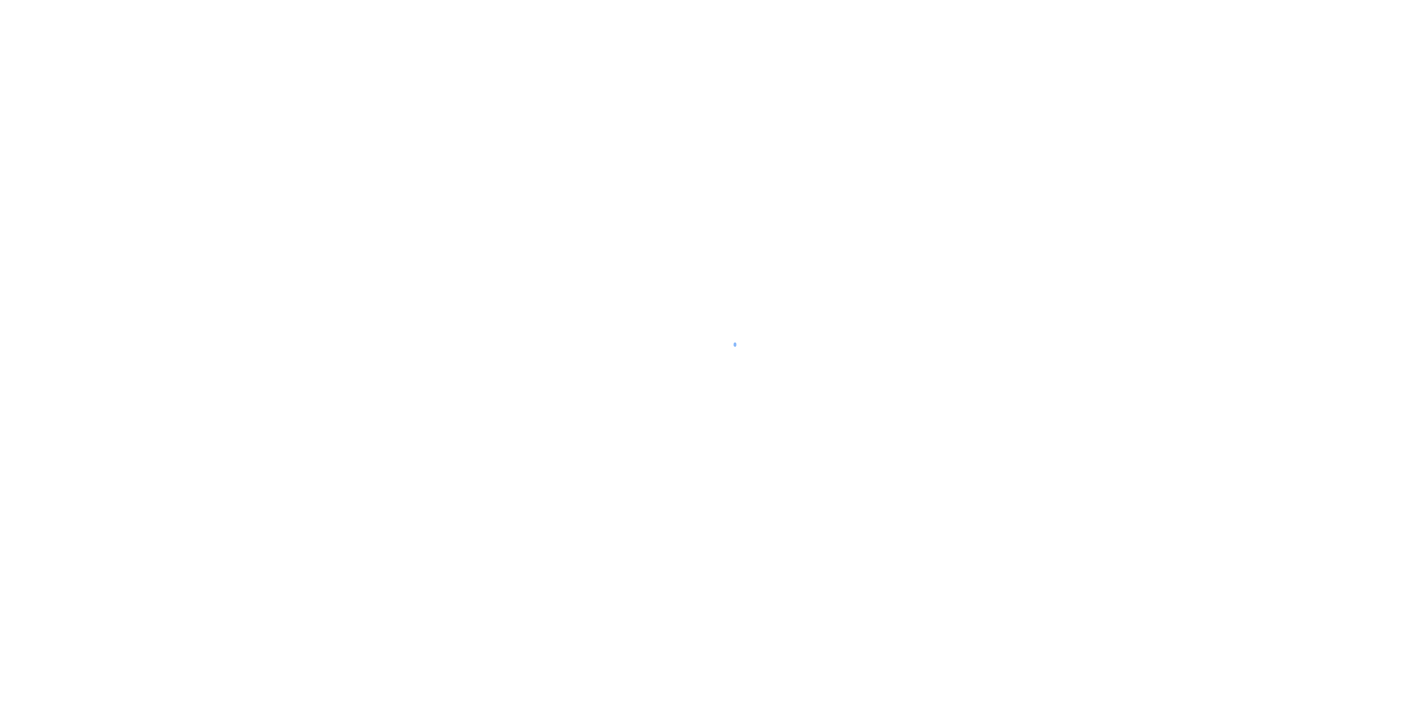 scroll, scrollTop: 0, scrollLeft: 0, axis: both 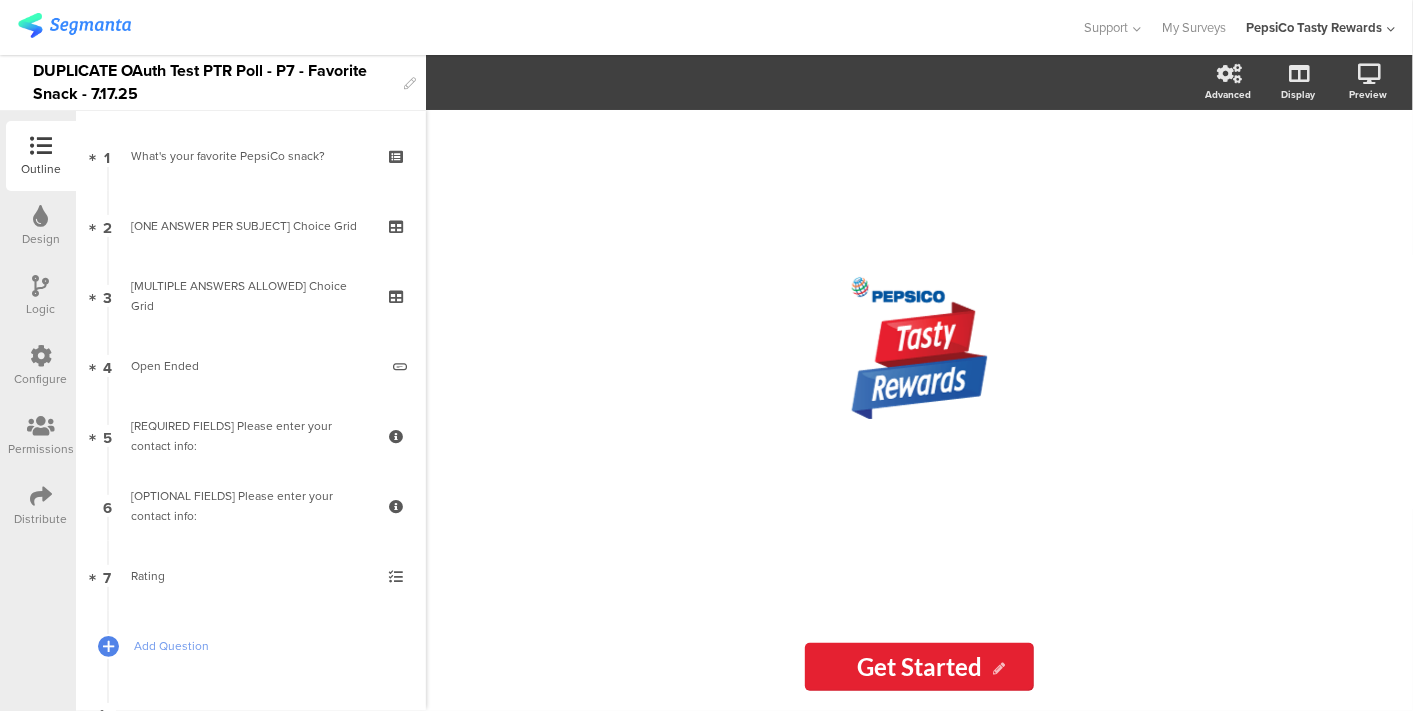 click on "Configure" at bounding box center [41, 366] 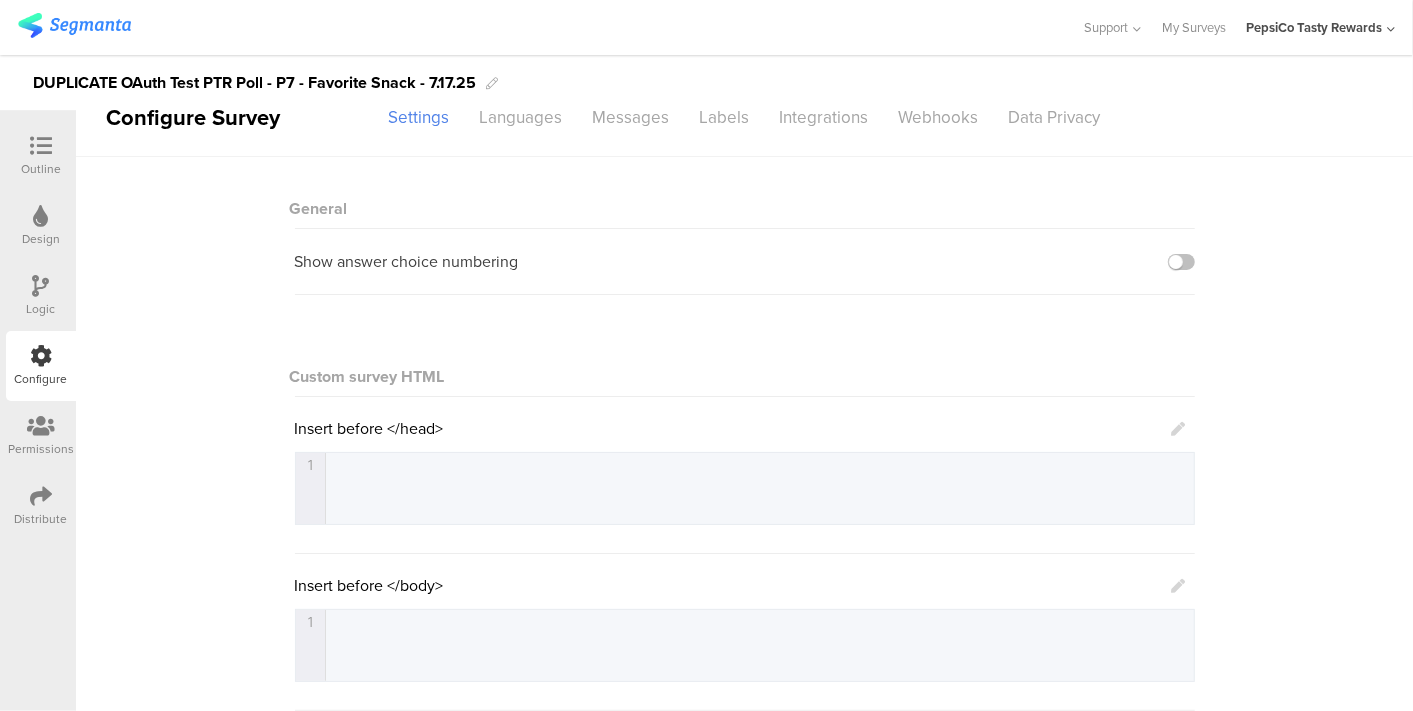scroll, scrollTop: 0, scrollLeft: 0, axis: both 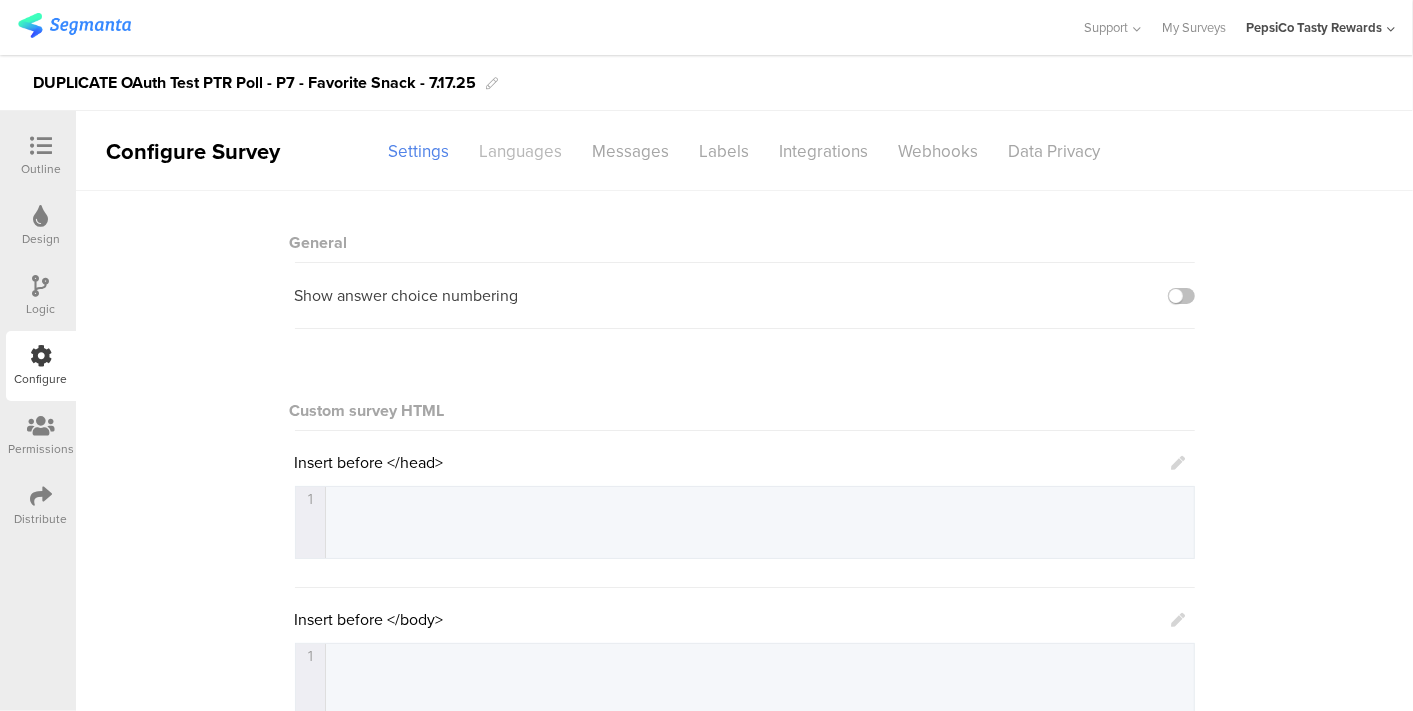 click on "Languages" at bounding box center (521, 151) 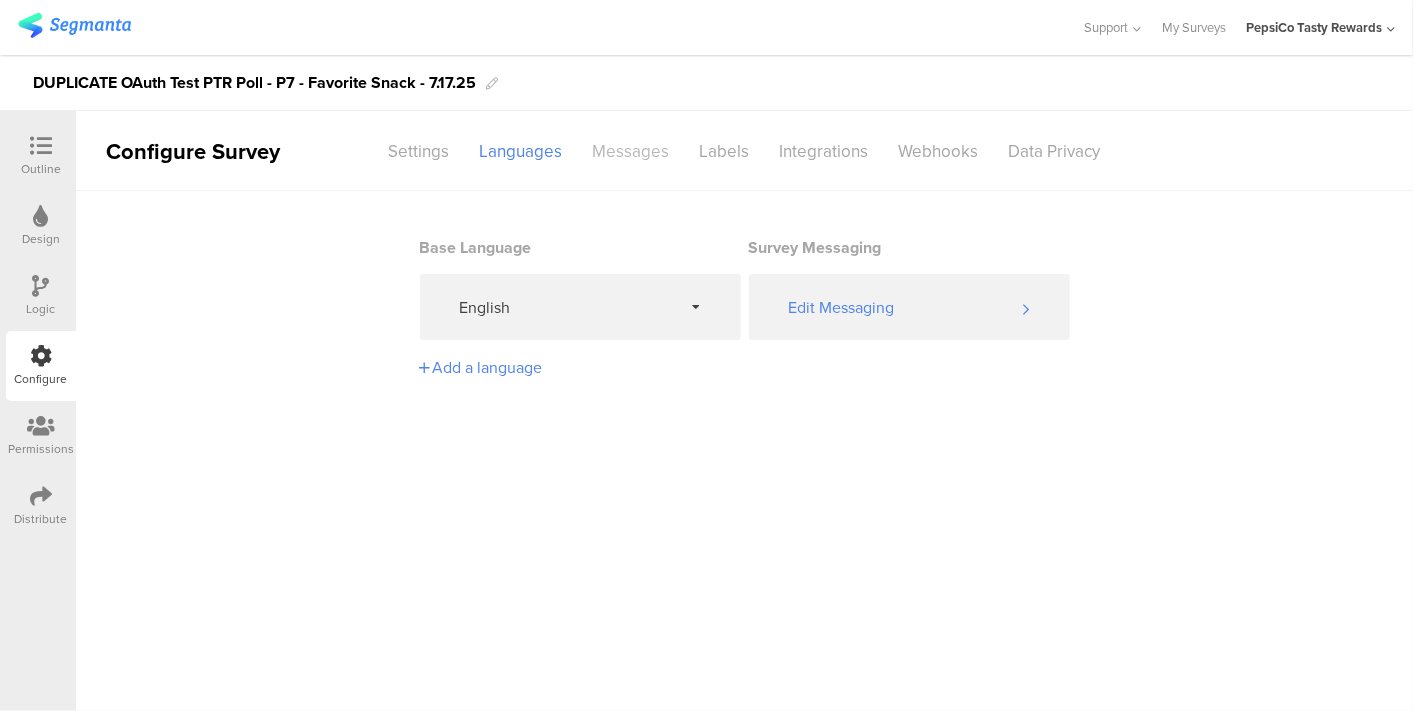 click on "Messages" at bounding box center (631, 151) 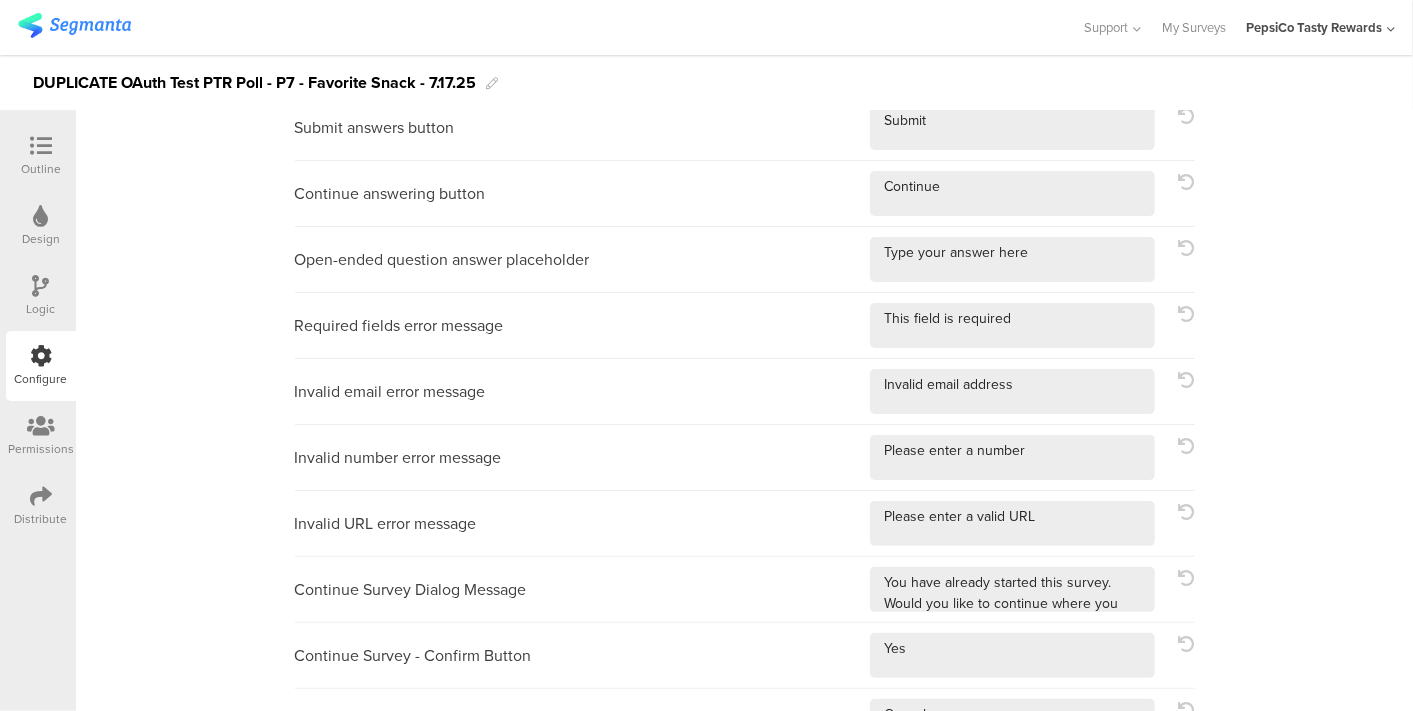 scroll, scrollTop: 0, scrollLeft: 0, axis: both 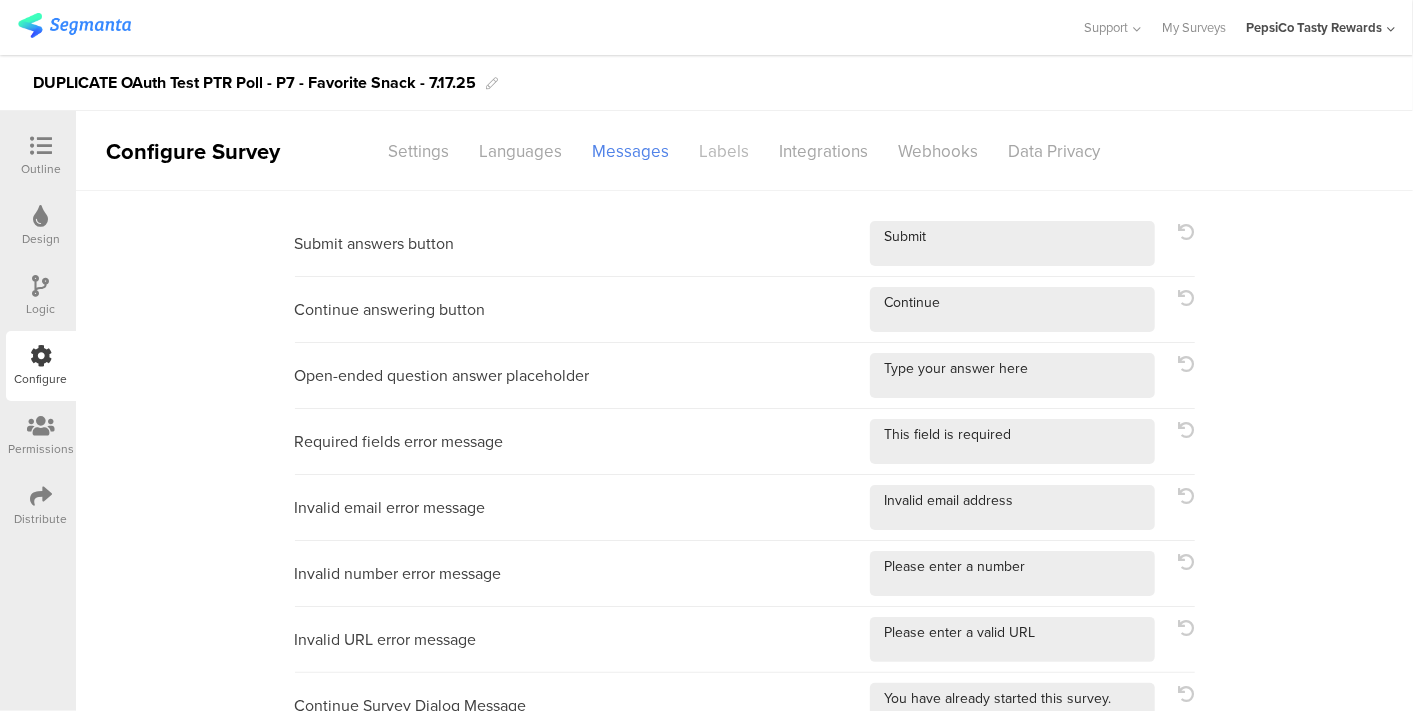click on "Labels" at bounding box center (725, 151) 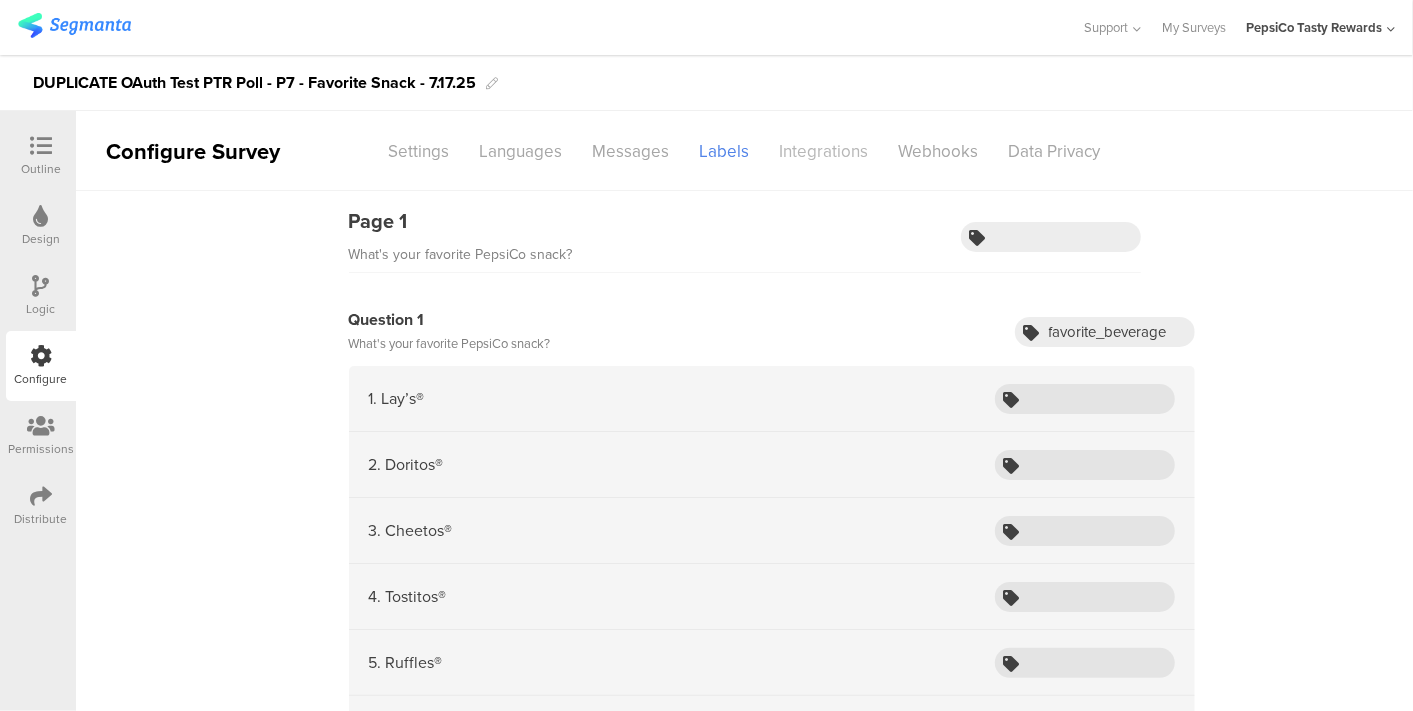 click on "Integrations" at bounding box center (824, 151) 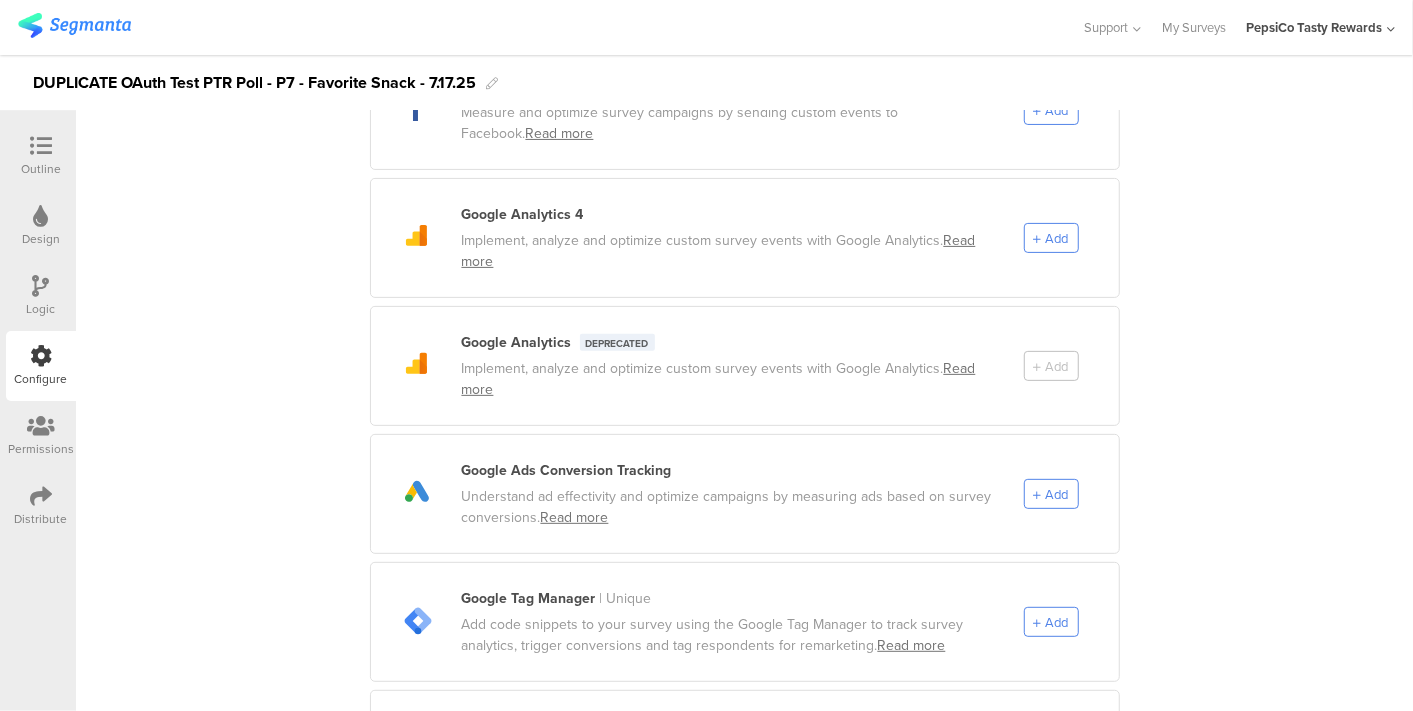 scroll, scrollTop: 0, scrollLeft: 0, axis: both 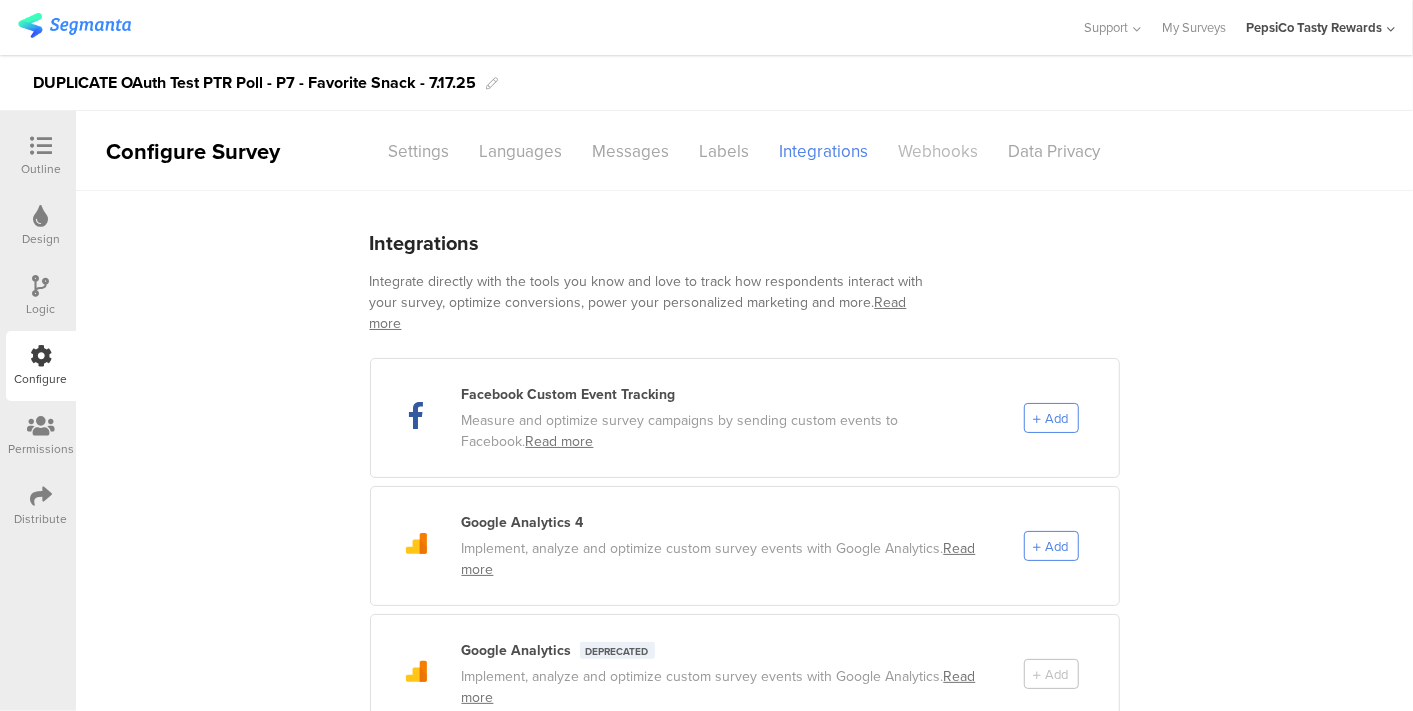 click on "Webhooks" at bounding box center (939, 151) 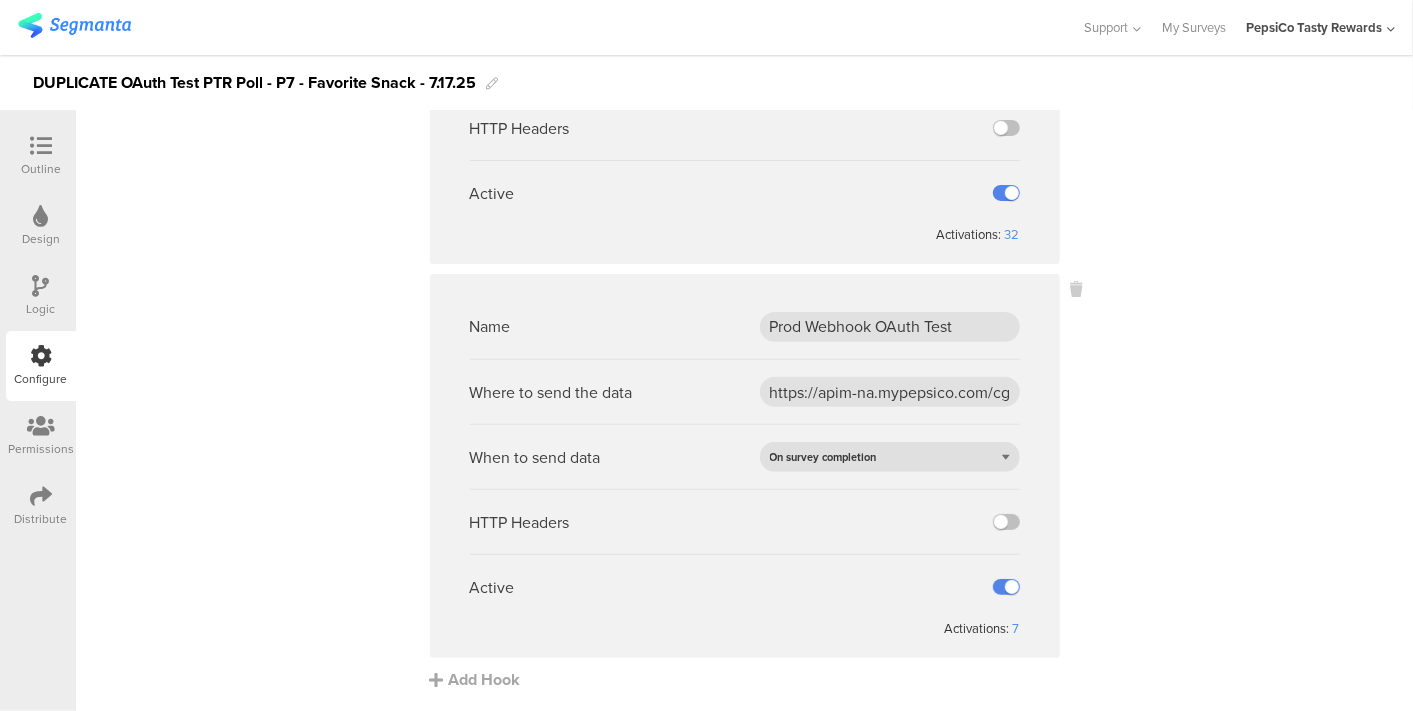 scroll, scrollTop: 0, scrollLeft: 0, axis: both 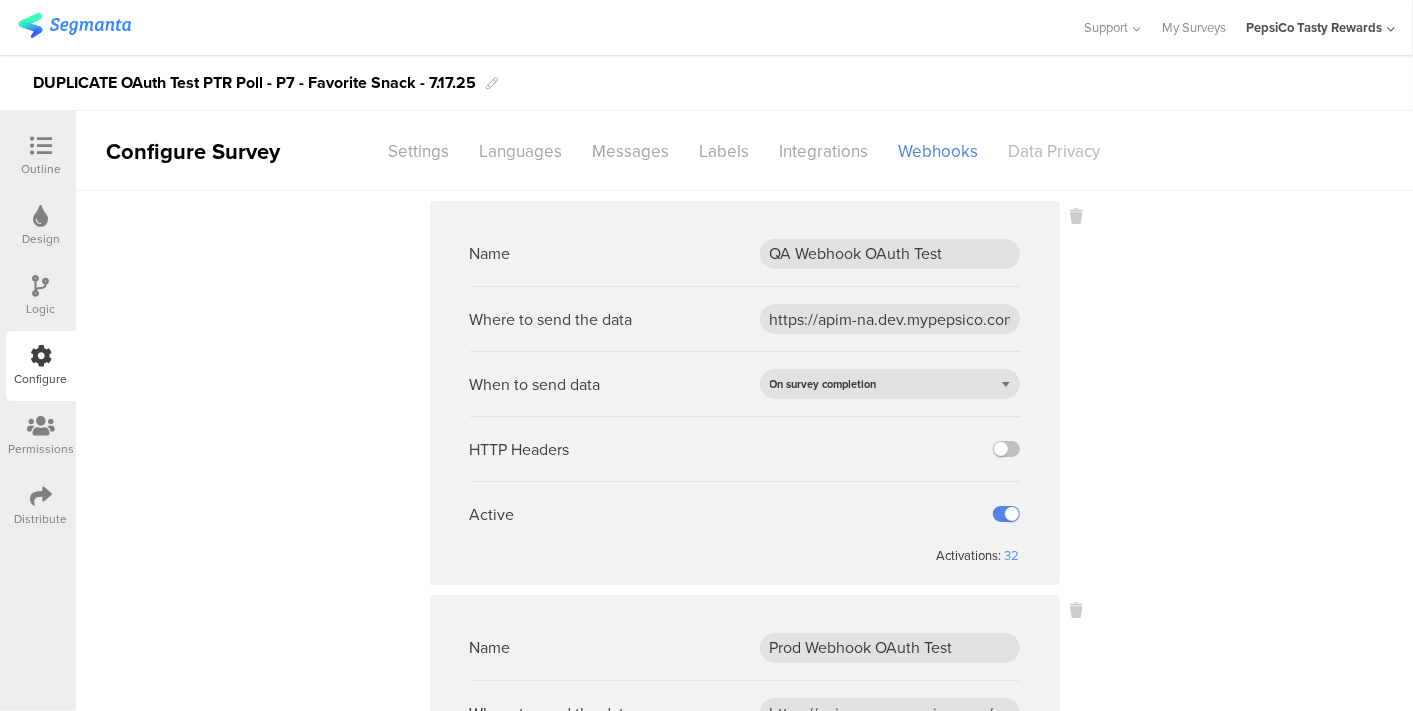 click on "Data Privacy" at bounding box center (1055, 151) 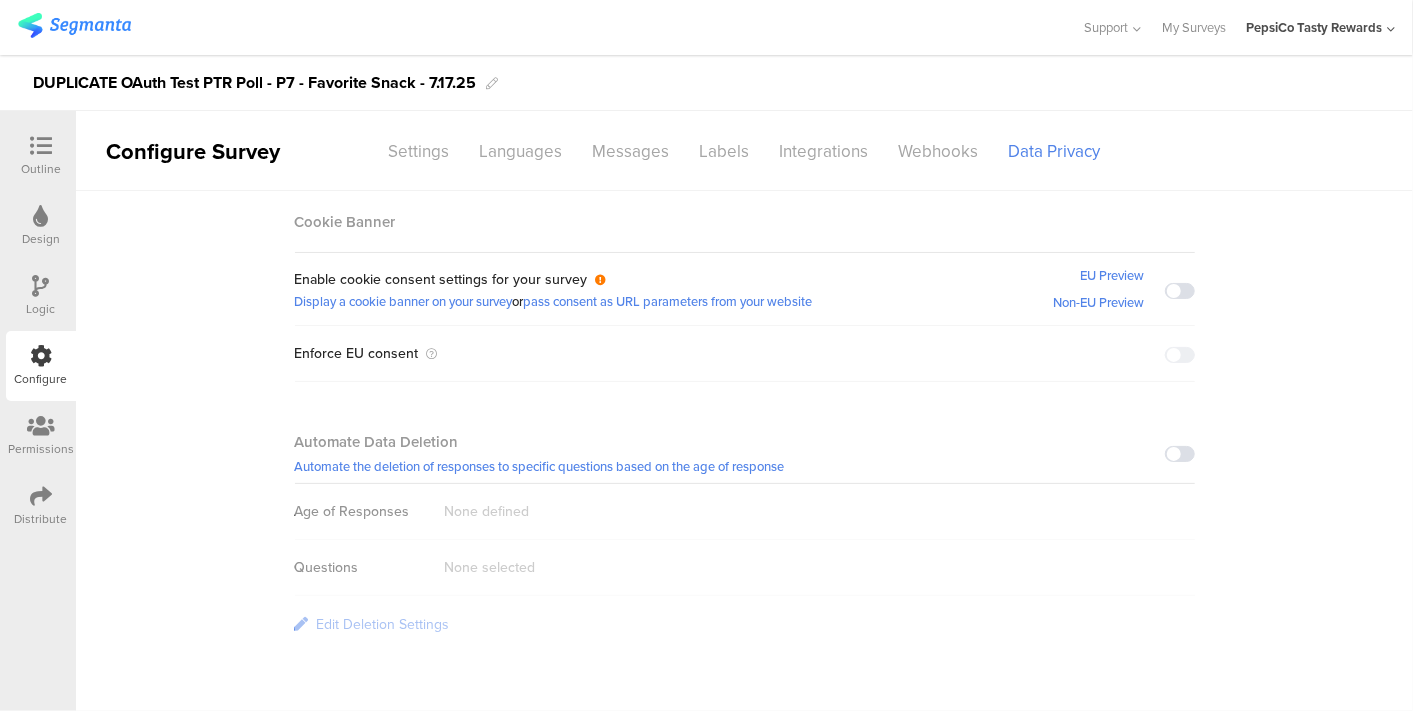 click on "Logic" at bounding box center (41, 296) 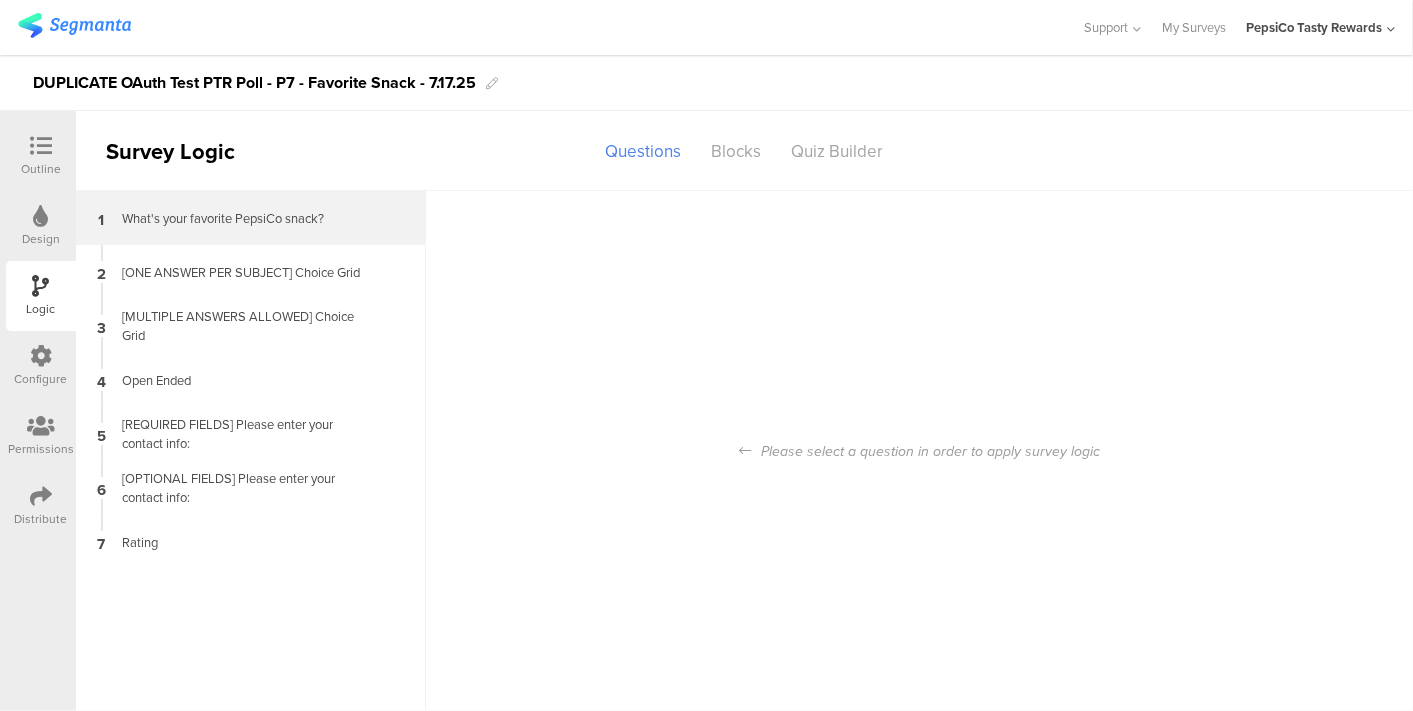 click on "1
What's your favorite PepsiCo snack?" at bounding box center (251, 218) 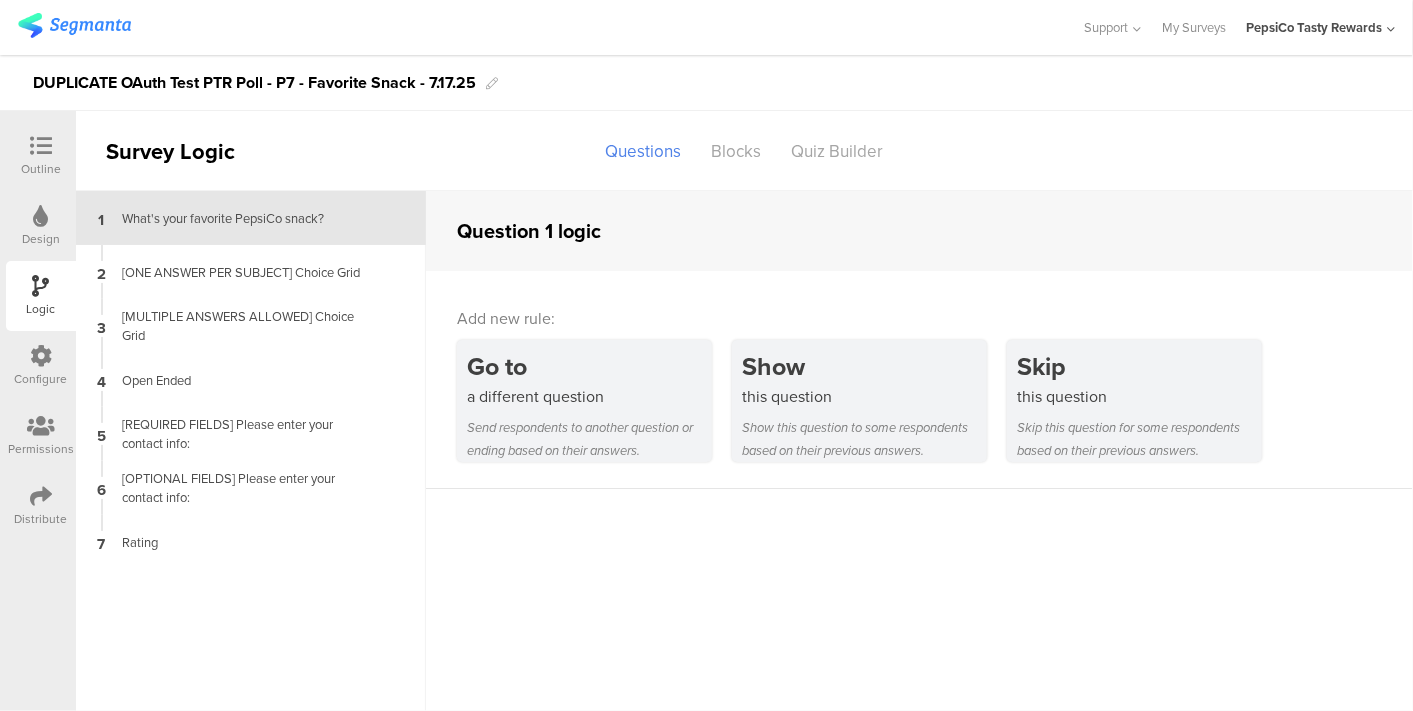 click on "Design" at bounding box center (41, 239) 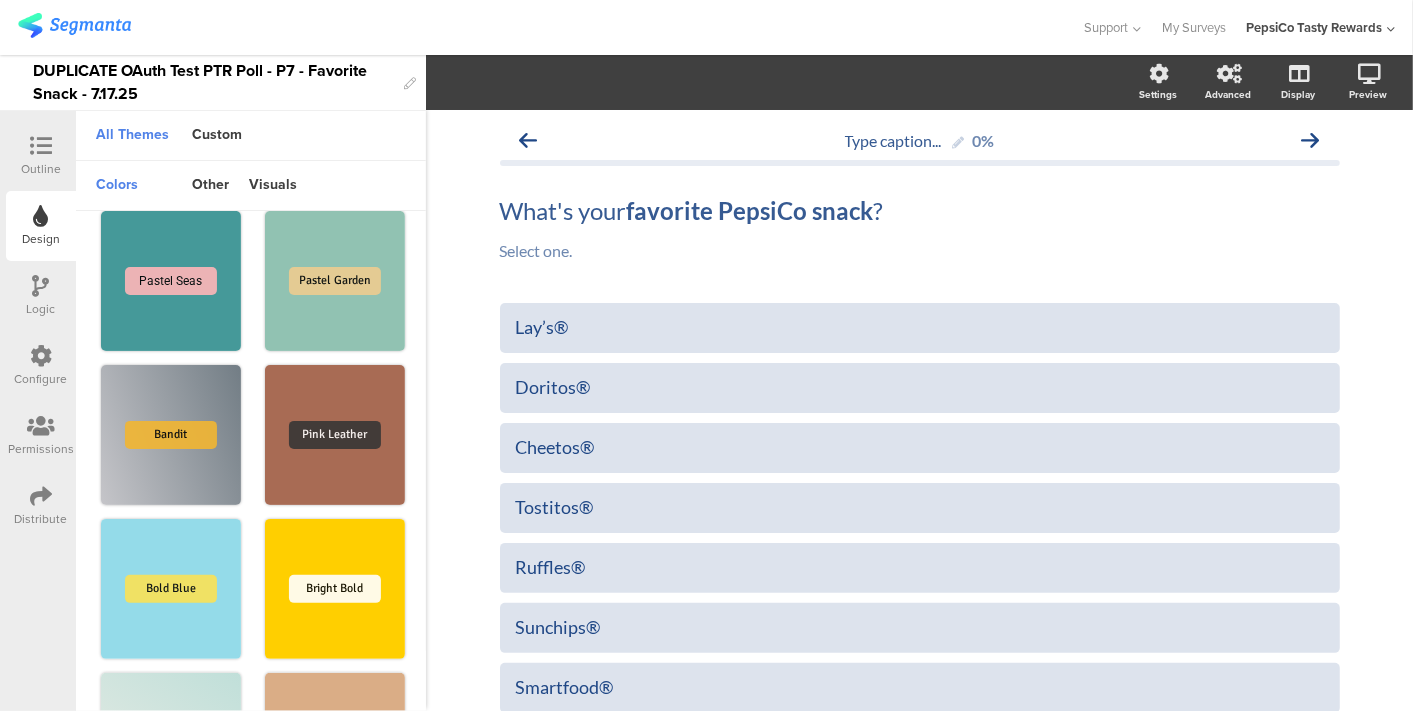 scroll, scrollTop: 1079, scrollLeft: 0, axis: vertical 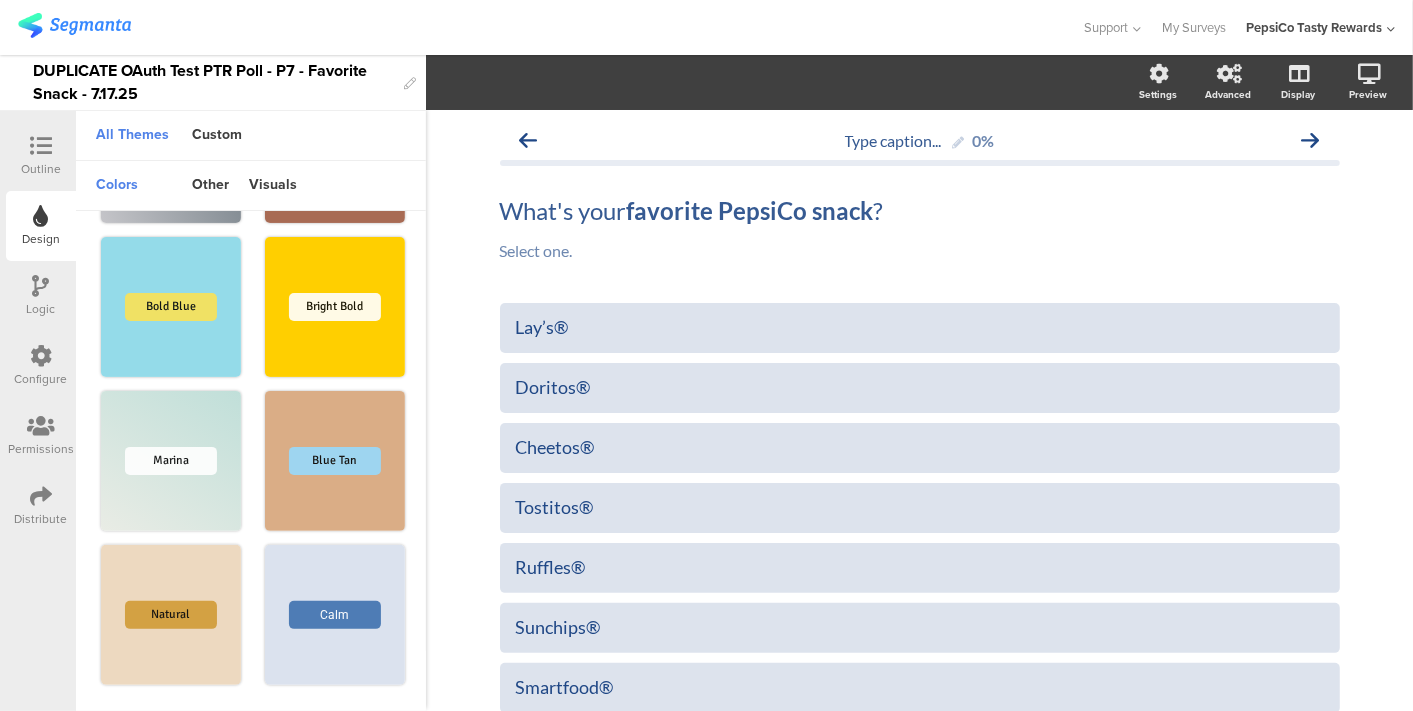 click on "Permissions" at bounding box center [41, 449] 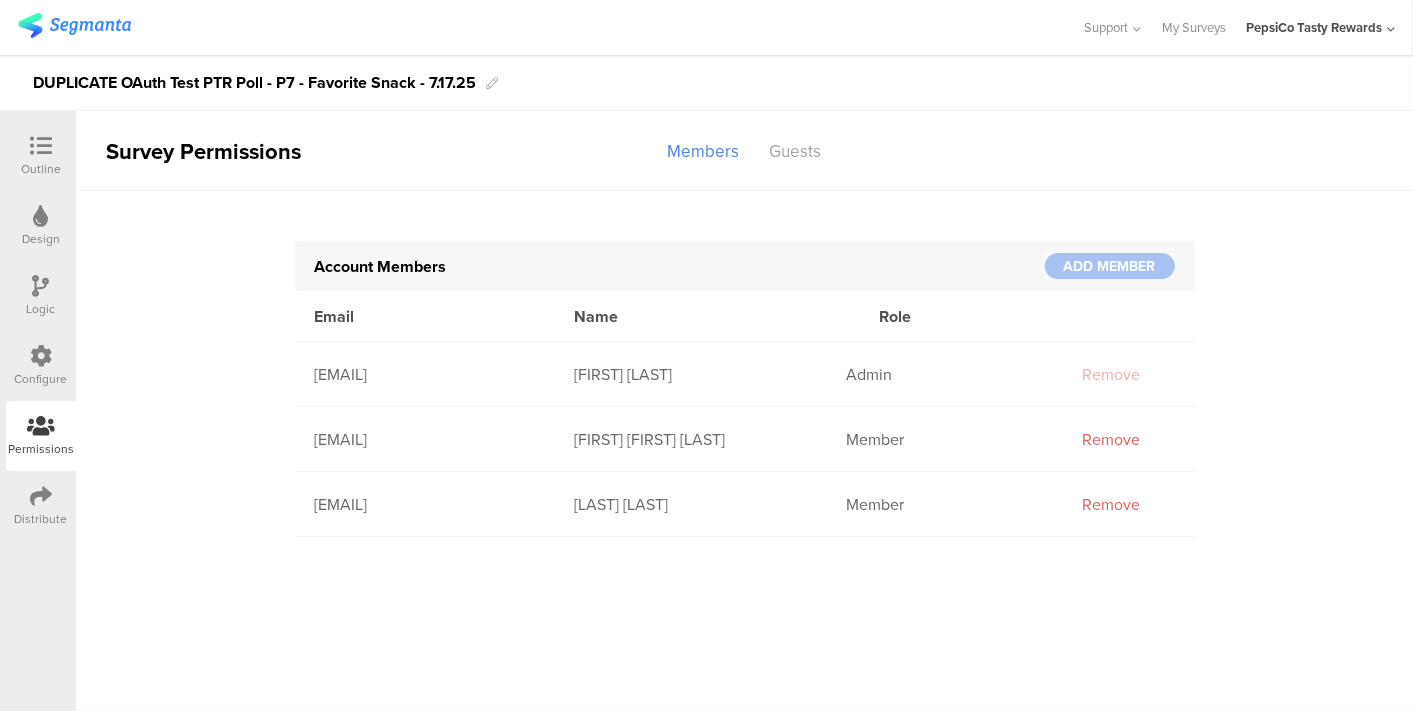 click on "Survey Permissions
Members
Guests" at bounding box center (744, 151) 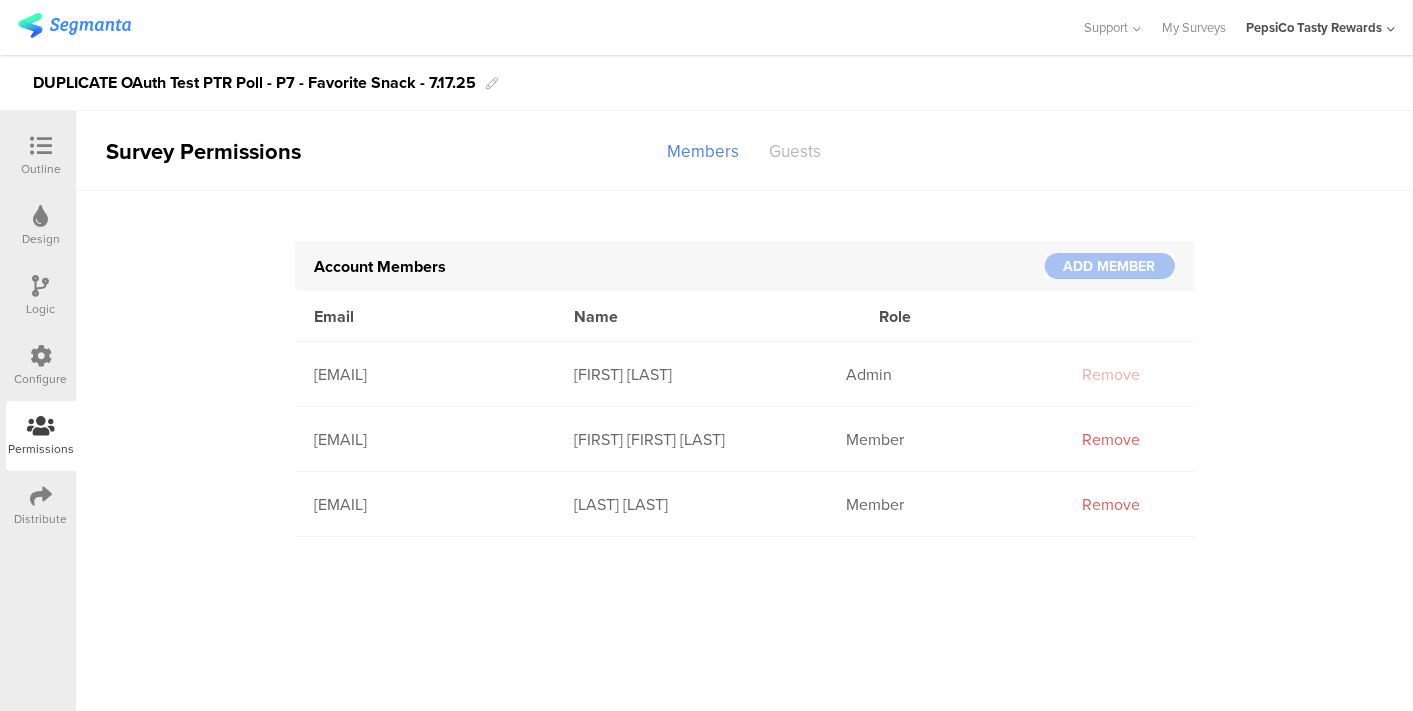click on "Guests" at bounding box center (796, 151) 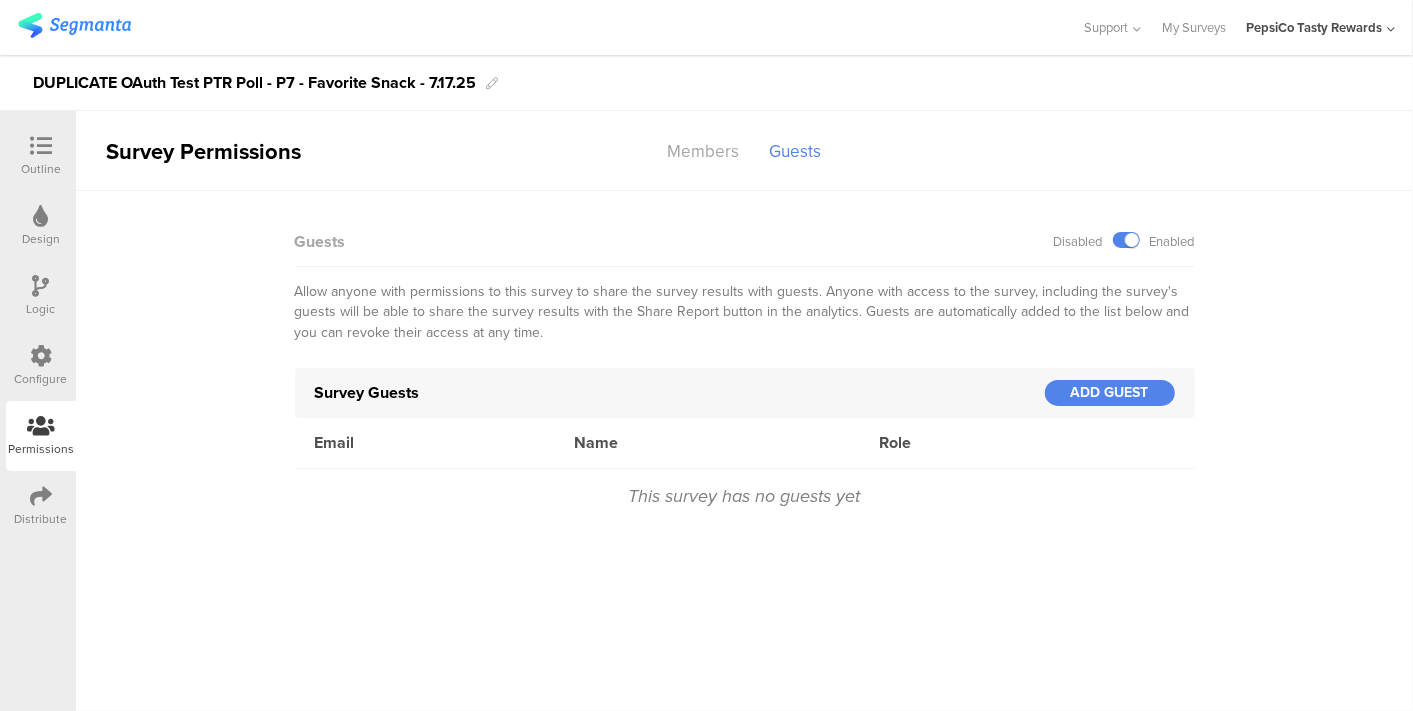 drag, startPoint x: 25, startPoint y: 495, endPoint x: 22, endPoint y: 511, distance: 16.27882 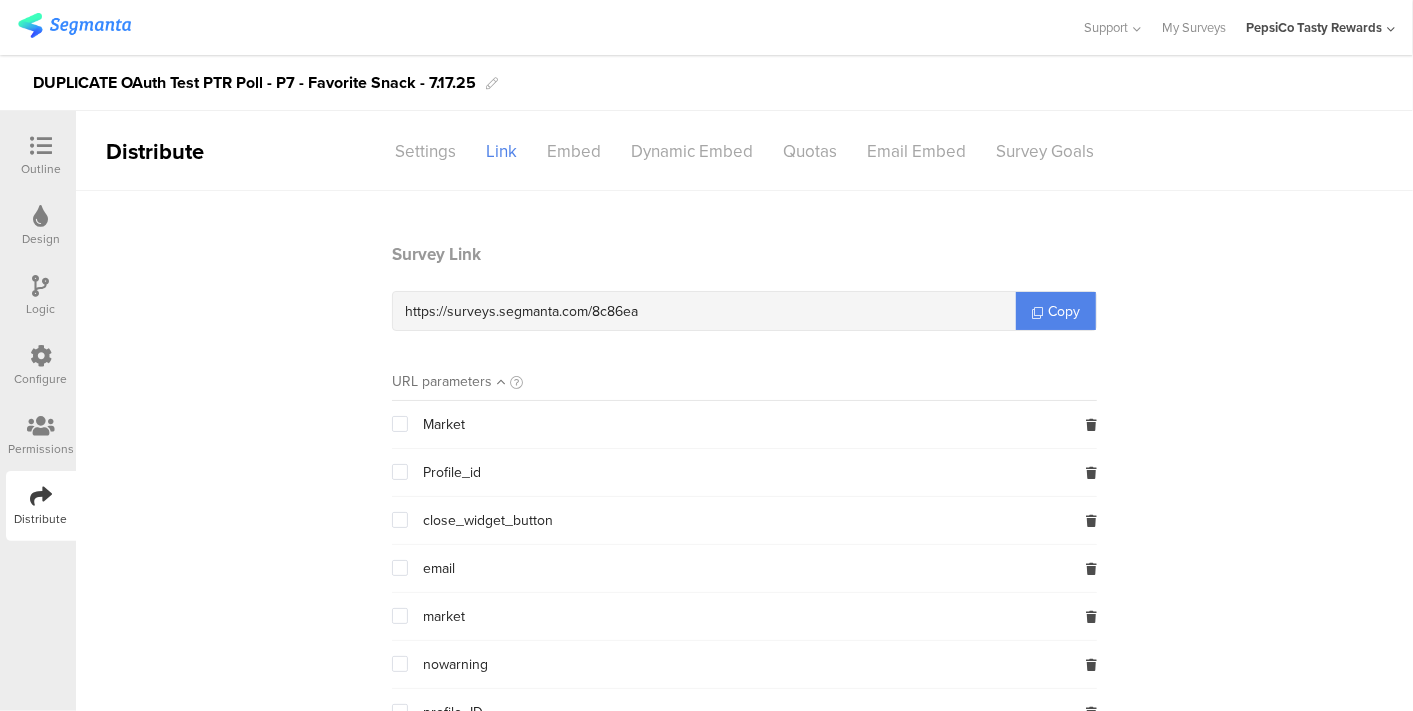 click on "Distribute" at bounding box center (41, 519) 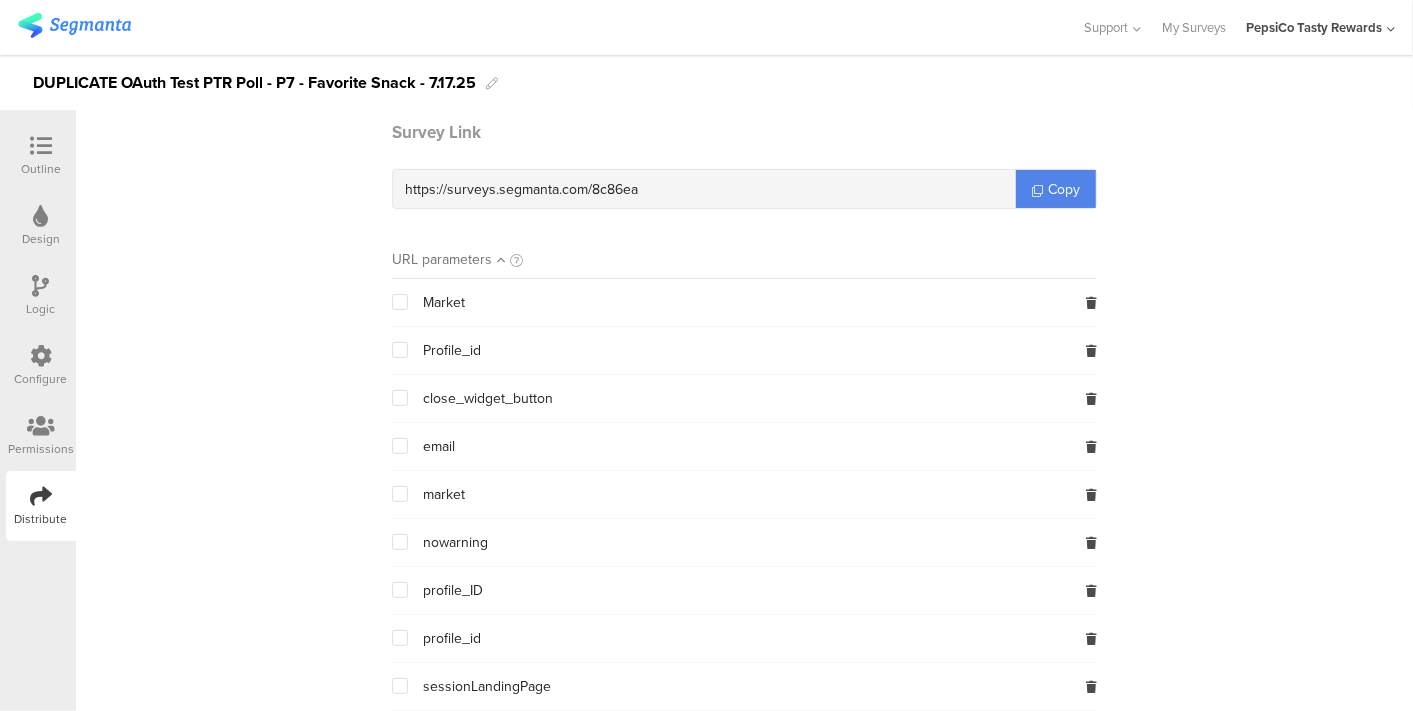 scroll, scrollTop: 117, scrollLeft: 0, axis: vertical 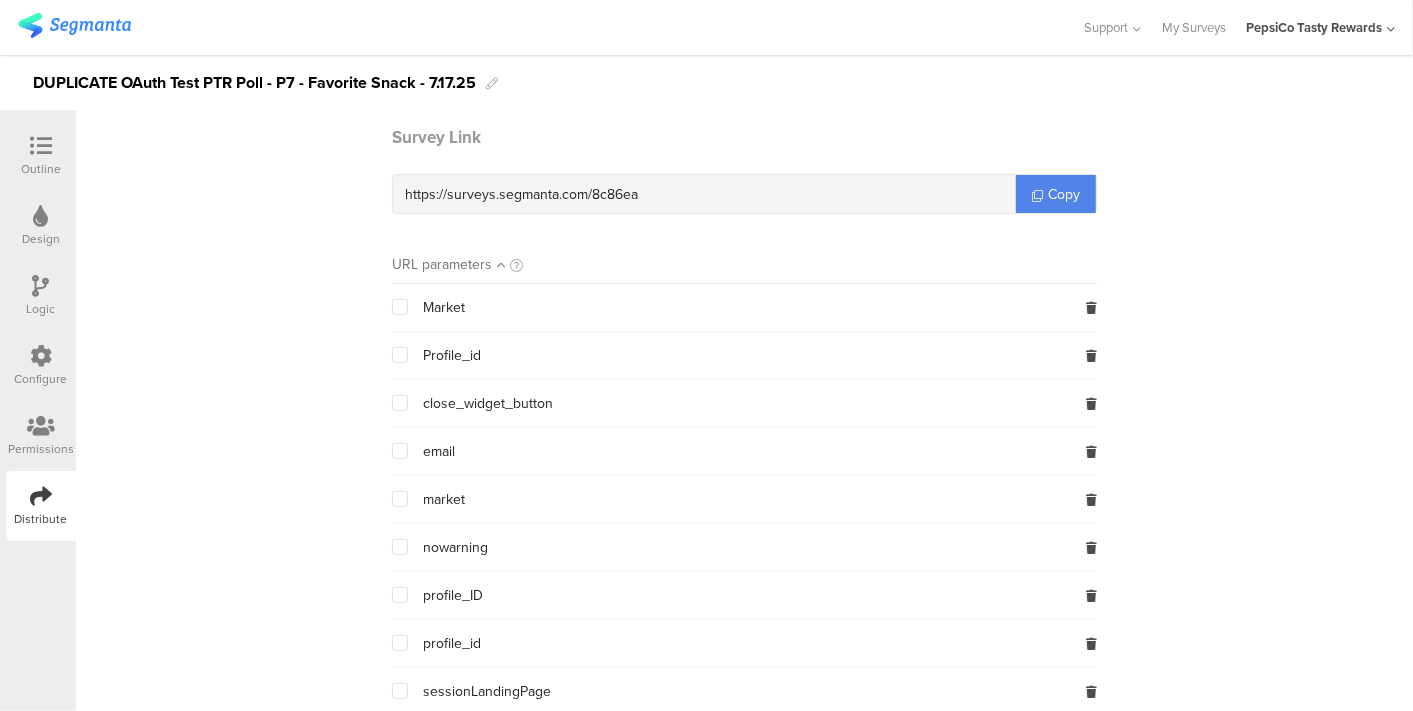 click at bounding box center [74, 25] 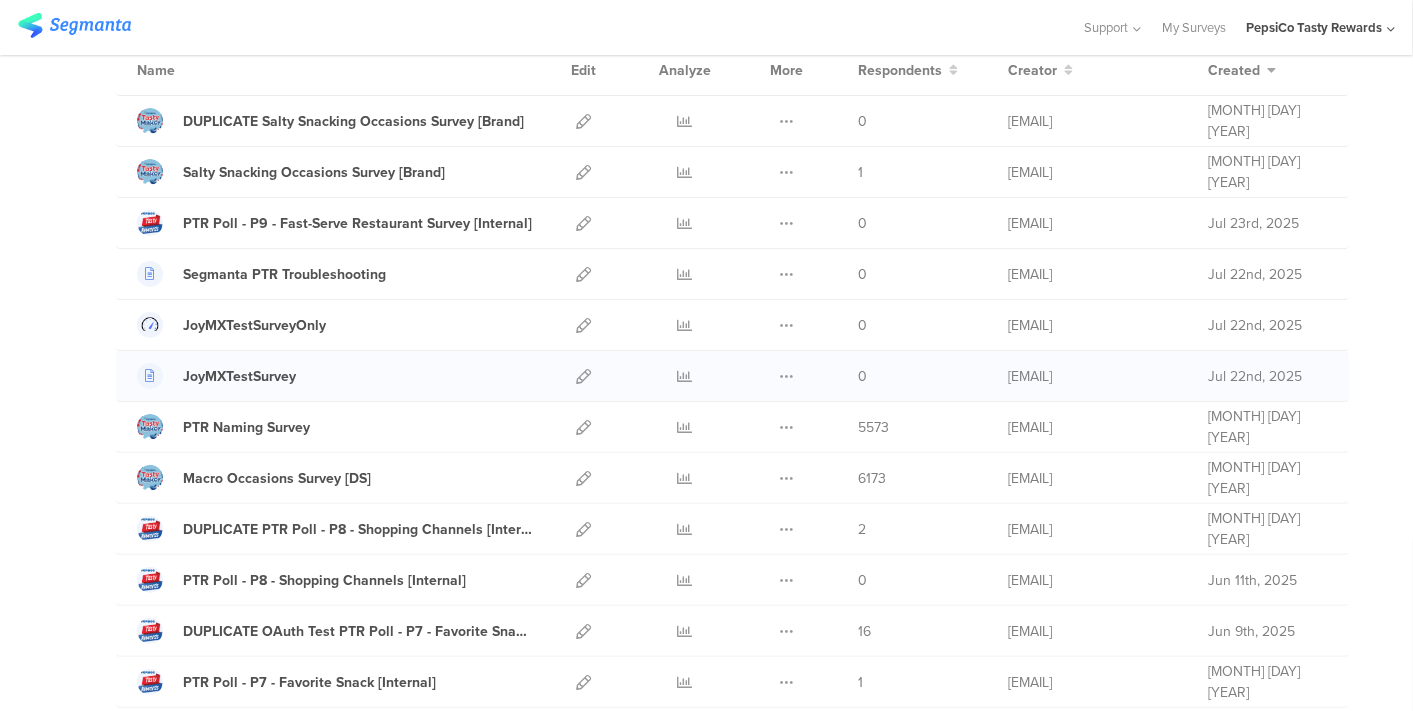 scroll, scrollTop: 180, scrollLeft: 0, axis: vertical 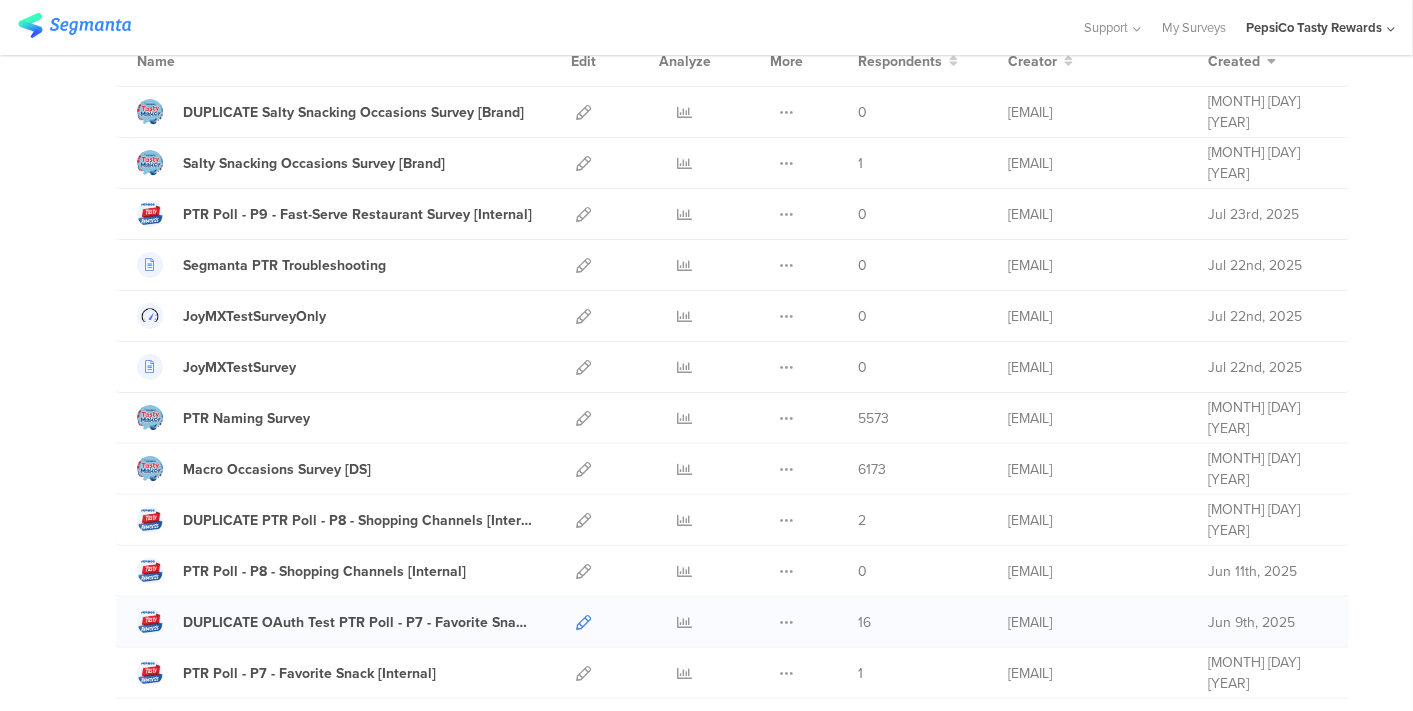 click at bounding box center (583, 622) 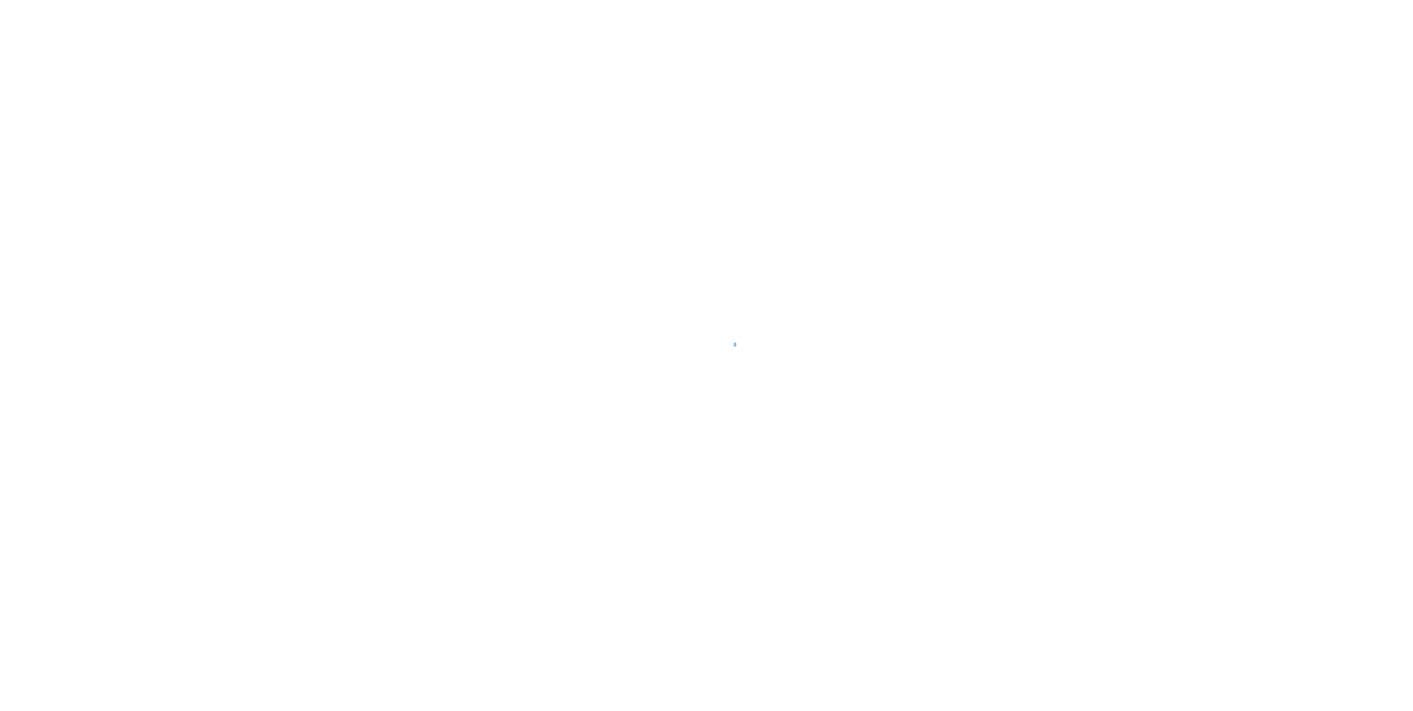 scroll, scrollTop: 0, scrollLeft: 0, axis: both 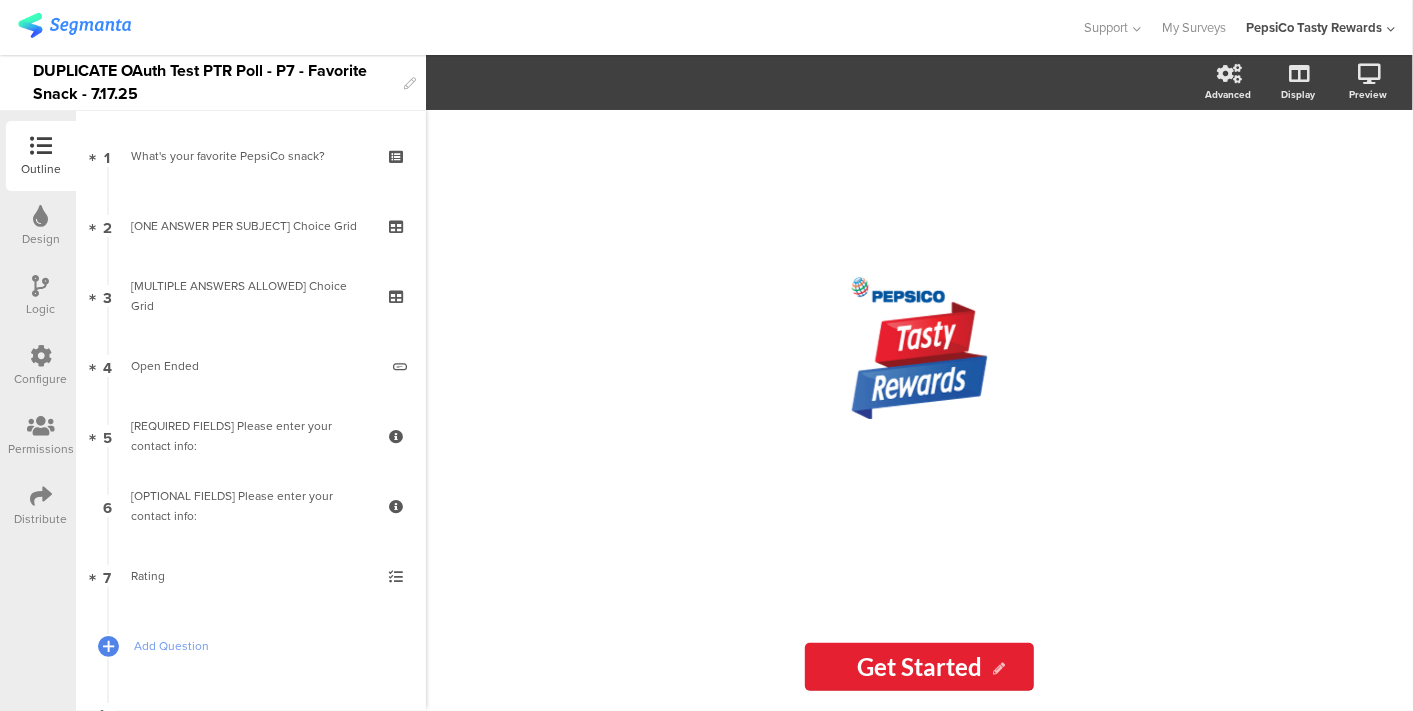 click on "Configure" at bounding box center (41, 379) 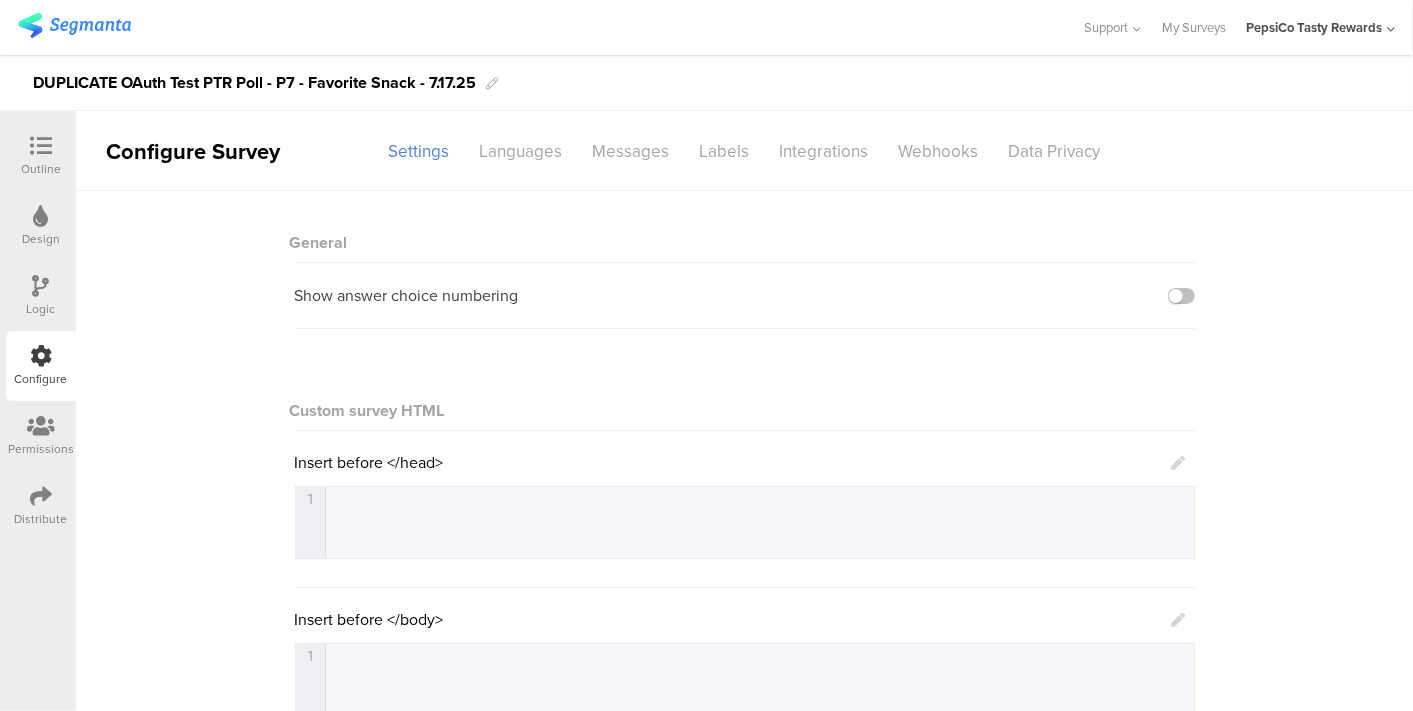 click on "Distribute" at bounding box center [41, 506] 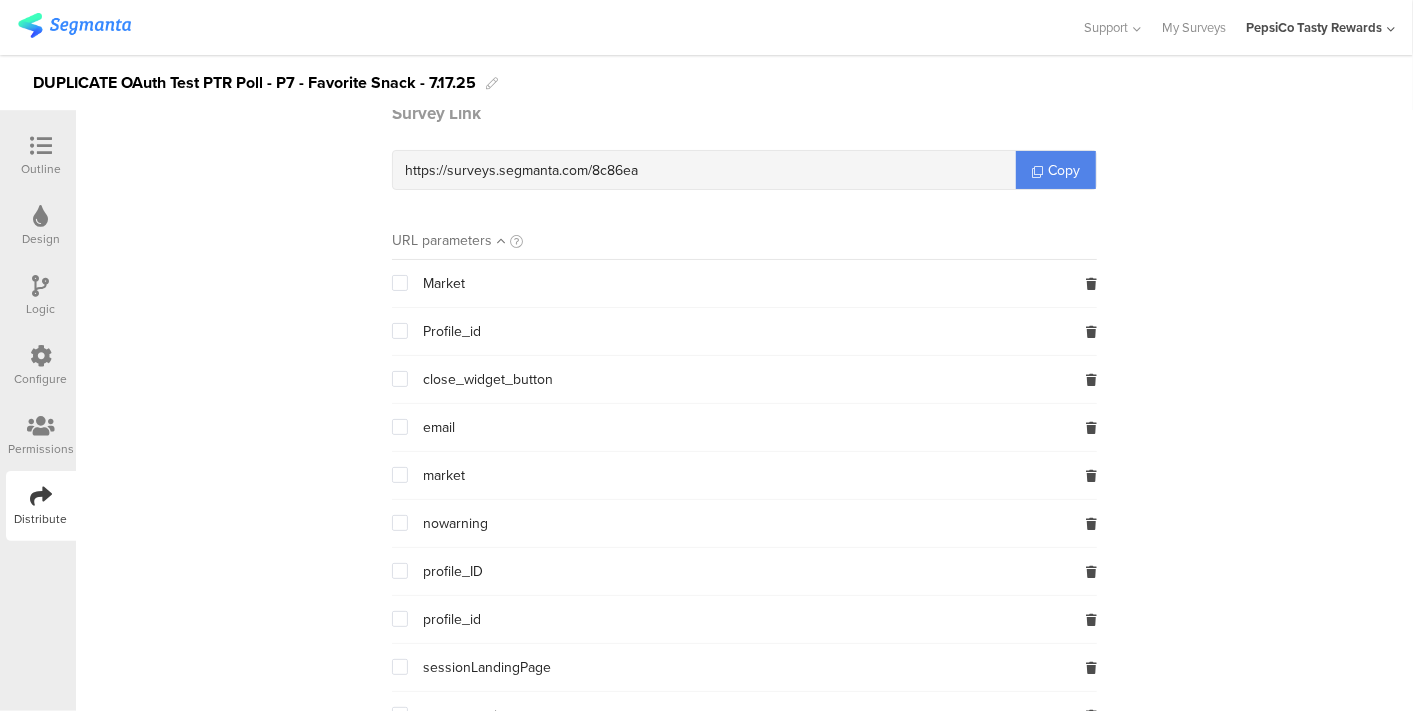 scroll, scrollTop: 10, scrollLeft: 0, axis: vertical 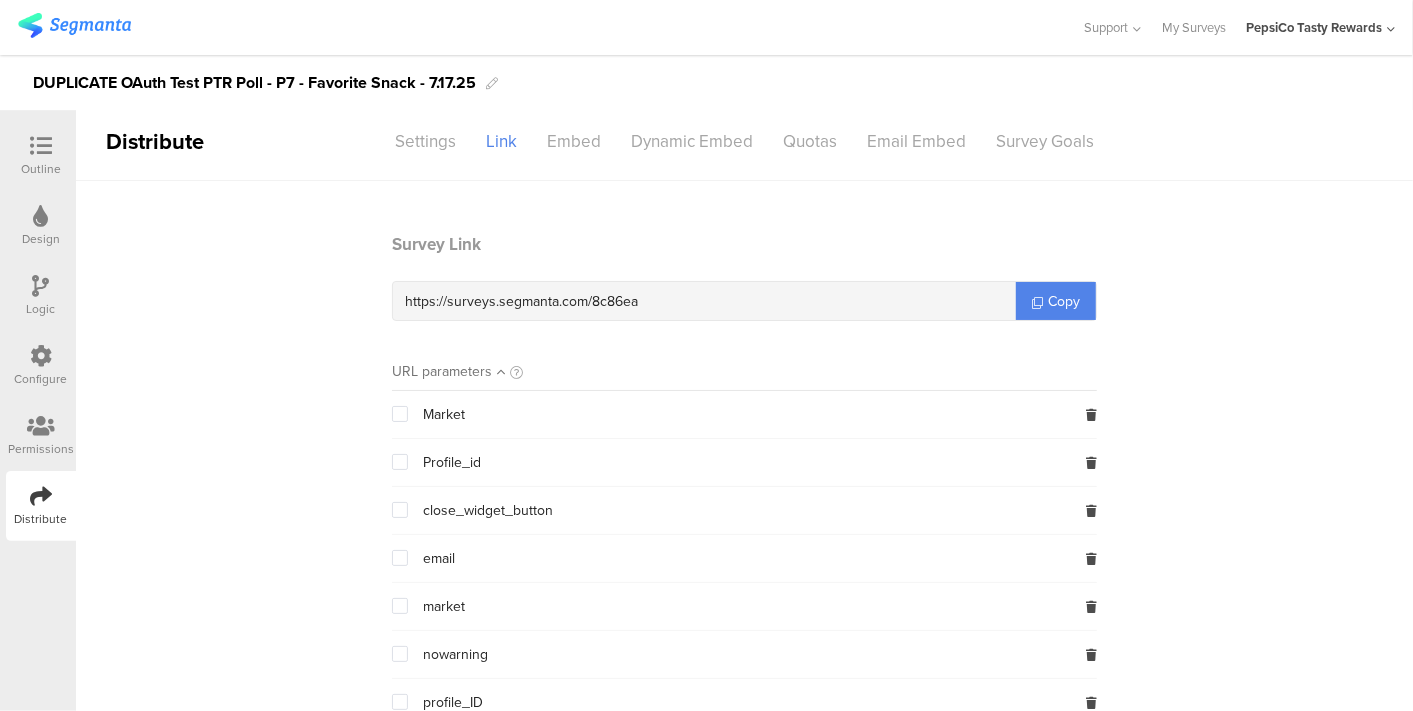 click at bounding box center [74, 25] 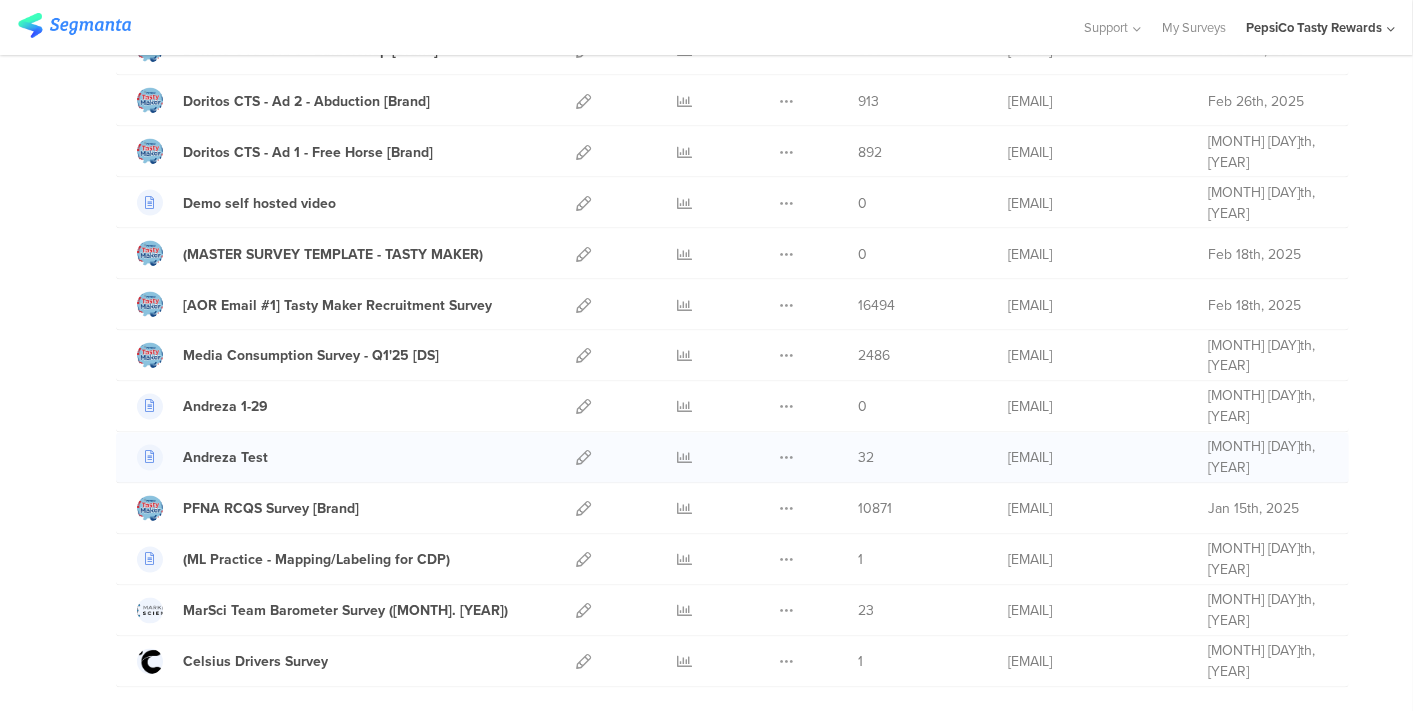 scroll, scrollTop: 1822, scrollLeft: 0, axis: vertical 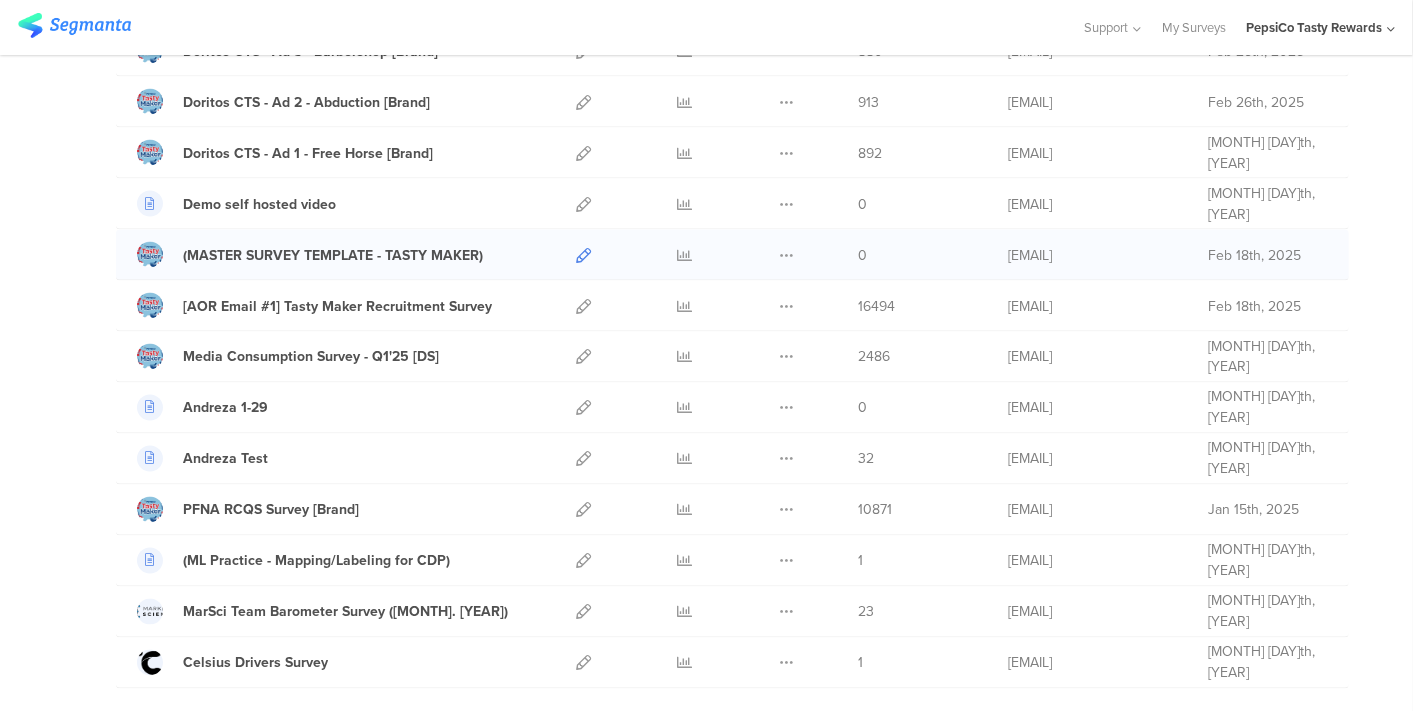 click at bounding box center (583, 255) 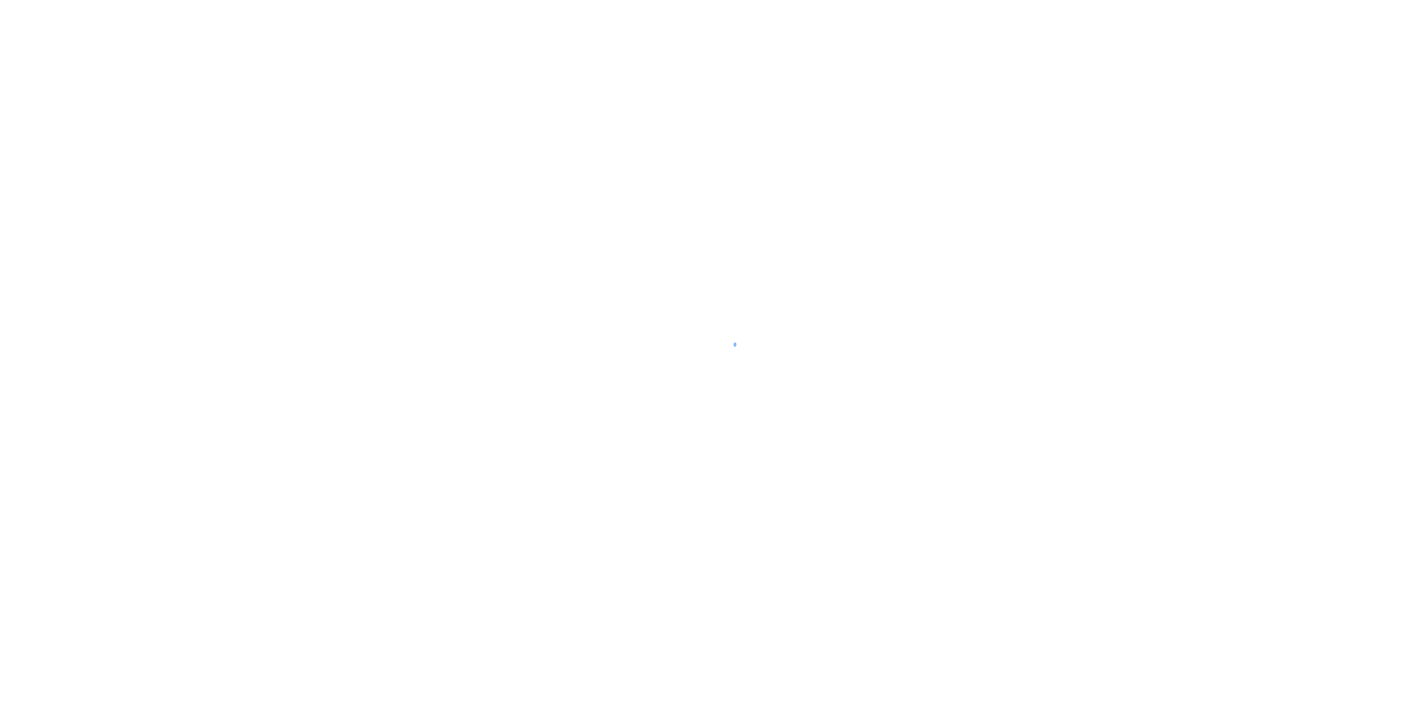 scroll, scrollTop: 0, scrollLeft: 0, axis: both 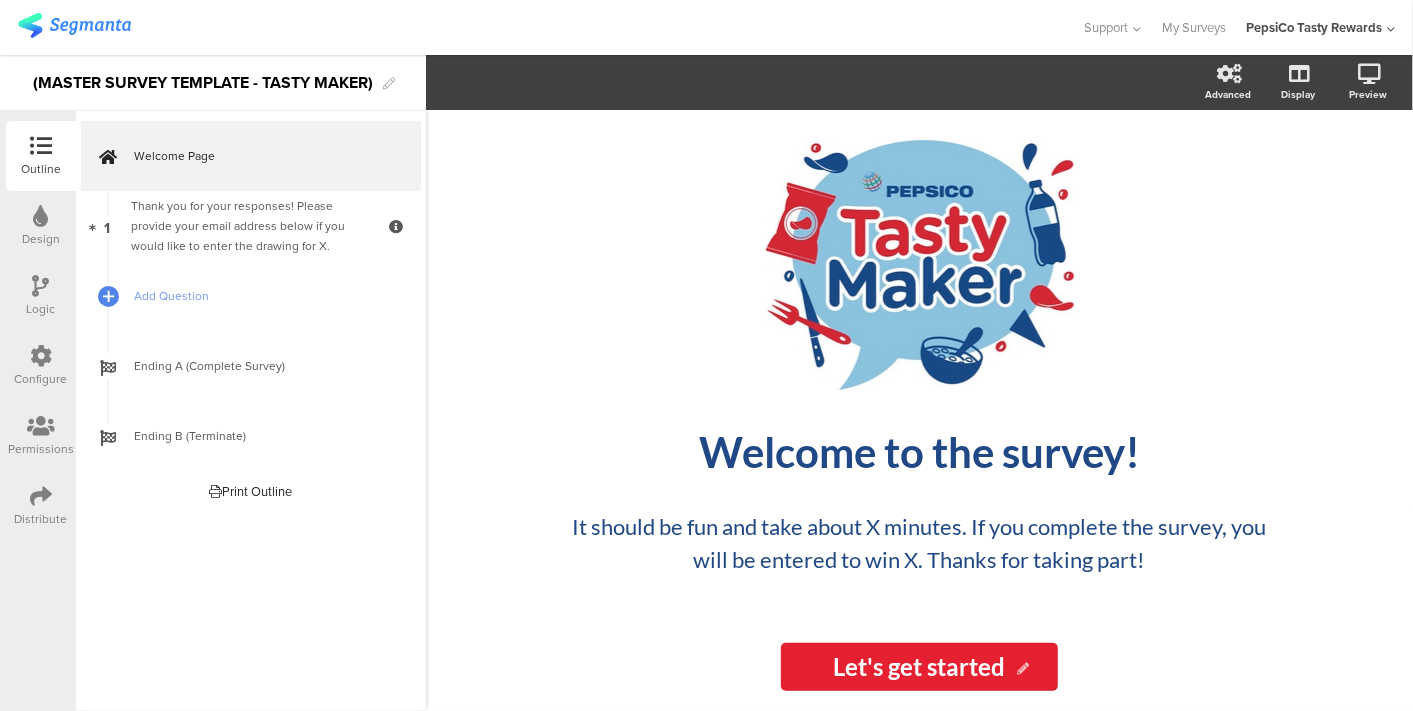 click on "Distribute" at bounding box center (41, 506) 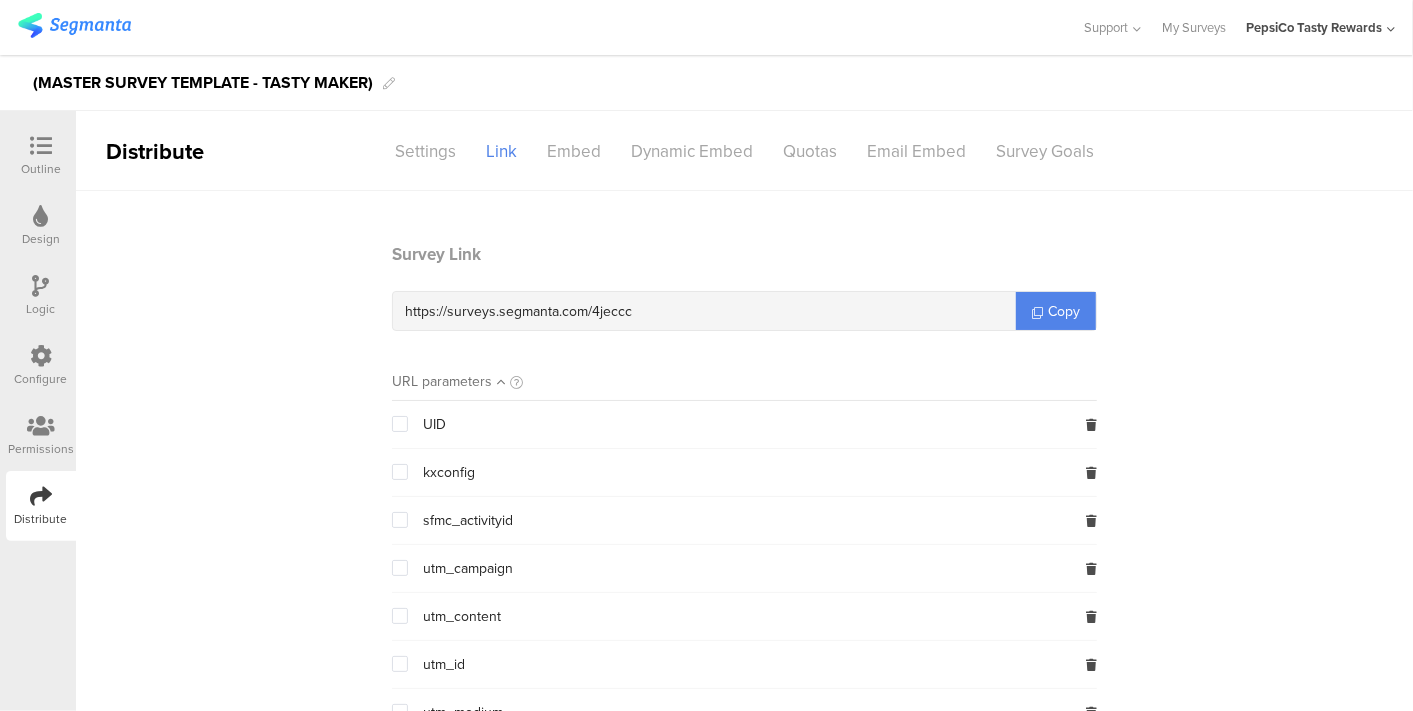 scroll, scrollTop: 185, scrollLeft: 0, axis: vertical 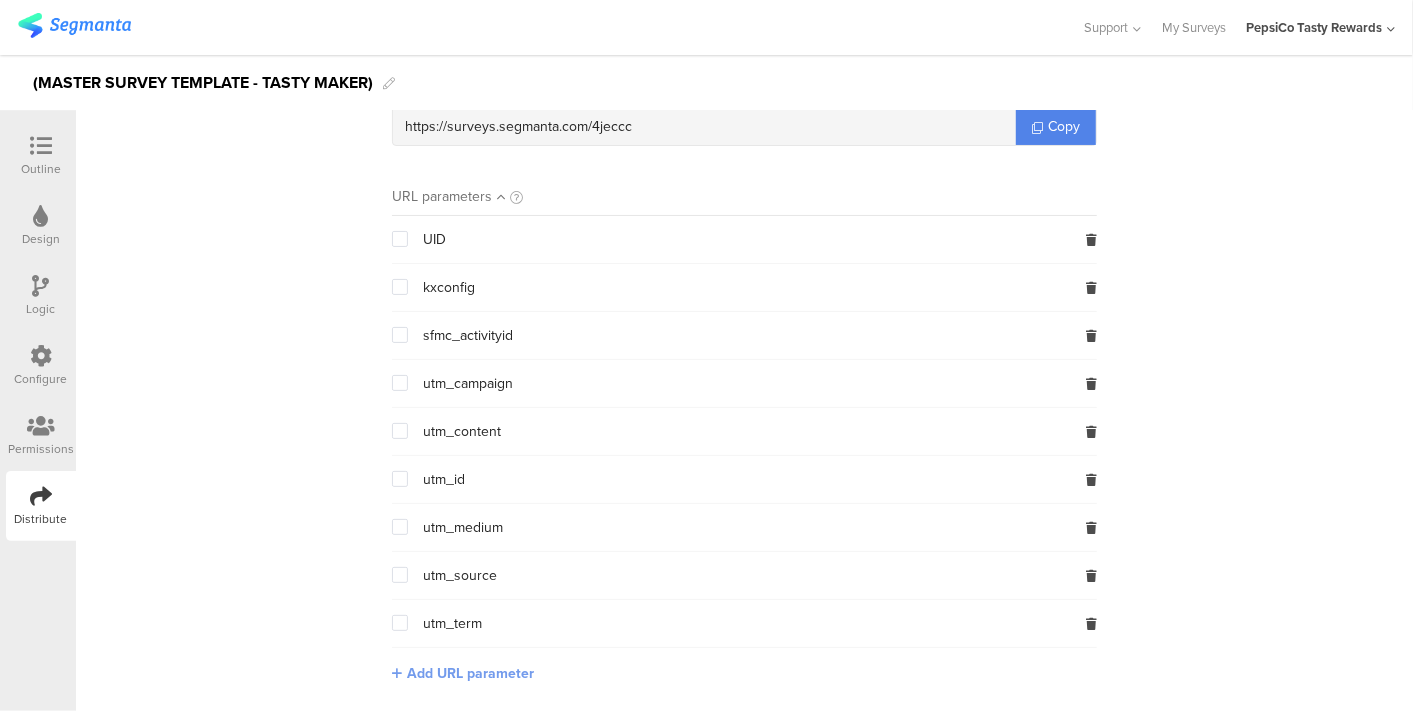 click on "Add URL parameter" at bounding box center (470, 673) 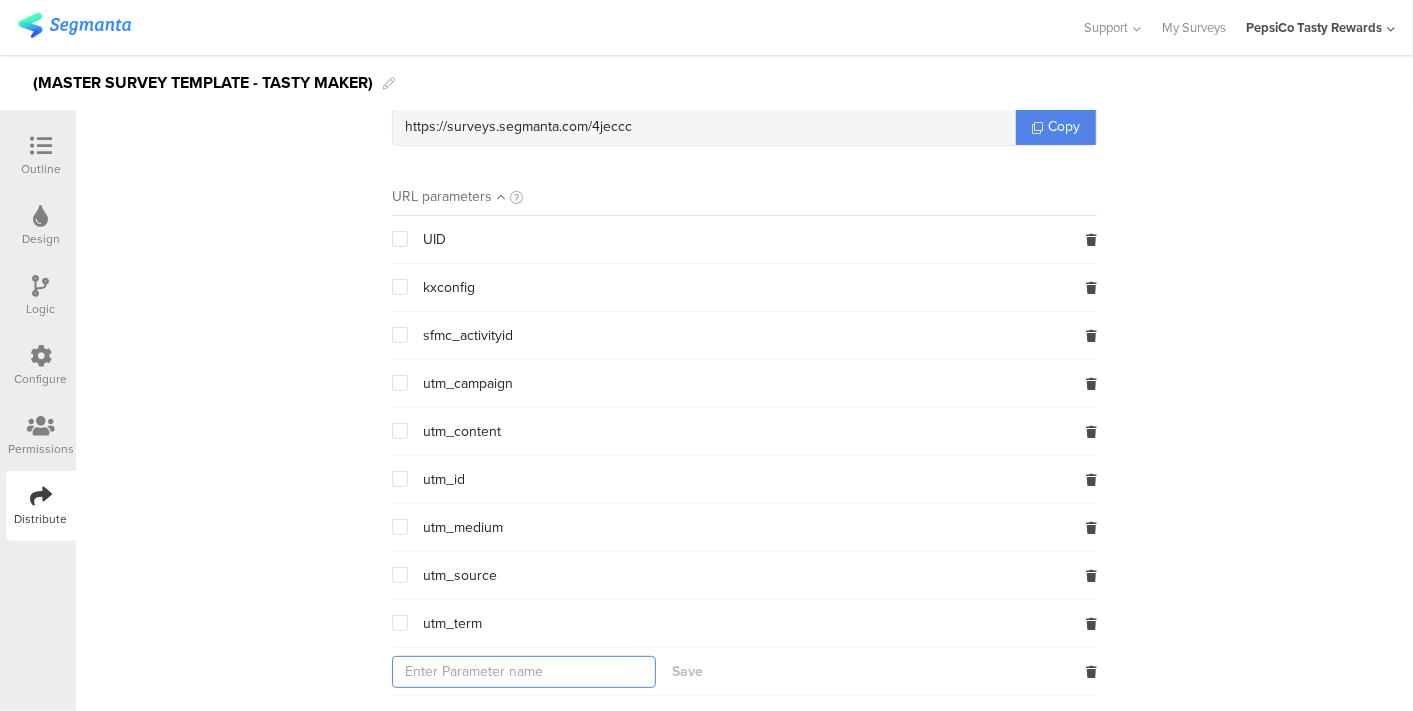 click at bounding box center [524, 672] 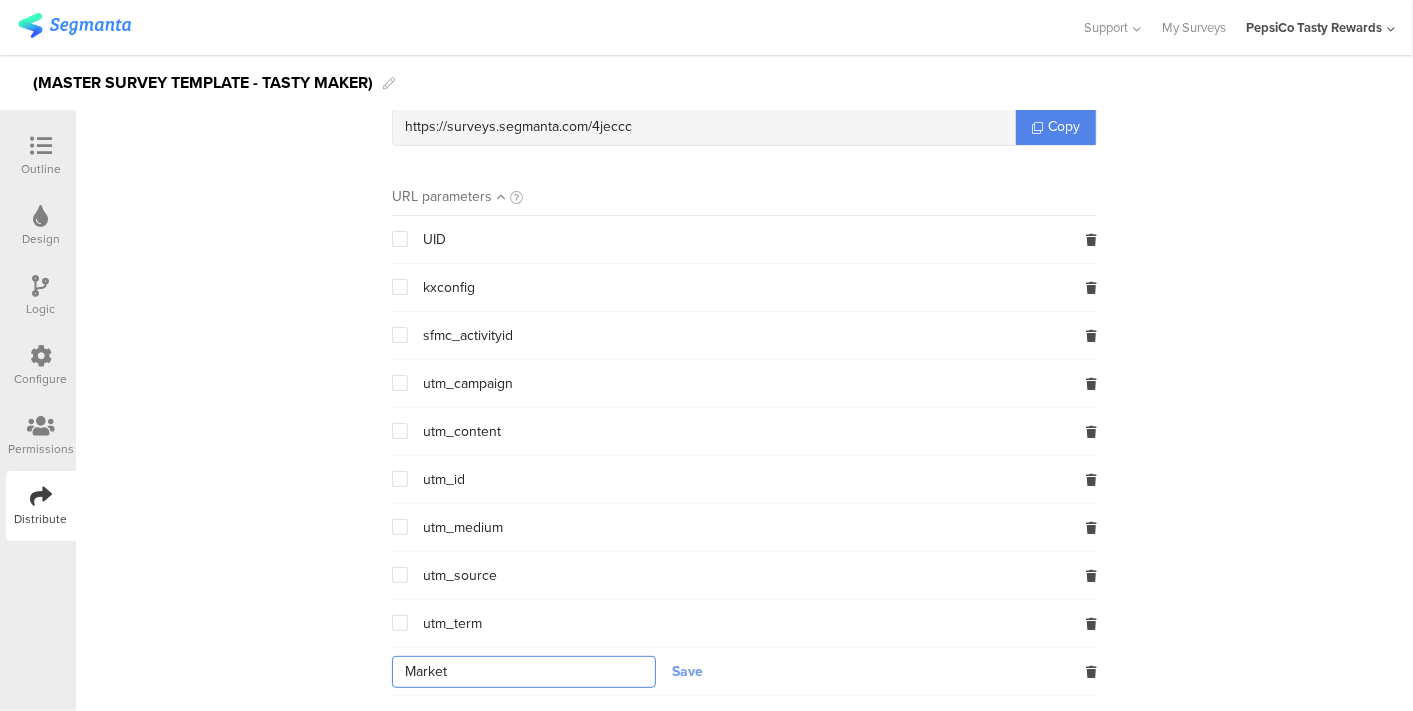 type on "Market" 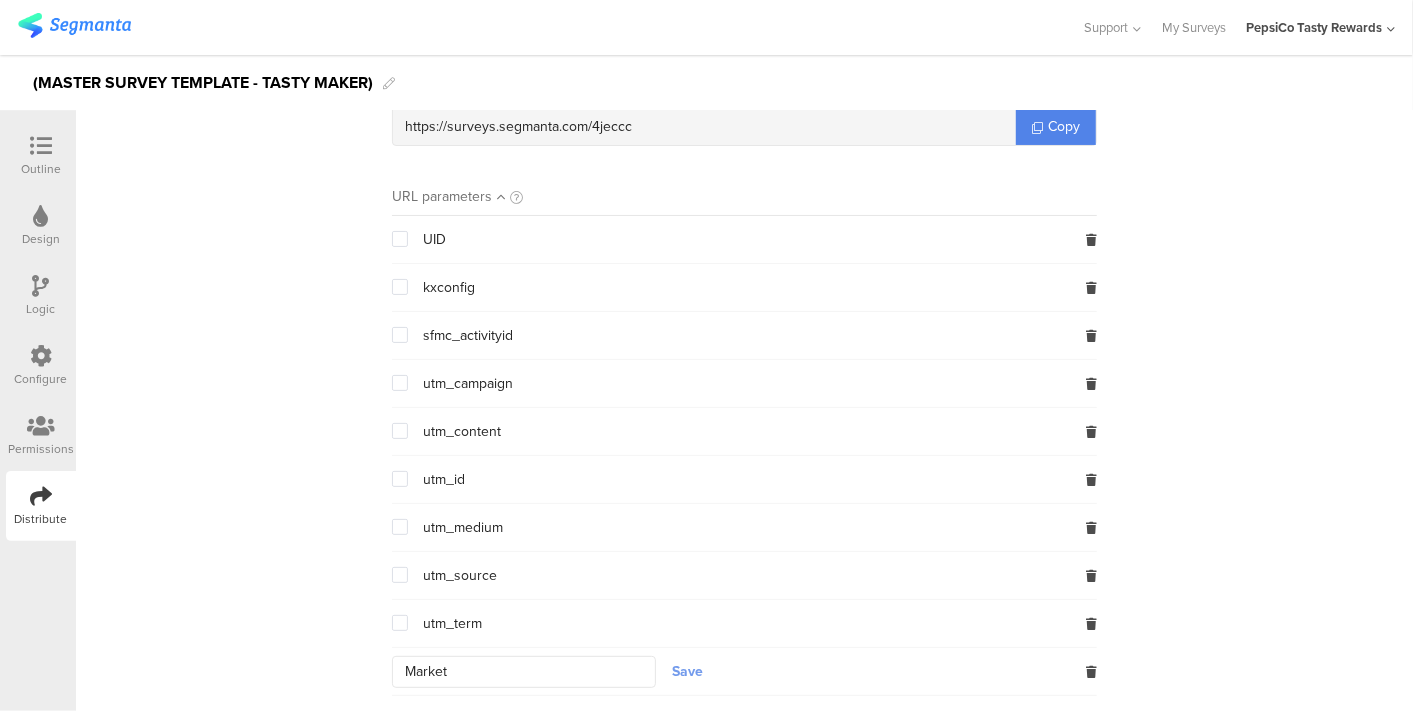 click on "Save" at bounding box center [687, 671] 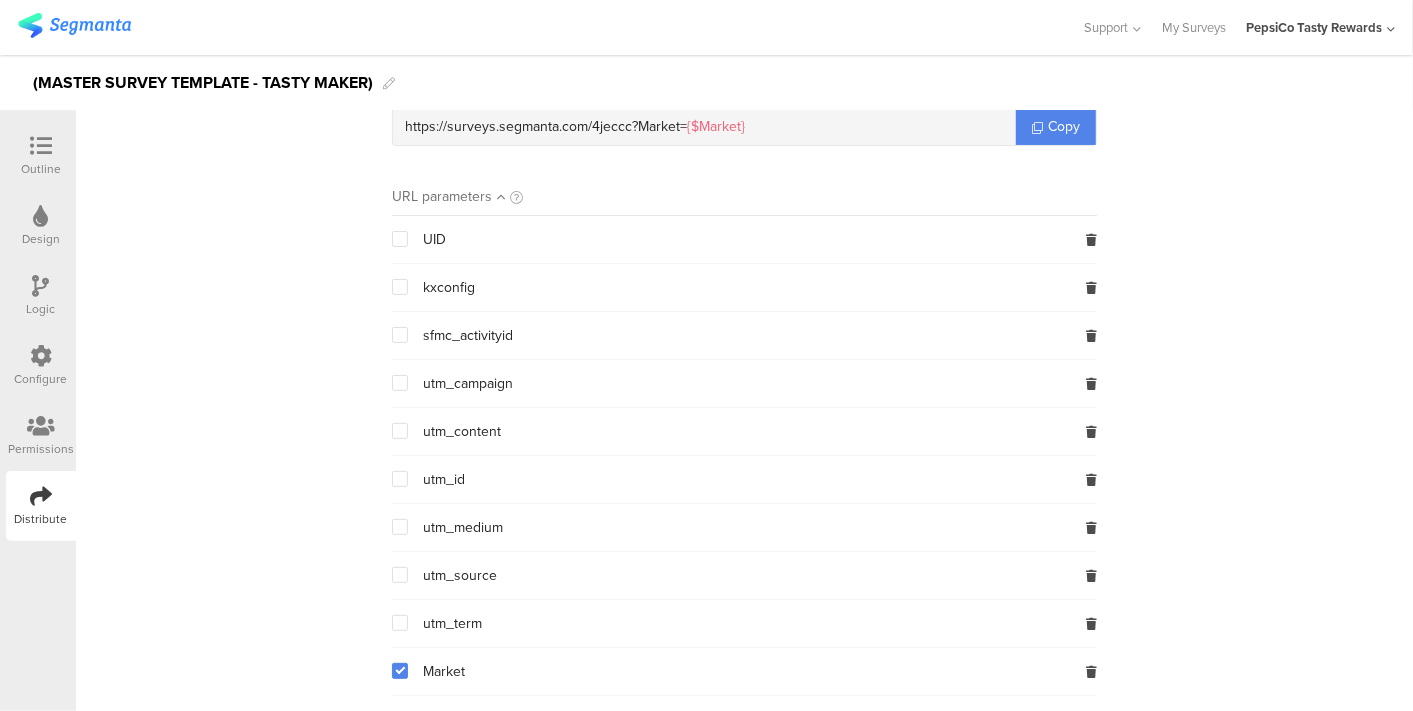 click at bounding box center [400, 671] 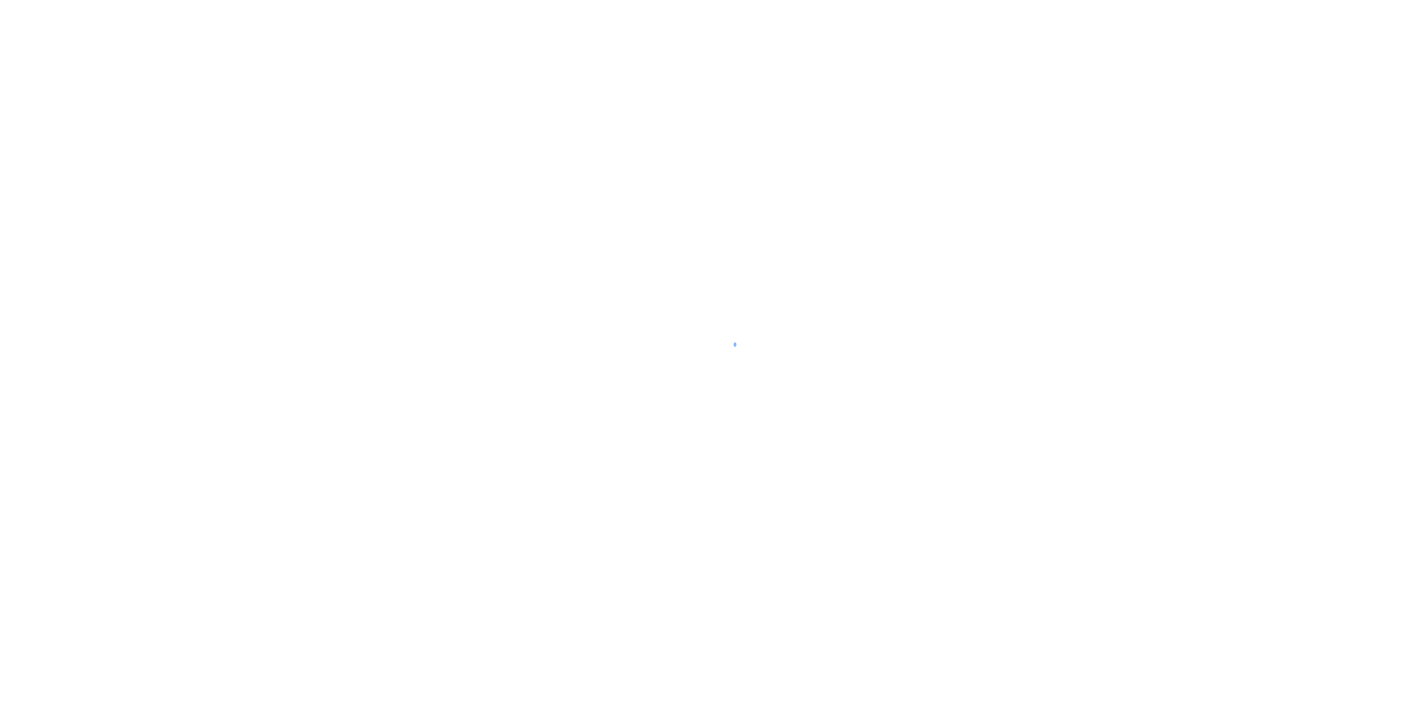scroll, scrollTop: 0, scrollLeft: 0, axis: both 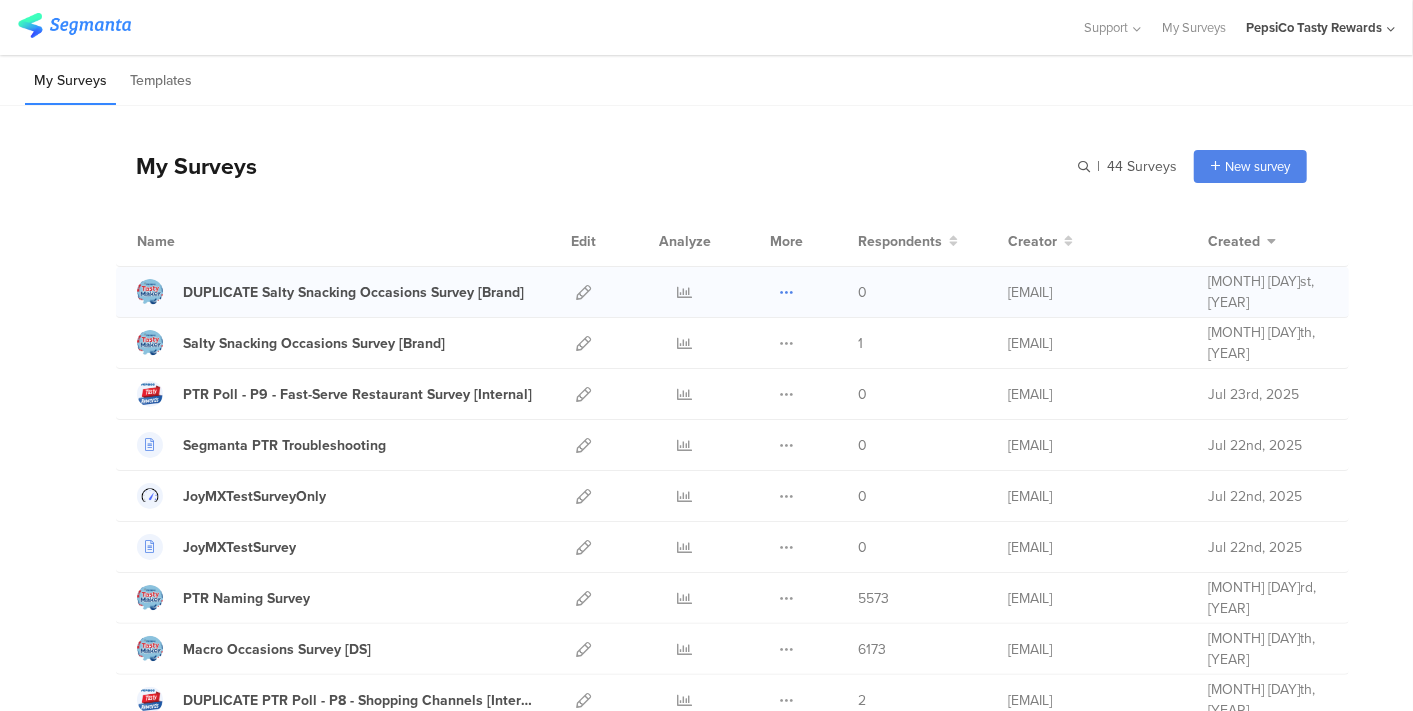 click at bounding box center [786, 292] 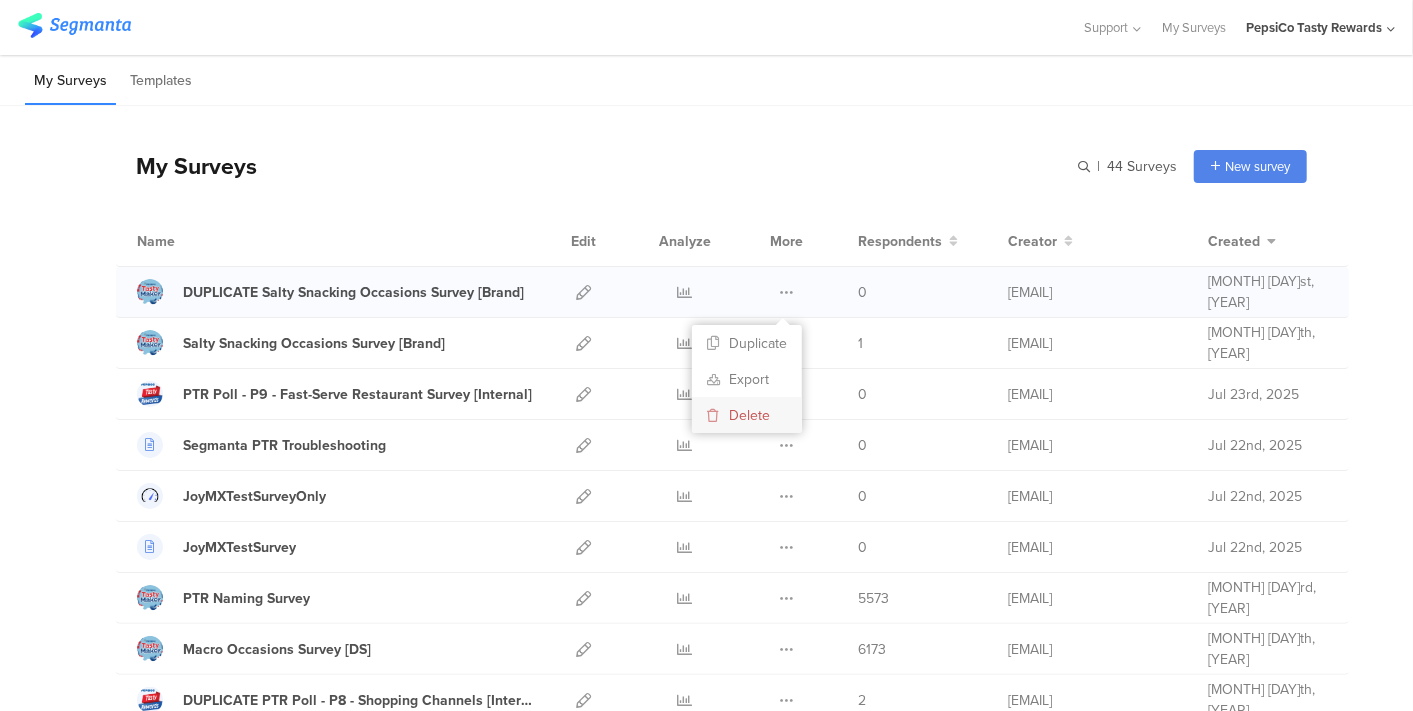 click on "Delete" at bounding box center [747, 415] 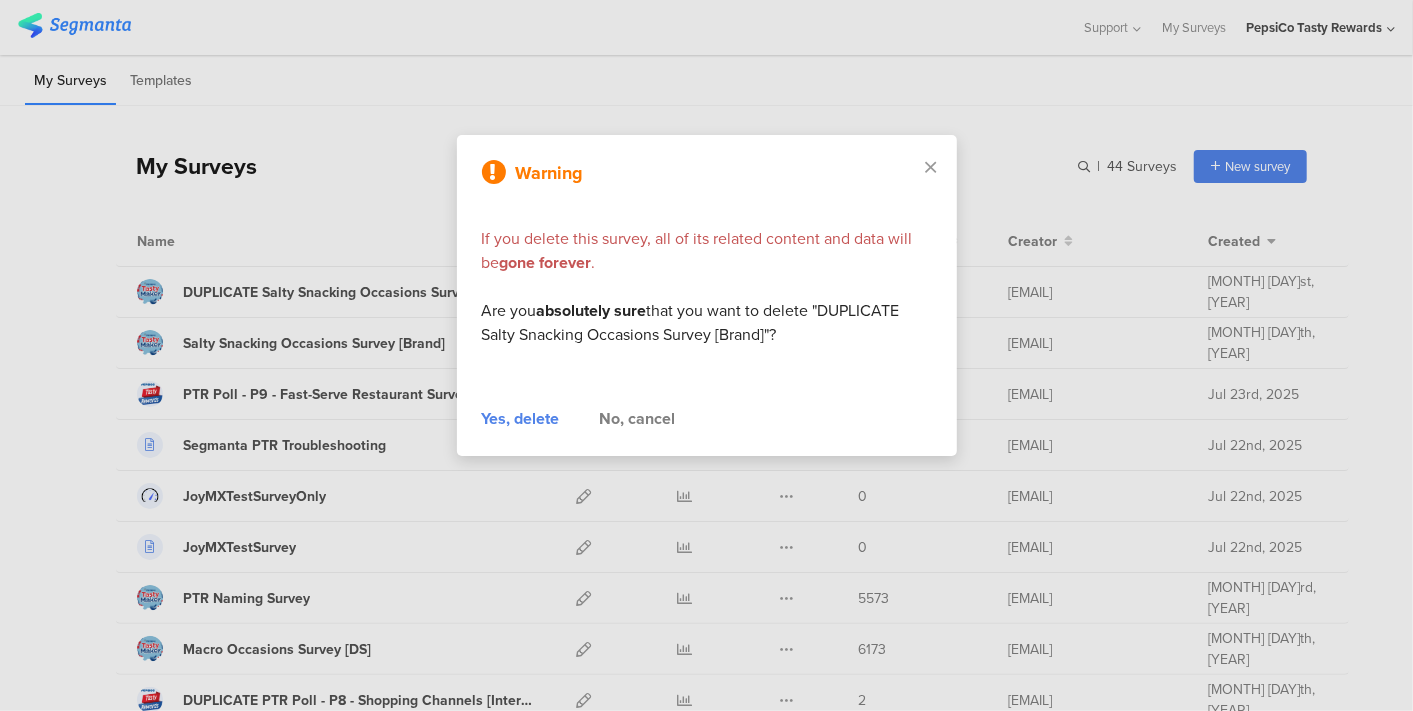 click on "Yes, delete" at bounding box center [521, 419] 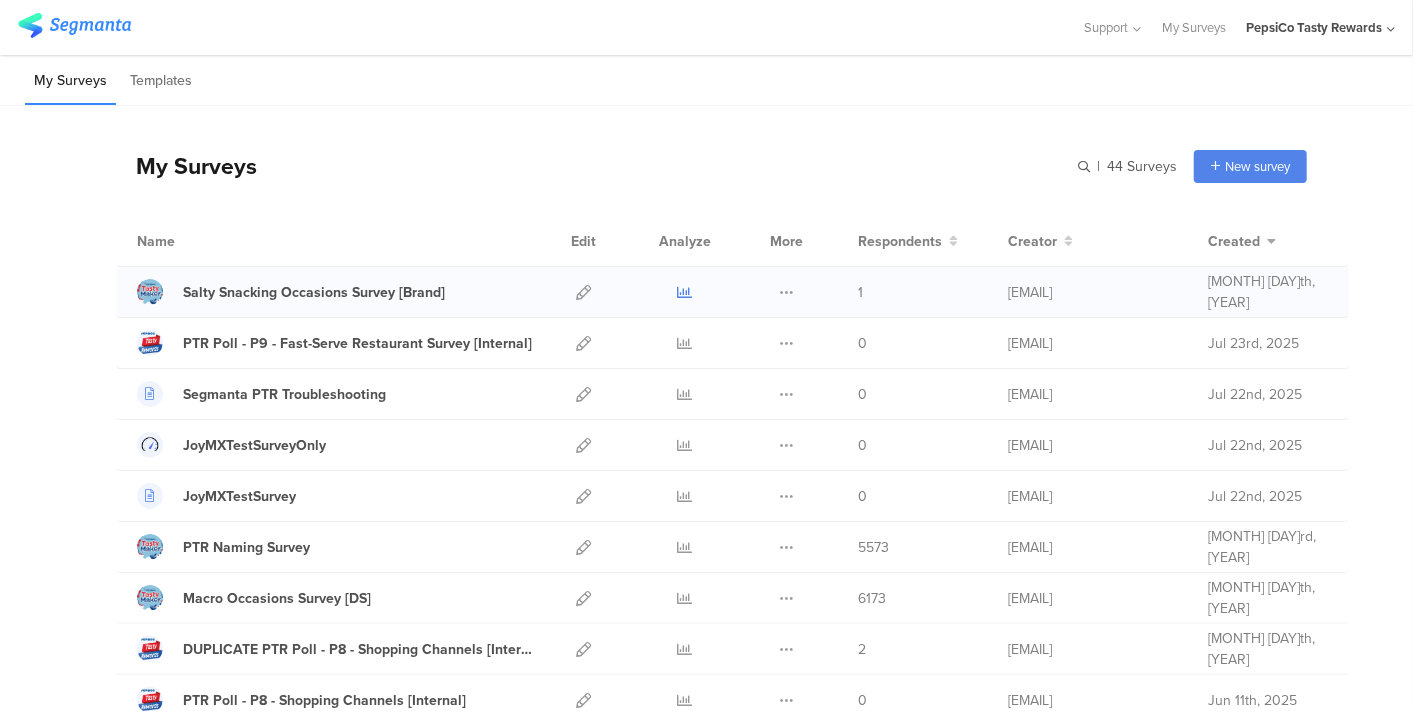 click at bounding box center [685, 292] 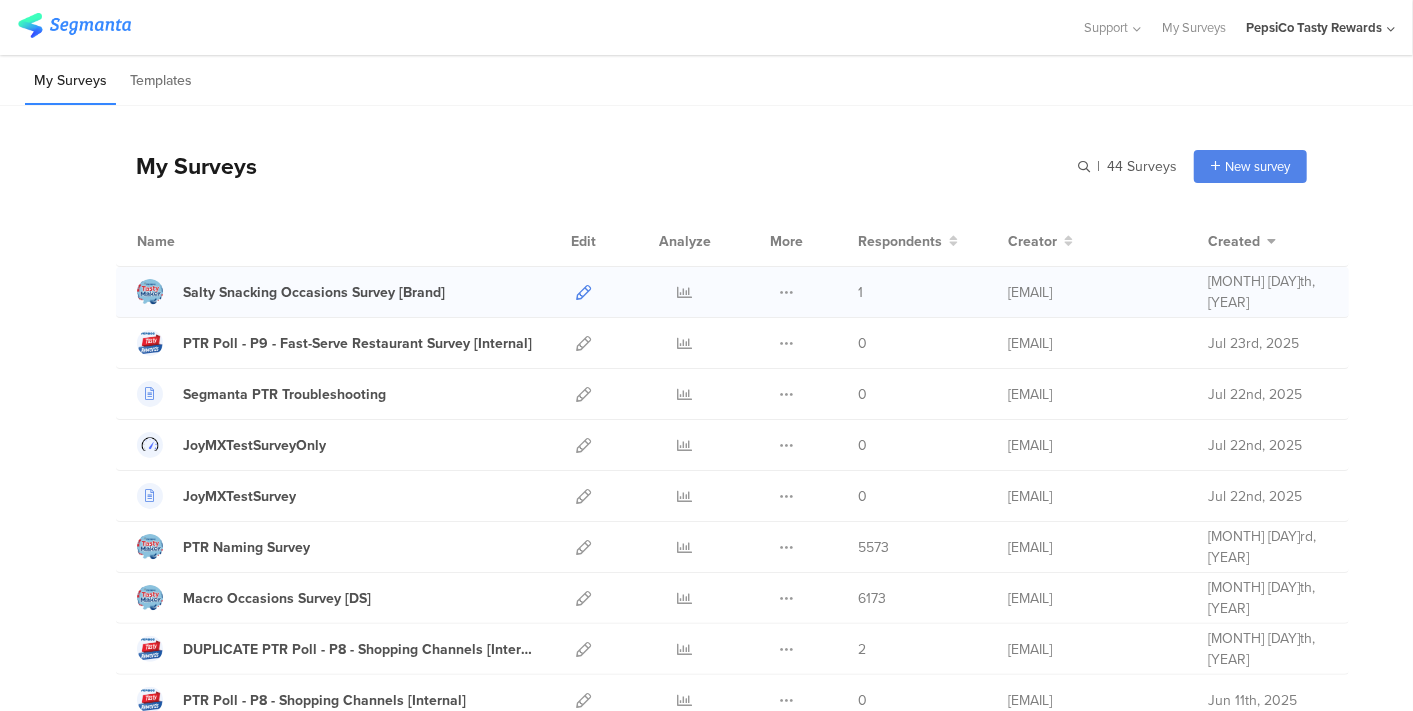 click at bounding box center [583, 292] 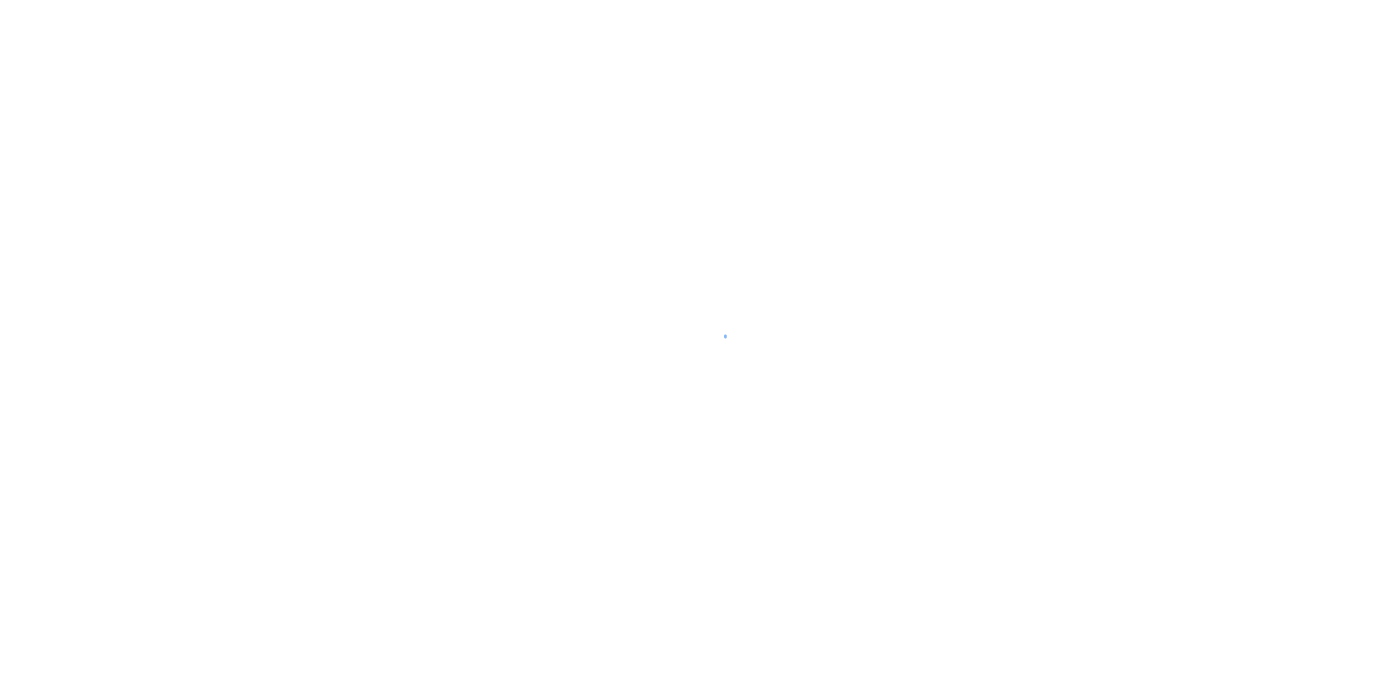 scroll, scrollTop: 0, scrollLeft: 0, axis: both 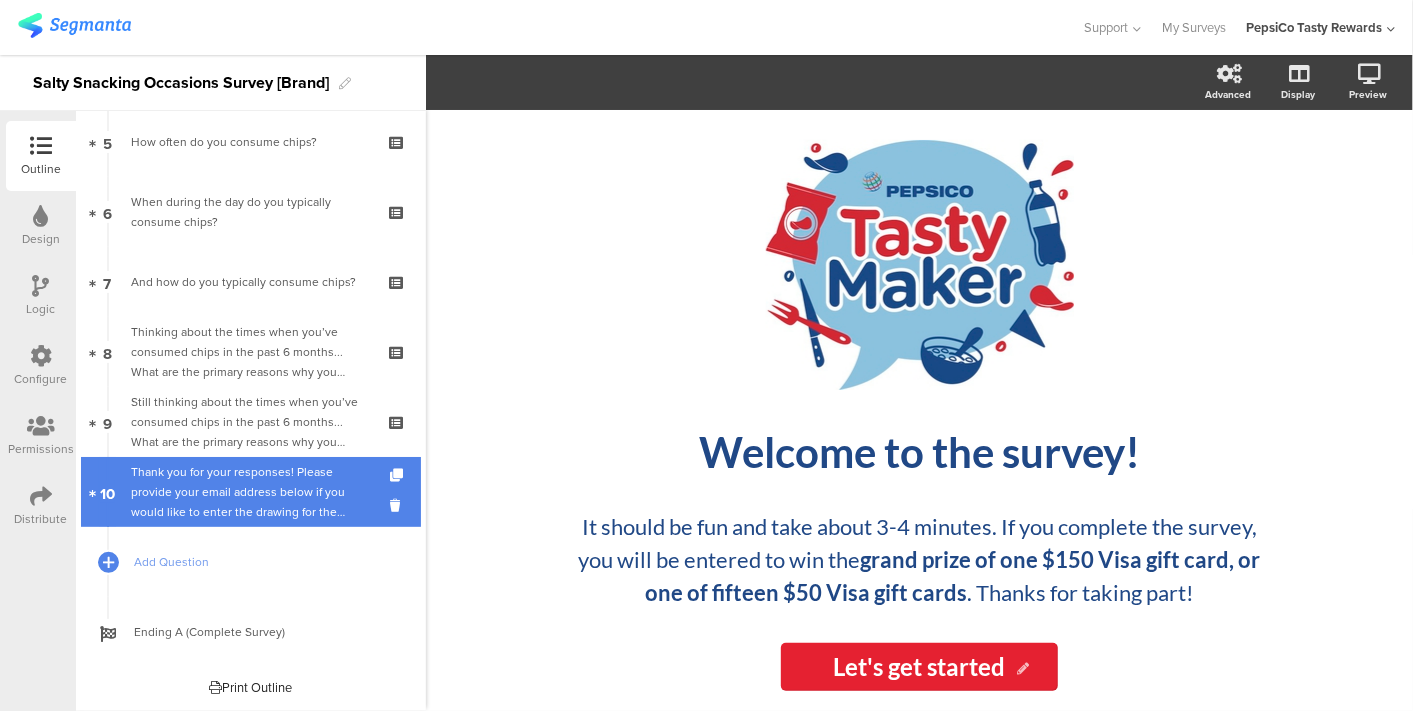 click on "Thank you for your responses! Please provide your email address below if you would like to enter the drawing for the grand prize of one $150 Visa gift card, or one of fifteen $50 Visa gift cards." at bounding box center (250, 492) 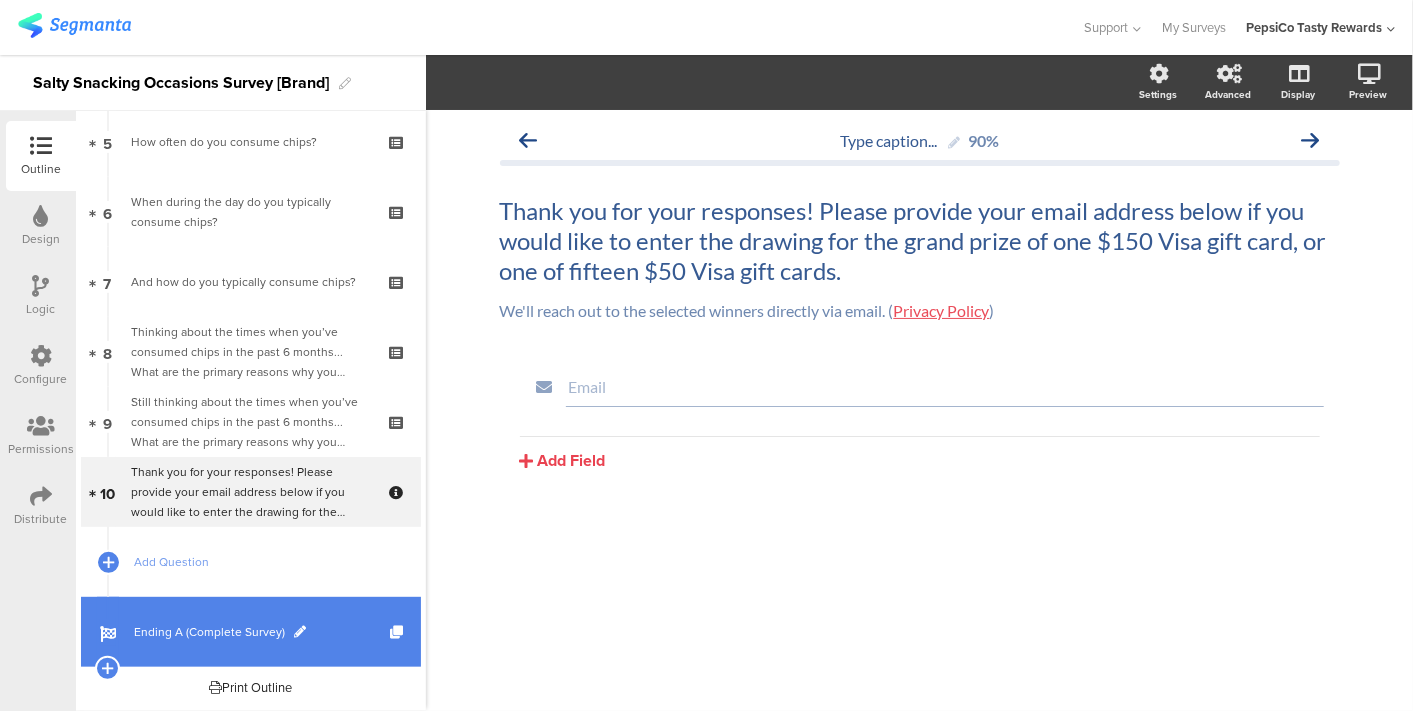 click on "Ending A (Complete Survey)" at bounding box center (262, 632) 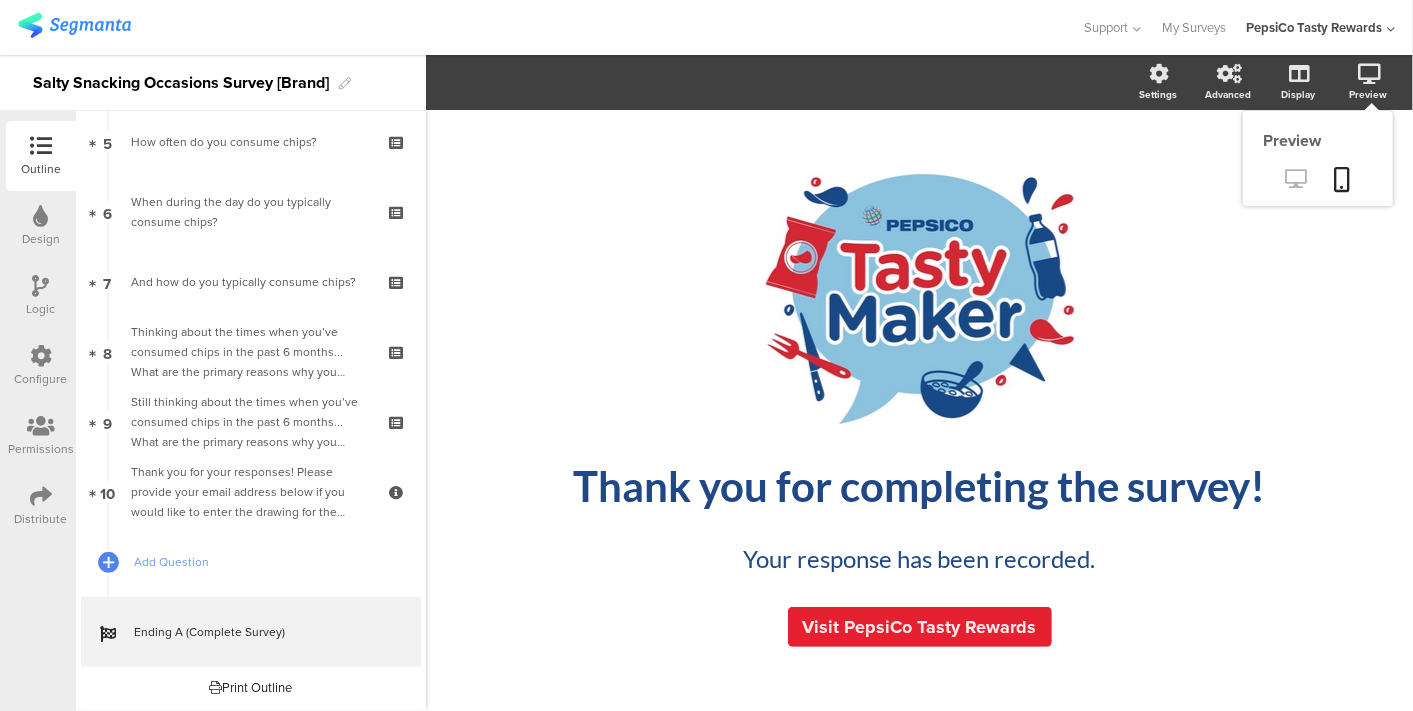 click 